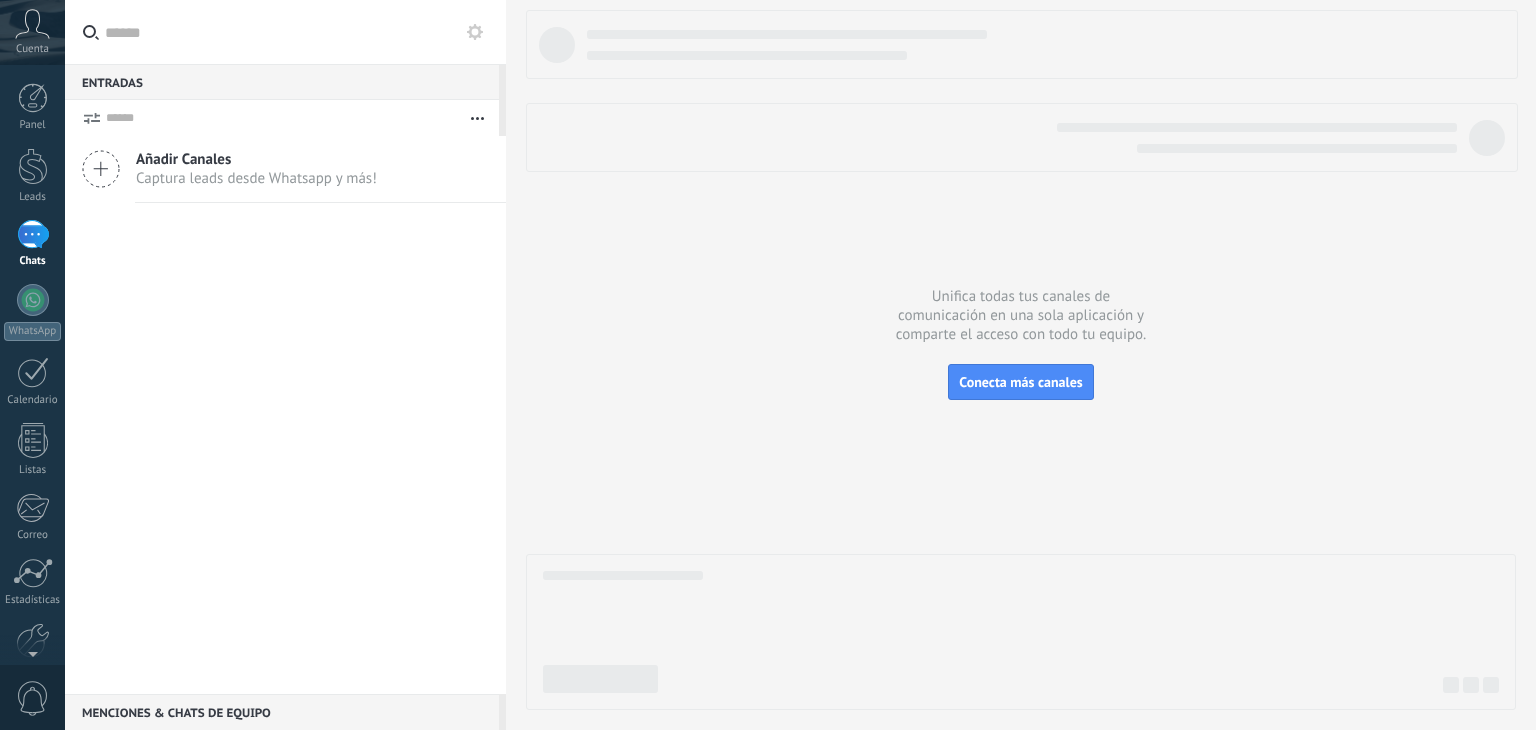 scroll, scrollTop: 0, scrollLeft: 0, axis: both 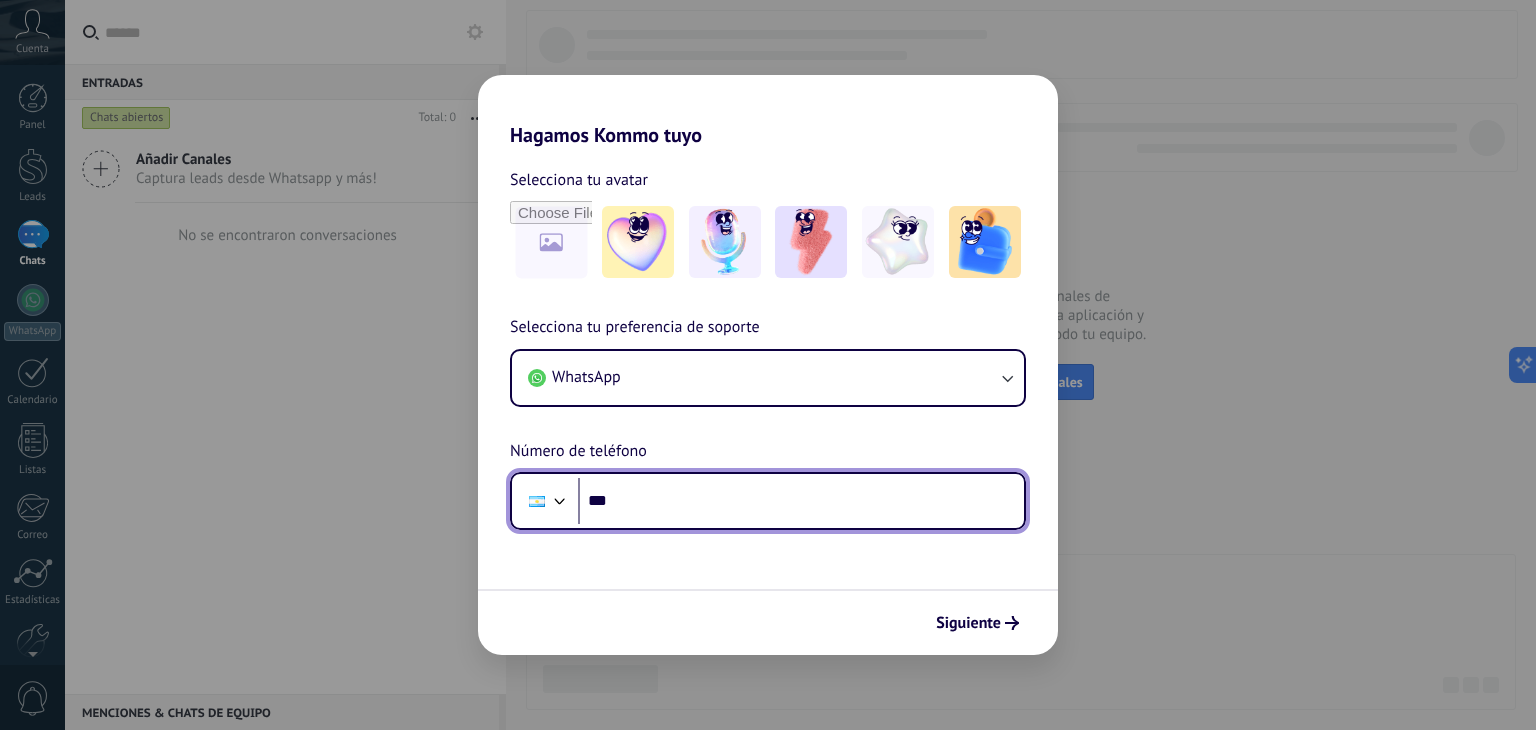 click on "***" at bounding box center (801, 501) 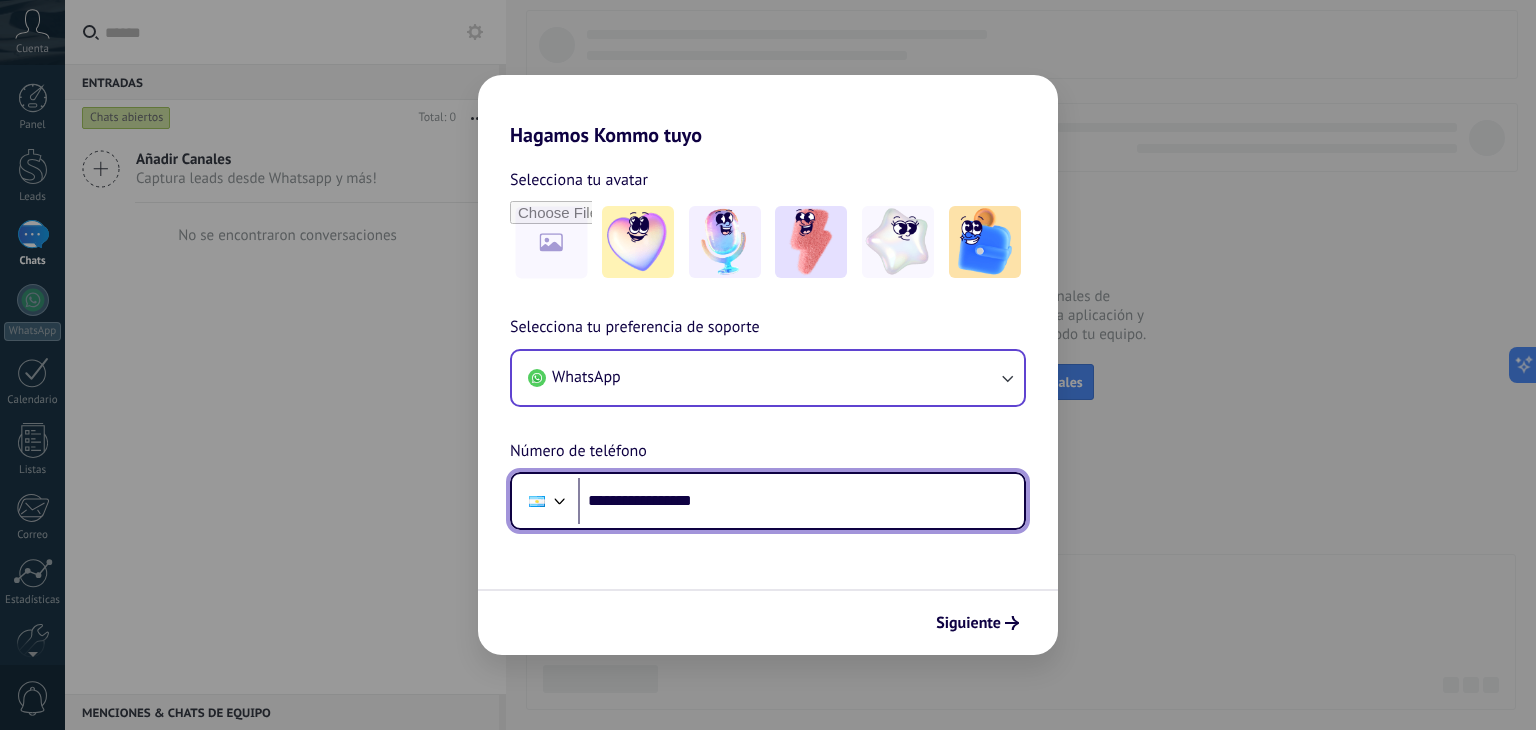 type on "**********" 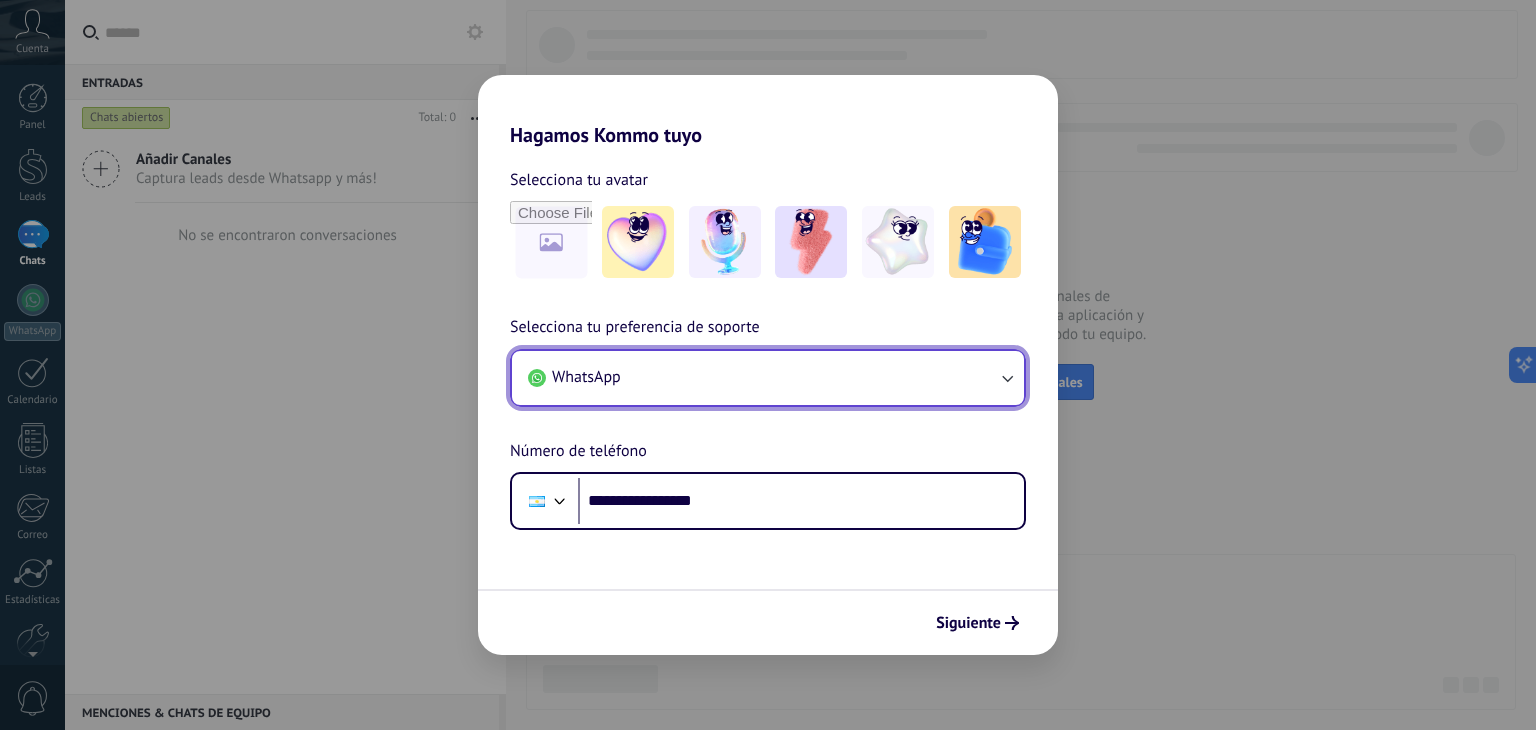click 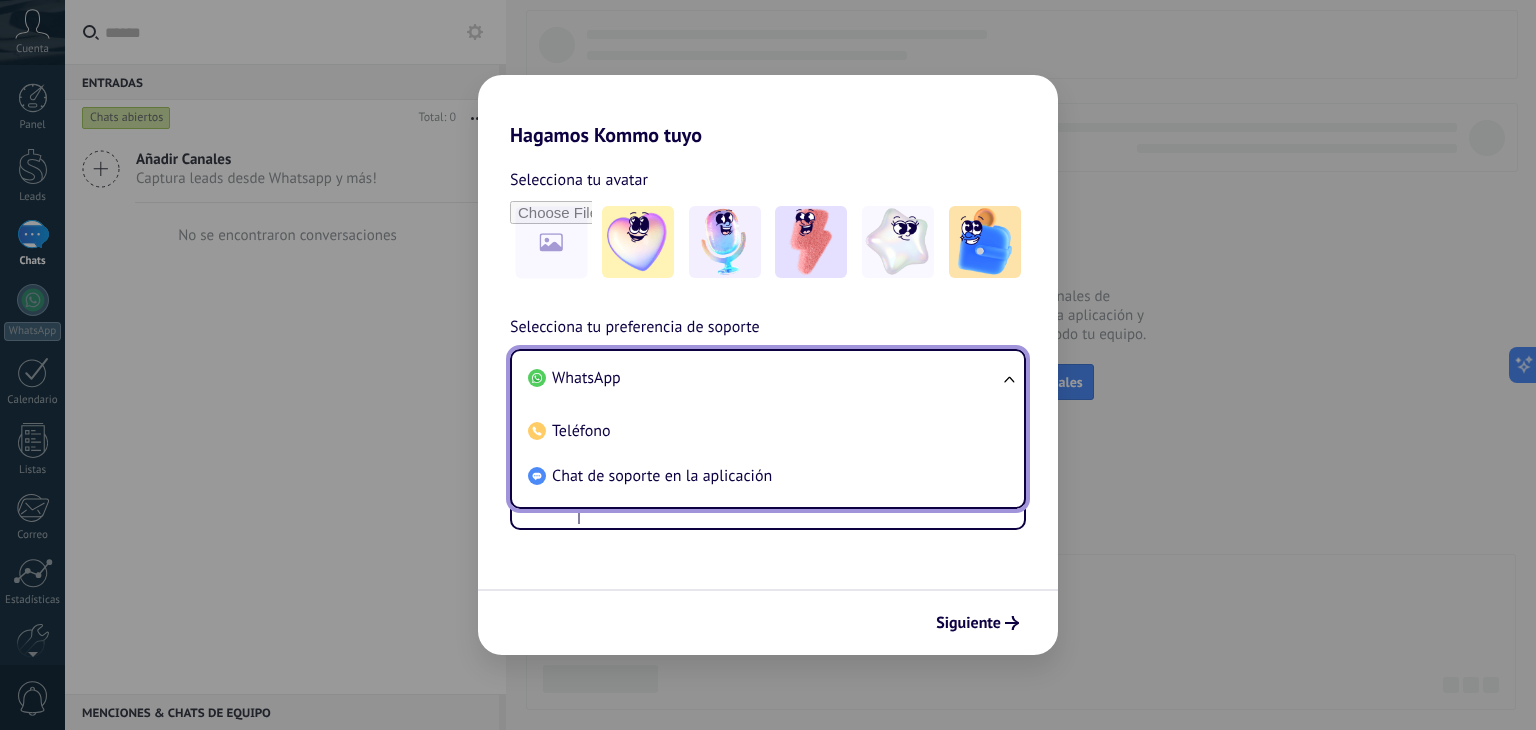 click on "WhatsApp" at bounding box center [764, 378] 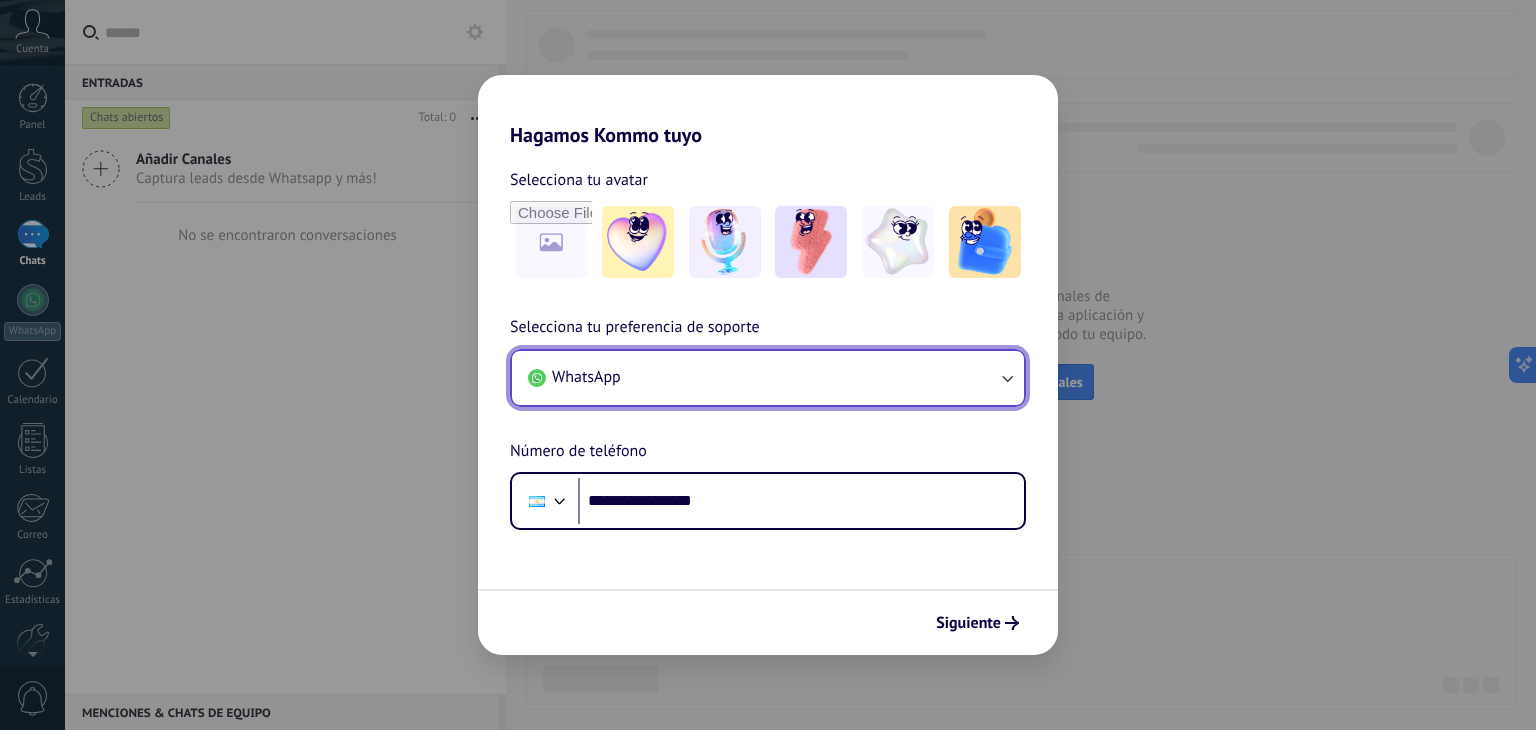 click on "WhatsApp" at bounding box center (768, 378) 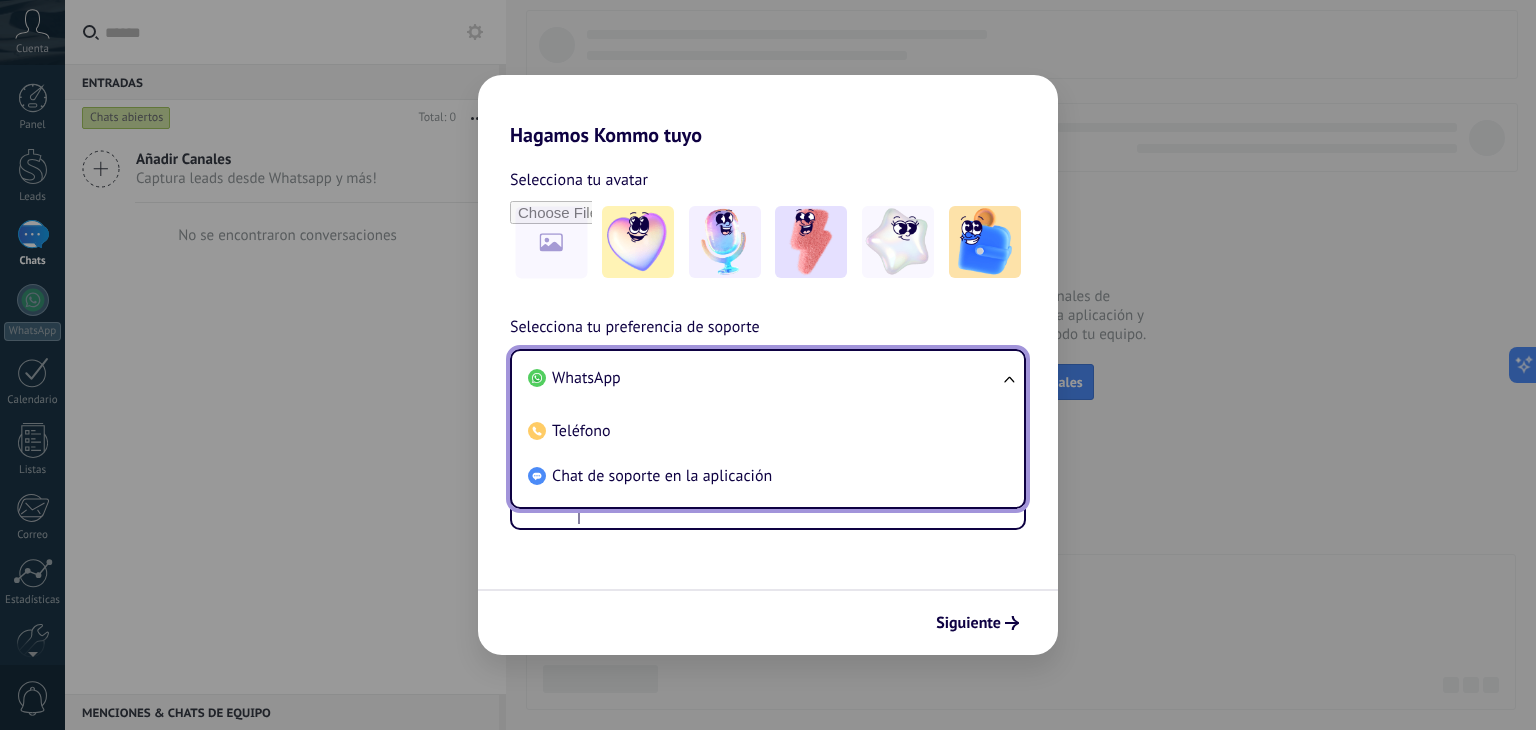 click on "WhatsApp Teléfono Chat de soporte en la aplicación" at bounding box center [768, 429] 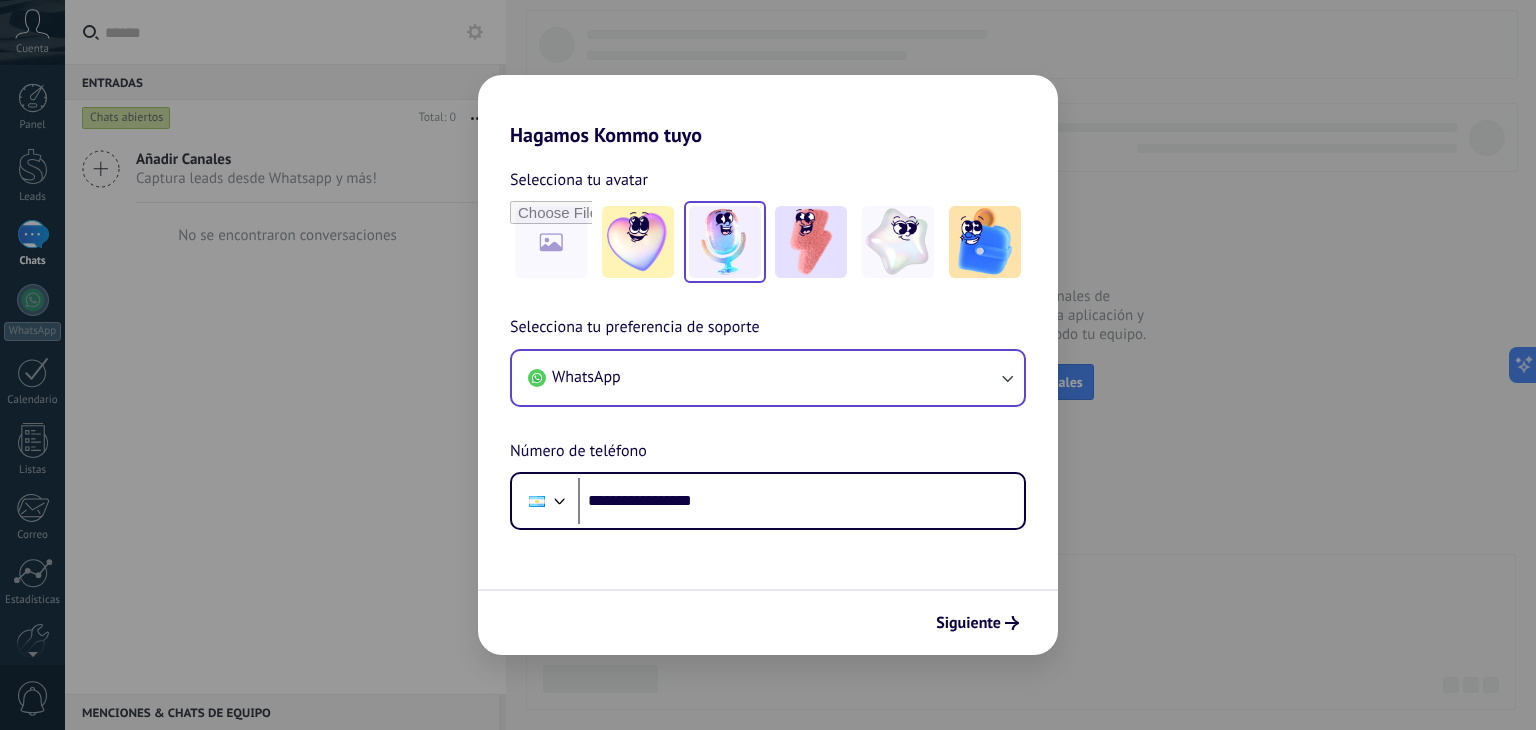 click at bounding box center [725, 242] 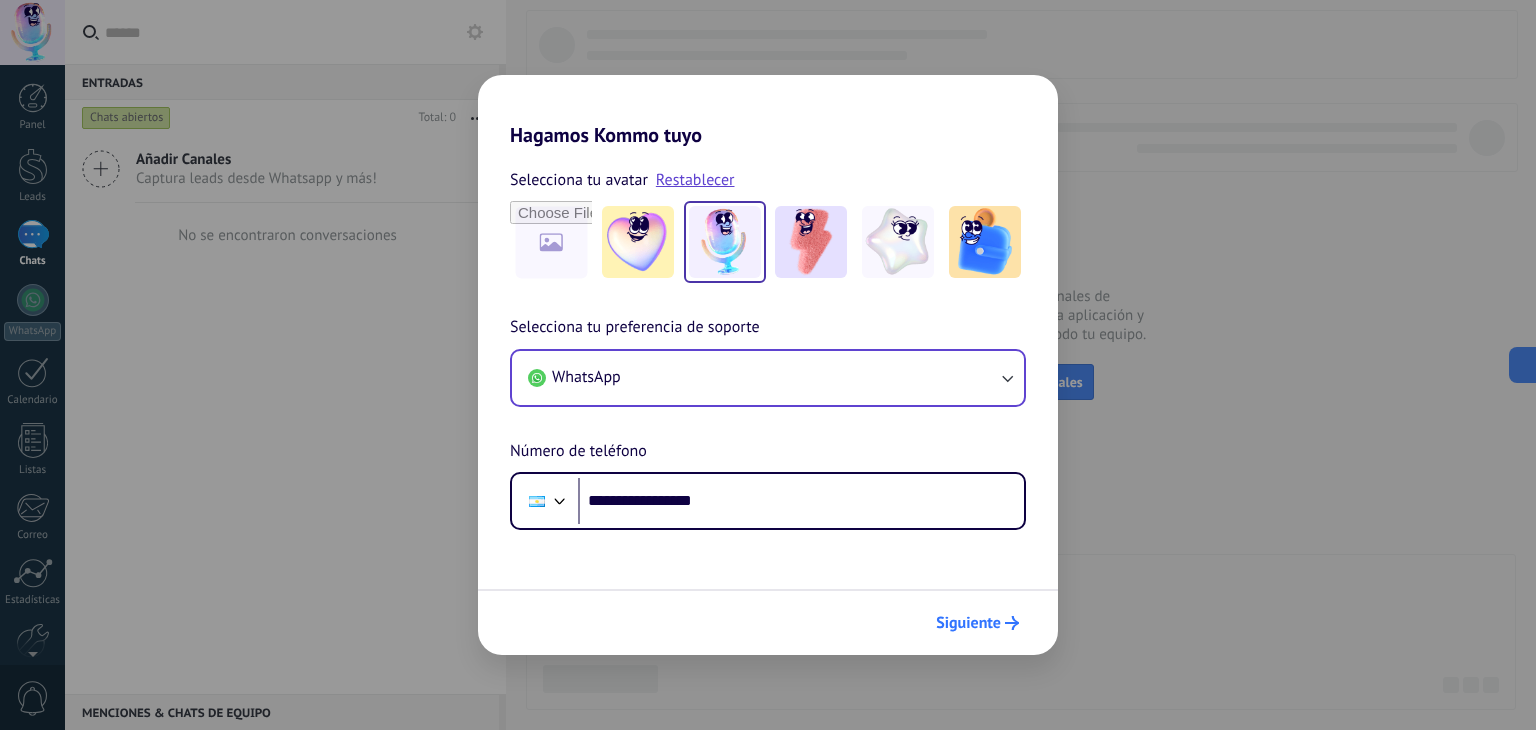 click on "Siguiente" at bounding box center [968, 623] 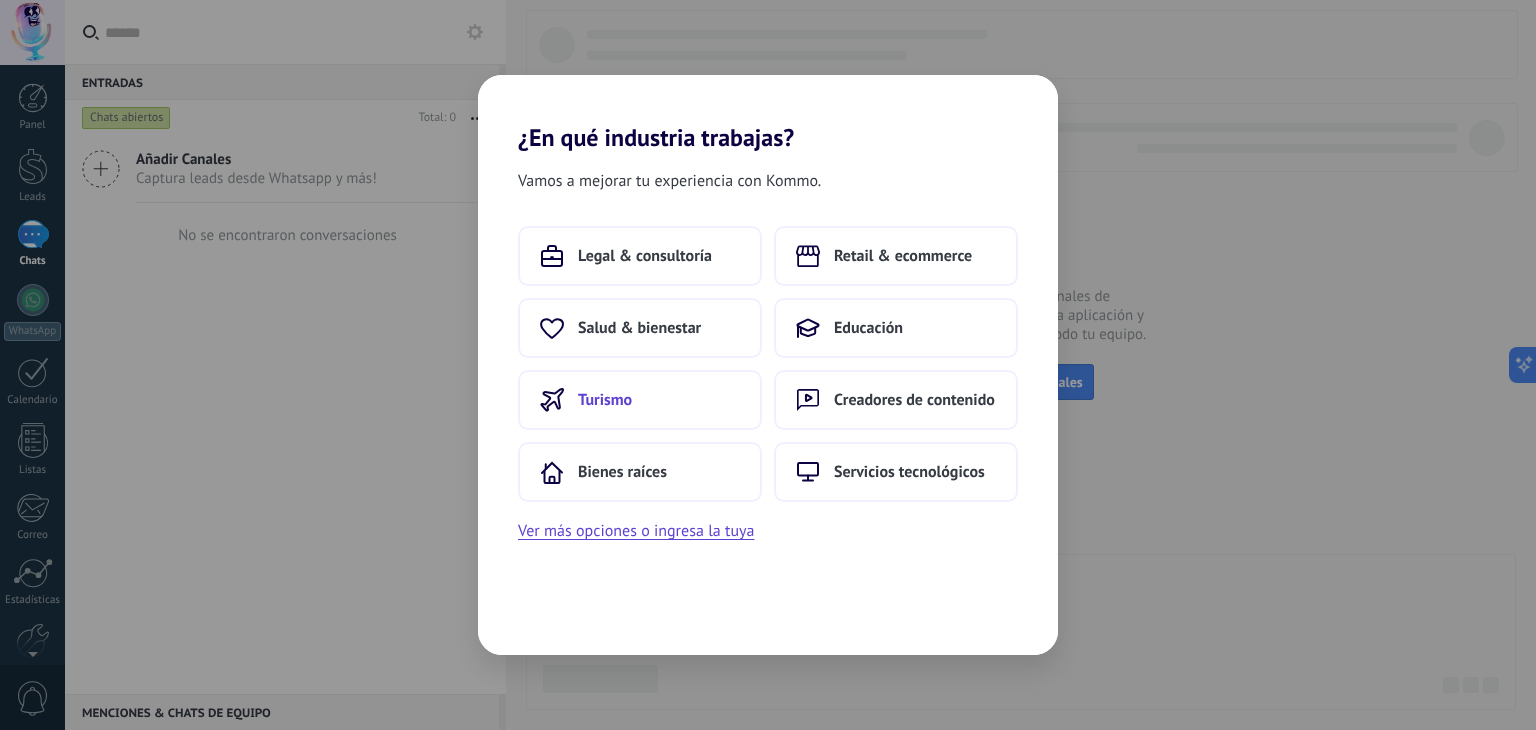 click on "Turismo" at bounding box center [640, 400] 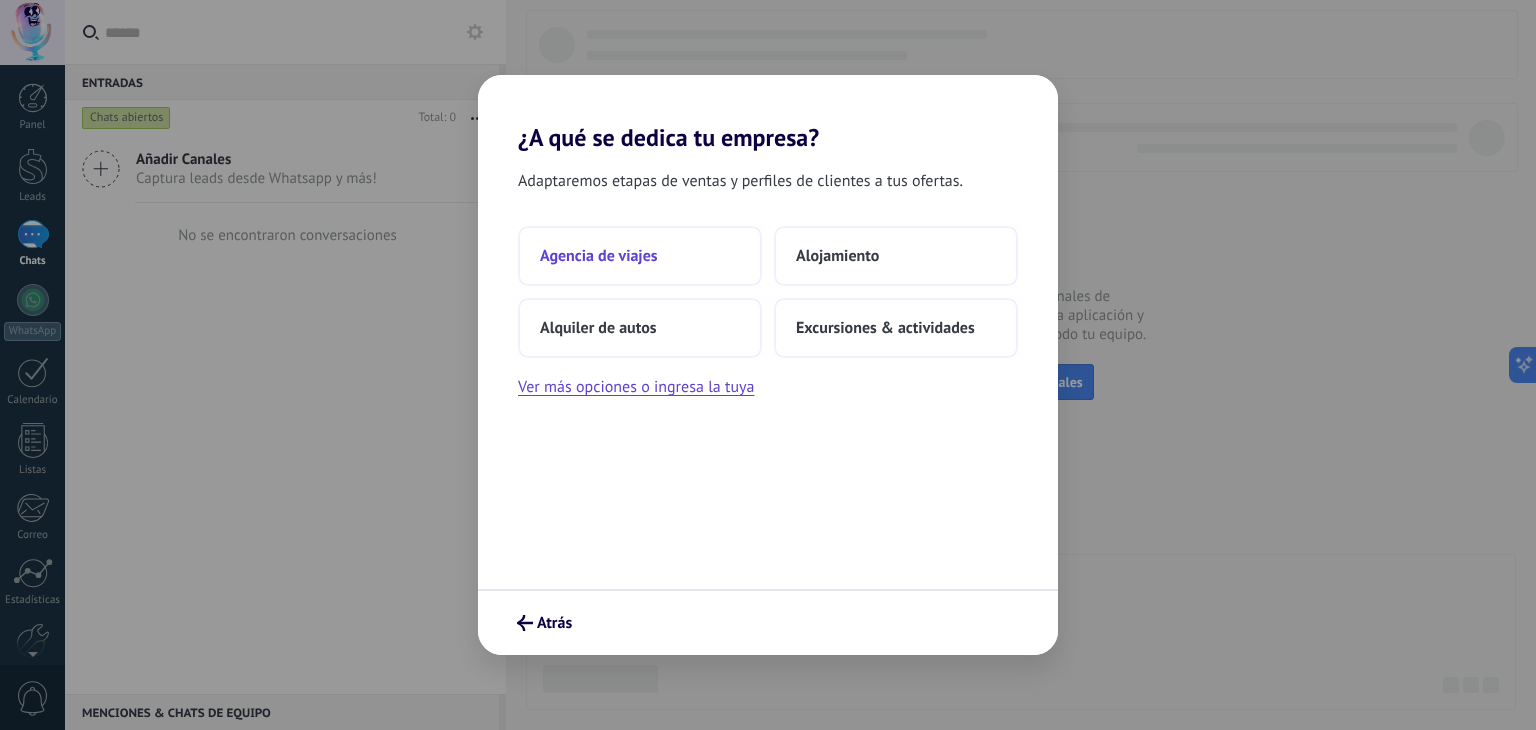 click on "Agencia de viajes" at bounding box center [599, 256] 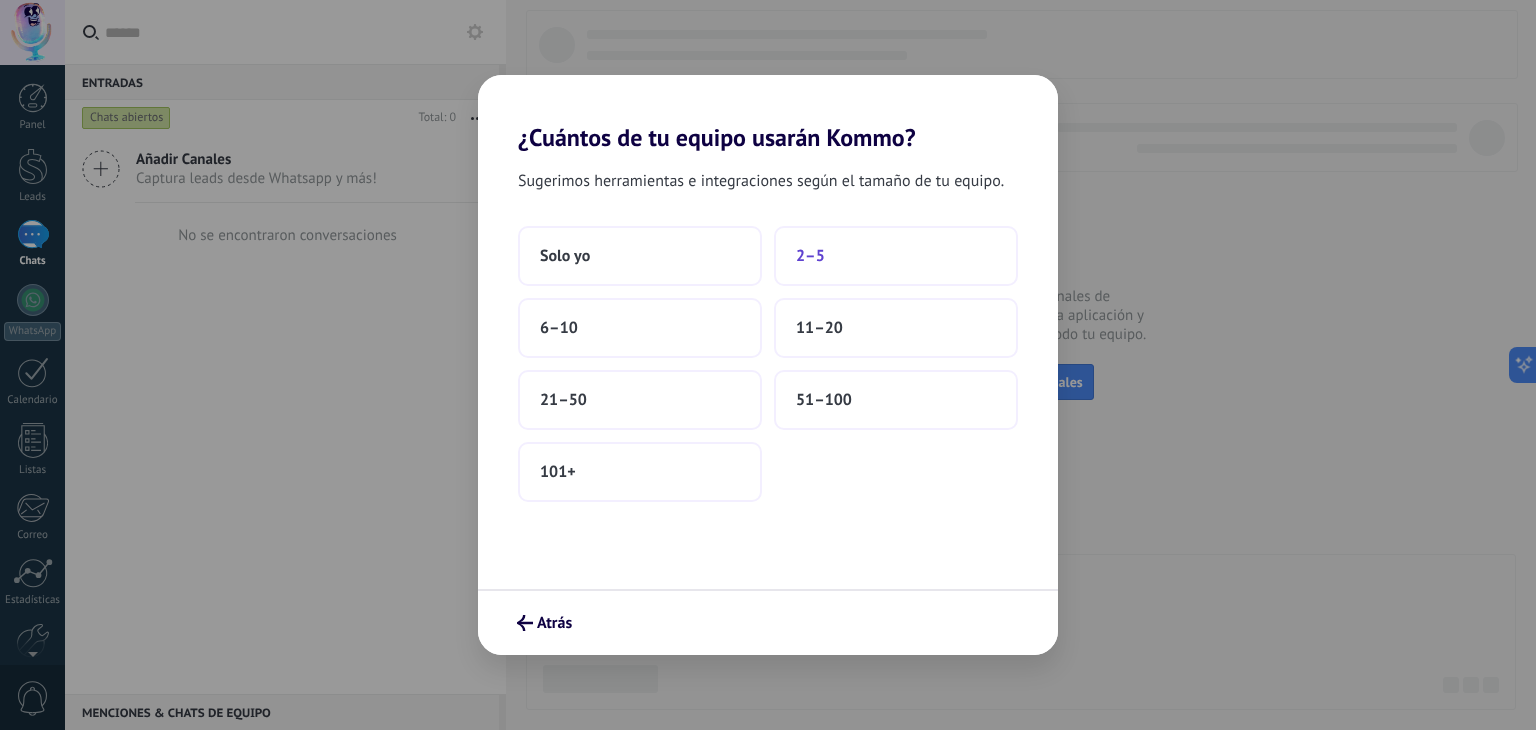 click on "2–5" at bounding box center [896, 256] 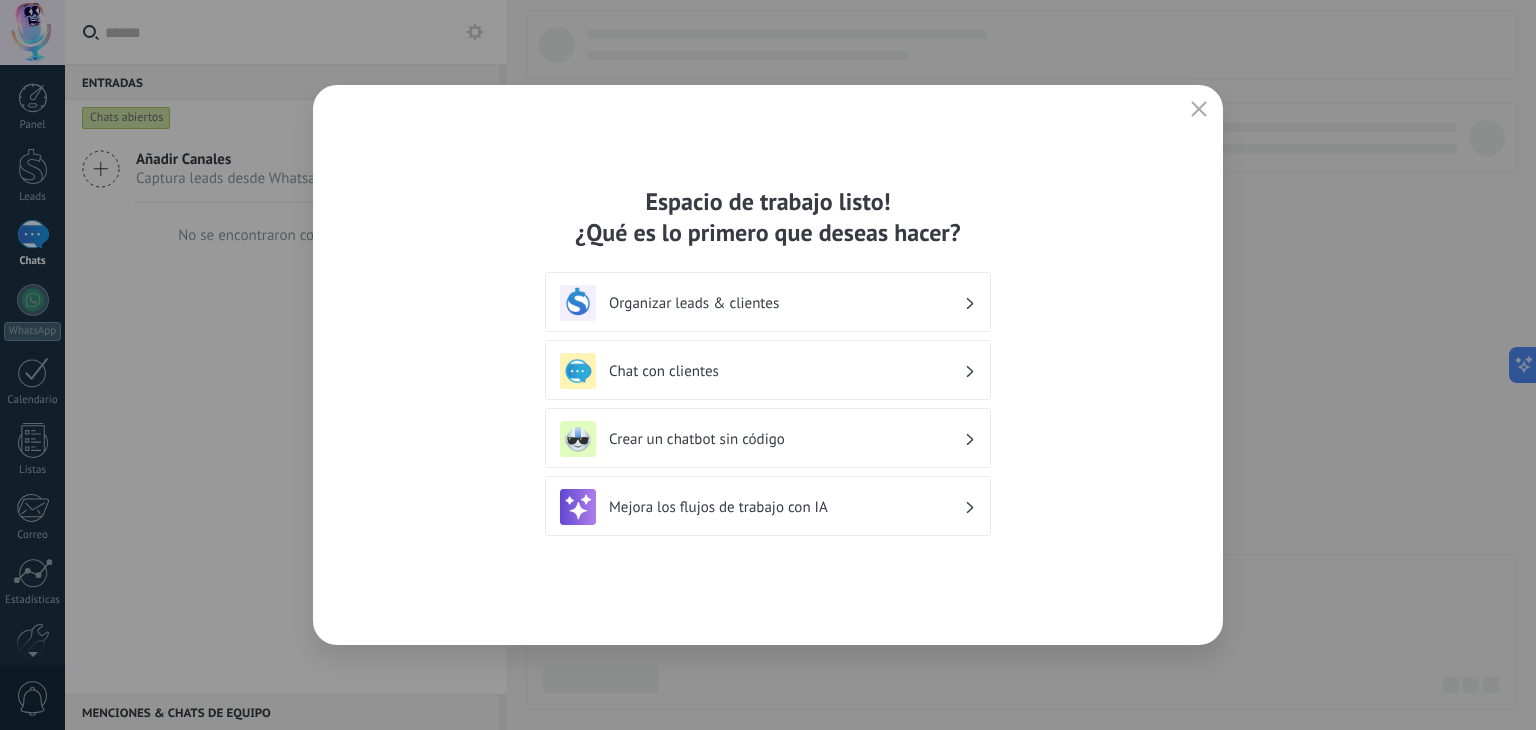 drag, startPoint x: 897, startPoint y: 259, endPoint x: 426, endPoint y: 343, distance: 478.43182 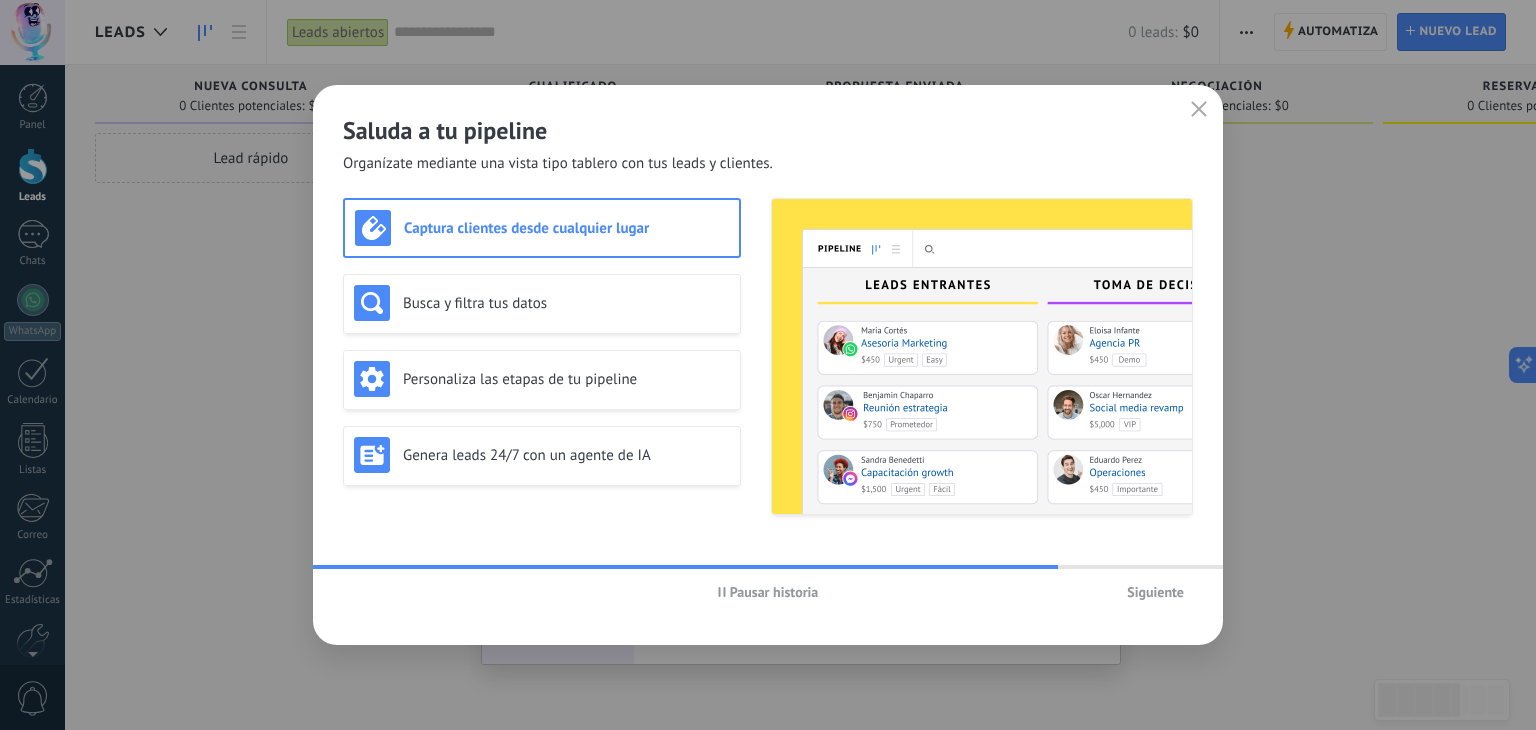click on "Siguiente" at bounding box center (1155, 592) 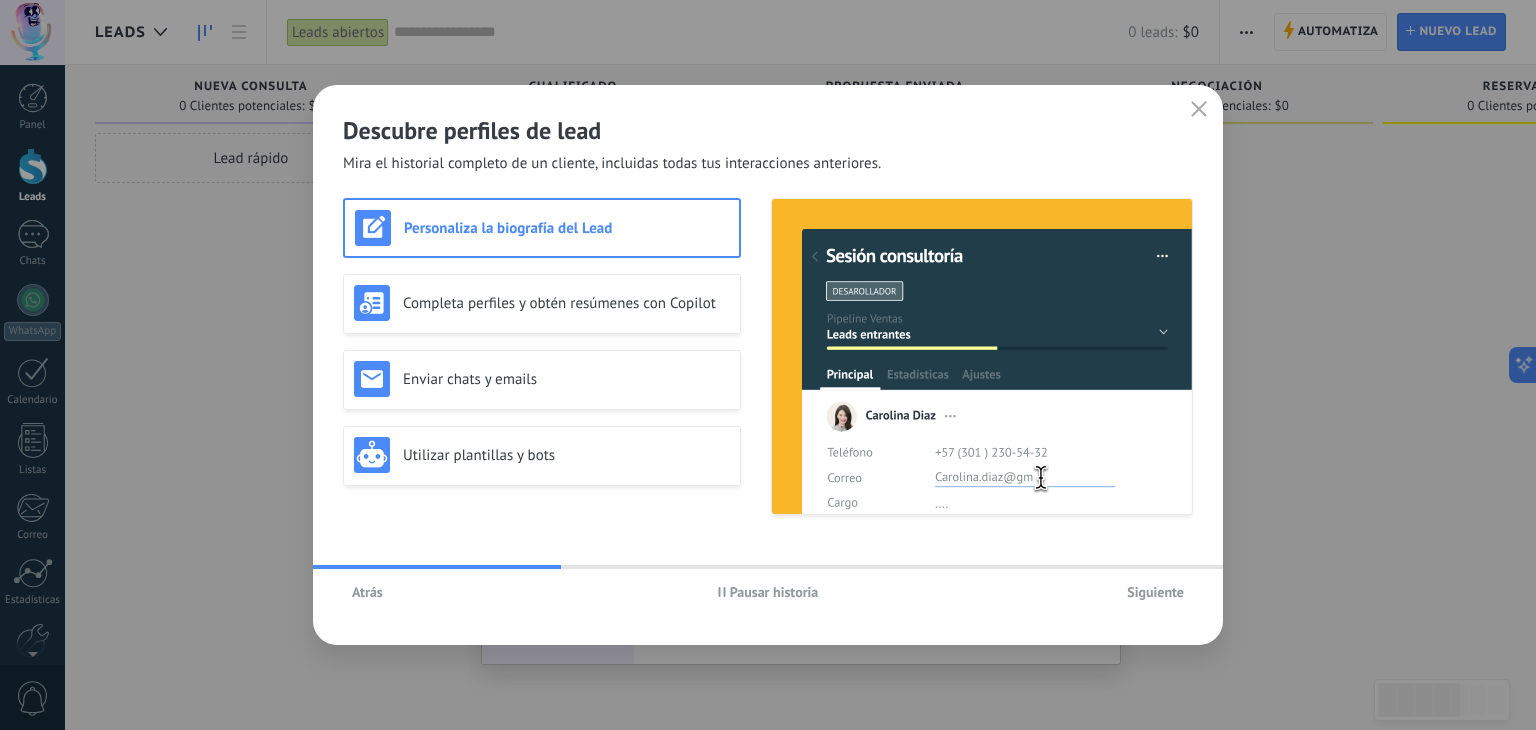 click on "Siguiente" at bounding box center (1155, 592) 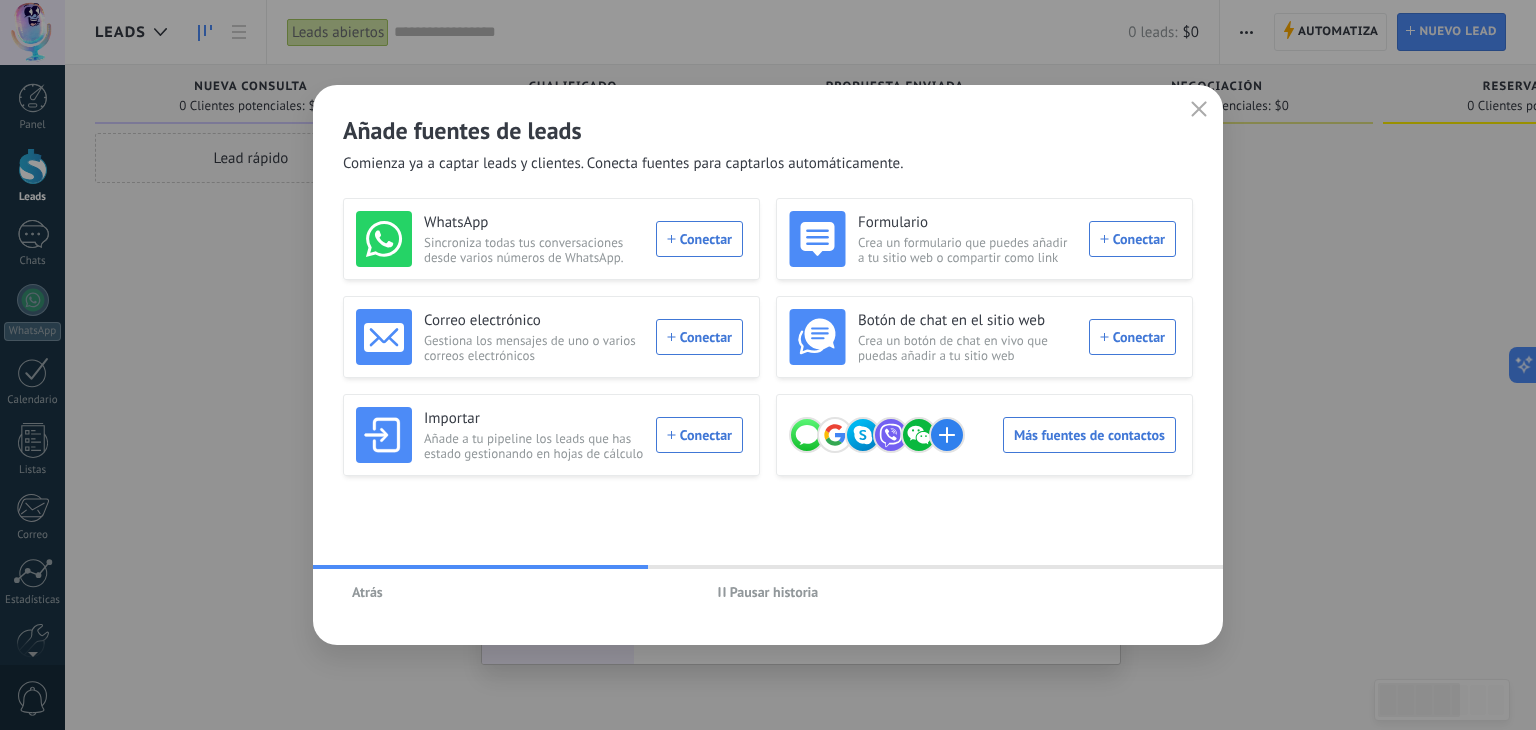 click on "Pausar historia" at bounding box center (774, 592) 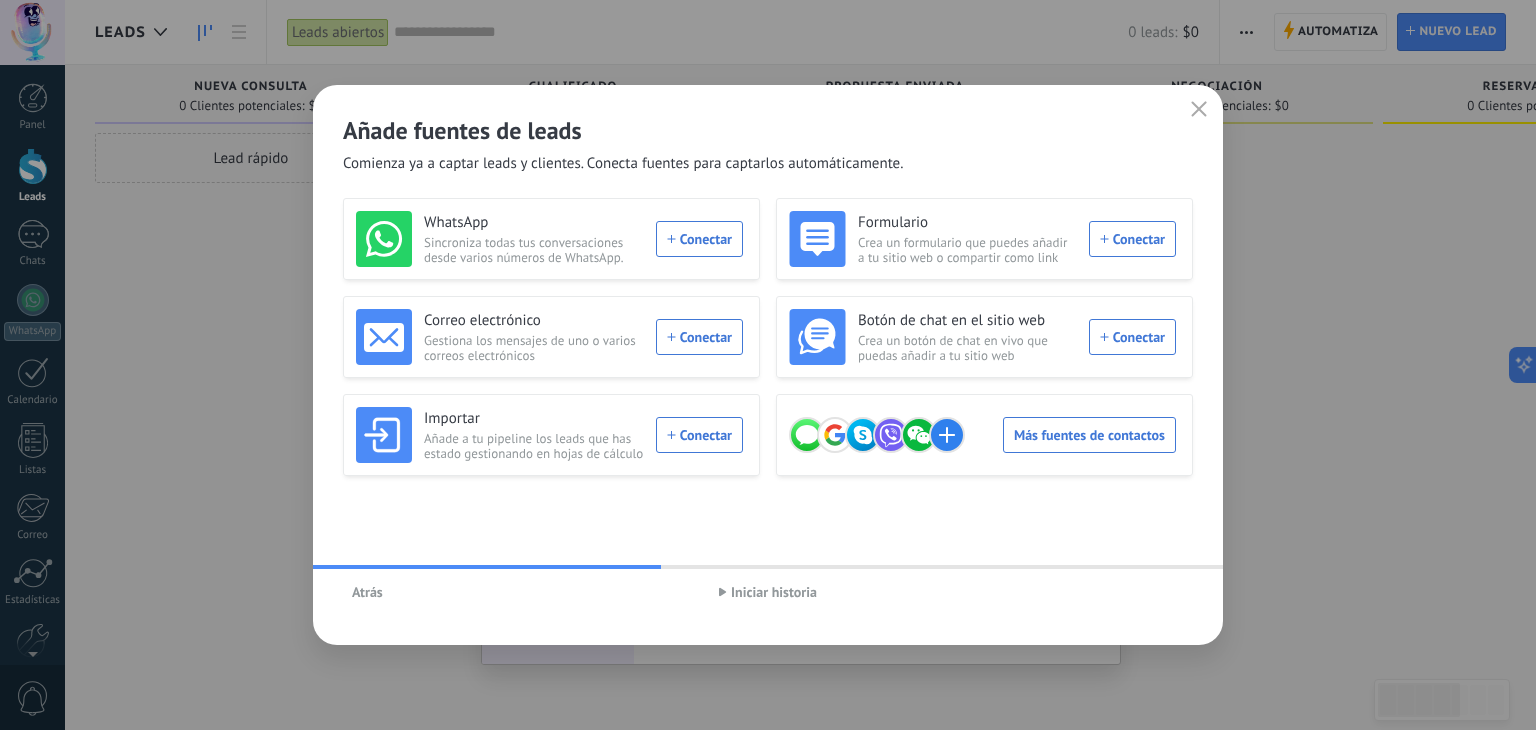 click on "Atrás" at bounding box center (367, 592) 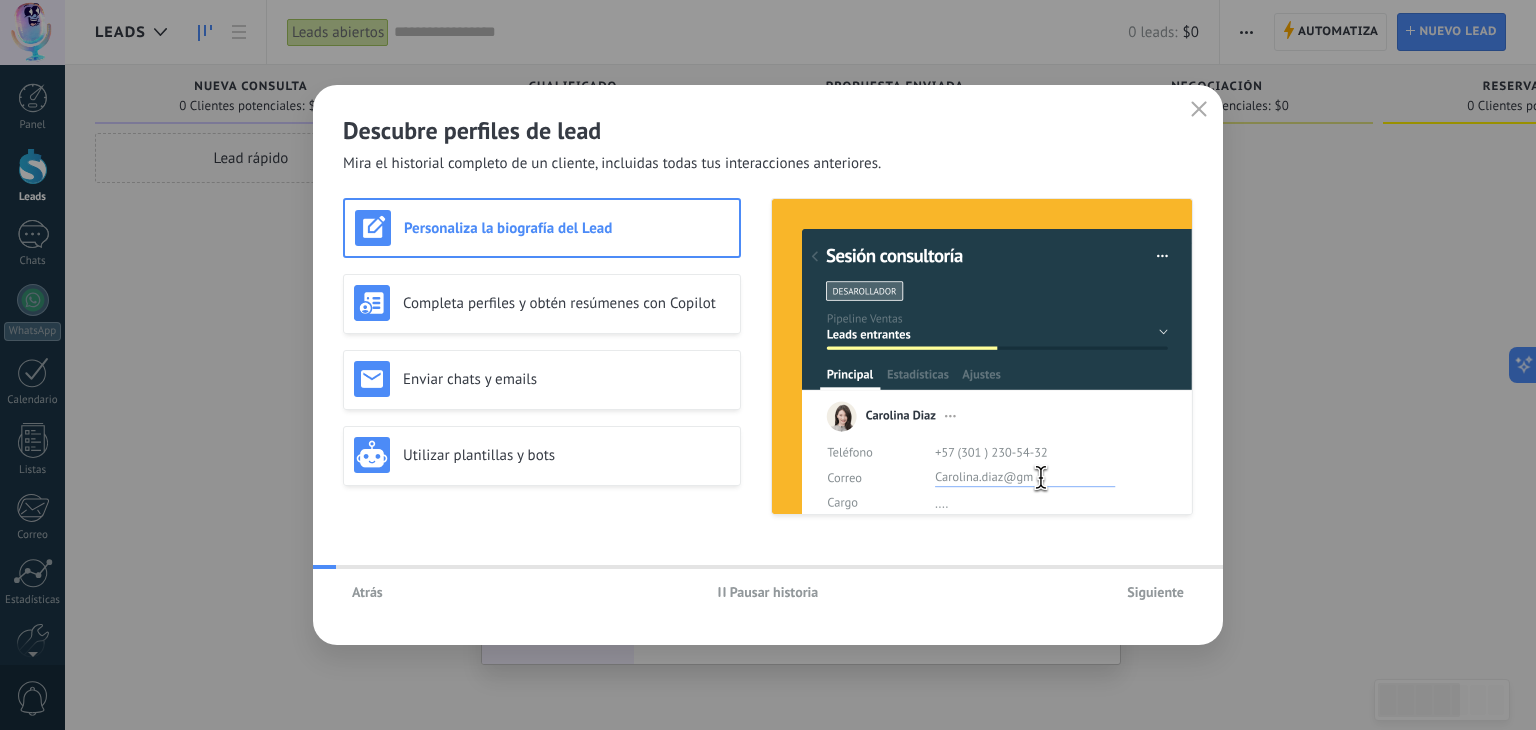 click on "Atrás" at bounding box center [367, 592] 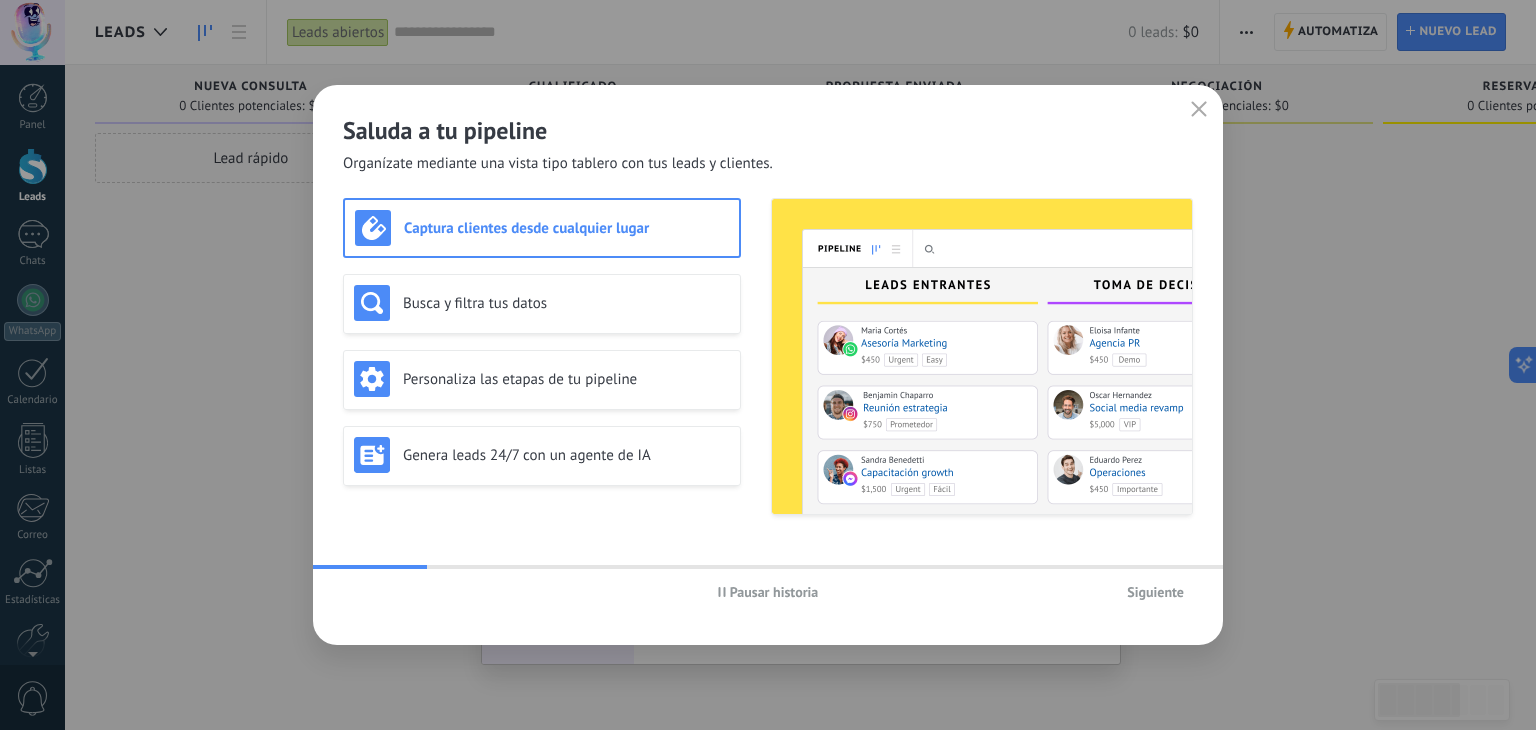 click at bounding box center (1199, 110) 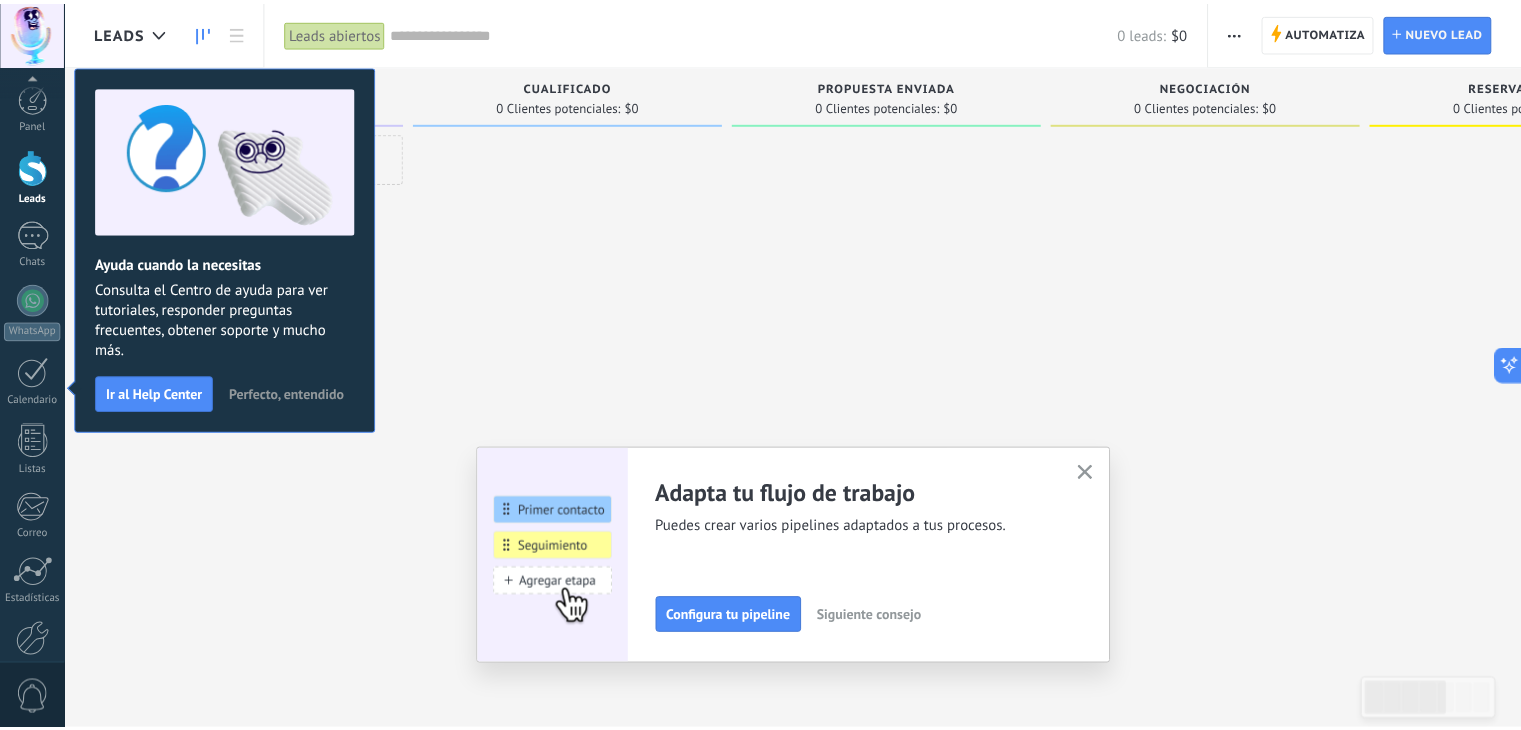 scroll, scrollTop: 101, scrollLeft: 0, axis: vertical 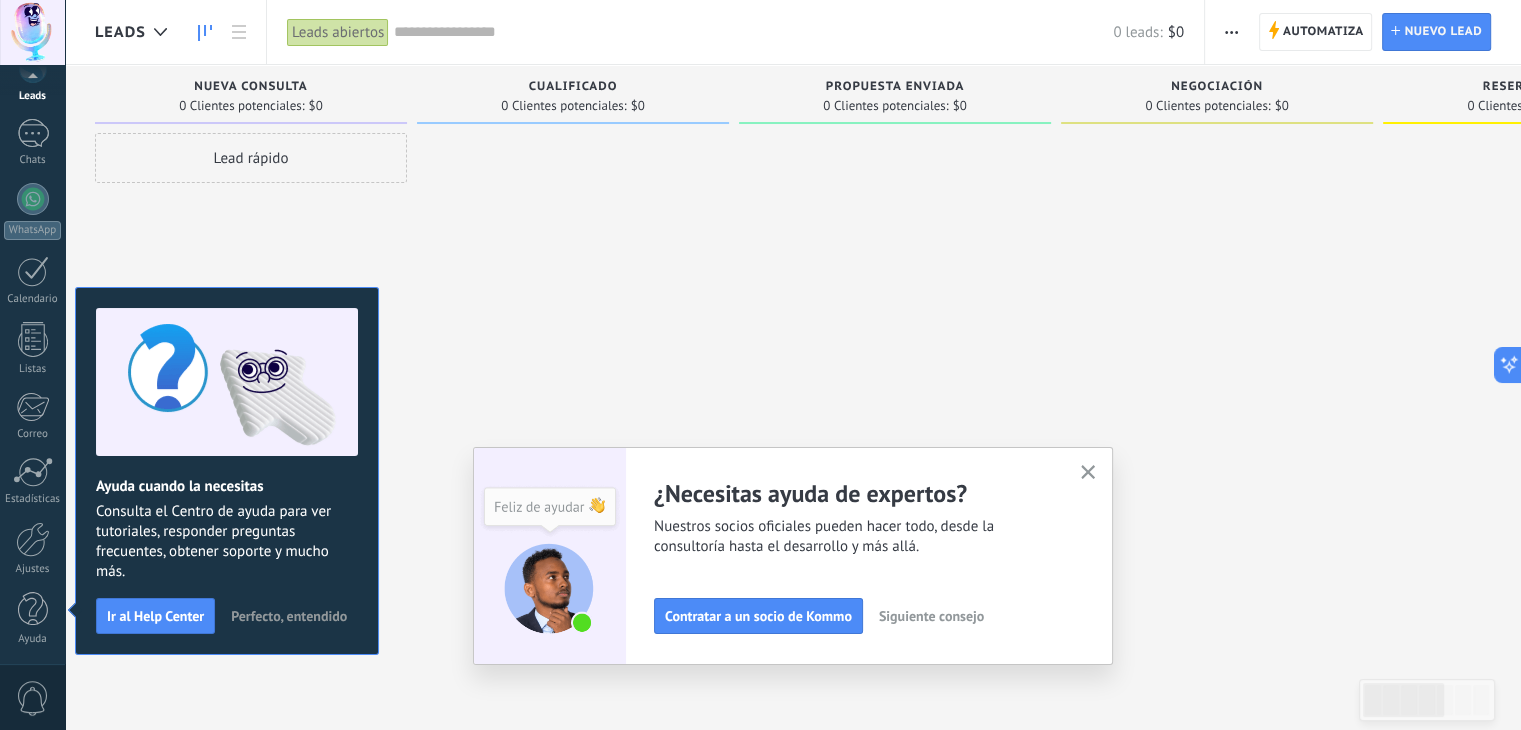 click 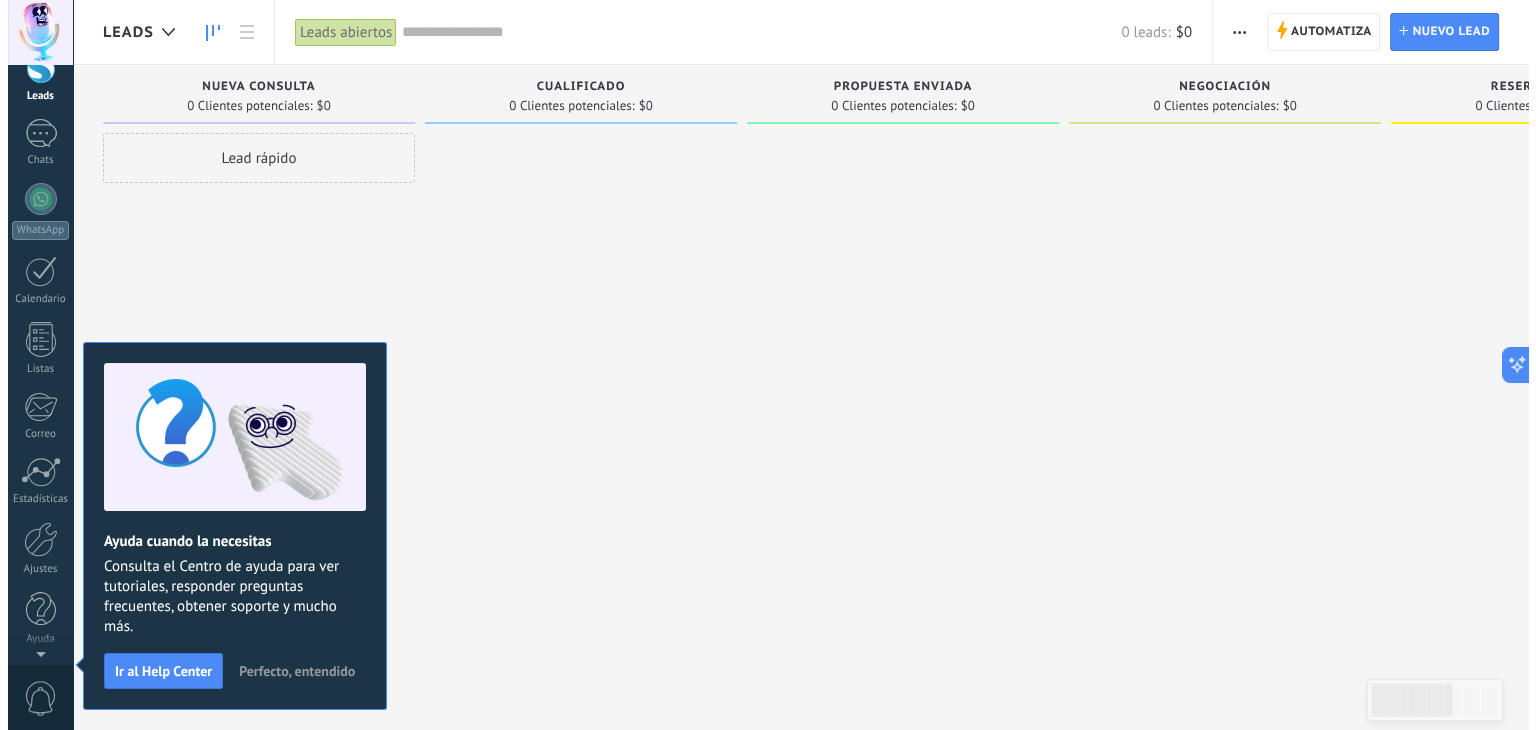 scroll, scrollTop: 0, scrollLeft: 0, axis: both 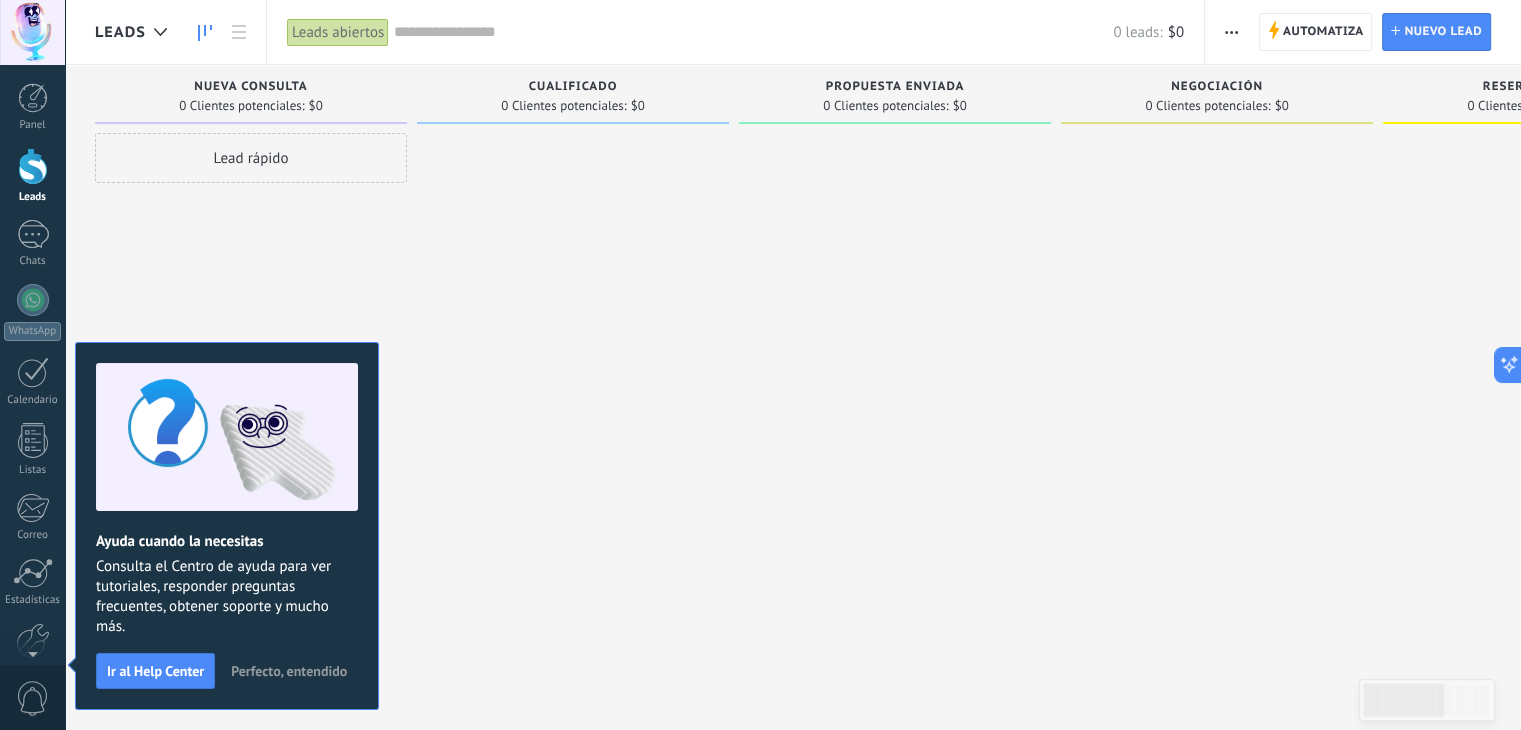 click on "Perfecto, entendido" at bounding box center (289, 671) 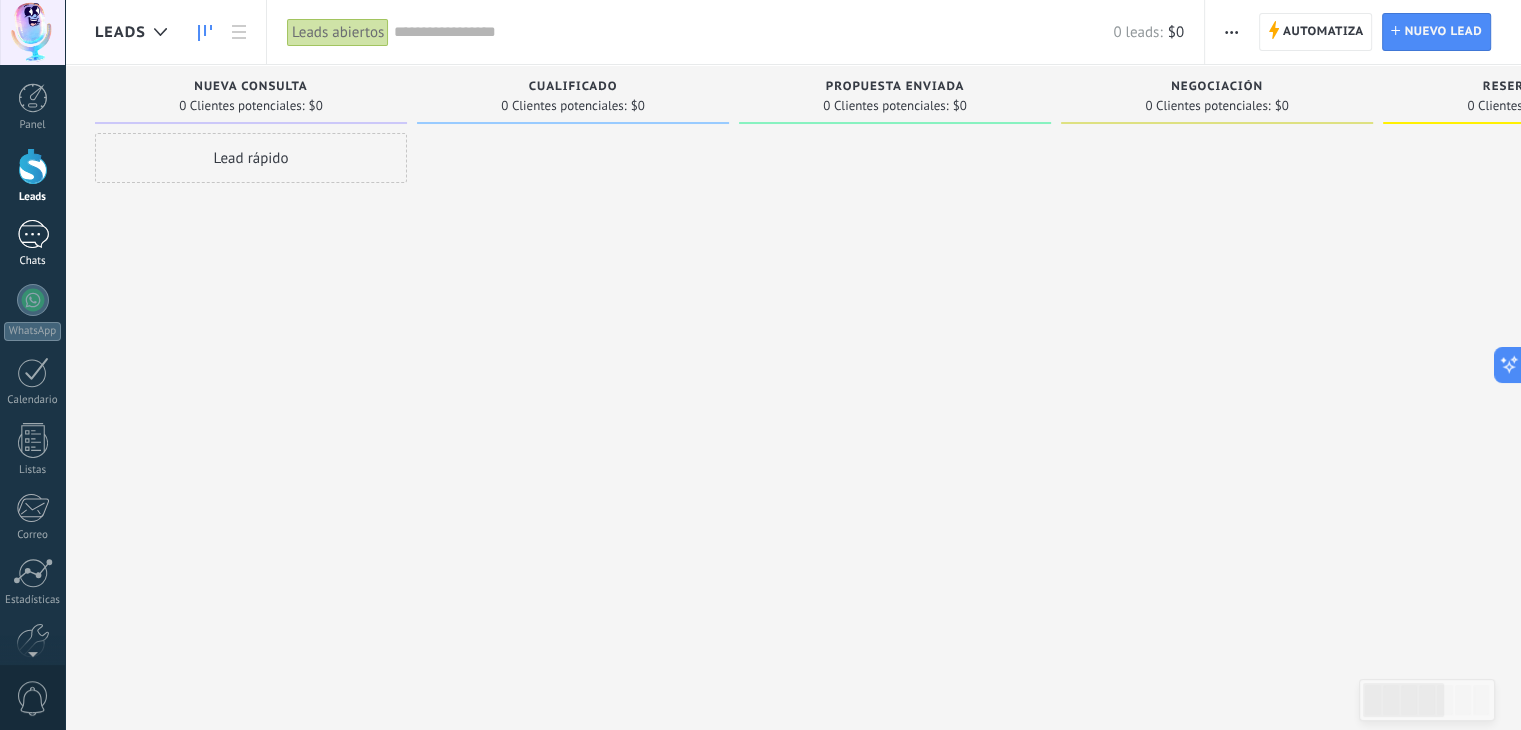 click at bounding box center [33, 234] 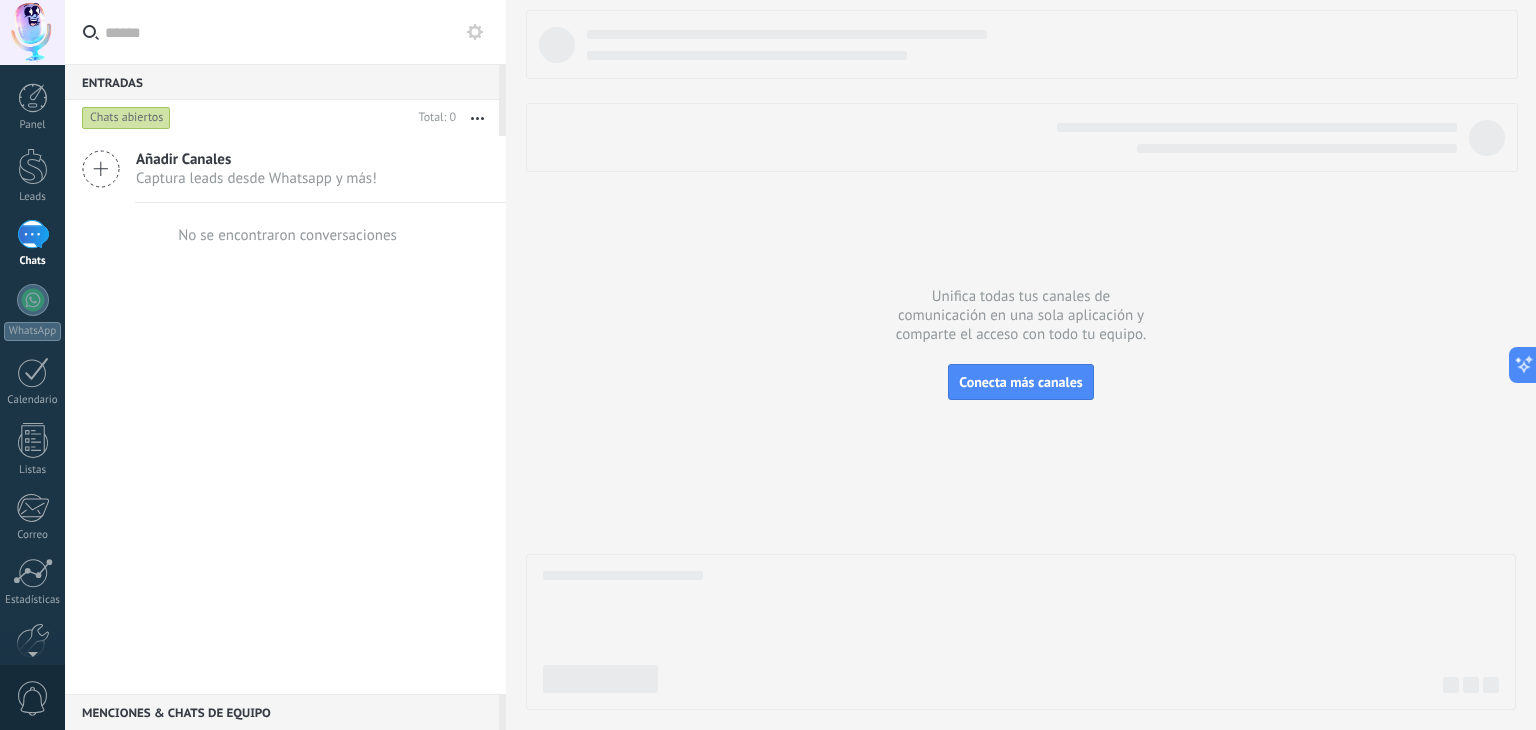 click on "Captura leads desde Whatsapp y más!" at bounding box center (256, 178) 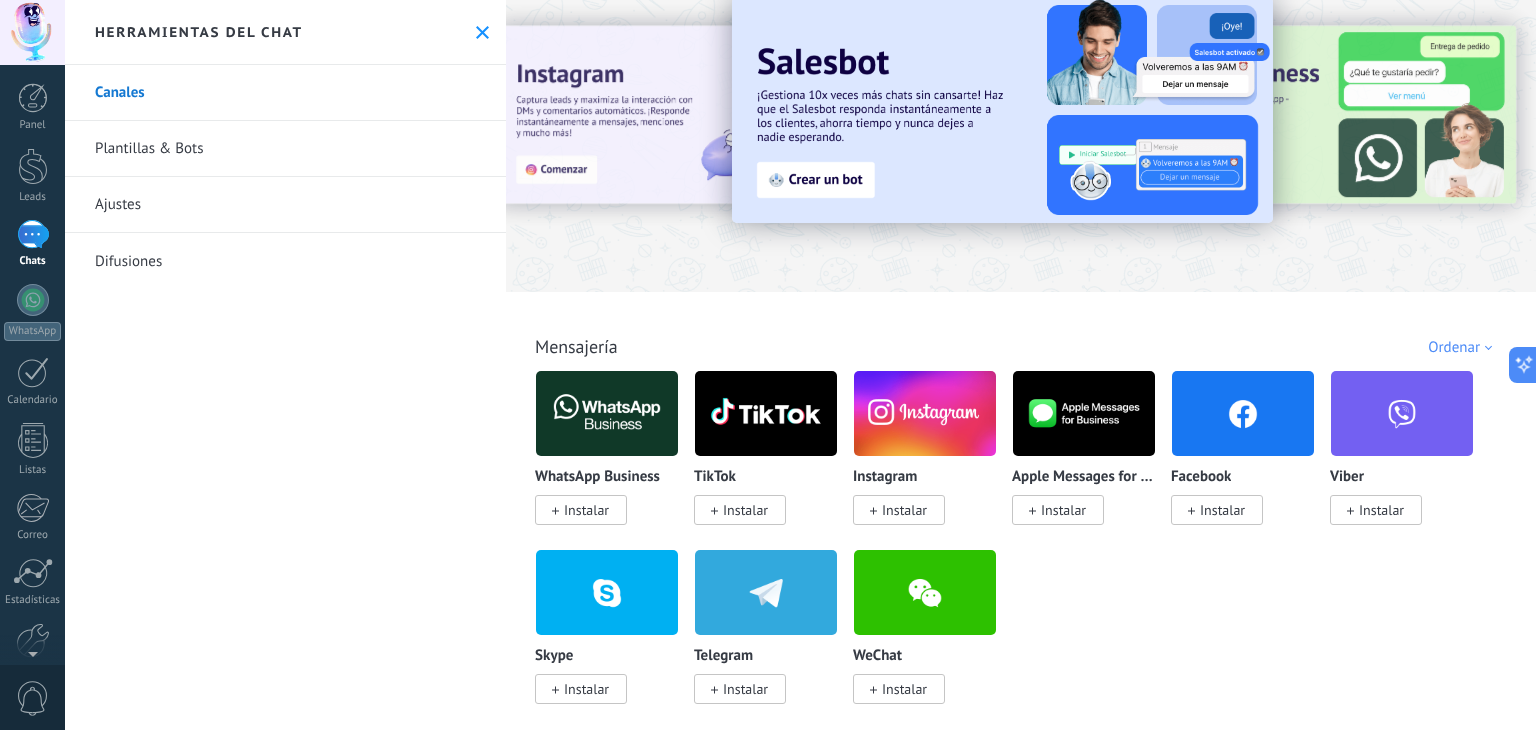 scroll, scrollTop: 0, scrollLeft: 0, axis: both 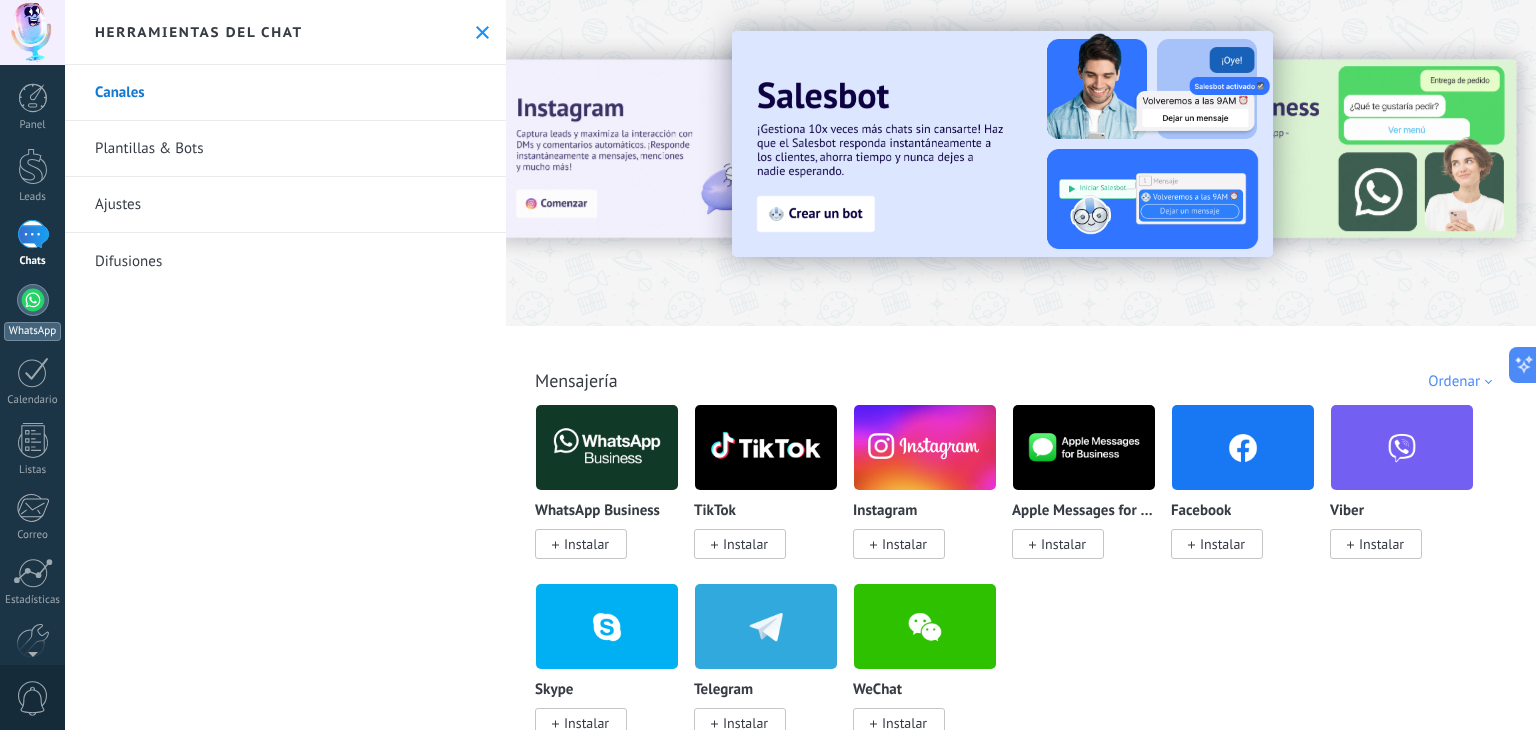 click at bounding box center (33, 300) 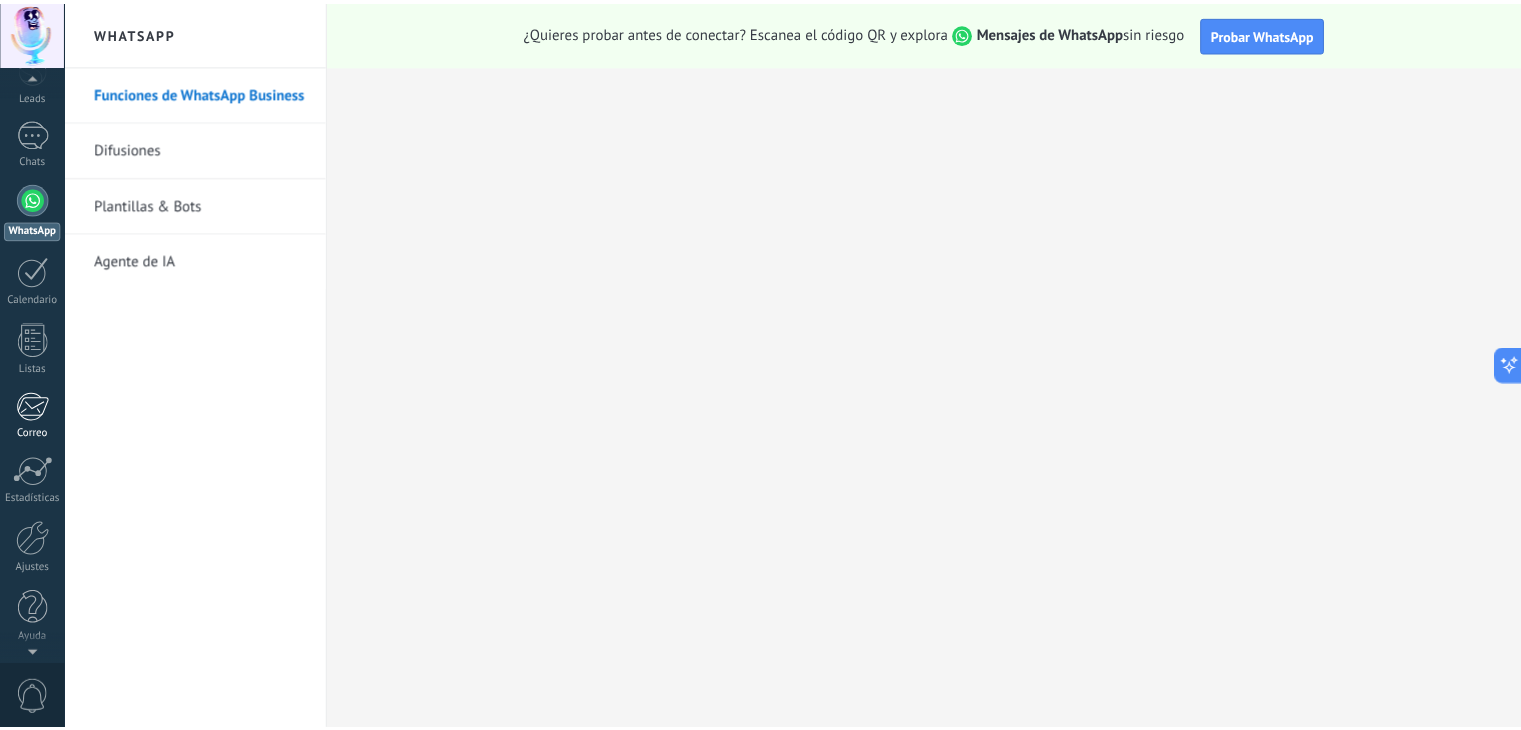 scroll, scrollTop: 0, scrollLeft: 0, axis: both 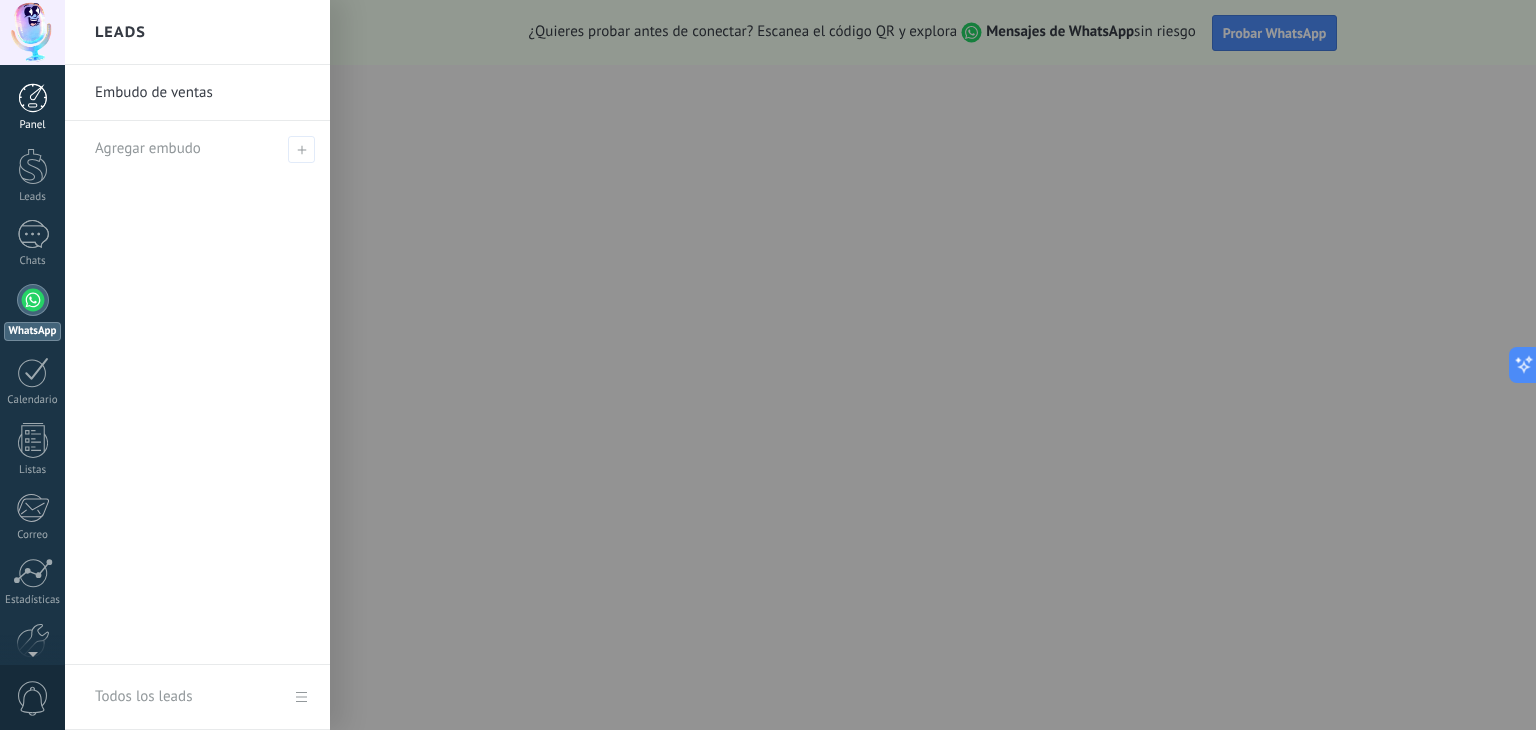 click at bounding box center (33, 98) 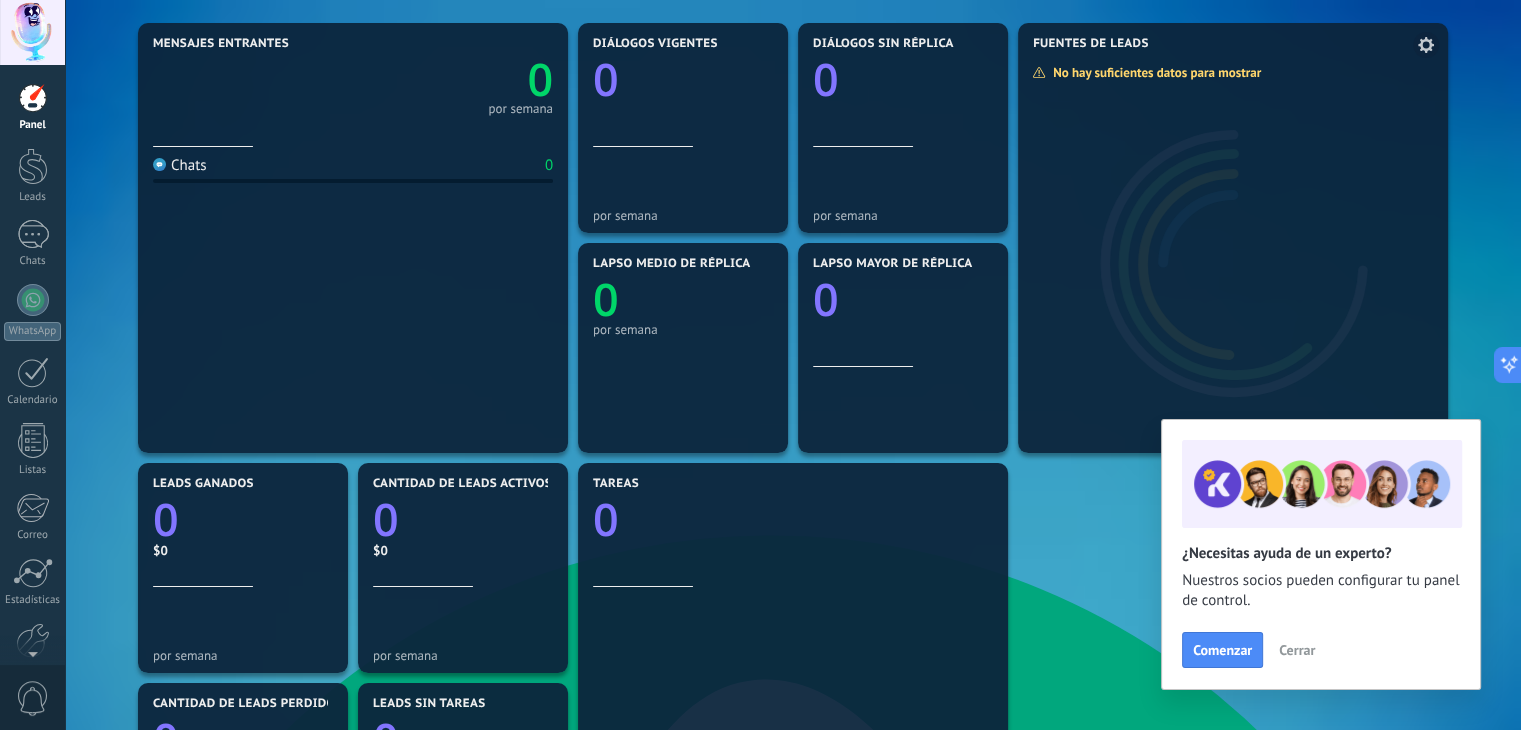scroll, scrollTop: 300, scrollLeft: 0, axis: vertical 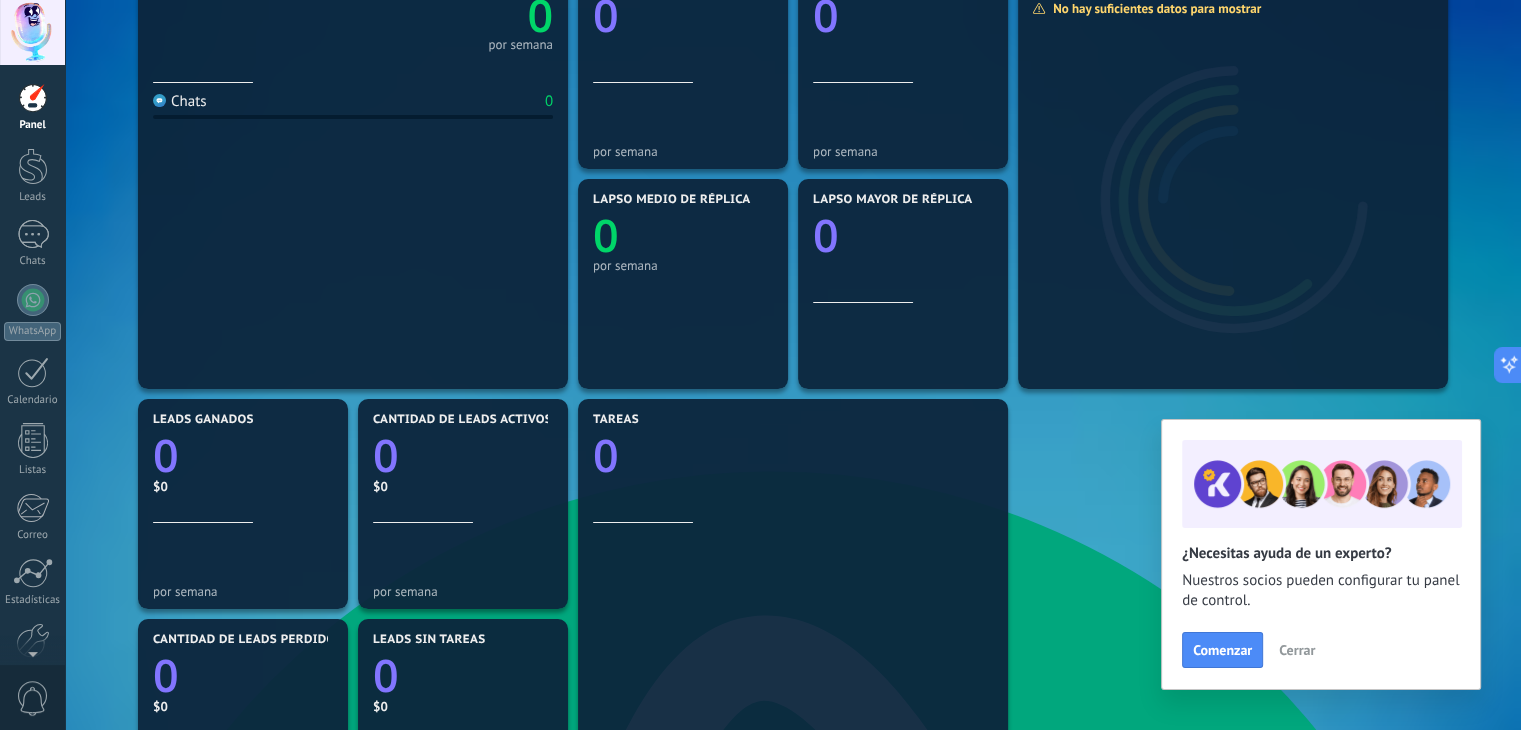 click on "Cerrar" at bounding box center [1297, 650] 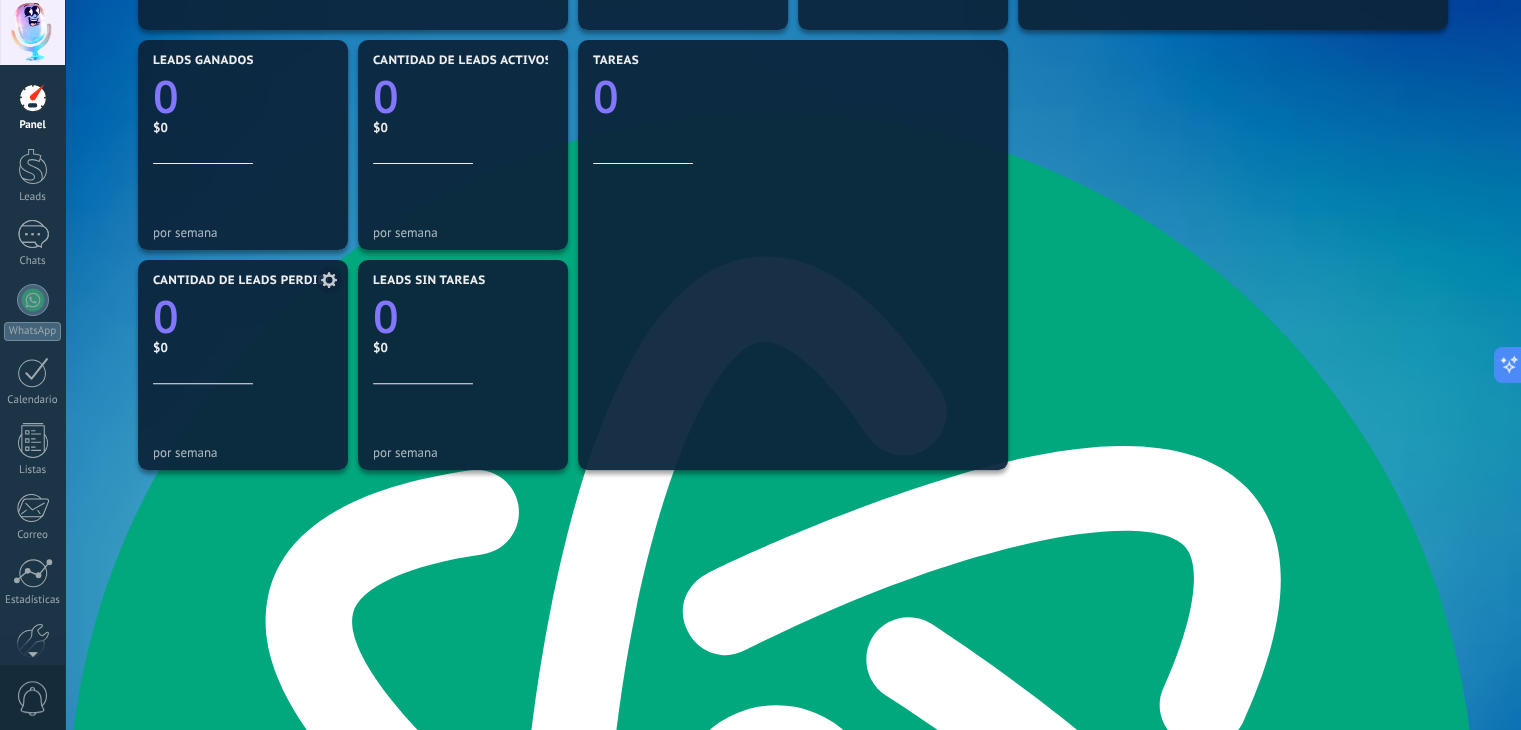 scroll, scrollTop: 0, scrollLeft: 0, axis: both 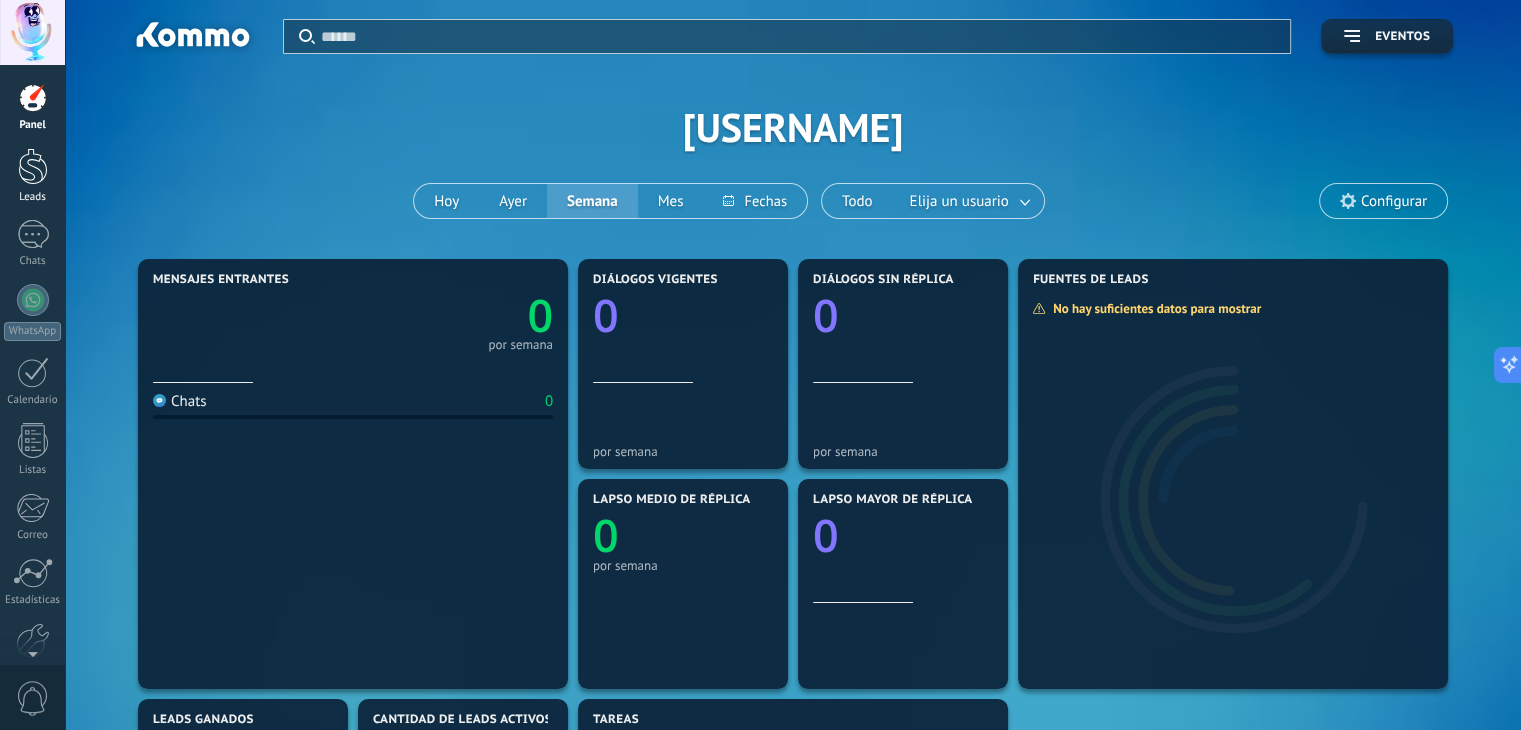 click at bounding box center [33, 166] 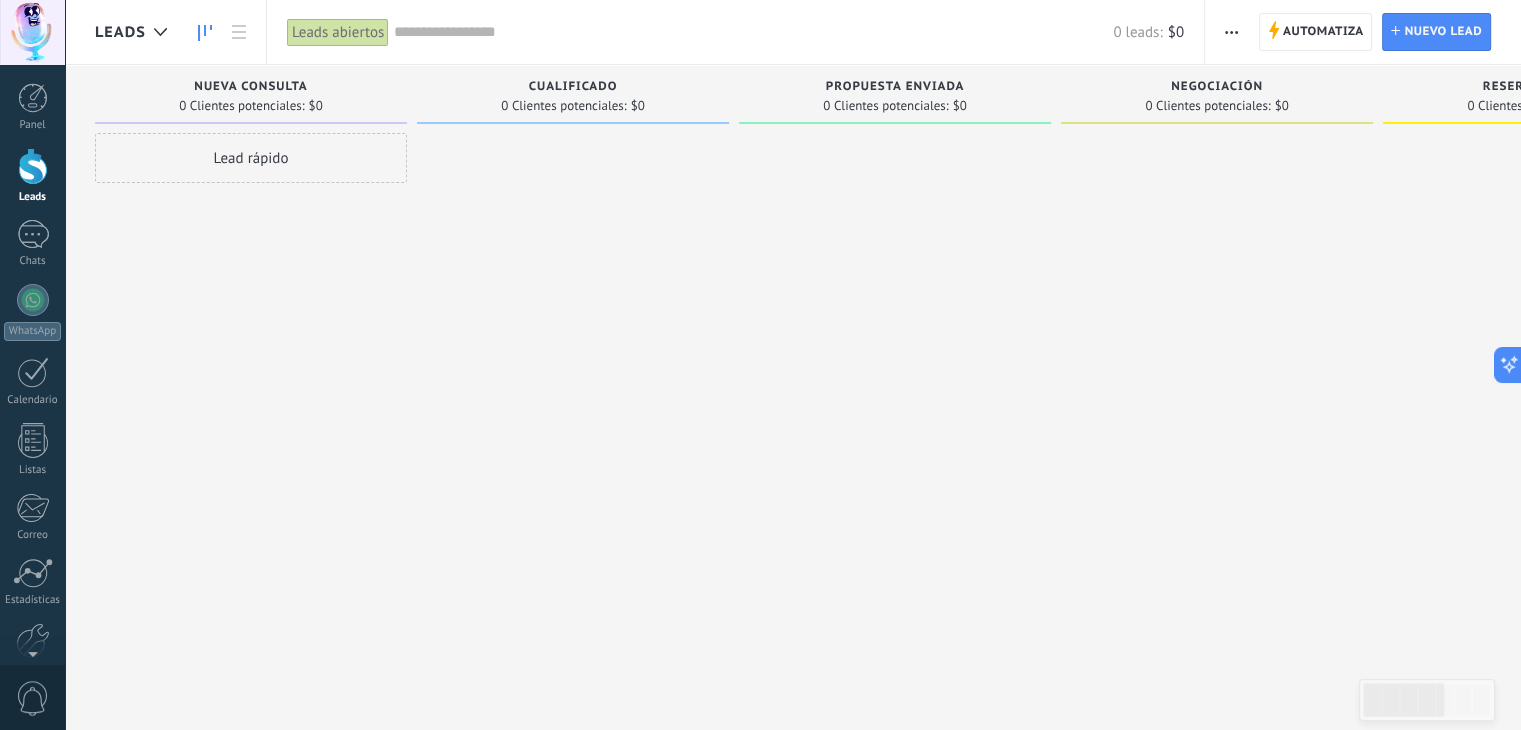 click on "Lead rápido" at bounding box center (251, 158) 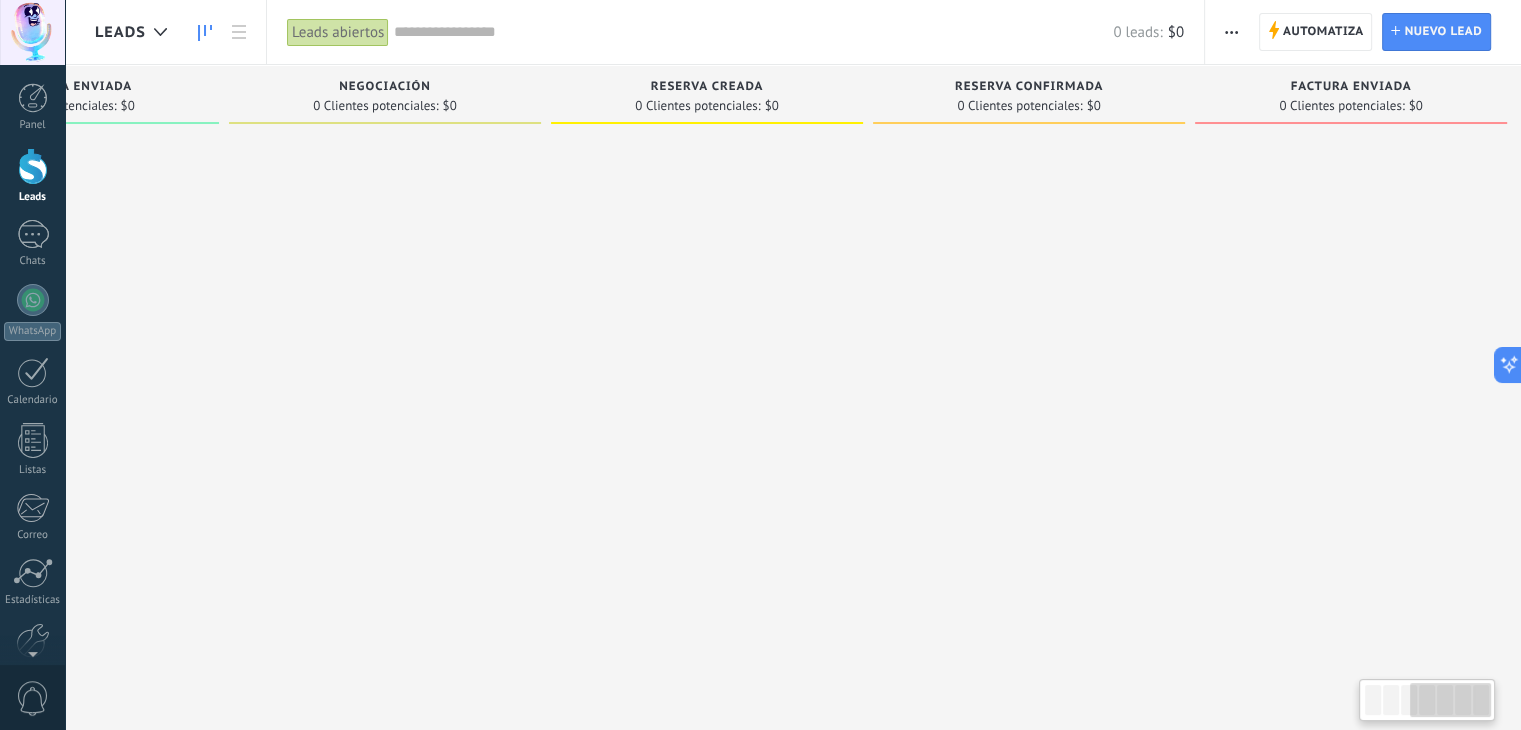 scroll, scrollTop: 0, scrollLeft: 848, axis: horizontal 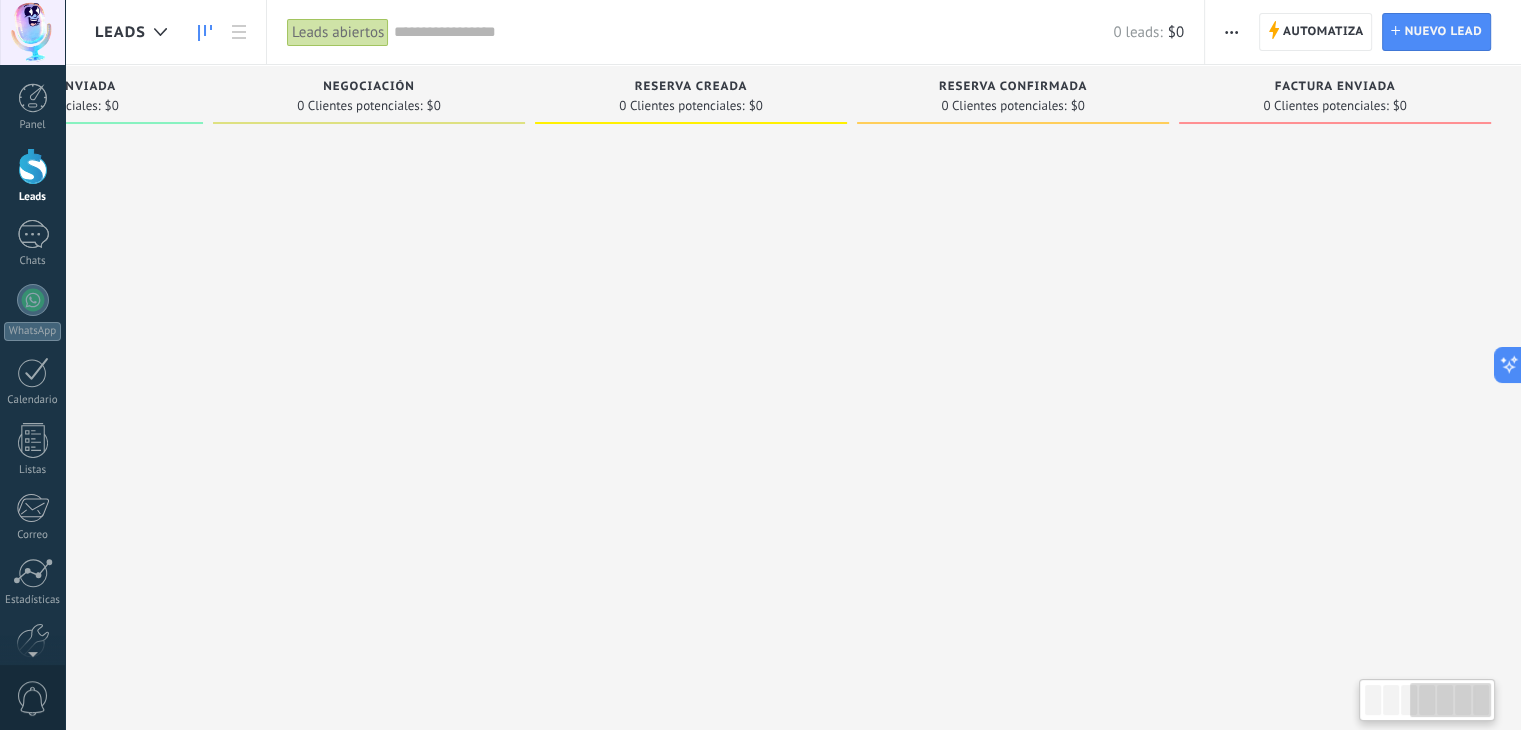 drag, startPoint x: 1388, startPoint y: 156, endPoint x: 377, endPoint y: 290, distance: 1019.8417 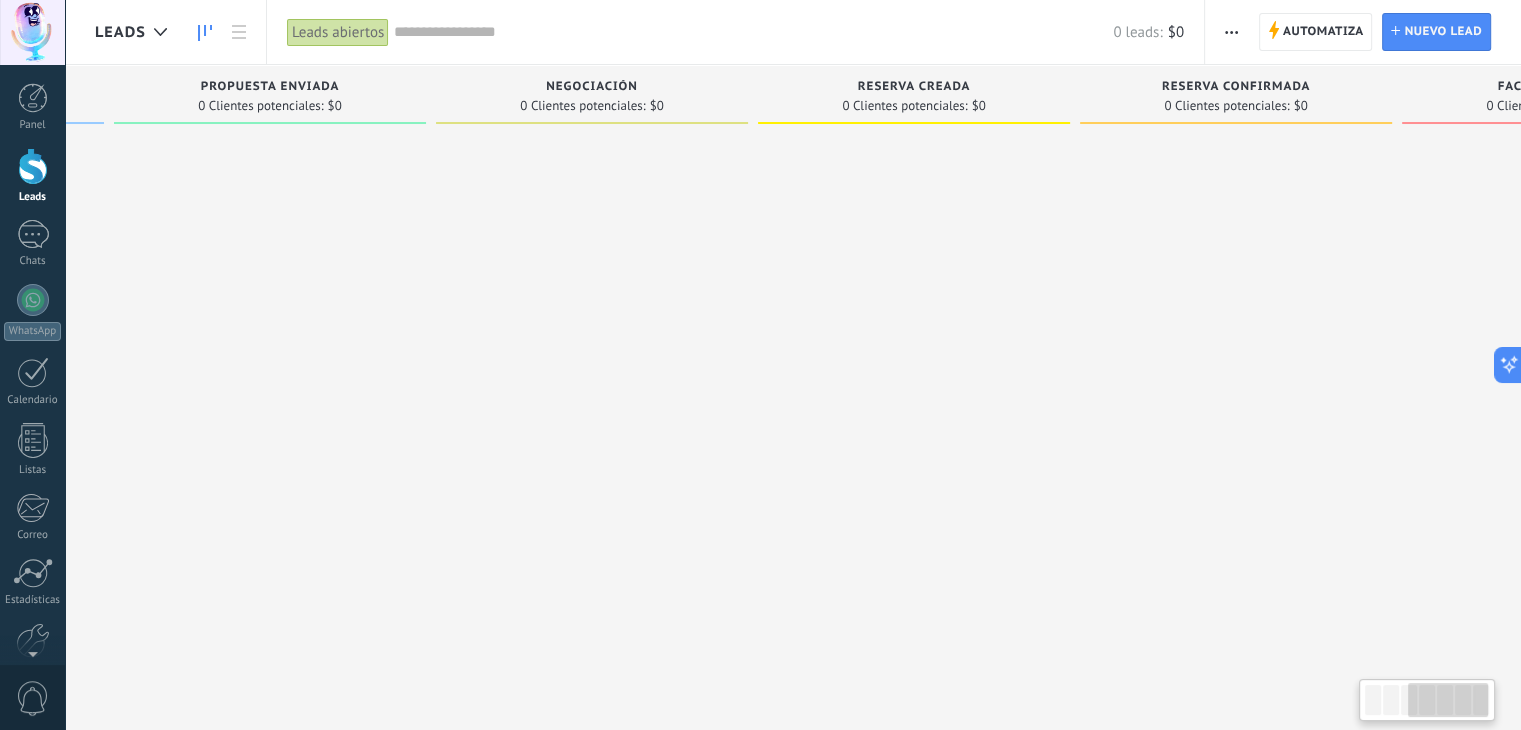 scroll, scrollTop: 0, scrollLeft: 7, axis: horizontal 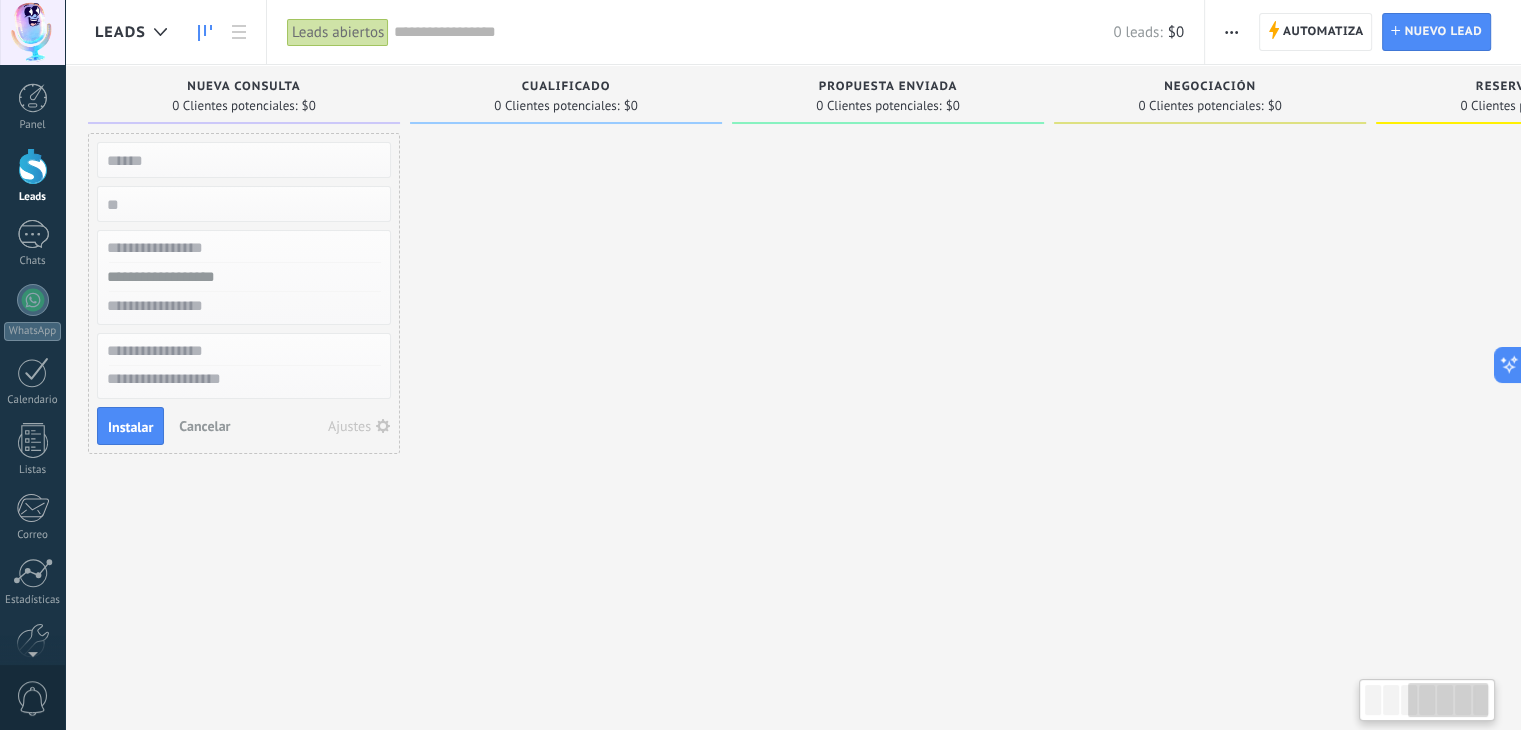 drag, startPoint x: 692, startPoint y: 145, endPoint x: 1535, endPoint y: 73, distance: 846.06915 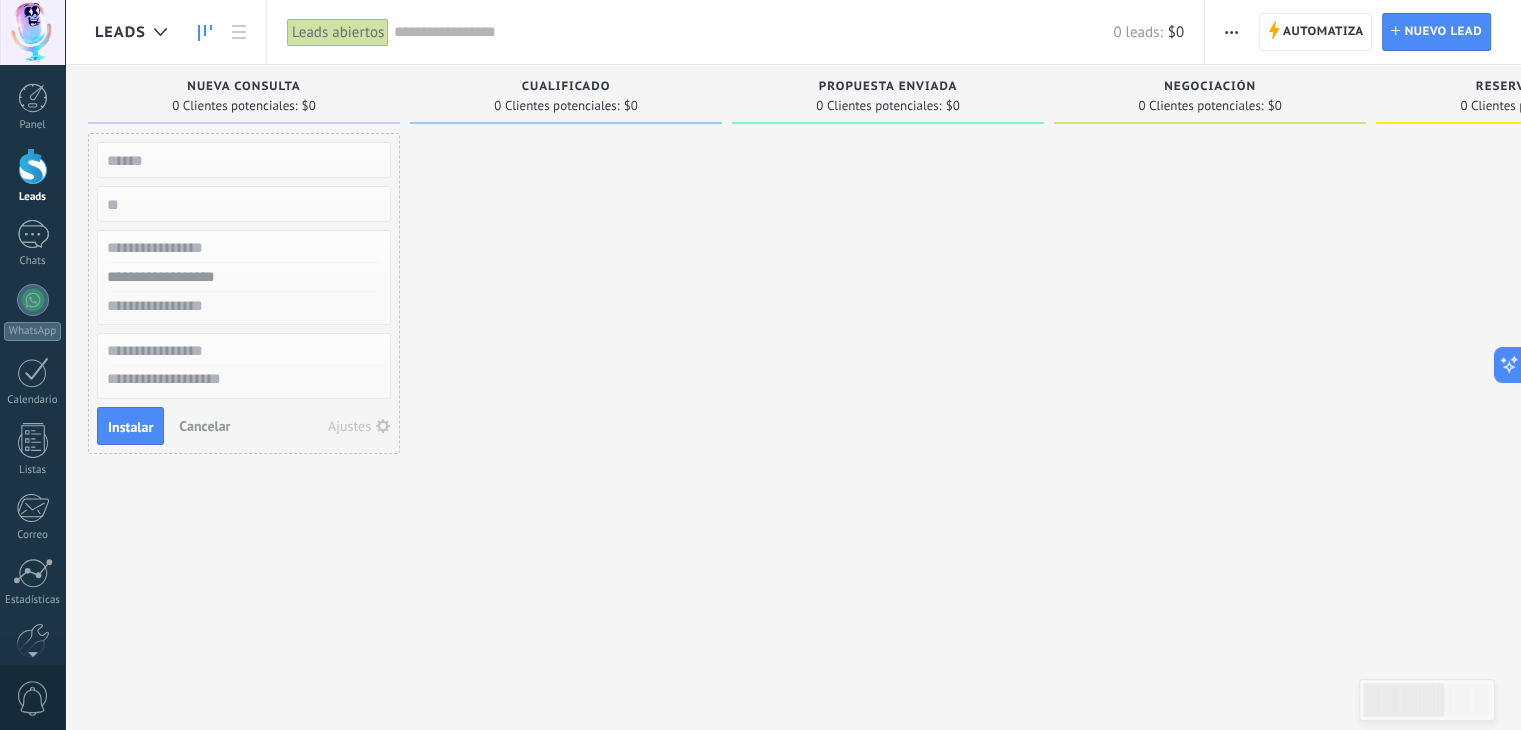 click on "Cualificado" at bounding box center (566, 88) 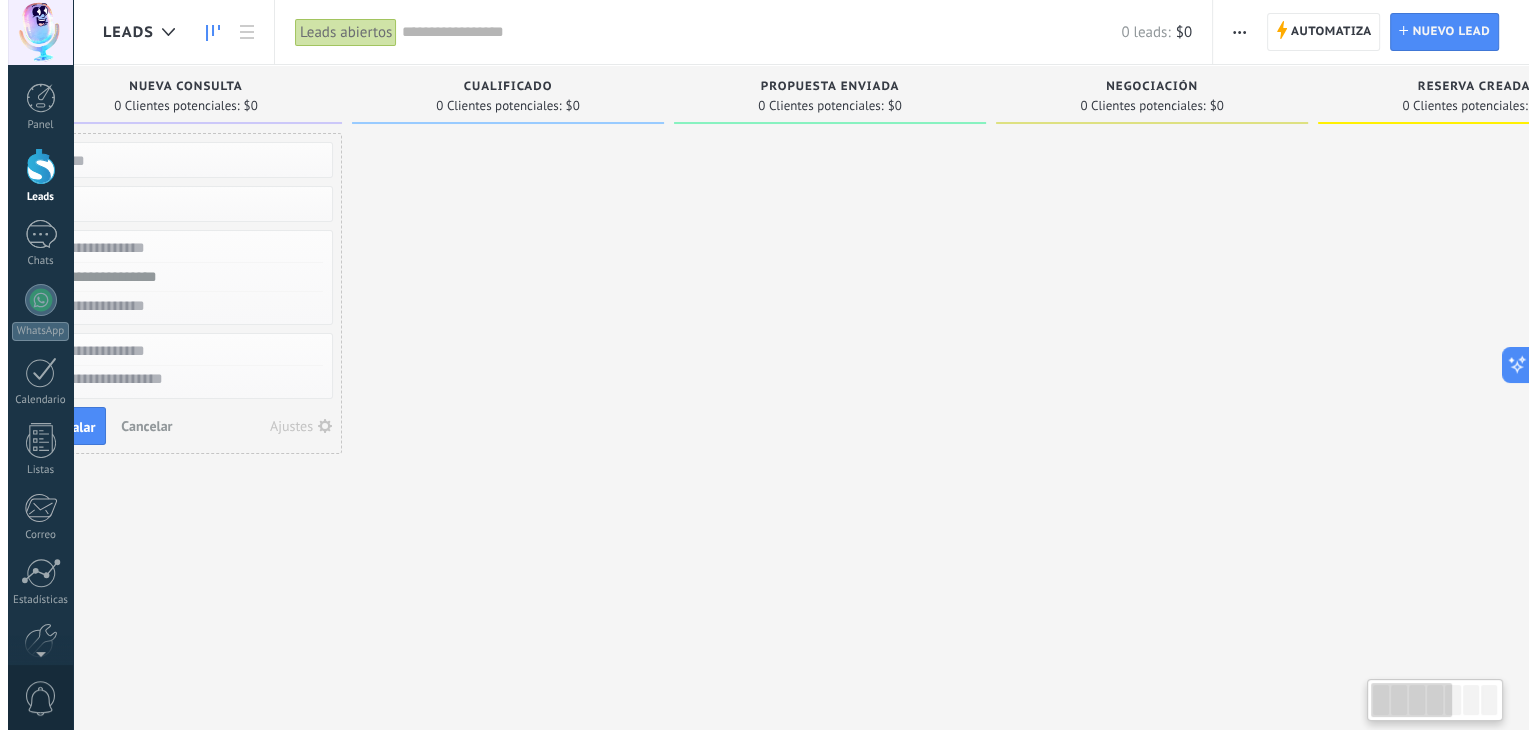 scroll, scrollTop: 0, scrollLeft: 0, axis: both 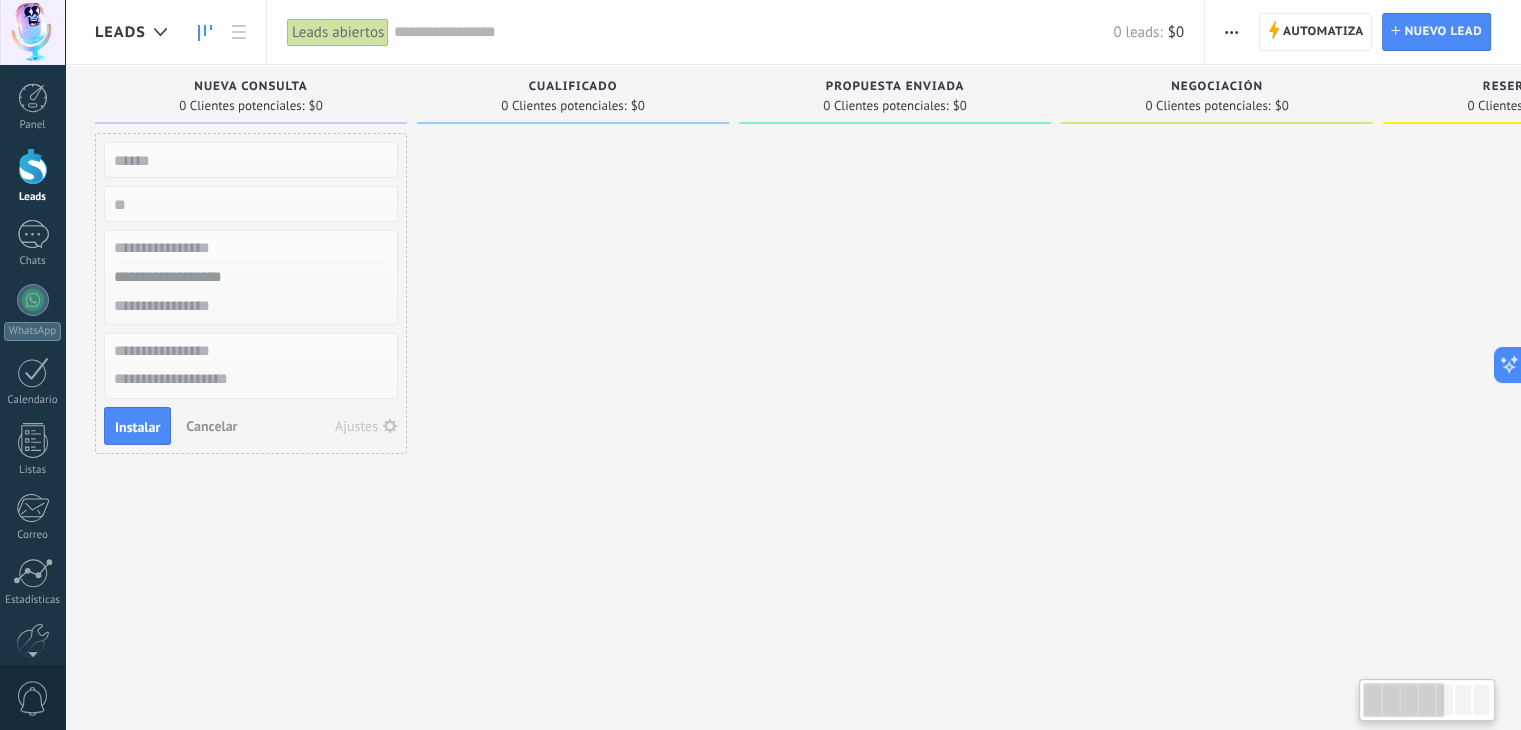 drag, startPoint x: 696, startPoint y: 197, endPoint x: 963, endPoint y: 167, distance: 268.6801 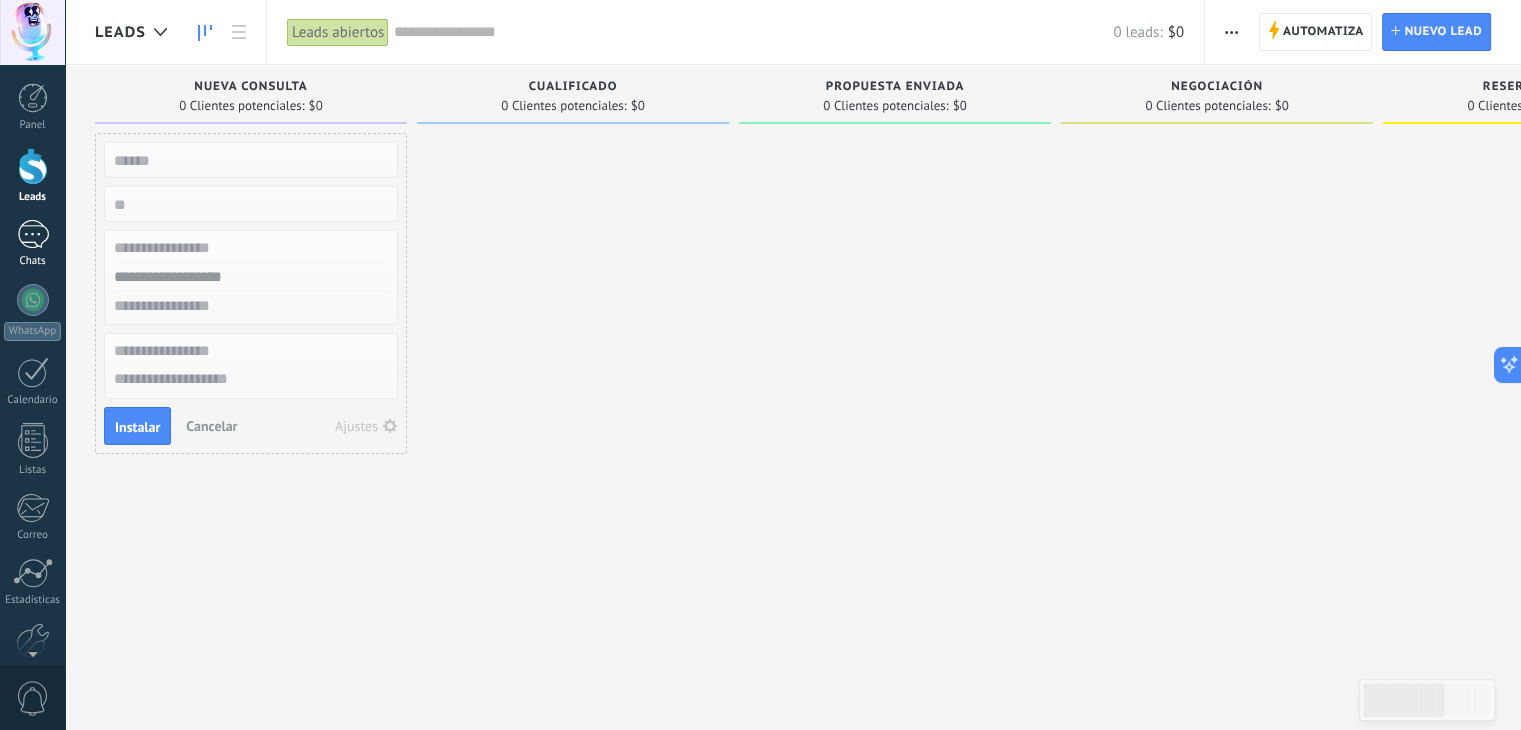 click on "Chats" at bounding box center [32, 244] 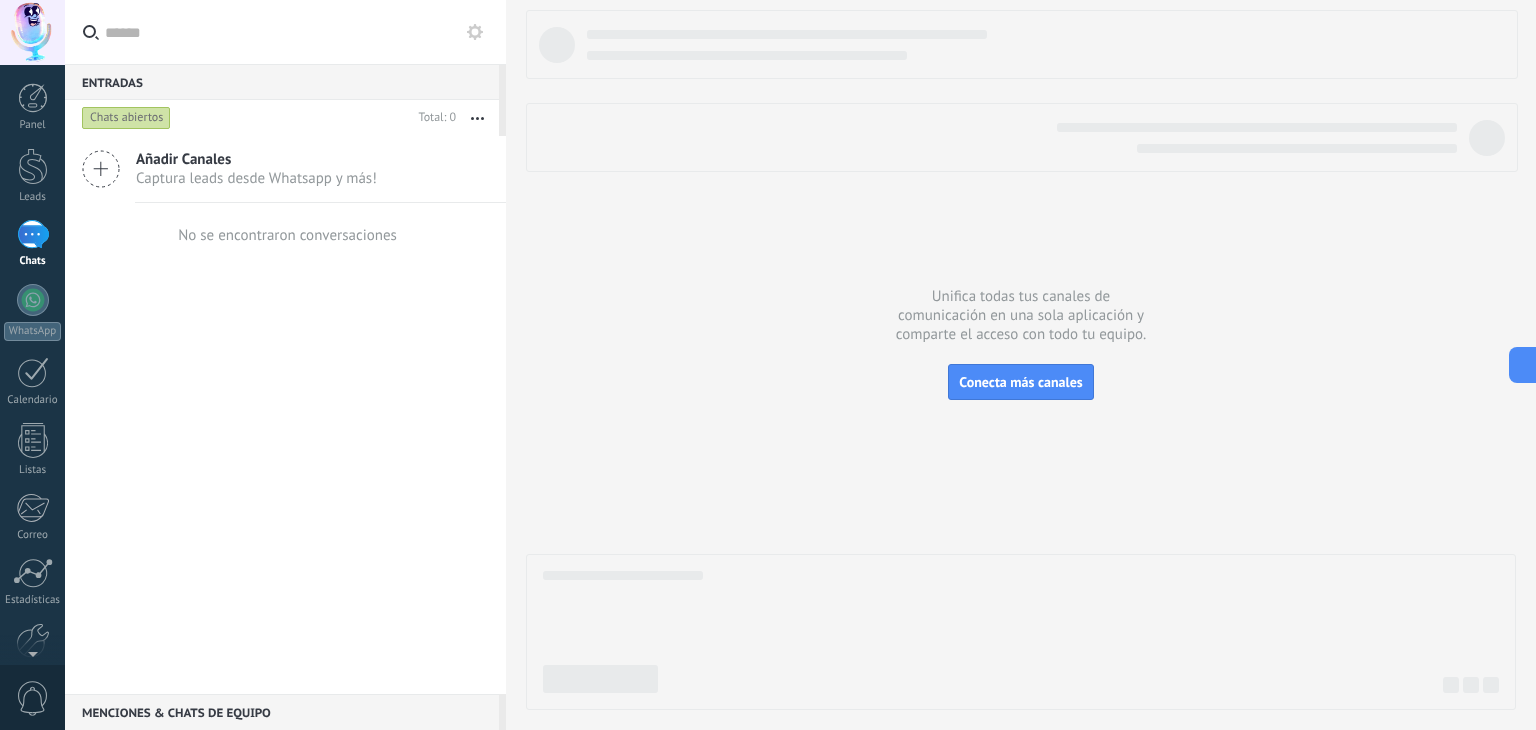 click 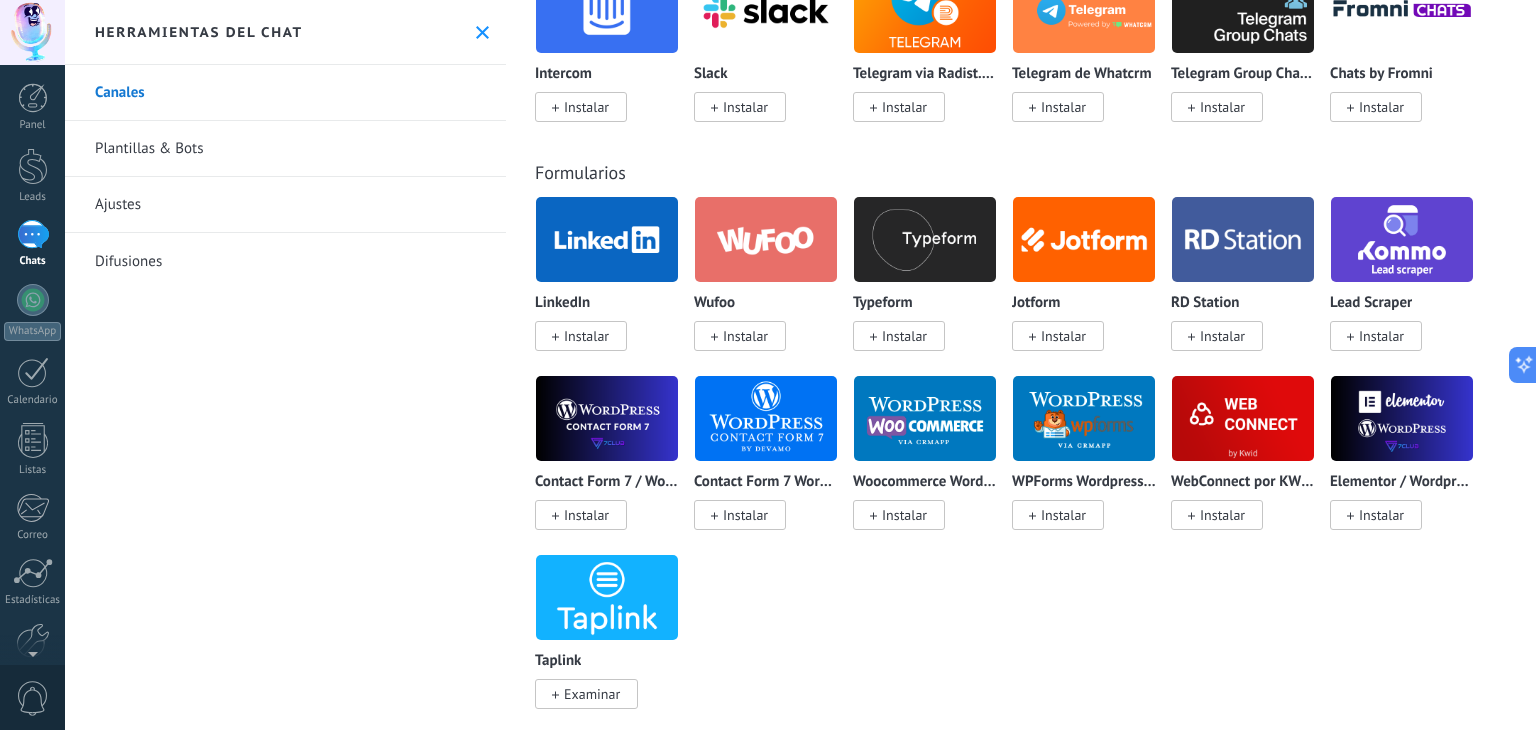 scroll, scrollTop: 1400, scrollLeft: 0, axis: vertical 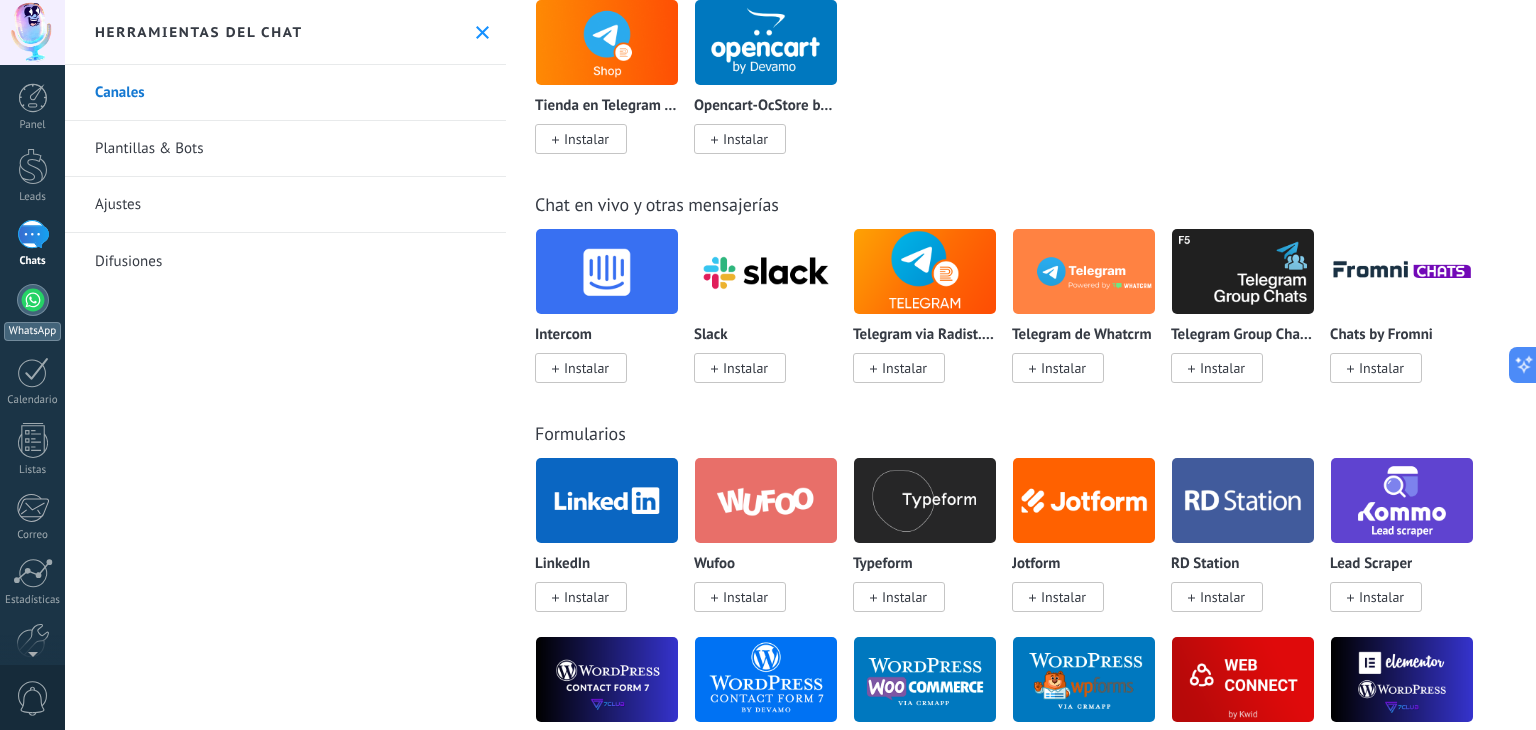 click at bounding box center (33, 300) 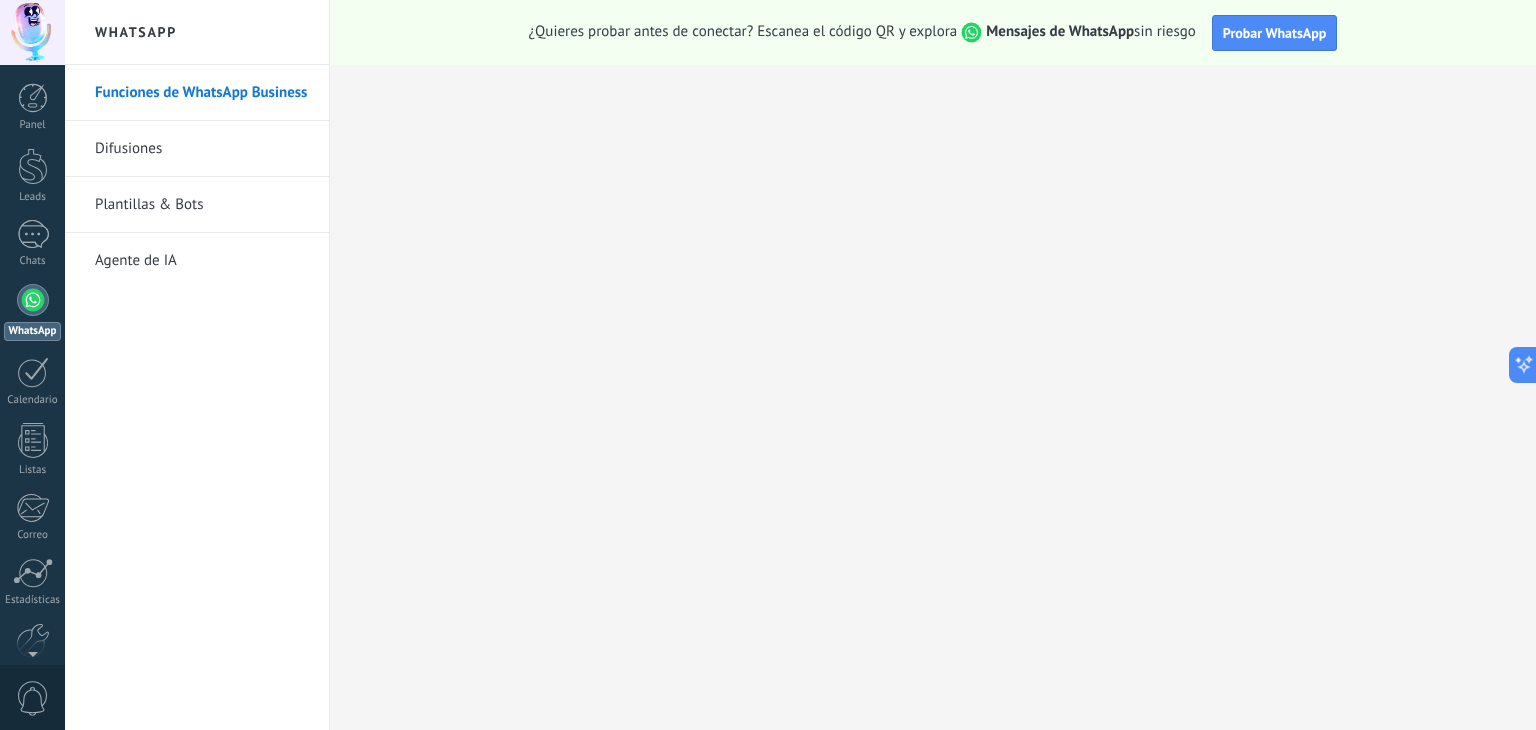 click on "Plantillas & Bots" at bounding box center [202, 205] 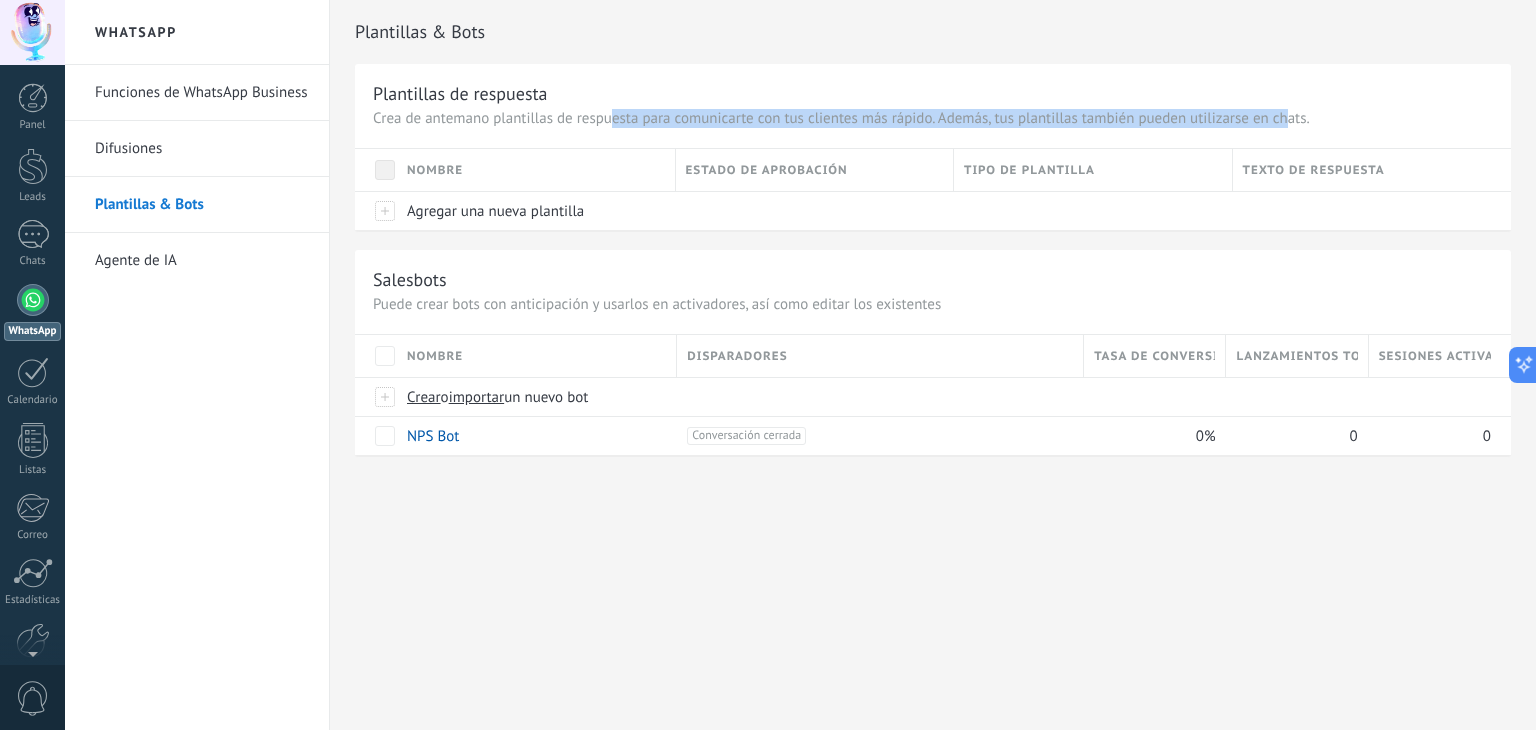 drag, startPoint x: 608, startPoint y: 114, endPoint x: 1284, endPoint y: 121, distance: 676.03625 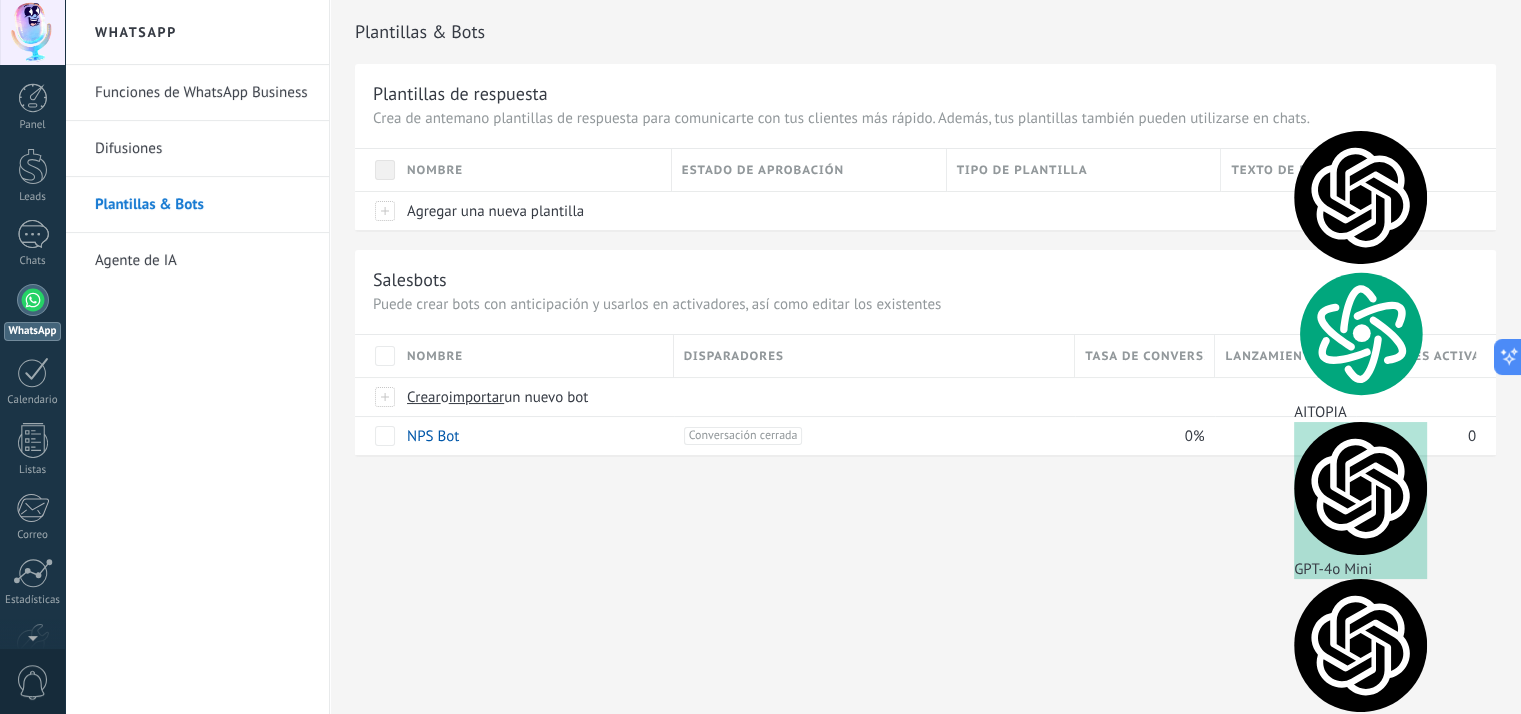 click on "Estado de aprobación" at bounding box center (809, 170) 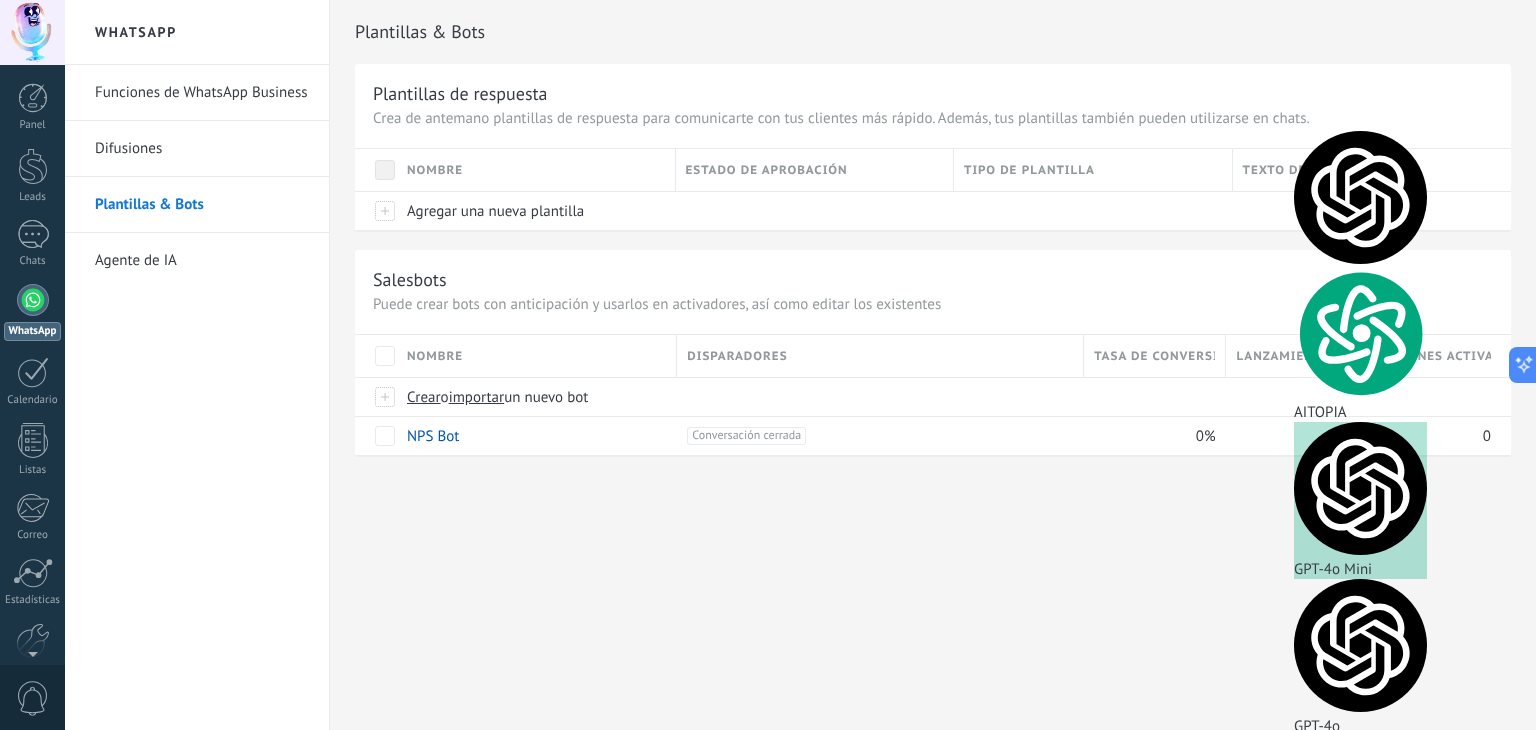 click on "Tipo de plantilla" at bounding box center [1093, 170] 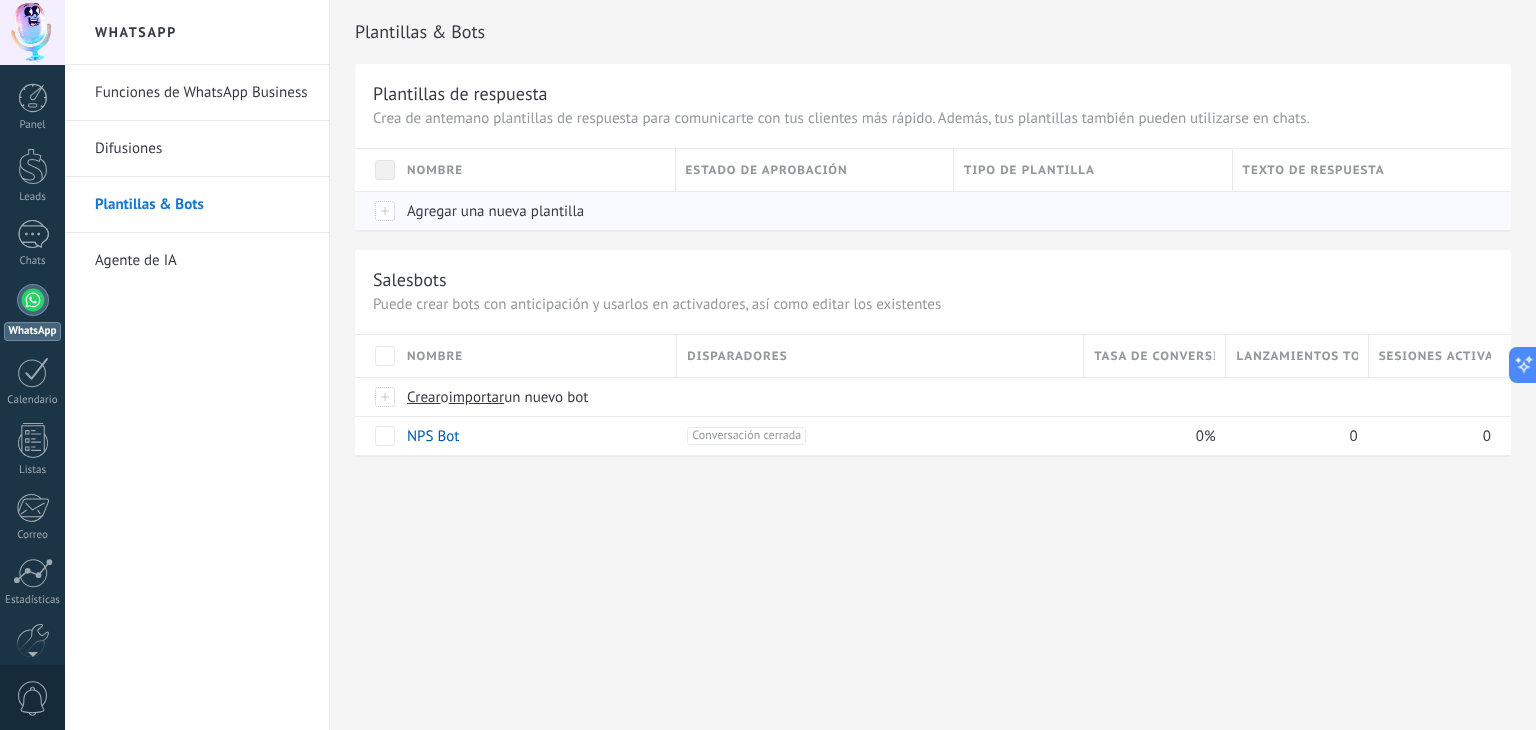 click on "Agregar una nueva plantilla" at bounding box center [495, 211] 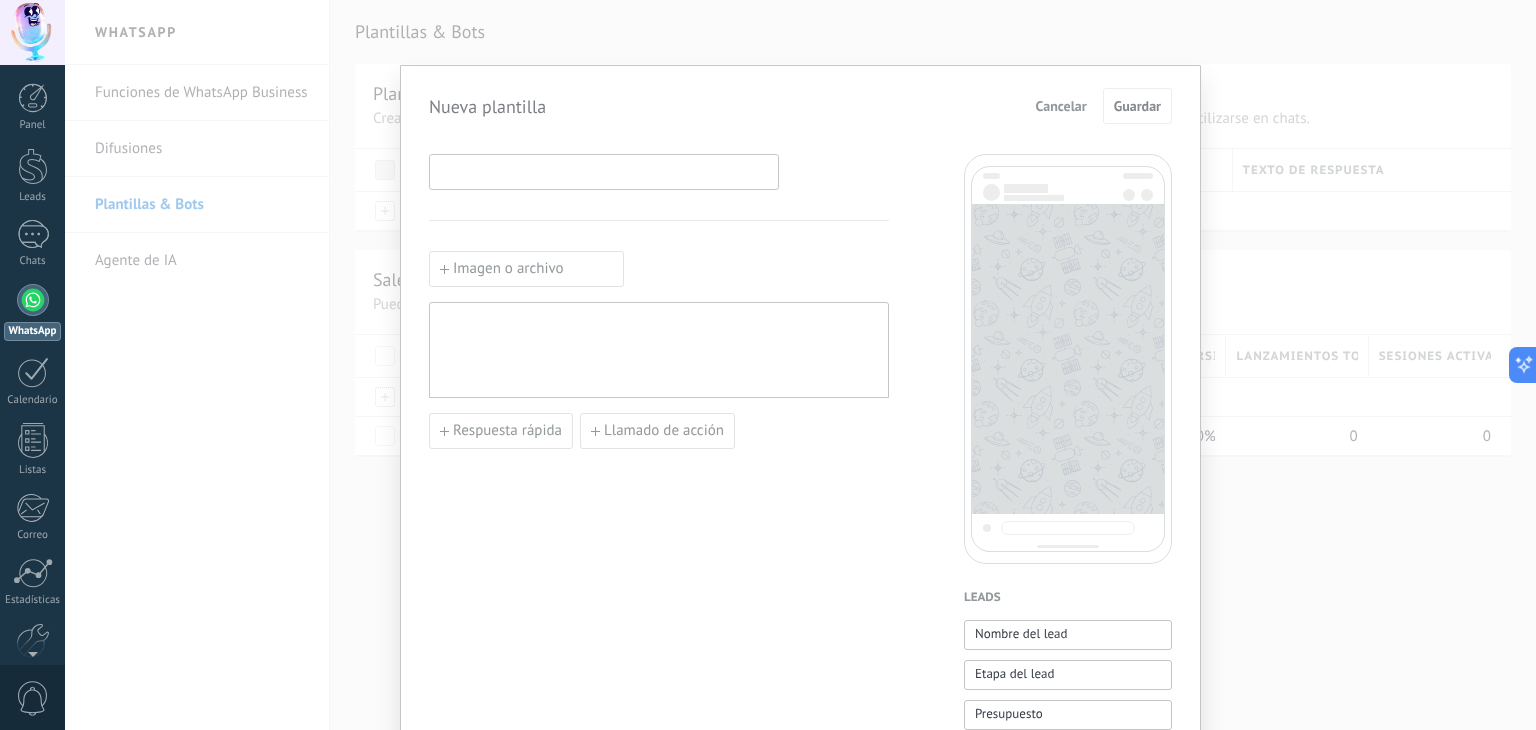 click at bounding box center [604, 171] 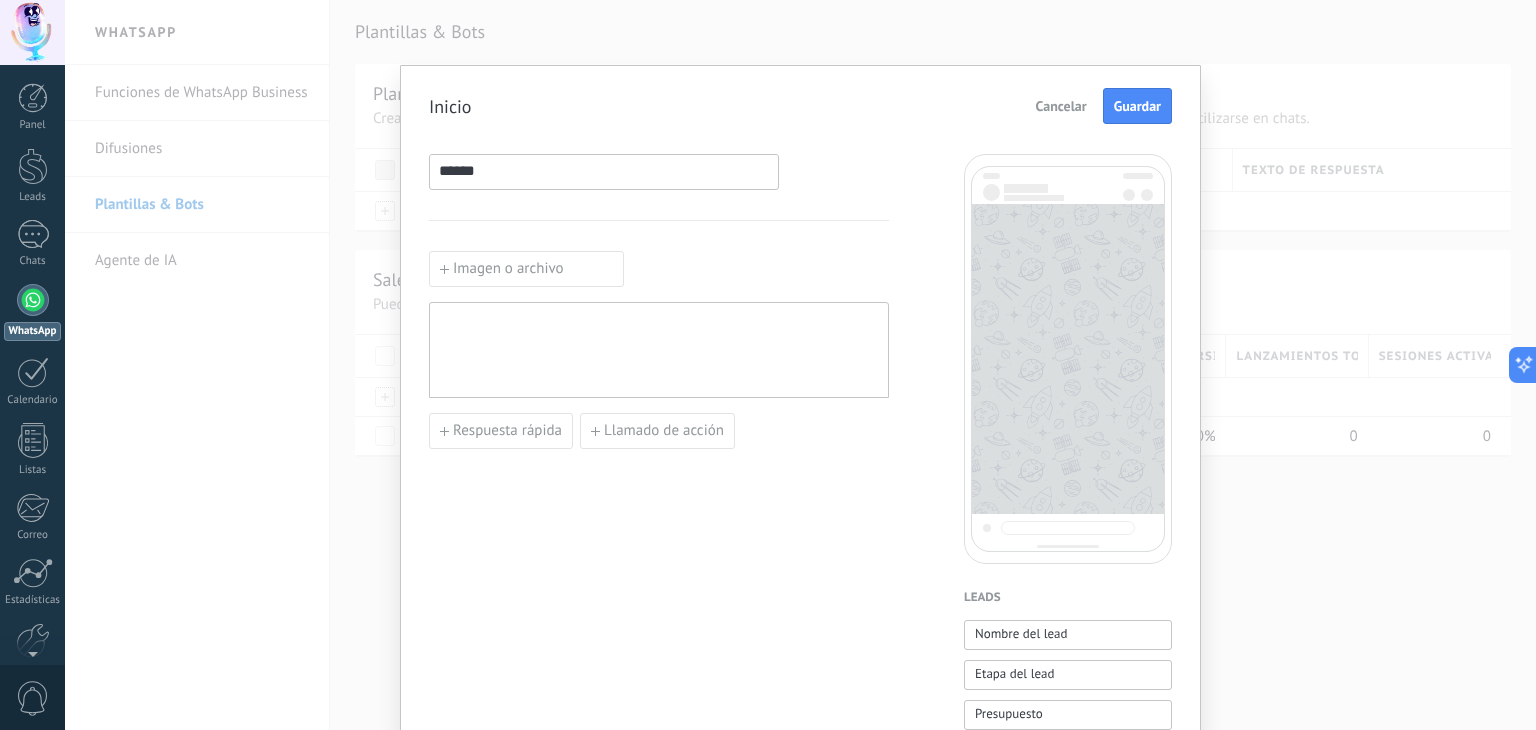 type on "******" 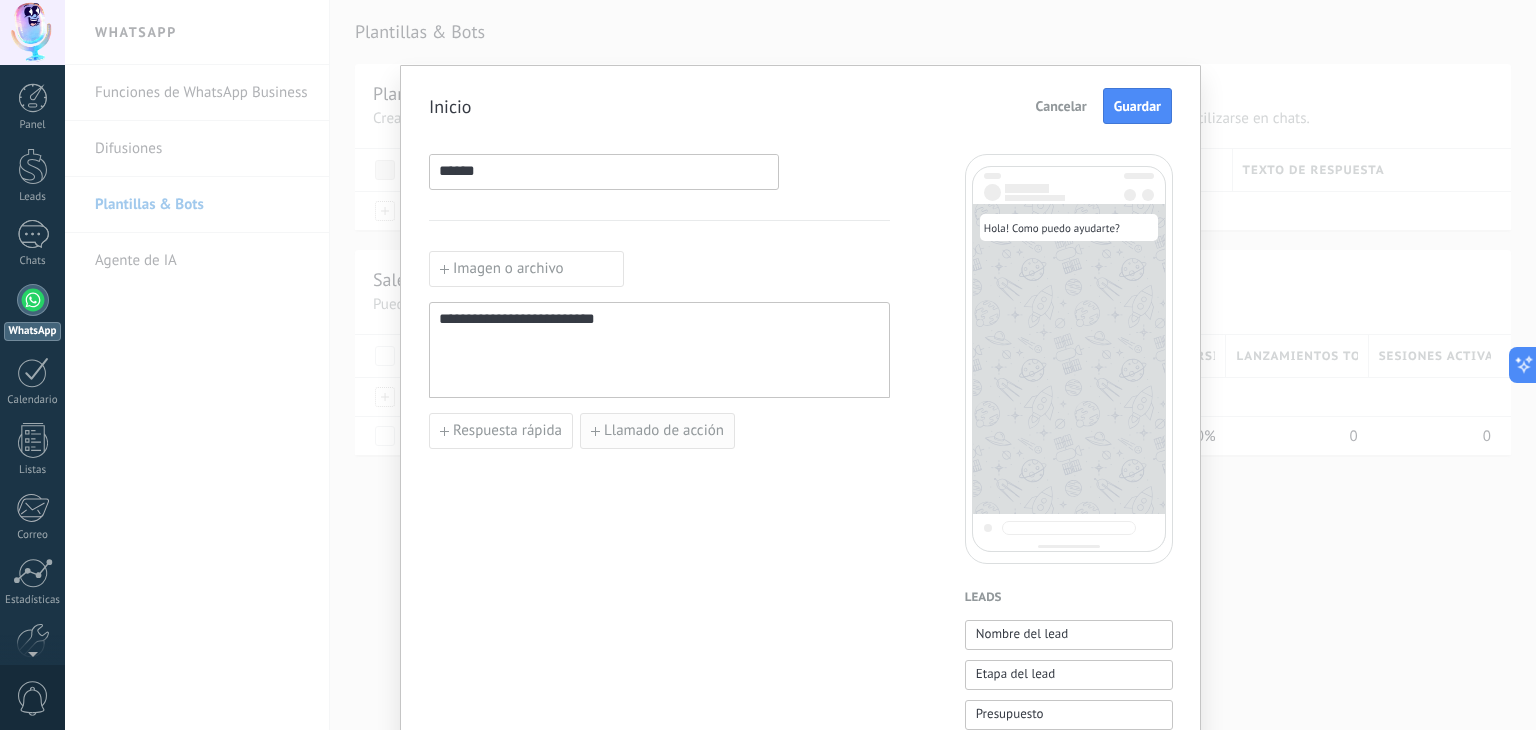 click on "Llamado de acción" at bounding box center [664, 431] 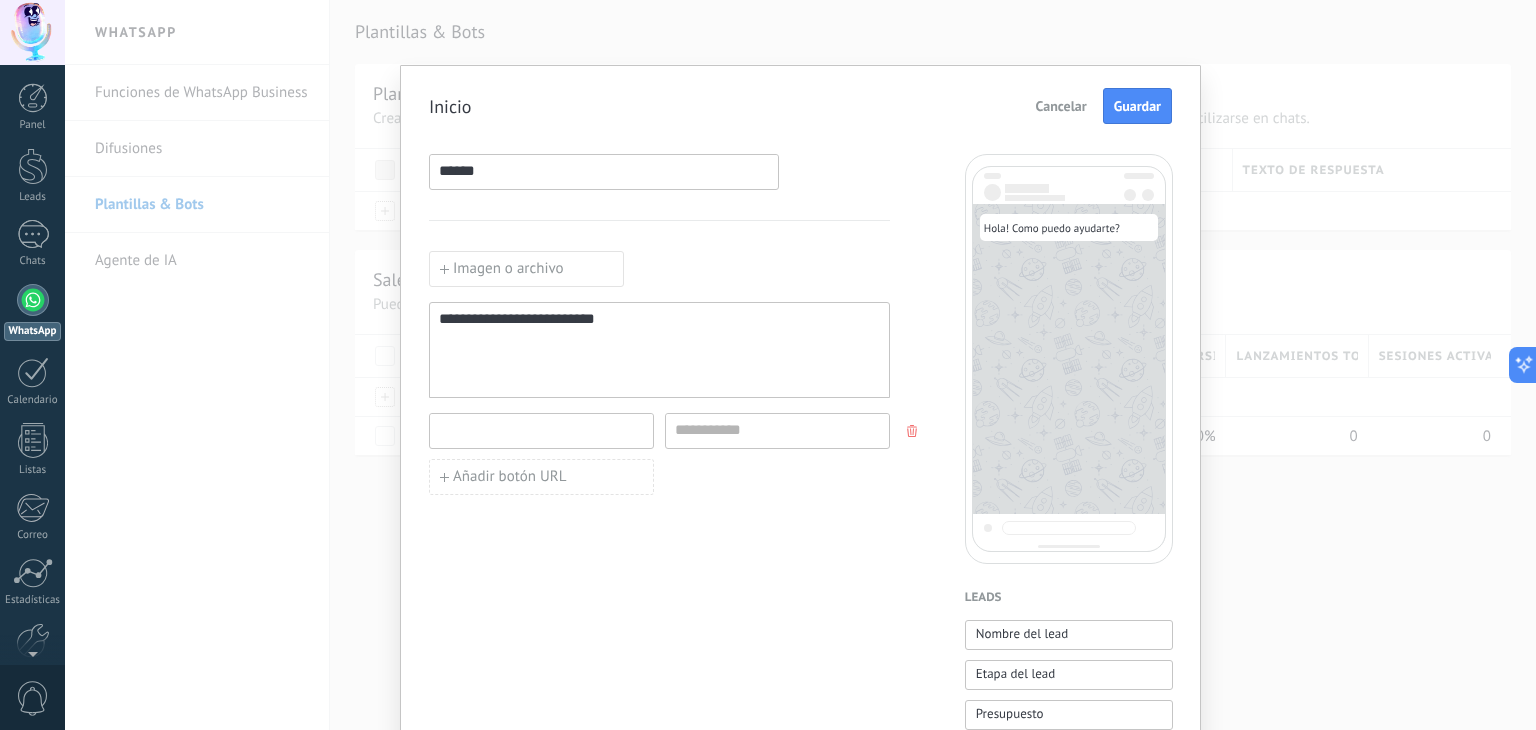 click at bounding box center (541, 430) 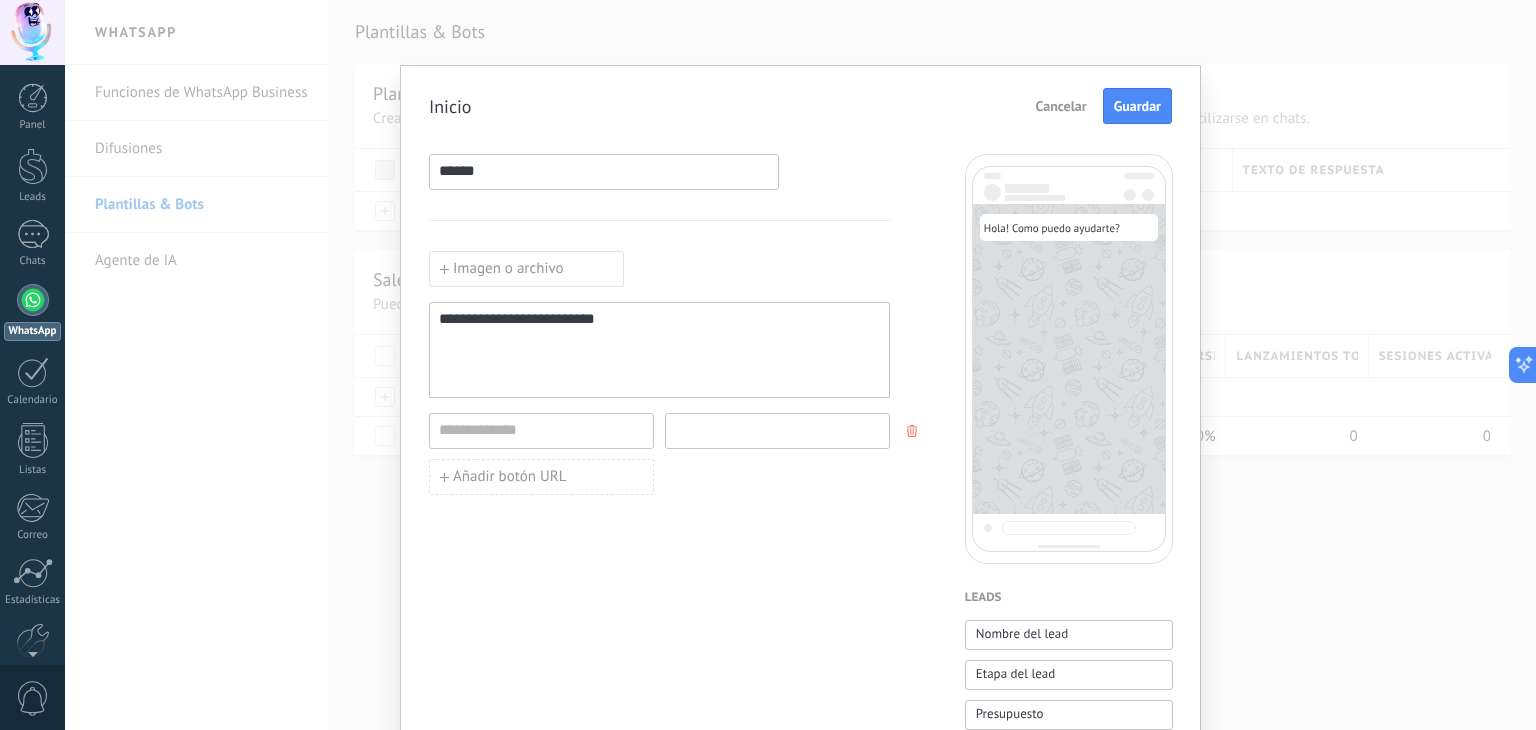 click at bounding box center [777, 430] 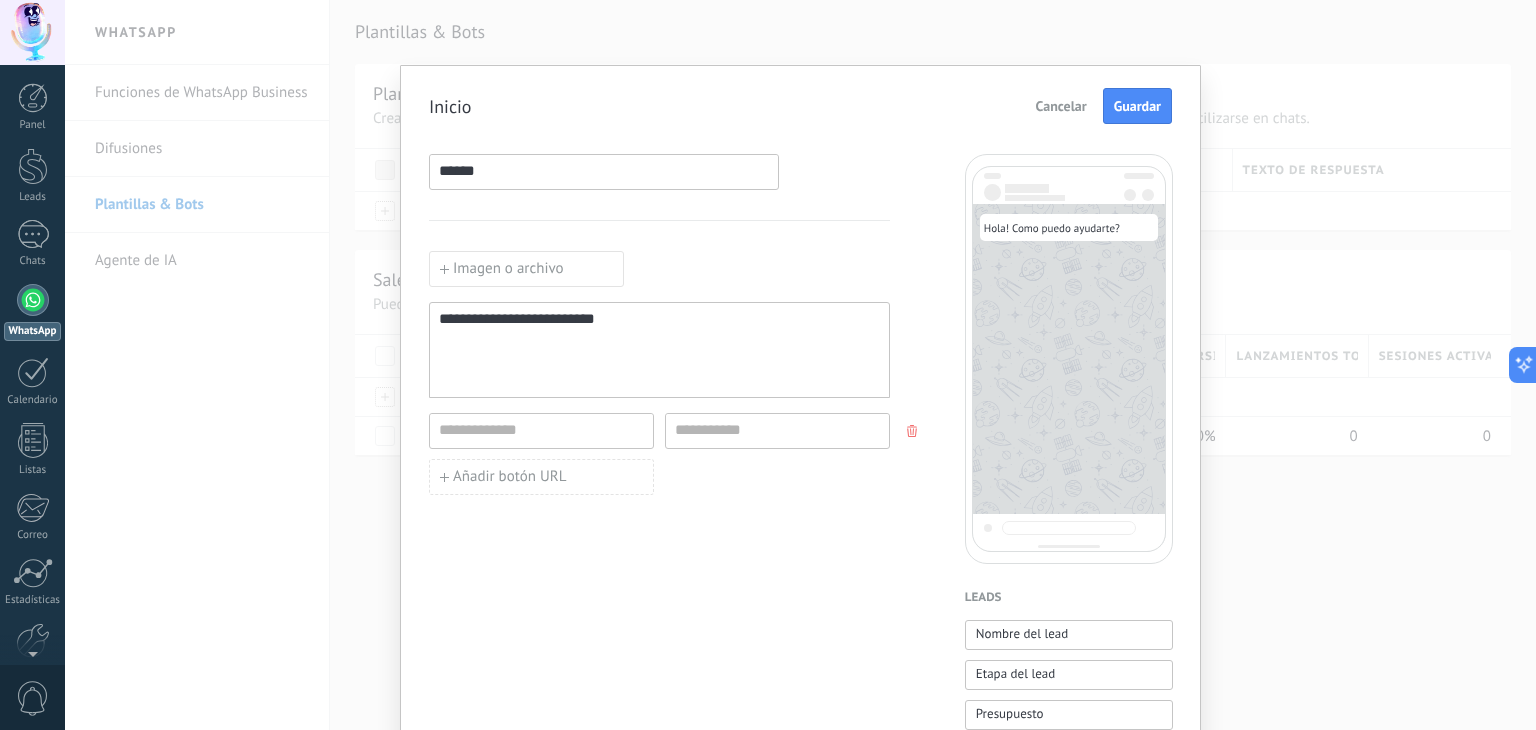 click at bounding box center (914, 431) 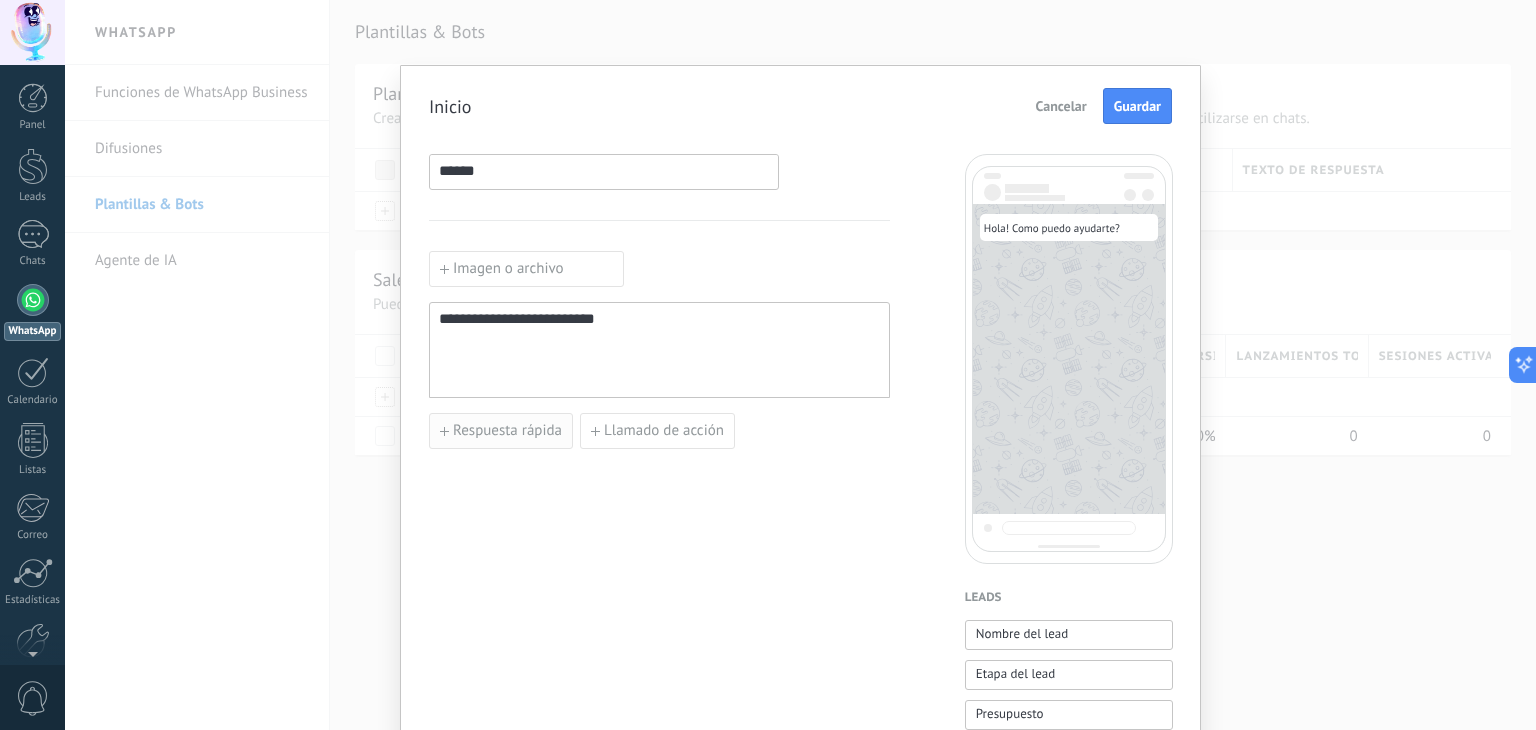 click on "Respuesta rápida" at bounding box center (507, 431) 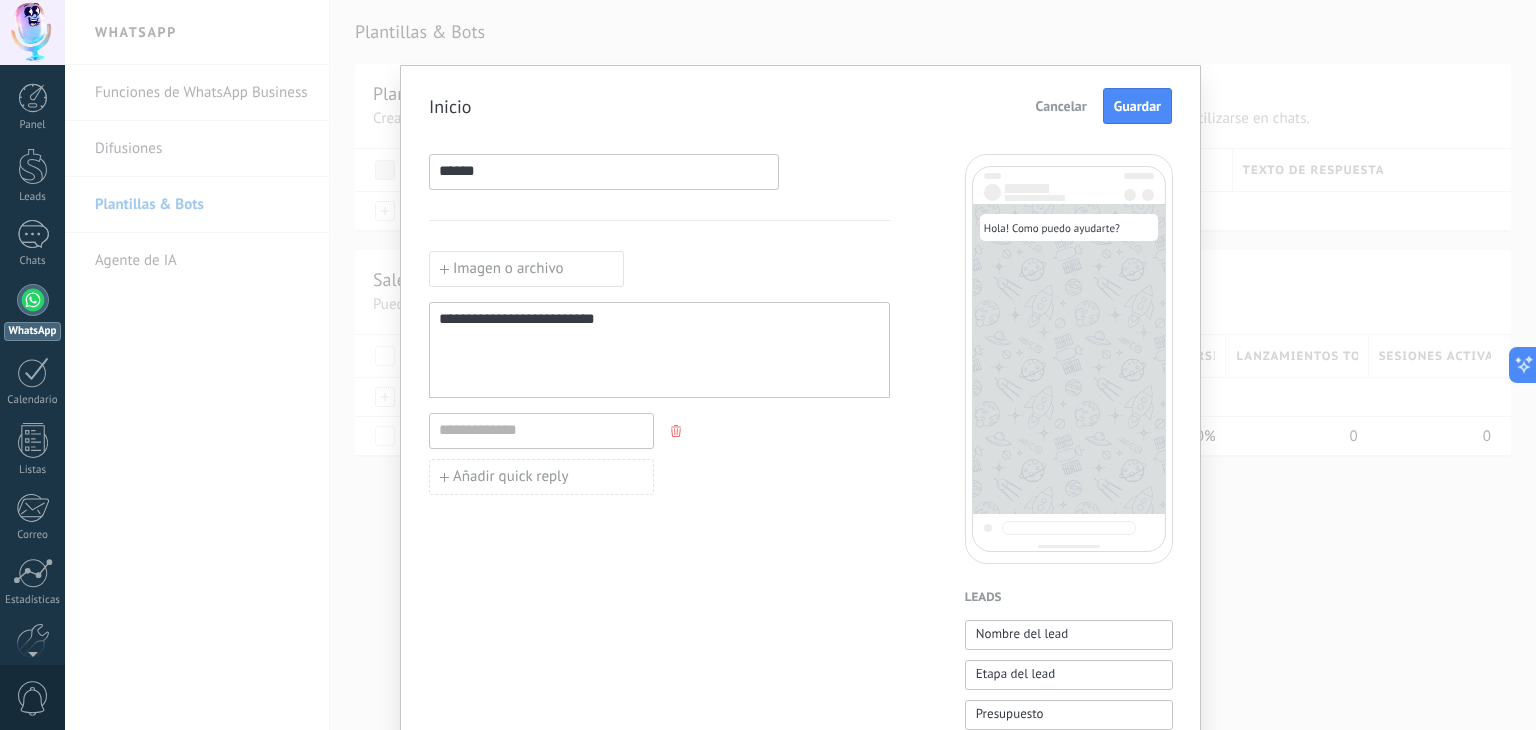 click at bounding box center [678, 431] 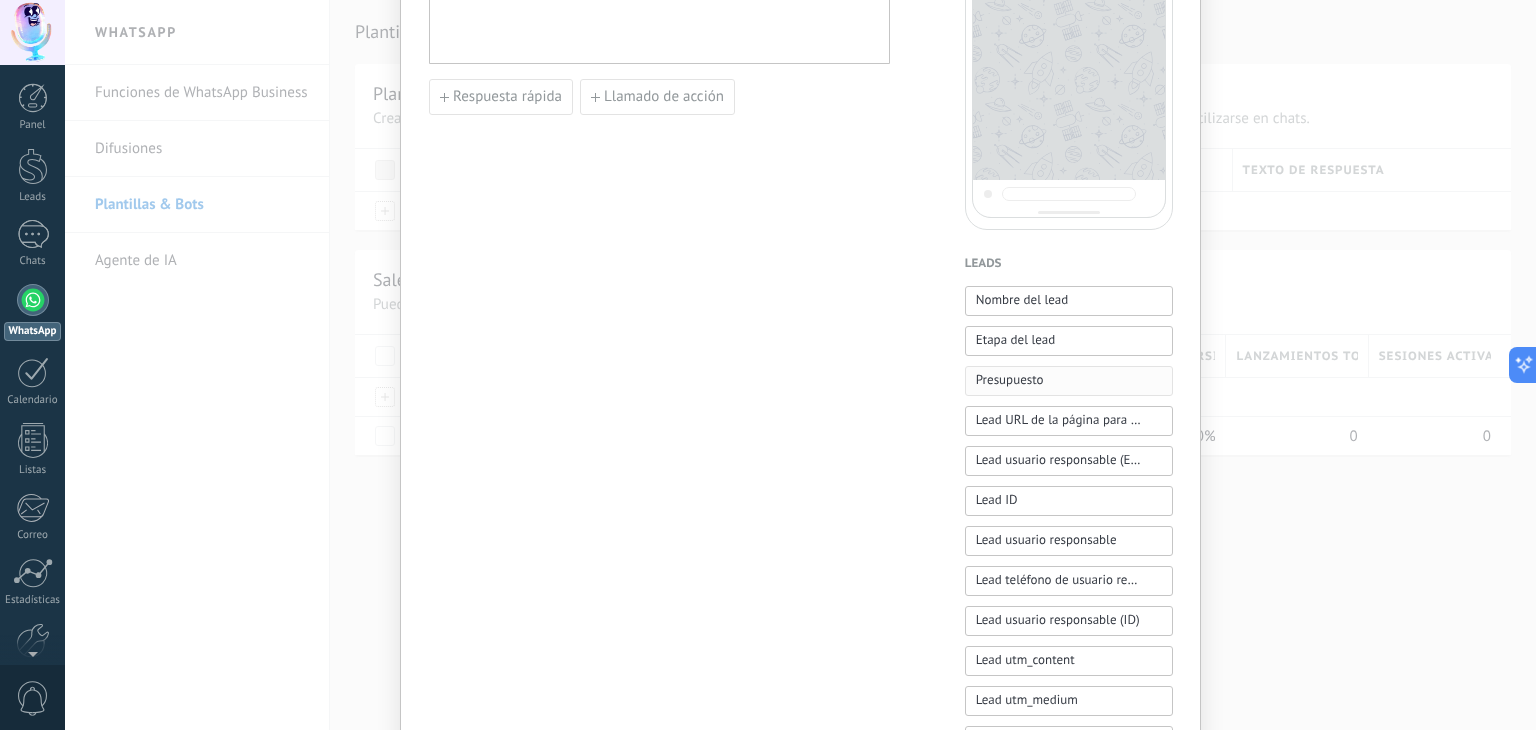 scroll, scrollTop: 300, scrollLeft: 0, axis: vertical 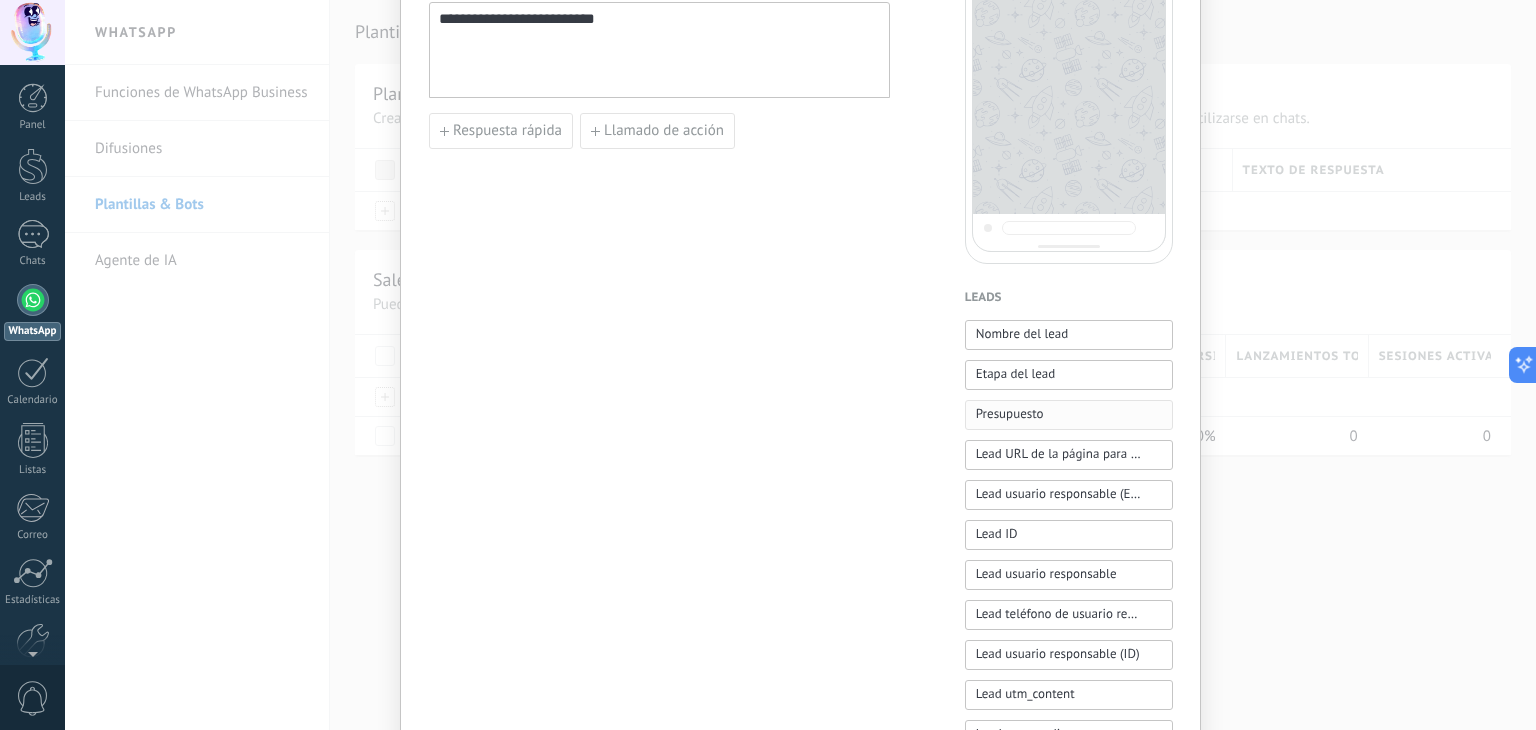 click on "Presupuesto" at bounding box center [1010, 414] 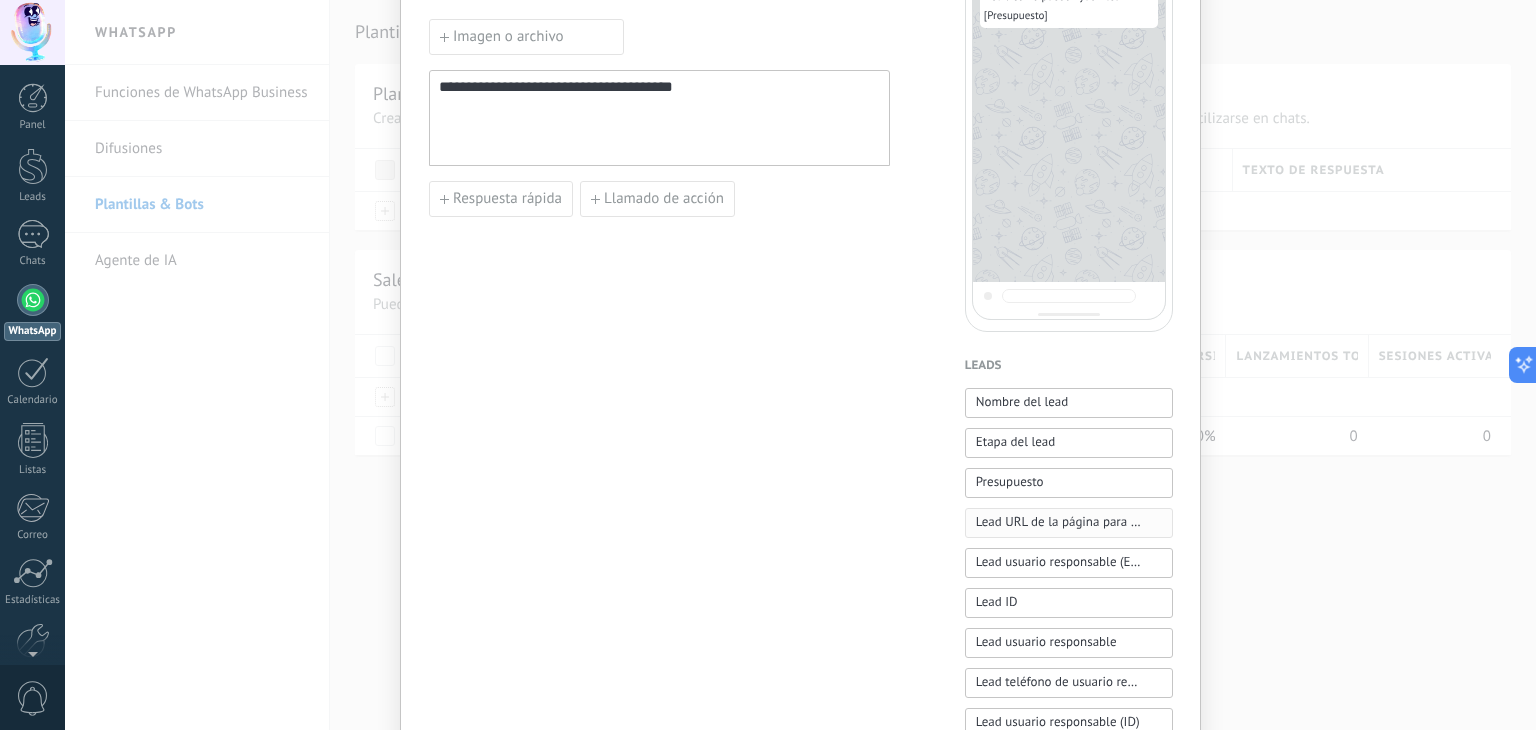 scroll, scrollTop: 100, scrollLeft: 0, axis: vertical 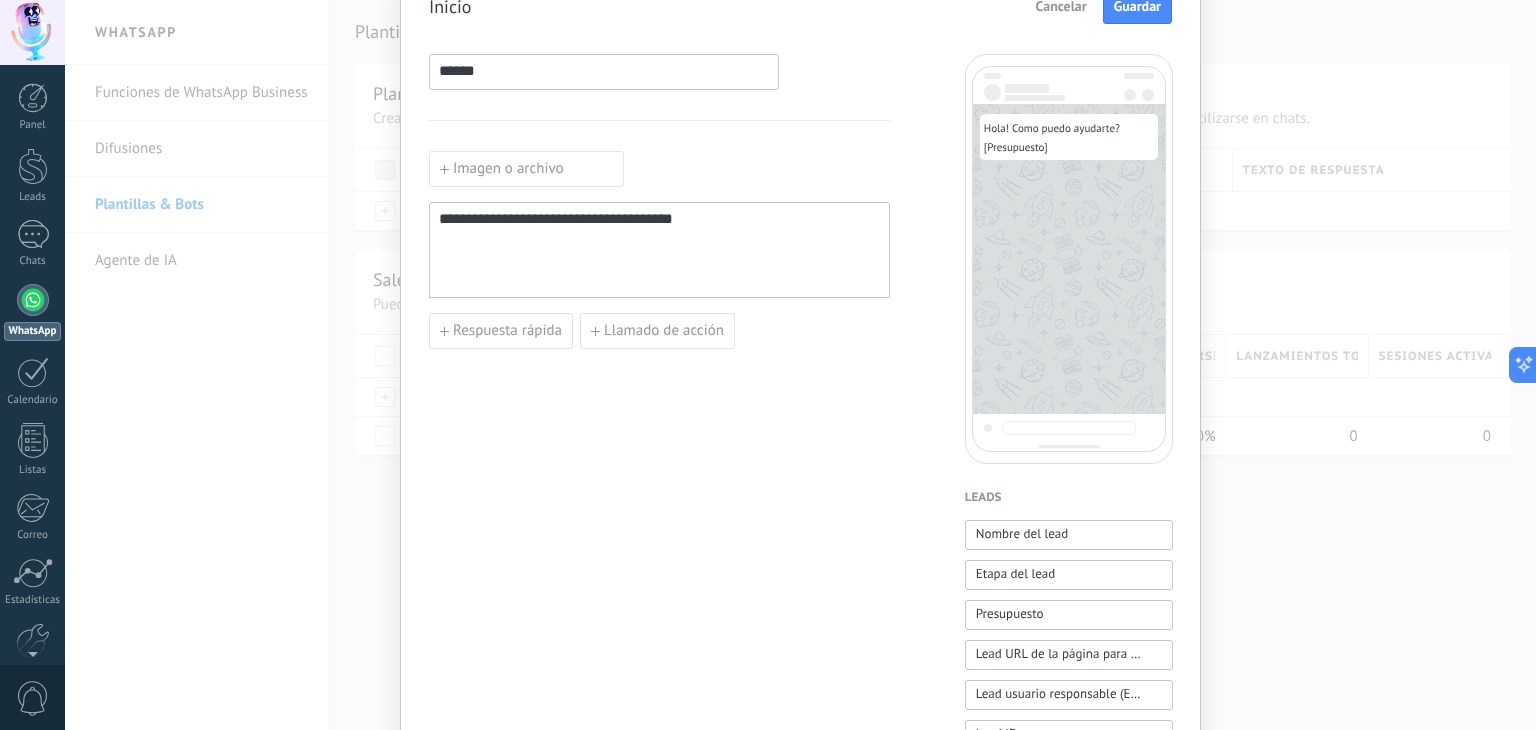drag, startPoint x: 707, startPoint y: 206, endPoint x: 658, endPoint y: 225, distance: 52.554733 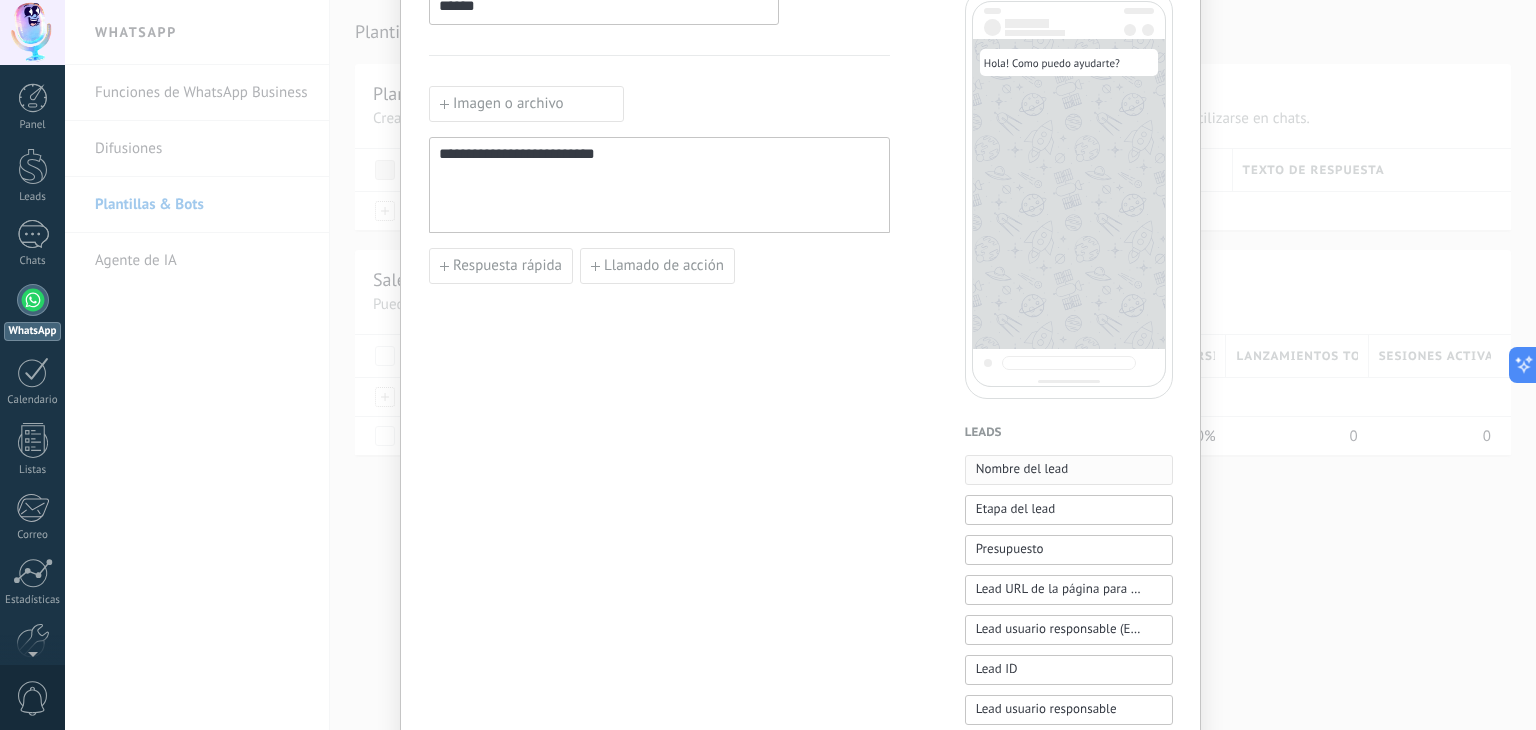scroll, scrollTop: 200, scrollLeft: 0, axis: vertical 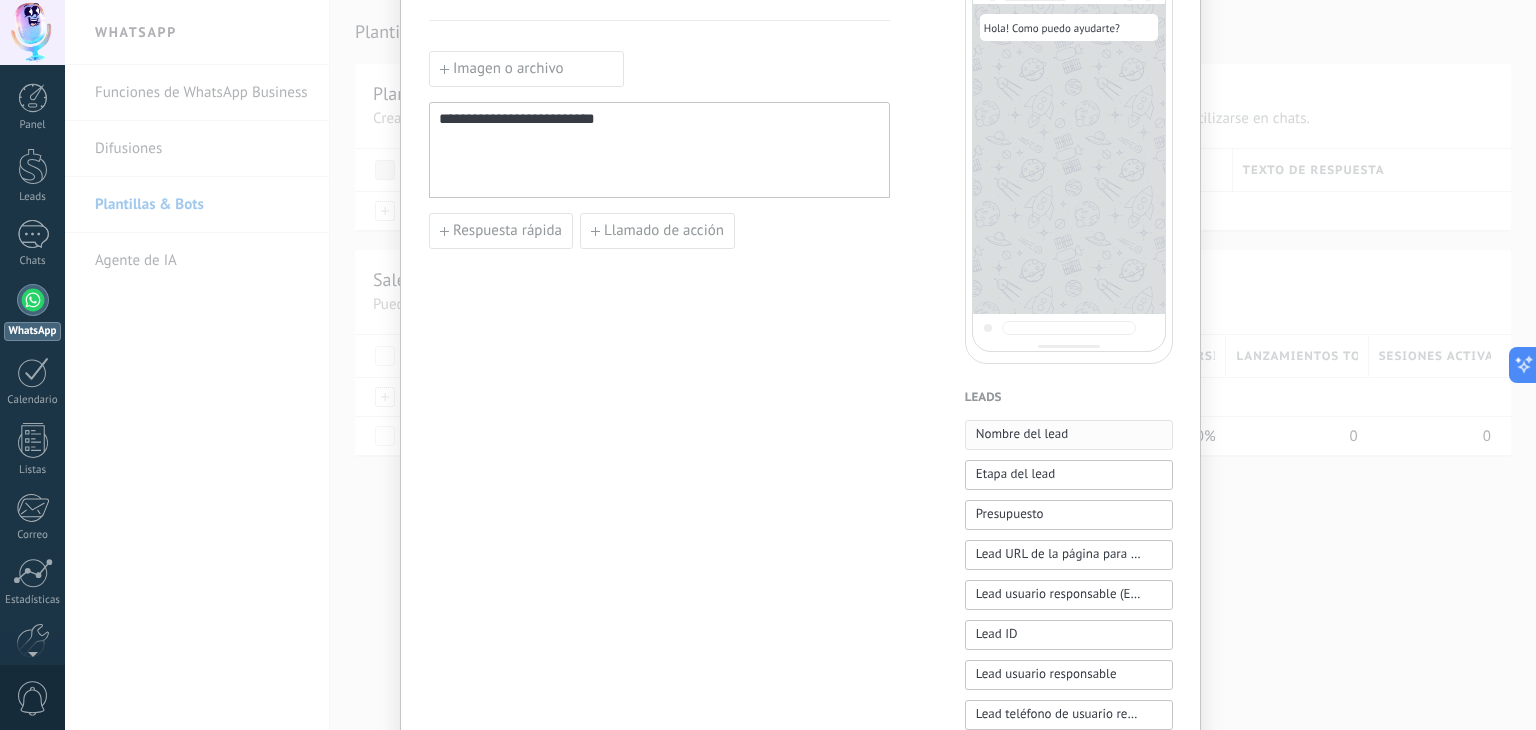 click on "Nombre del lead" at bounding box center (1069, 435) 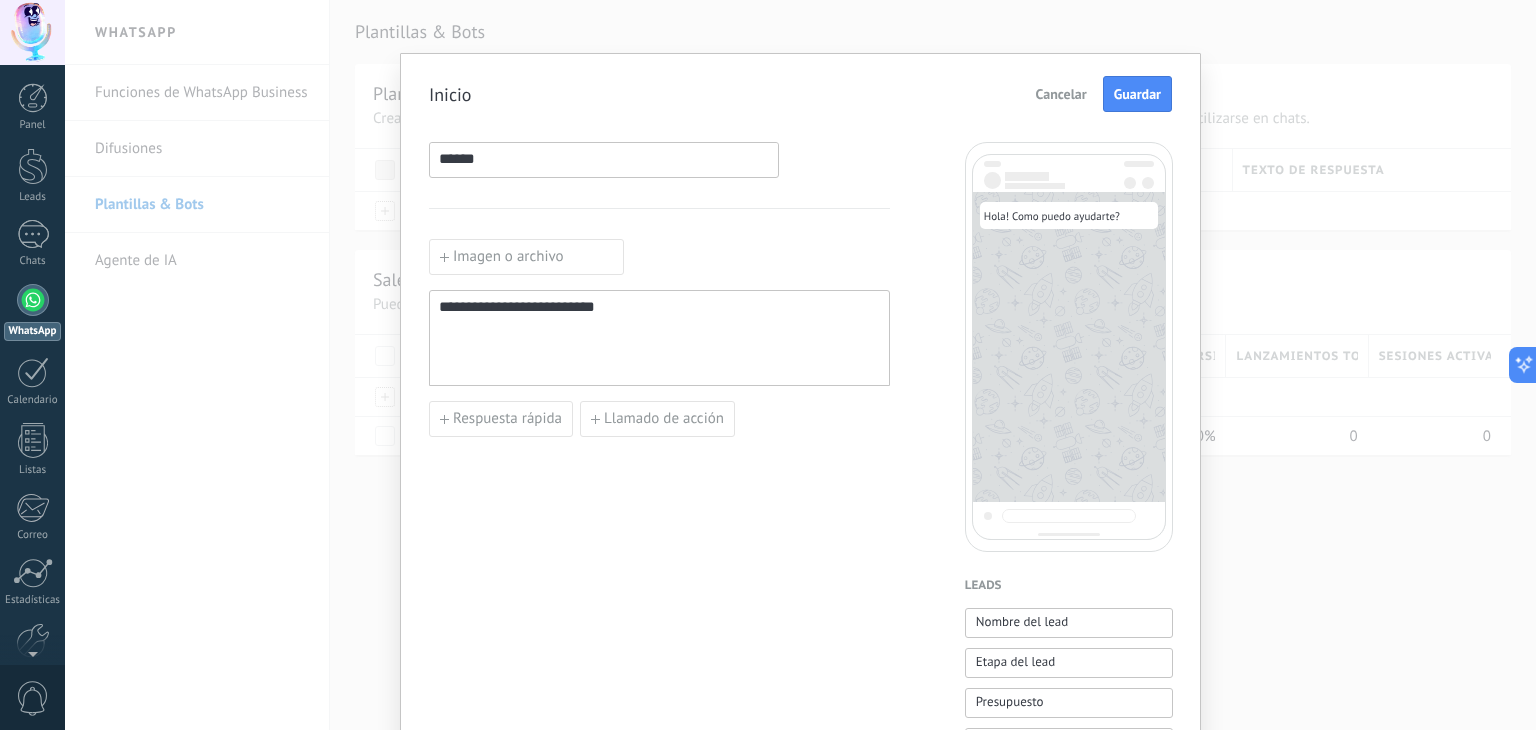 scroll, scrollTop: 0, scrollLeft: 0, axis: both 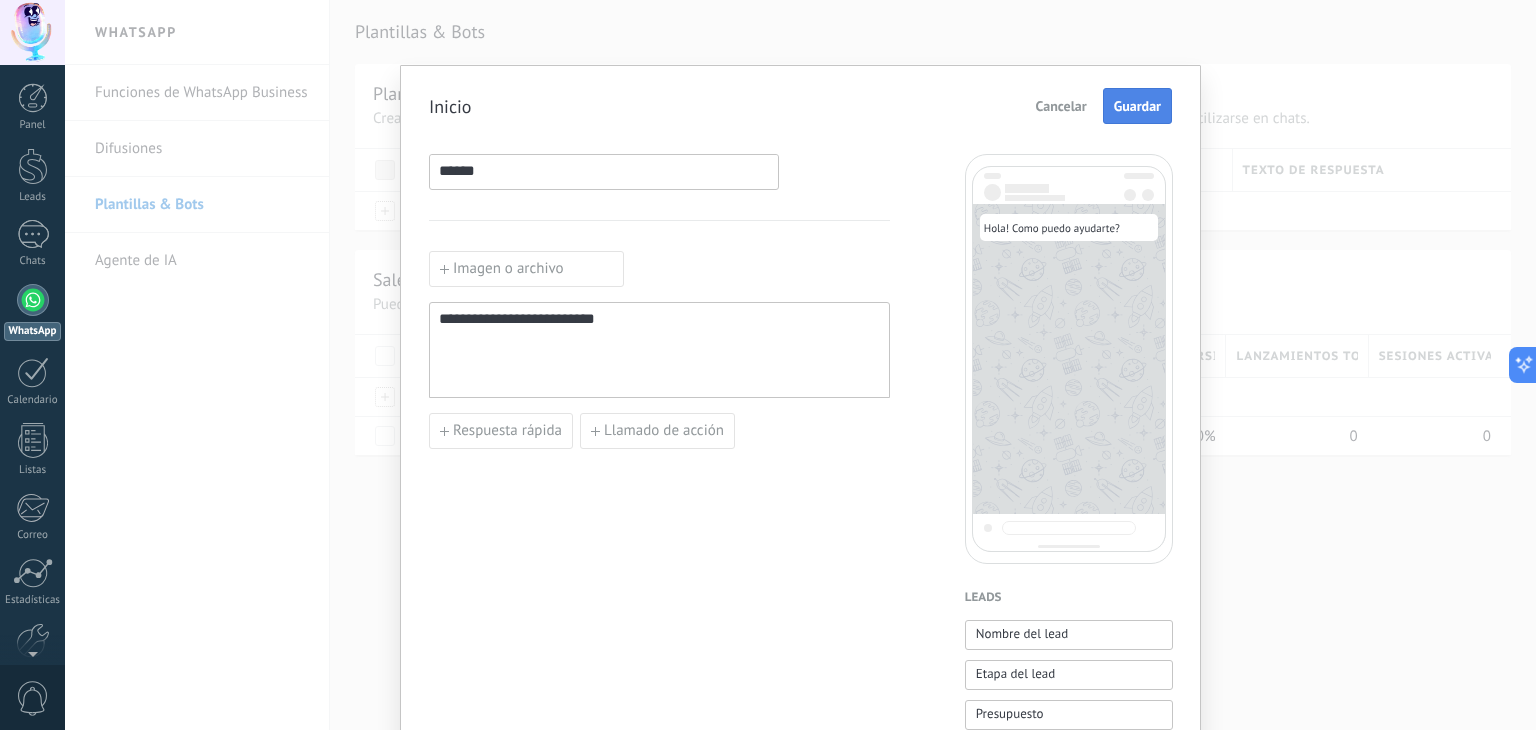 click on "Guardar" at bounding box center (1137, 106) 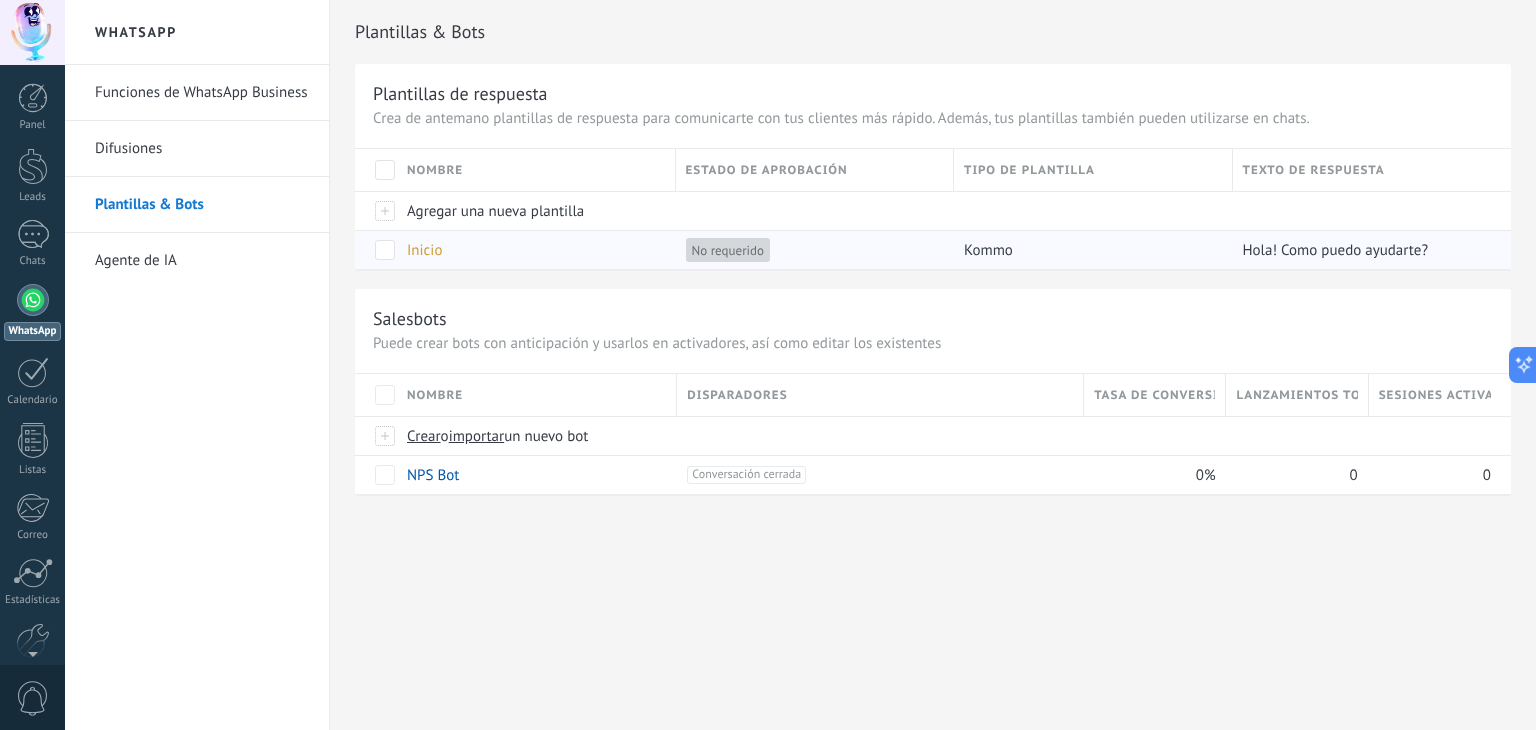 click on "No requerido" at bounding box center (728, 250) 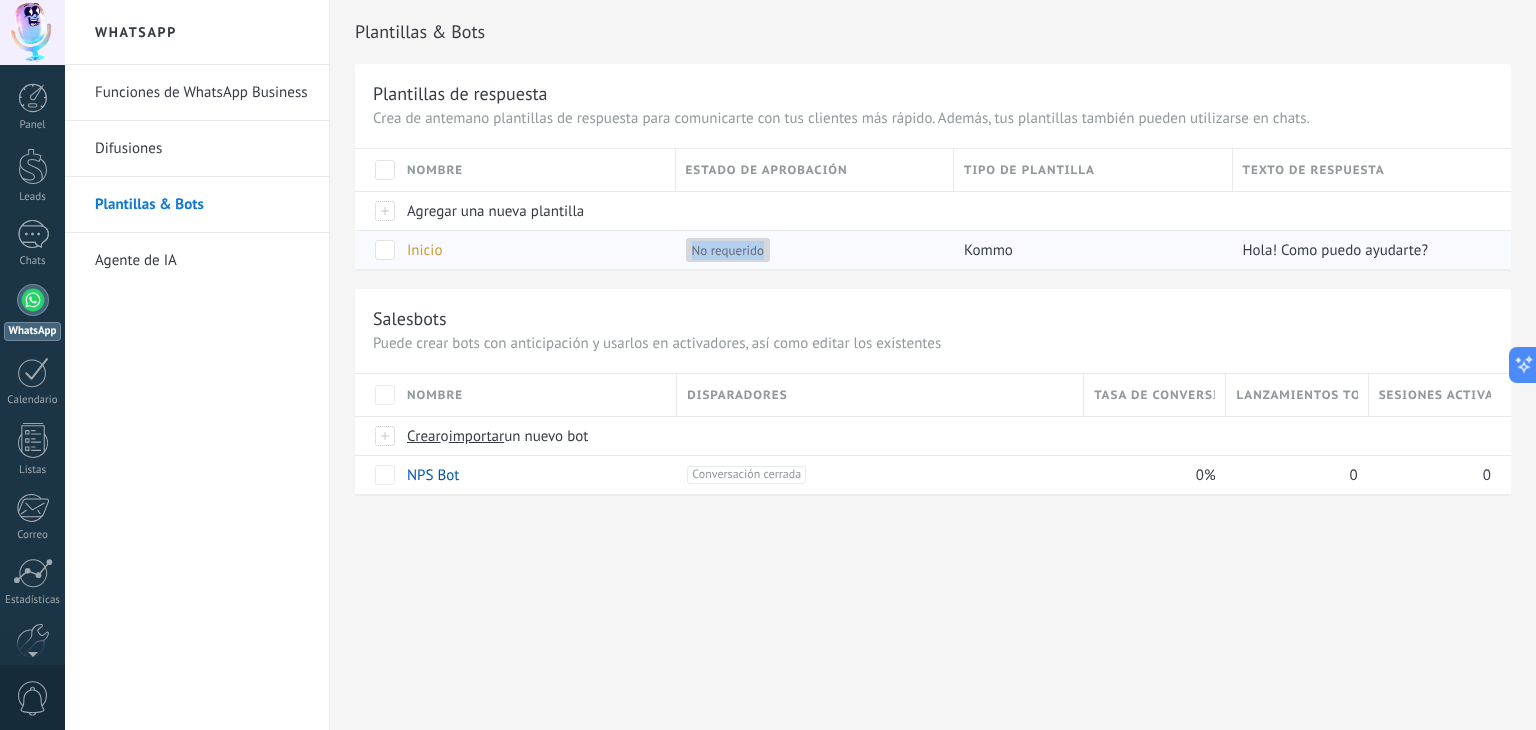 drag, startPoint x: 743, startPoint y: 249, endPoint x: 686, endPoint y: 245, distance: 57.14018 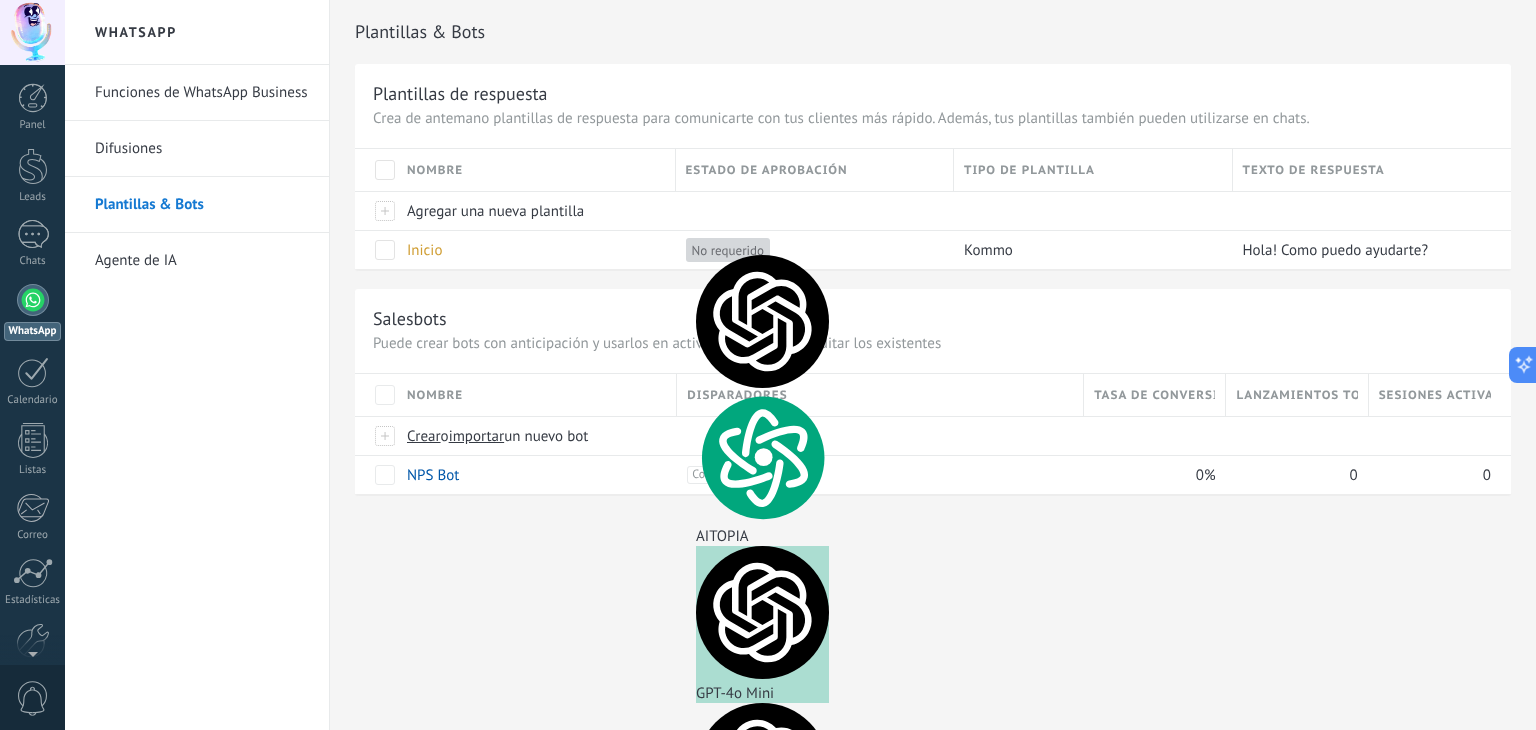 click on "Salesbots Puede crear bots con anticipación y usarlos en activadores, así como editar los existentes Actualizar a Avanzado Nombre Disparadores Tasa de conversión Lanzamientos totales Sesiones activas        Crear  o  importar  un nuevo bot              NPS Bot +1 Conversación cerrada +0 0% 0 0 Mostrar más avanzado" at bounding box center (933, 391) 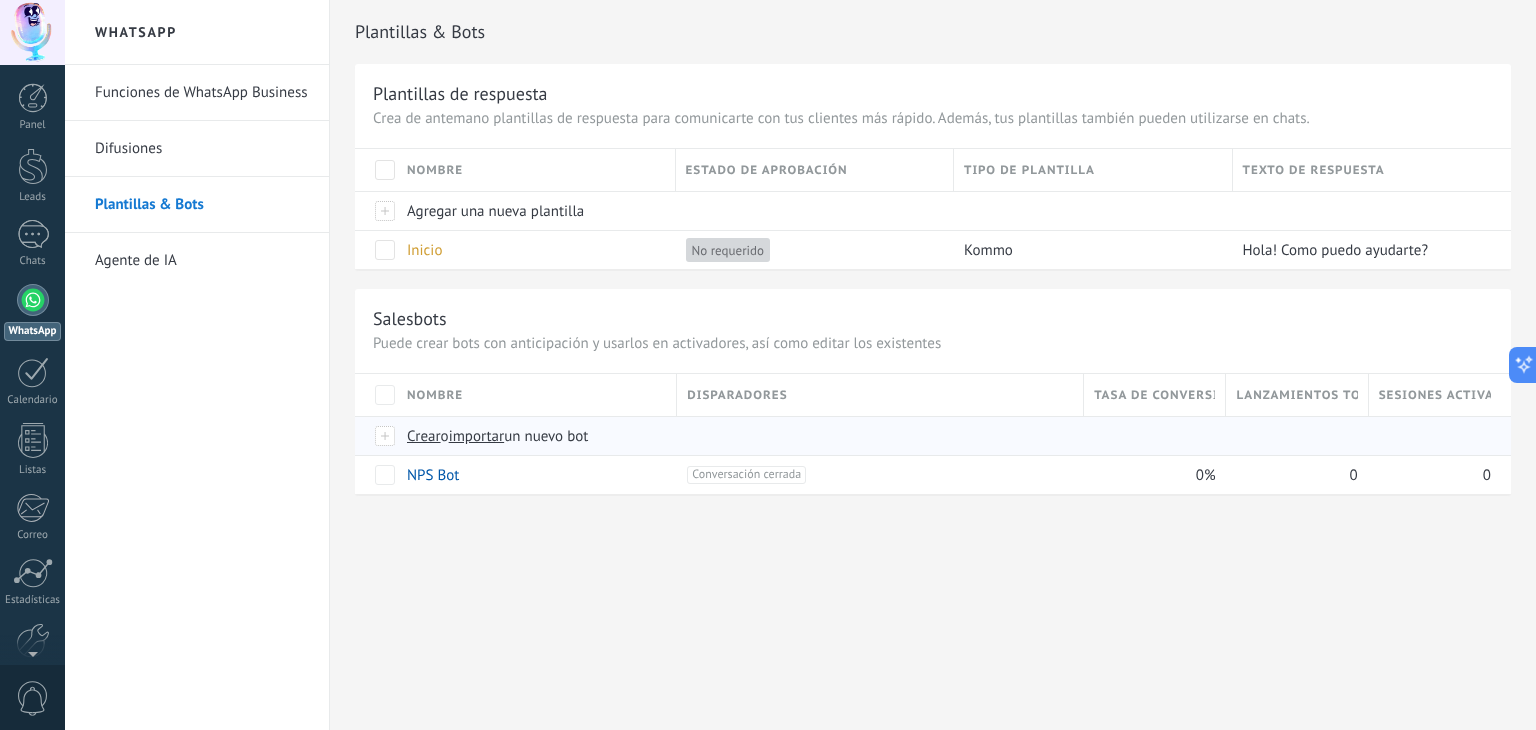 click on "Crear" at bounding box center (424, 436) 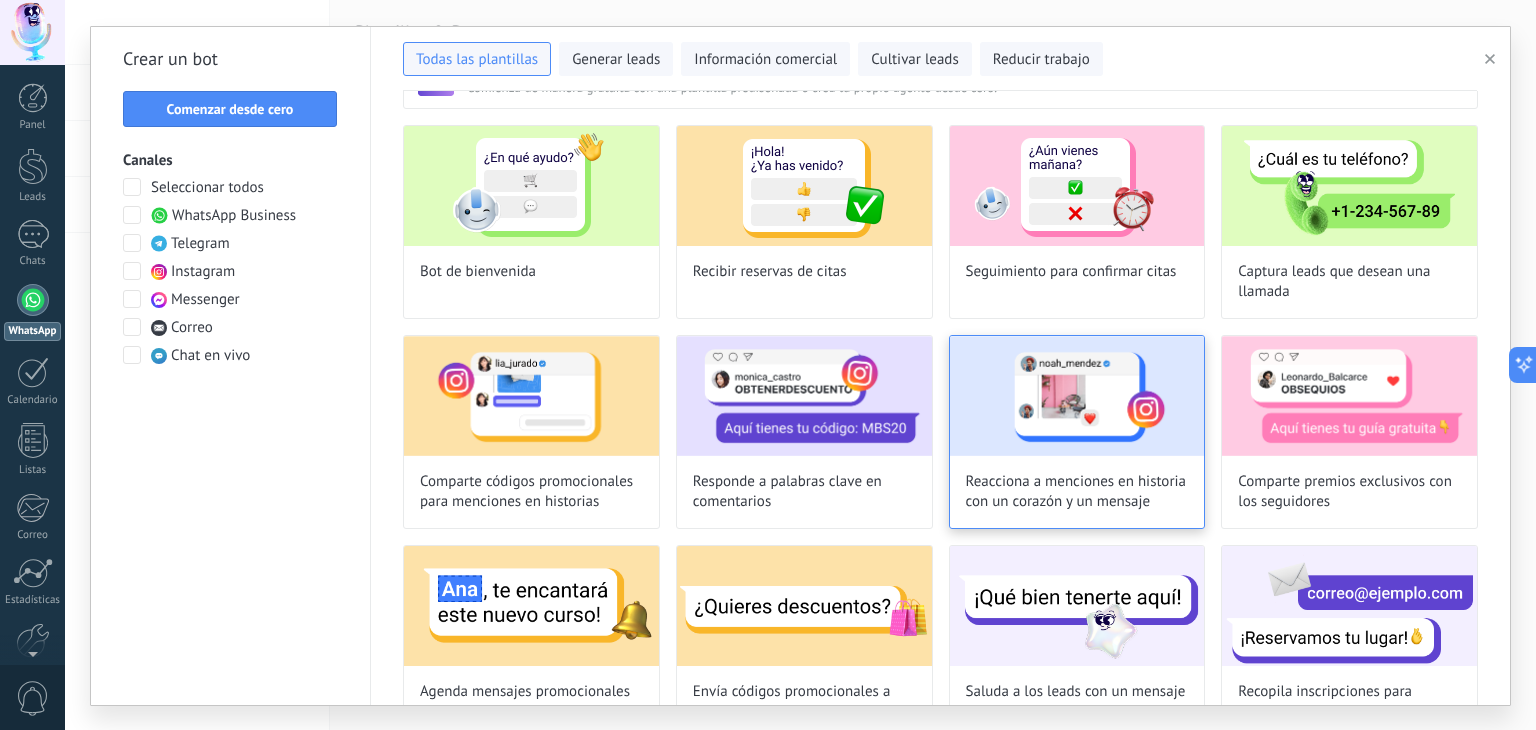 scroll, scrollTop: 0, scrollLeft: 0, axis: both 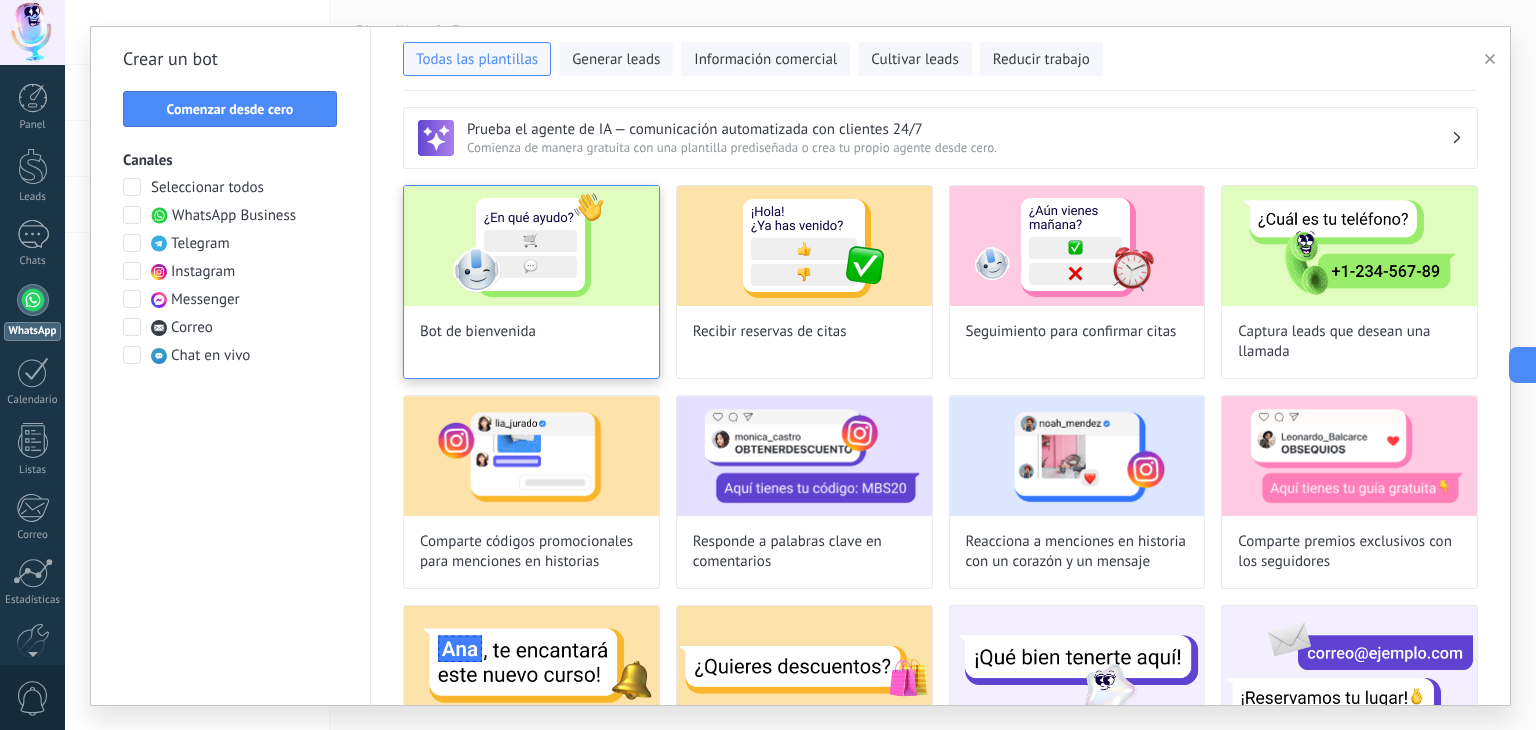 click at bounding box center (531, 246) 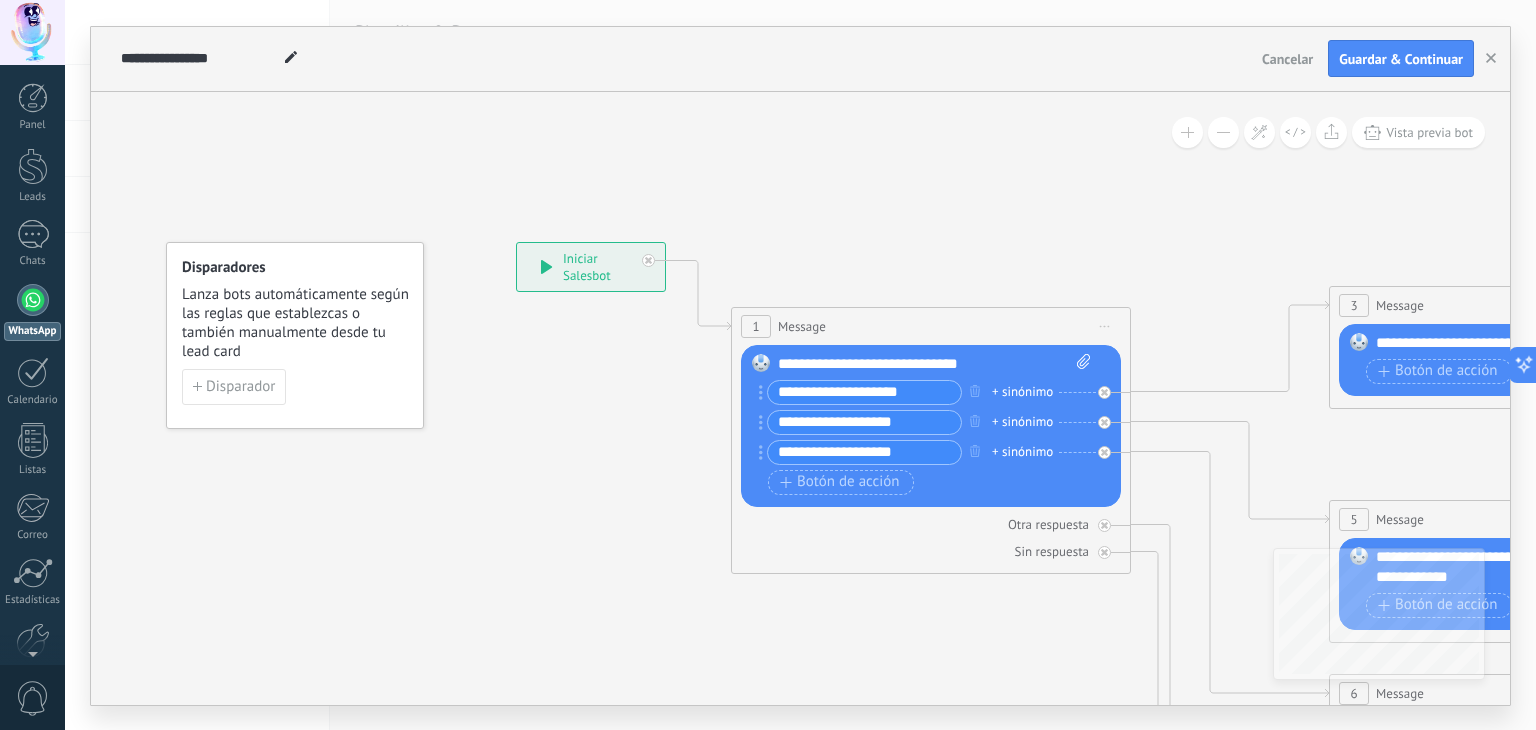 drag, startPoint x: 919, startPoint y: 386, endPoint x: 752, endPoint y: 389, distance: 167.02695 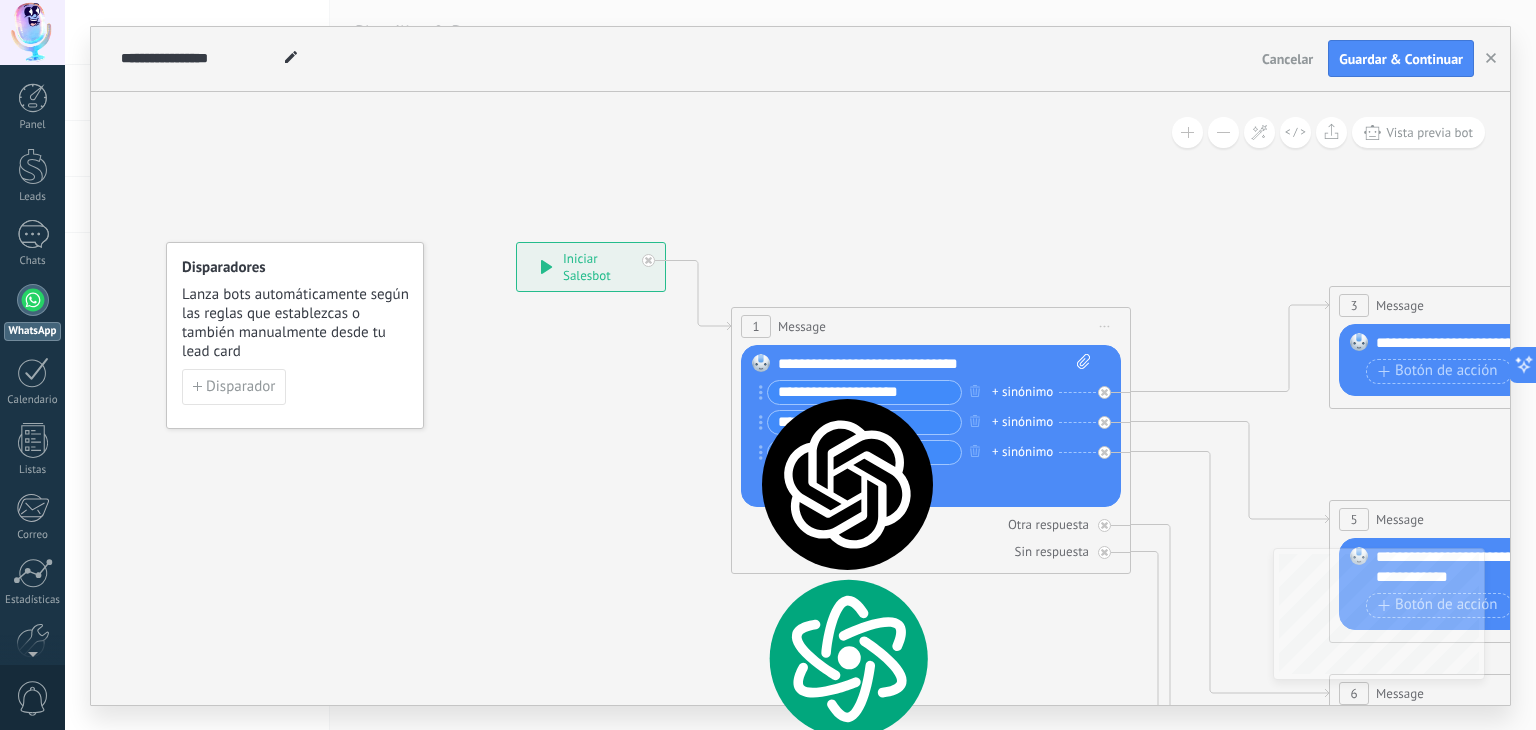 click on "**********" at bounding box center [935, 364] 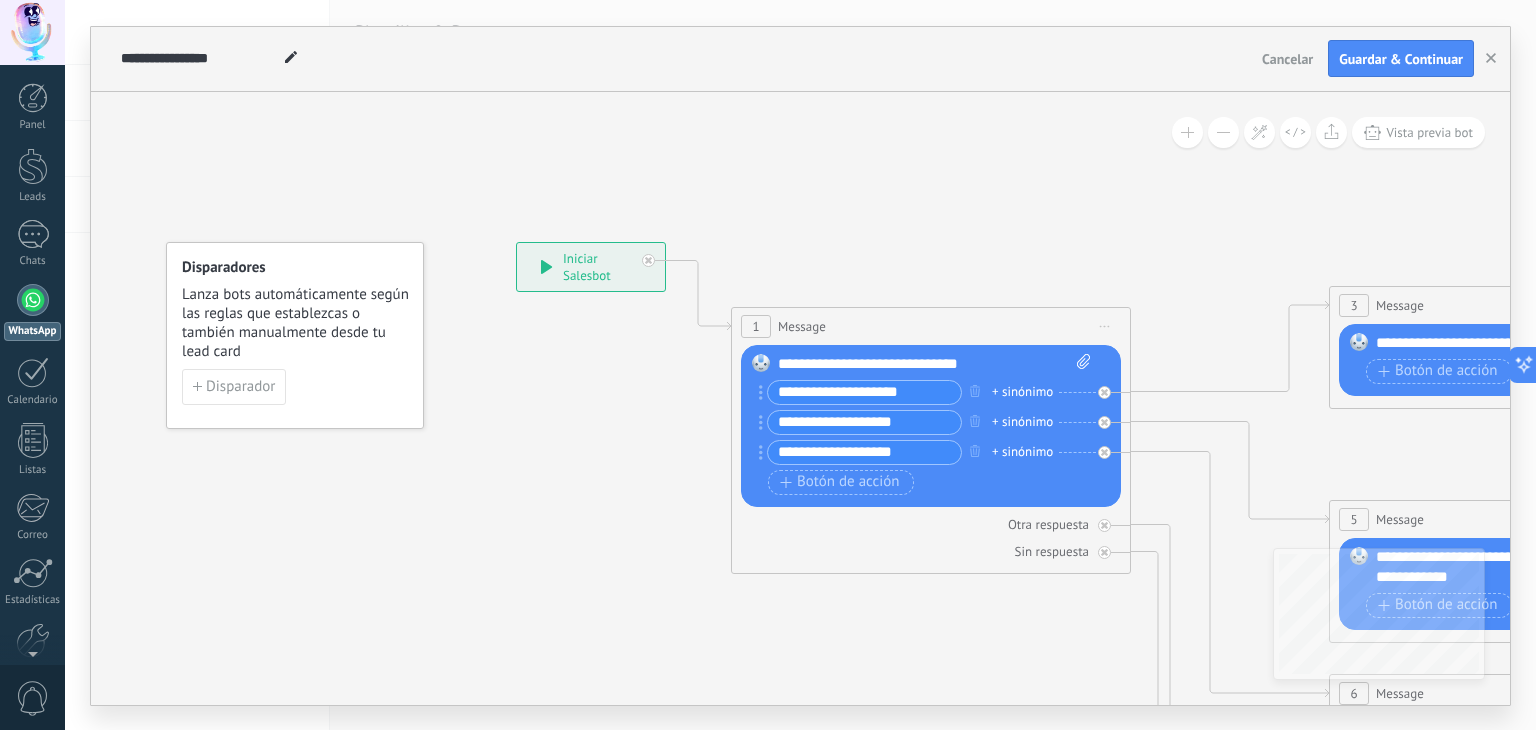 click on "+ sinónimo" at bounding box center [1022, 392] 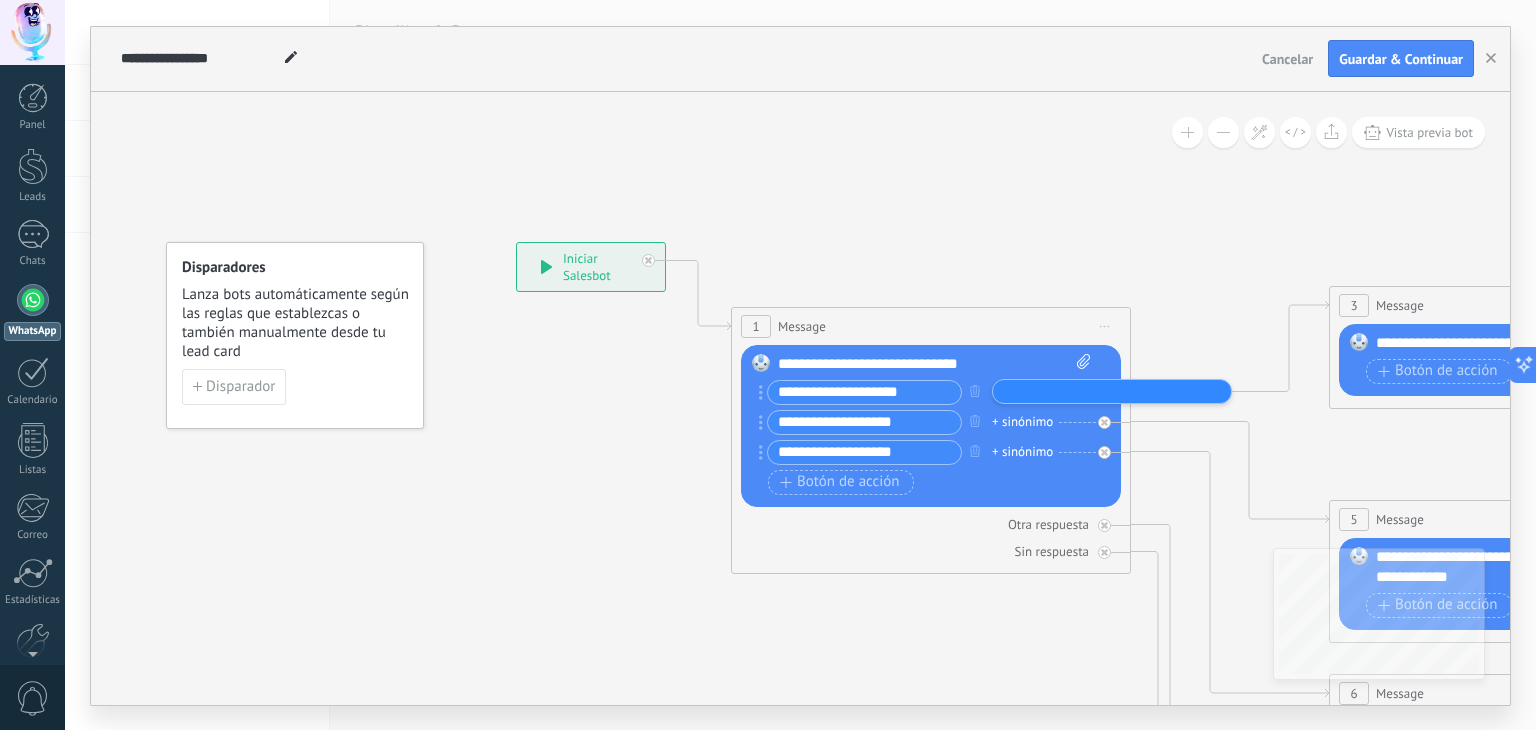 click 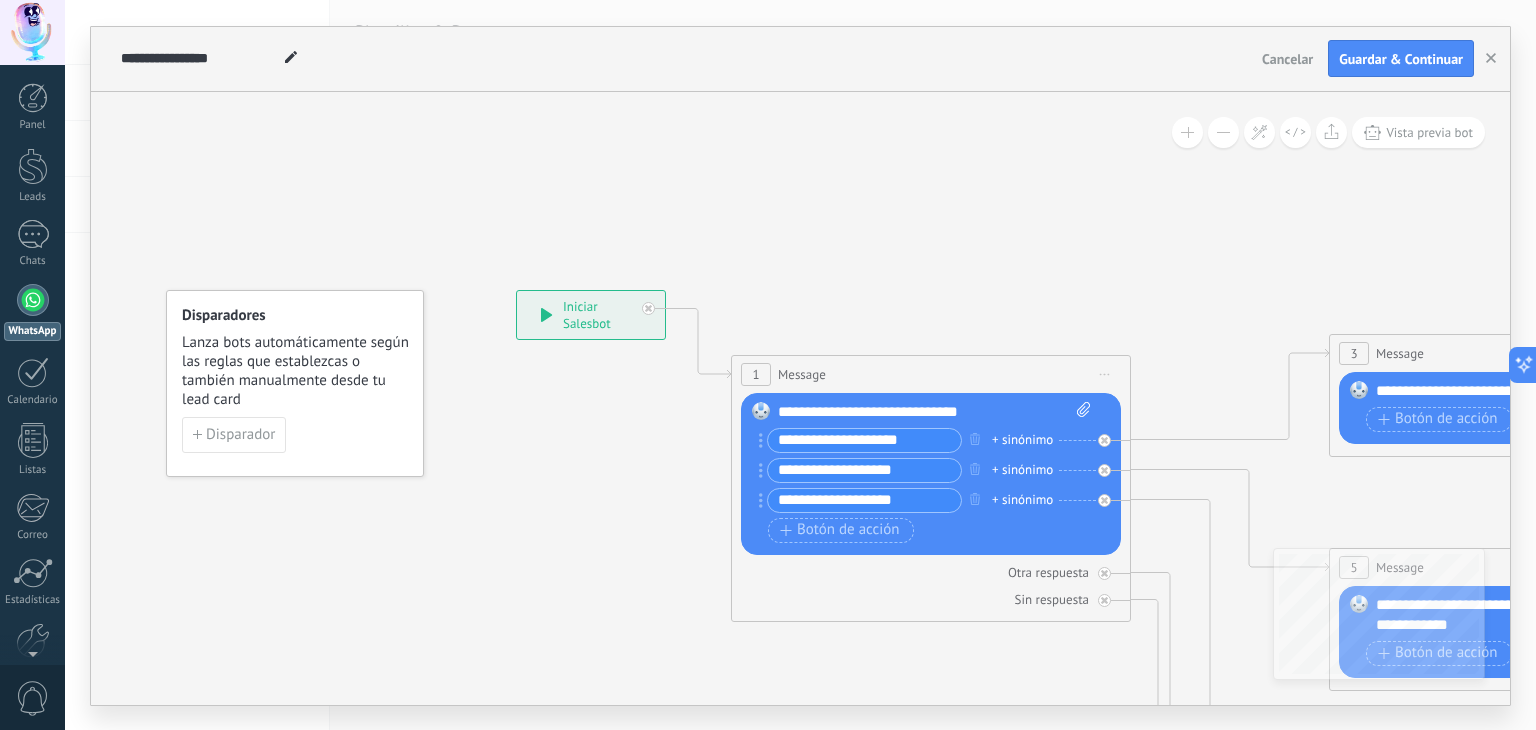 click on "**********" at bounding box center [591, 315] 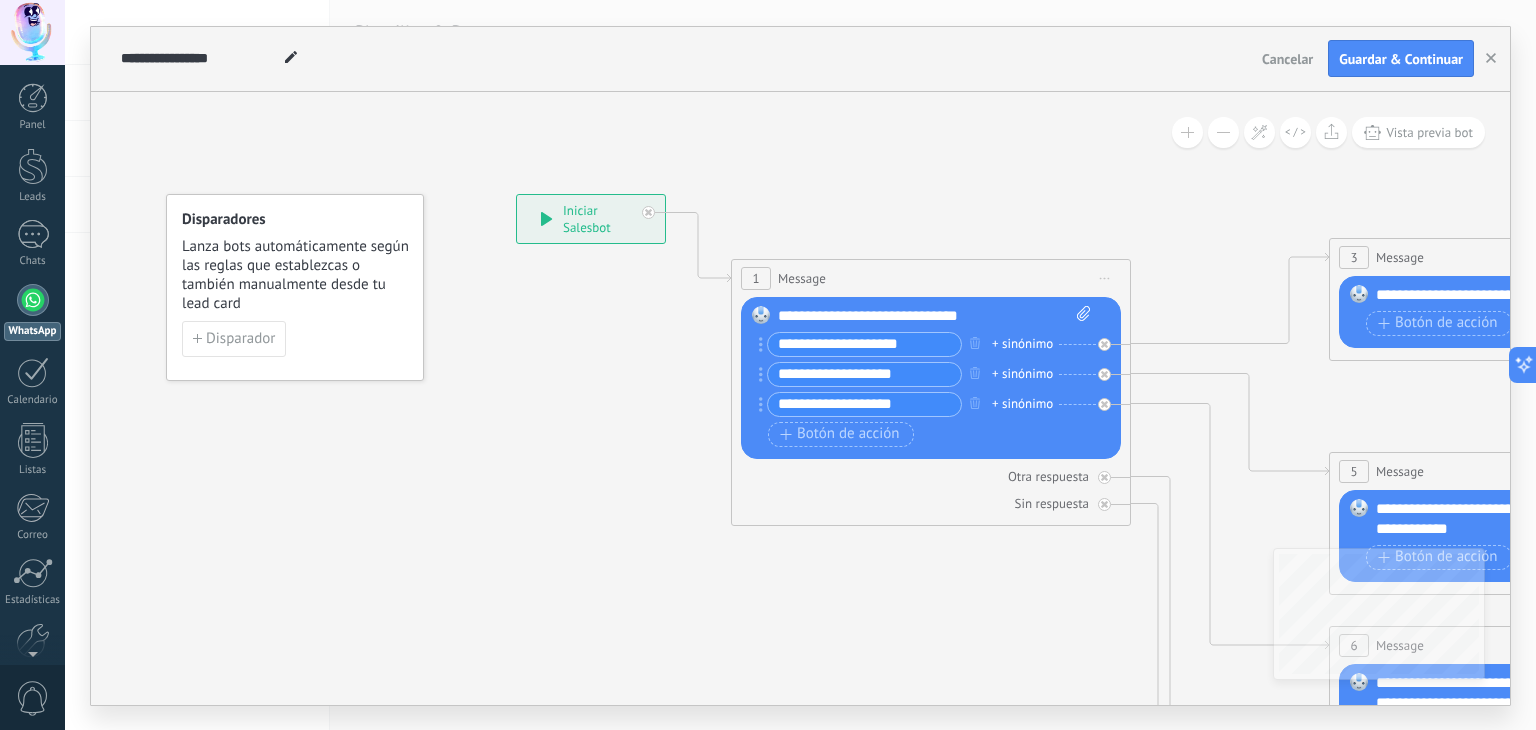 click 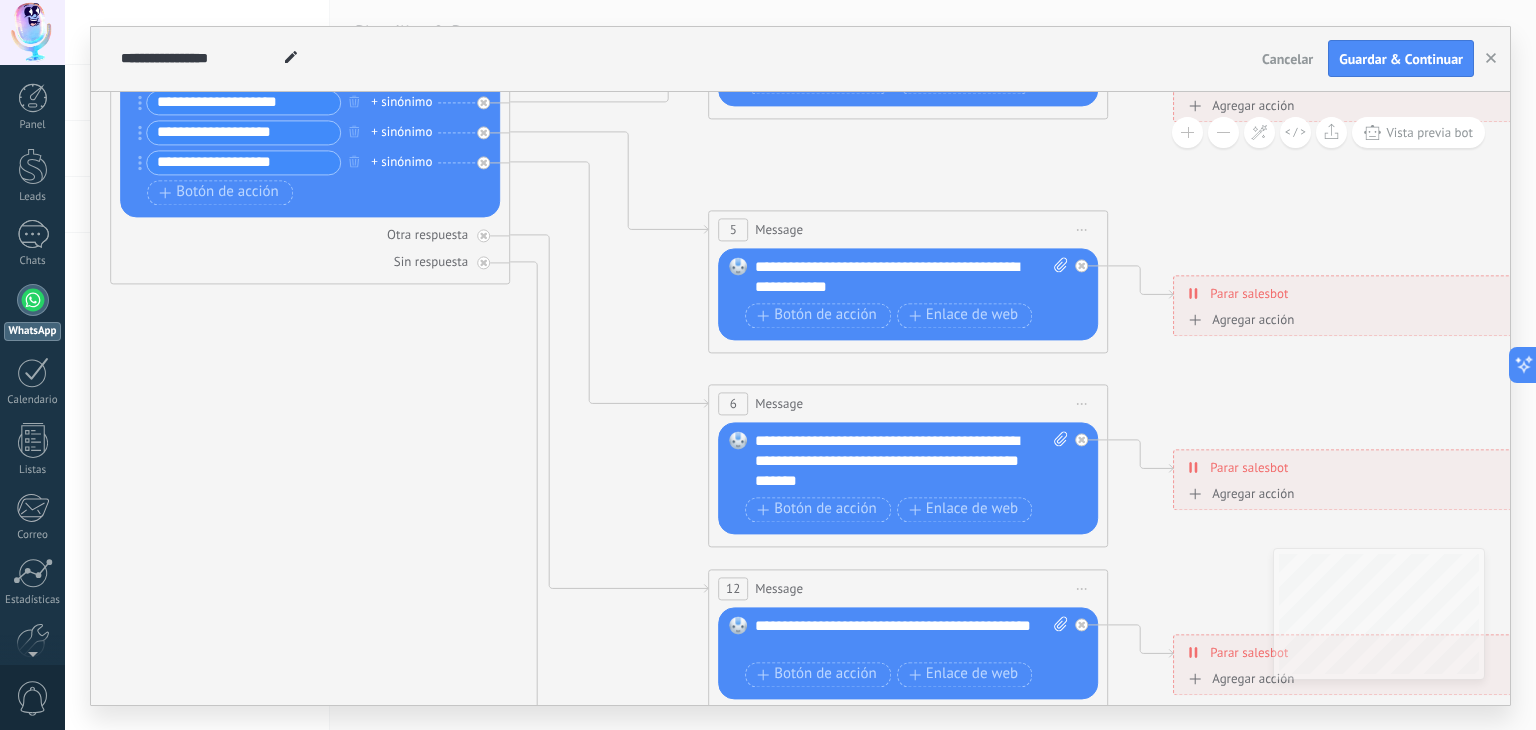drag, startPoint x: 1052, startPoint y: 507, endPoint x: 449, endPoint y: 404, distance: 611.7336 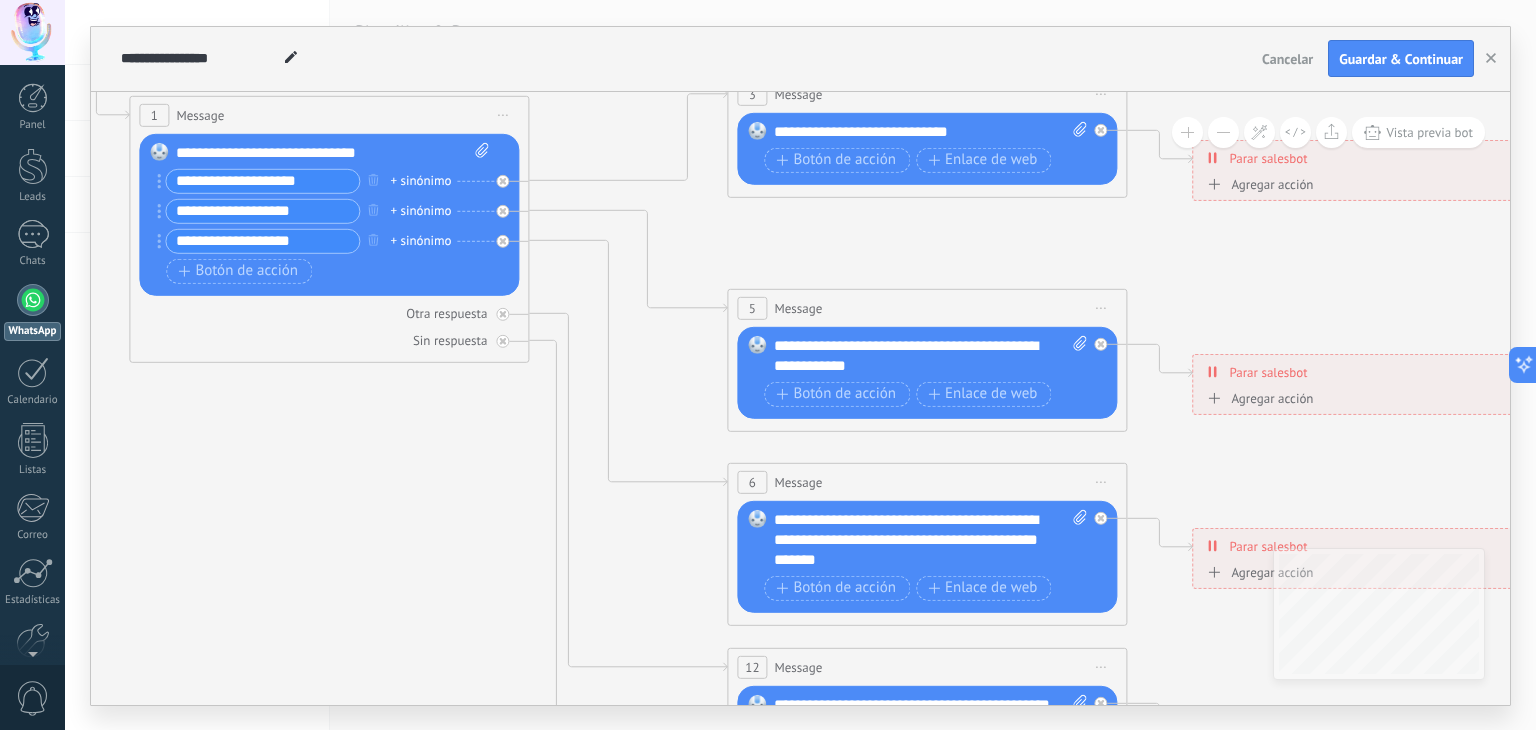 drag, startPoint x: 1170, startPoint y: 196, endPoint x: 1189, endPoint y: 274, distance: 80.280754 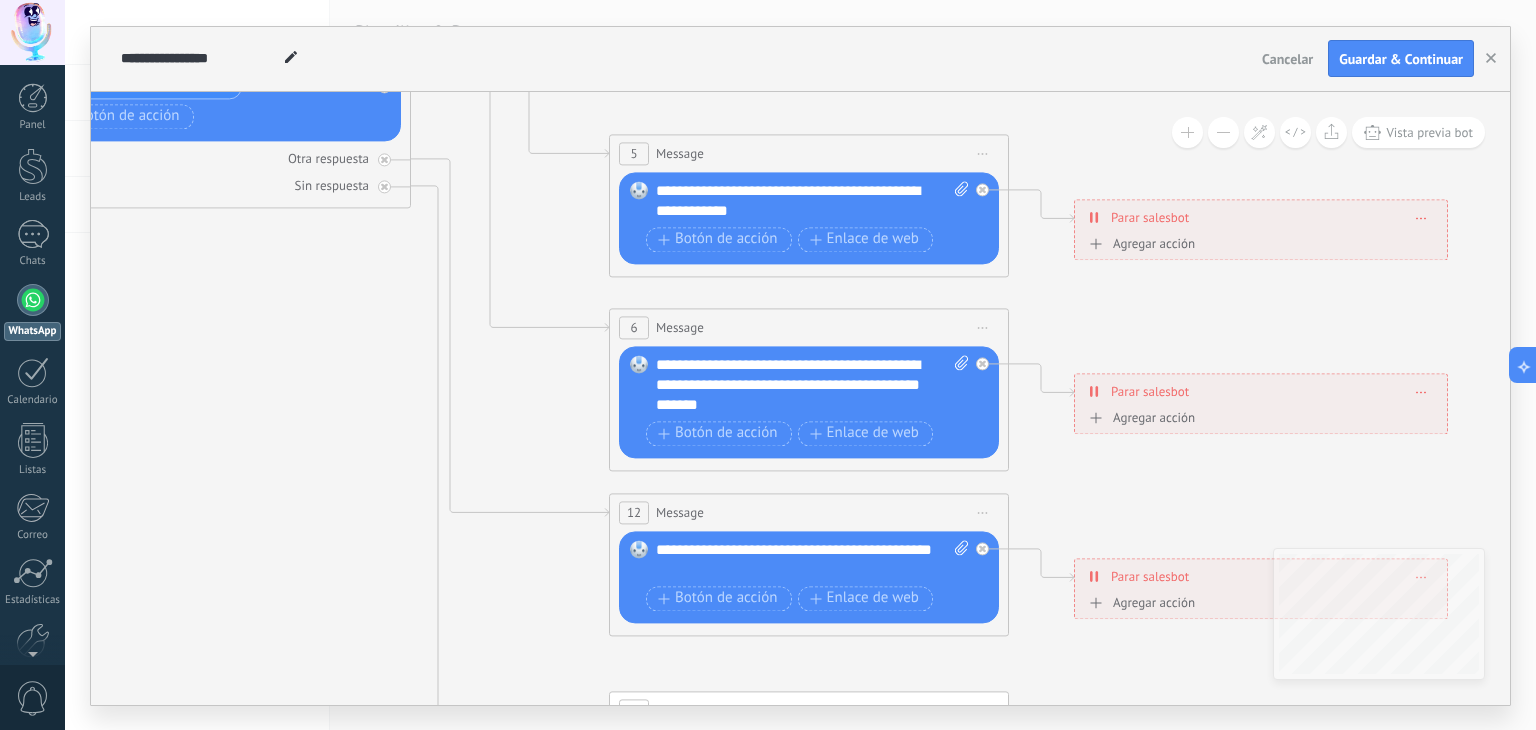 drag, startPoint x: 1160, startPoint y: 459, endPoint x: 1041, endPoint y: 315, distance: 186.80739 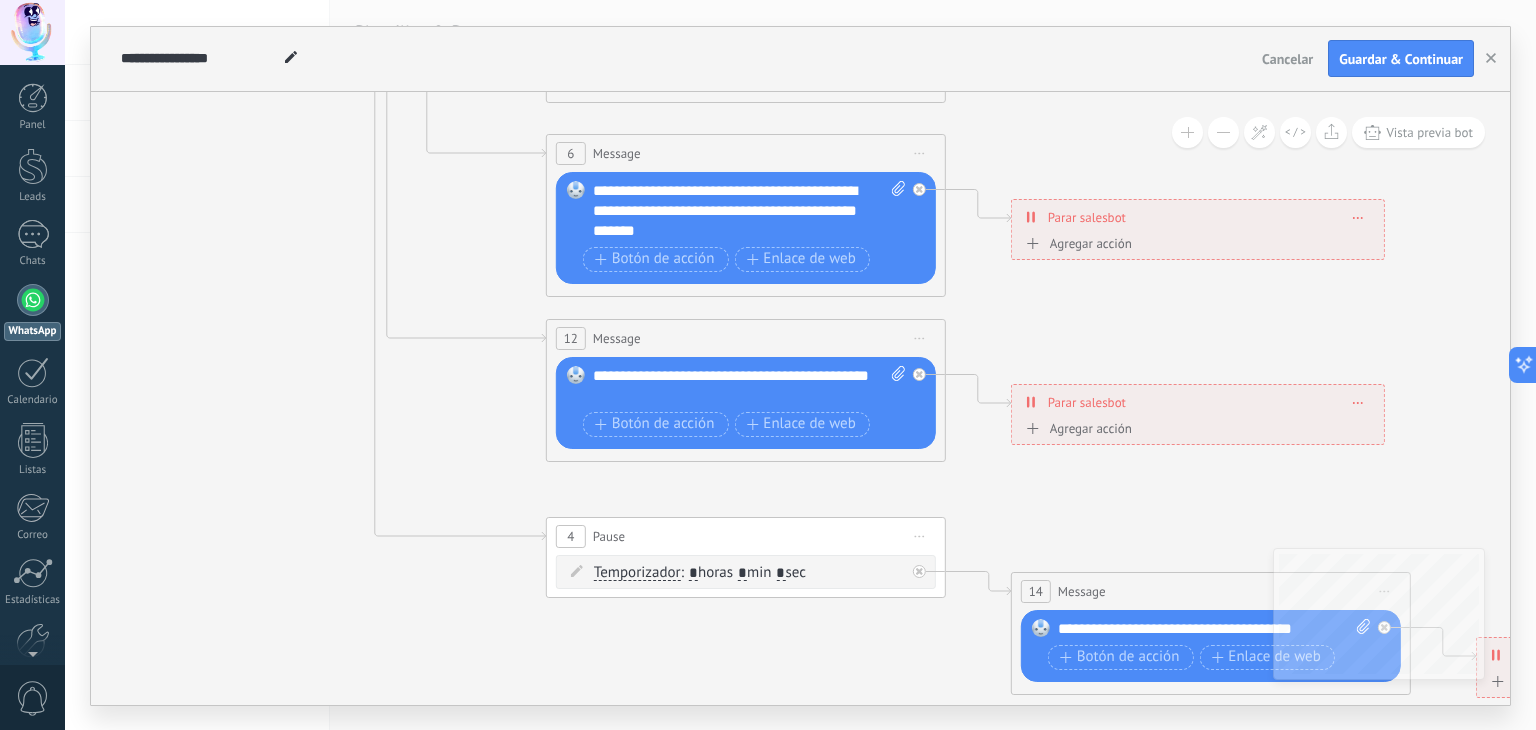 drag, startPoint x: 1040, startPoint y: 493, endPoint x: 976, endPoint y: 319, distance: 185.39687 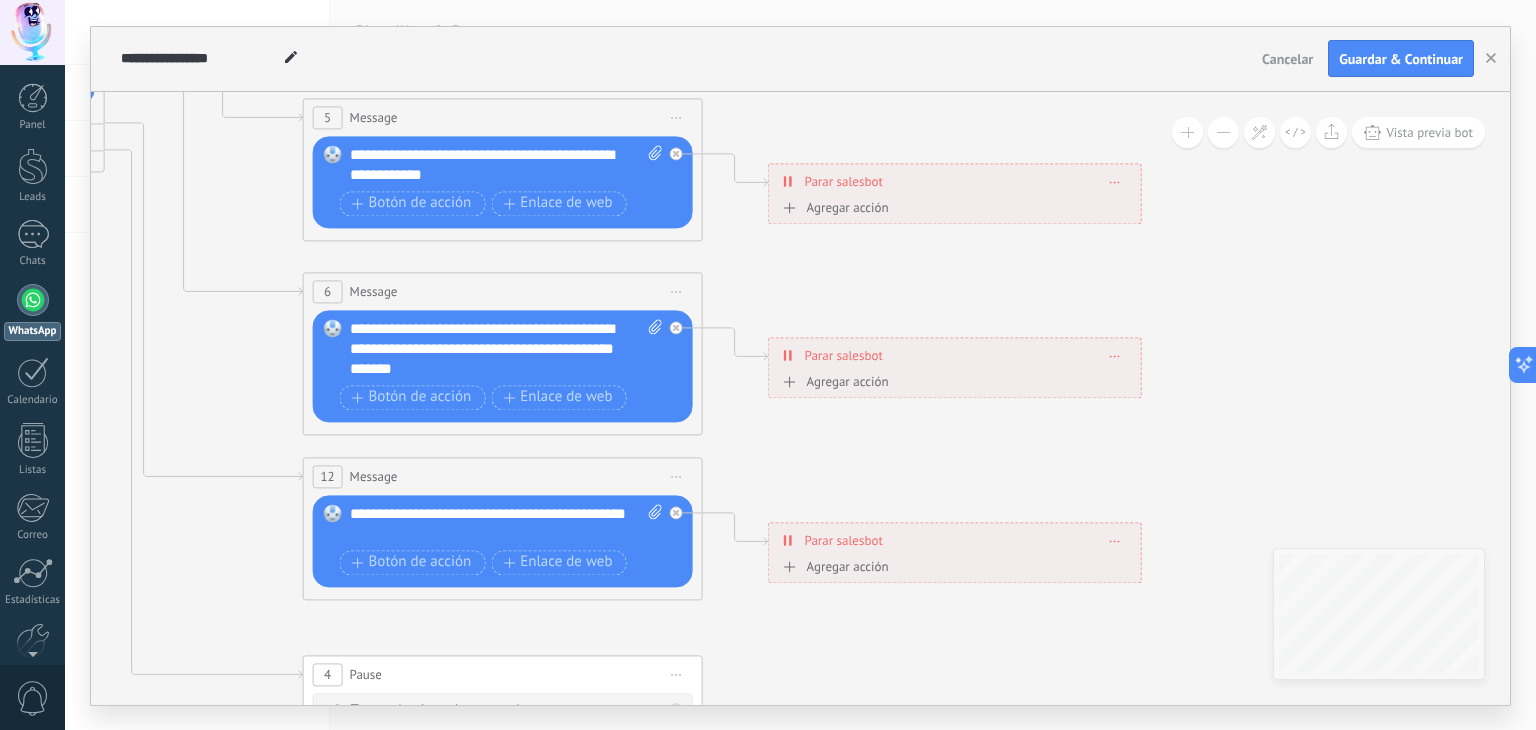 drag, startPoint x: 1179, startPoint y: 341, endPoint x: 924, endPoint y: 575, distance: 346.09393 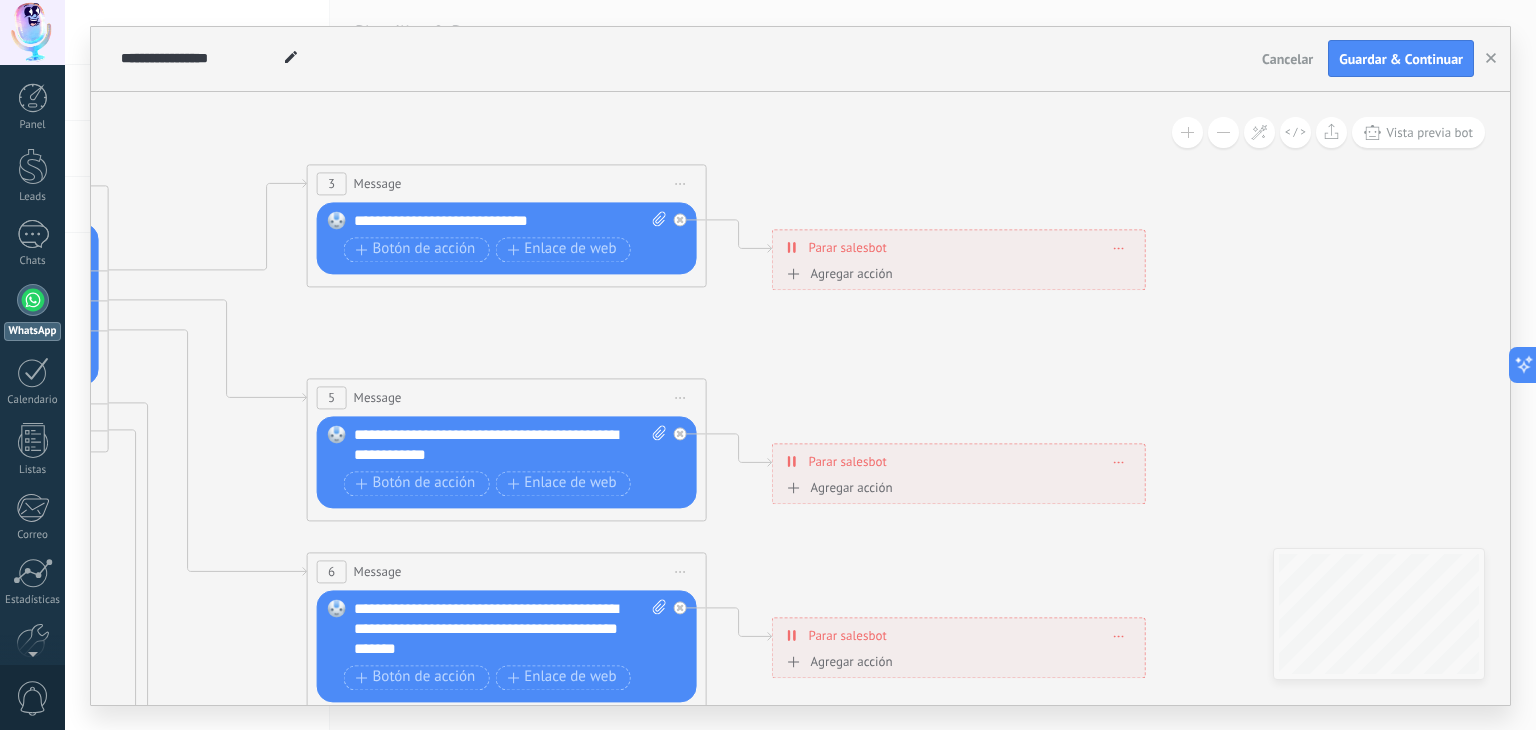 drag, startPoint x: 1188, startPoint y: 329, endPoint x: 1188, endPoint y: 538, distance: 209 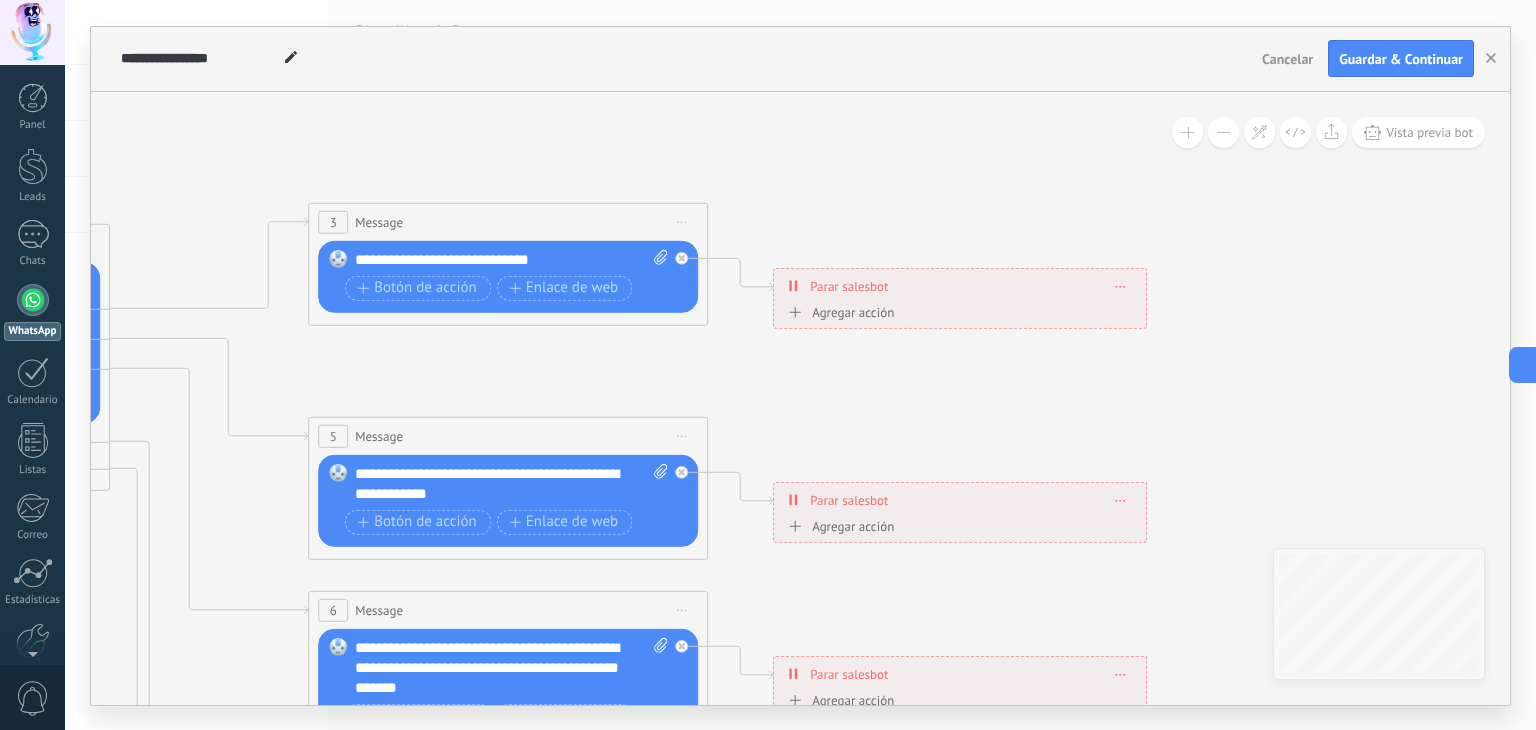 click on "Agregar acción" at bounding box center (838, 312) 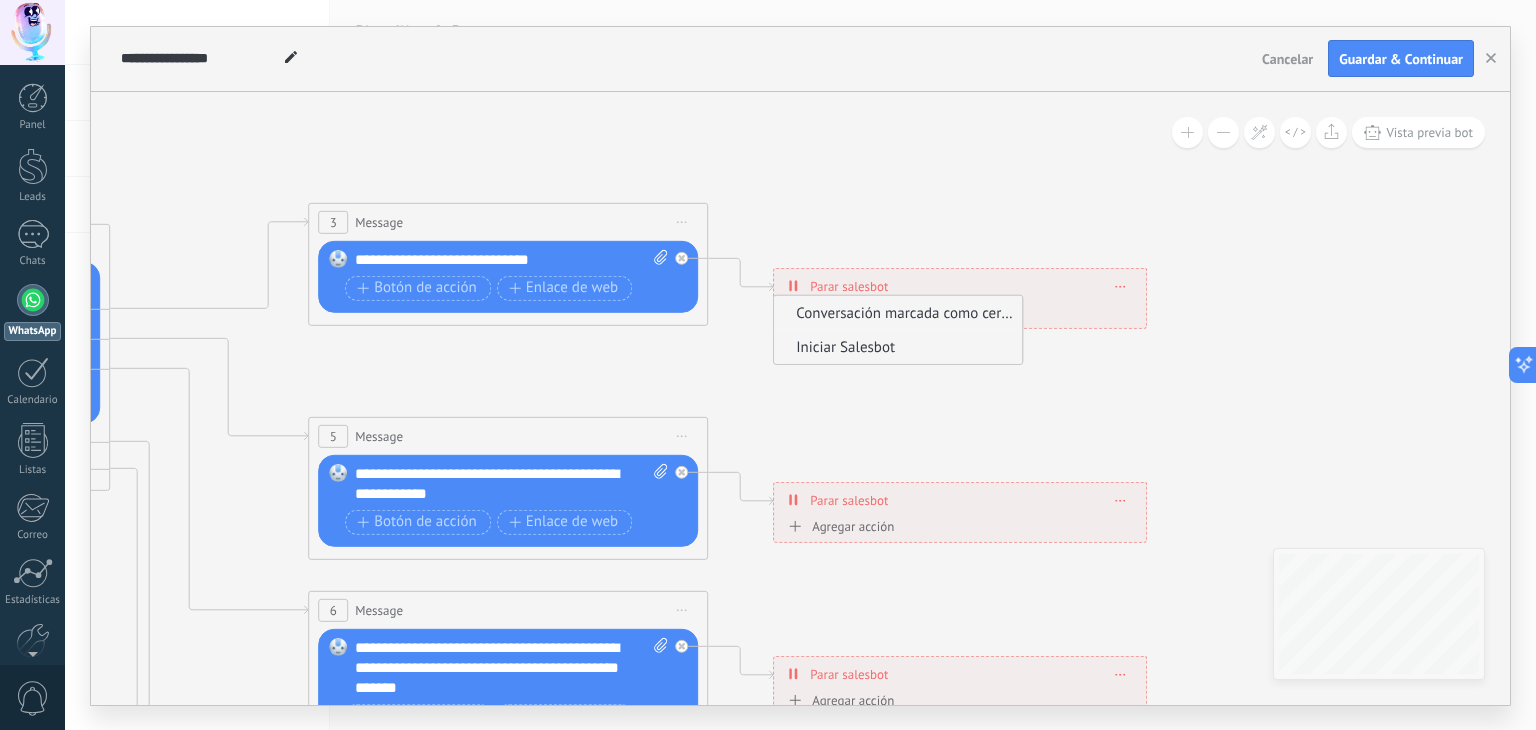 click on "Iniciar Salesbot" at bounding box center (895, 347) 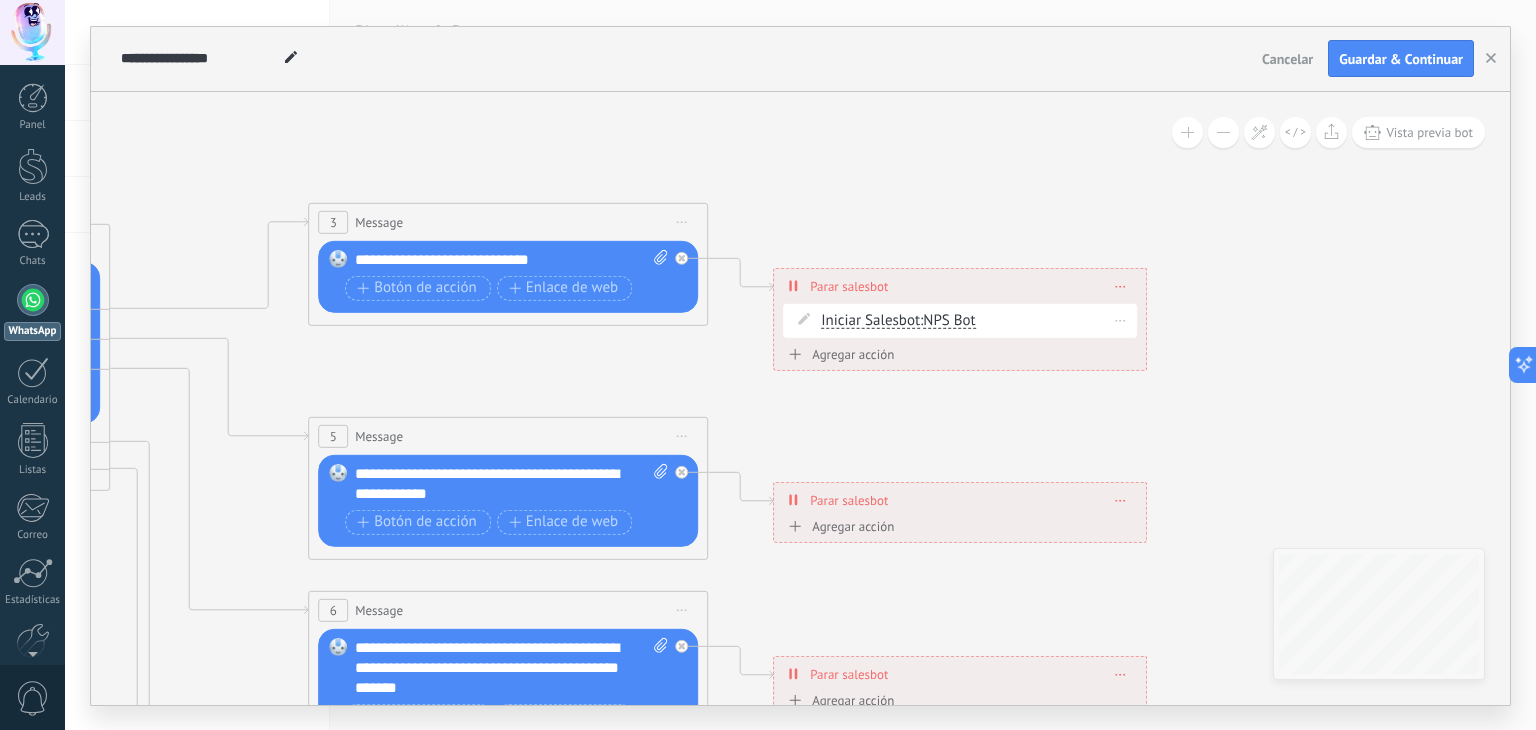 click 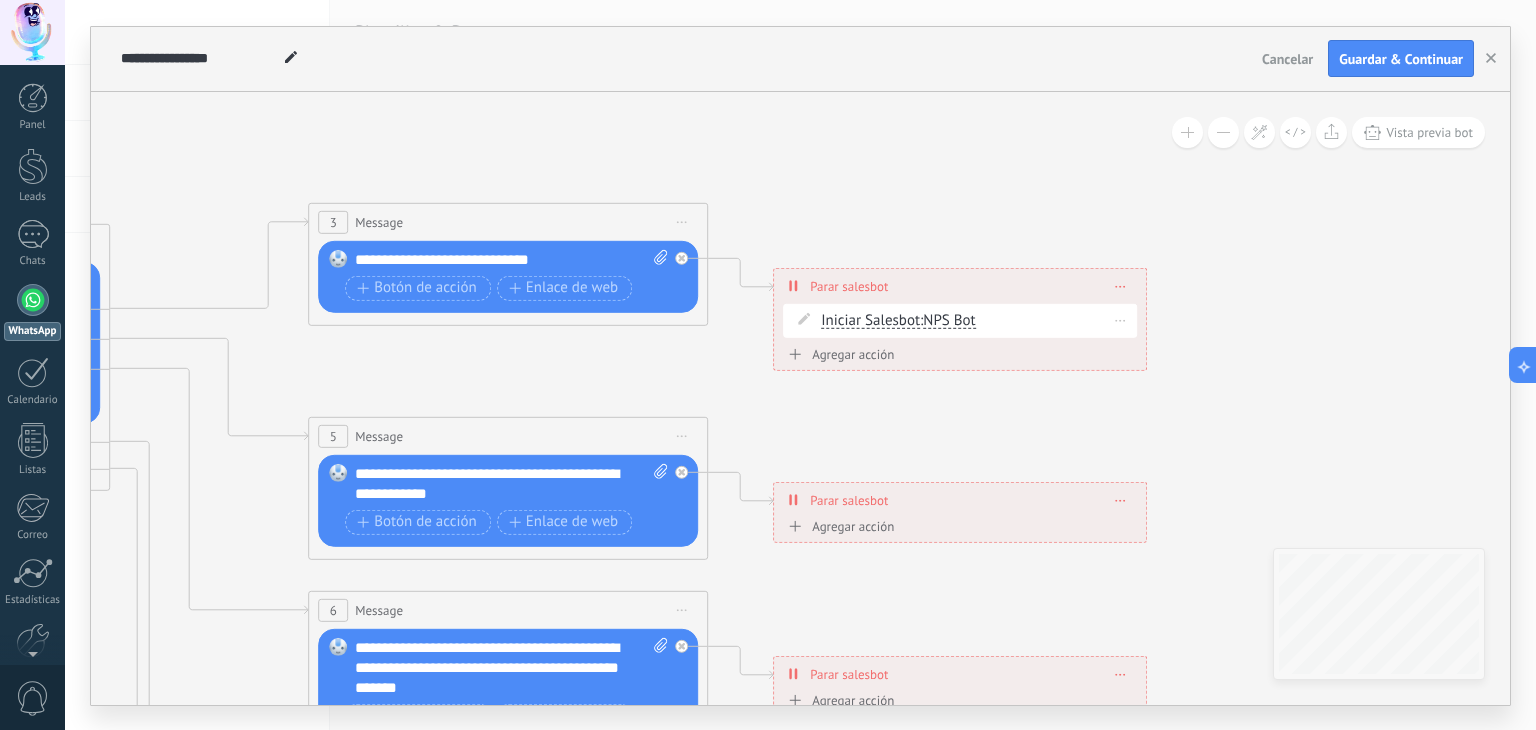 click on "Borrar" at bounding box center (1120, 319) 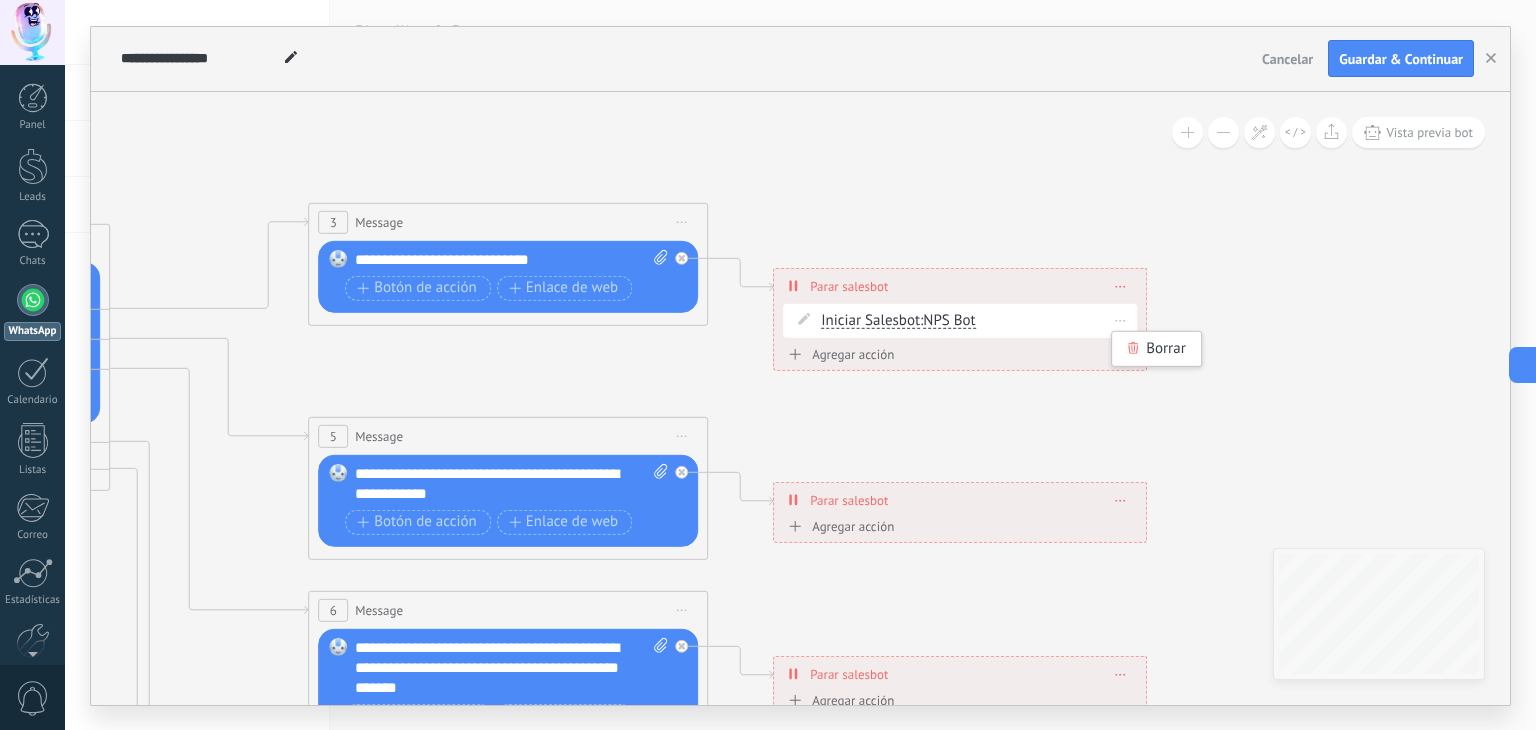 click at bounding box center (1120, 319) 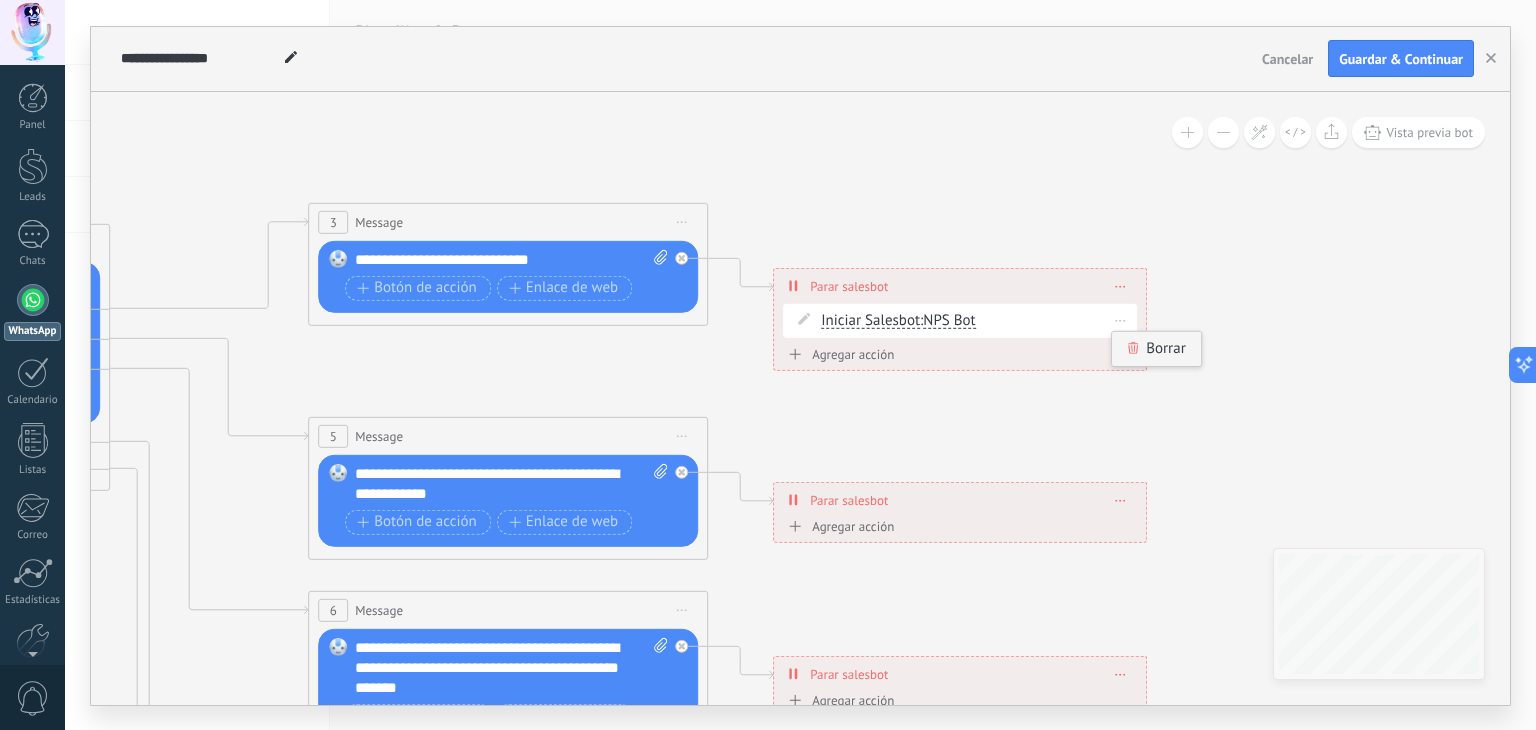 click 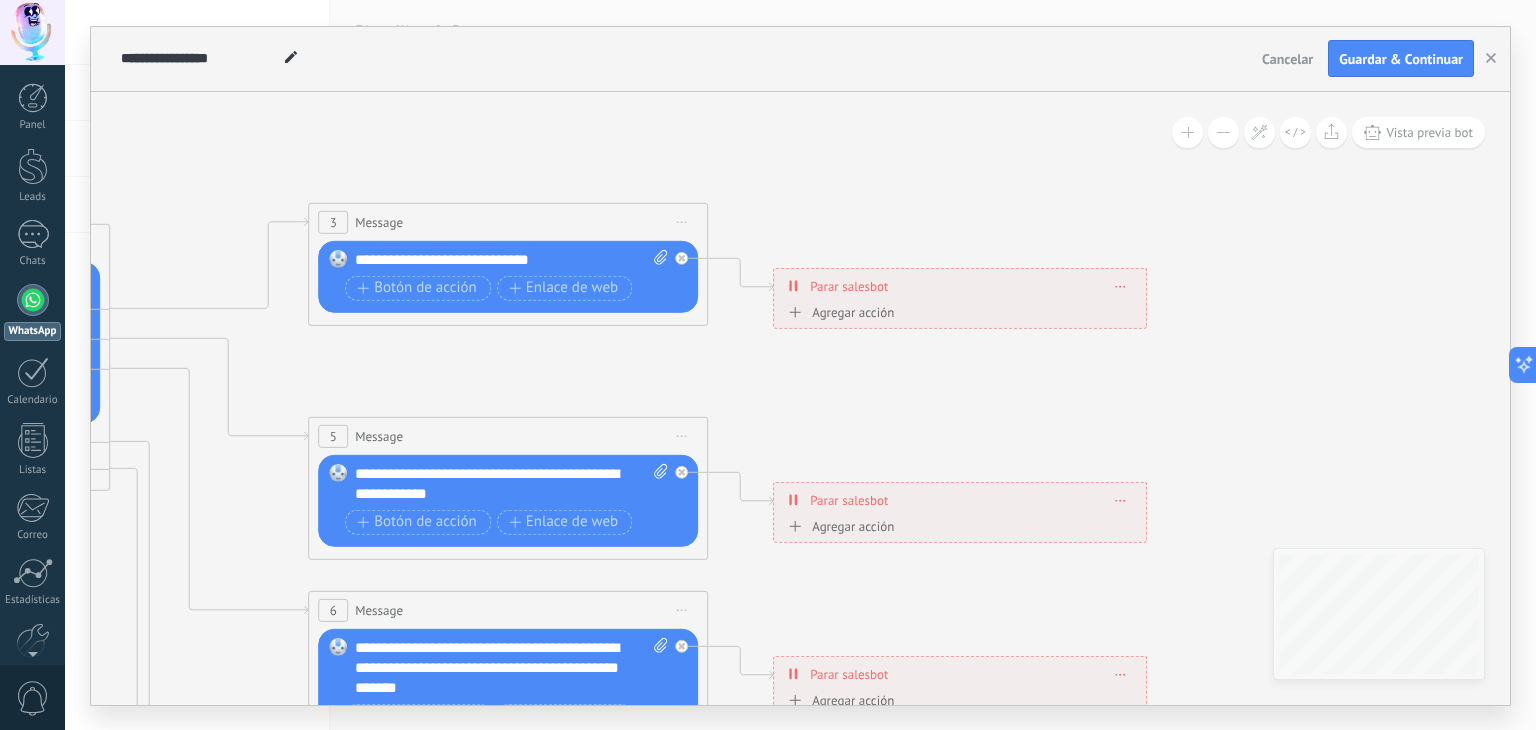 click on "Agregar acción" at bounding box center (838, 312) 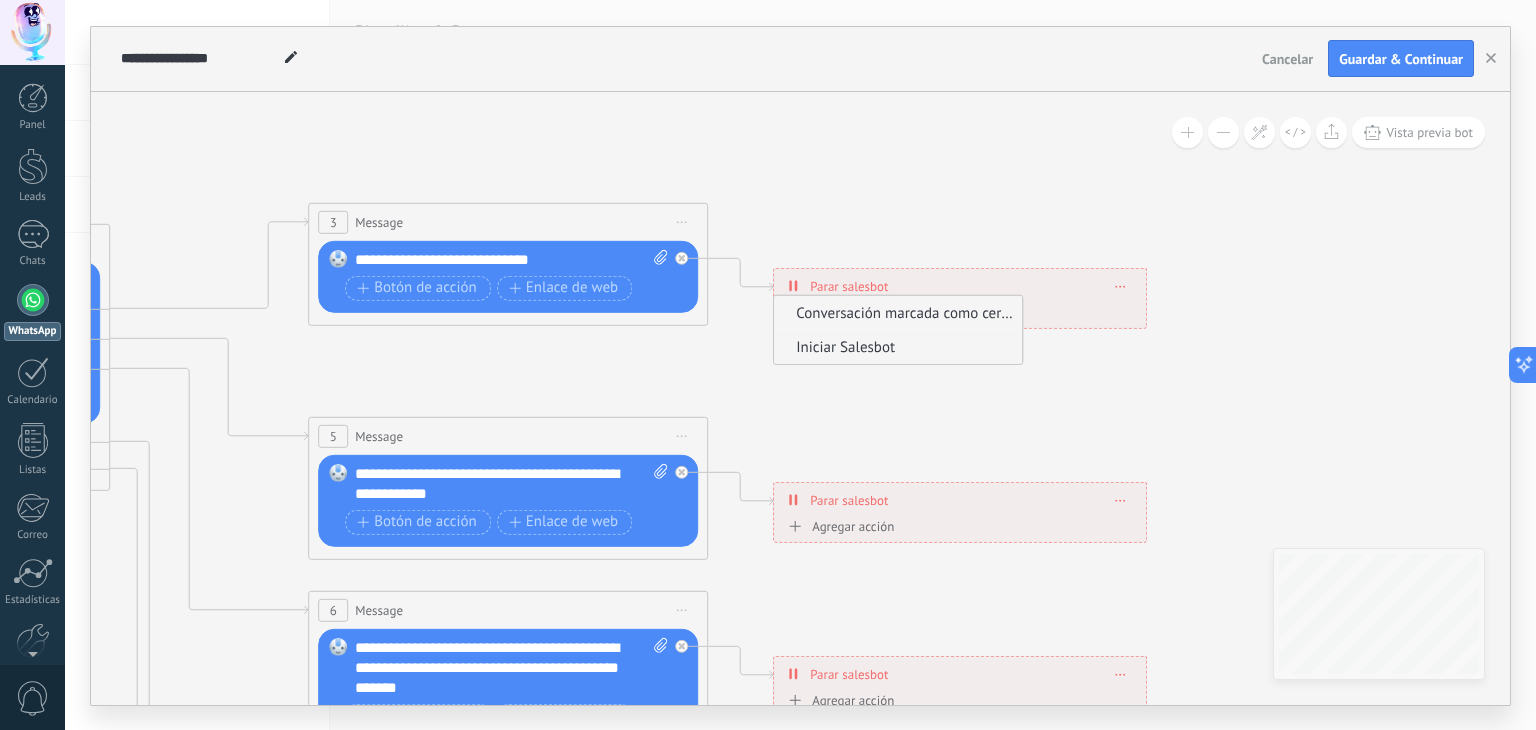 click on "Conversación marcada como cerrada" at bounding box center [895, 313] 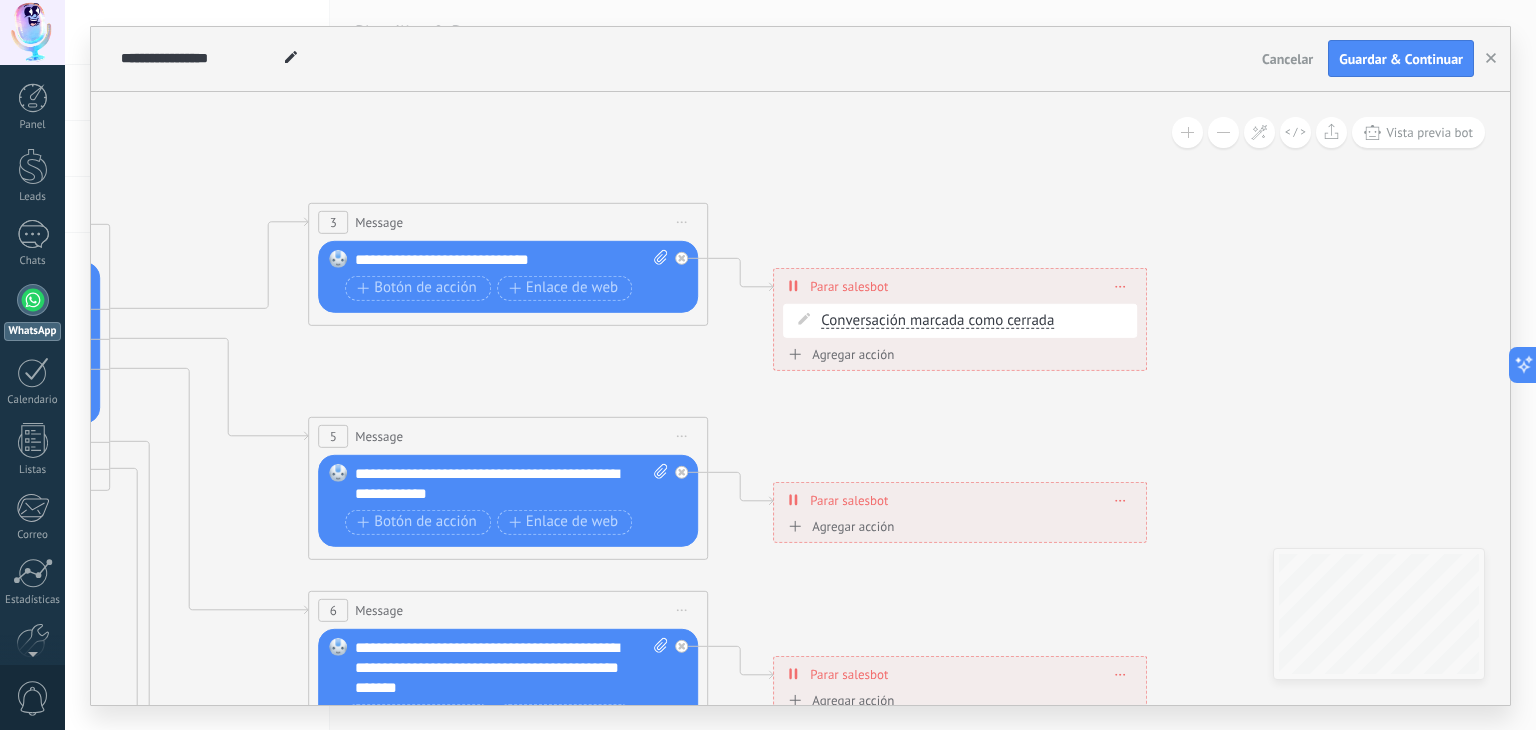 click on "**********" at bounding box center [960, 285] 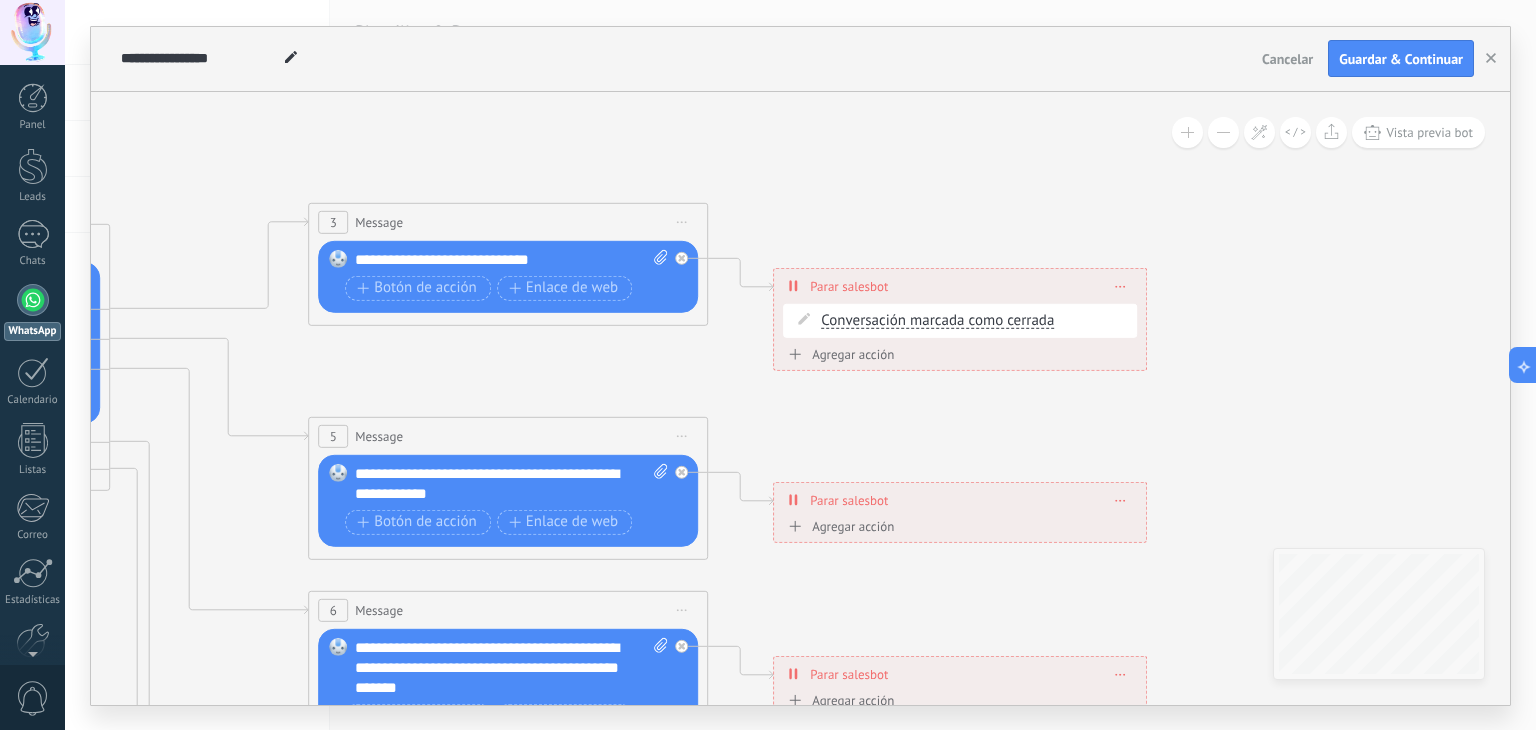 click at bounding box center [1120, 285] 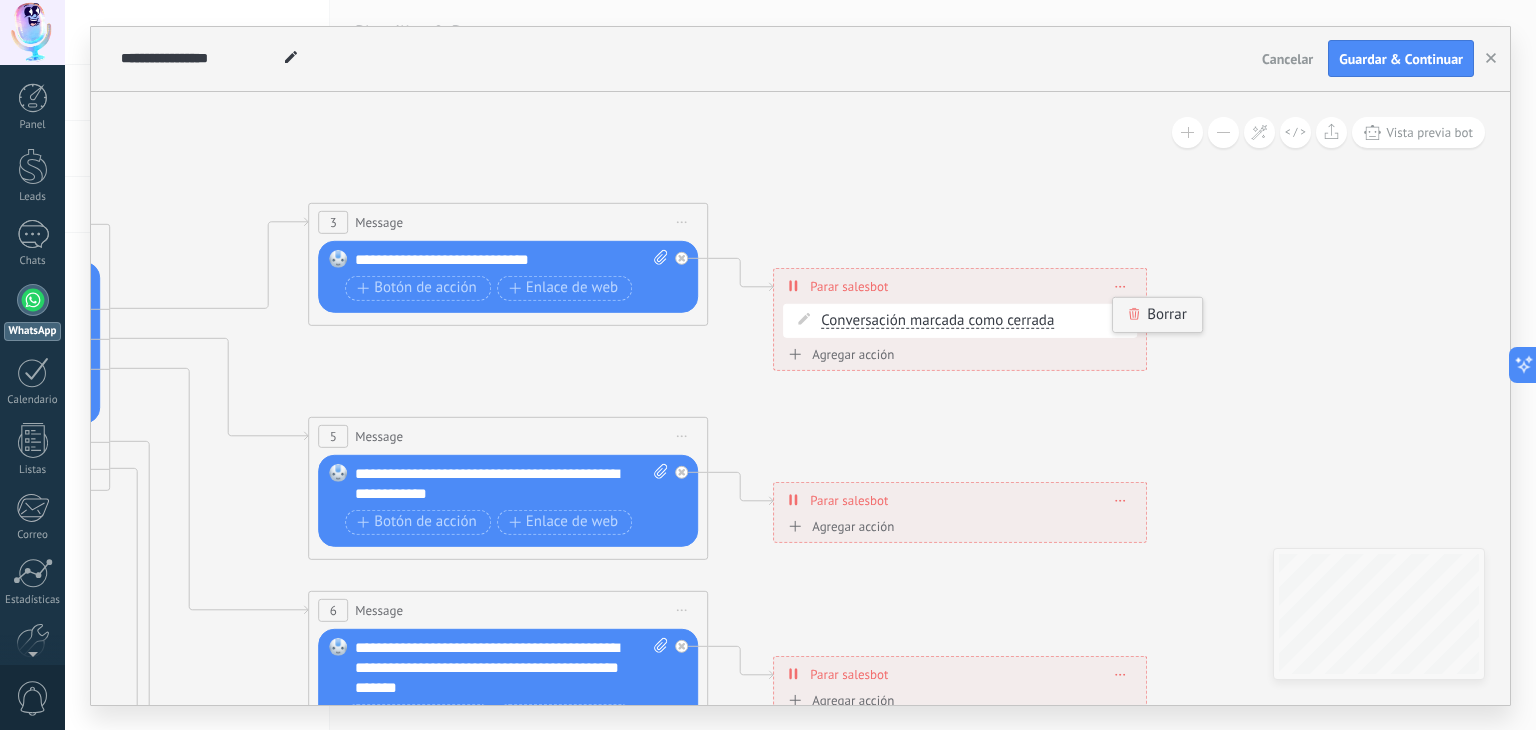 click on "Borrar" at bounding box center [1157, 314] 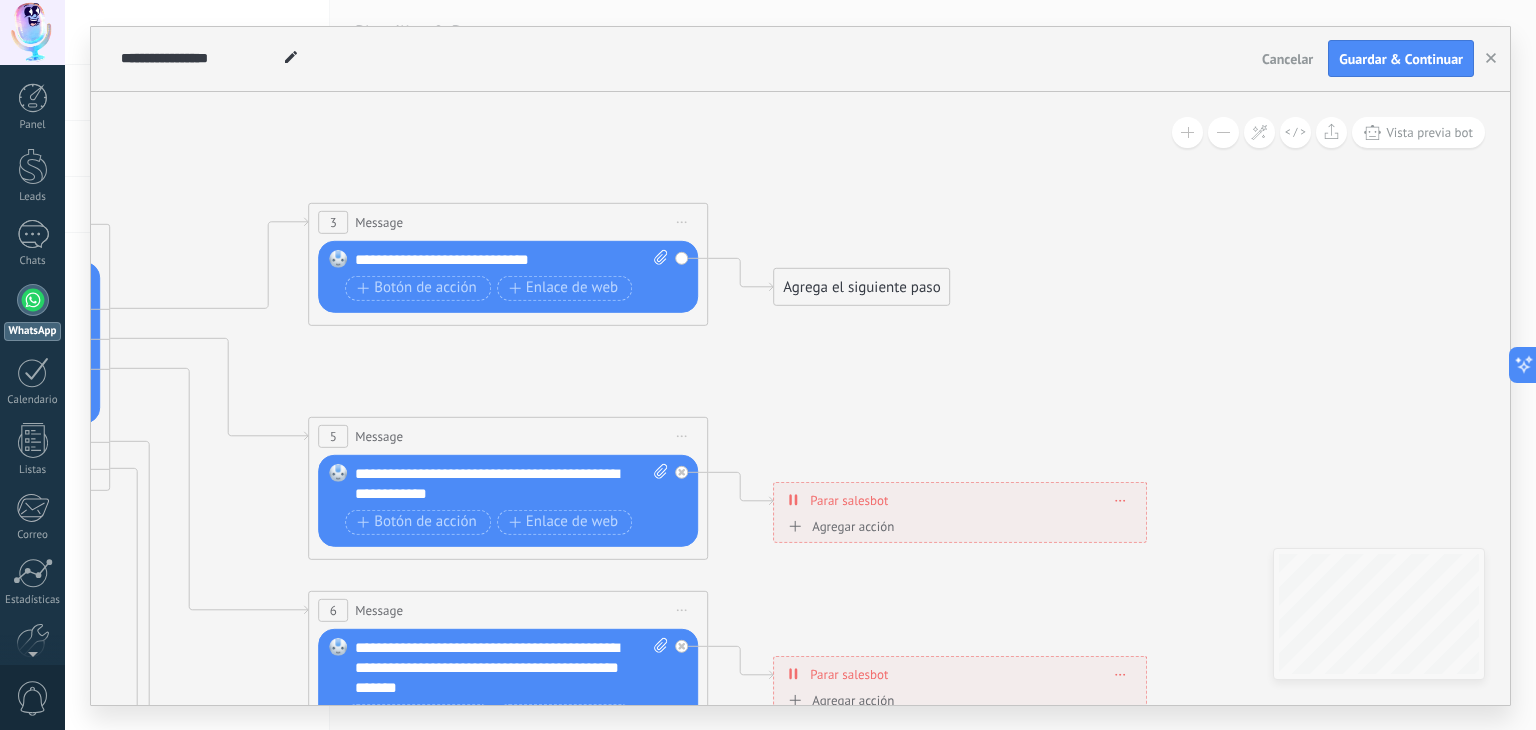 click on "Agrega el siguiente paso" at bounding box center (861, 286) 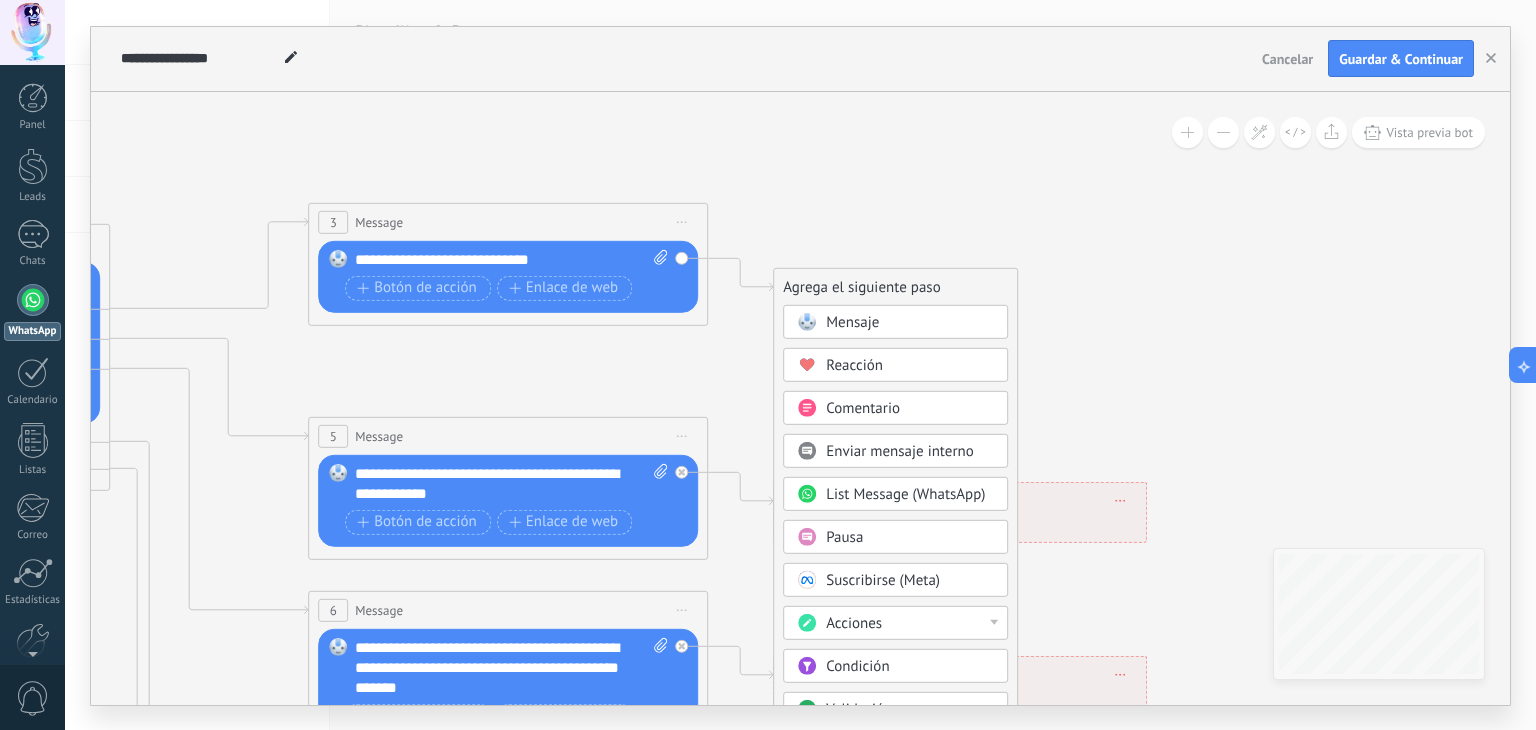 click on "Enviar mensaje interno" at bounding box center [910, 451] 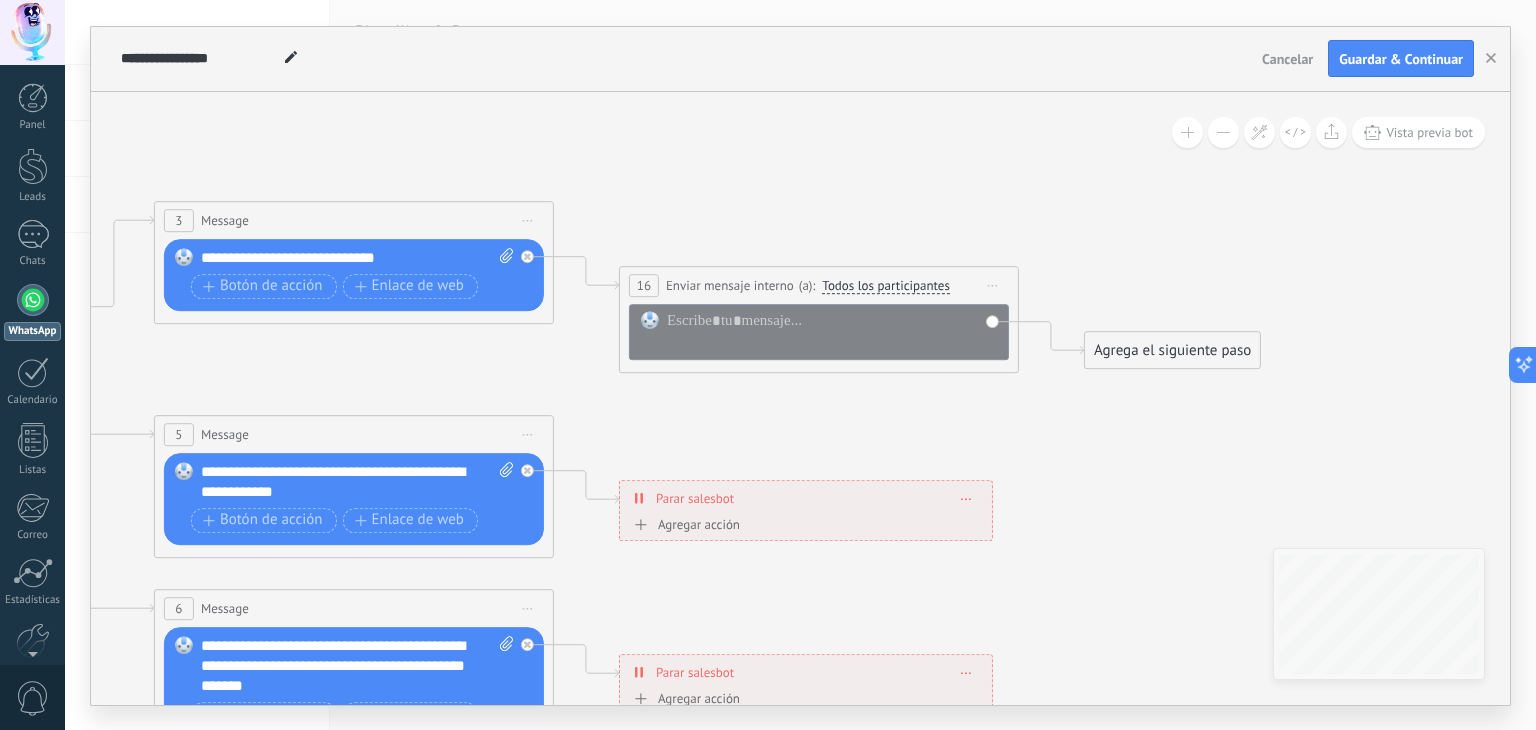 drag, startPoint x: 772, startPoint y: 201, endPoint x: 896, endPoint y: 230, distance: 127.345985 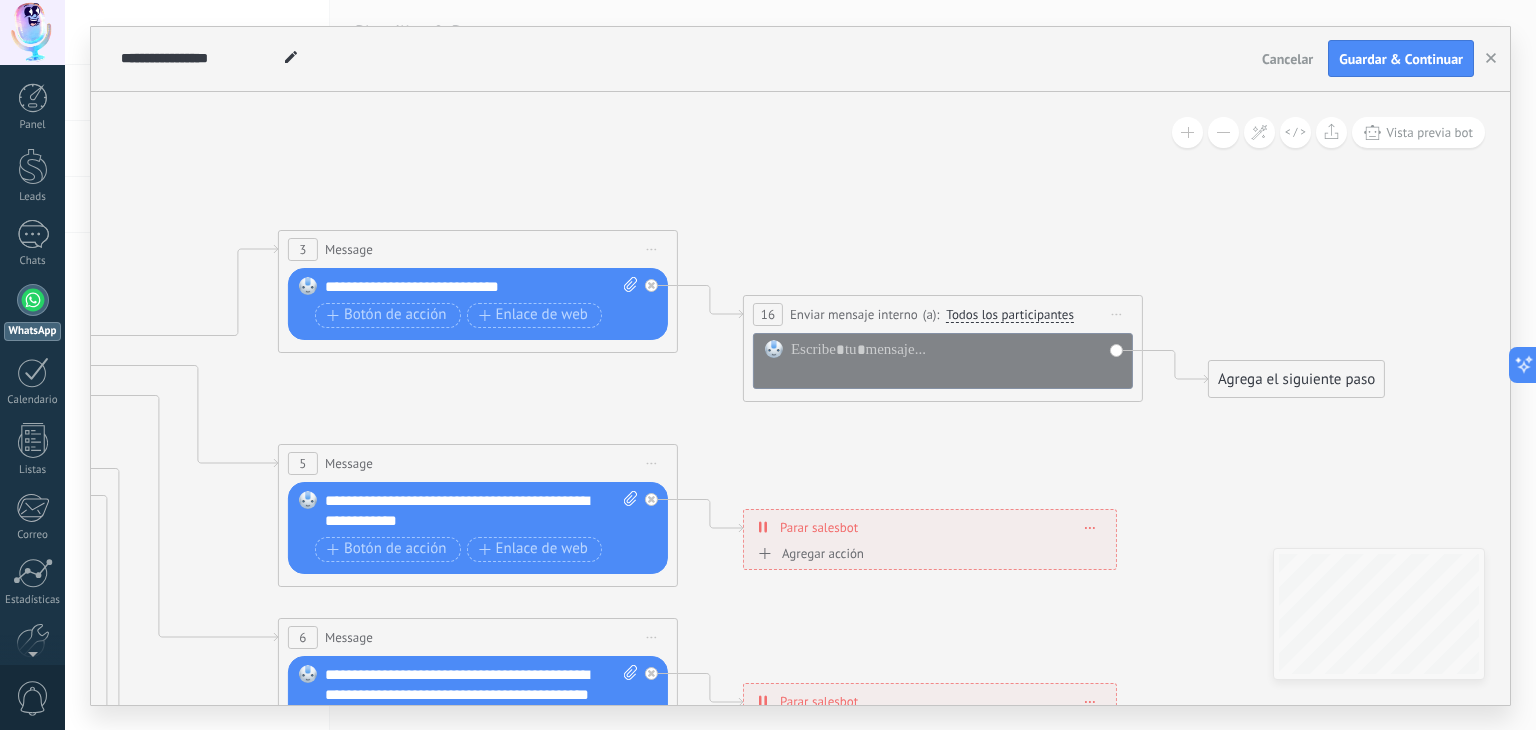 click at bounding box center [943, 361] 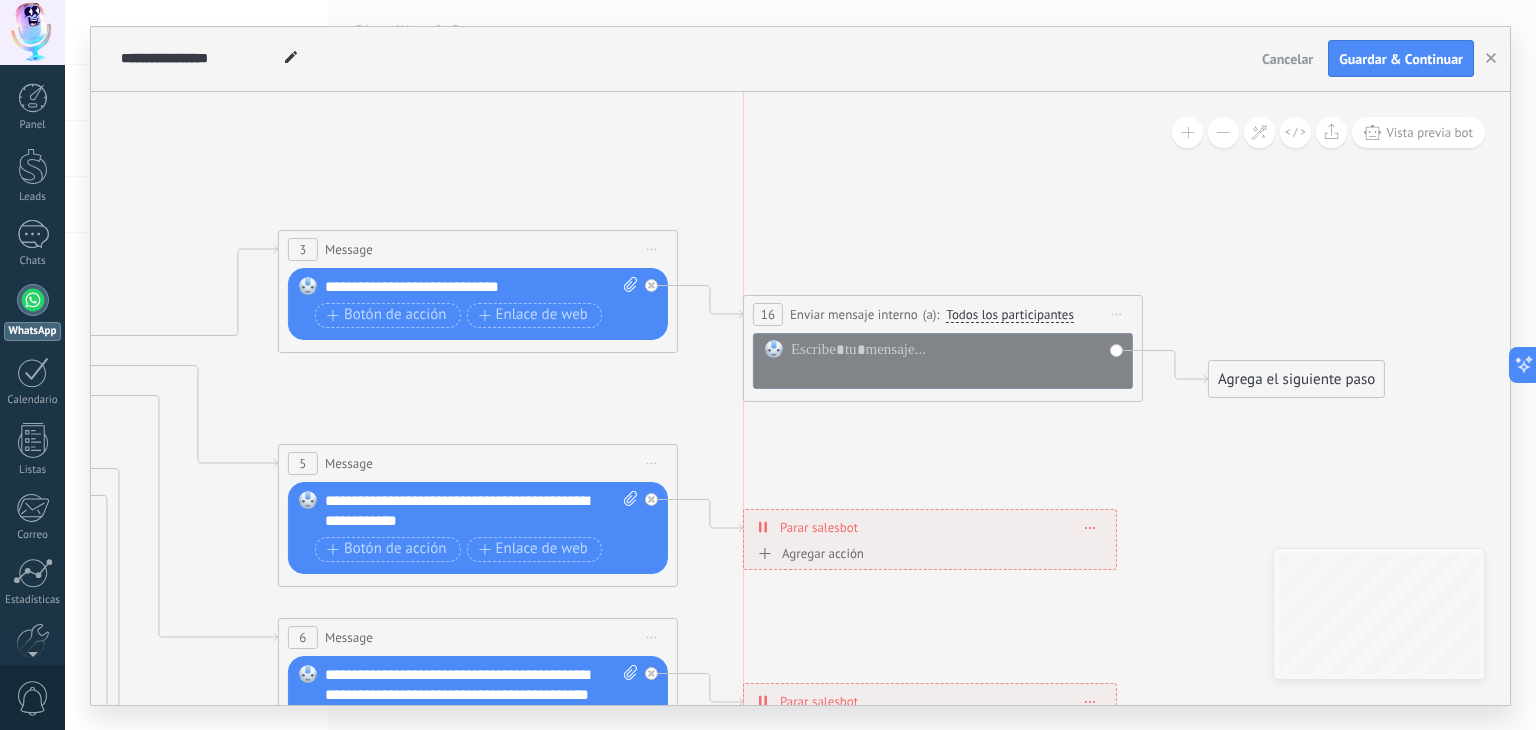 click on "Iniciar vista previa aquí
Cambiar nombre
Duplicar
Borrar" at bounding box center [1117, 314] 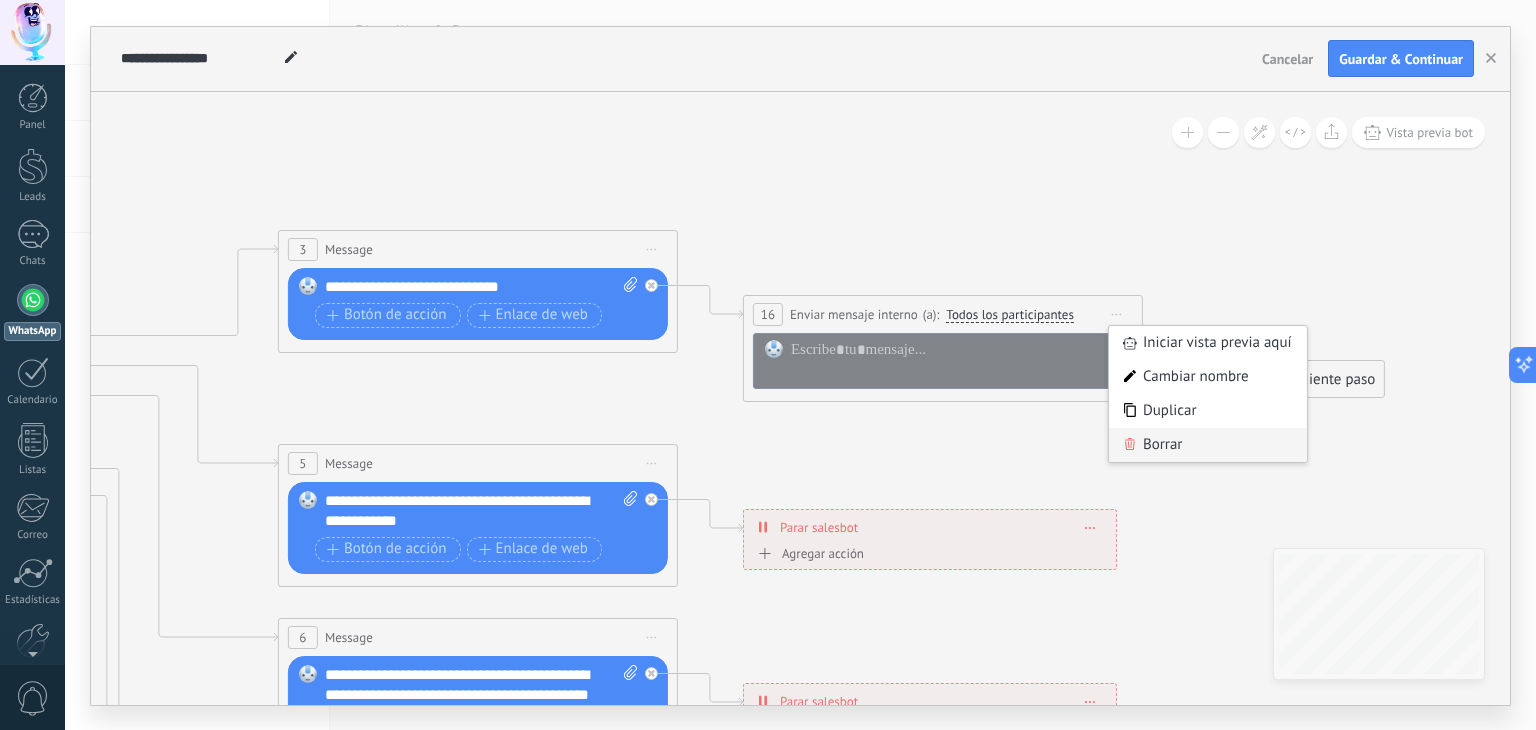 click on "Borrar" at bounding box center (1208, 445) 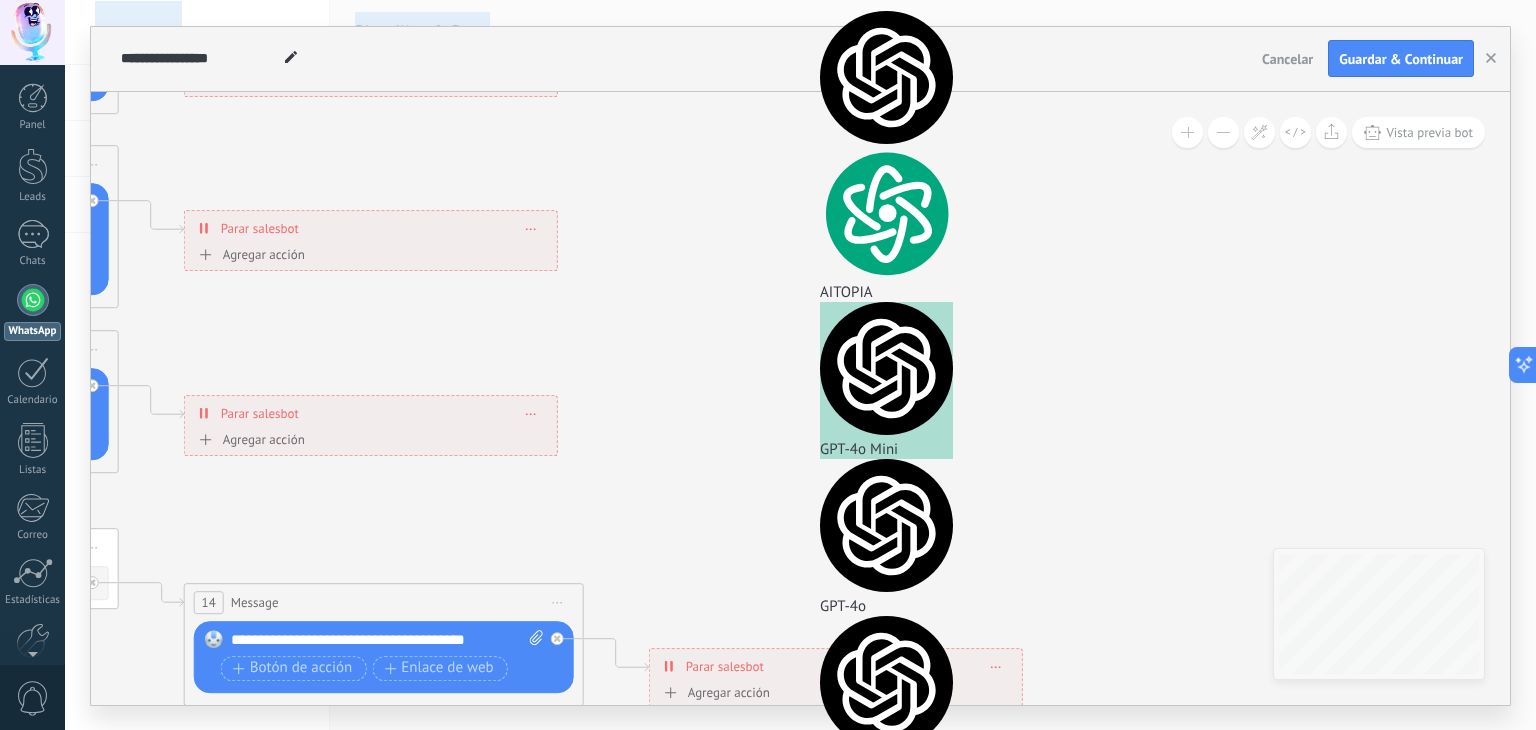 drag, startPoint x: 1136, startPoint y: 352, endPoint x: 595, endPoint y: -87, distance: 696.70795 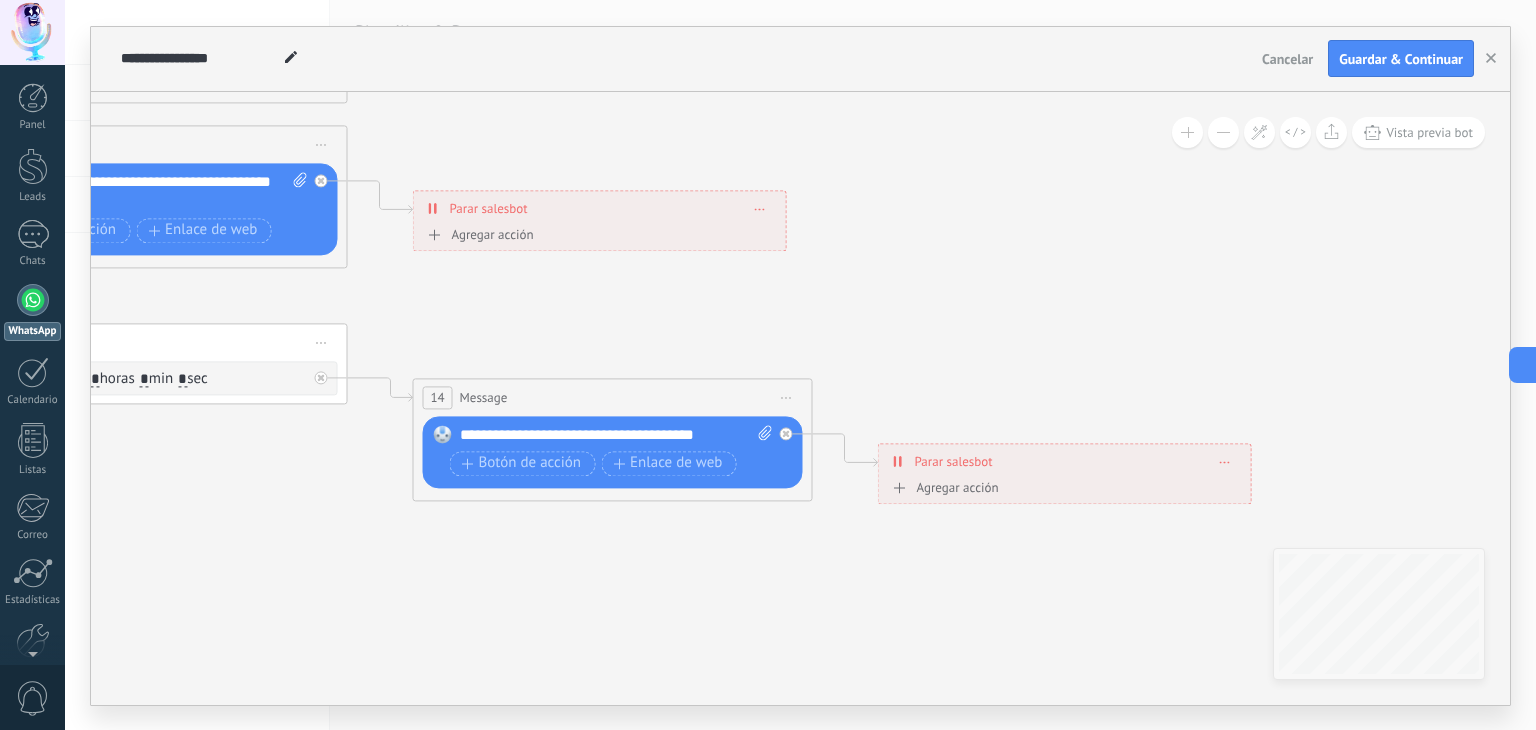 drag, startPoint x: 764, startPoint y: 371, endPoint x: 966, endPoint y: 190, distance: 271.2287 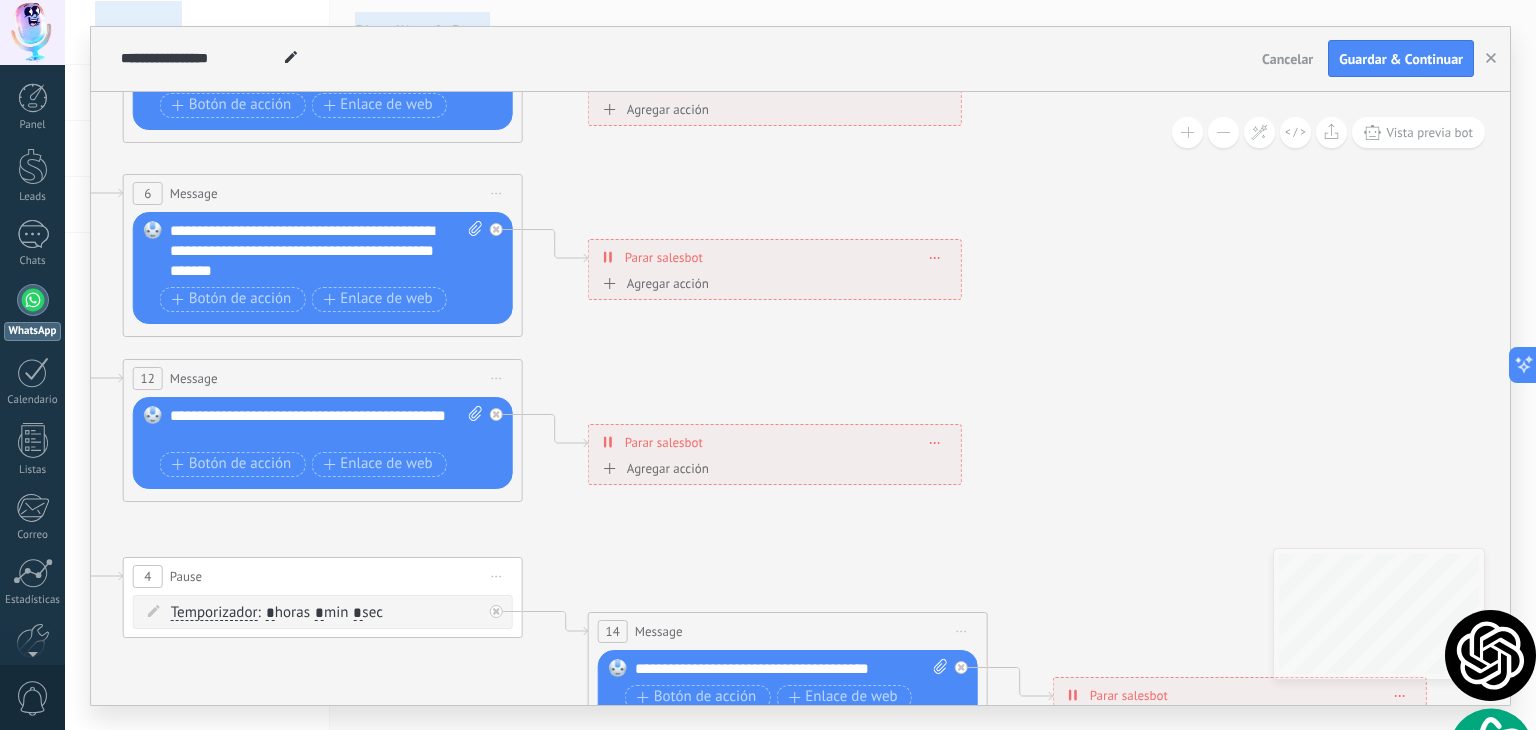 drag, startPoint x: 1309, startPoint y: 414, endPoint x: 1326, endPoint y: 526, distance: 113.28283 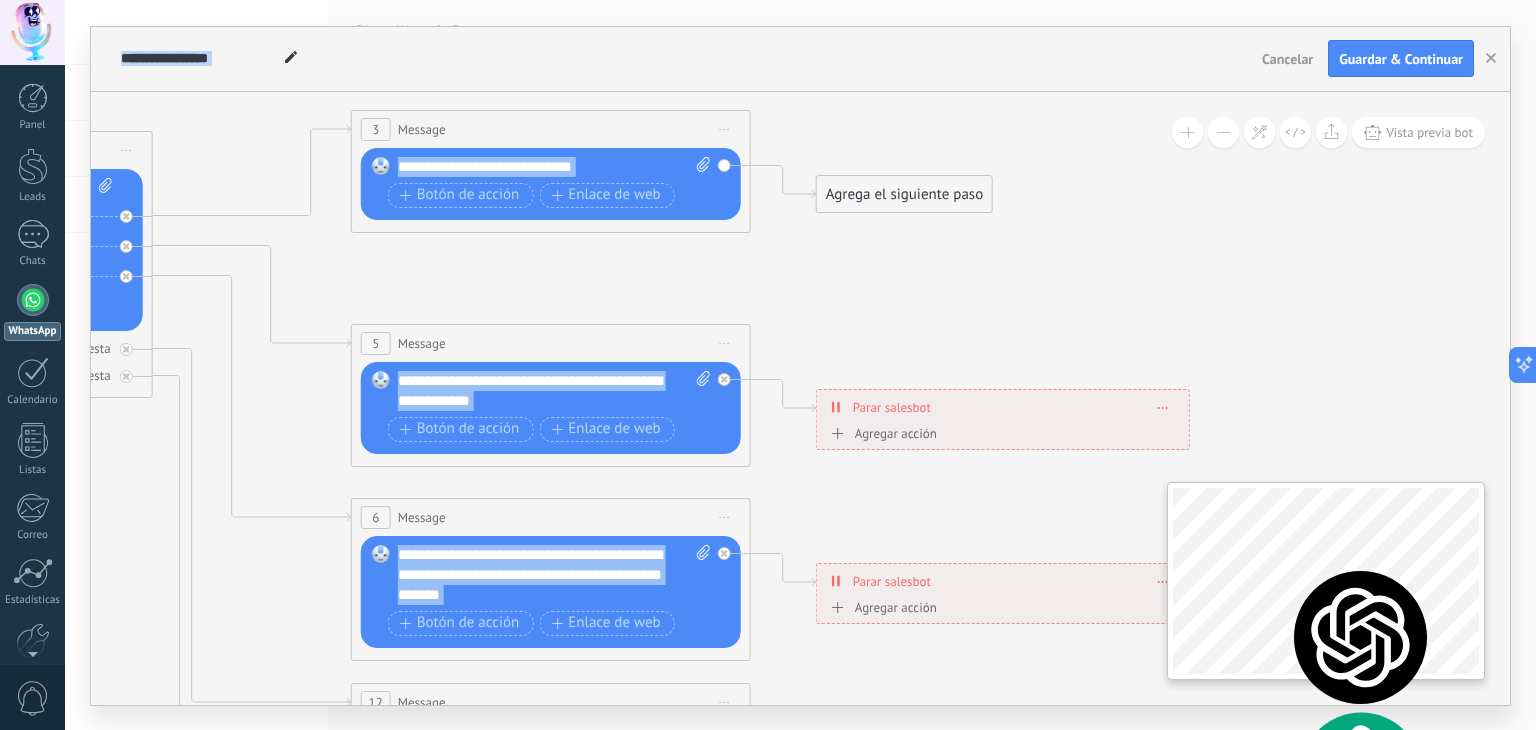 click on "**********" at bounding box center [800, 398] 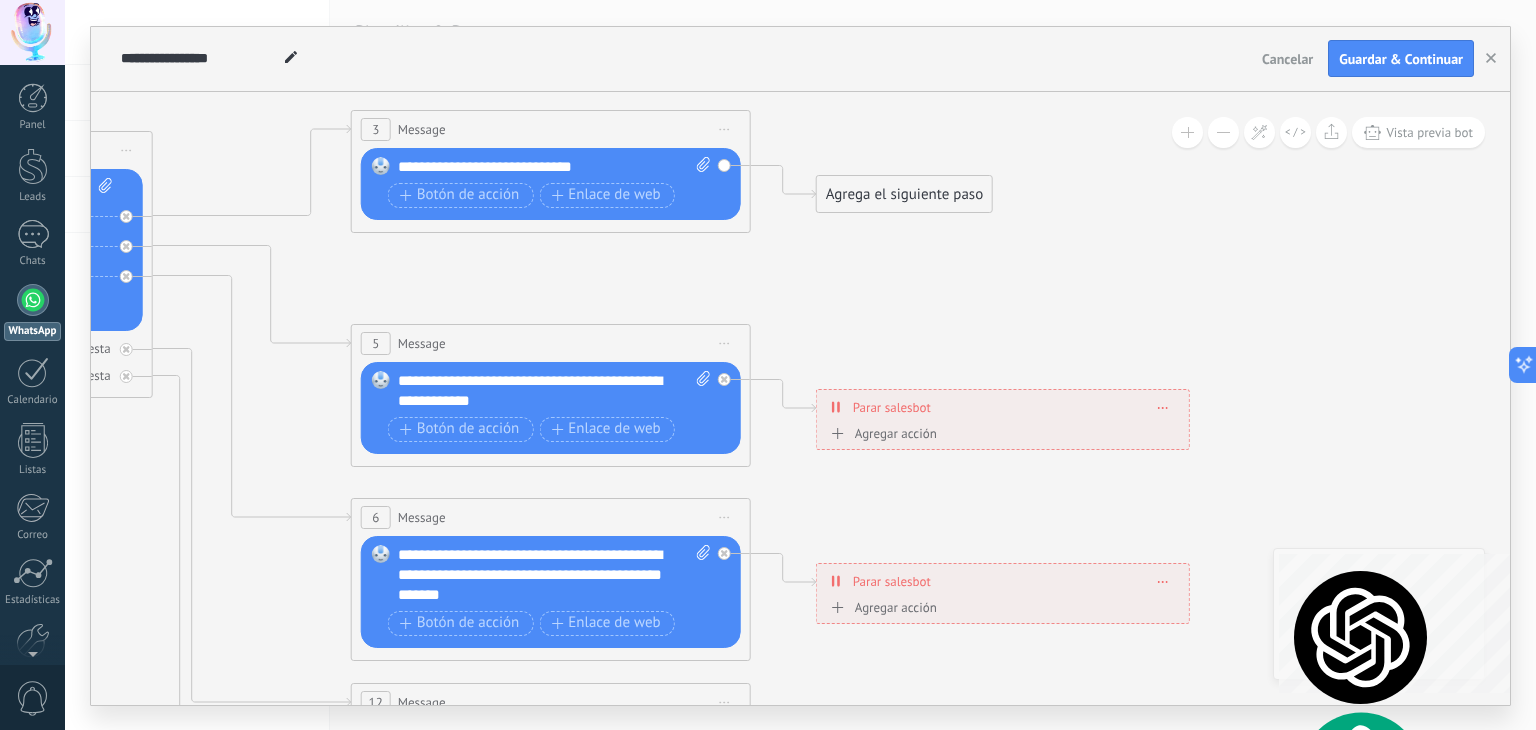 click 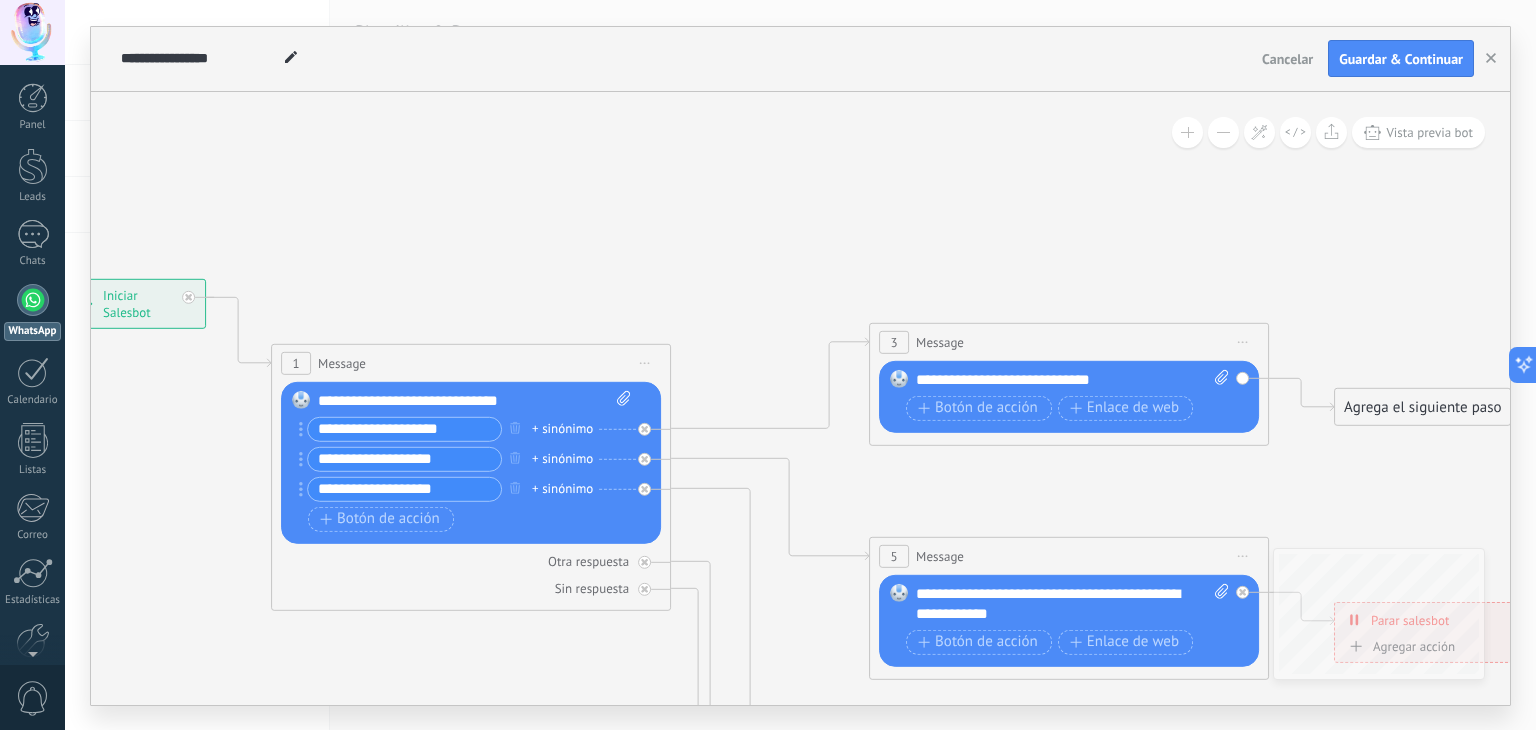 drag, startPoint x: 946, startPoint y: 295, endPoint x: 1448, endPoint y: 456, distance: 527.1859 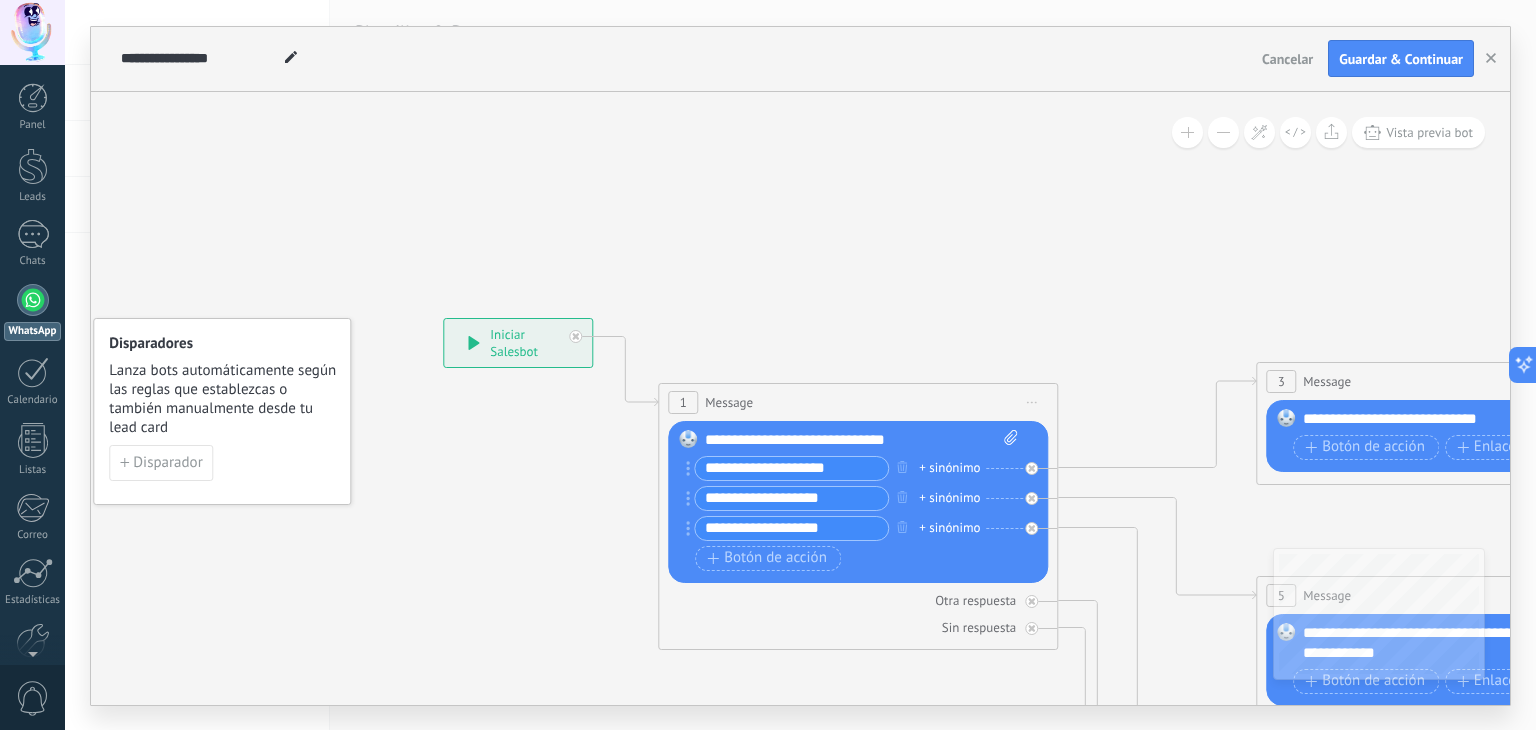 drag, startPoint x: 740, startPoint y: 217, endPoint x: 1051, endPoint y: 290, distance: 319.45267 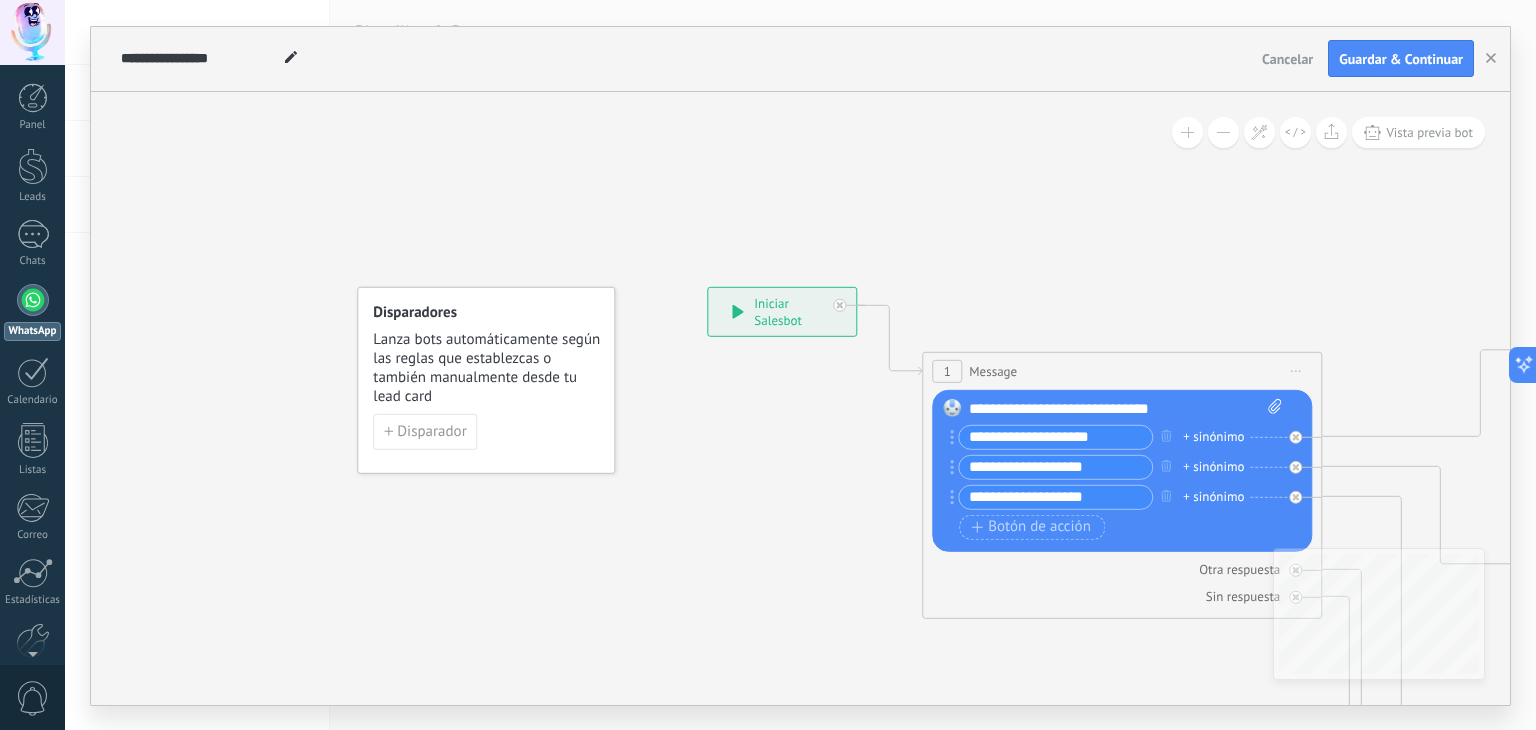 drag, startPoint x: 676, startPoint y: 289, endPoint x: 731, endPoint y: 199, distance: 105.47511 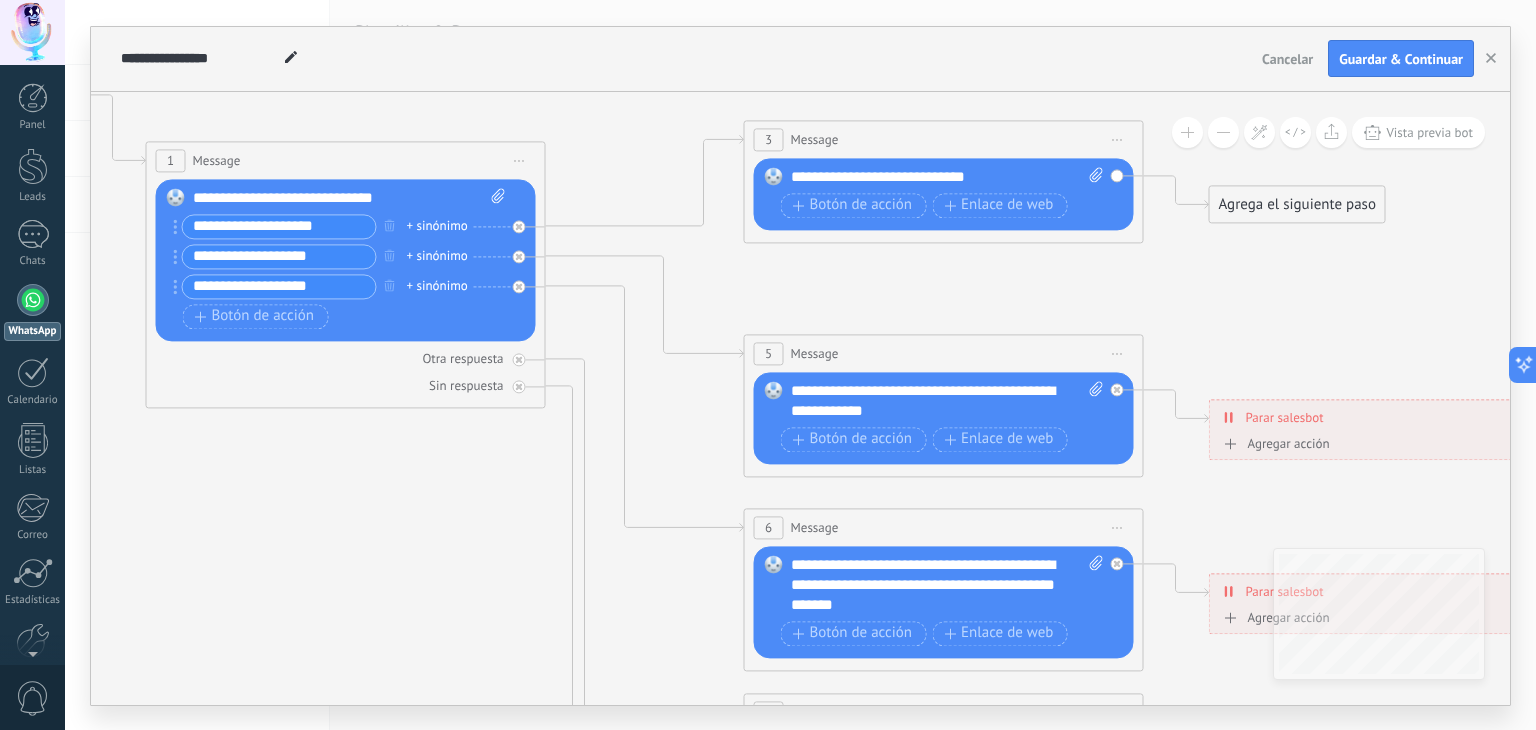 drag, startPoint x: 908, startPoint y: 554, endPoint x: 523, endPoint y: 437, distance: 402.38538 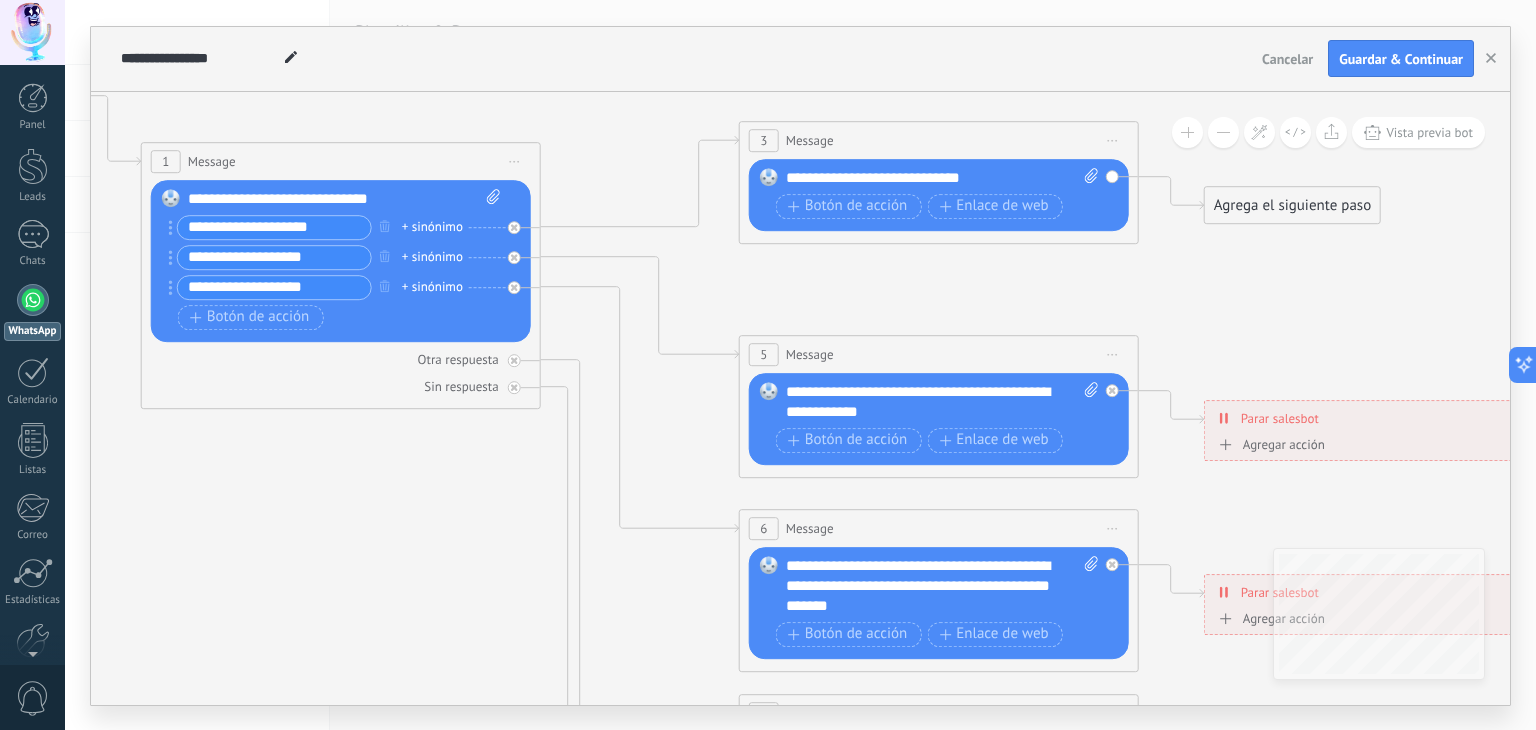 click on "Agrega el siguiente paso" at bounding box center (1292, 205) 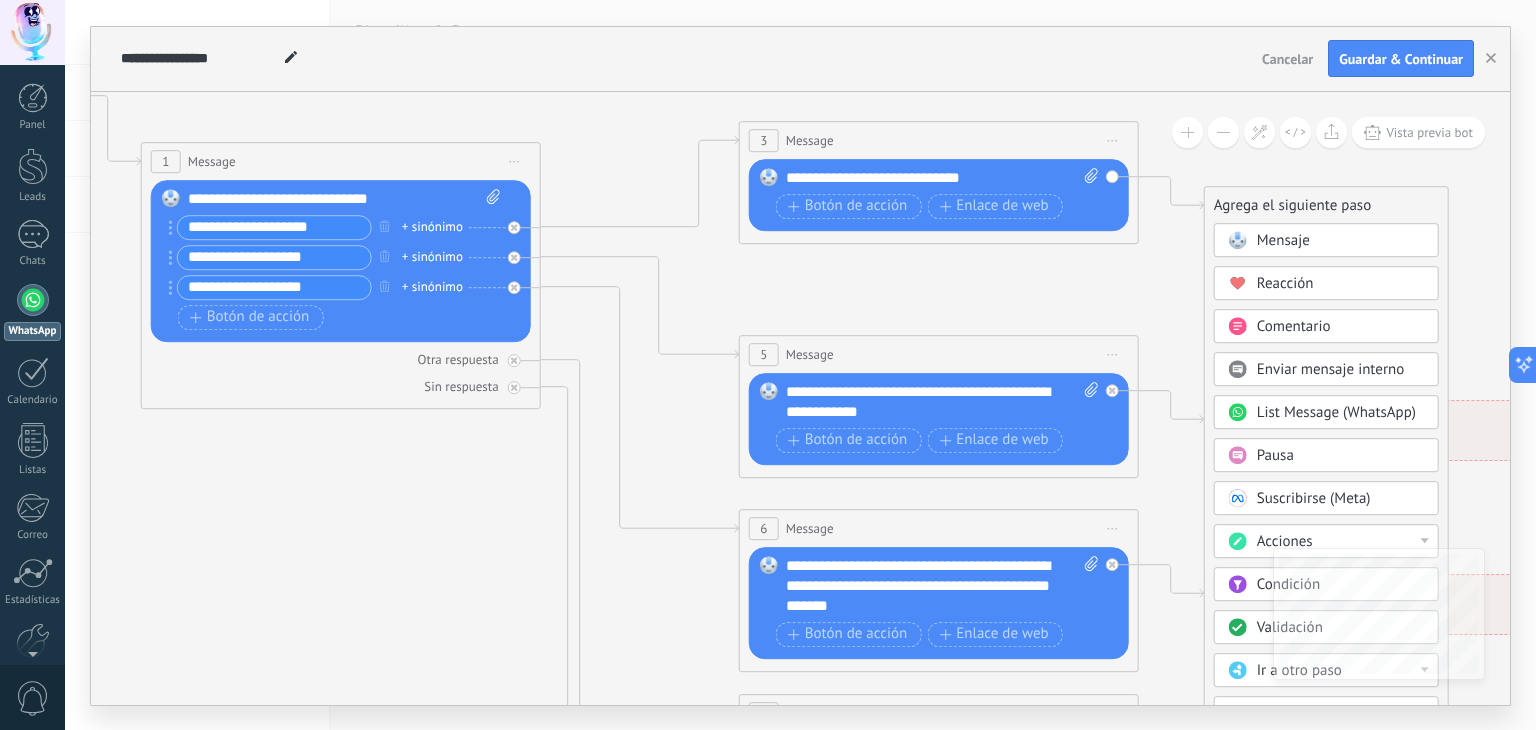 click 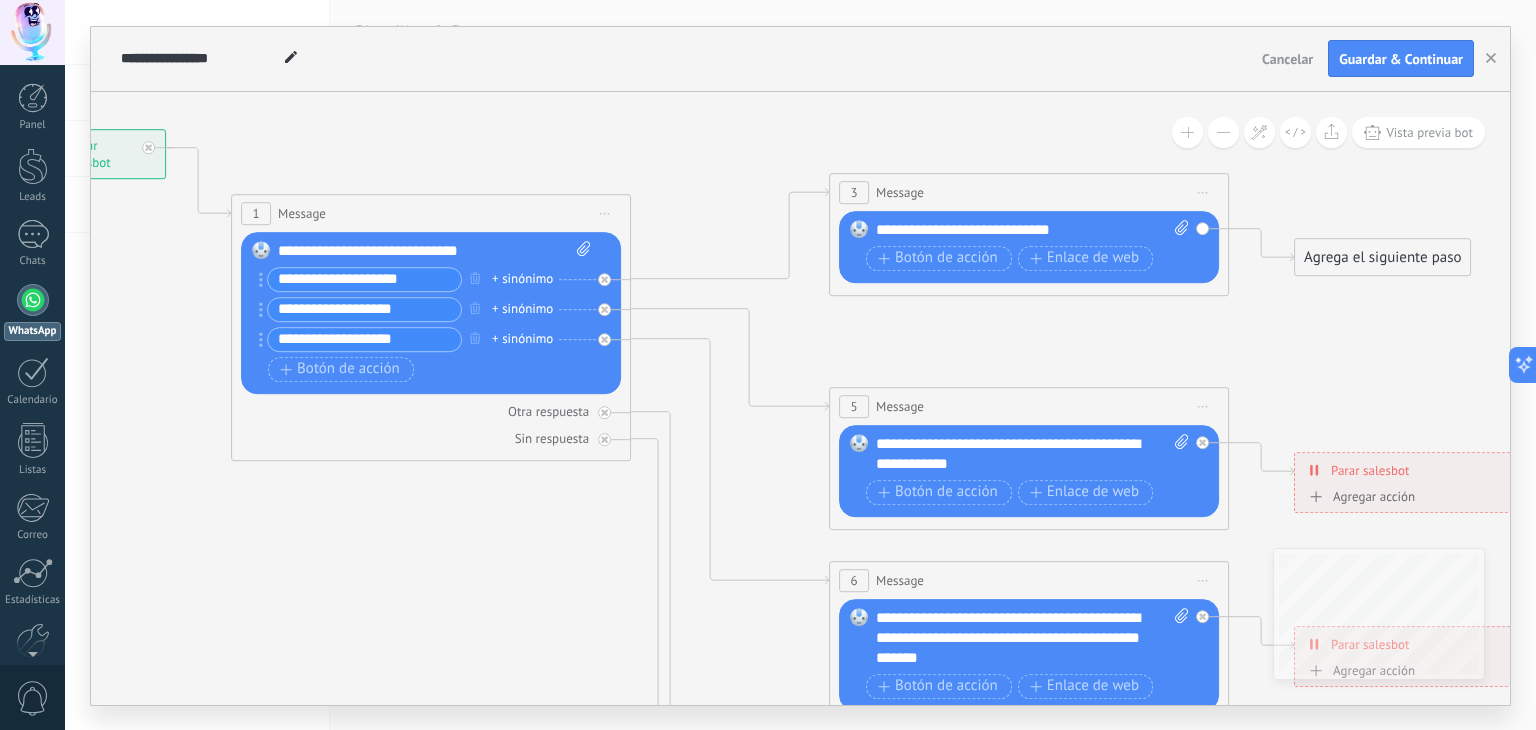 drag, startPoint x: 574, startPoint y: 112, endPoint x: 1264, endPoint y: 485, distance: 784.36536 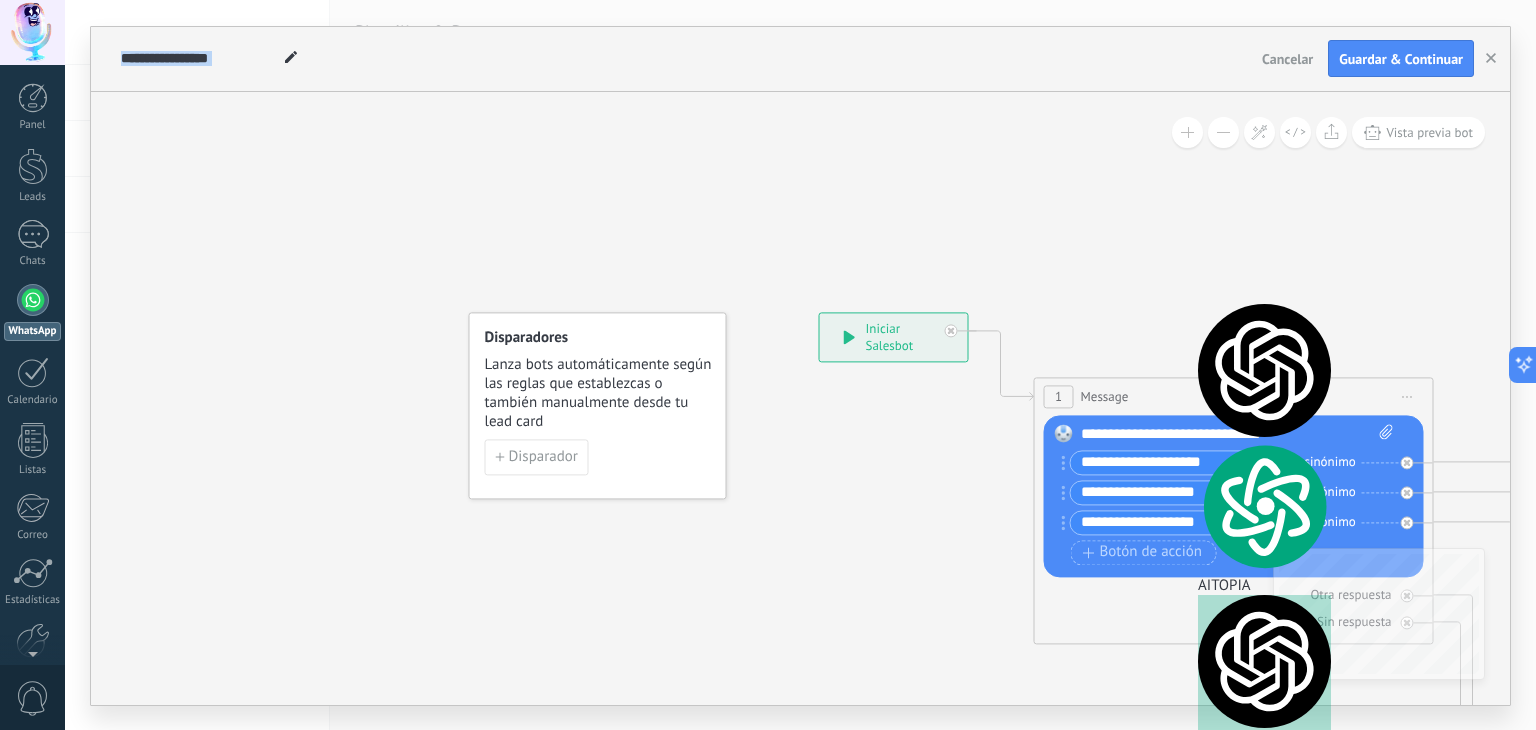 drag, startPoint x: 1096, startPoint y: 323, endPoint x: 634, endPoint y: 285, distance: 463.56015 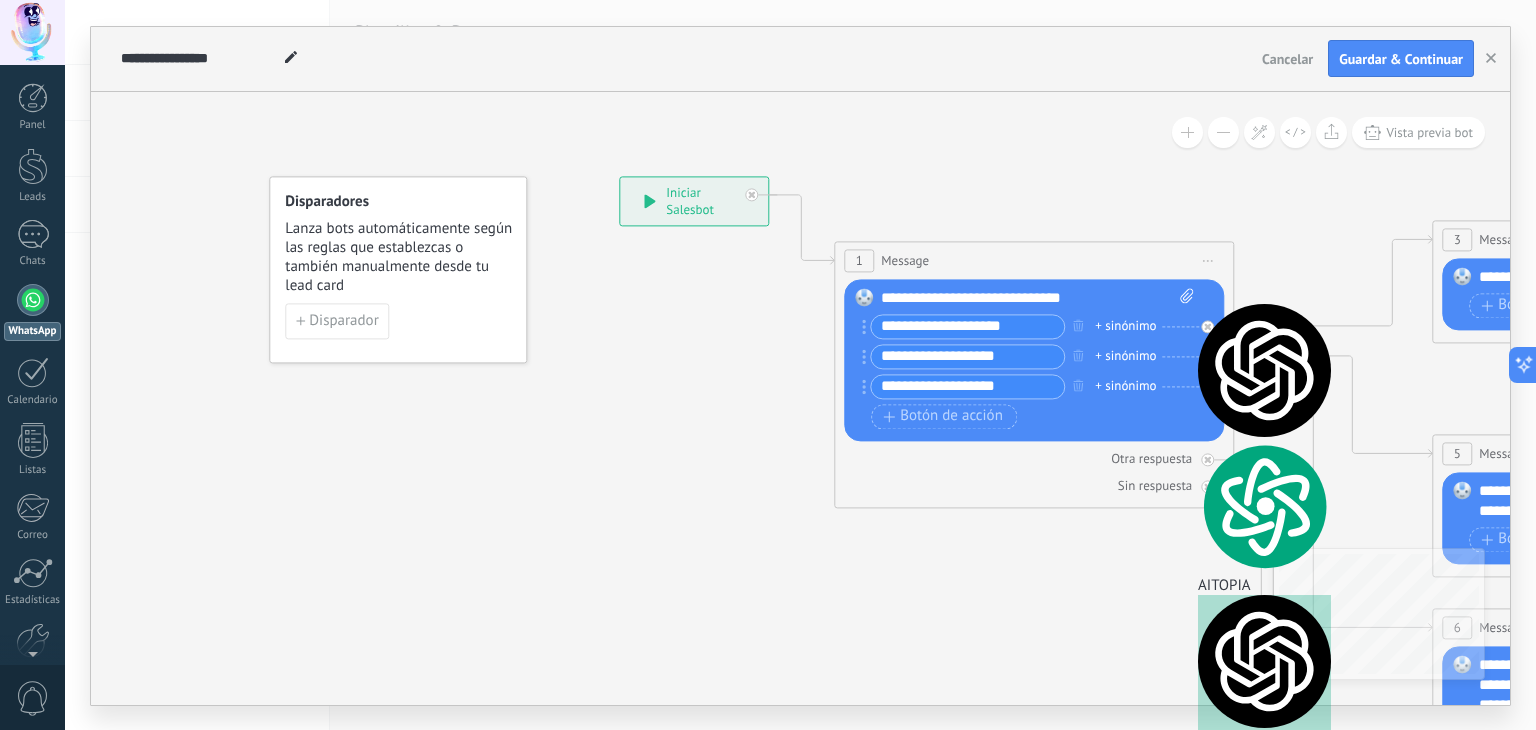 drag, startPoint x: 786, startPoint y: 455, endPoint x: 610, endPoint y: 328, distance: 217.03687 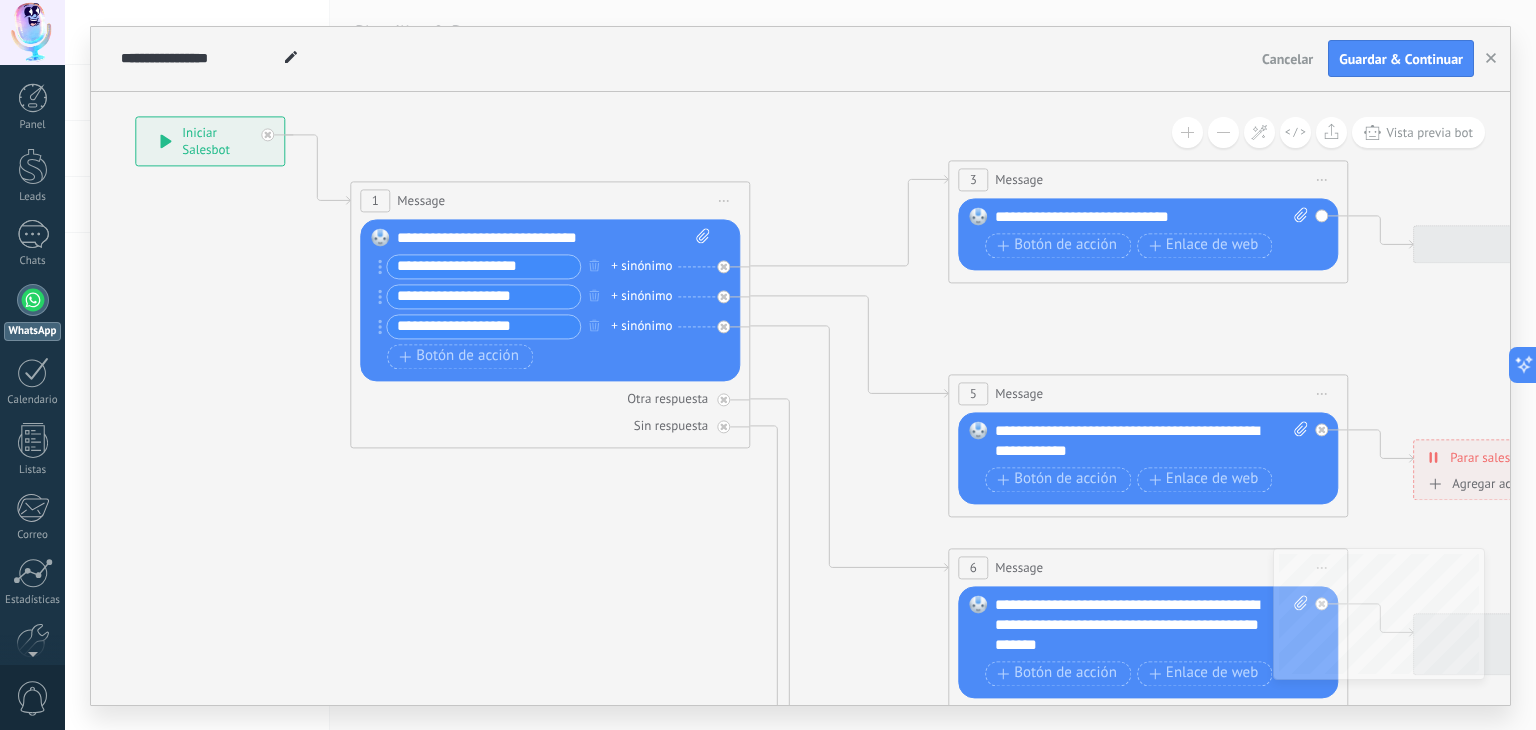 drag, startPoint x: 767, startPoint y: 527, endPoint x: 546, endPoint y: 517, distance: 221.22614 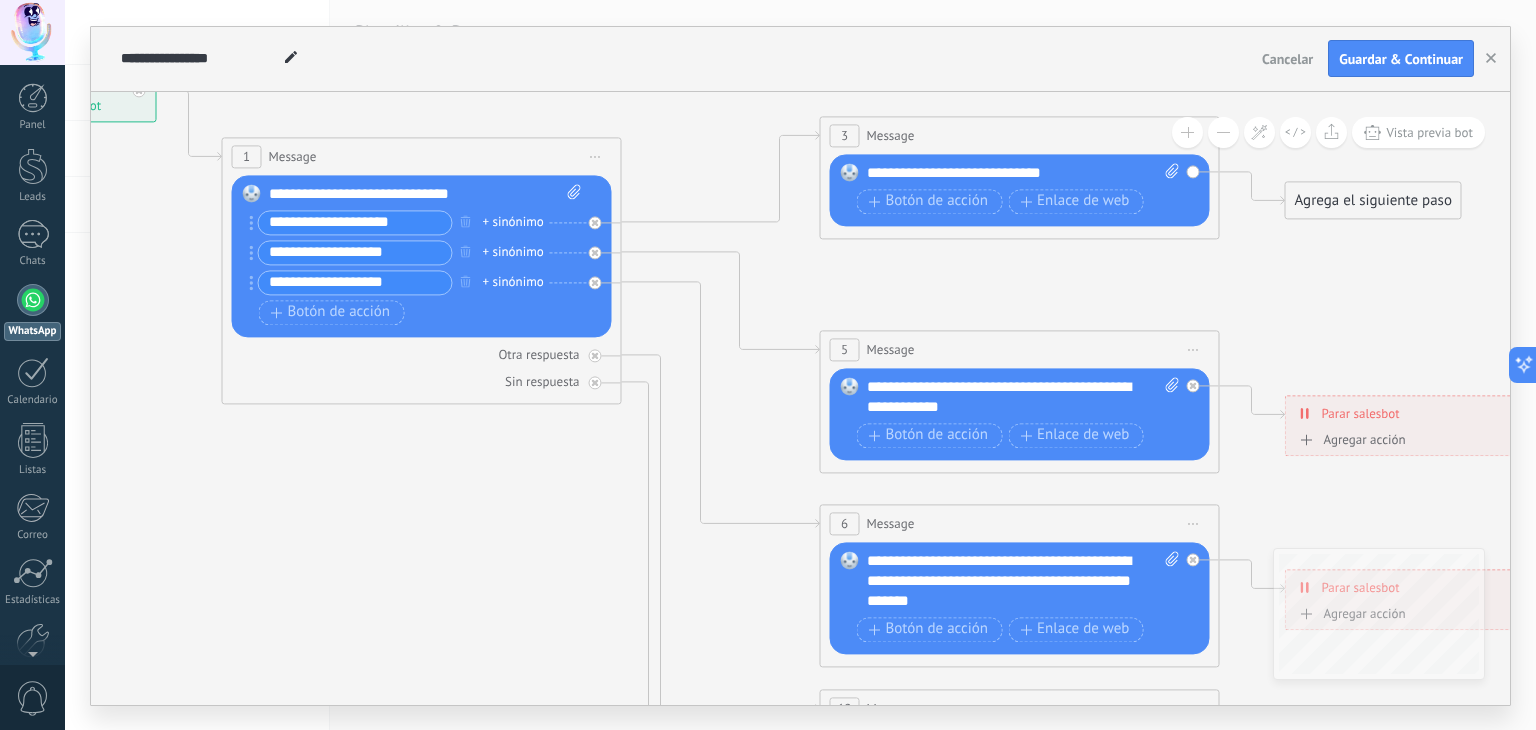 drag, startPoint x: 612, startPoint y: 556, endPoint x: 508, endPoint y: 449, distance: 149.21461 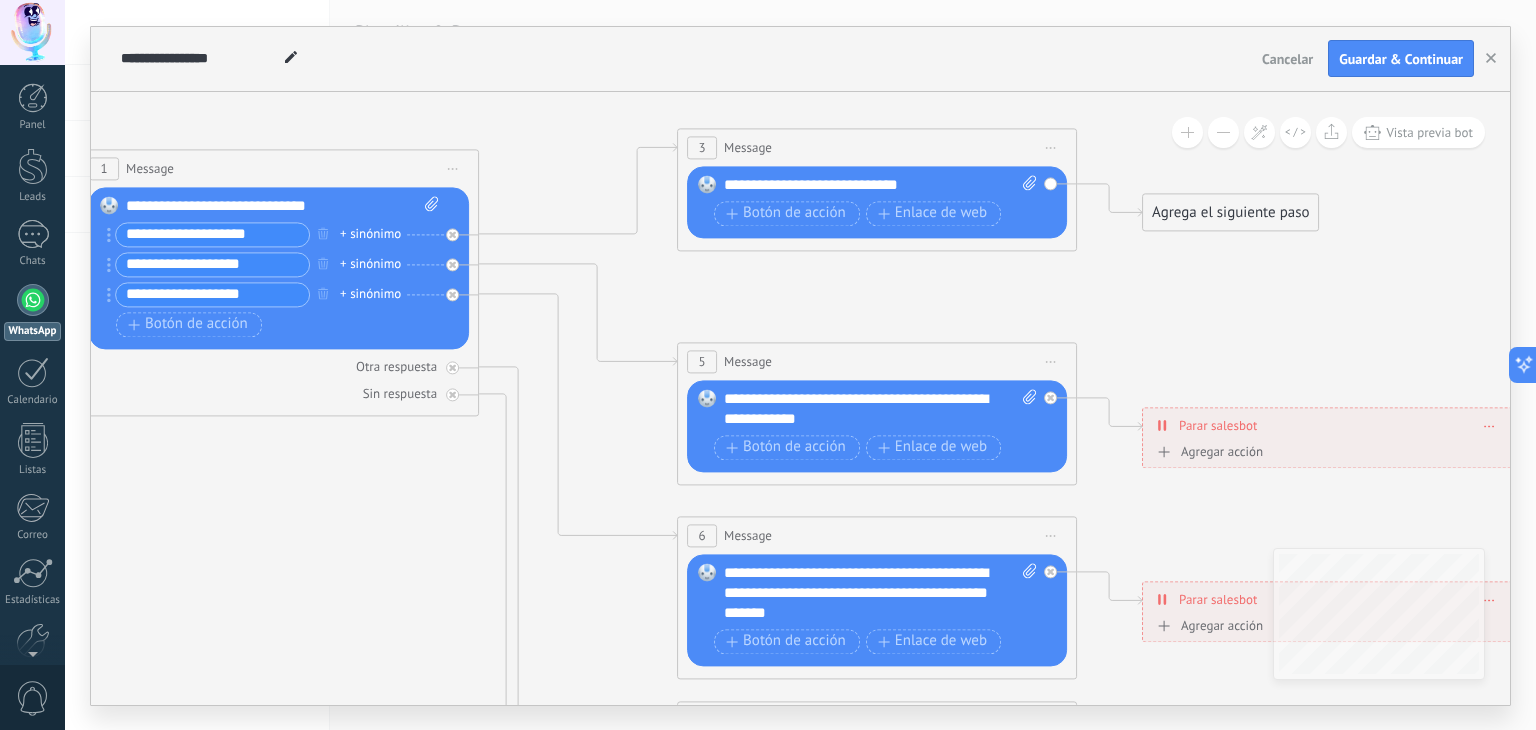 drag, startPoint x: 990, startPoint y: 325, endPoint x: 833, endPoint y: 337, distance: 157.45793 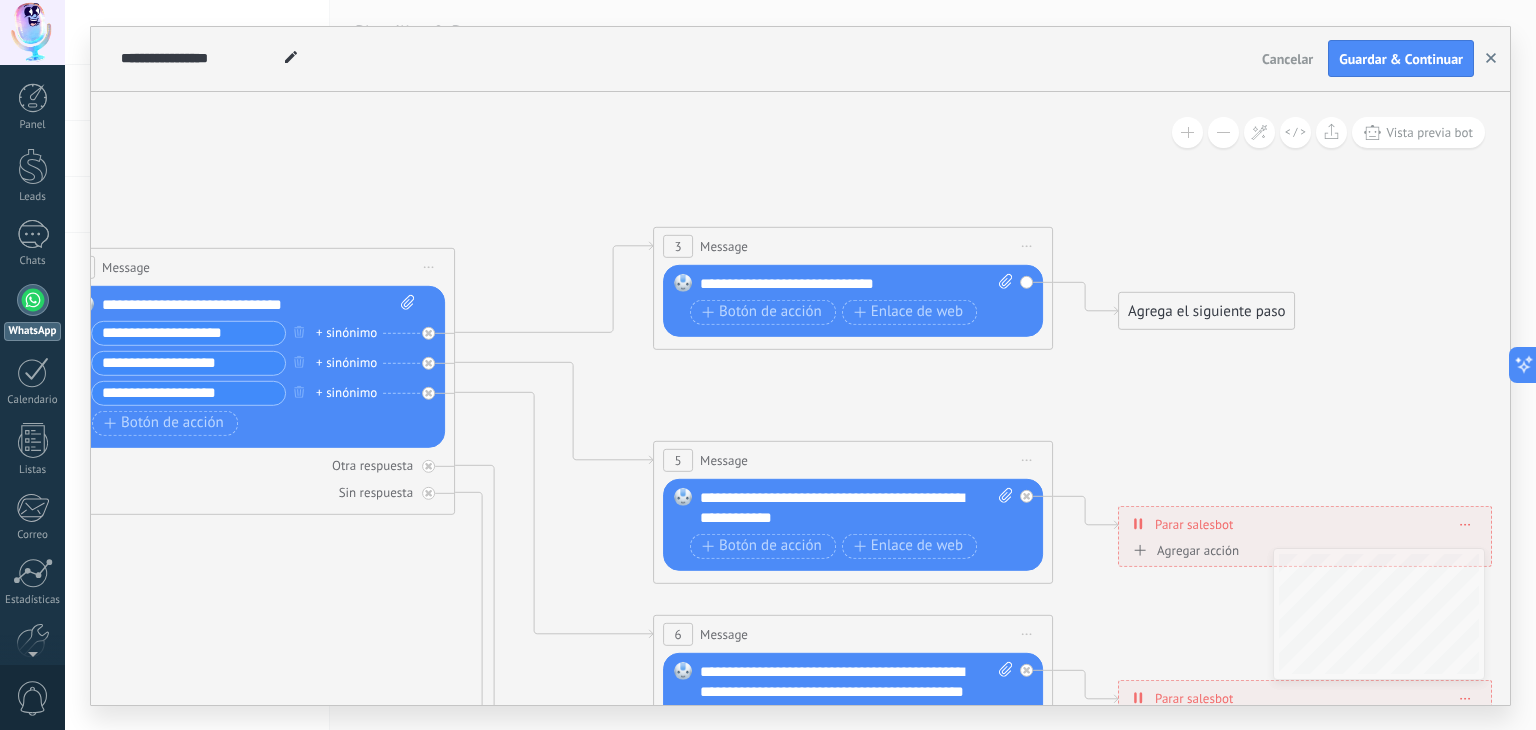 click 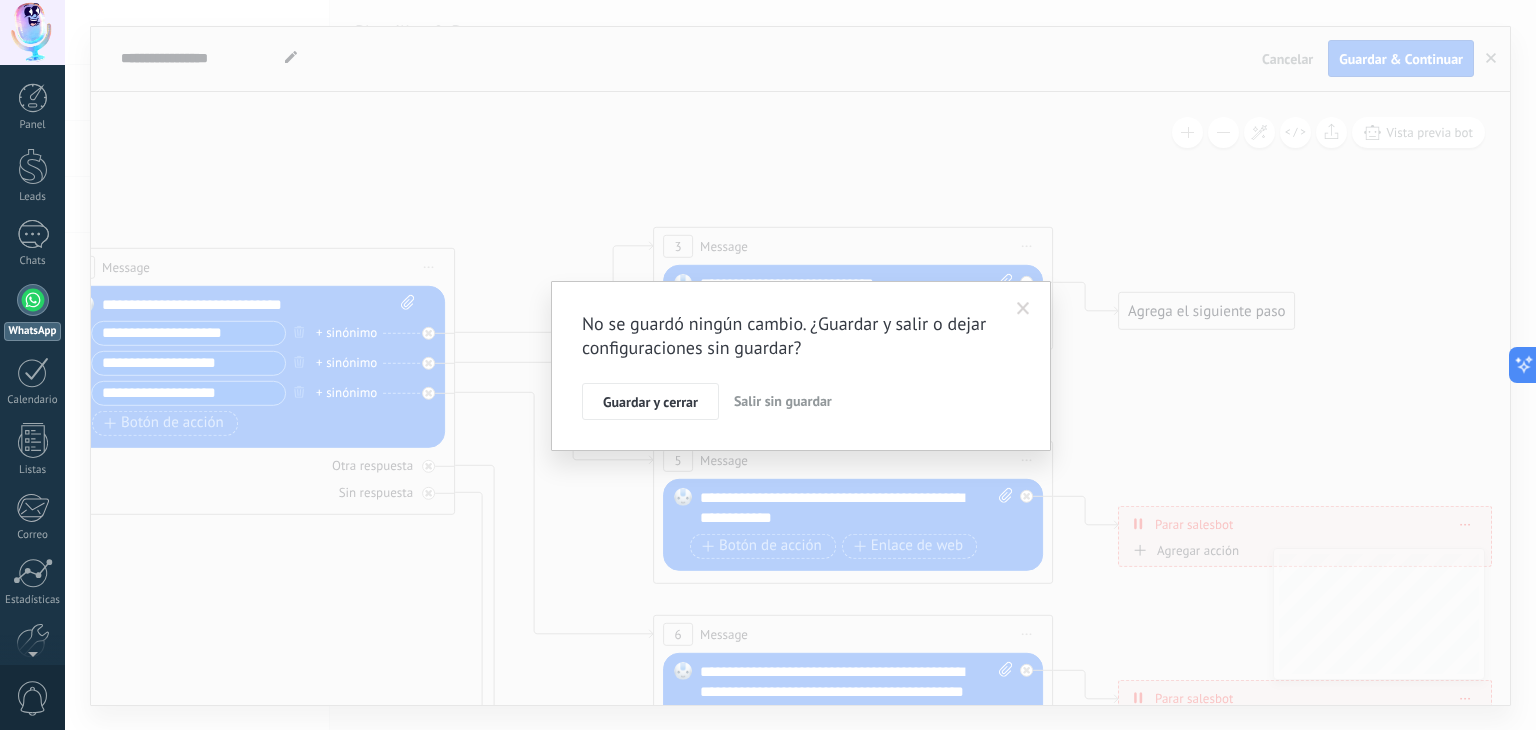 click on "Salir sin guardar" at bounding box center (783, 401) 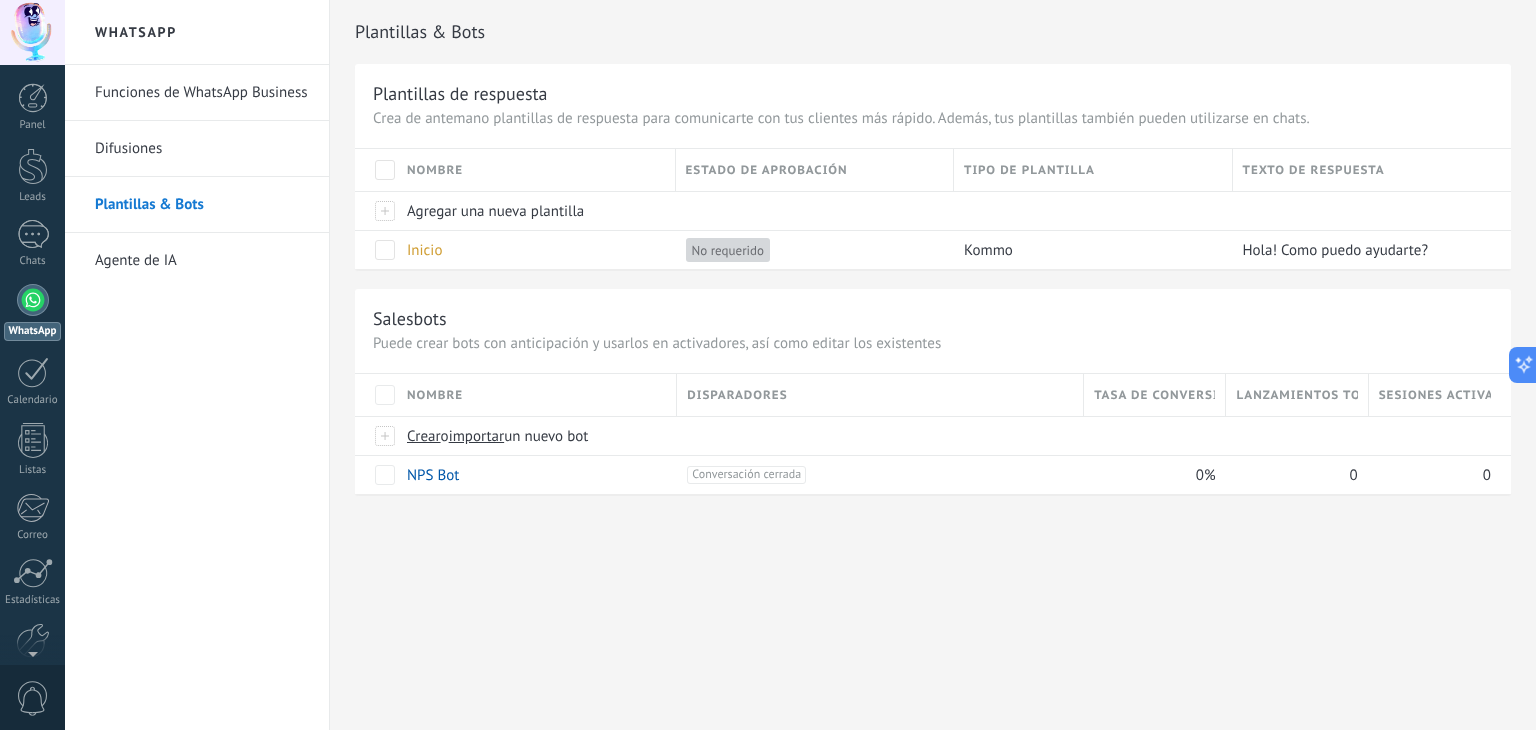 click on "WhatsApp" at bounding box center (32, 312) 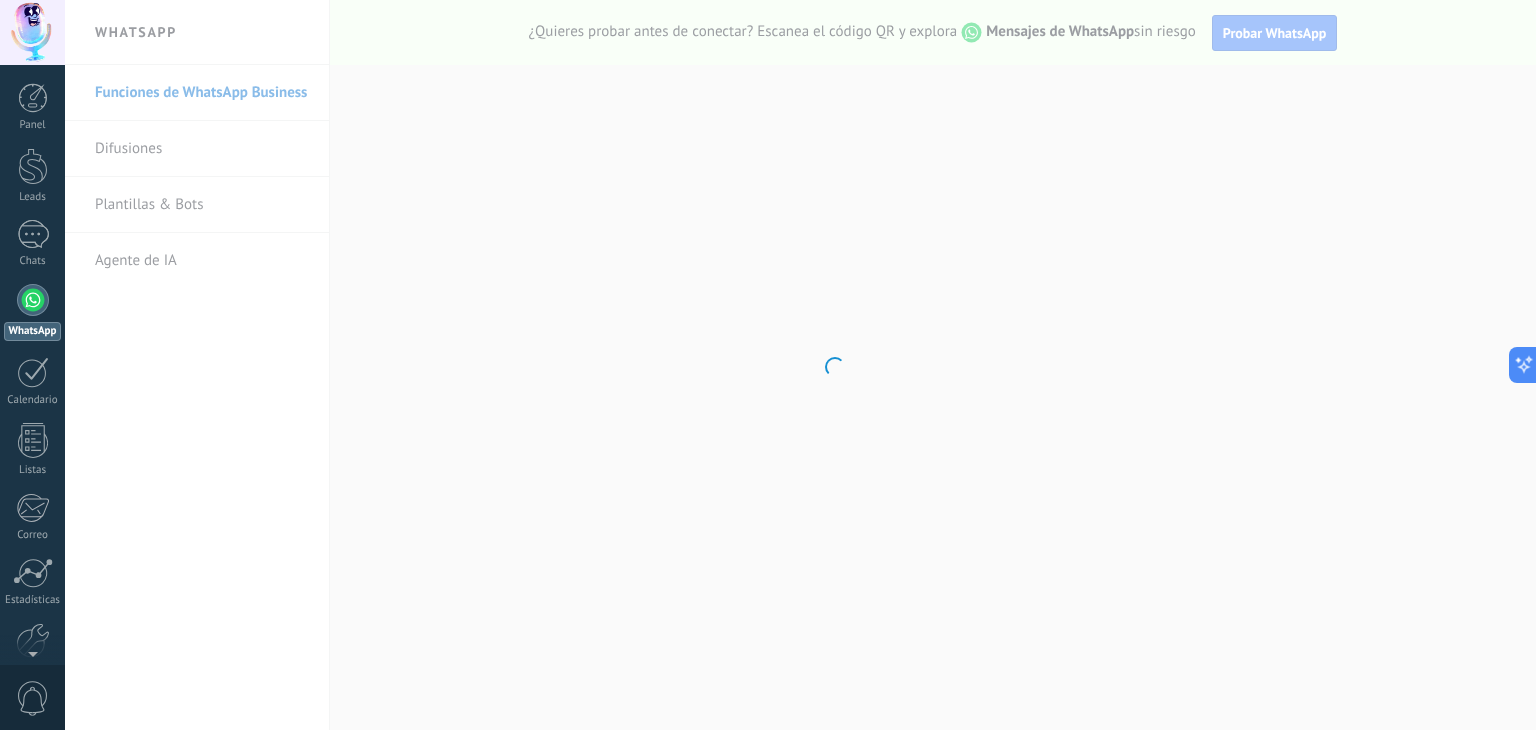 click on ".abccls-1,.abccls-2{fill-rule:evenodd}.abccls-2{fill:#fff} .abfcls-1{fill:none}.abfcls-2{fill:#fff} .abncls-1{isolation:isolate}.abncls-2{opacity:.06}.abncls-2,.abncls-3,.abncls-6{mix-blend-mode:multiply}.abncls-3{opacity:.15}.abncls-4,.abncls-8{fill:#fff}.abncls-5{fill:url(#abnlinear-gradient)}.abncls-6{opacity:.04}.abncls-7{fill:url(#abnlinear-gradient-2)}.abncls-8{fill-rule:evenodd} .abqst0{fill:#ffa200} .abwcls-1{fill:#252525} .cls-1{isolation:isolate} .acicls-1{fill:none} .aclcls-1{fill:#232323} .acnst0{display:none} .addcls-1,.addcls-2{fill:none;stroke-miterlimit:10}.addcls-1{stroke:#dfe0e5}.addcls-2{stroke:#a1a7ab} .adecls-1,.adecls-2{fill:none;stroke-miterlimit:10}.adecls-1{stroke:#dfe0e5}.adecls-2{stroke:#a1a7ab} .adqcls-1{fill:#8591a5;fill-rule:evenodd} .aeccls-1{fill:#5c9f37} .aeecls-1{fill:#f86161} .aejcls-1{fill:#8591a5;fill-rule:evenodd} .aekcls-1{fill-rule:evenodd} .aelcls-1{fill-rule:evenodd;fill:currentColor} .aemcls-1{fill-rule:evenodd;fill:currentColor} .aencls-2{fill:#f86161;opacity:.3}" at bounding box center [768, 365] 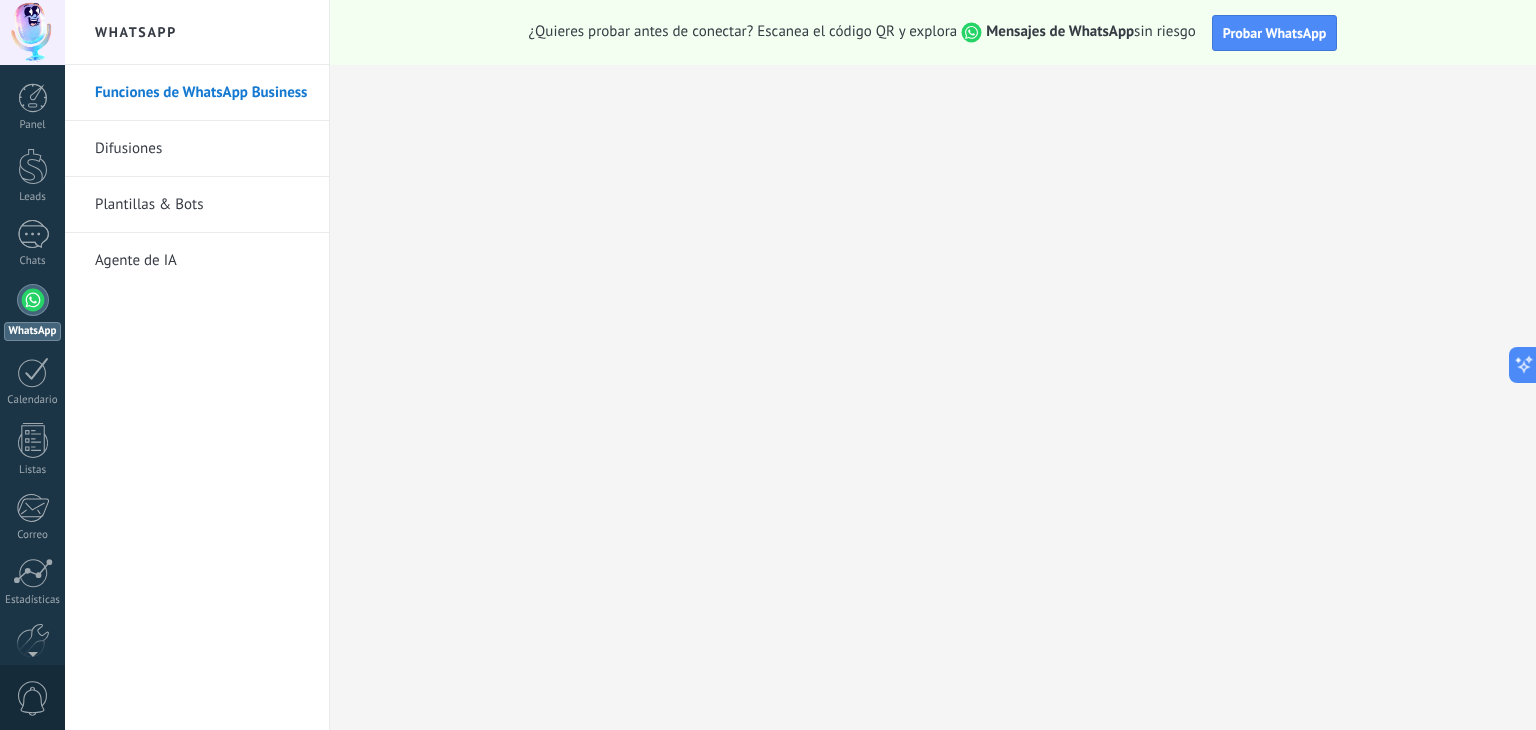 click on "Plantillas & Bots" at bounding box center (202, 205) 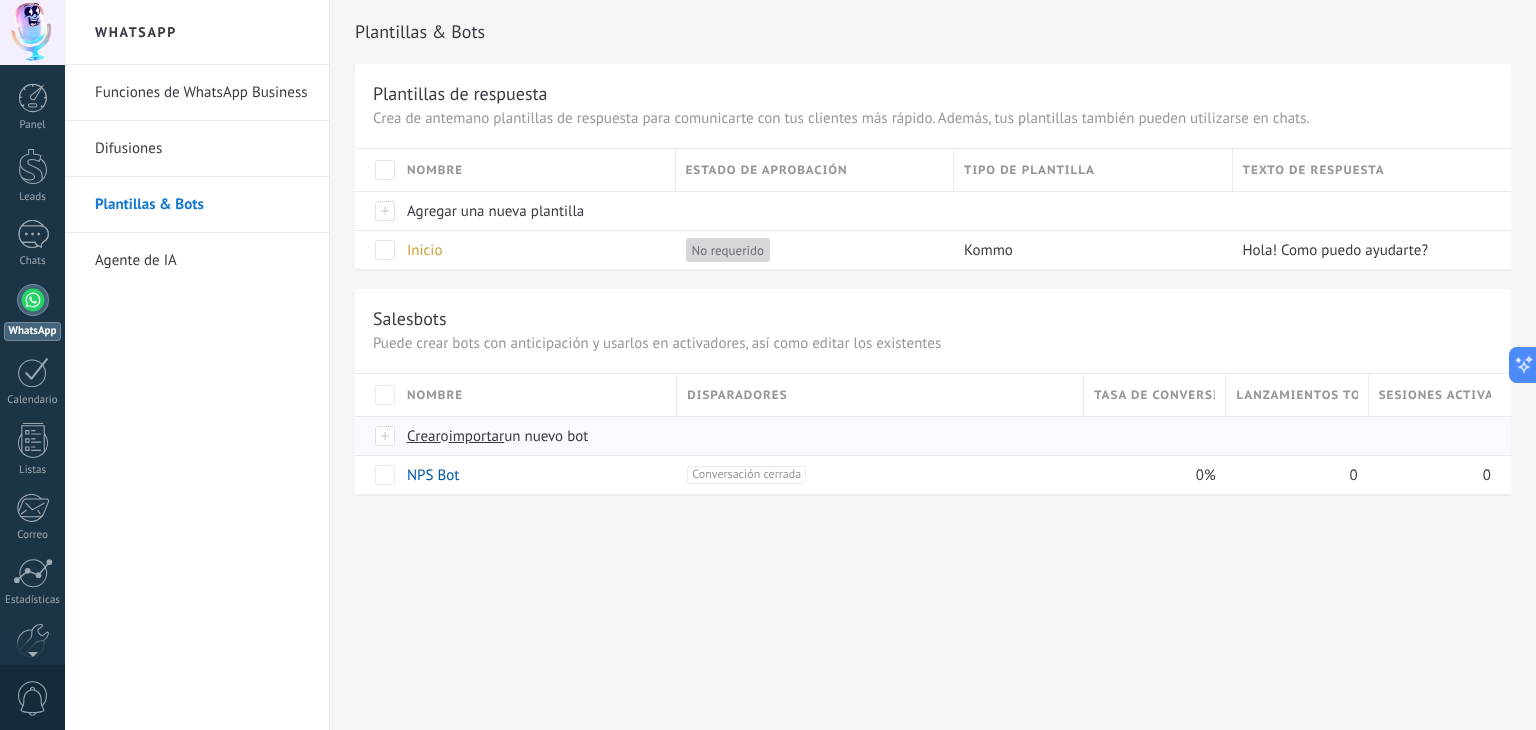 click on "Crear" at bounding box center [424, 436] 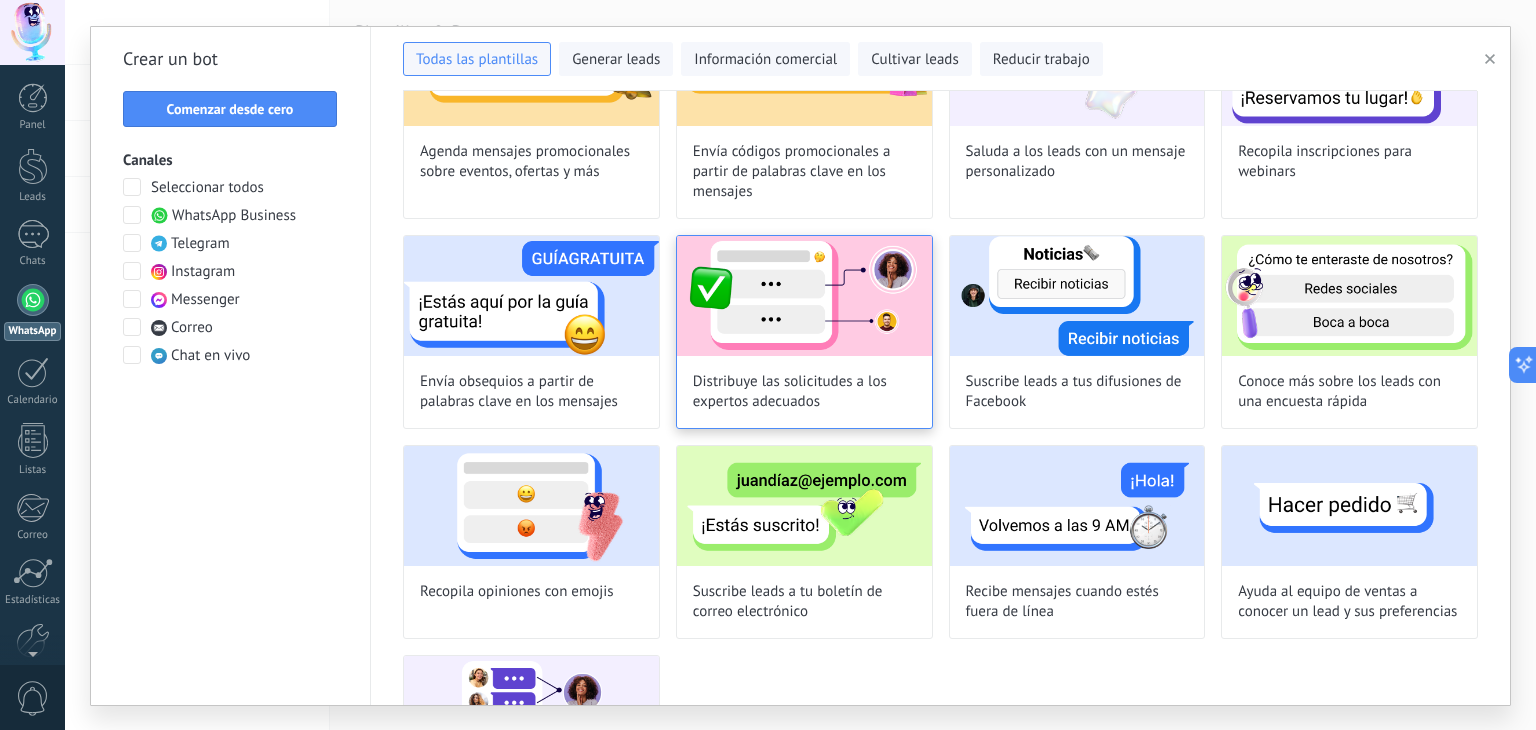 scroll, scrollTop: 756, scrollLeft: 0, axis: vertical 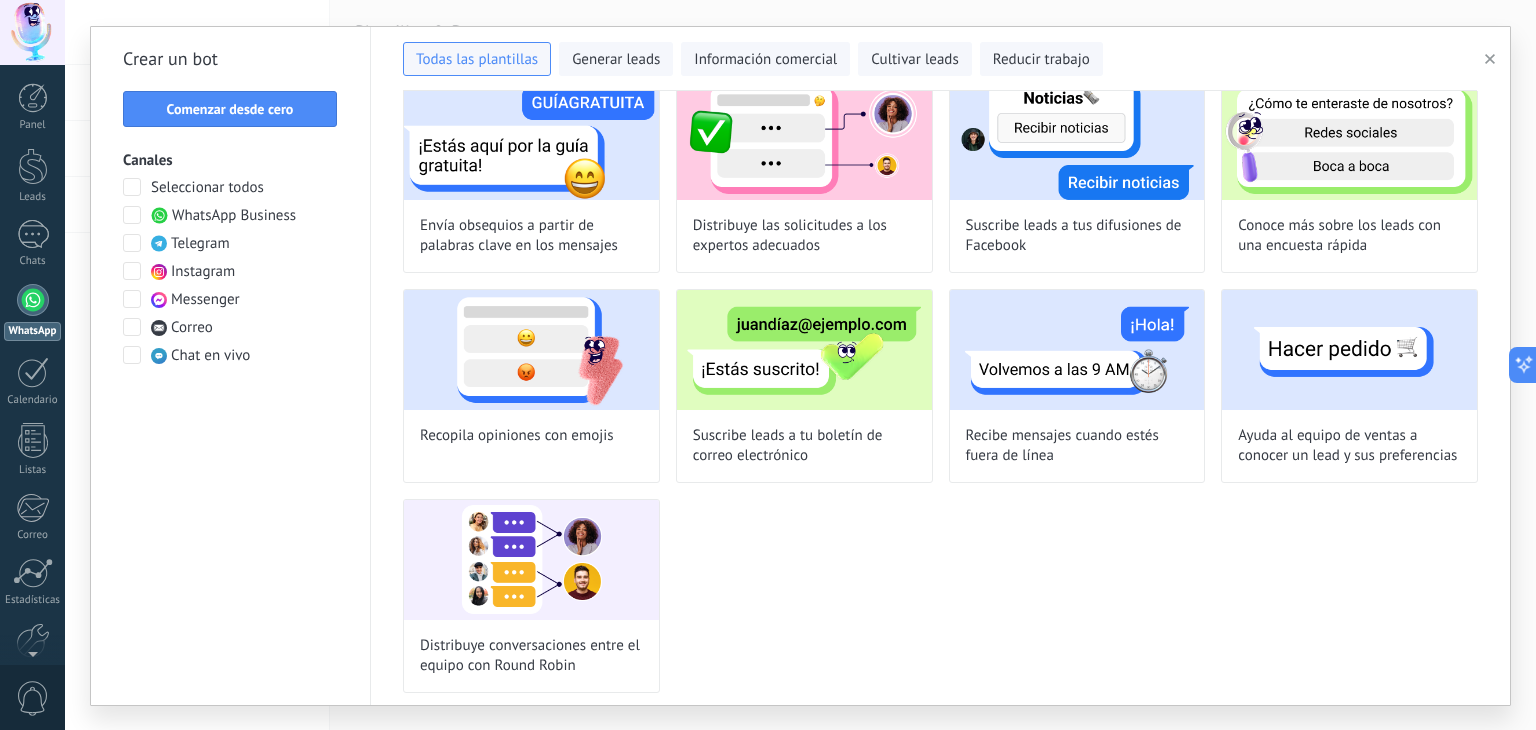 click on "WhatsApp Business" at bounding box center (234, 216) 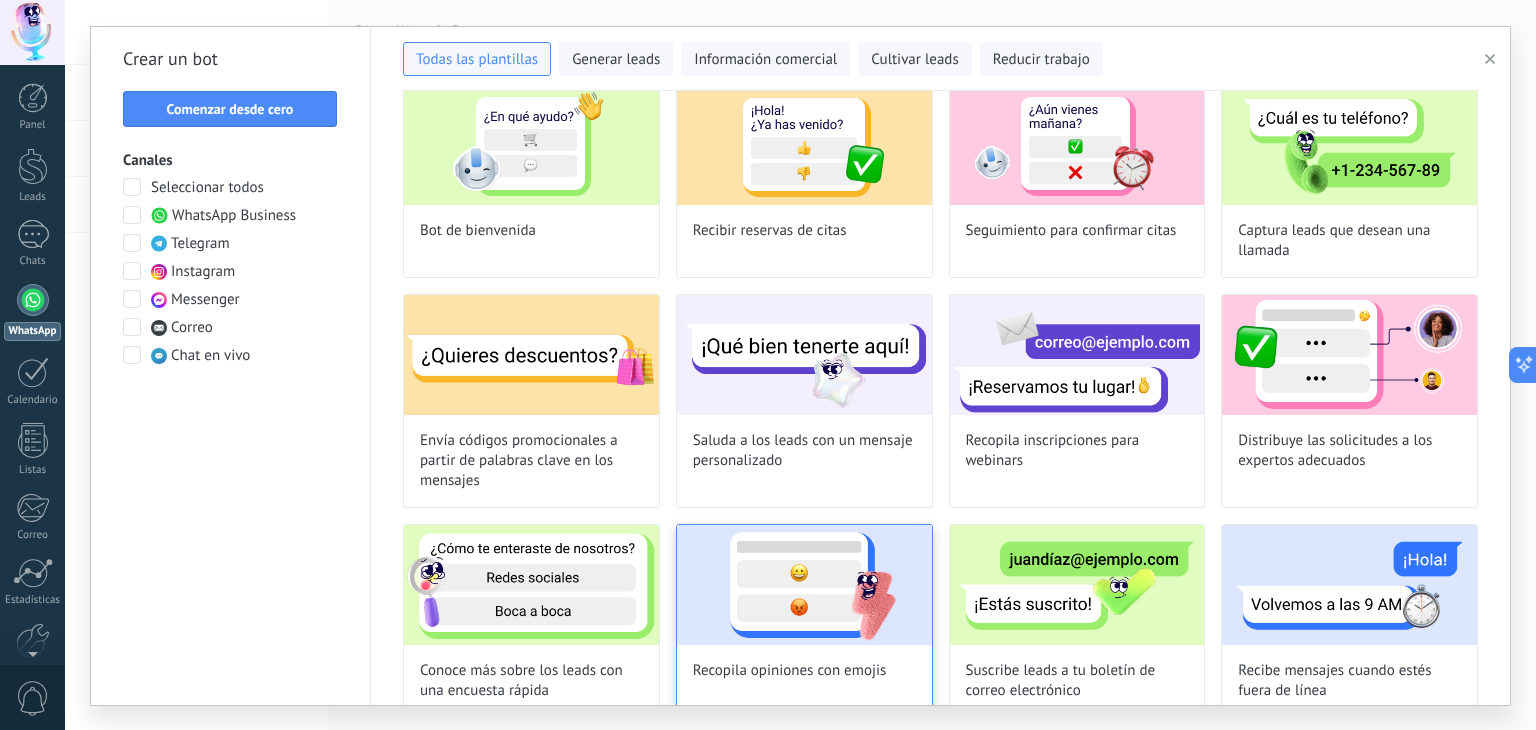 scroll, scrollTop: 200, scrollLeft: 0, axis: vertical 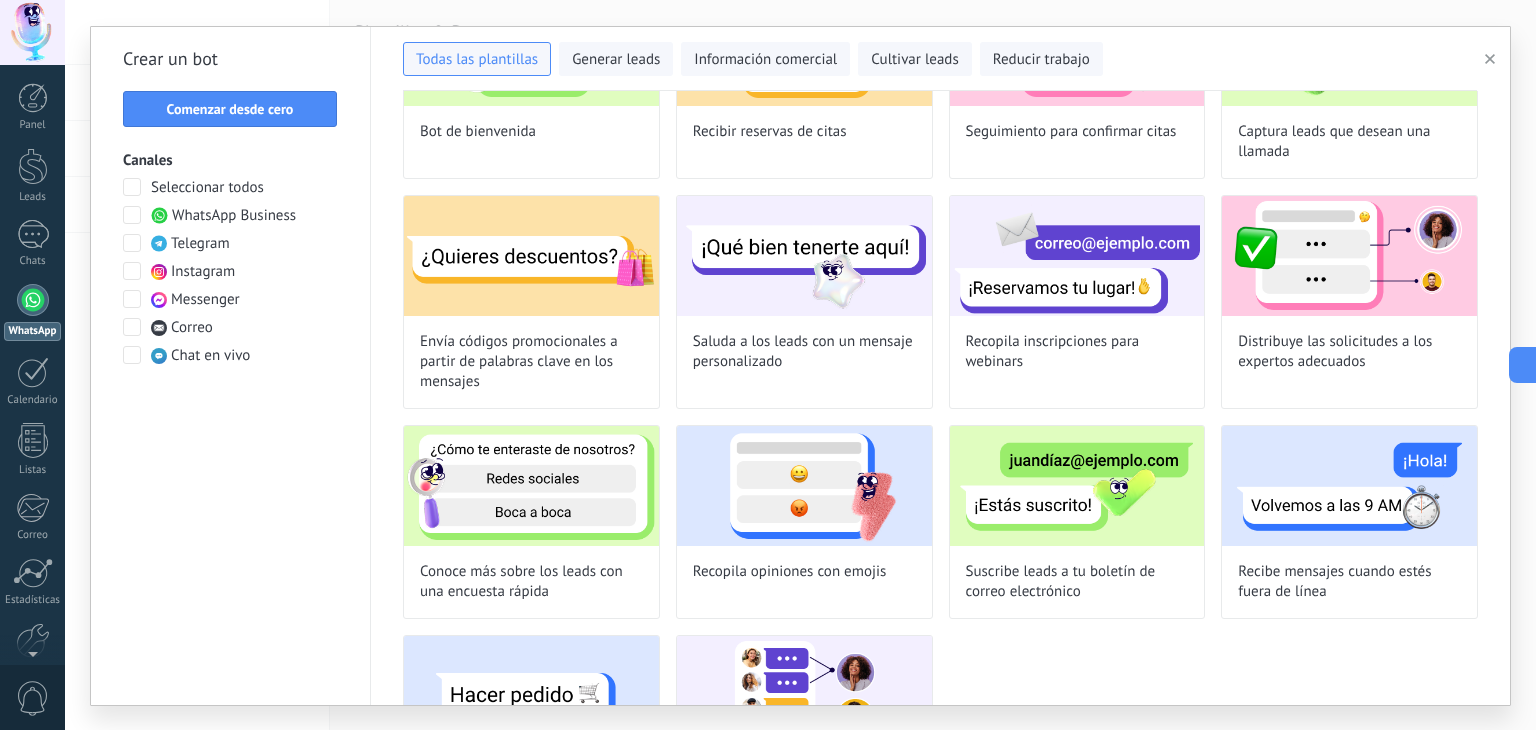 click at bounding box center [132, 271] 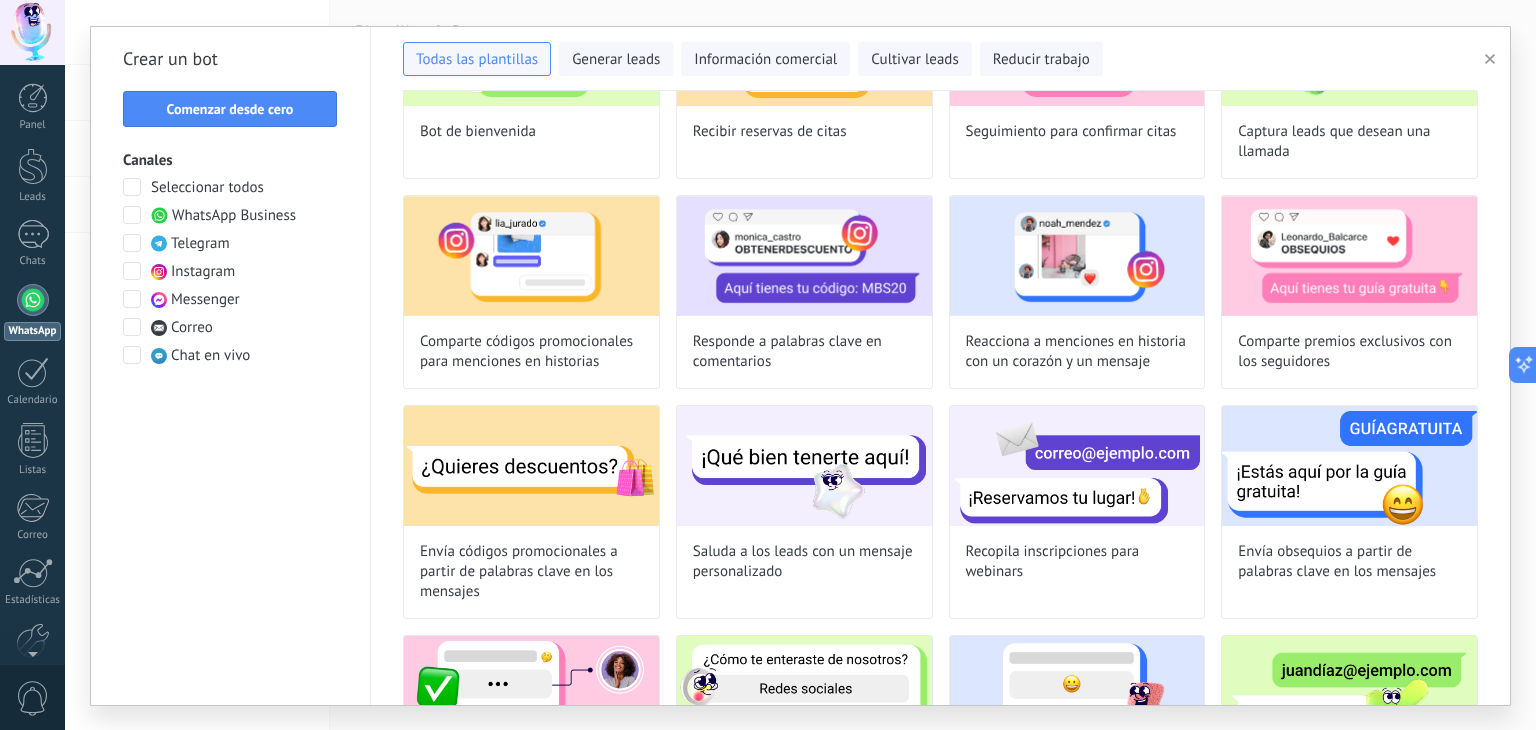 drag, startPoint x: 141, startPoint y: 210, endPoint x: 176, endPoint y: 236, distance: 43.60046 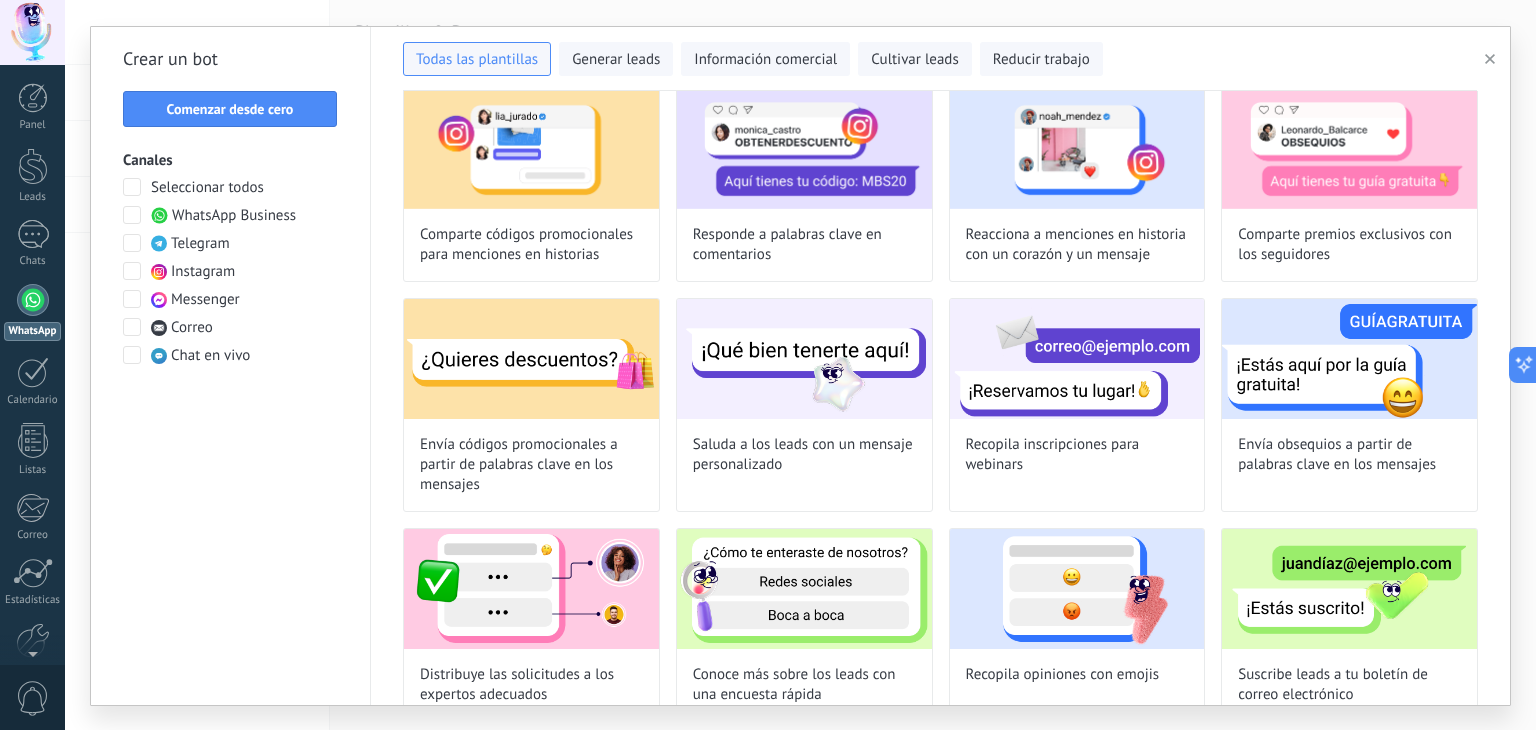 scroll, scrollTop: 47, scrollLeft: 0, axis: vertical 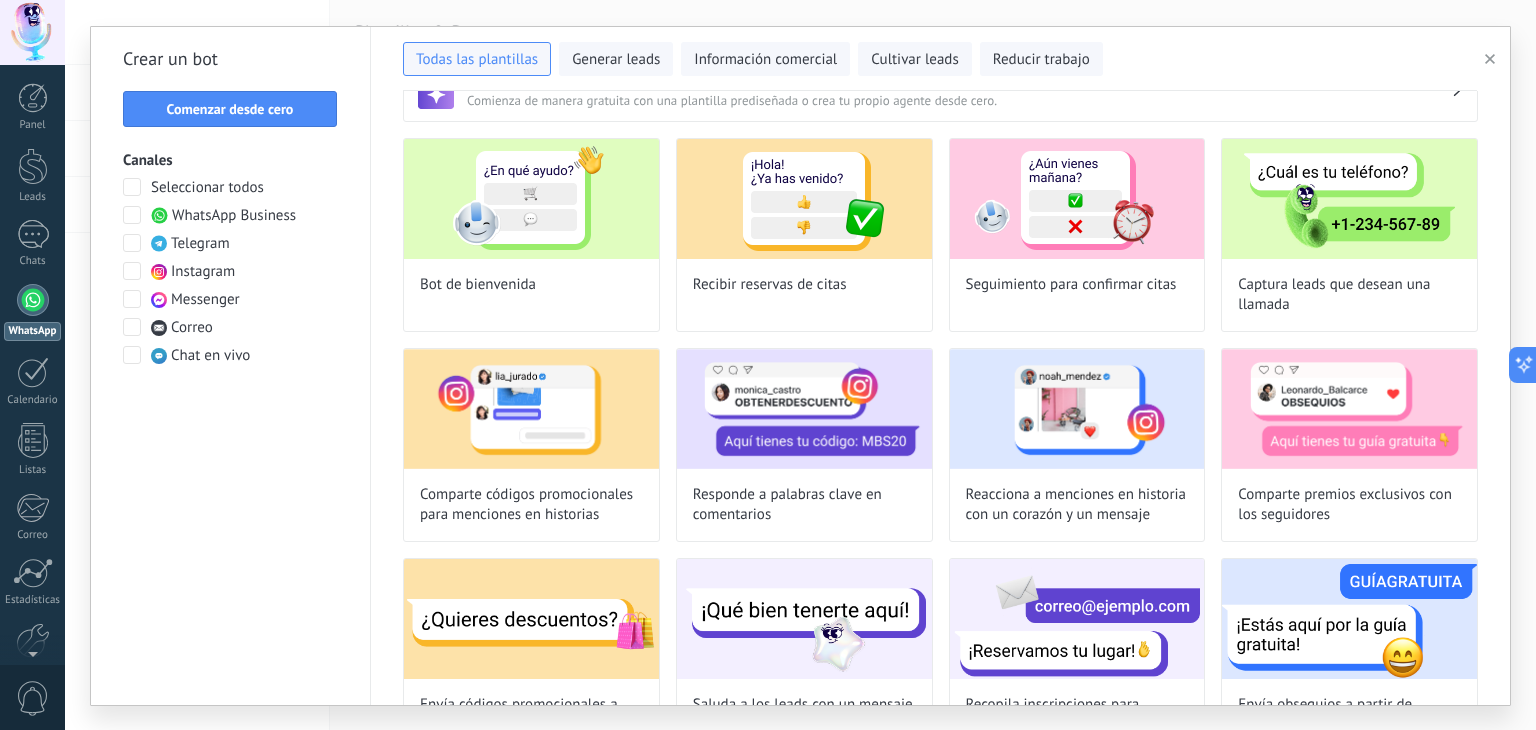 drag, startPoint x: 132, startPoint y: 213, endPoint x: 138, endPoint y: 229, distance: 17.088007 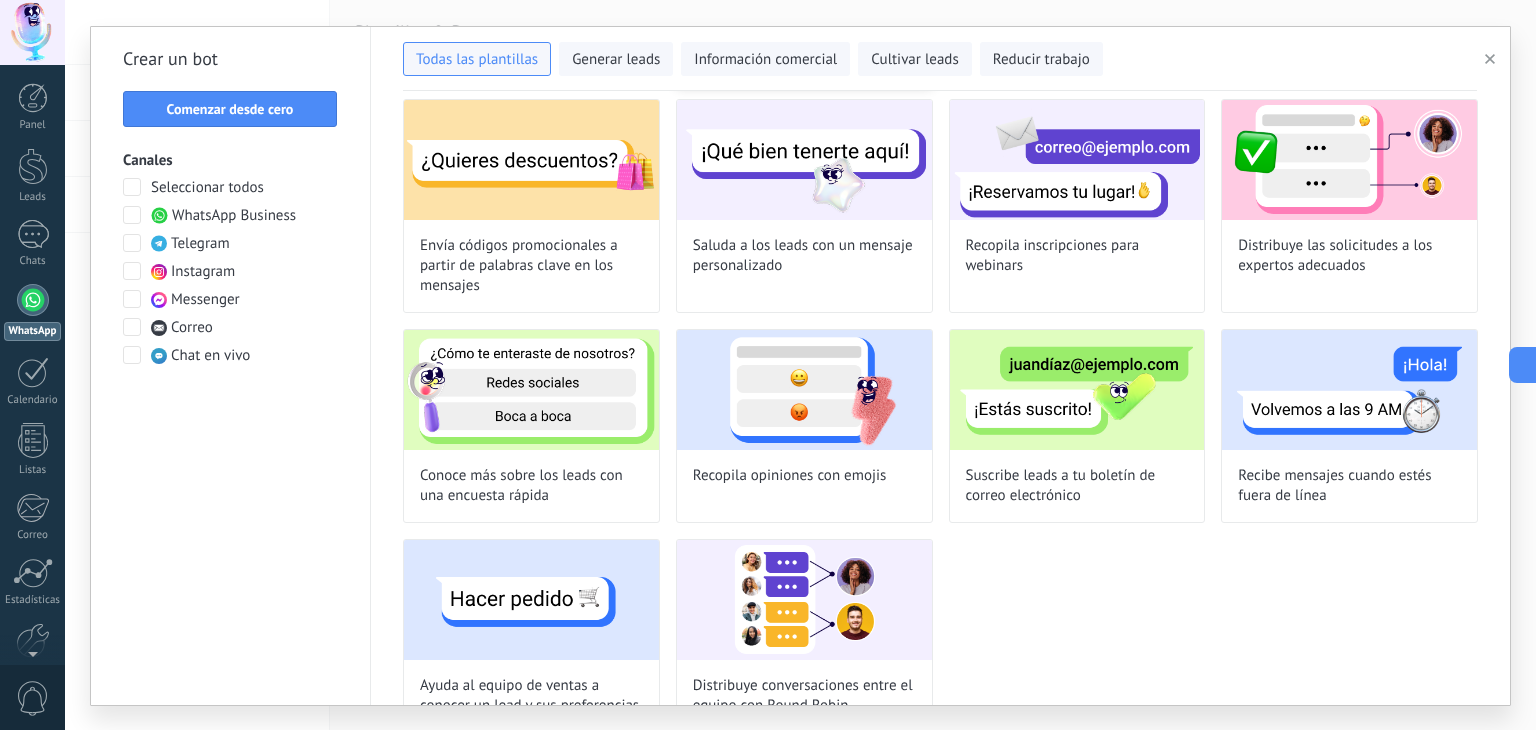 scroll, scrollTop: 337, scrollLeft: 0, axis: vertical 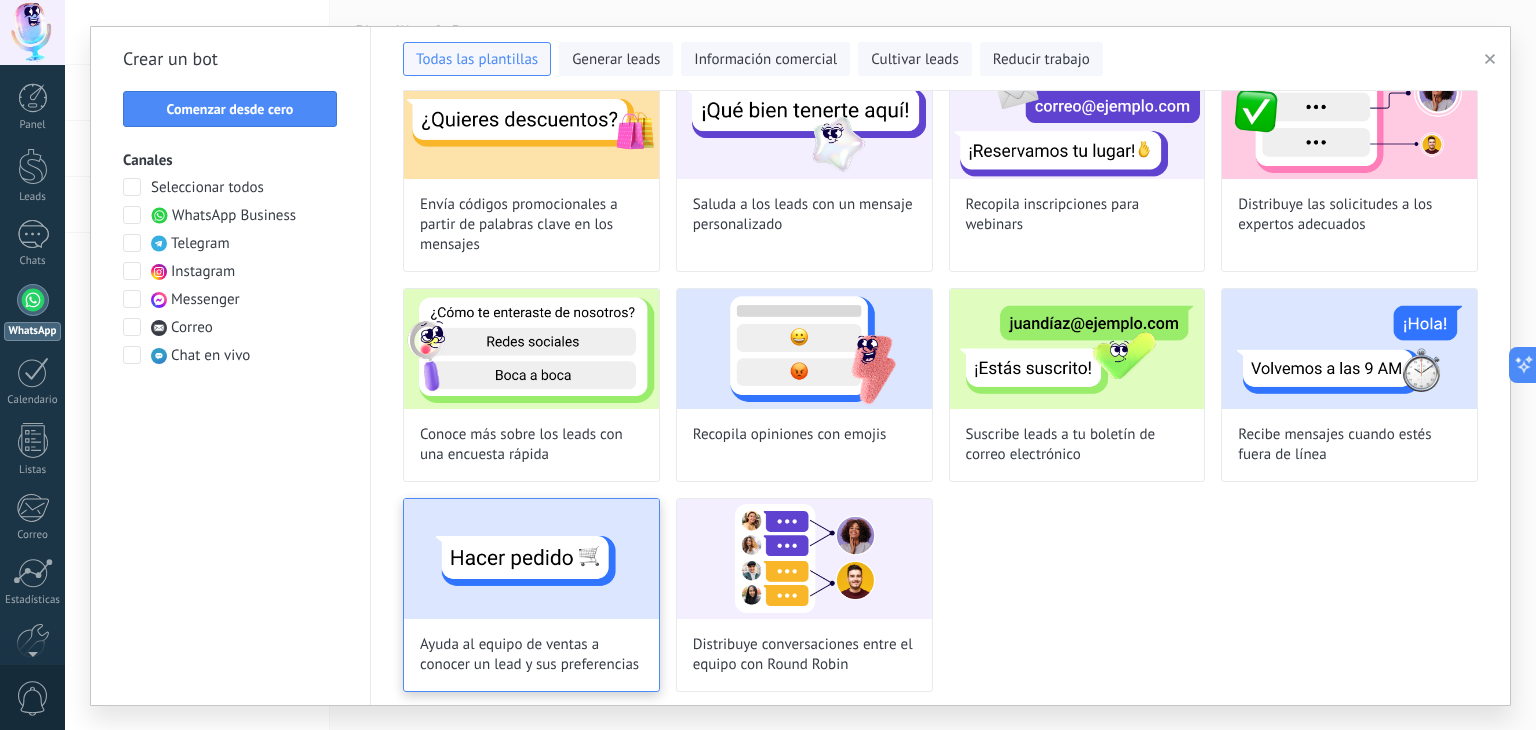 click on "Ayuda al equipo de ventas a conocer un lead y sus preferencias" at bounding box center (531, 595) 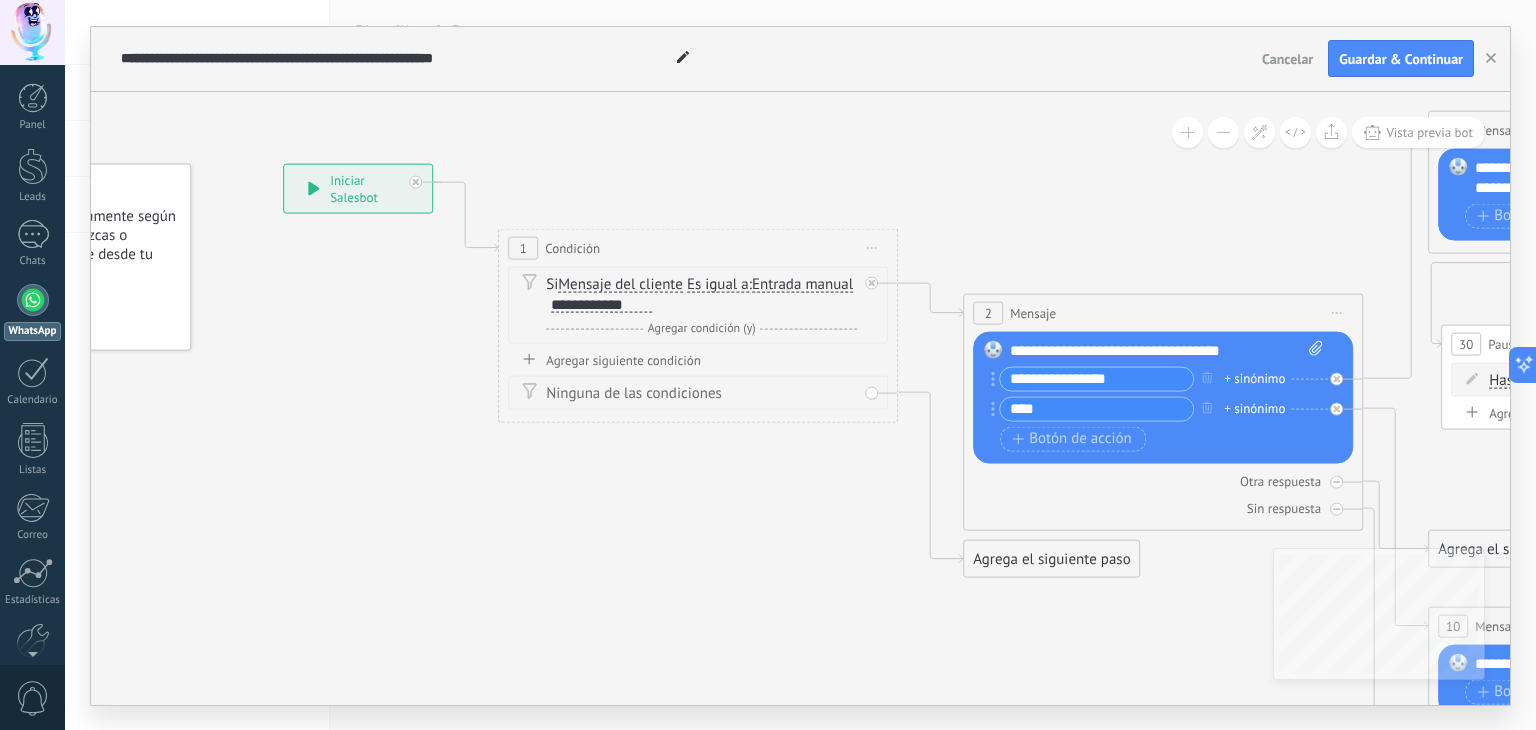 drag, startPoint x: 827, startPoint y: 621, endPoint x: 680, endPoint y: 568, distance: 156.2626 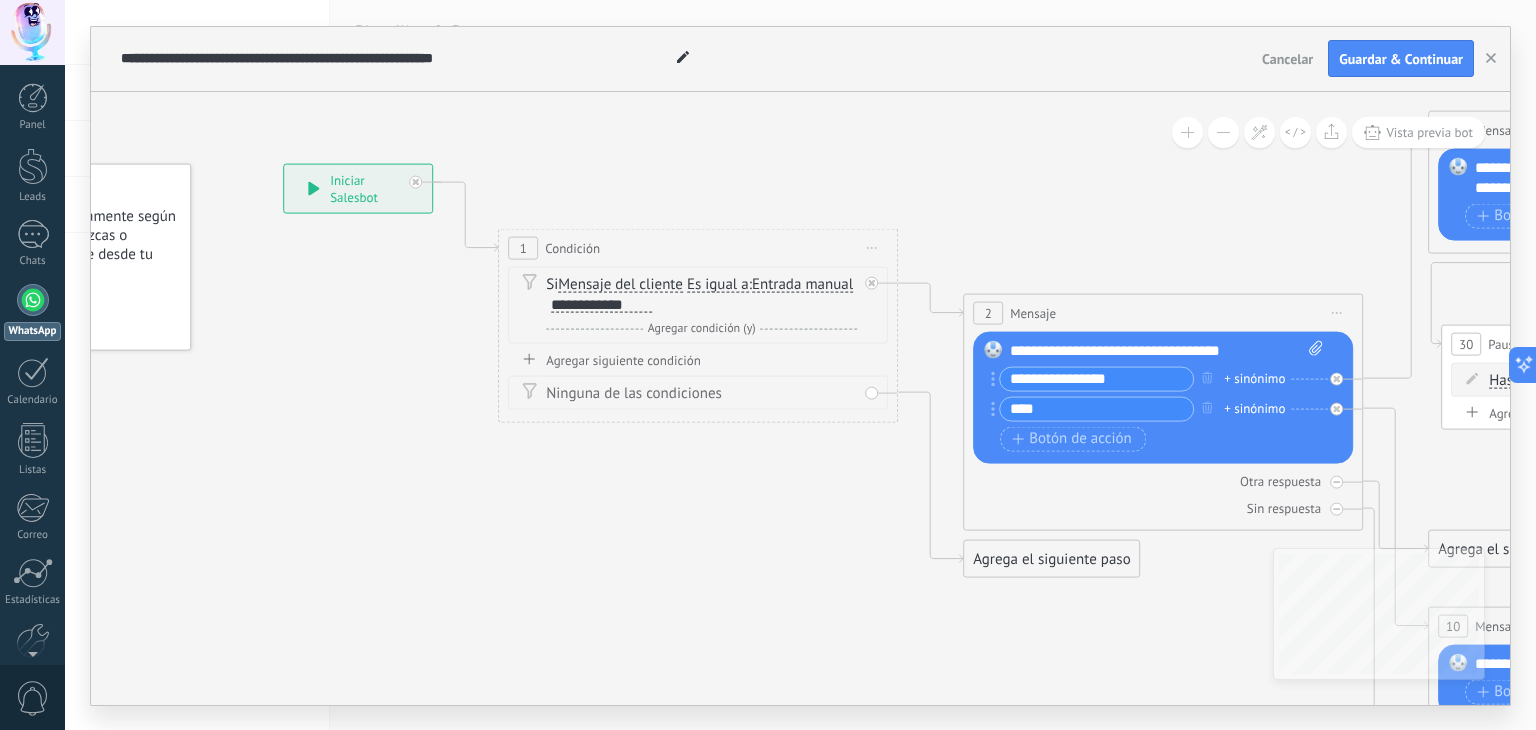 click on "23" 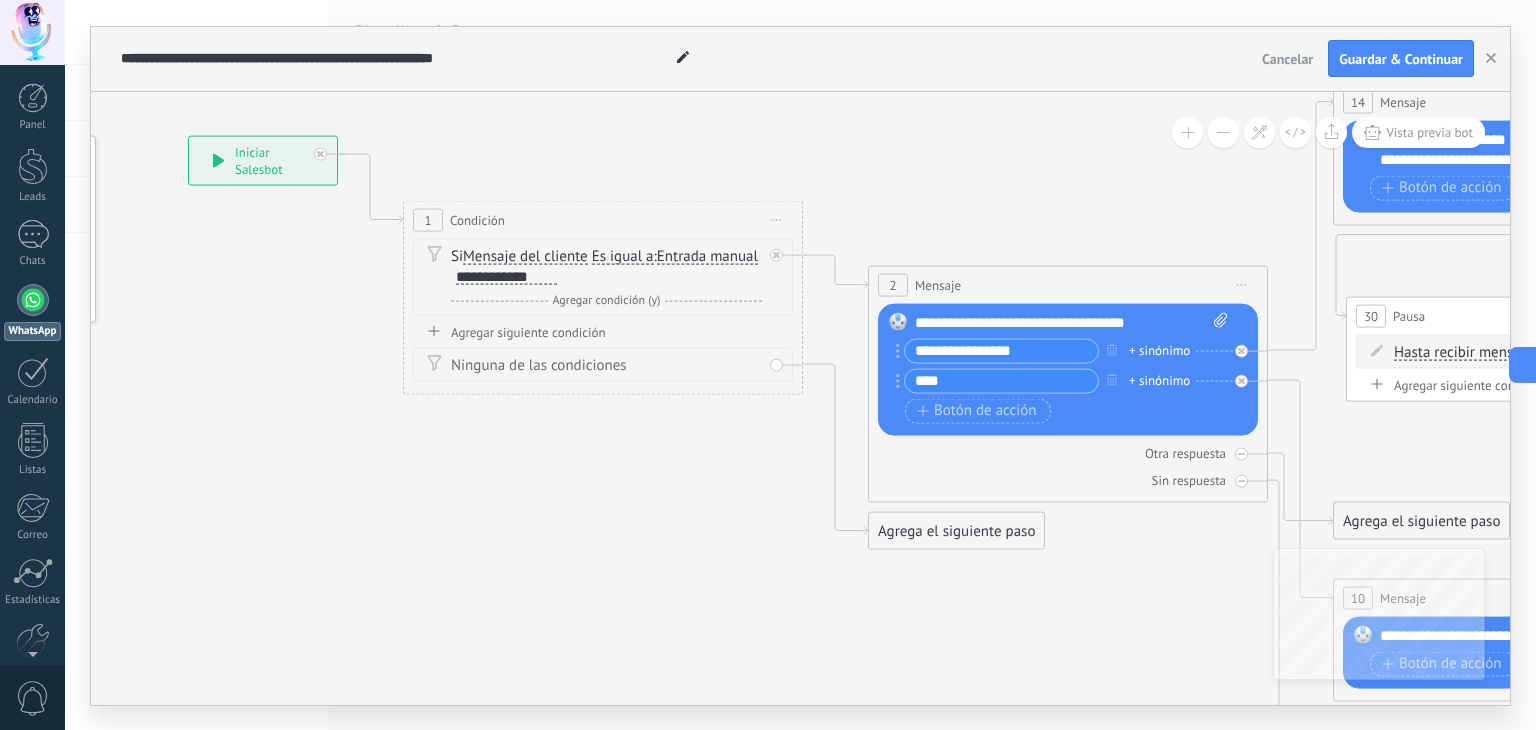 drag, startPoint x: 766, startPoint y: 581, endPoint x: 675, endPoint y: 553, distance: 95.2103 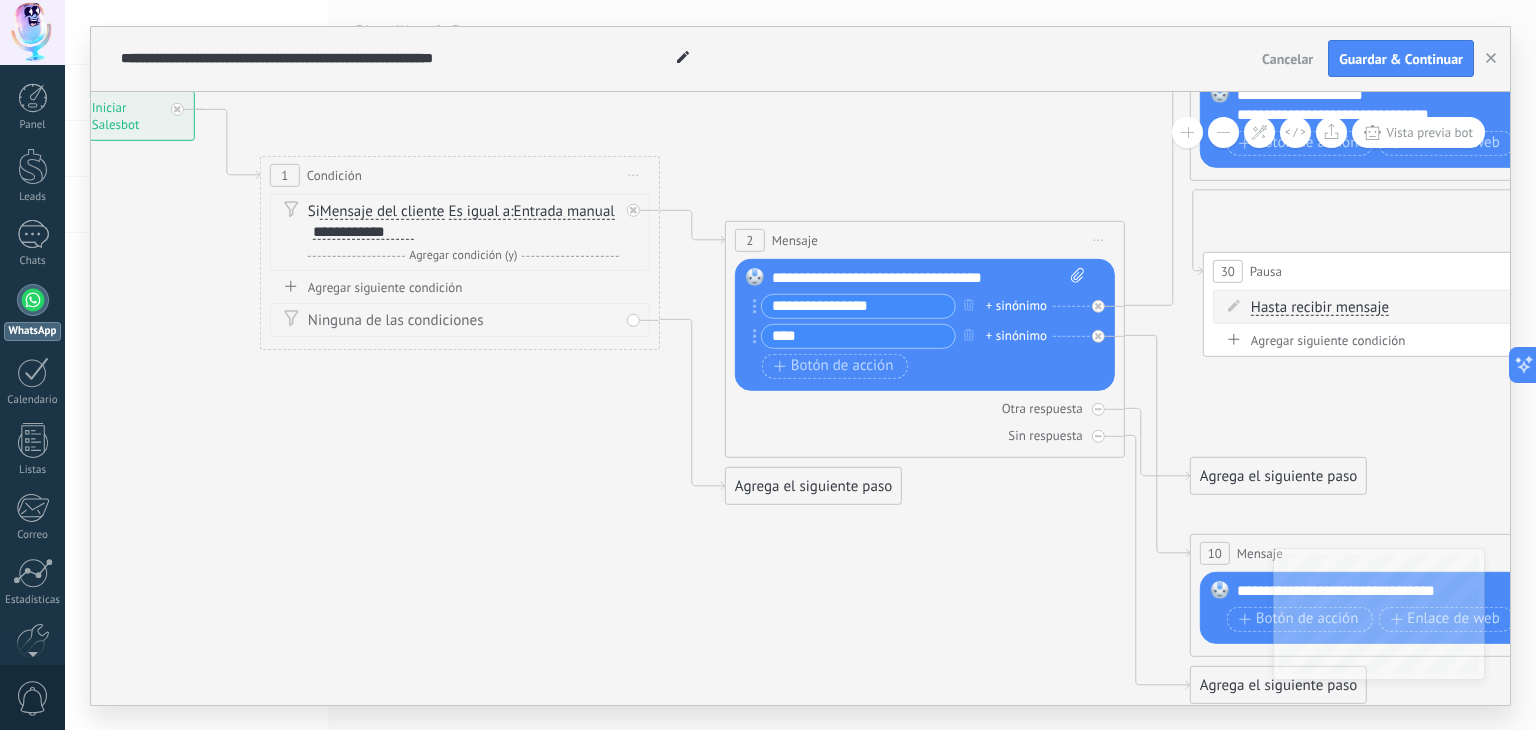 drag, startPoint x: 727, startPoint y: 568, endPoint x: 584, endPoint y: 523, distance: 149.91331 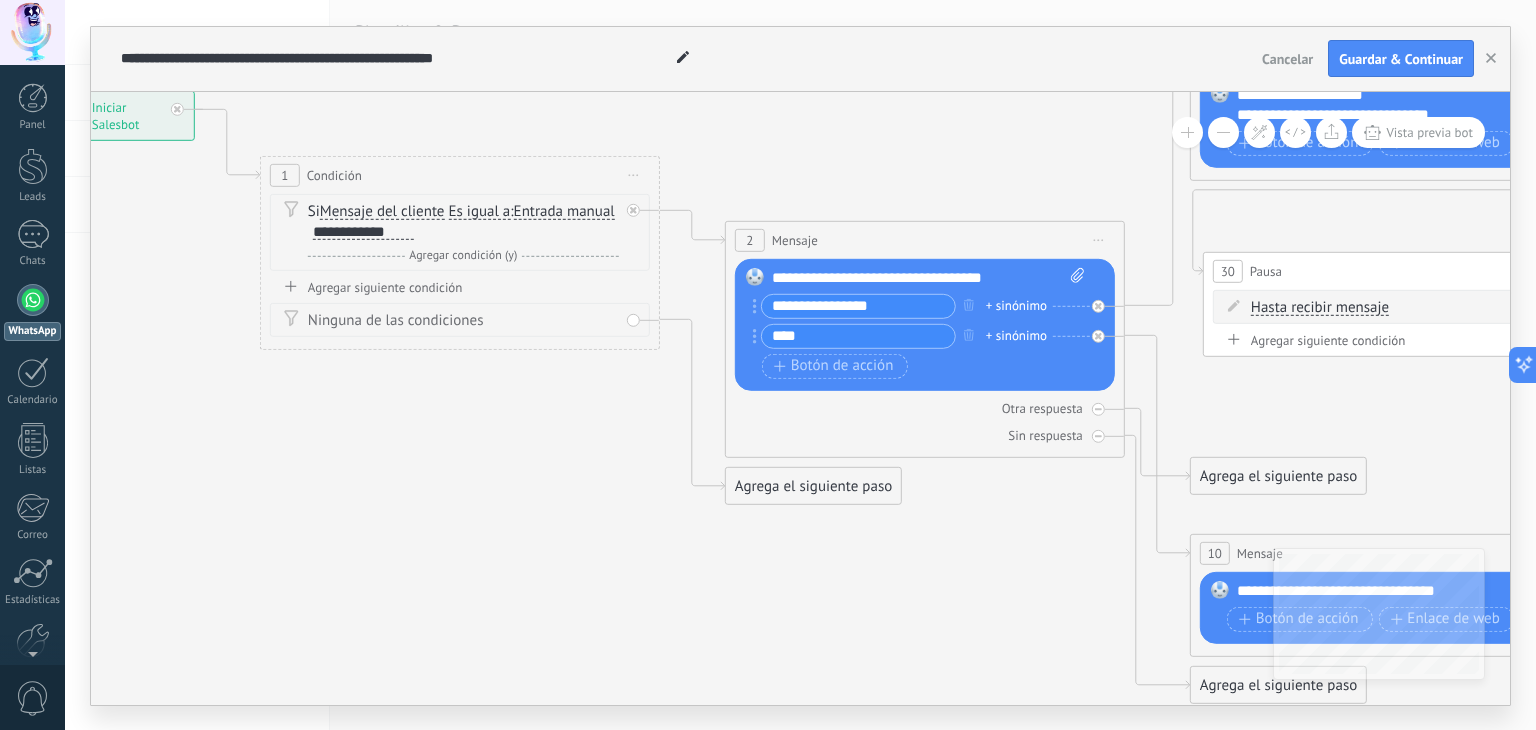 click on "23" 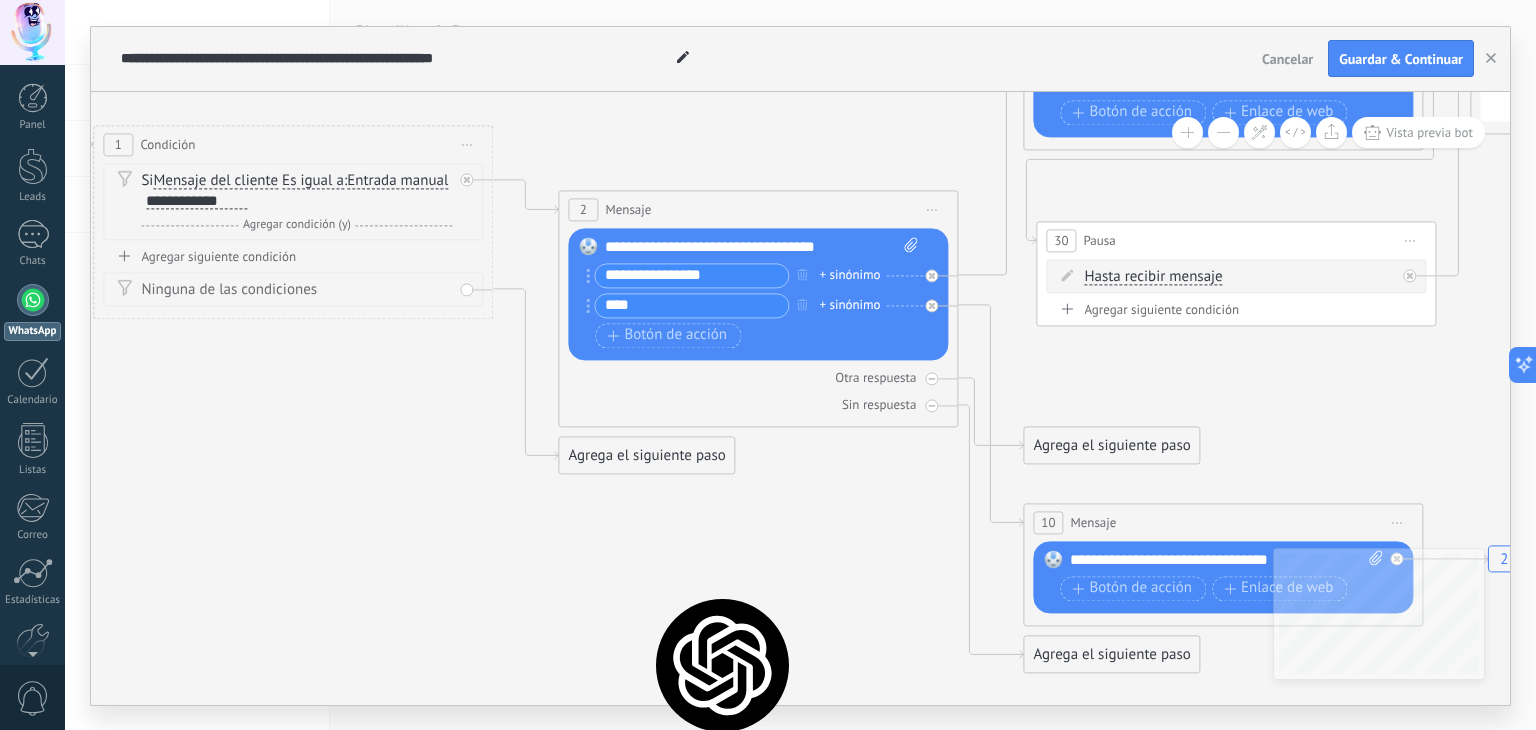 drag, startPoint x: 768, startPoint y: 612, endPoint x: 548, endPoint y: 585, distance: 221.65062 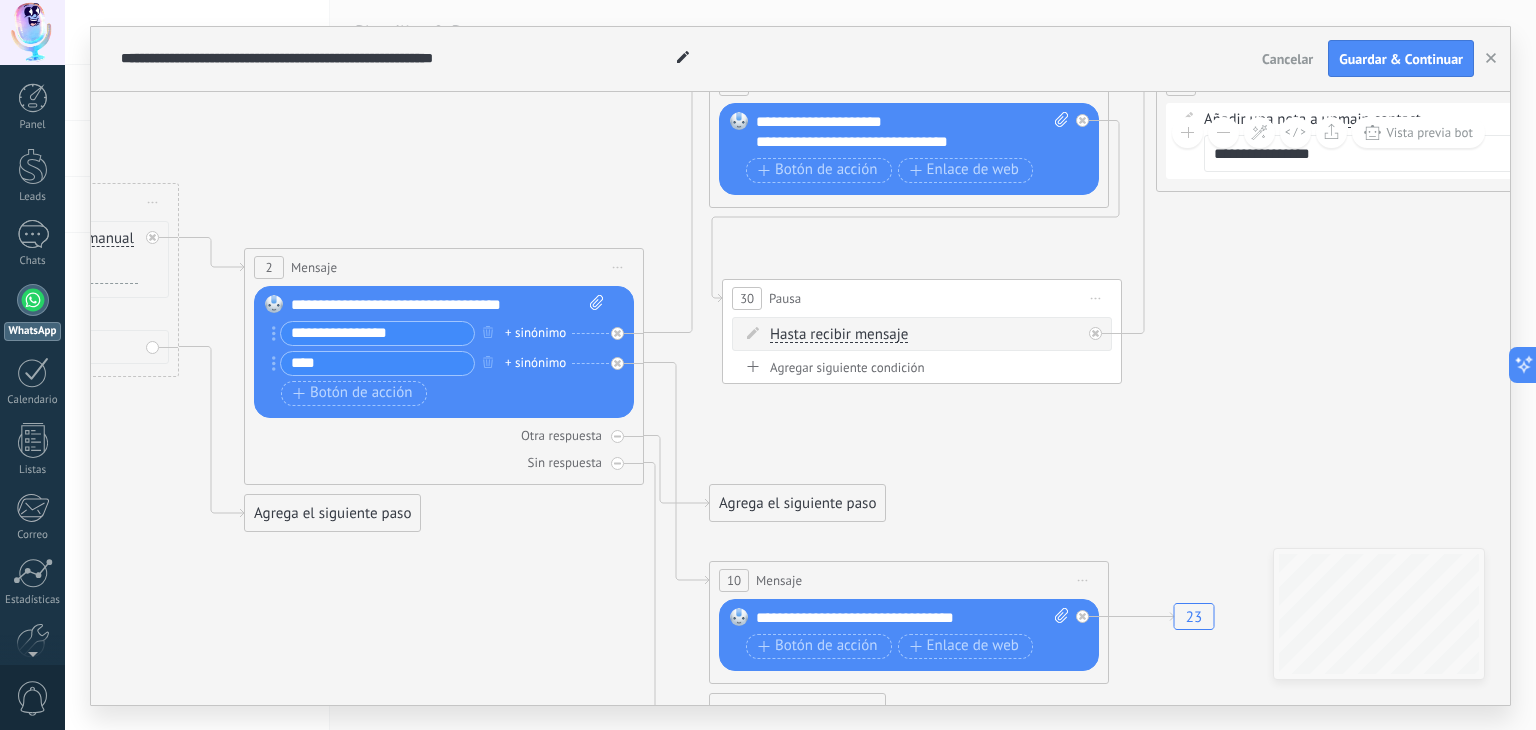 drag, startPoint x: 714, startPoint y: 552, endPoint x: 728, endPoint y: 582, distance: 33.105892 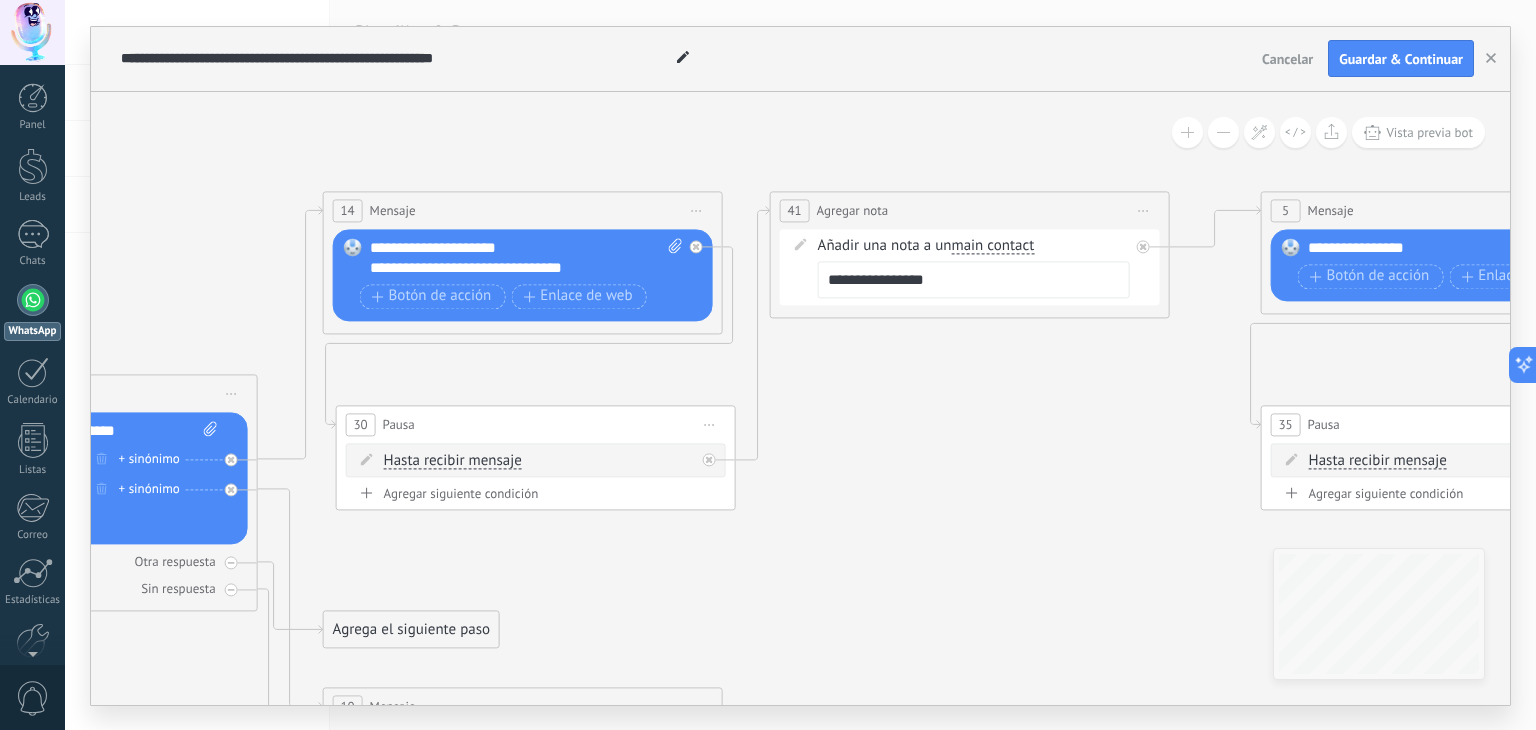 drag, startPoint x: 1308, startPoint y: 385, endPoint x: 940, endPoint y: 495, distance: 384.08853 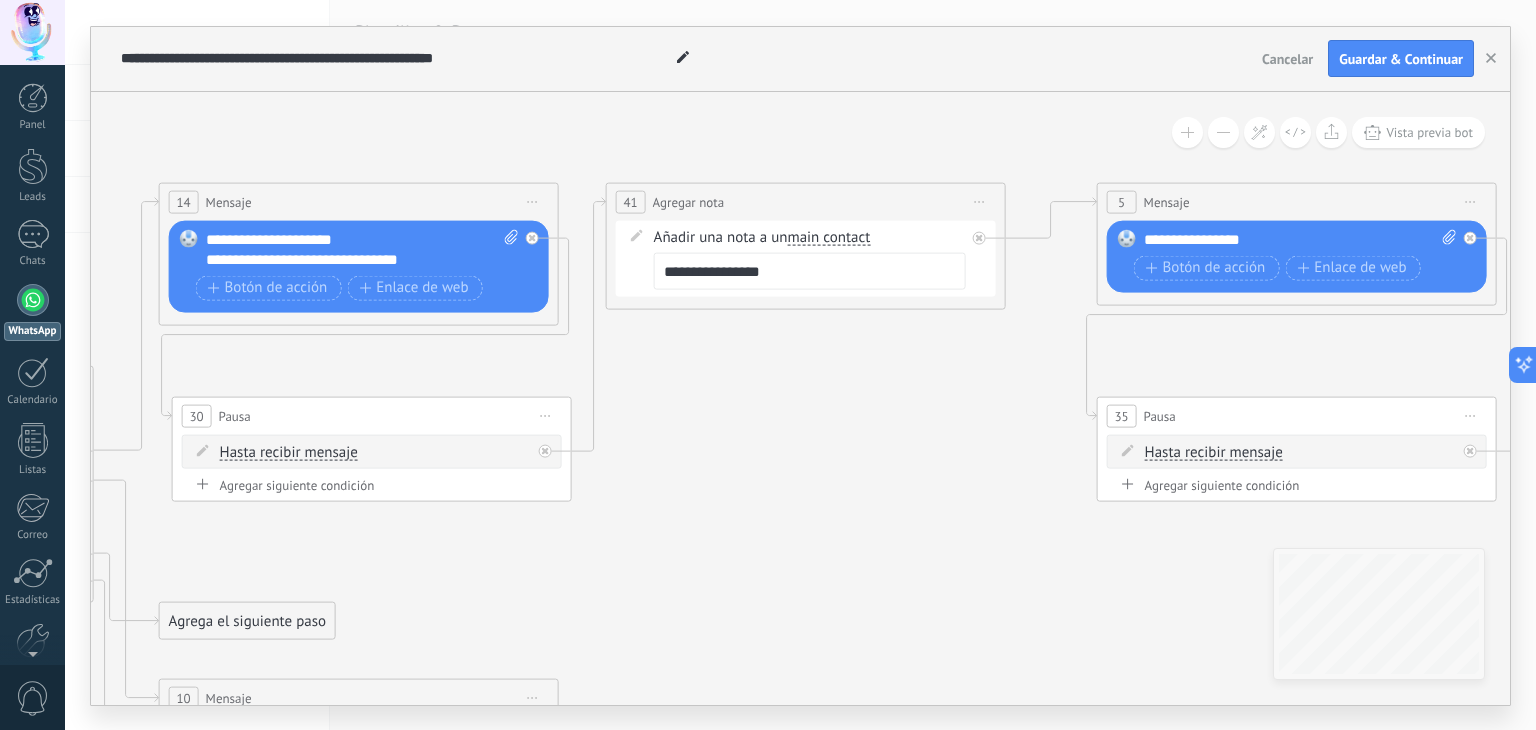 drag, startPoint x: 1054, startPoint y: 481, endPoint x: 896, endPoint y: 480, distance: 158.00316 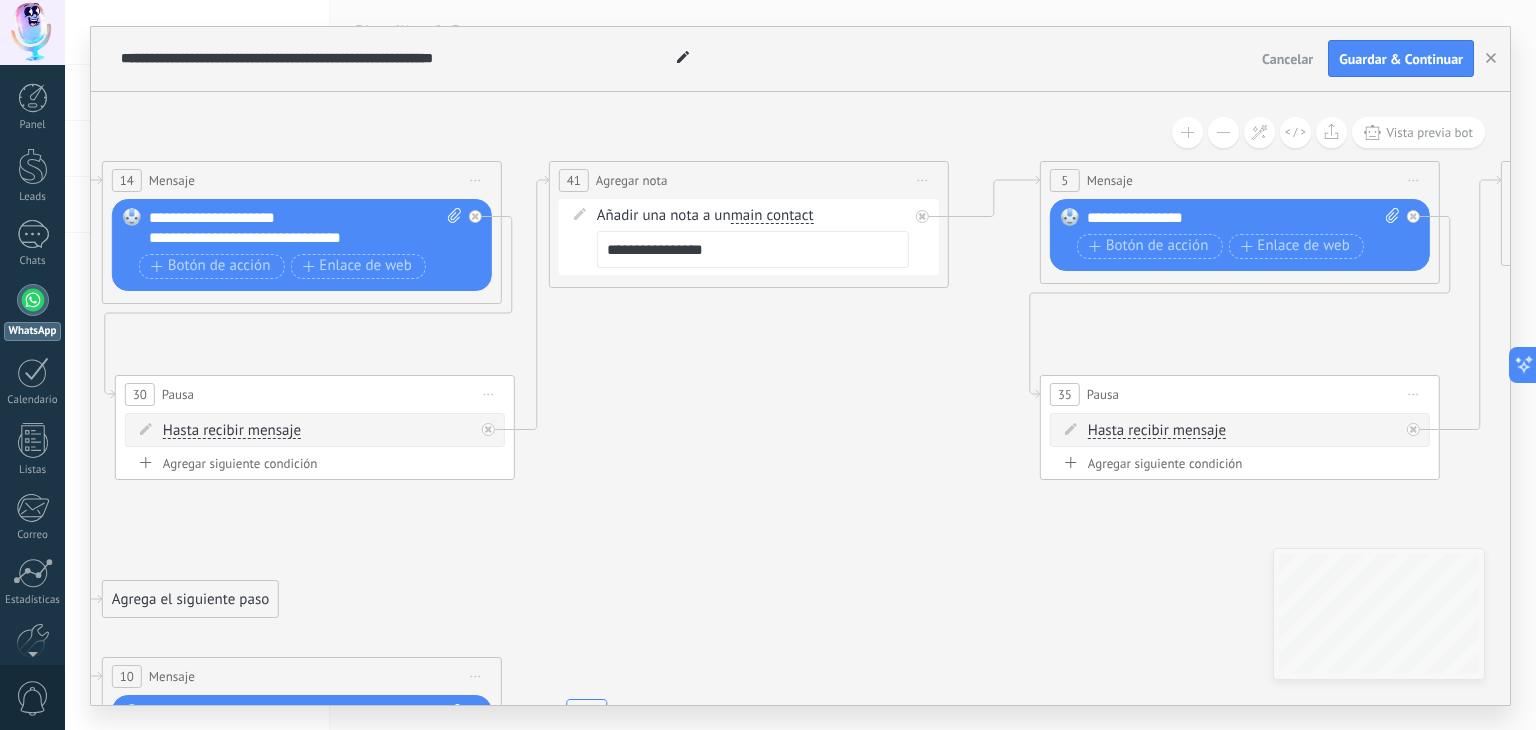 drag, startPoint x: 993, startPoint y: 475, endPoint x: 910, endPoint y: 438, distance: 90.873535 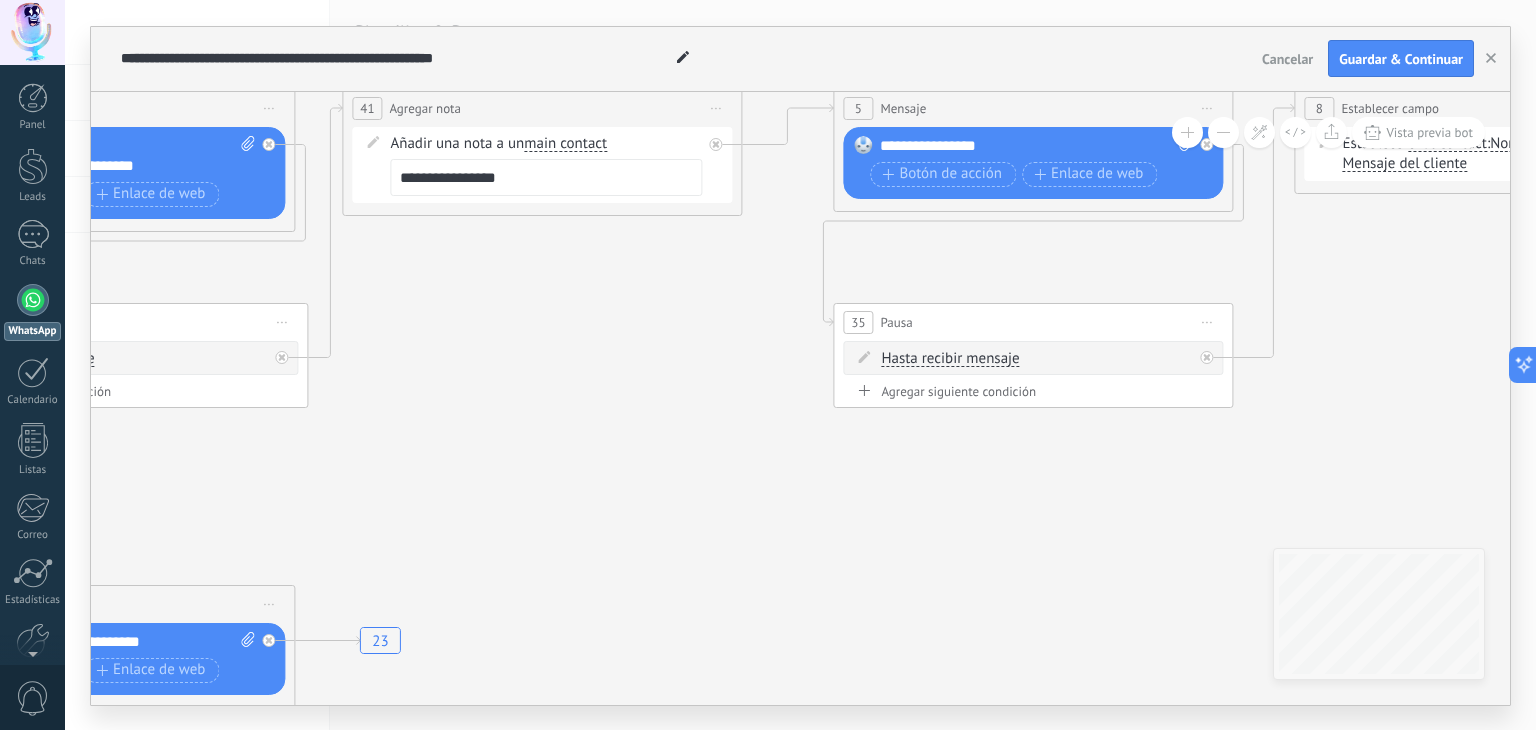 drag, startPoint x: 945, startPoint y: 513, endPoint x: 911, endPoint y: 481, distance: 46.69047 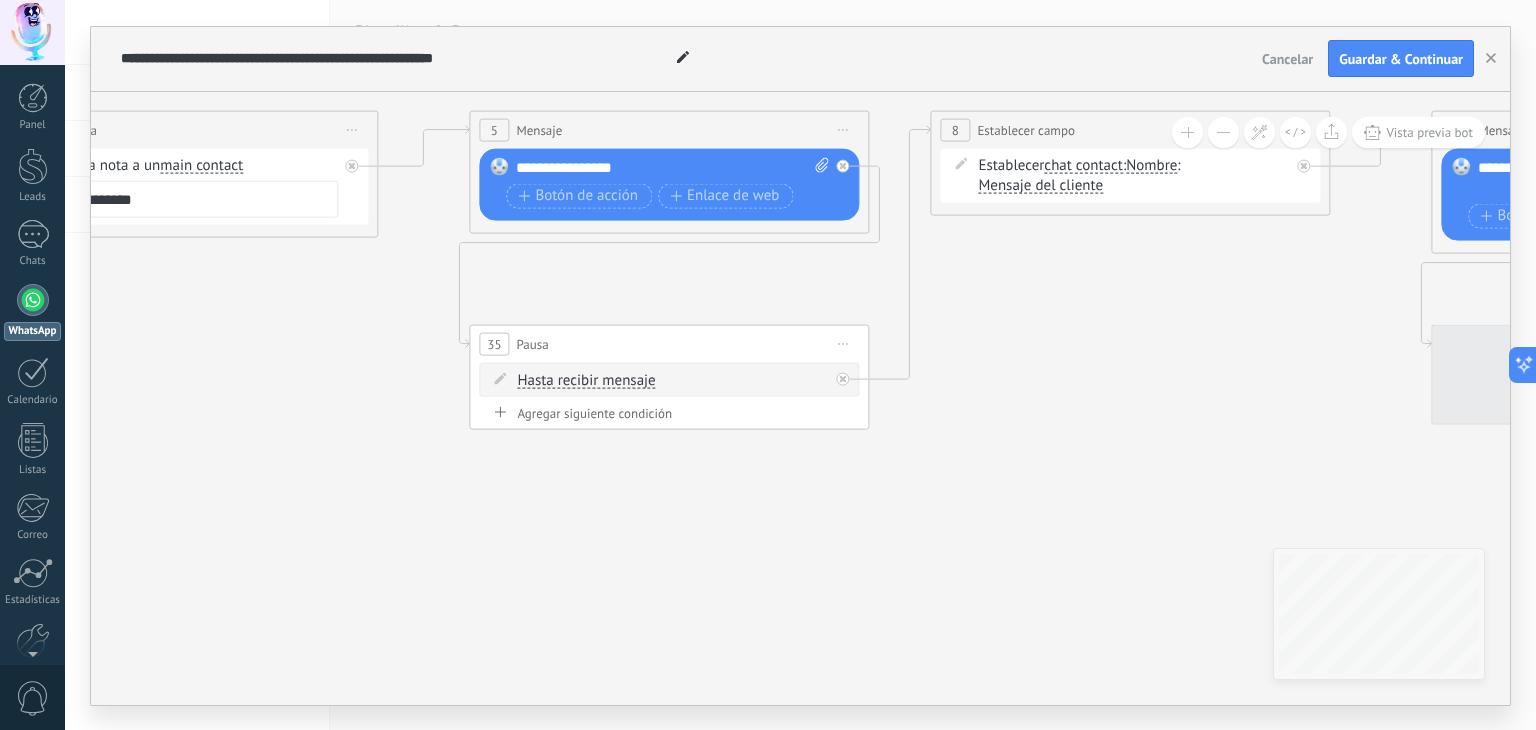 drag, startPoint x: 1236, startPoint y: 496, endPoint x: 835, endPoint y: 516, distance: 401.49844 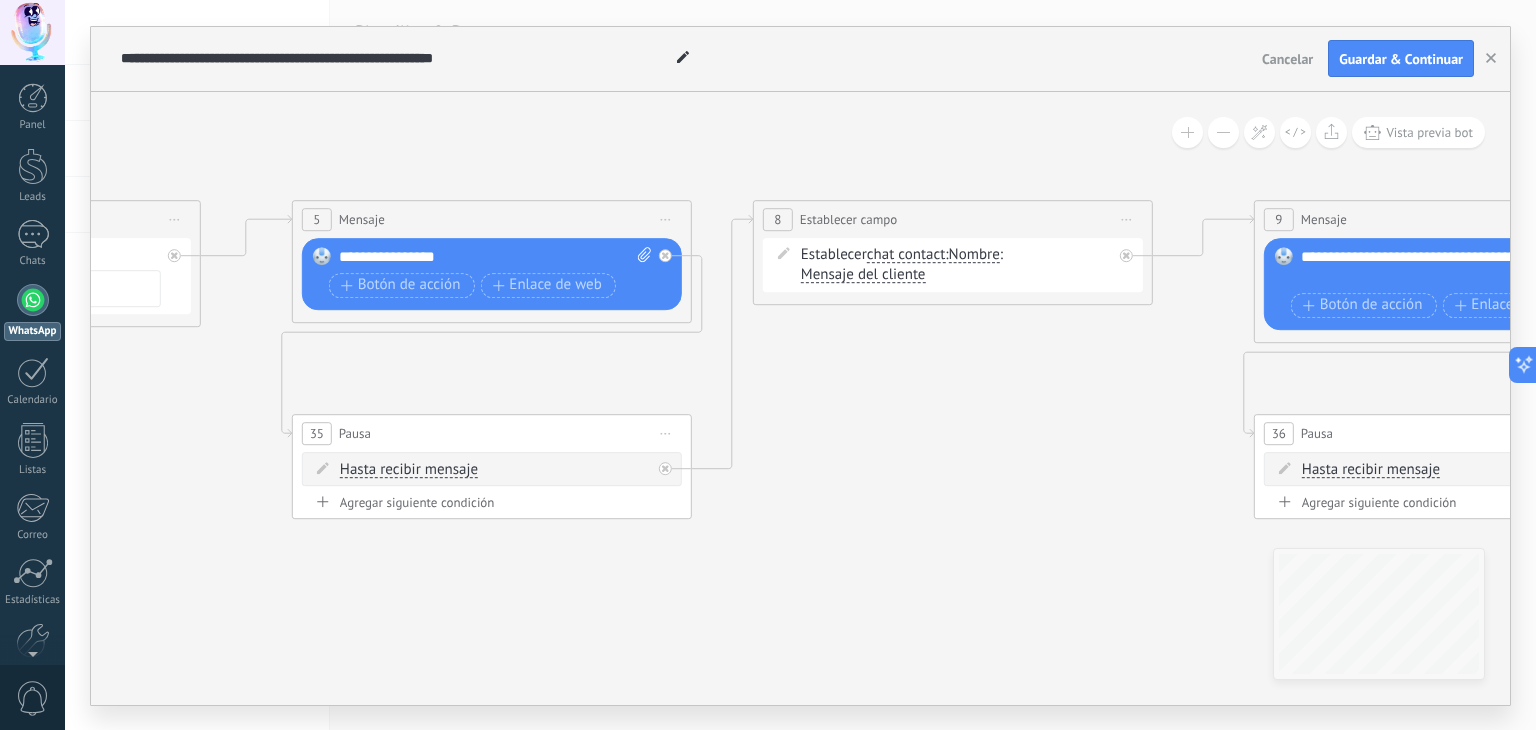 drag, startPoint x: 1074, startPoint y: 387, endPoint x: 958, endPoint y: 470, distance: 142.6359 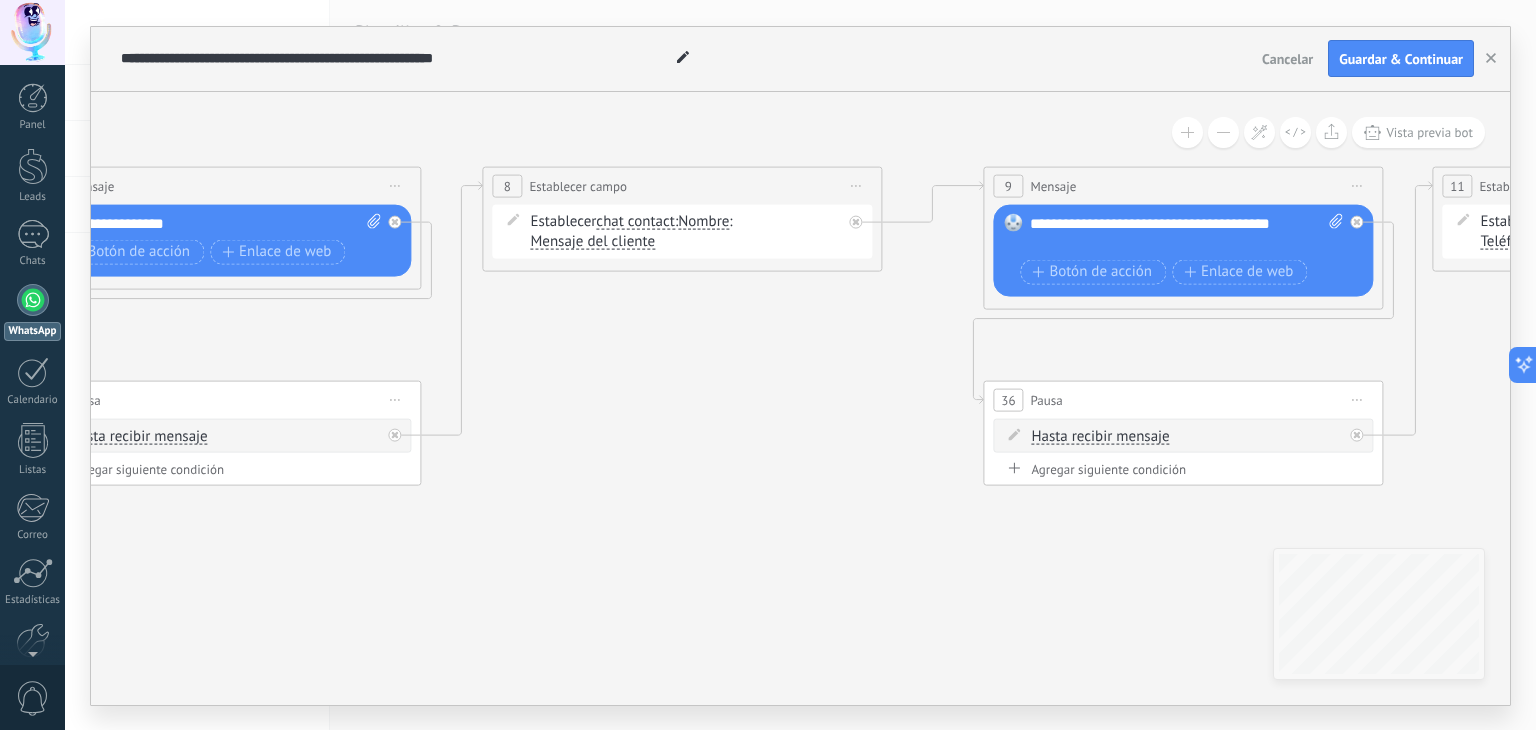 drag, startPoint x: 994, startPoint y: 441, endPoint x: 816, endPoint y: 389, distance: 185.44002 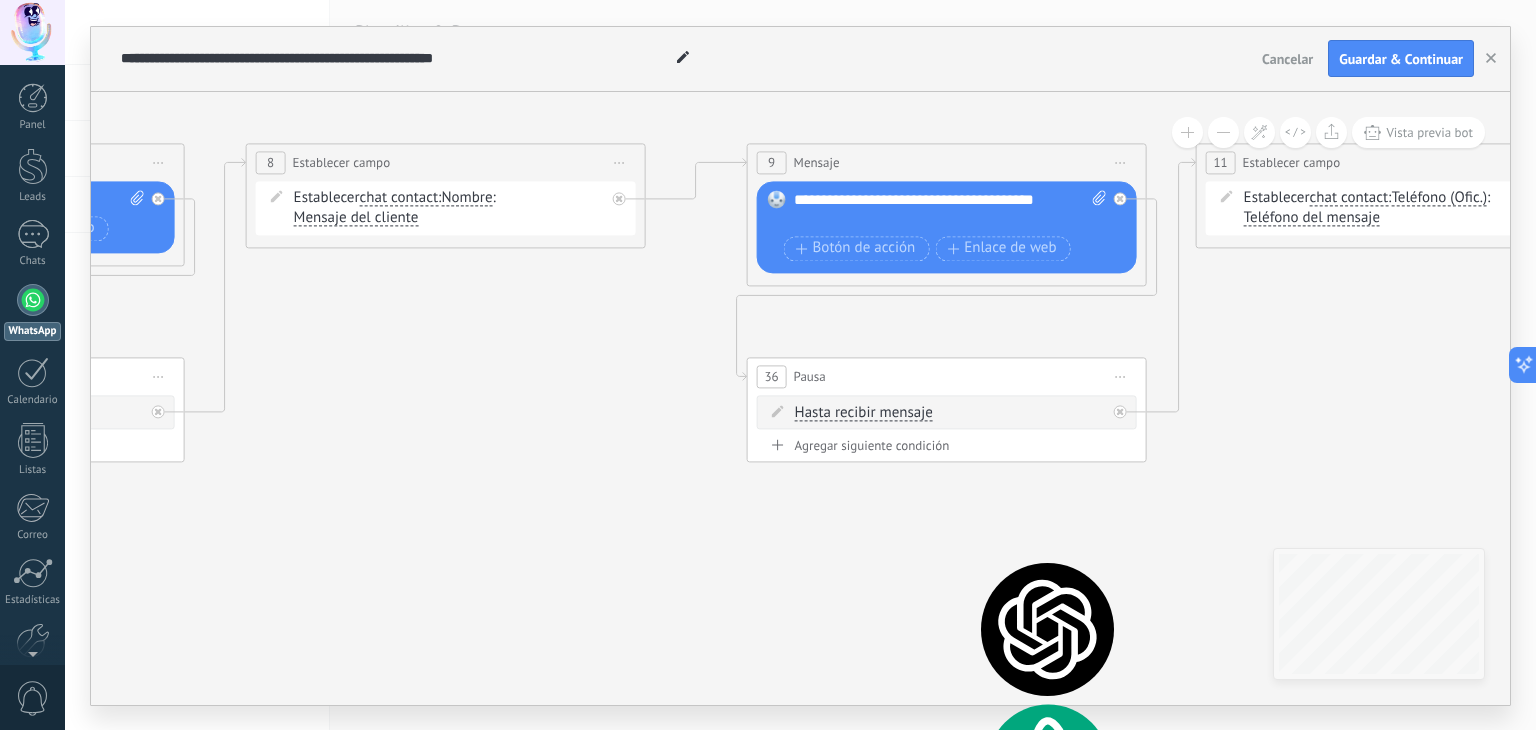 drag, startPoint x: 1142, startPoint y: 577, endPoint x: 1063, endPoint y: 560, distance: 80.80842 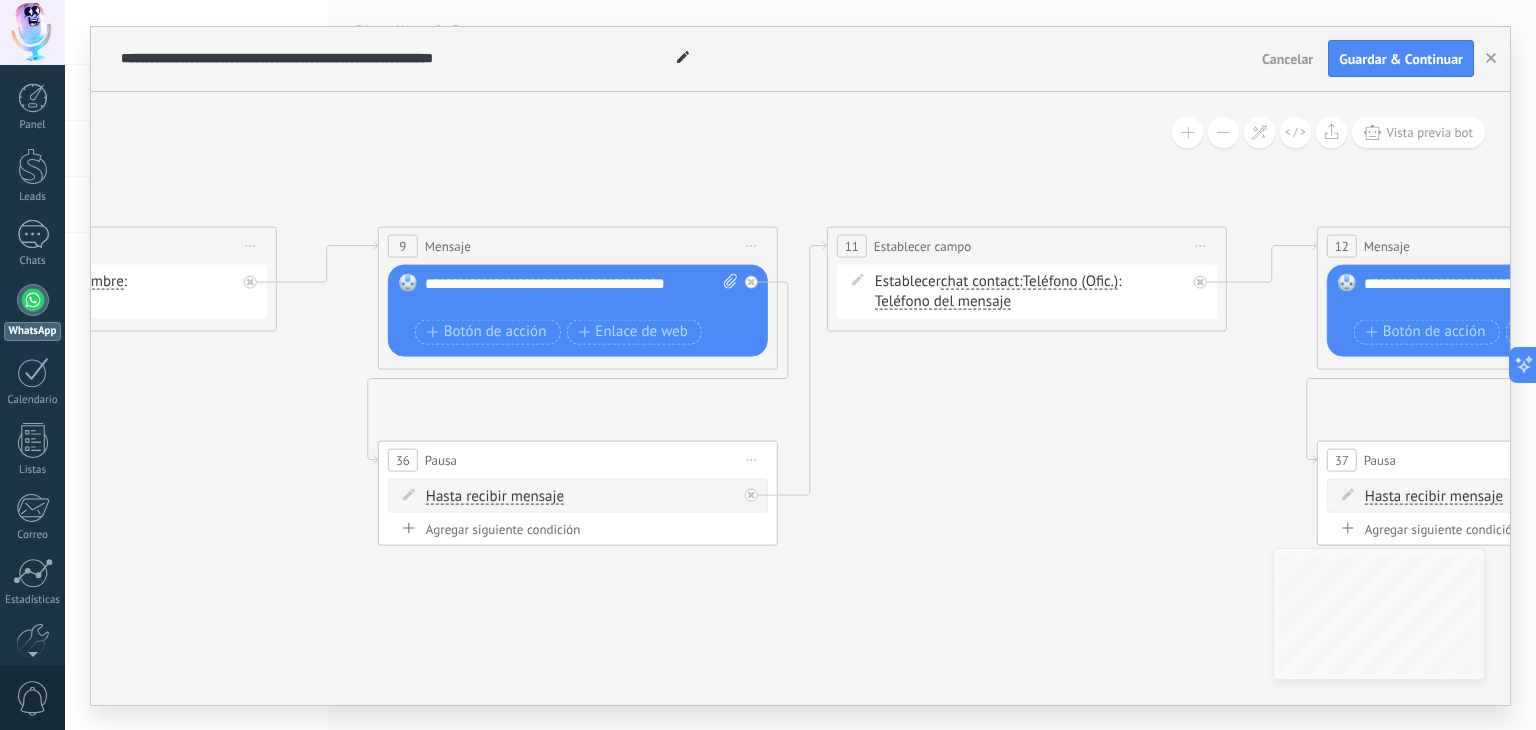 drag, startPoint x: 1276, startPoint y: 448, endPoint x: 946, endPoint y: 510, distance: 335.77374 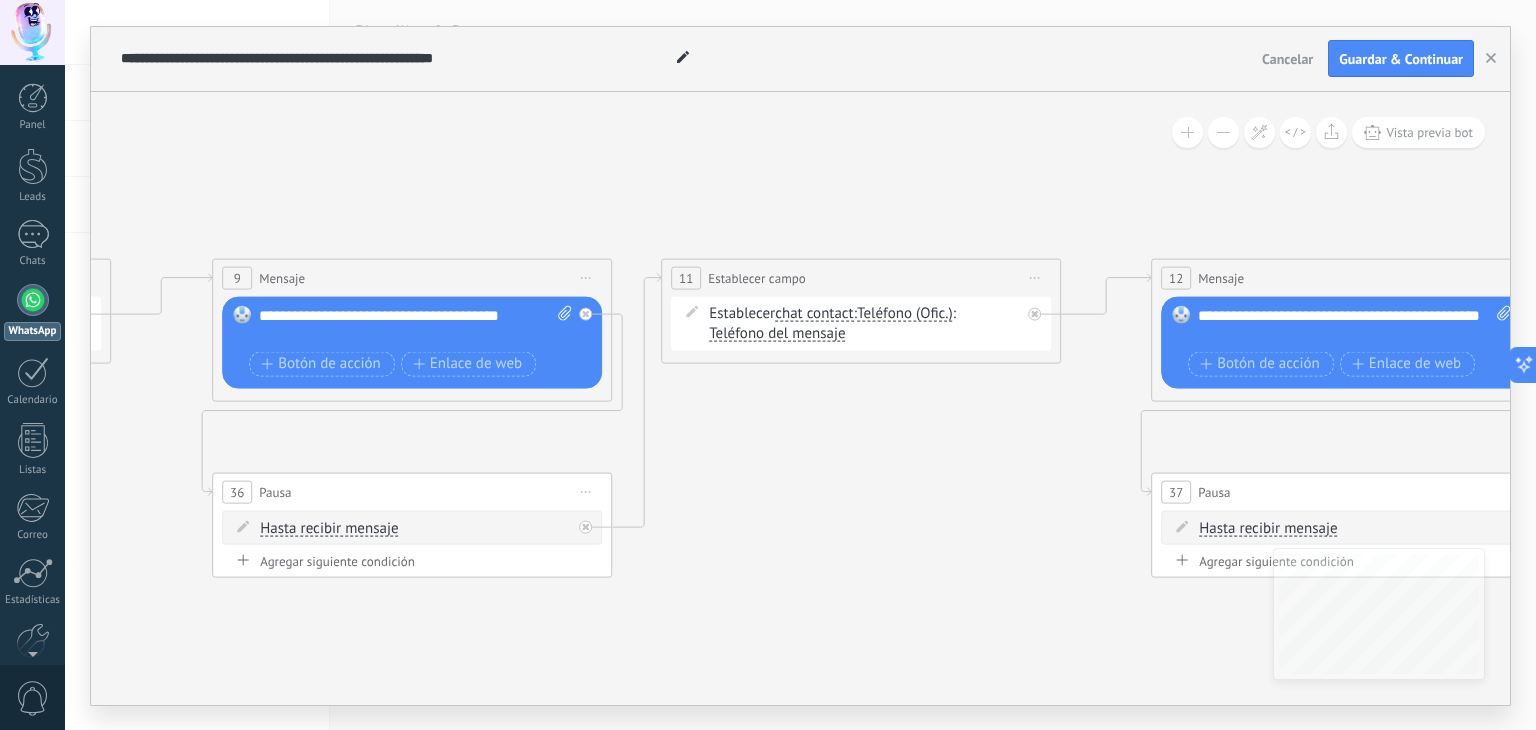 drag, startPoint x: 1096, startPoint y: 448, endPoint x: 952, endPoint y: 498, distance: 152.4336 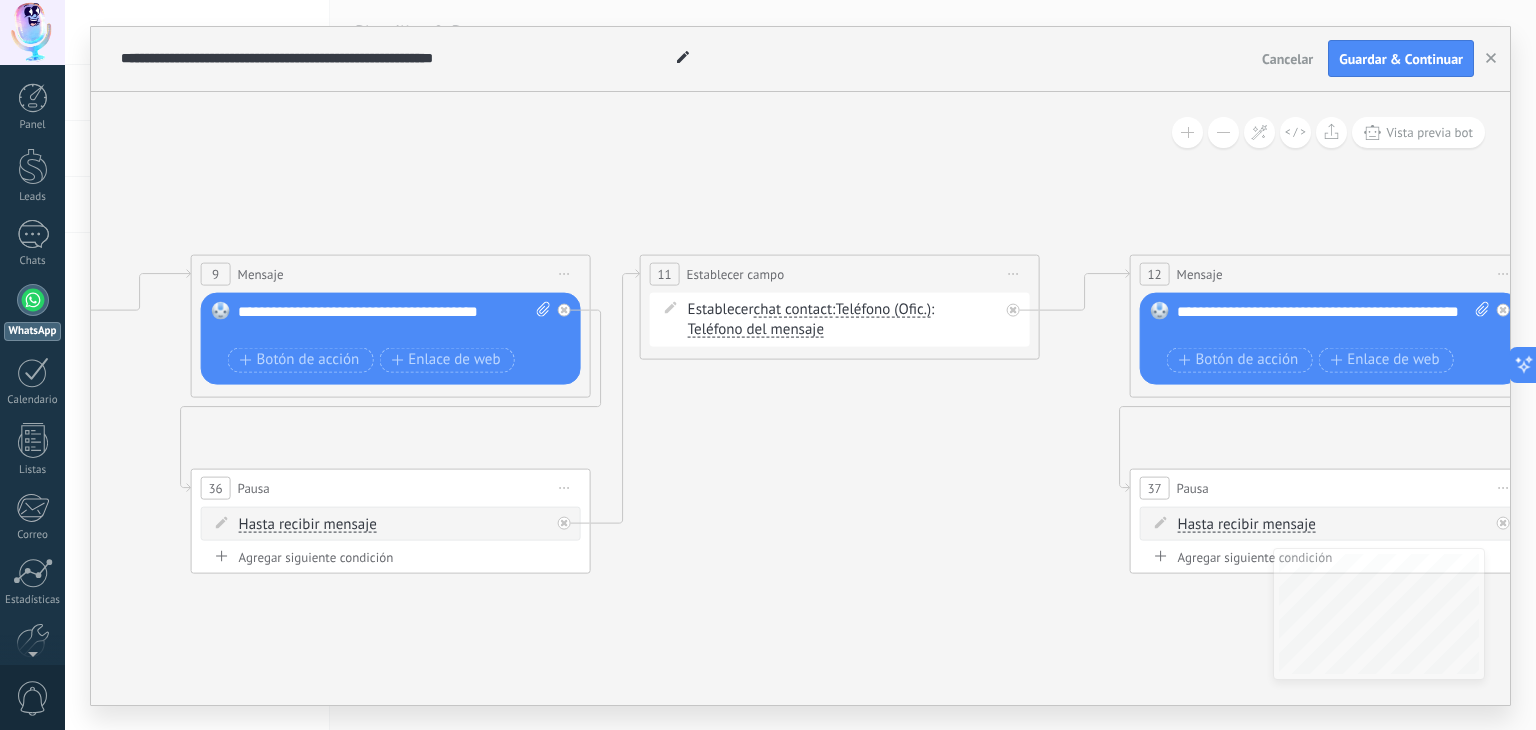 drag, startPoint x: 1016, startPoint y: 521, endPoint x: 848, endPoint y: 470, distance: 175.5705 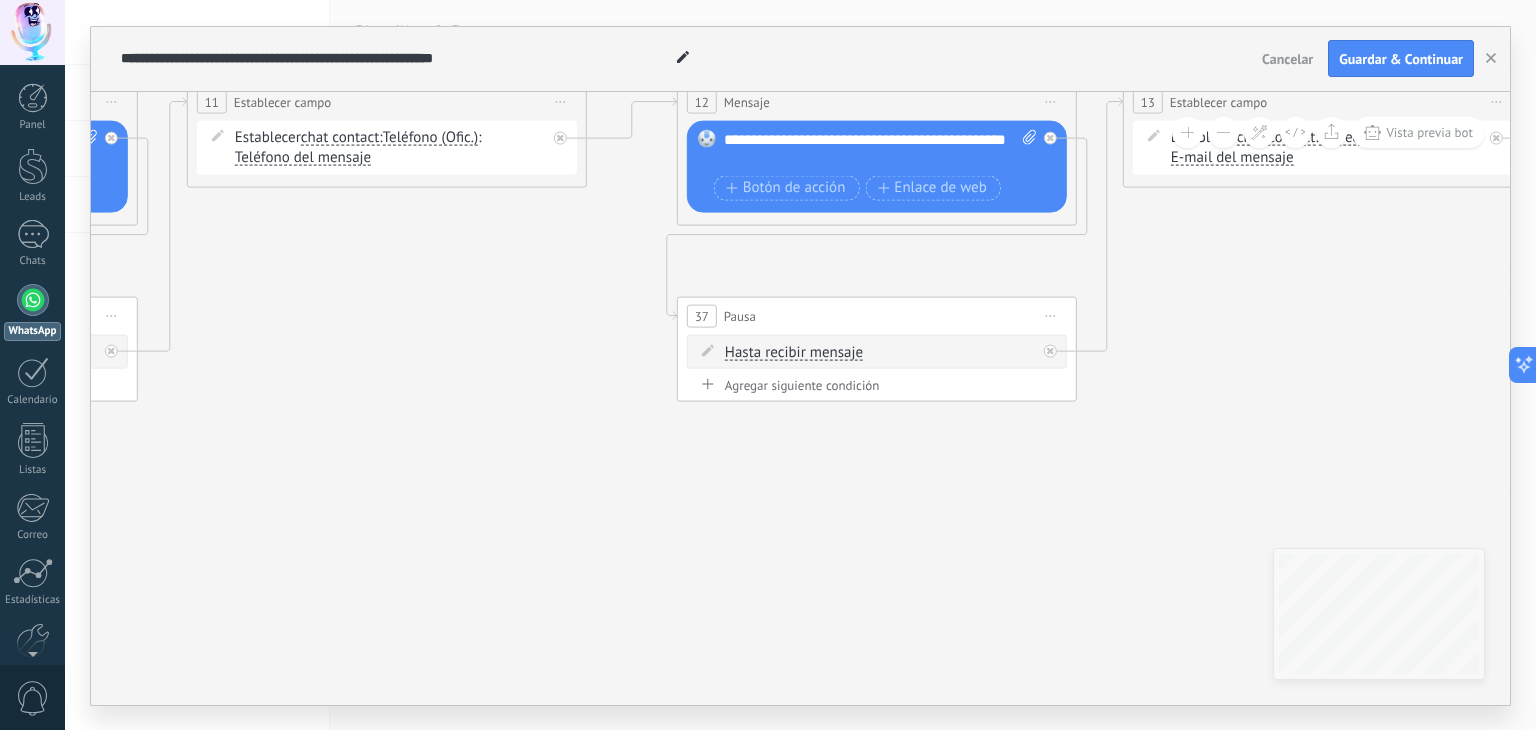 drag, startPoint x: 1057, startPoint y: 561, endPoint x: 803, endPoint y: 469, distance: 270.1481 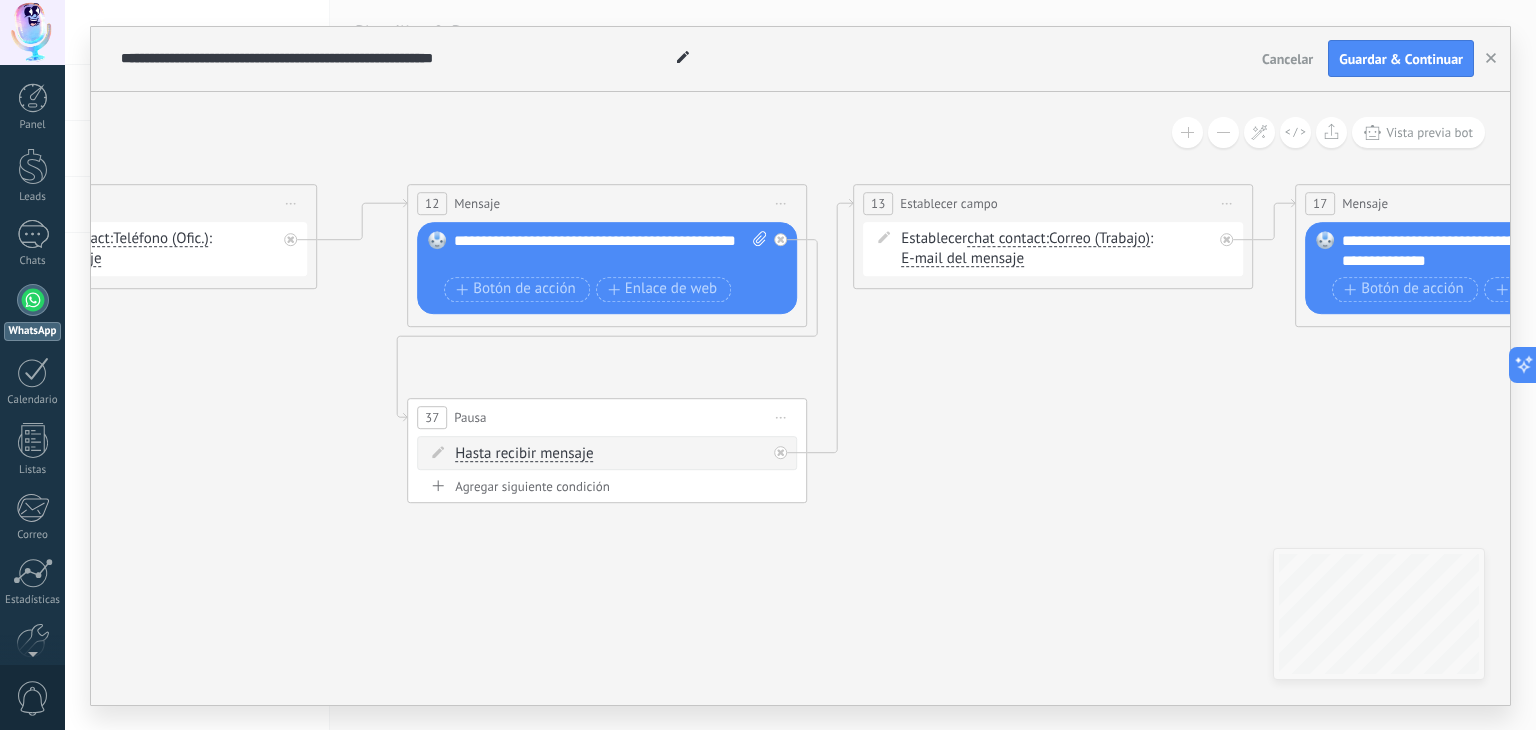 drag, startPoint x: 1237, startPoint y: 389, endPoint x: 1008, endPoint y: 469, distance: 242.57164 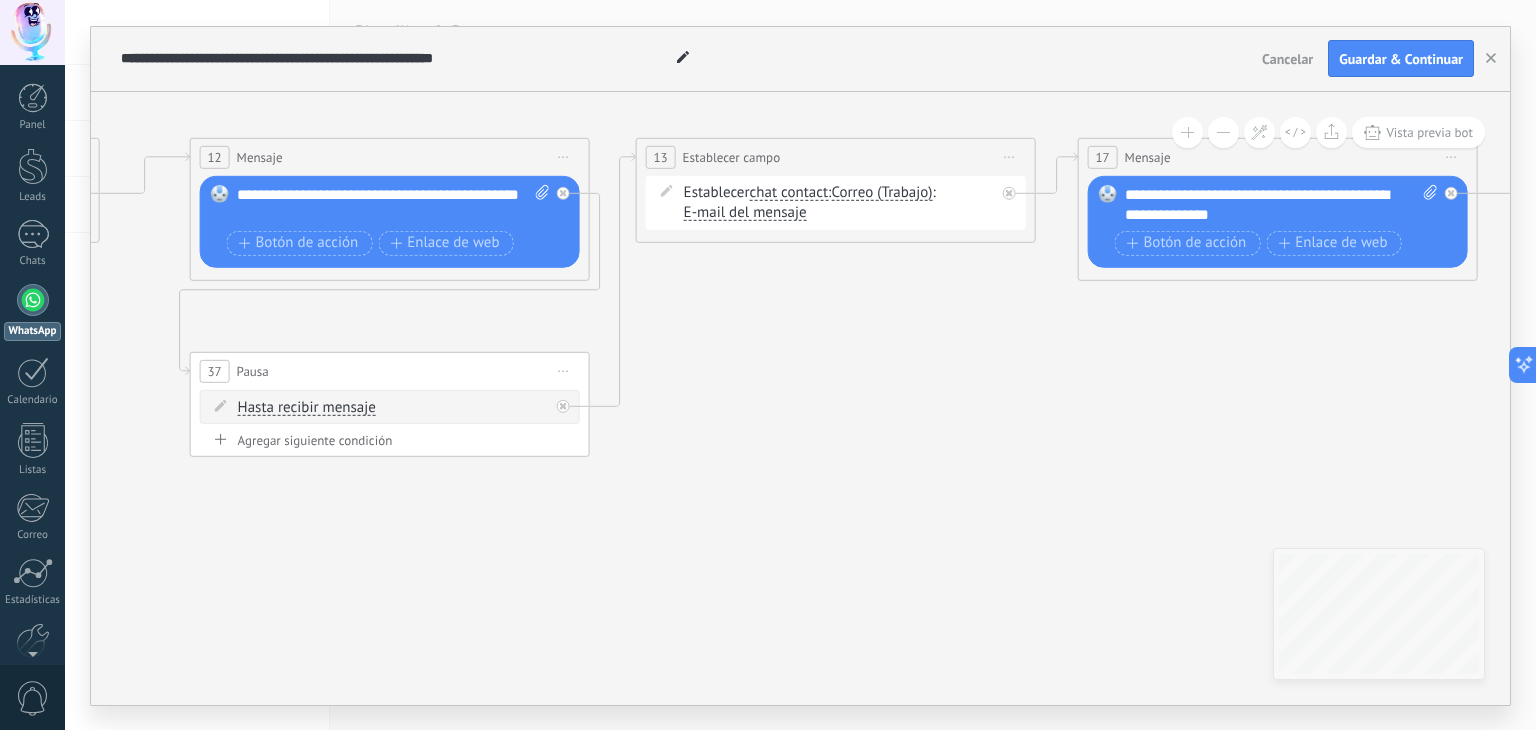 drag, startPoint x: 1217, startPoint y: 437, endPoint x: 1019, endPoint y: 409, distance: 199.97 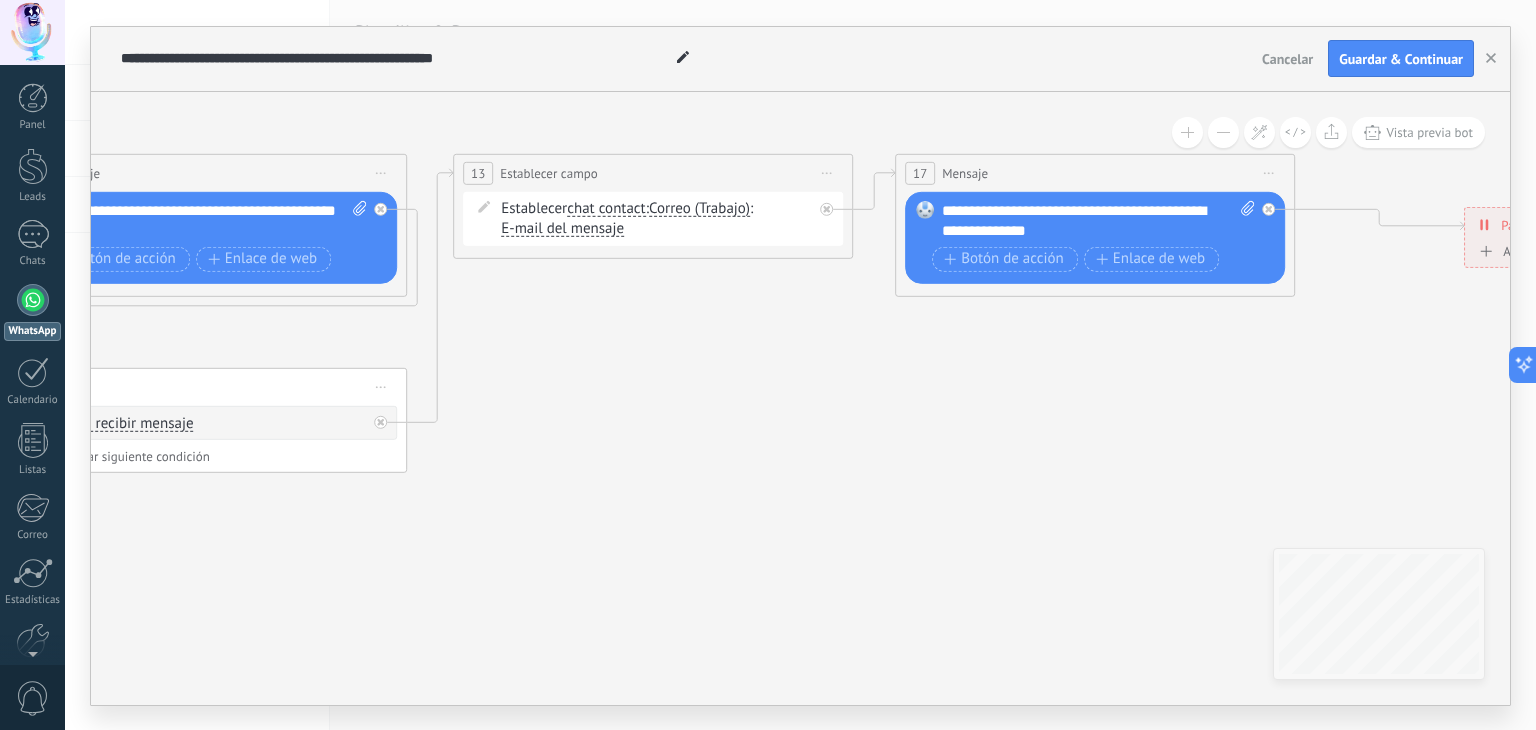 drag, startPoint x: 1123, startPoint y: 427, endPoint x: 1029, endPoint y: 438, distance: 94.641426 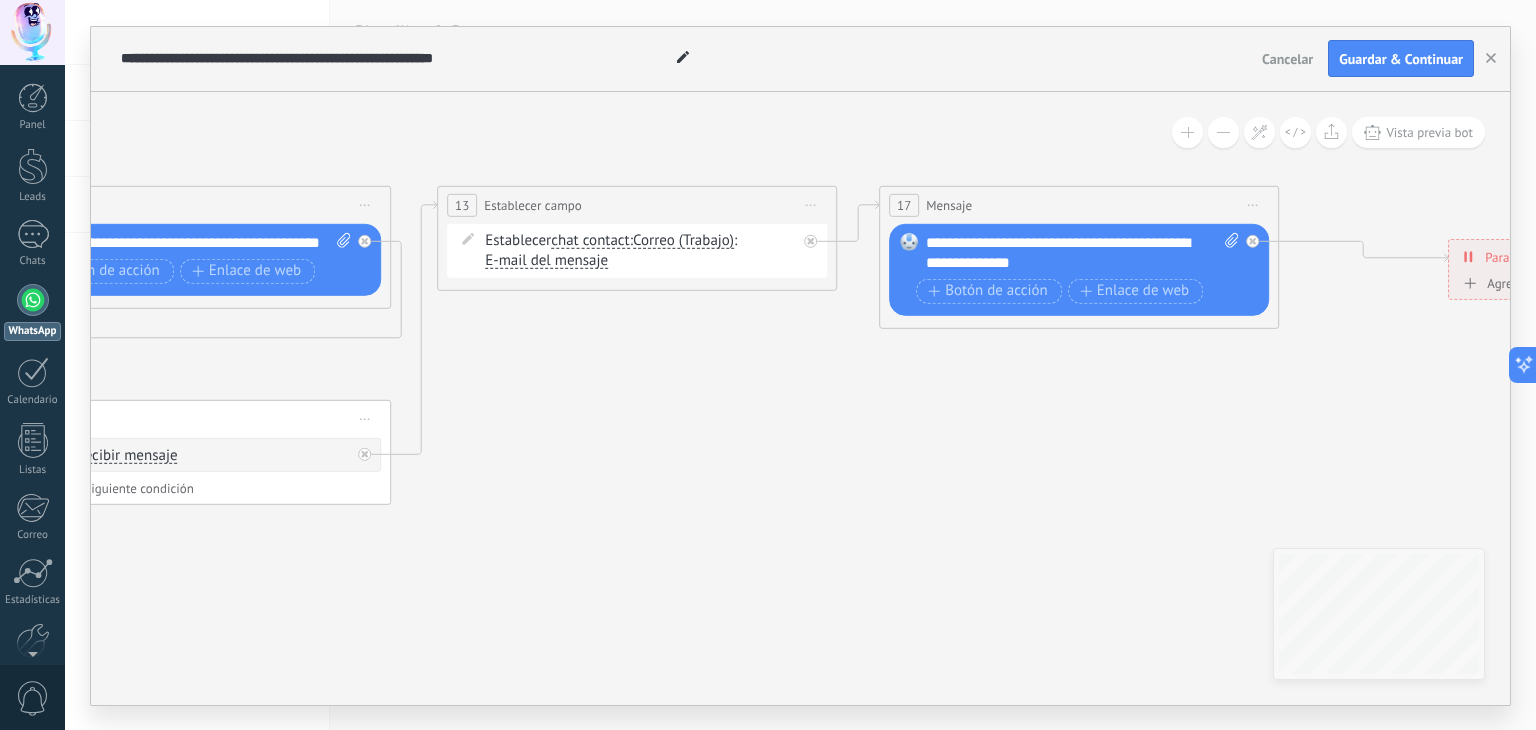 drag, startPoint x: 1292, startPoint y: 385, endPoint x: 1518, endPoint y: 395, distance: 226.22113 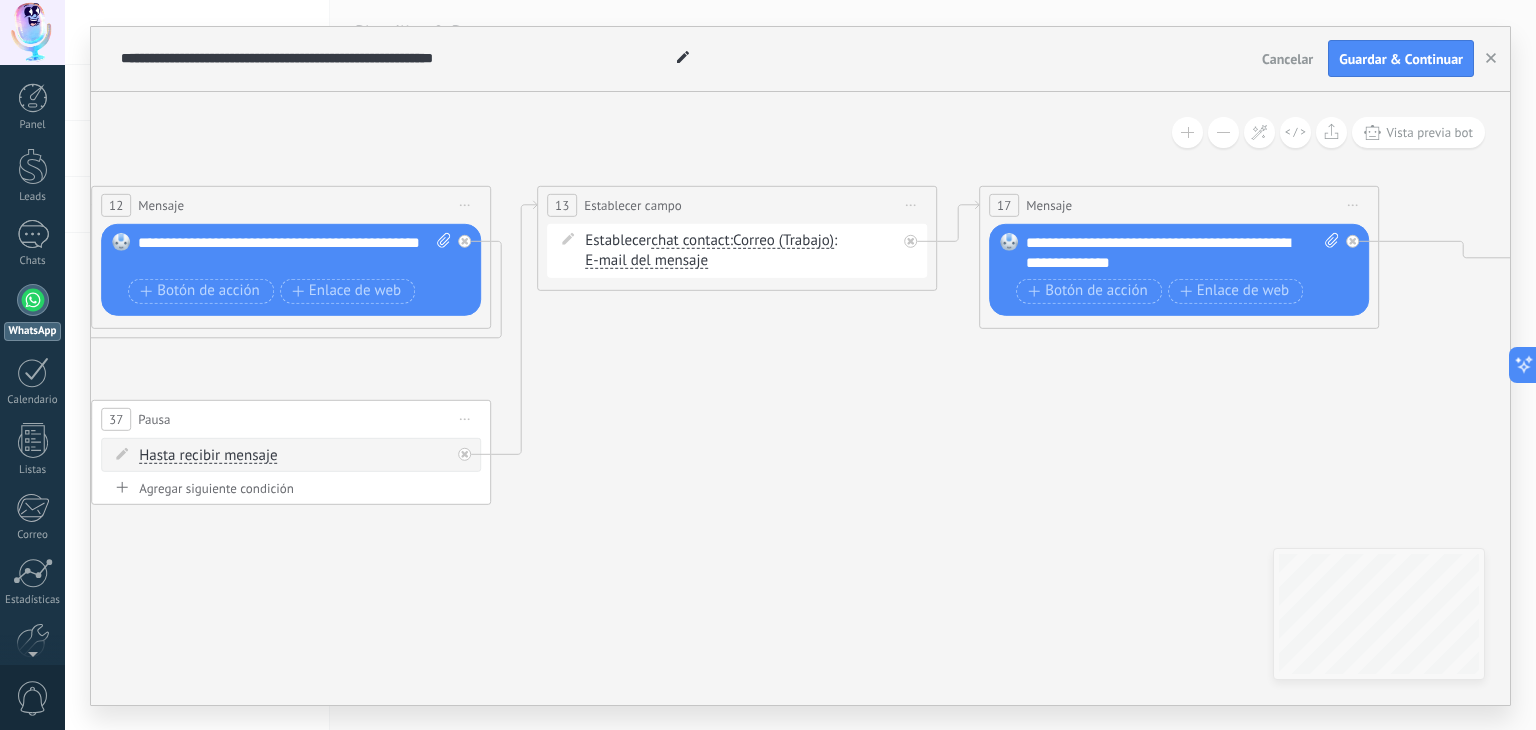 drag, startPoint x: 817, startPoint y: 412, endPoint x: 1235, endPoint y: 443, distance: 419.14795 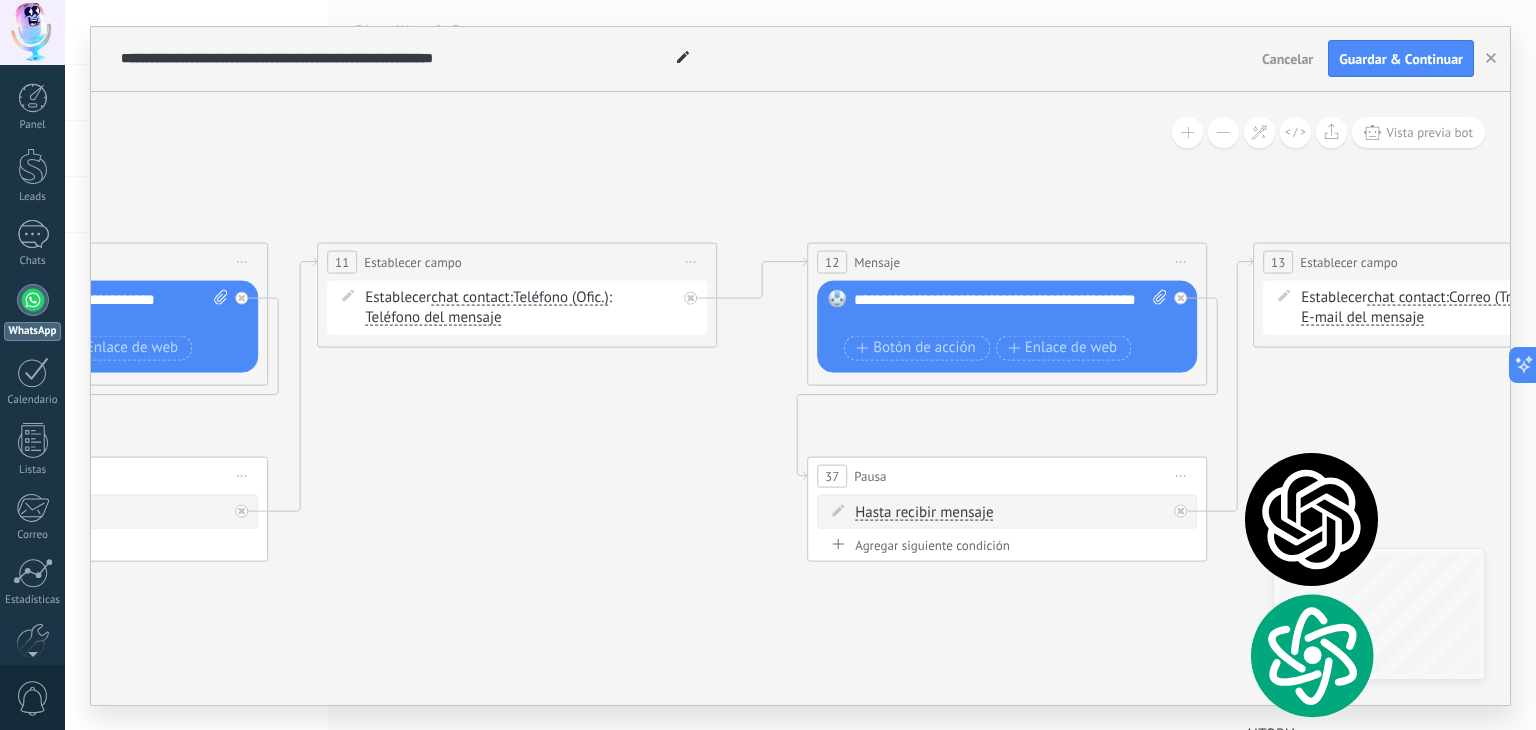 drag, startPoint x: 680, startPoint y: 485, endPoint x: 869, endPoint y: 532, distance: 194.75626 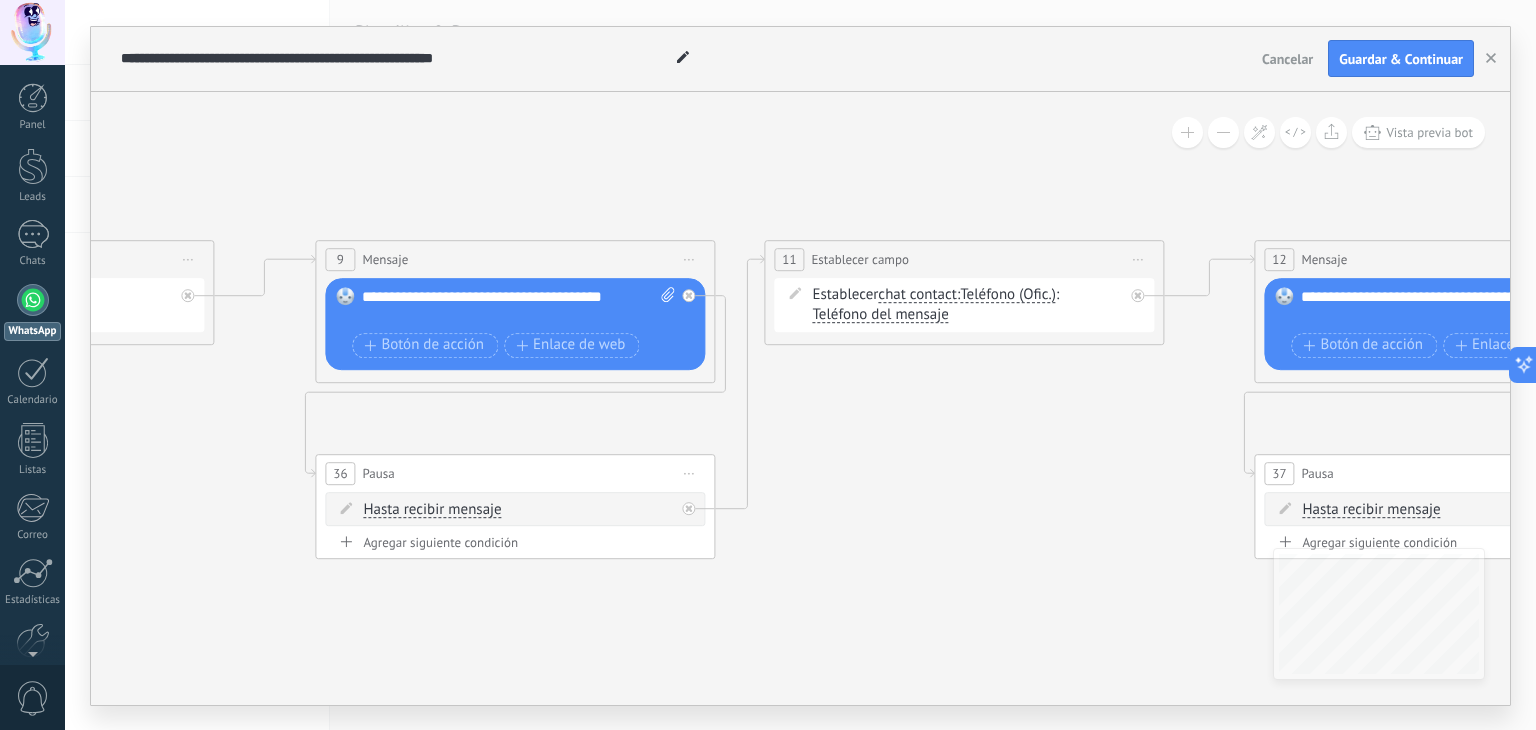 drag, startPoint x: 908, startPoint y: 481, endPoint x: 1108, endPoint y: 457, distance: 201.43486 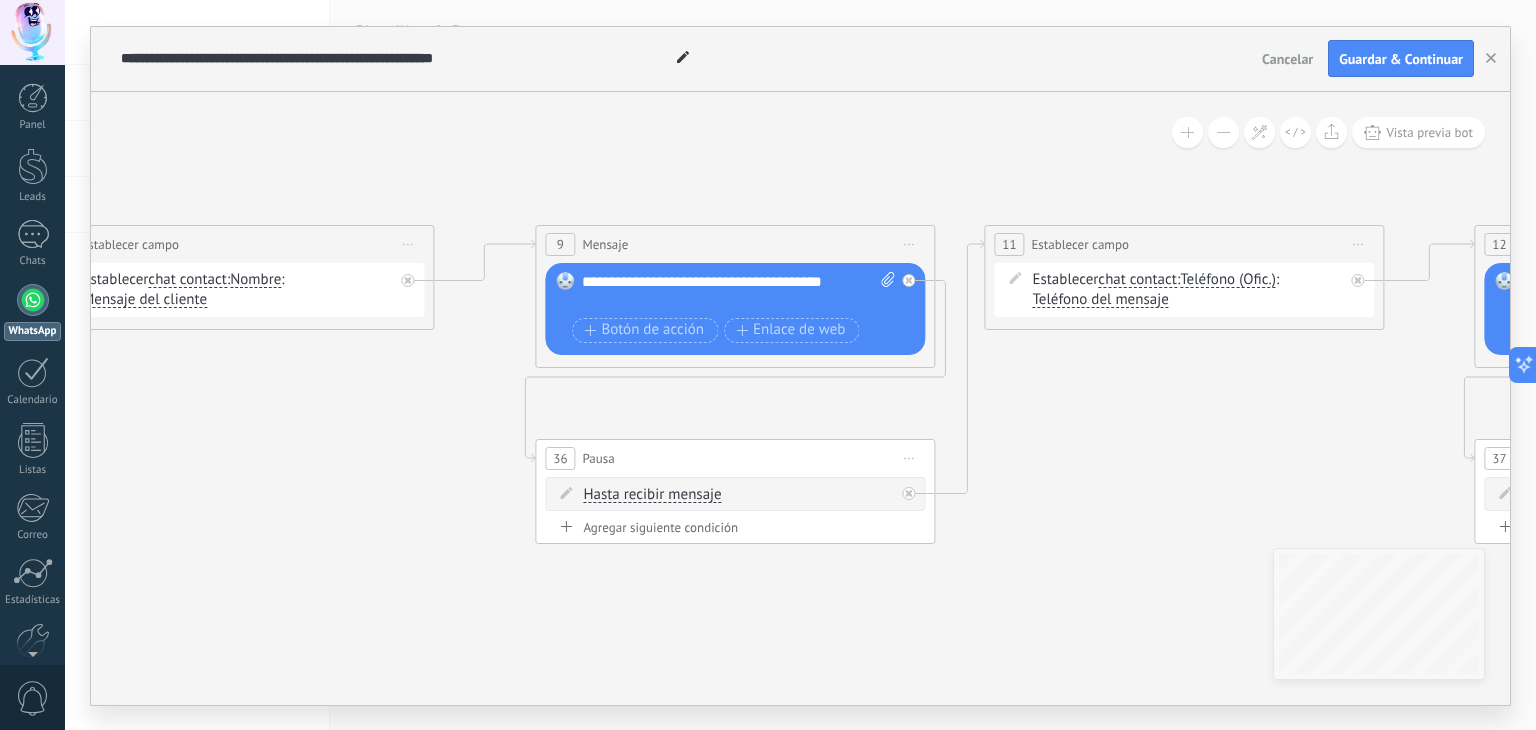 drag, startPoint x: 295, startPoint y: 432, endPoint x: 819, endPoint y: 457, distance: 524.596 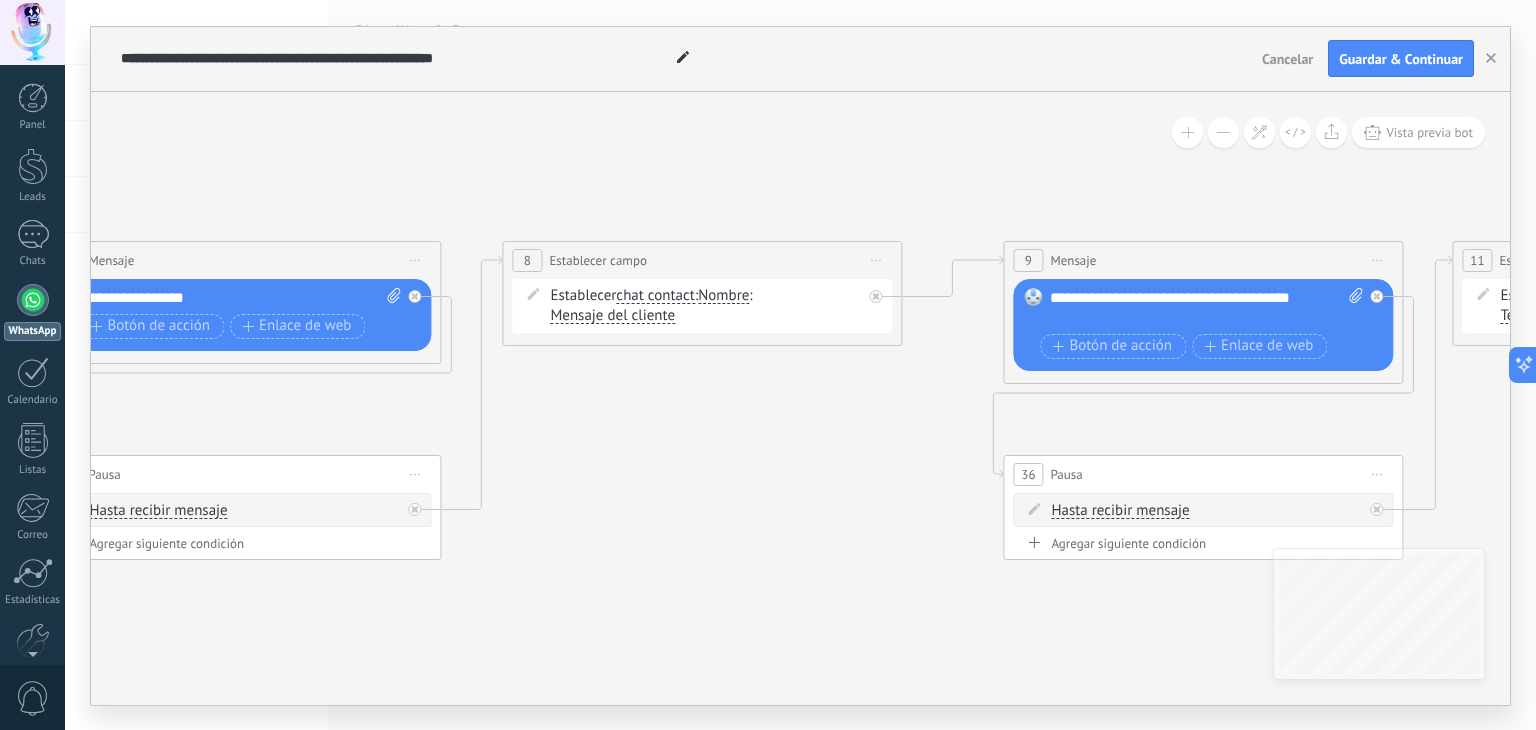 drag, startPoint x: 649, startPoint y: 469, endPoint x: 764, endPoint y: 565, distance: 149.8032 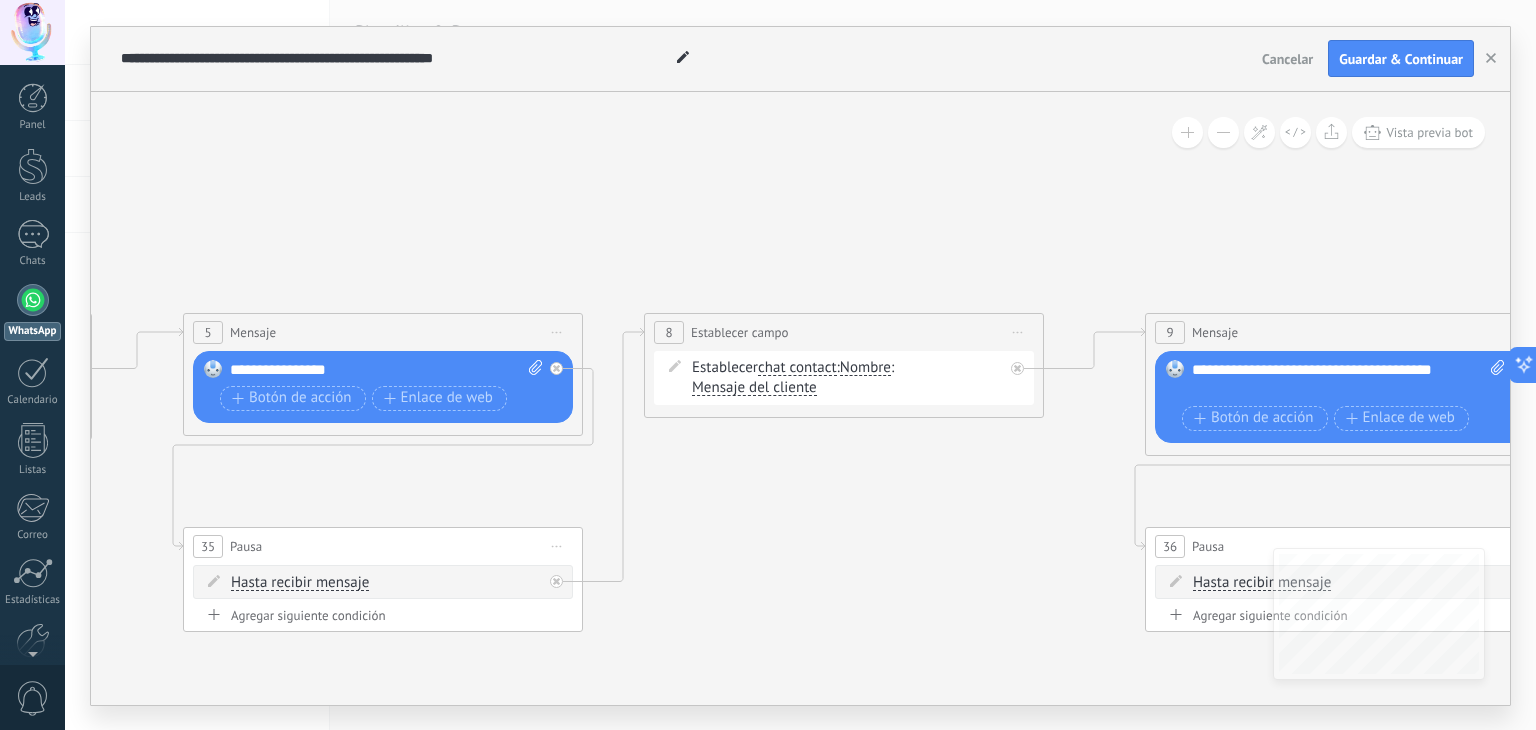 click on "**********" at bounding box center [800, 398] 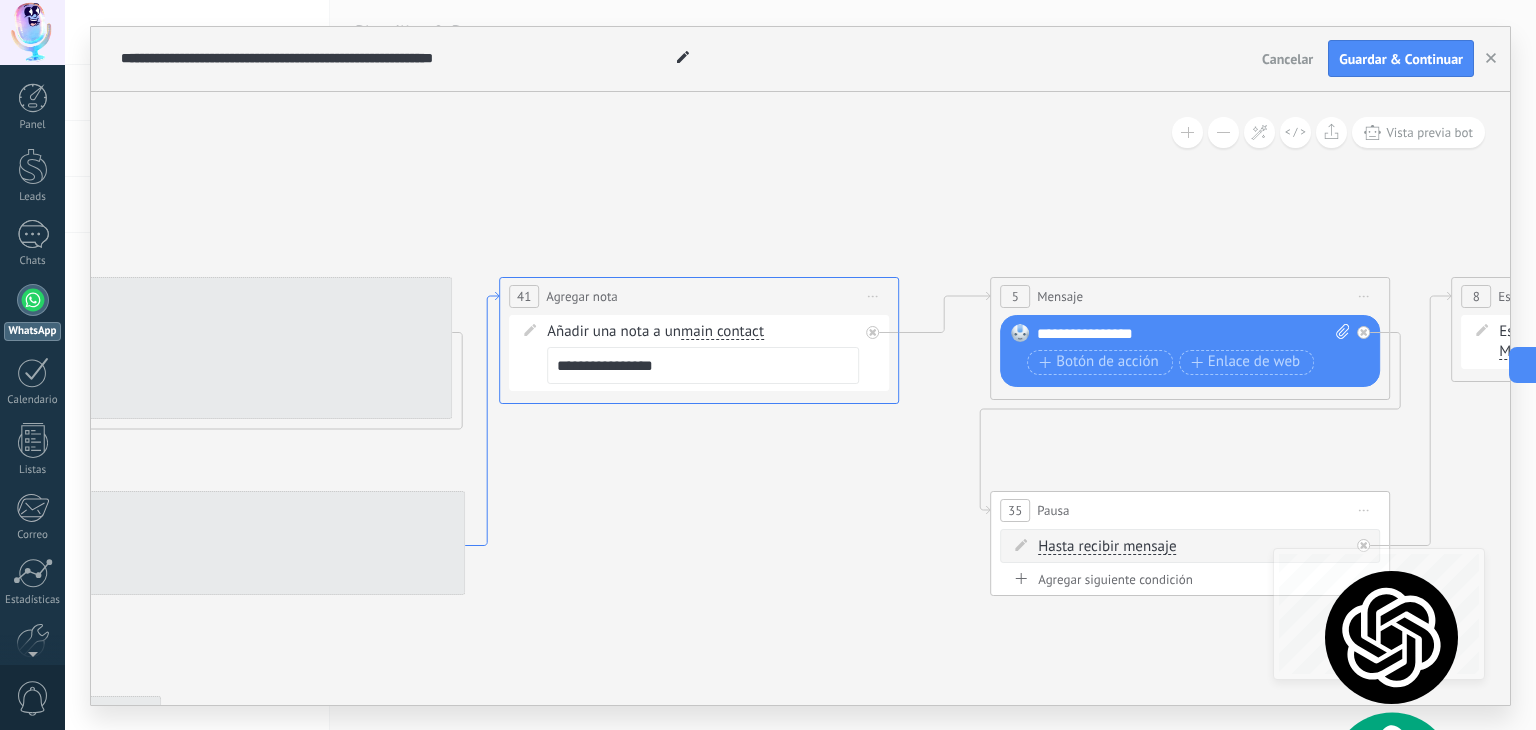 drag, startPoint x: 493, startPoint y: 474, endPoint x: 868, endPoint y: 454, distance: 375.53296 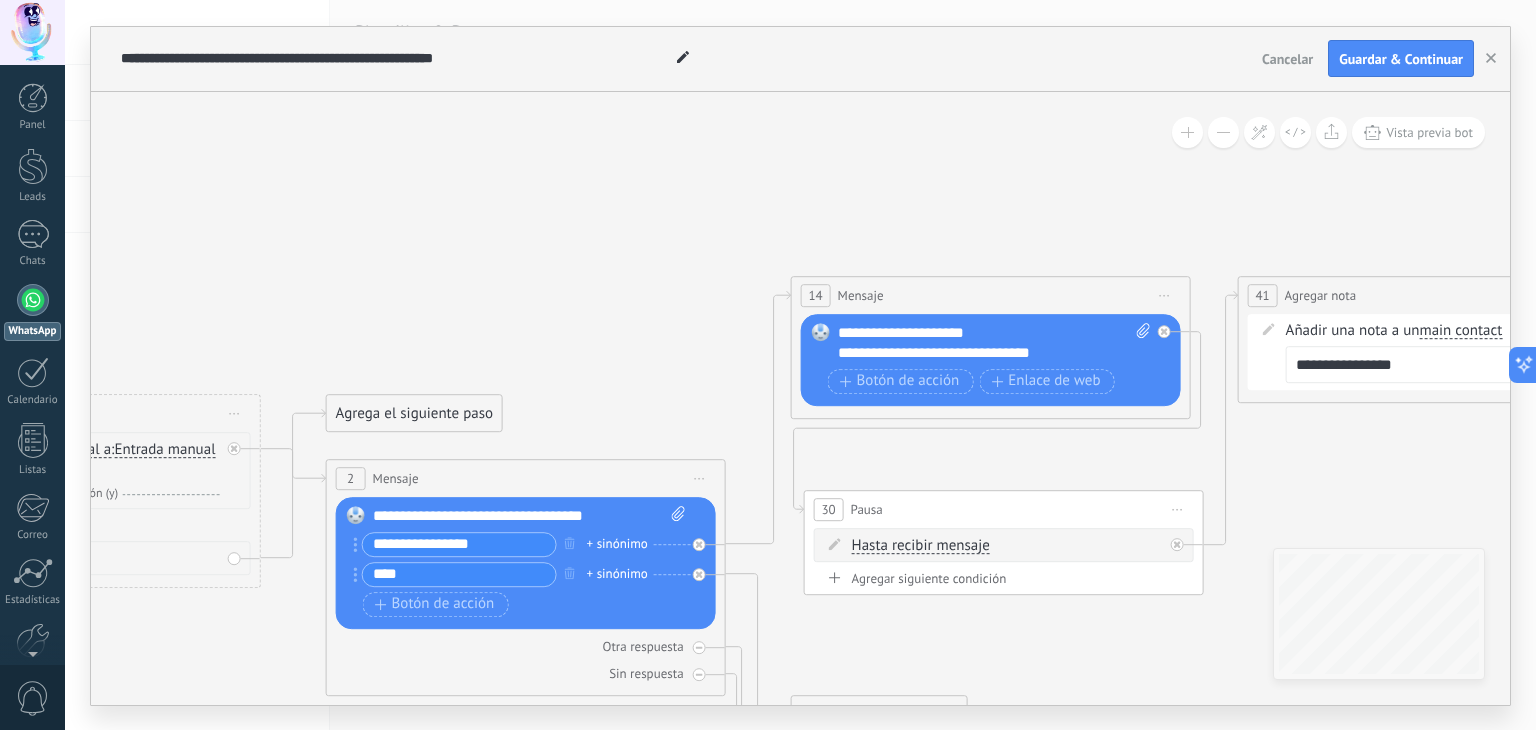 drag, startPoint x: 535, startPoint y: 317, endPoint x: 896, endPoint y: 285, distance: 362.4155 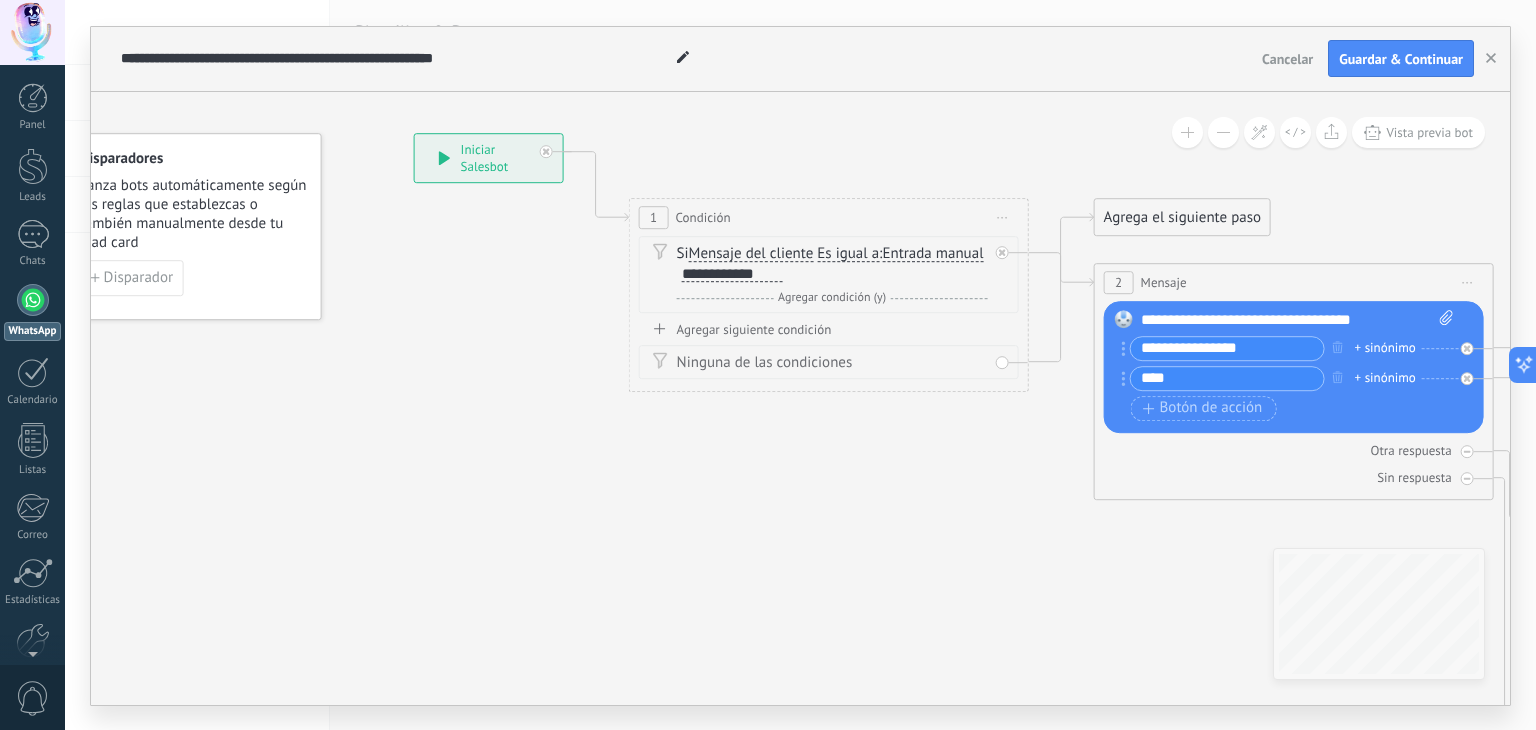drag, startPoint x: 395, startPoint y: 593, endPoint x: 690, endPoint y: 489, distance: 312.79547 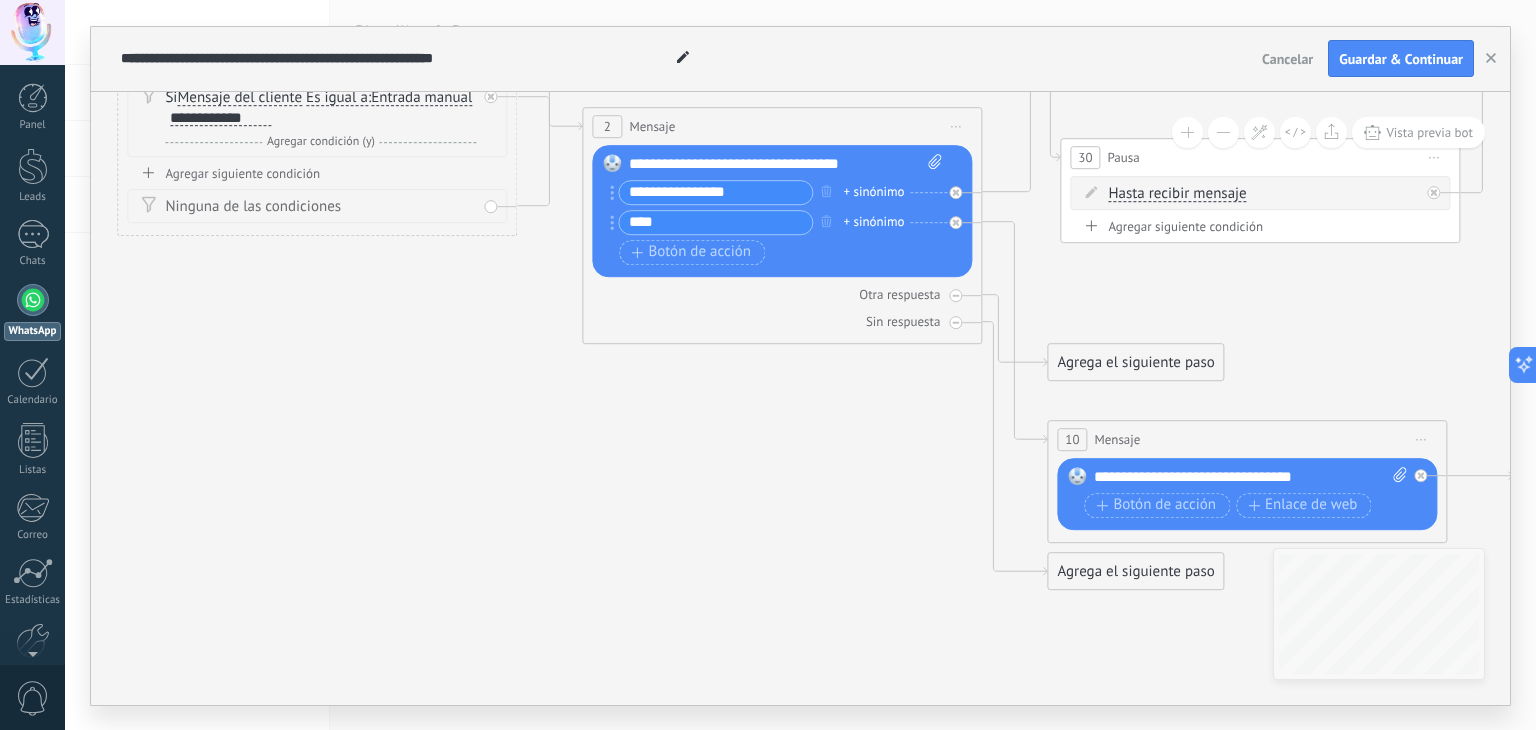 drag, startPoint x: 821, startPoint y: 681, endPoint x: 233, endPoint y: 484, distance: 620.12335 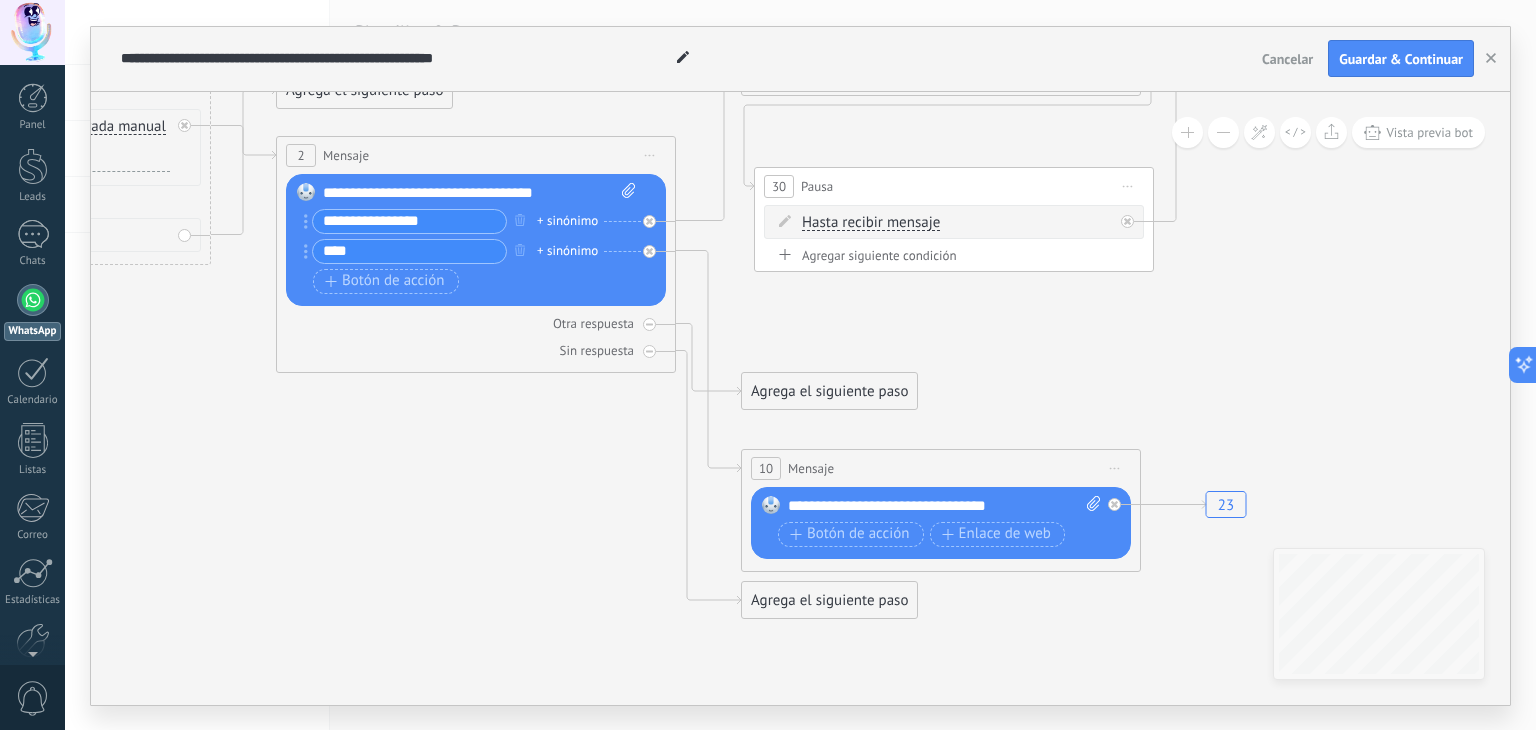 drag, startPoint x: 1303, startPoint y: 285, endPoint x: 1136, endPoint y: 373, distance: 188.76706 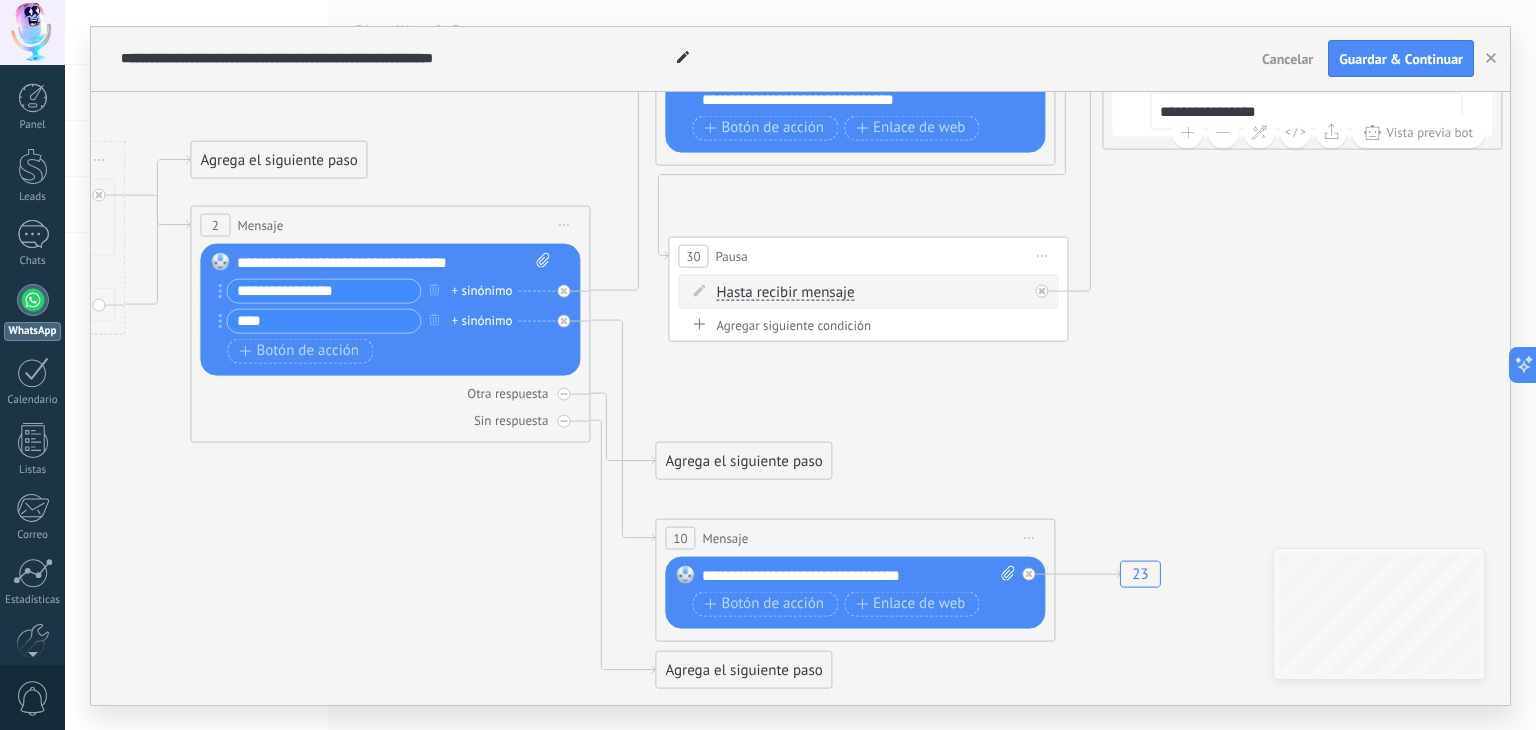 drag, startPoint x: 1139, startPoint y: 349, endPoint x: 1113, endPoint y: 388, distance: 46.872166 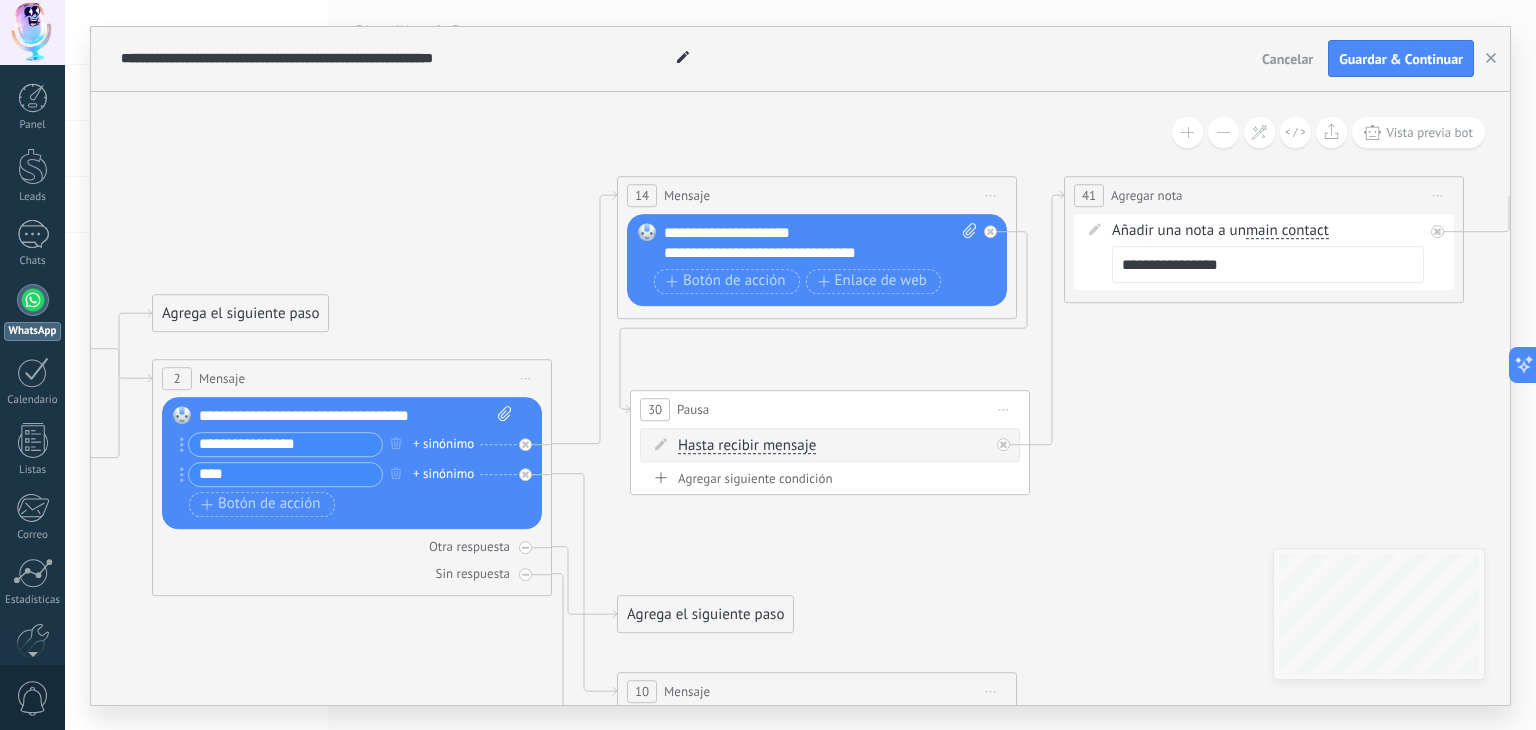 drag, startPoint x: 1240, startPoint y: 321, endPoint x: 1210, endPoint y: 461, distance: 143.1782 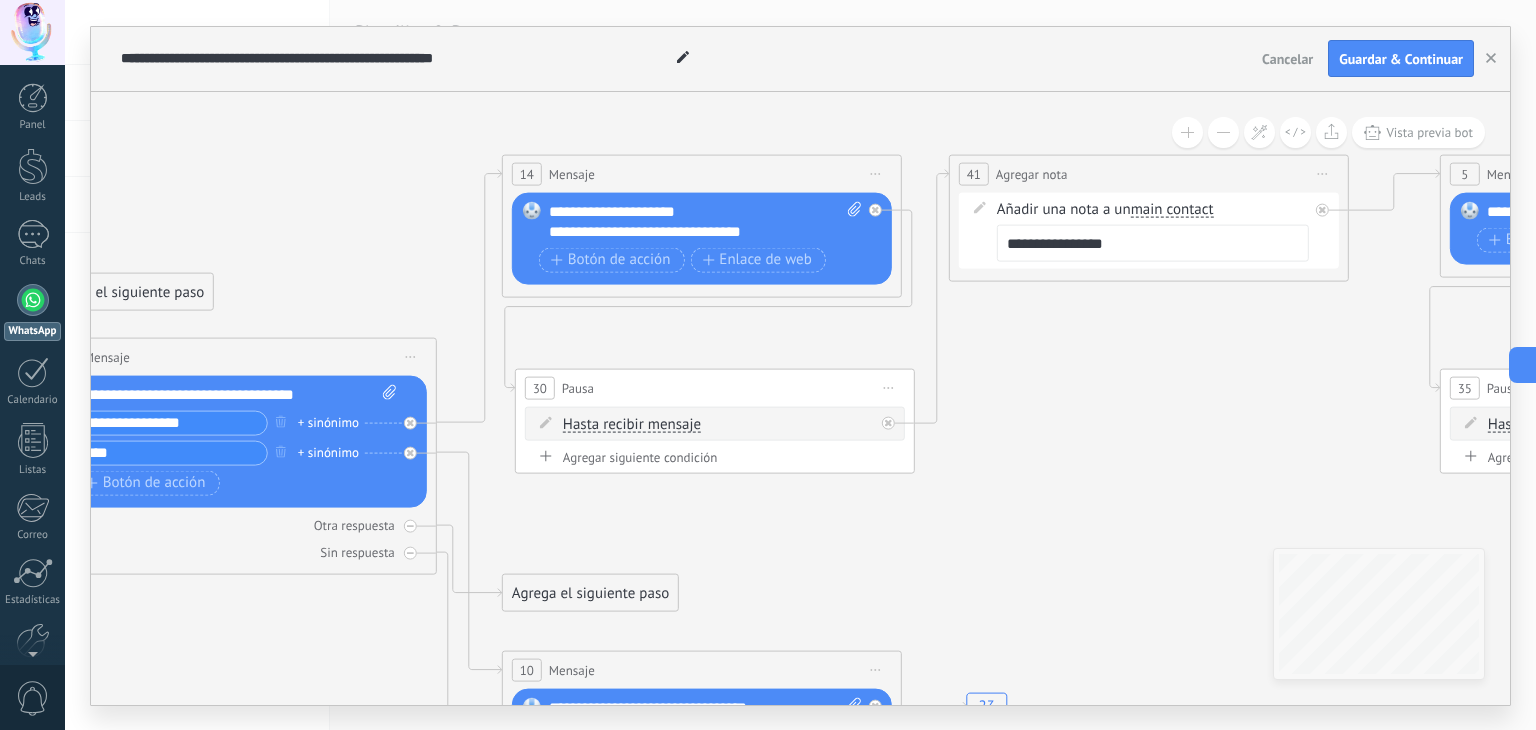 drag, startPoint x: 1411, startPoint y: 489, endPoint x: 1288, endPoint y: 463, distance: 125.71794 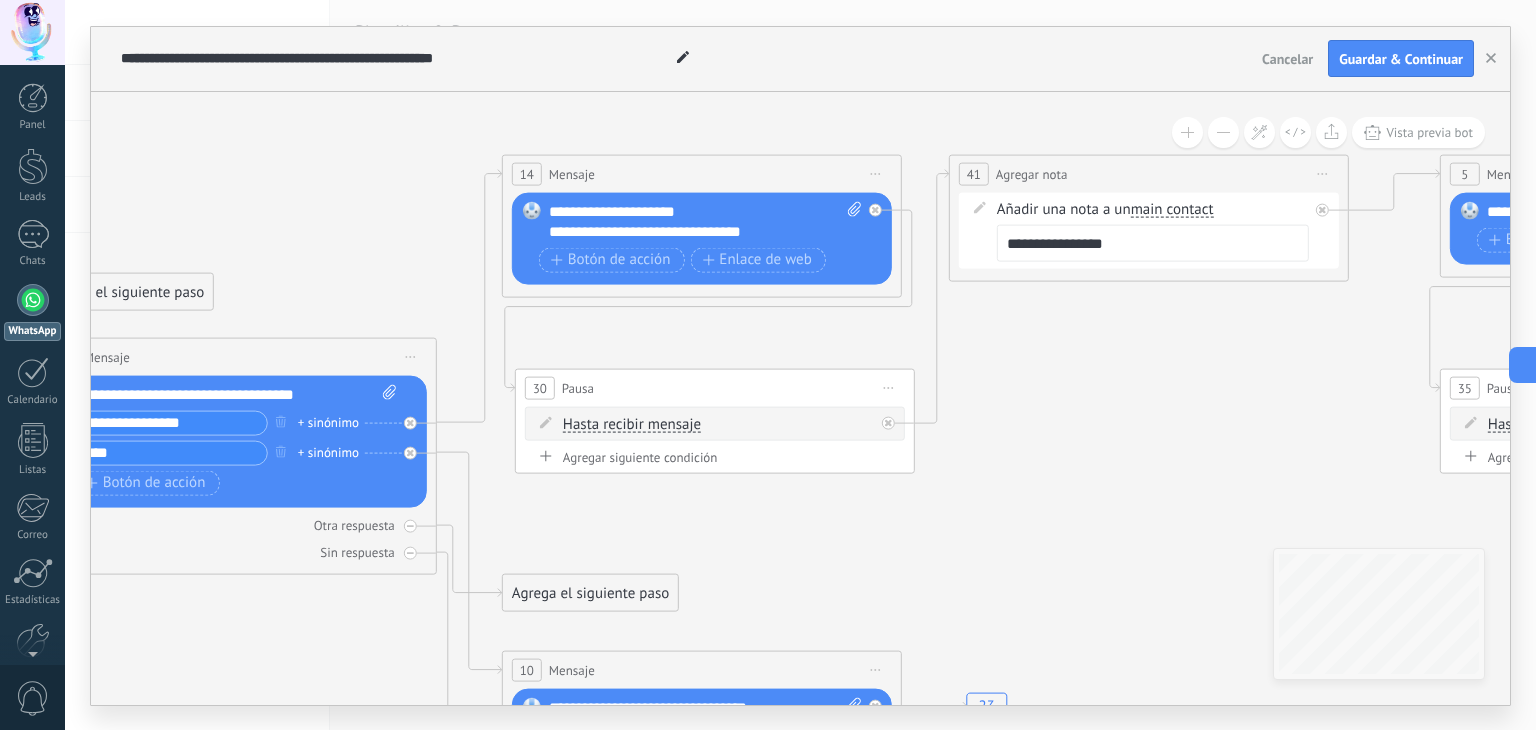 click on "23" 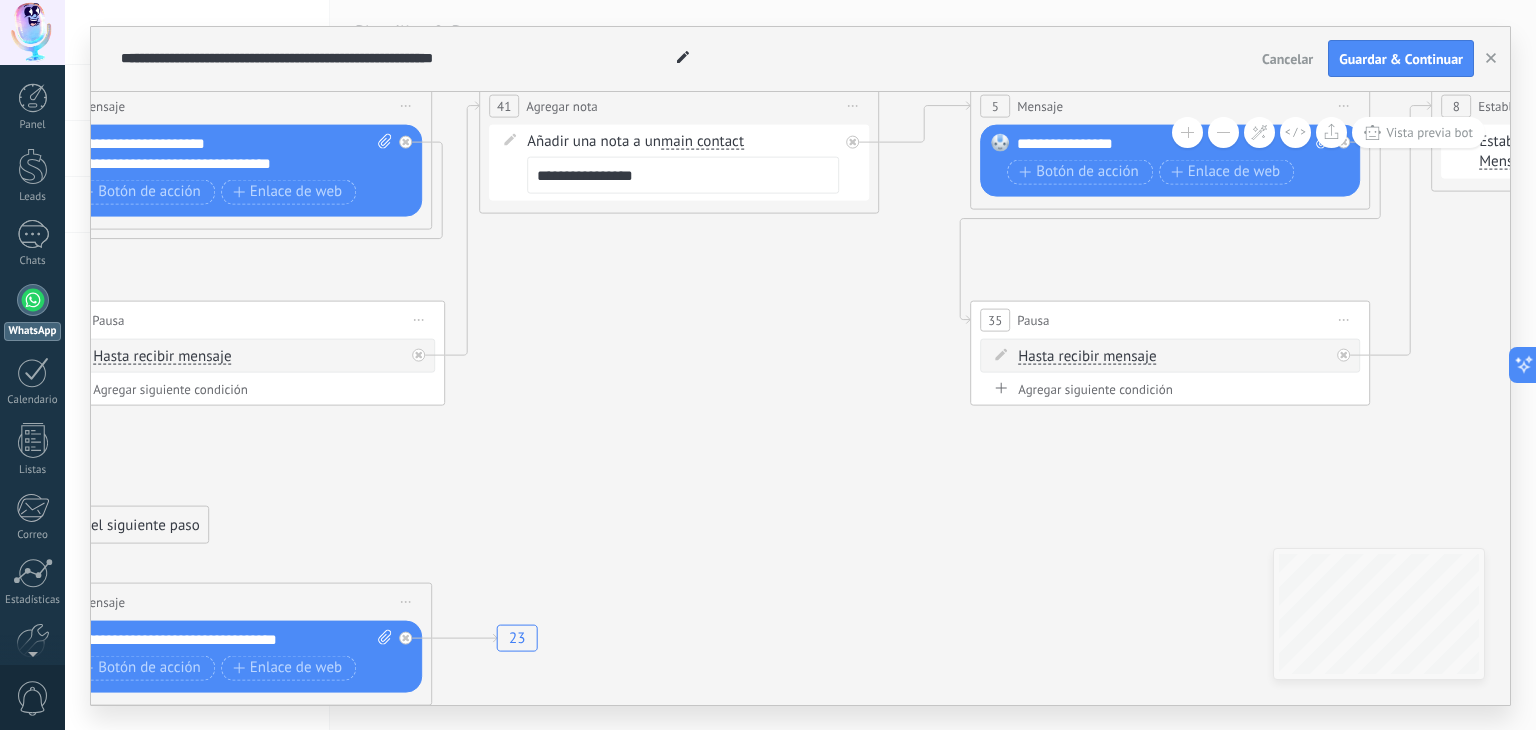 drag, startPoint x: 1172, startPoint y: 517, endPoint x: 876, endPoint y: 454, distance: 302.63013 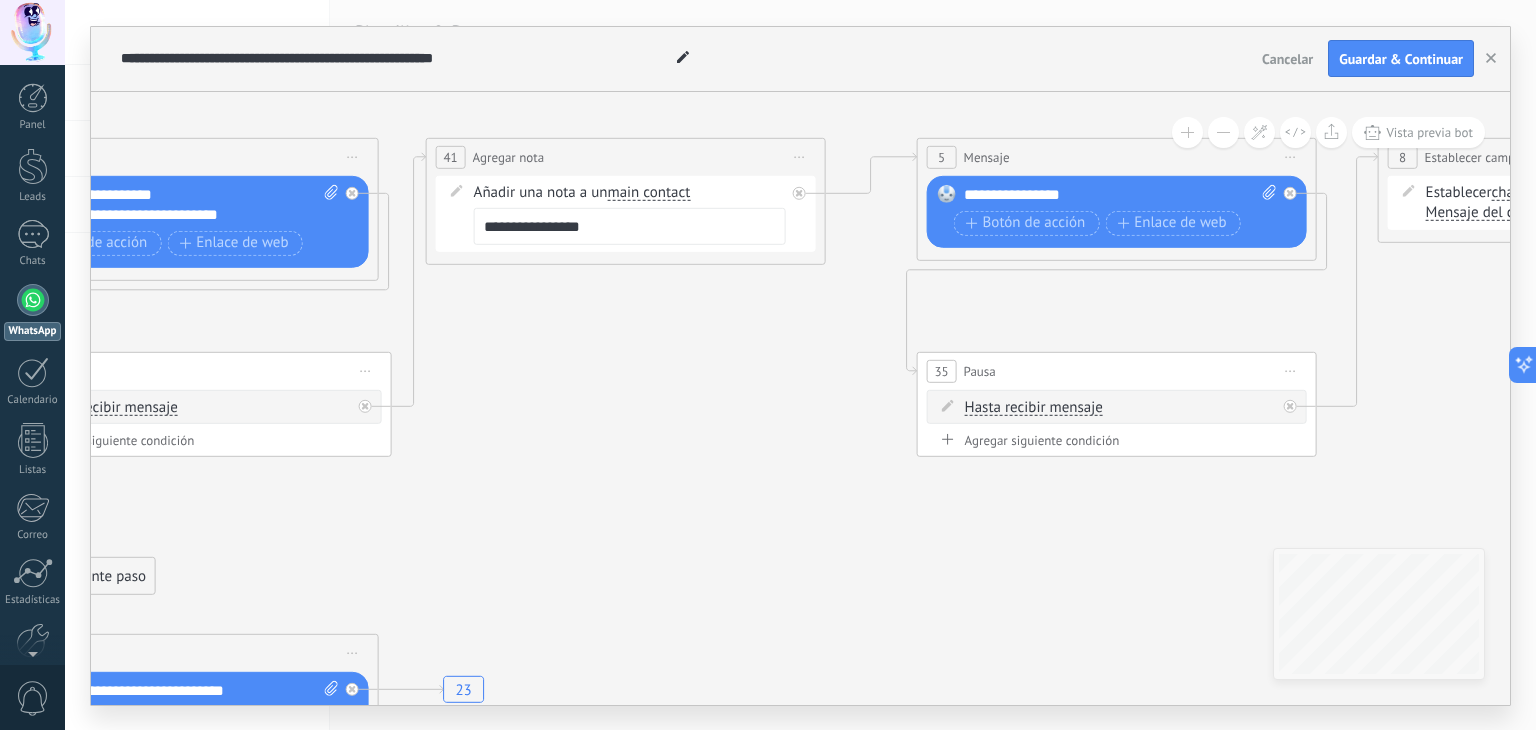 drag, startPoint x: 825, startPoint y: 406, endPoint x: 770, endPoint y: 459, distance: 76.38062 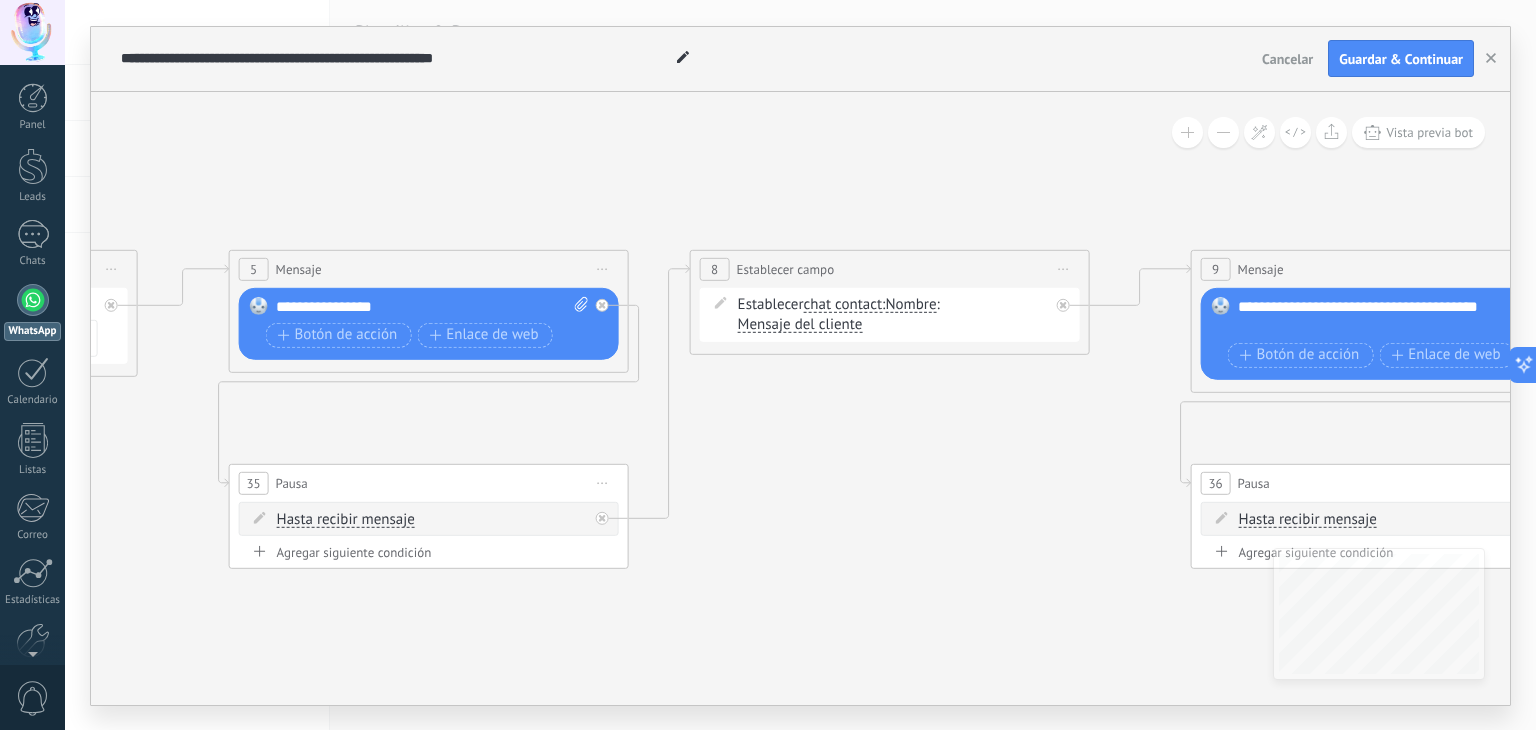 drag, startPoint x: 1461, startPoint y: 365, endPoint x: 757, endPoint y: 476, distance: 712.69696 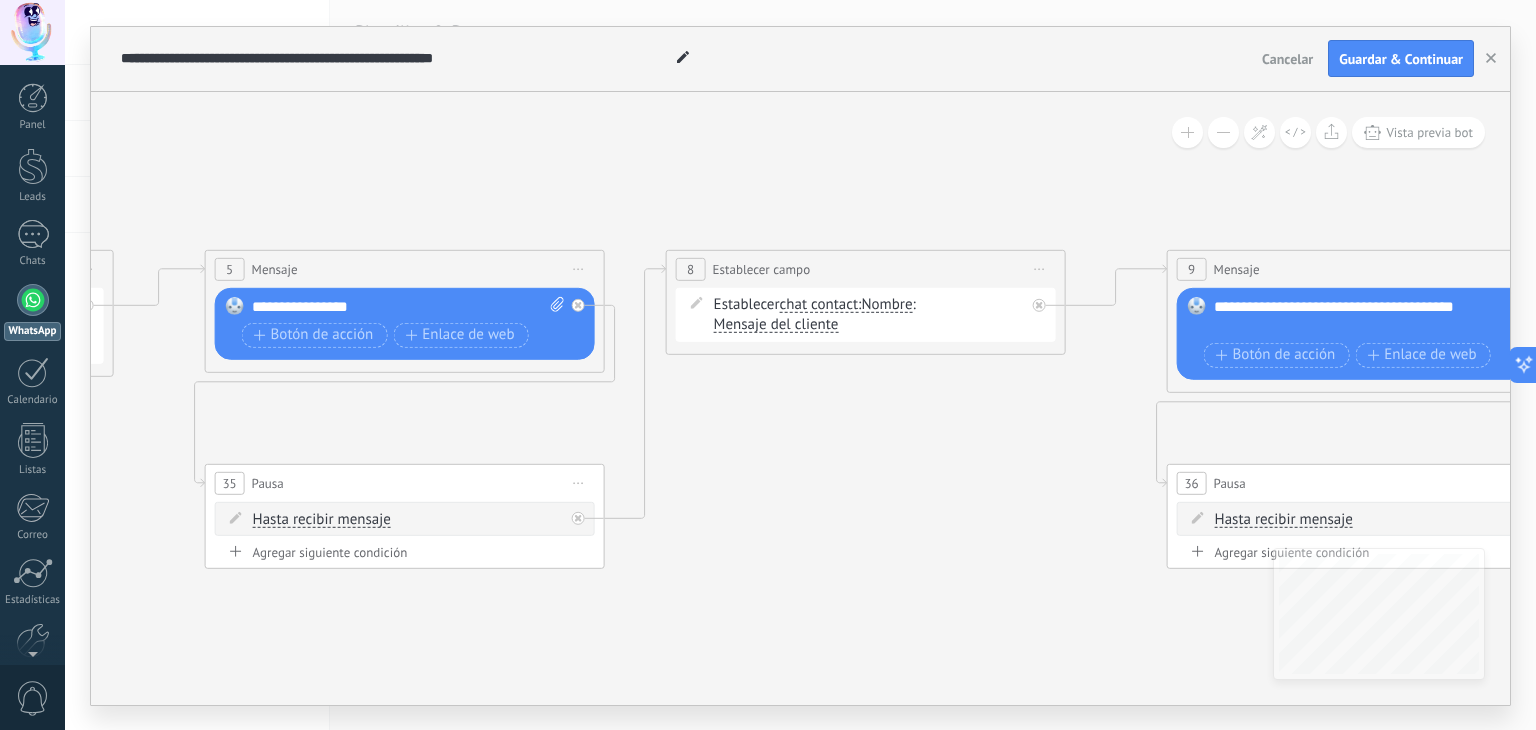 drag, startPoint x: 655, startPoint y: 169, endPoint x: 817, endPoint y: 221, distance: 170.14111 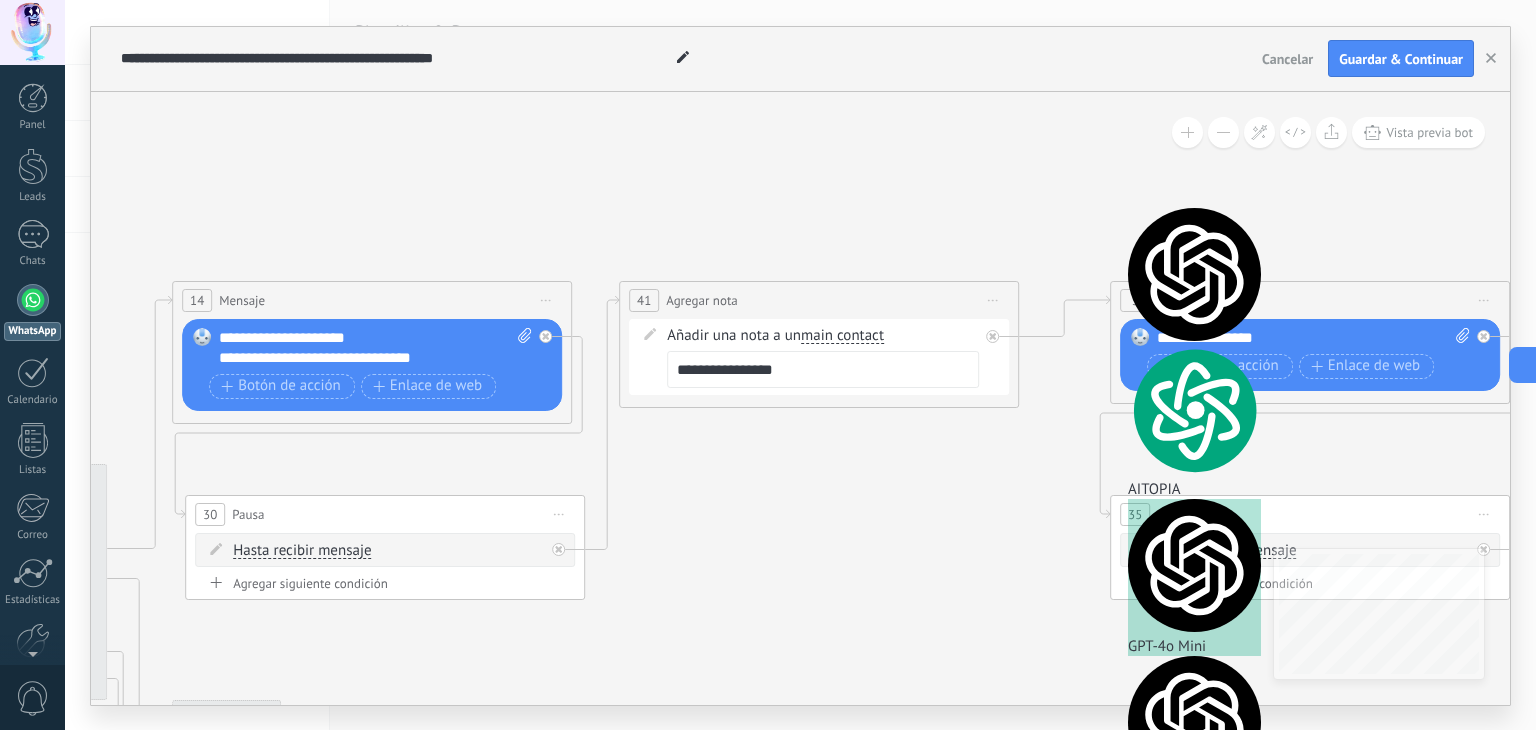 drag, startPoint x: 1097, startPoint y: 213, endPoint x: 987, endPoint y: 395, distance: 212.65935 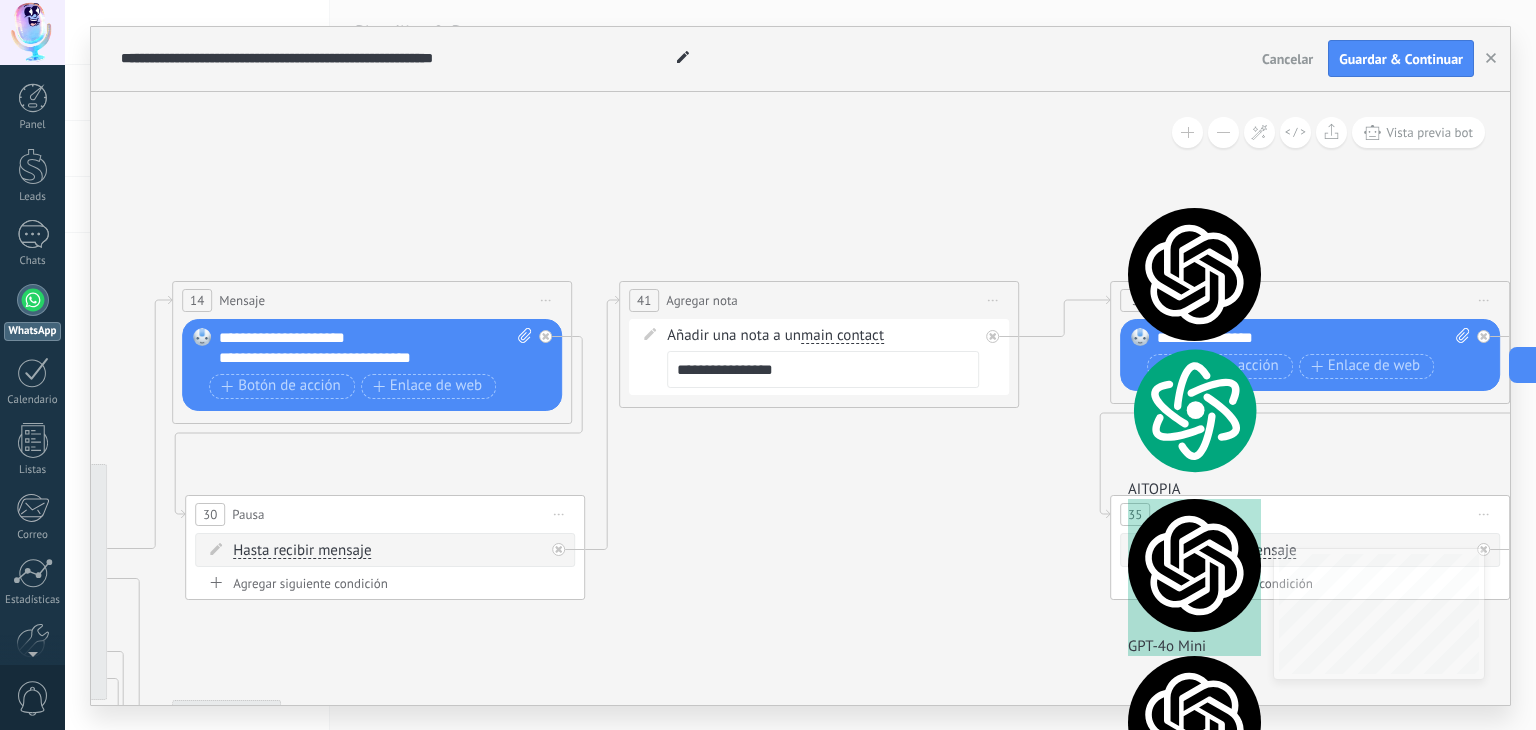 click on "23" 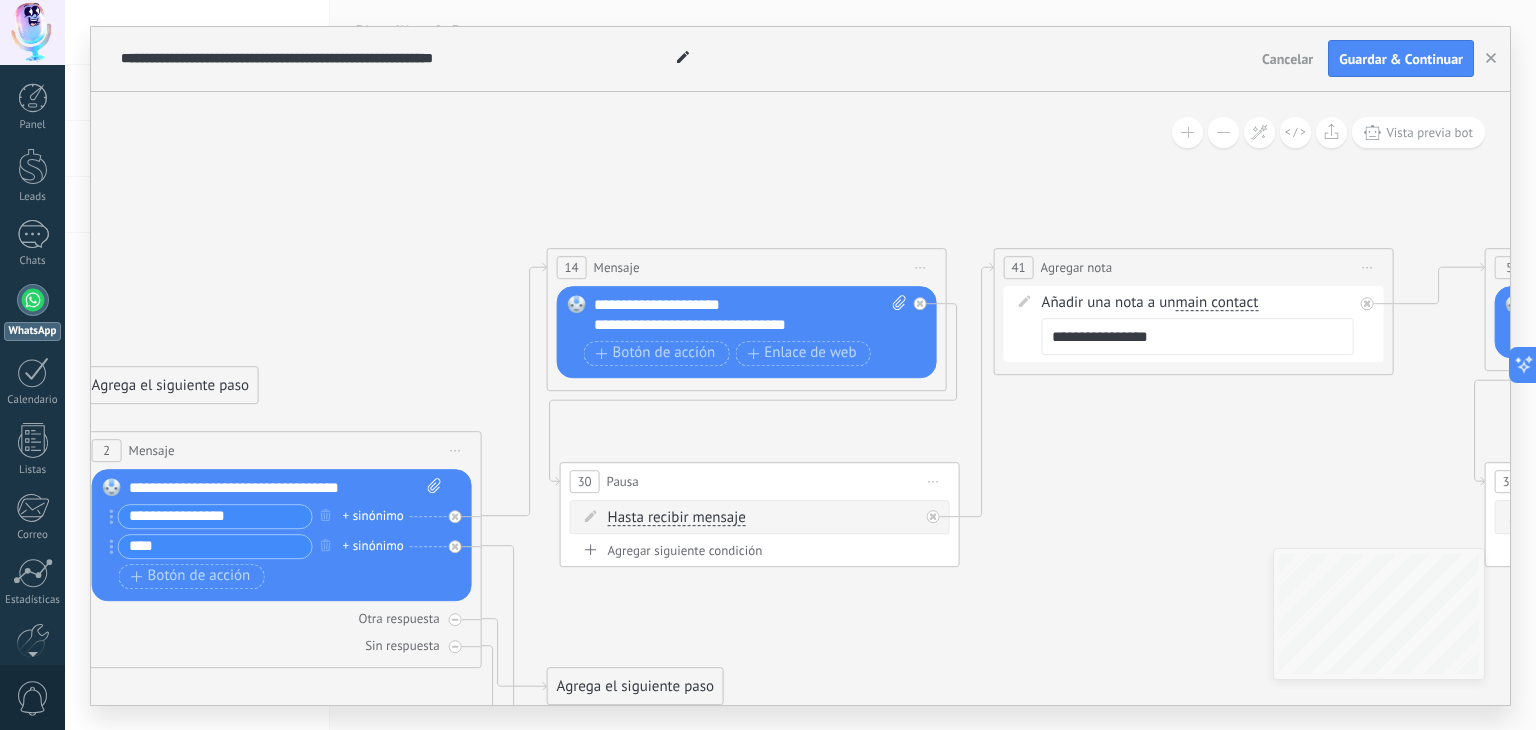 drag, startPoint x: 956, startPoint y: 571, endPoint x: 1134, endPoint y: 553, distance: 178.90779 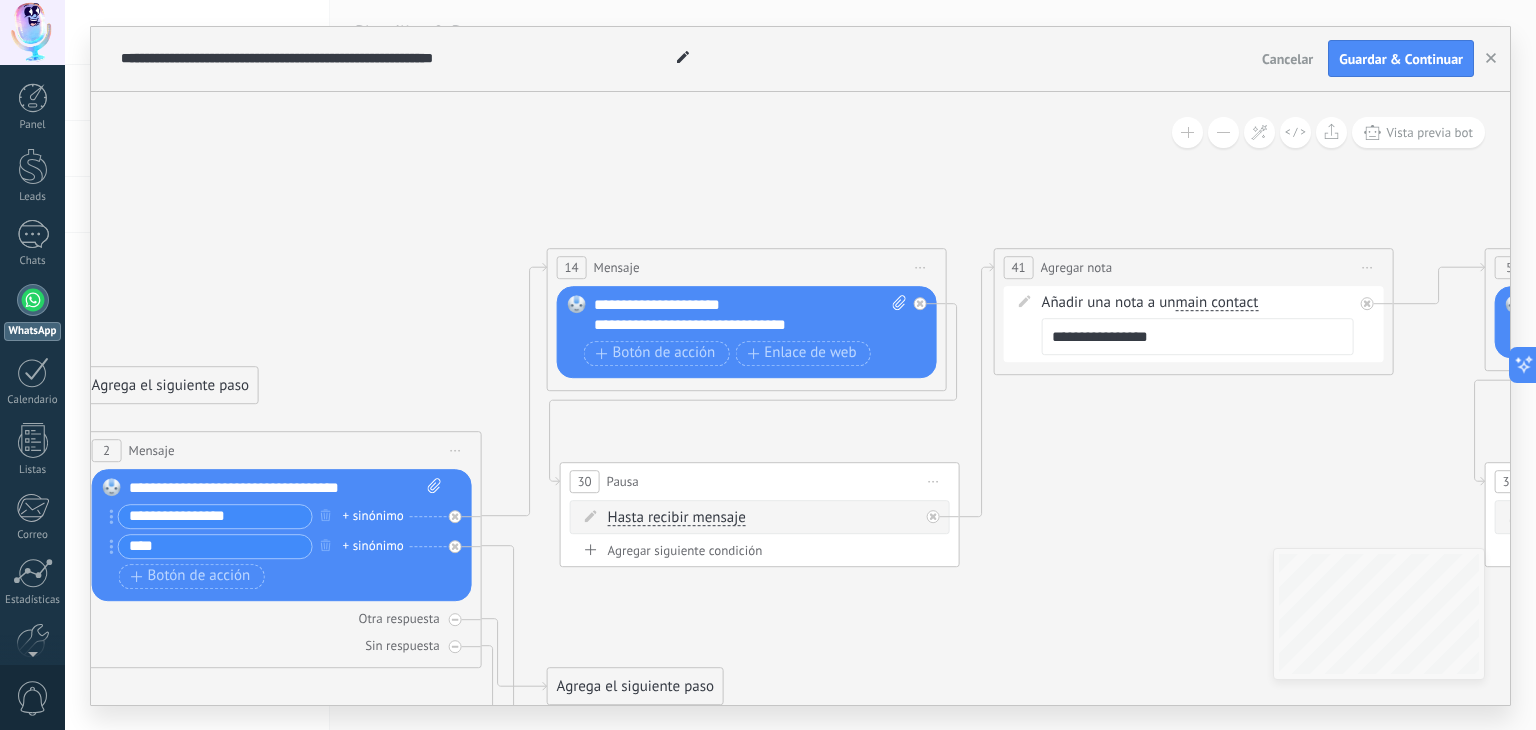 click on "23" 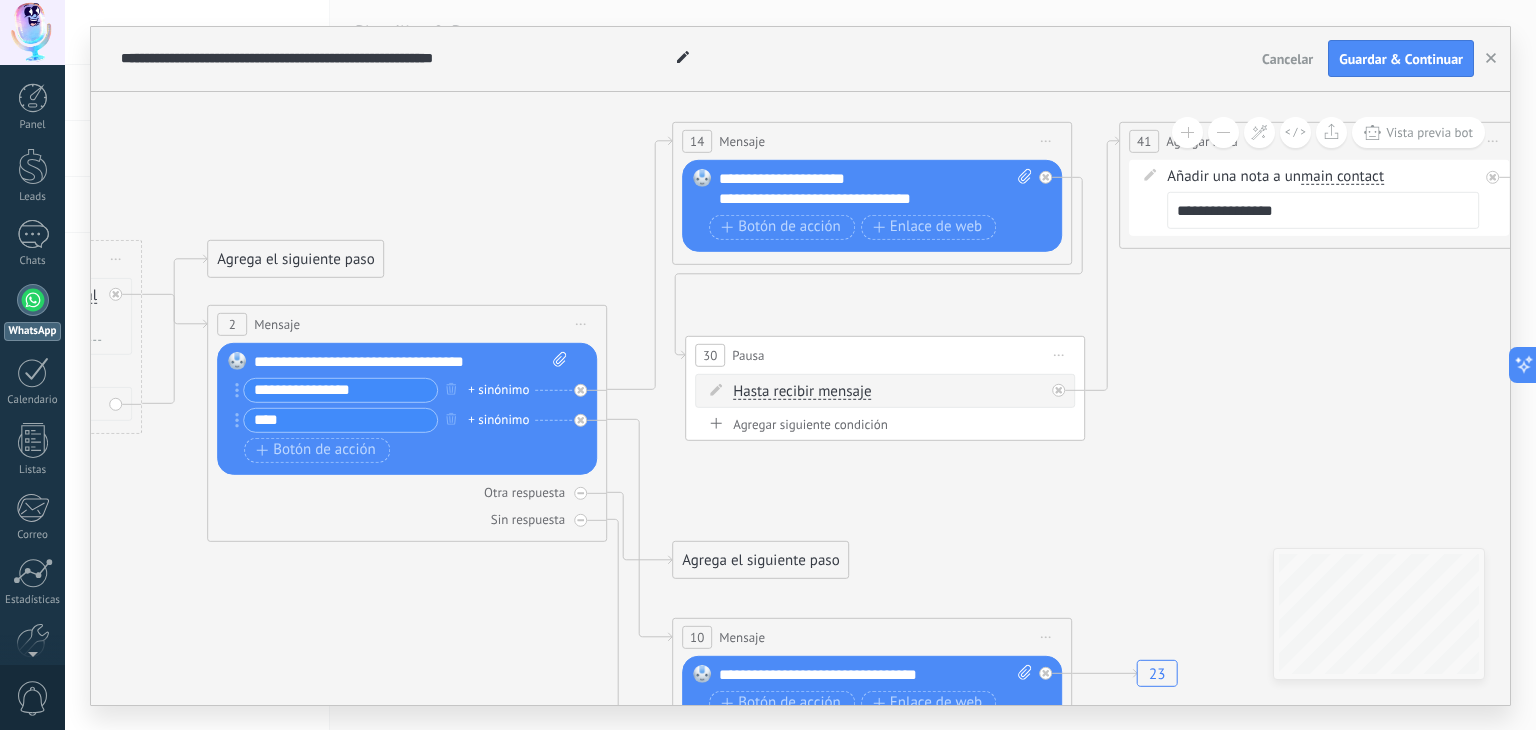 drag, startPoint x: 1072, startPoint y: 508, endPoint x: 1197, endPoint y: 477, distance: 128.78665 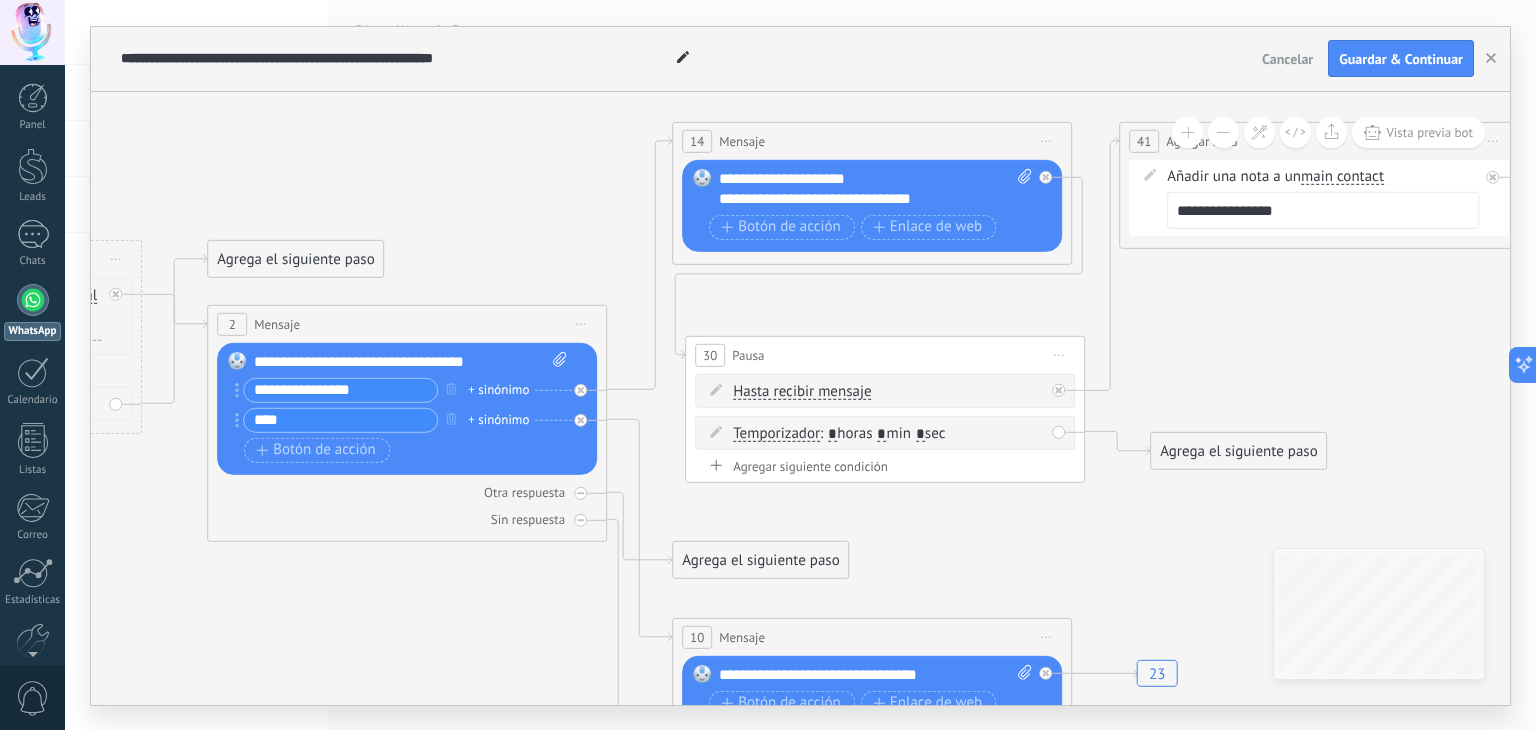 click on "Agregar siguiente condición" at bounding box center (885, 465) 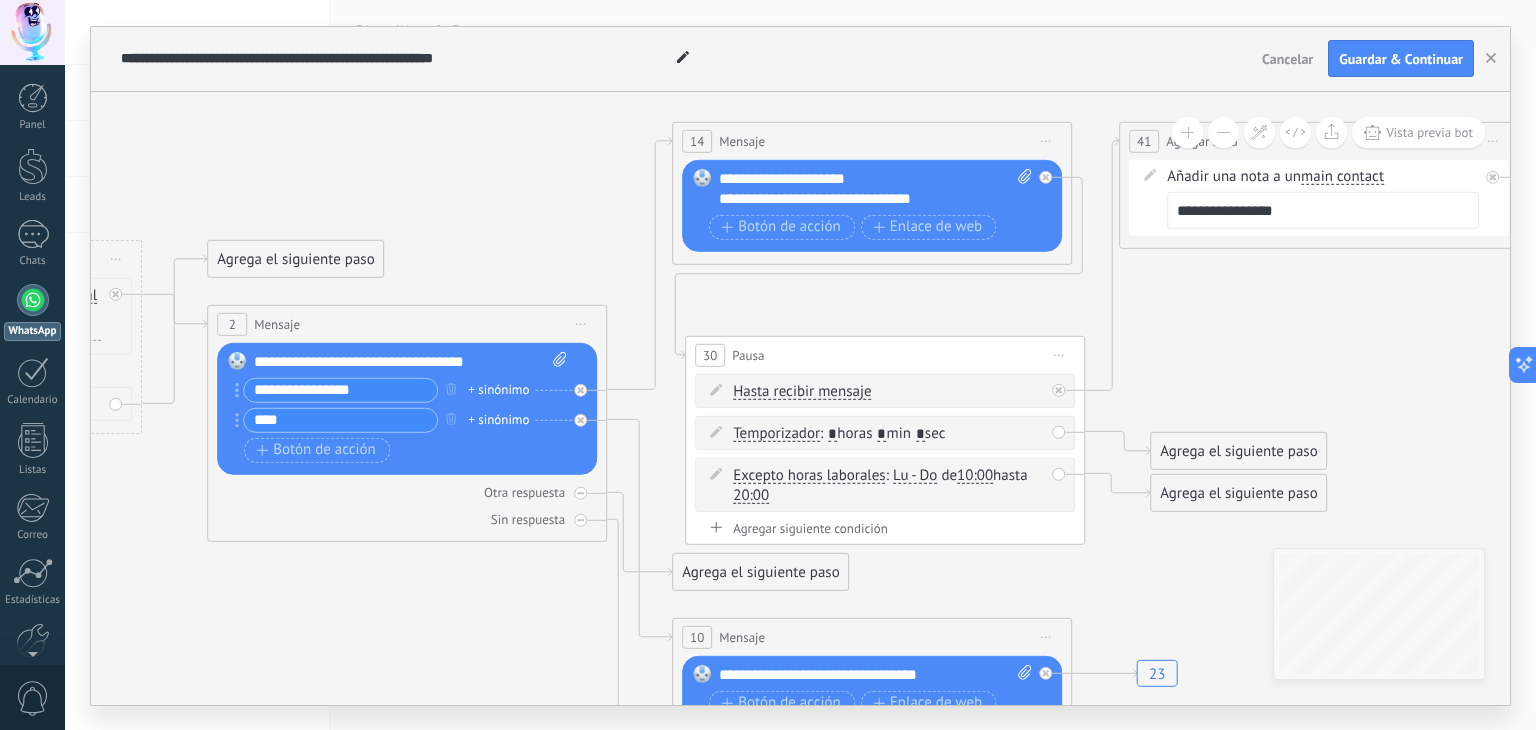 click on "Agregar siguiente condición" at bounding box center [885, 527] 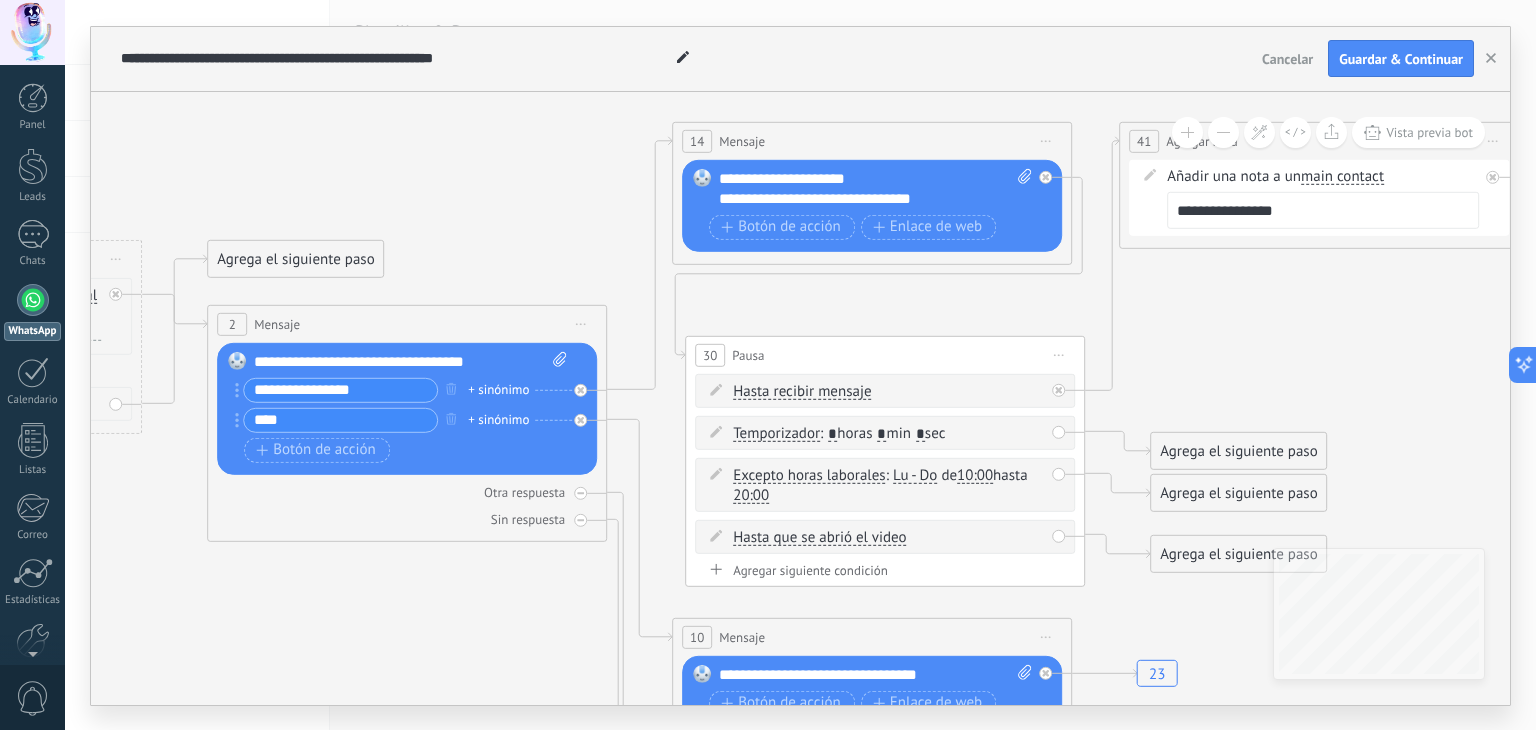 click on "Agregar siguiente condición" at bounding box center [885, 569] 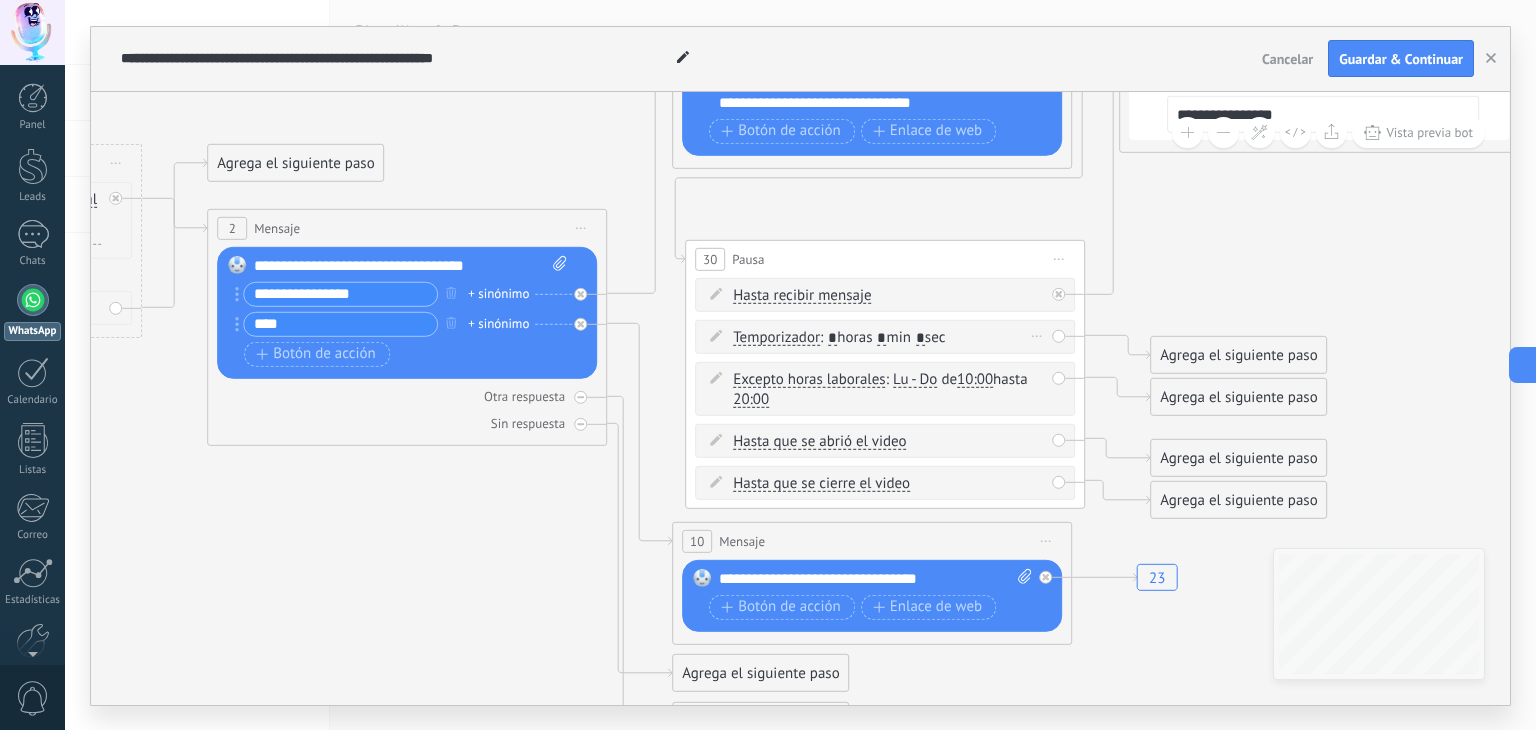 click 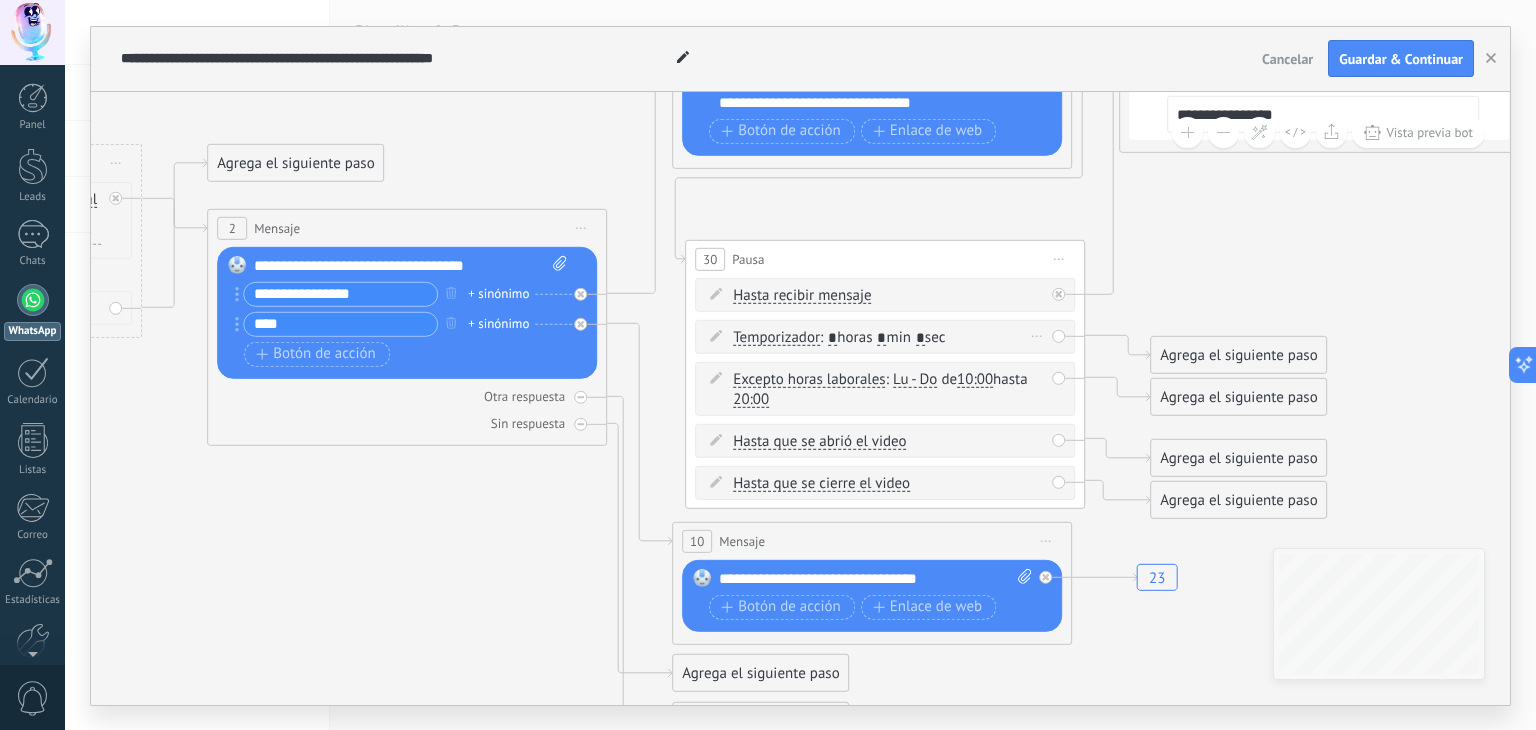 drag, startPoint x: 717, startPoint y: 333, endPoint x: 745, endPoint y: 339, distance: 28.635643 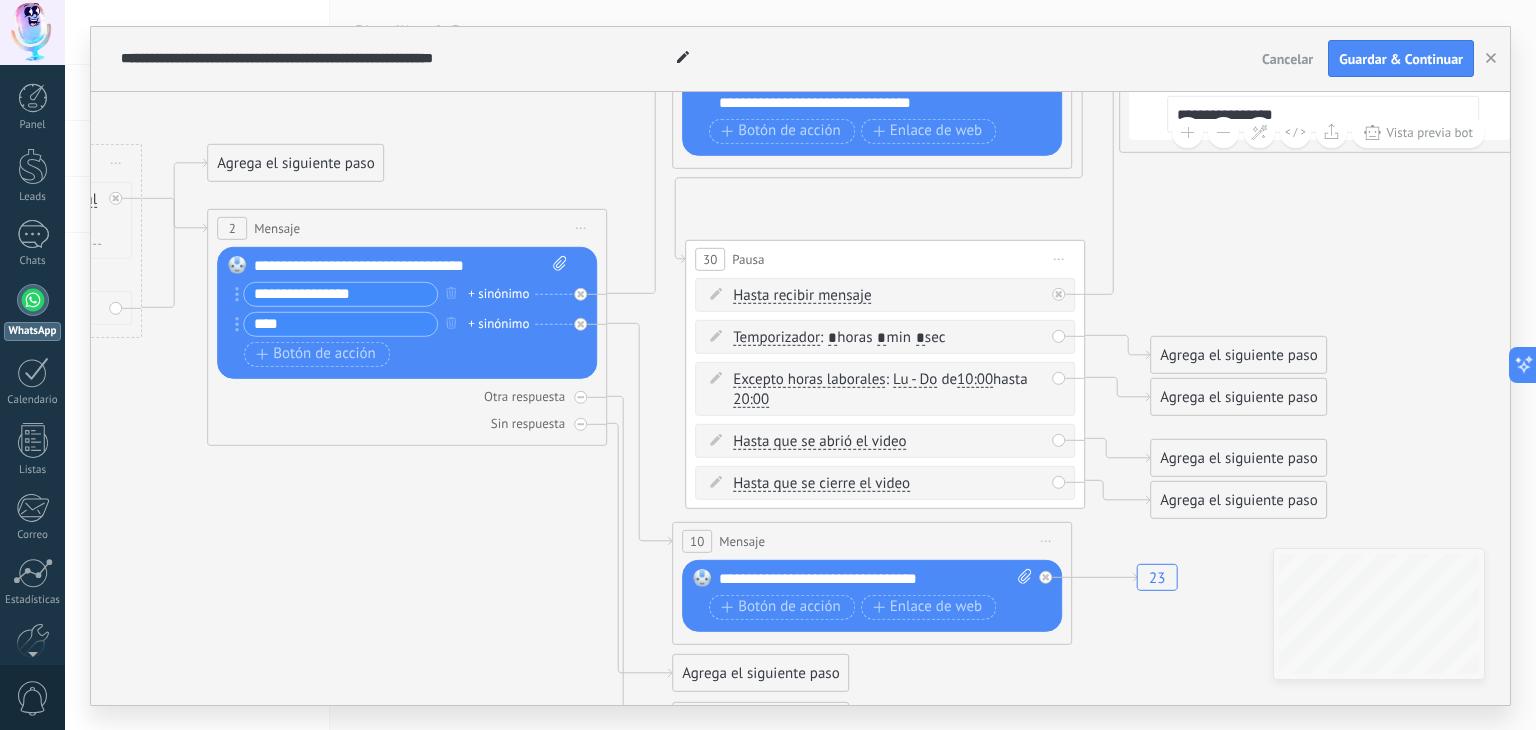 click on "Agrega el siguiente paso" at bounding box center [1238, 354] 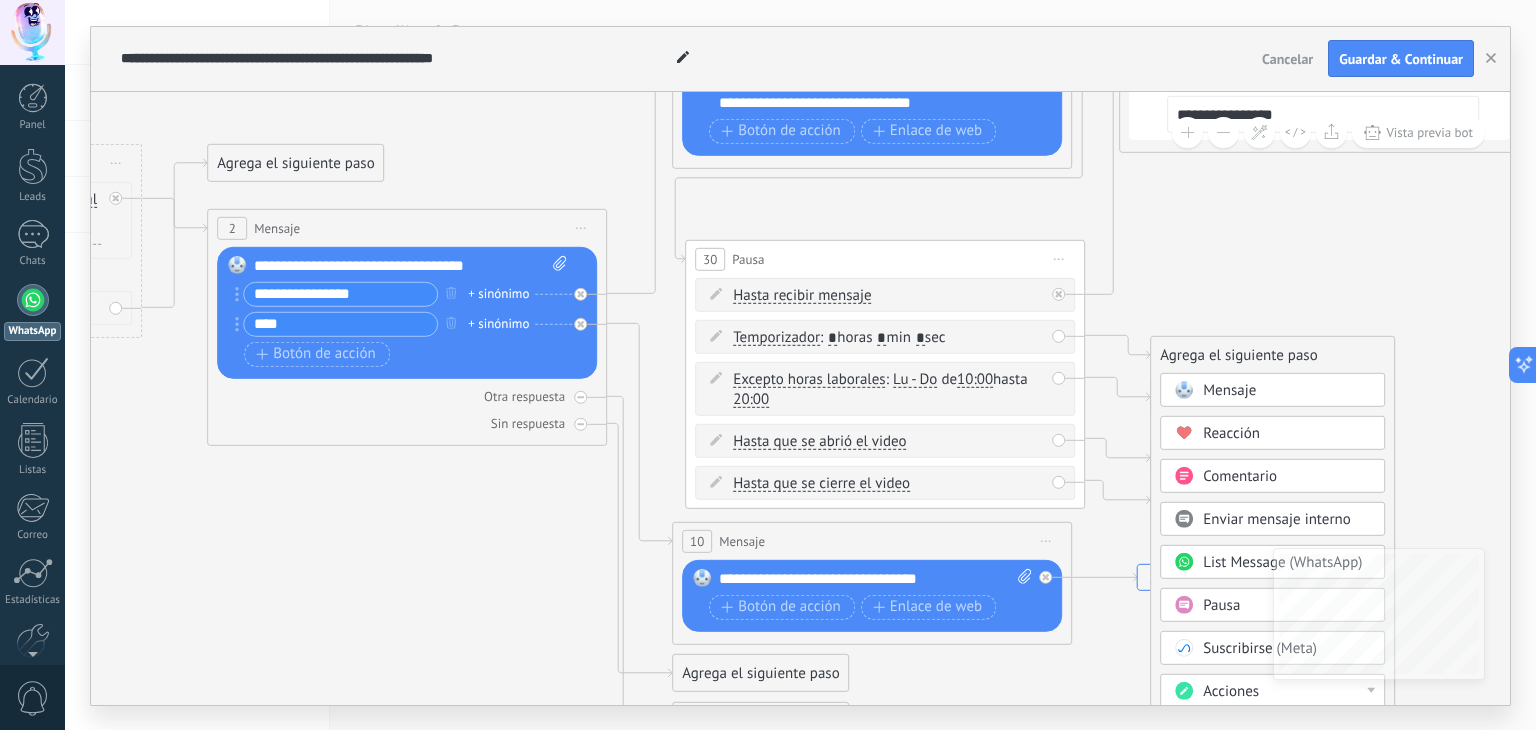 click on "23" 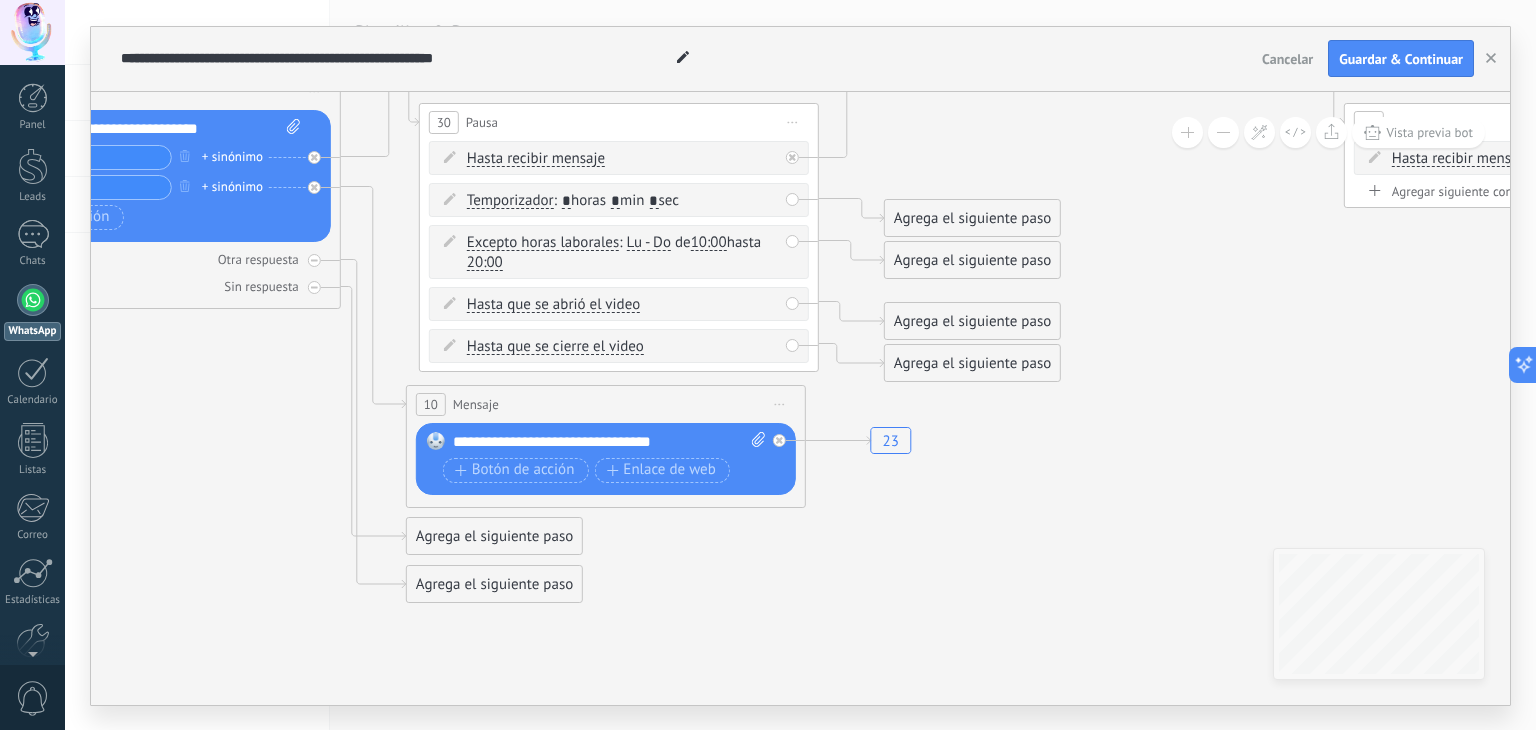 drag, startPoint x: 1084, startPoint y: 561, endPoint x: 712, endPoint y: 510, distance: 375.4797 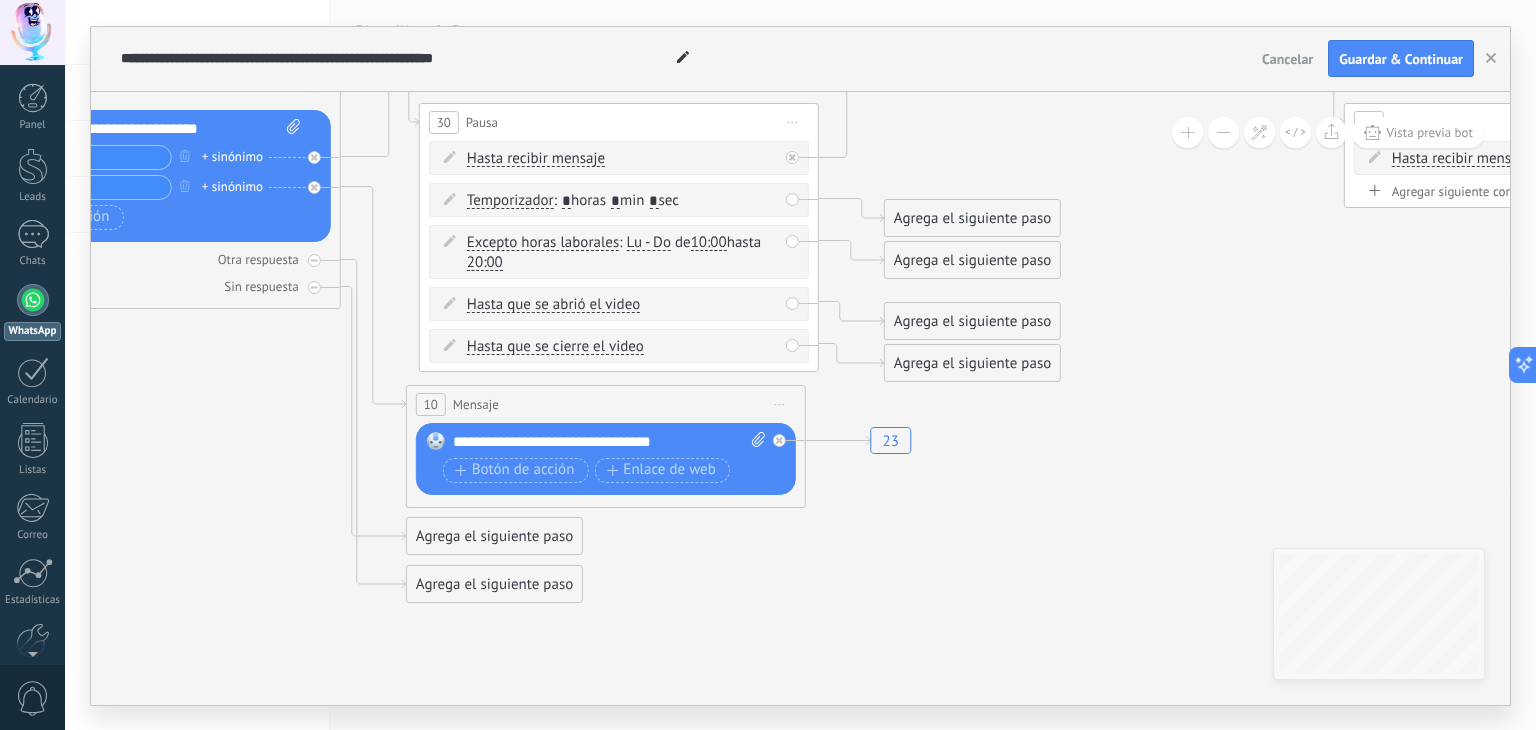 click on "23" 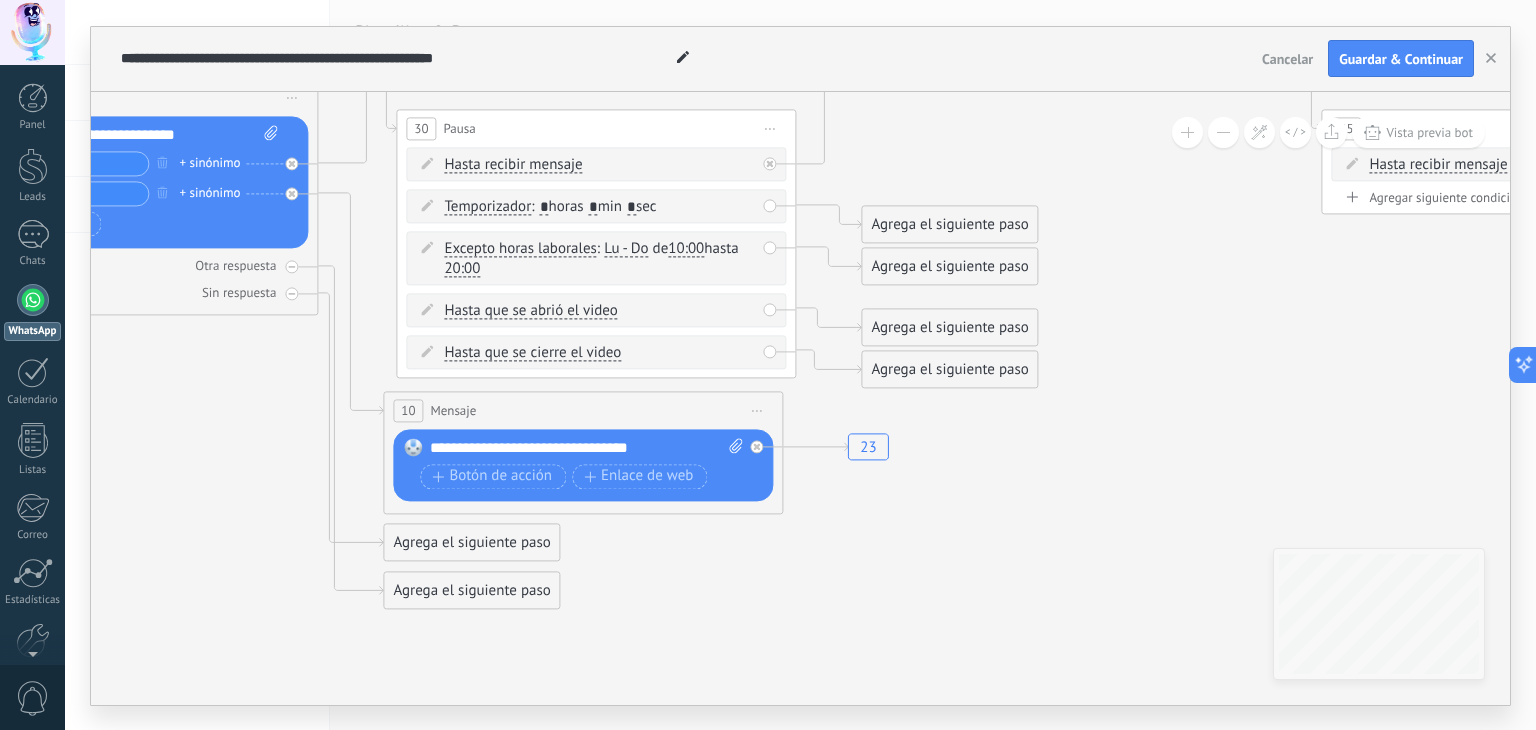 click 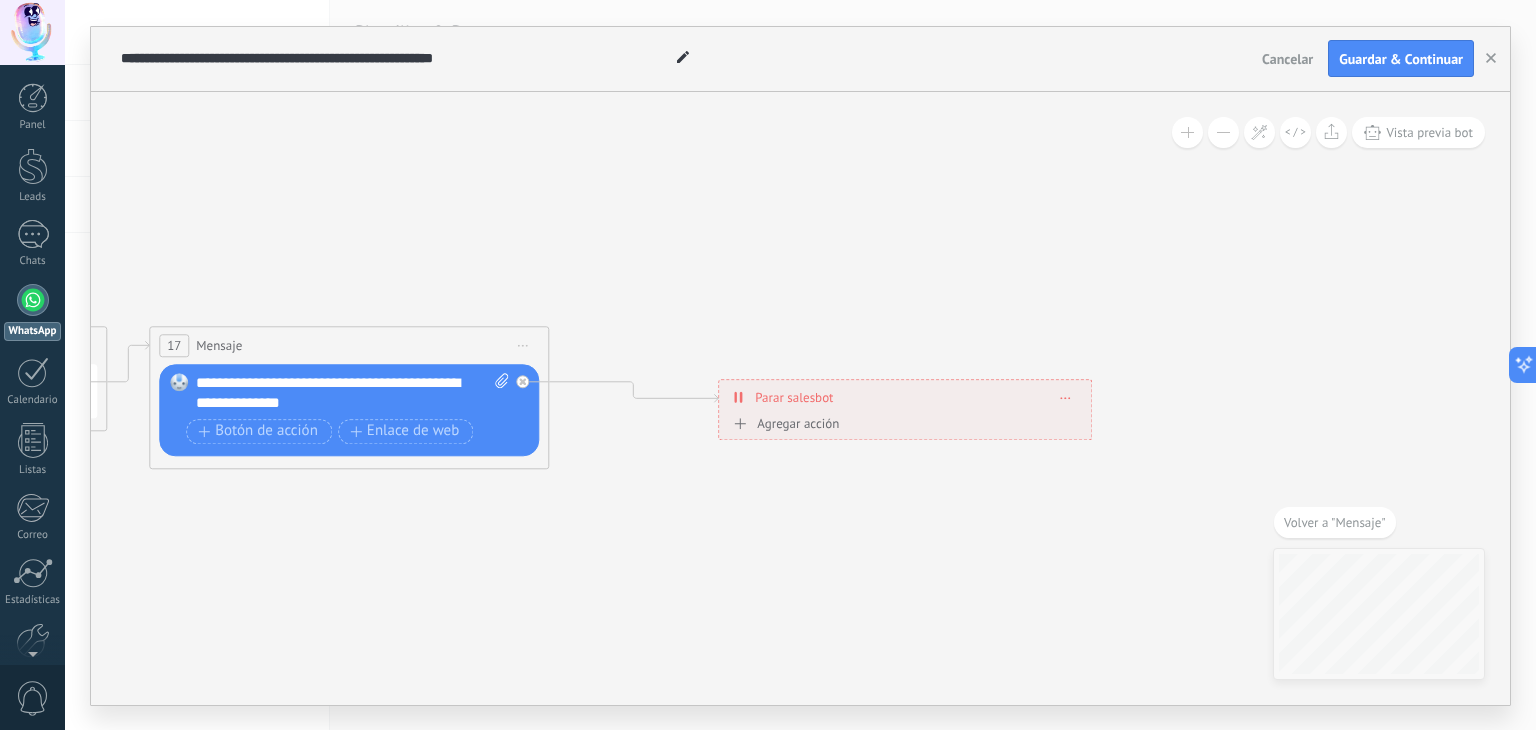 drag, startPoint x: 780, startPoint y: 511, endPoint x: 884, endPoint y: 492, distance: 105.72133 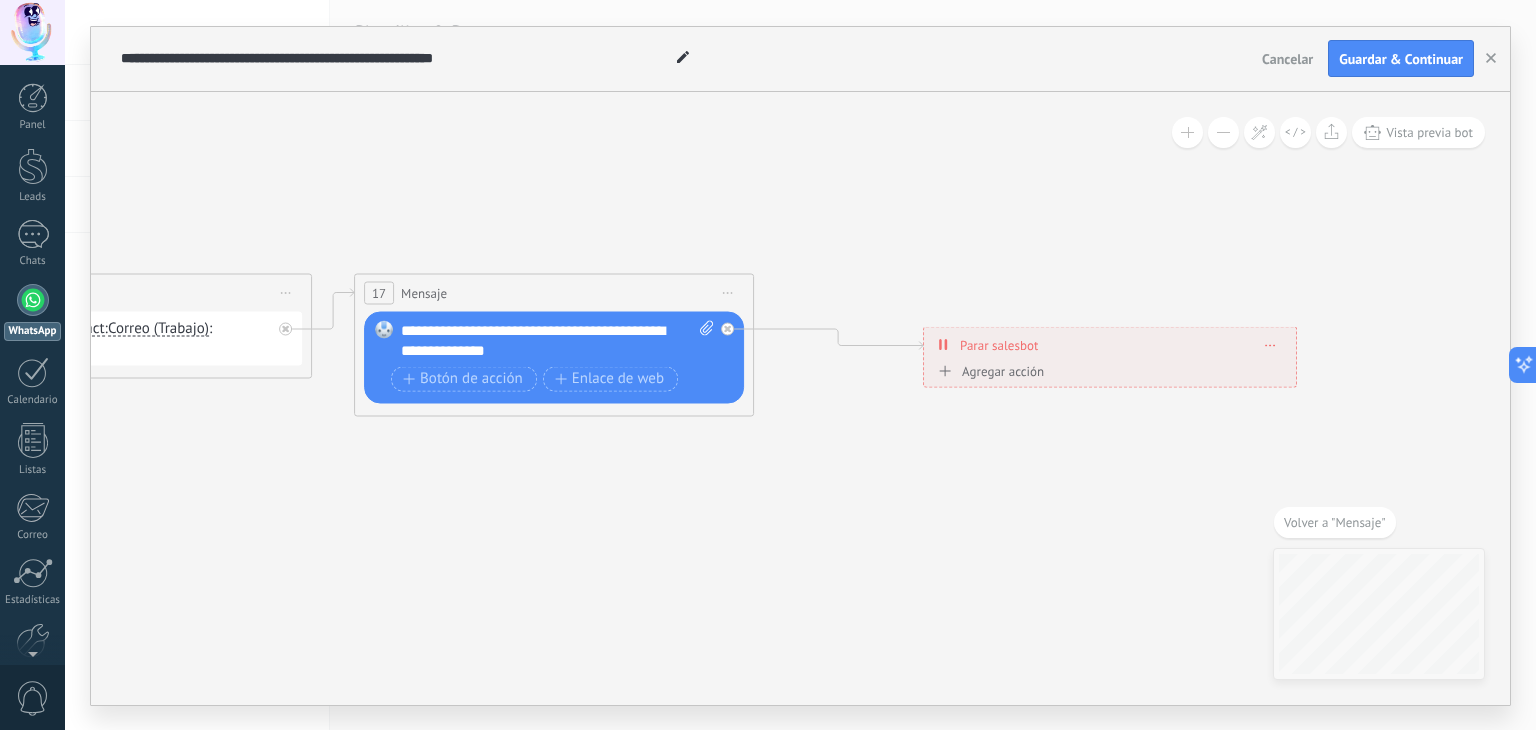 drag, startPoint x: 670, startPoint y: 490, endPoint x: 772, endPoint y: 465, distance: 105.01904 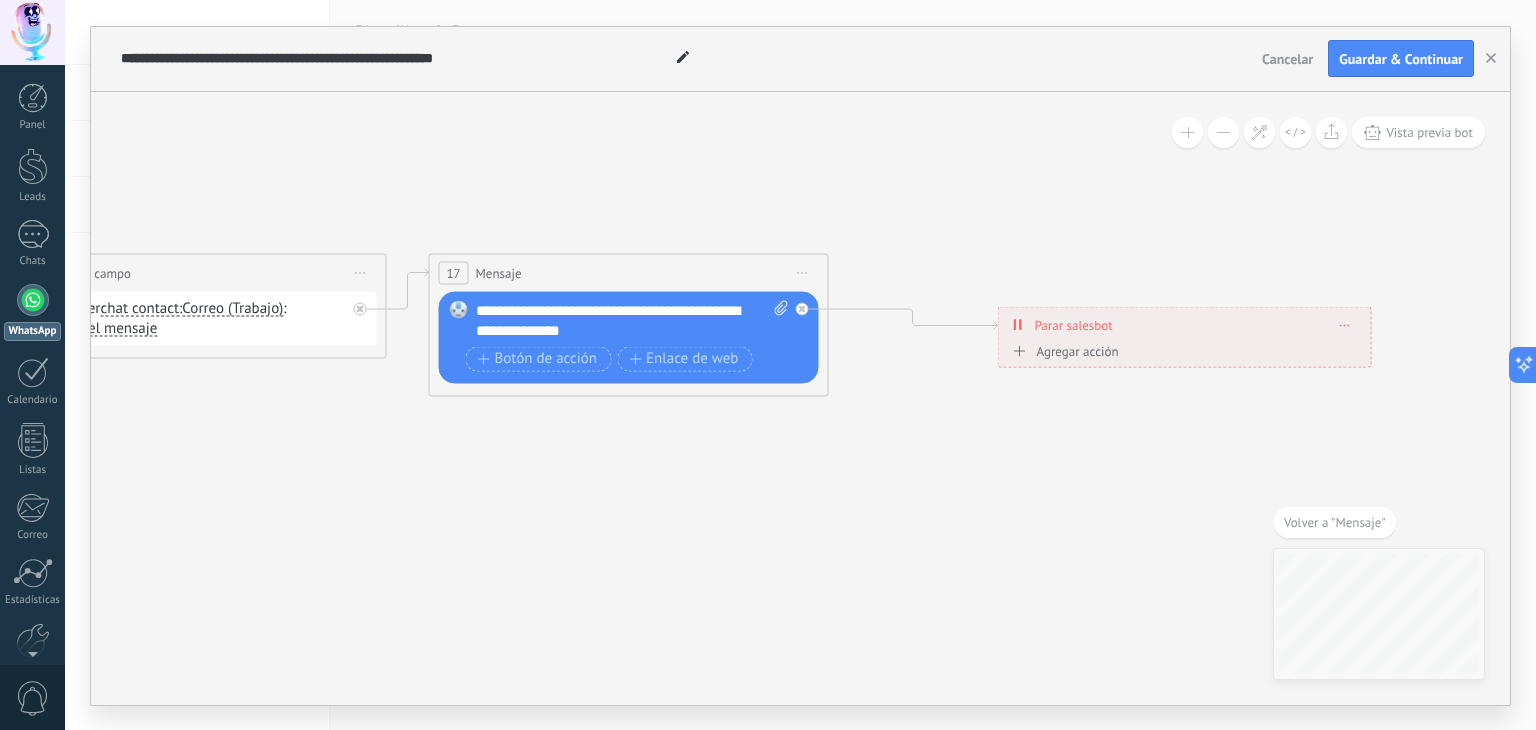 drag, startPoint x: 592, startPoint y: 476, endPoint x: 630, endPoint y: 465, distance: 39.56008 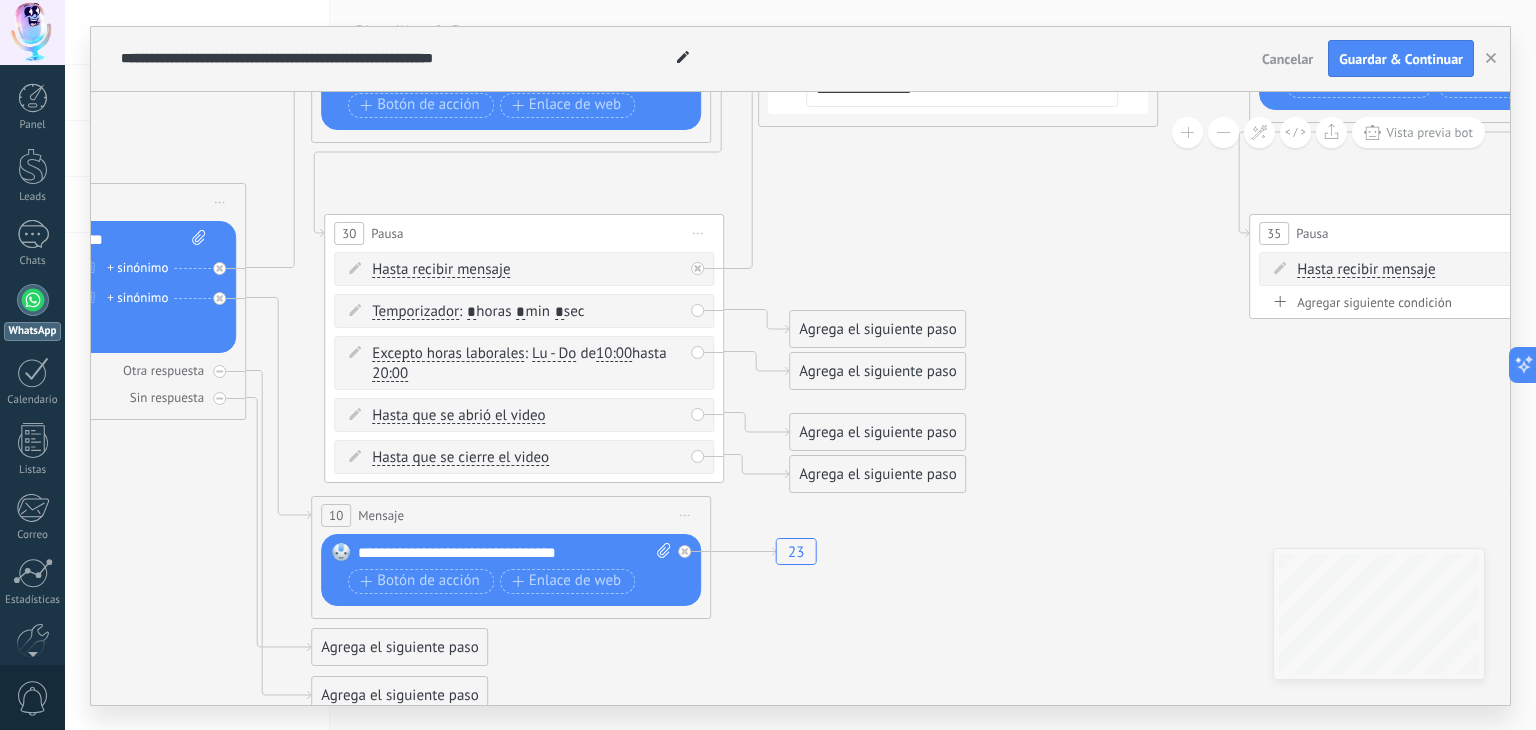 drag, startPoint x: 1112, startPoint y: 416, endPoint x: 1090, endPoint y: 448, distance: 38.832977 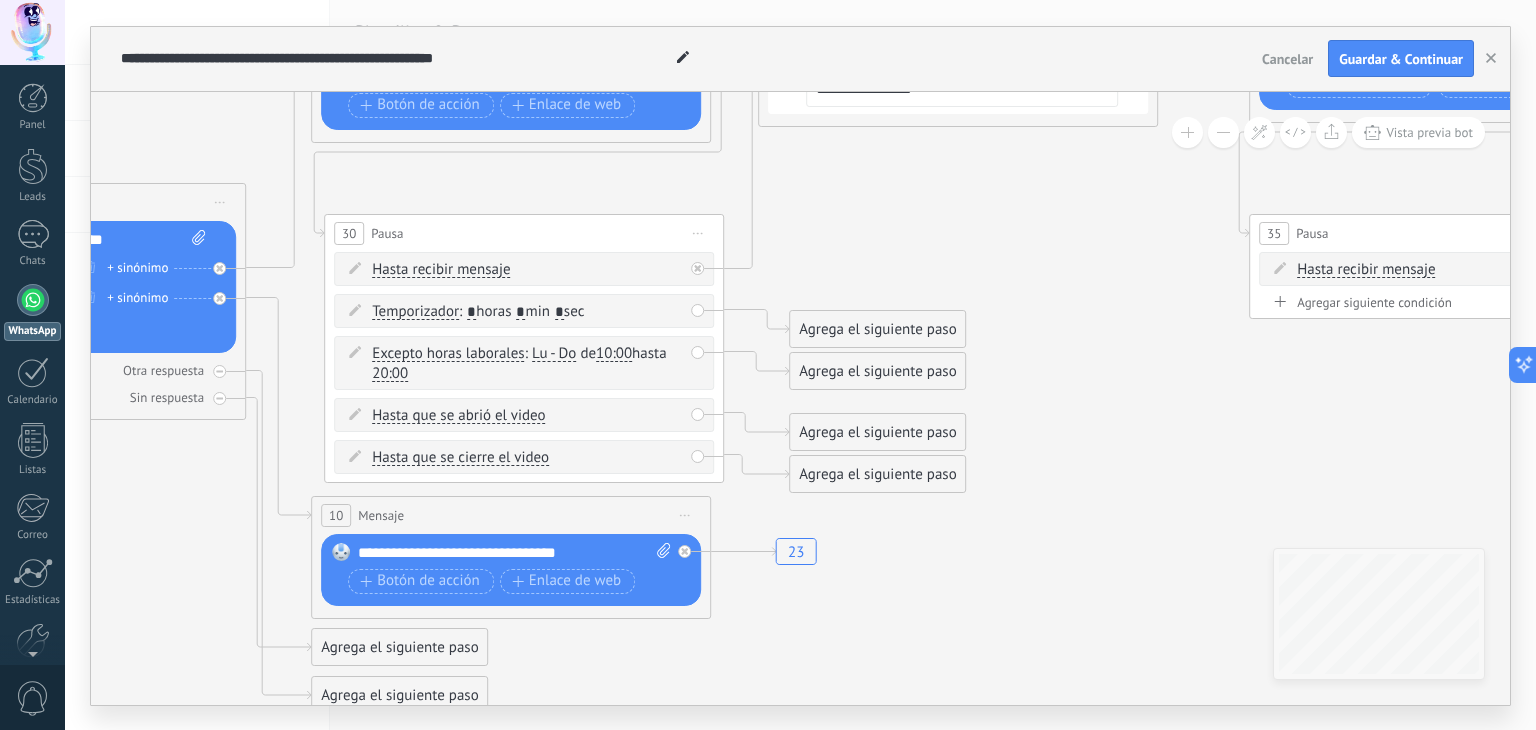 click on "Agrega el siguiente paso" at bounding box center (877, 329) 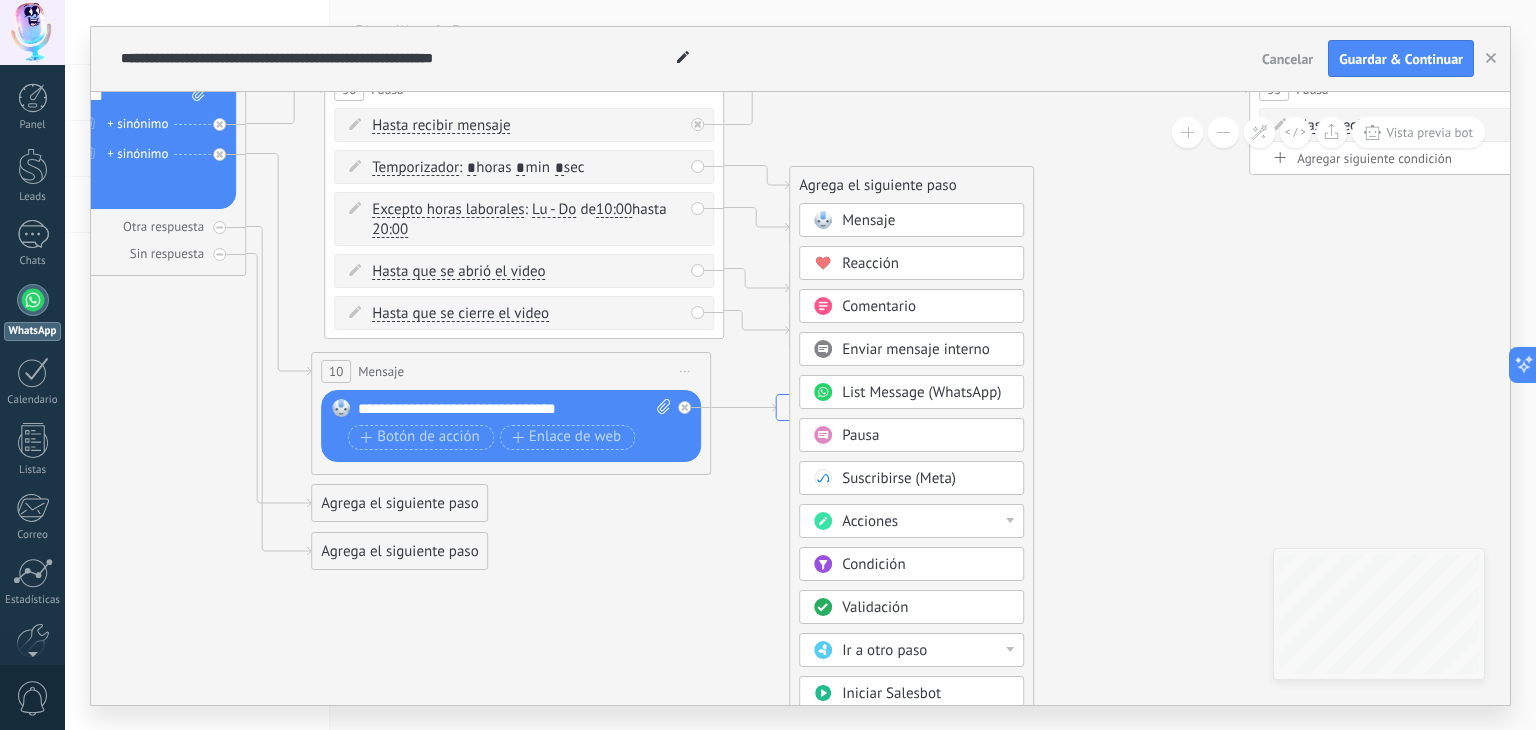 click on "Enviar mensaje interno" at bounding box center [916, 349] 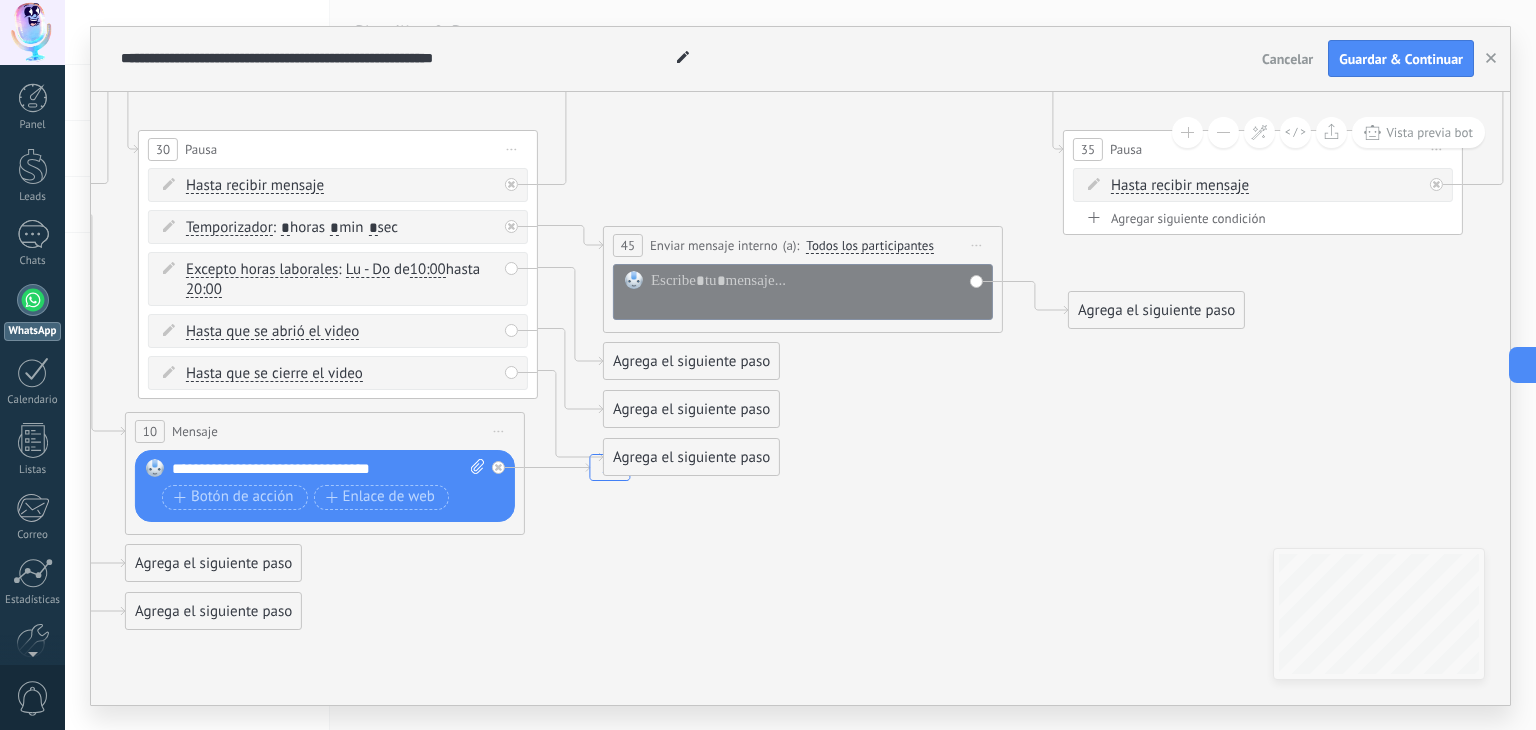 drag, startPoint x: 994, startPoint y: 331, endPoint x: 945, endPoint y: 308, distance: 54.129475 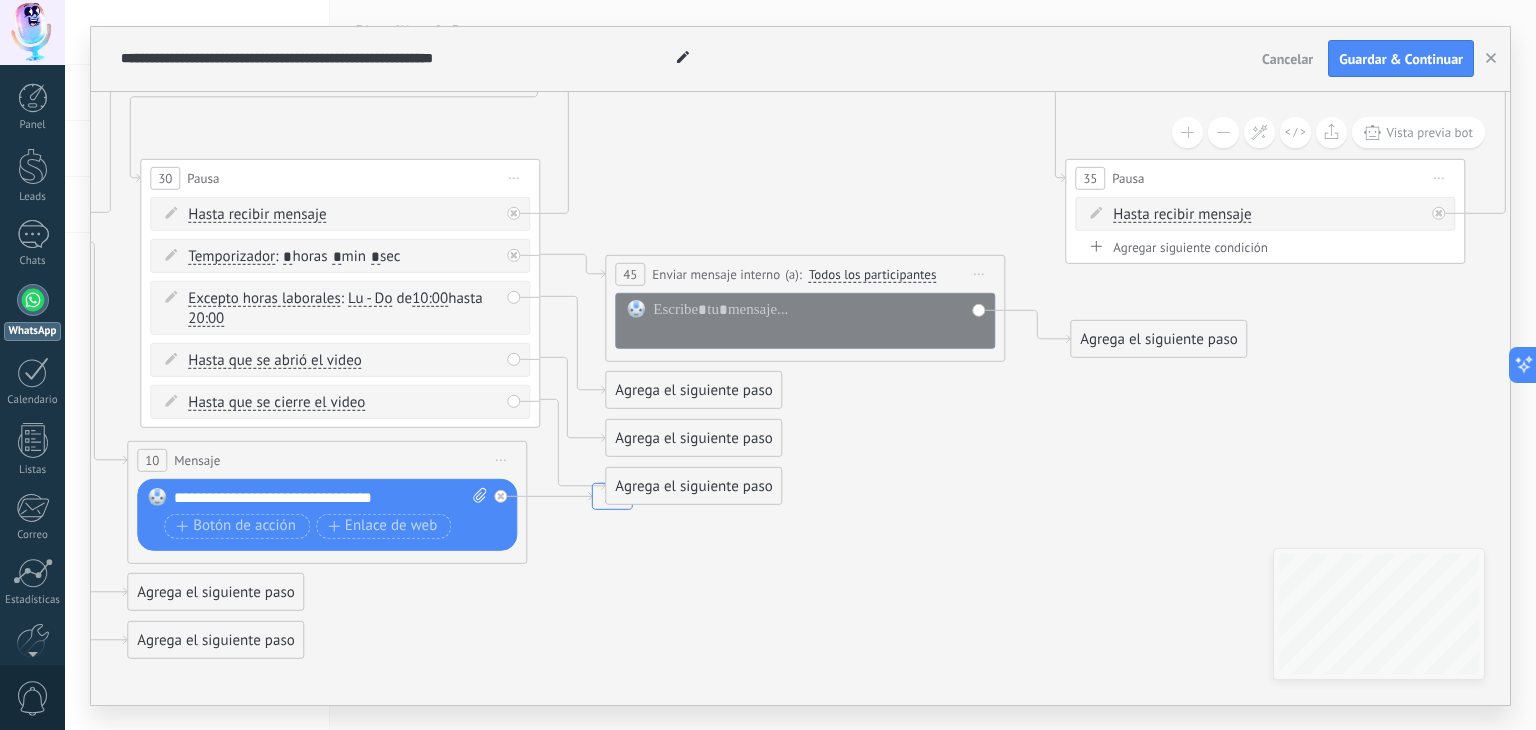 click on "Todos los participantes" at bounding box center (873, 275) 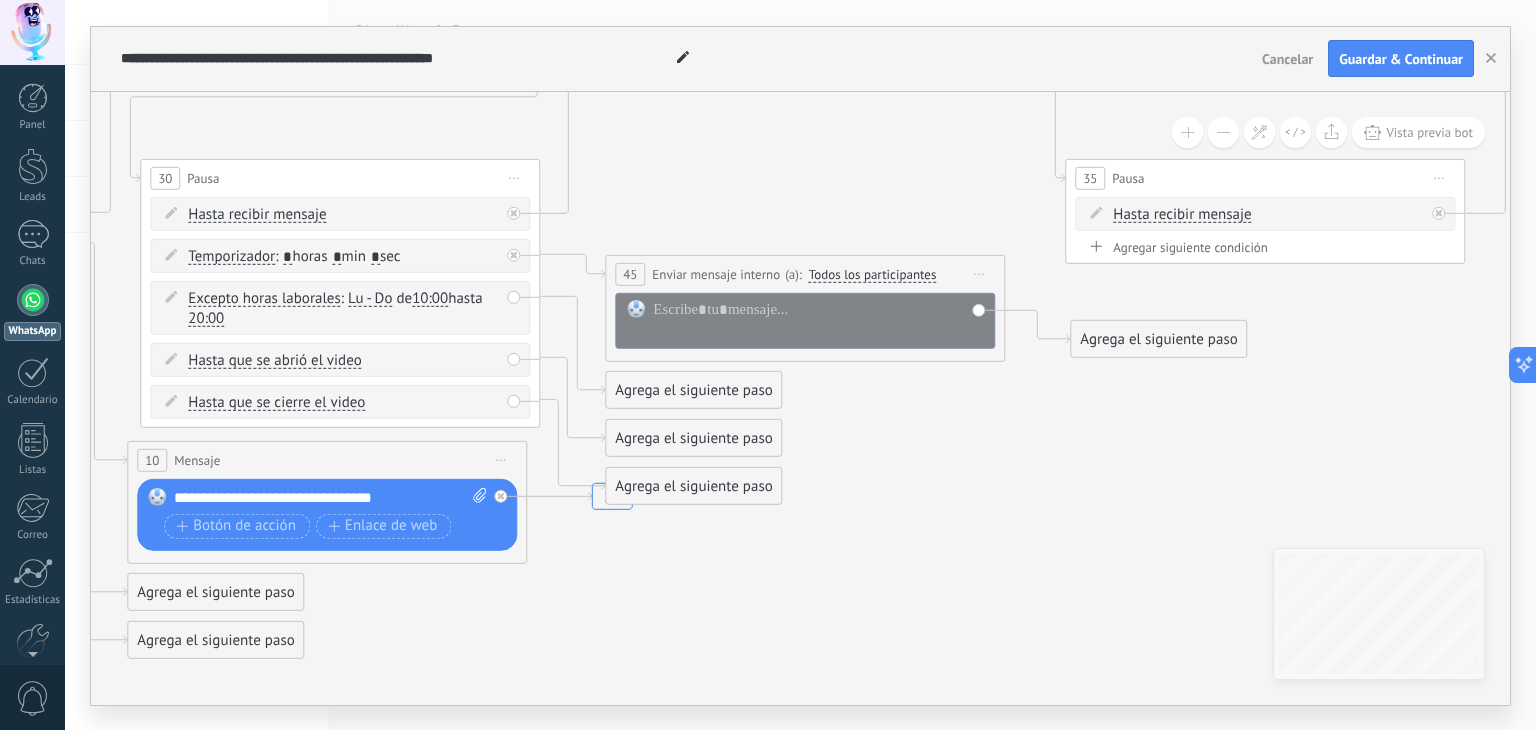 click on "Todos los participantes" at bounding box center (924, 275) 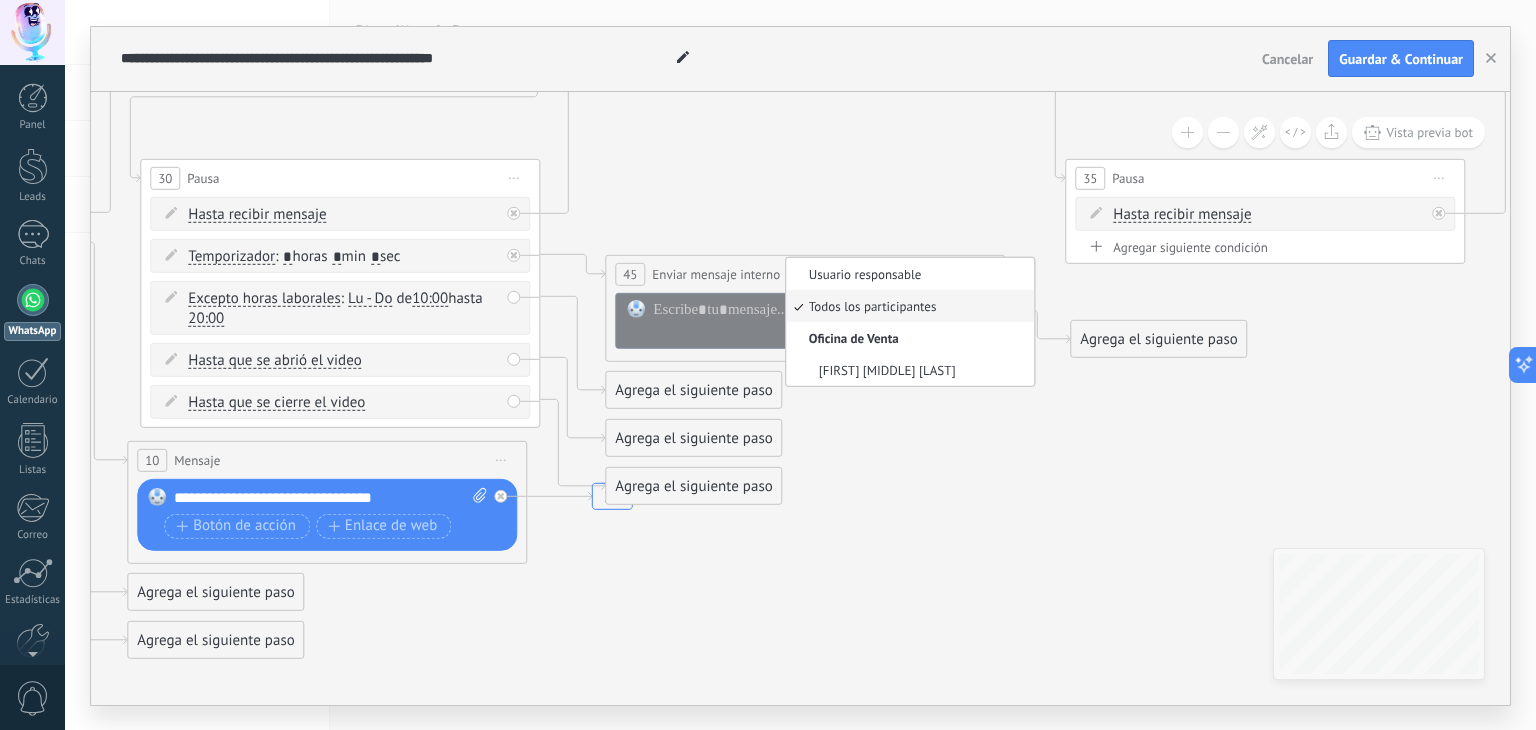 click on "23" 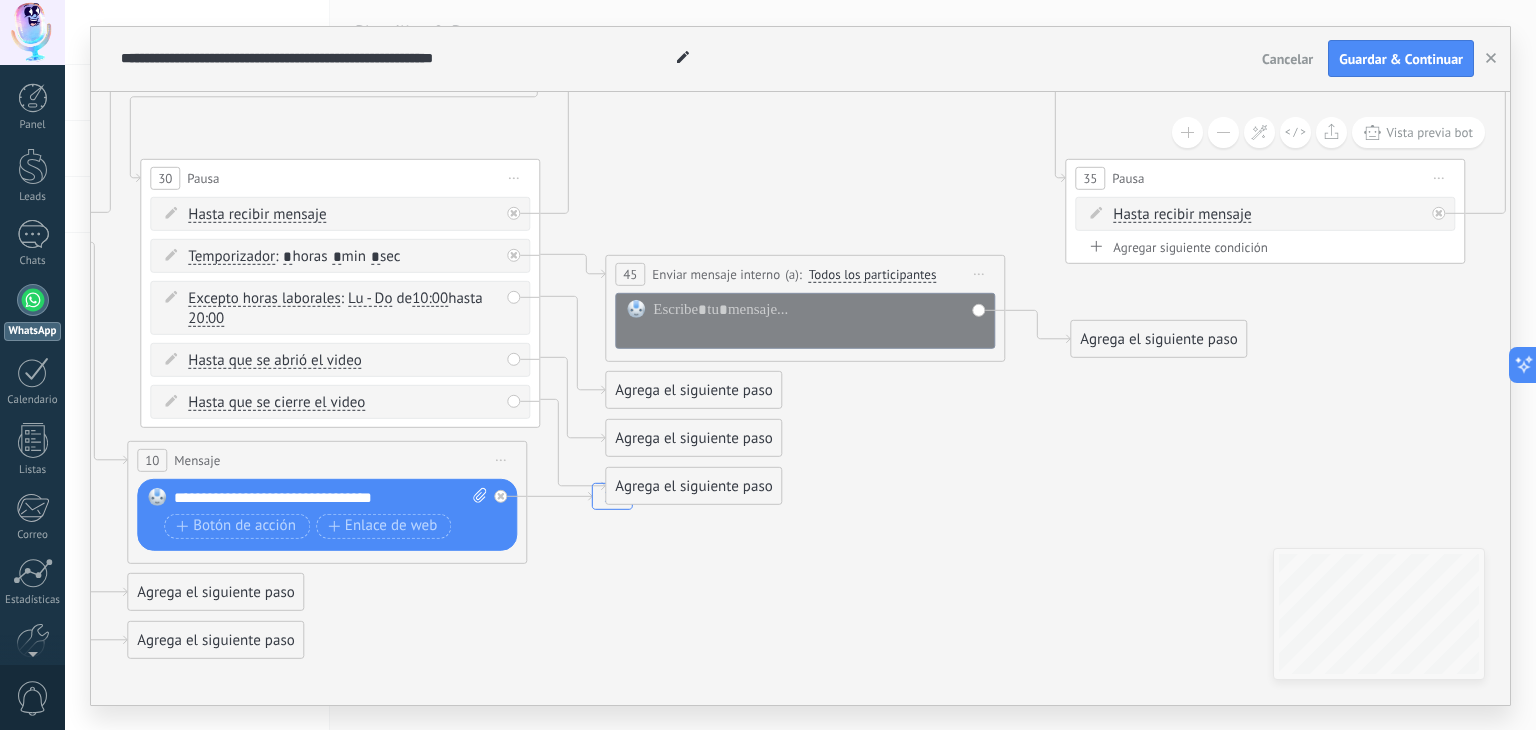 scroll, scrollTop: 0, scrollLeft: 0, axis: both 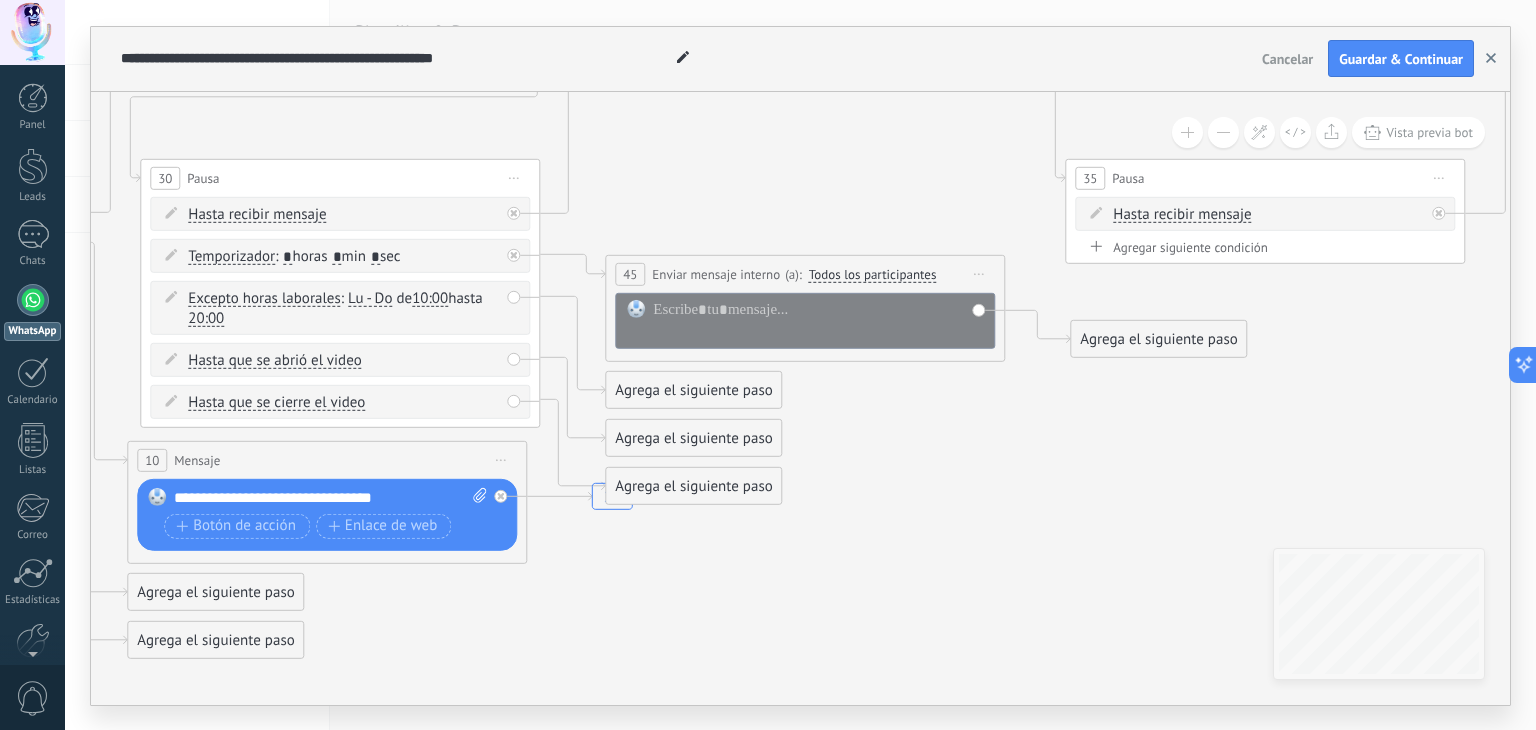 click 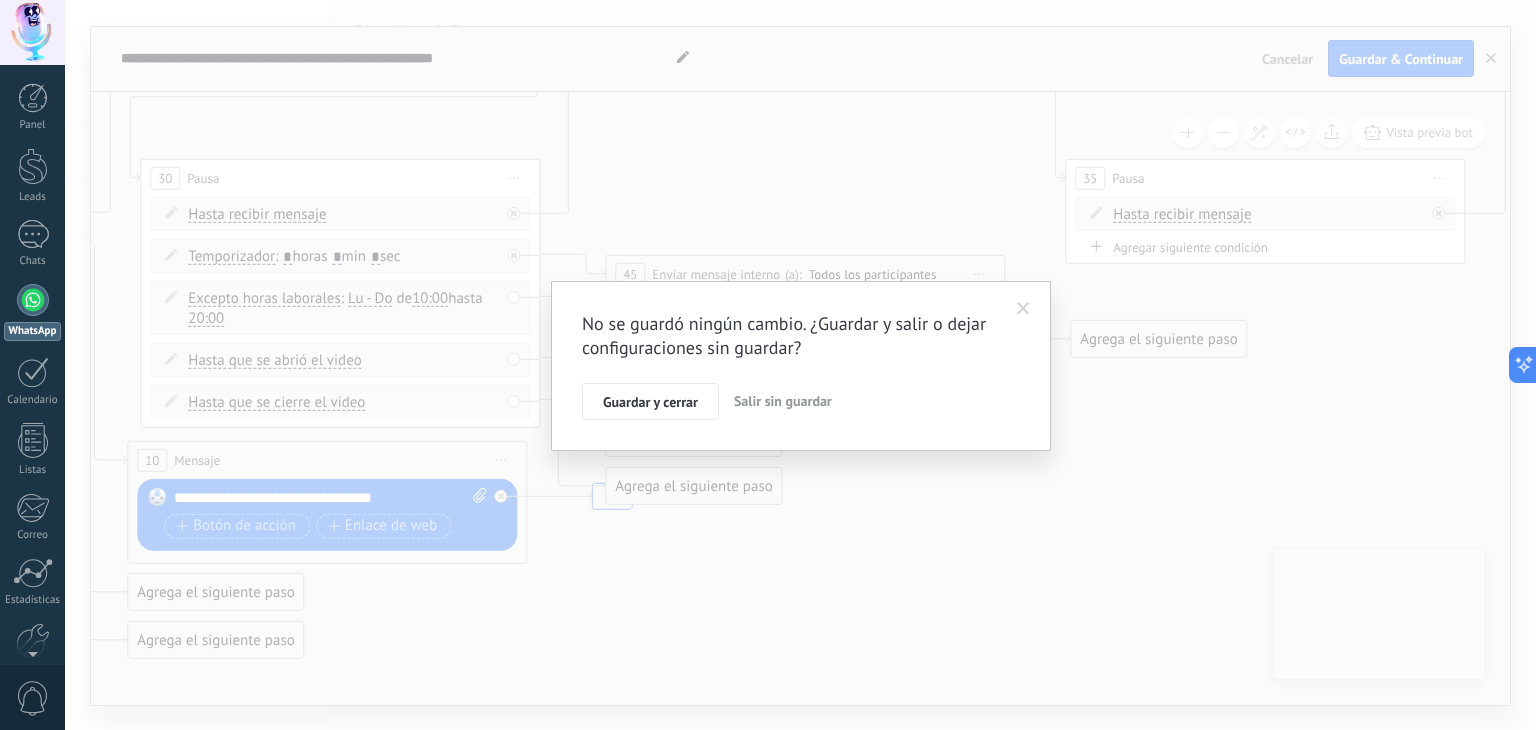 click on "Salir sin guardar" at bounding box center [783, 401] 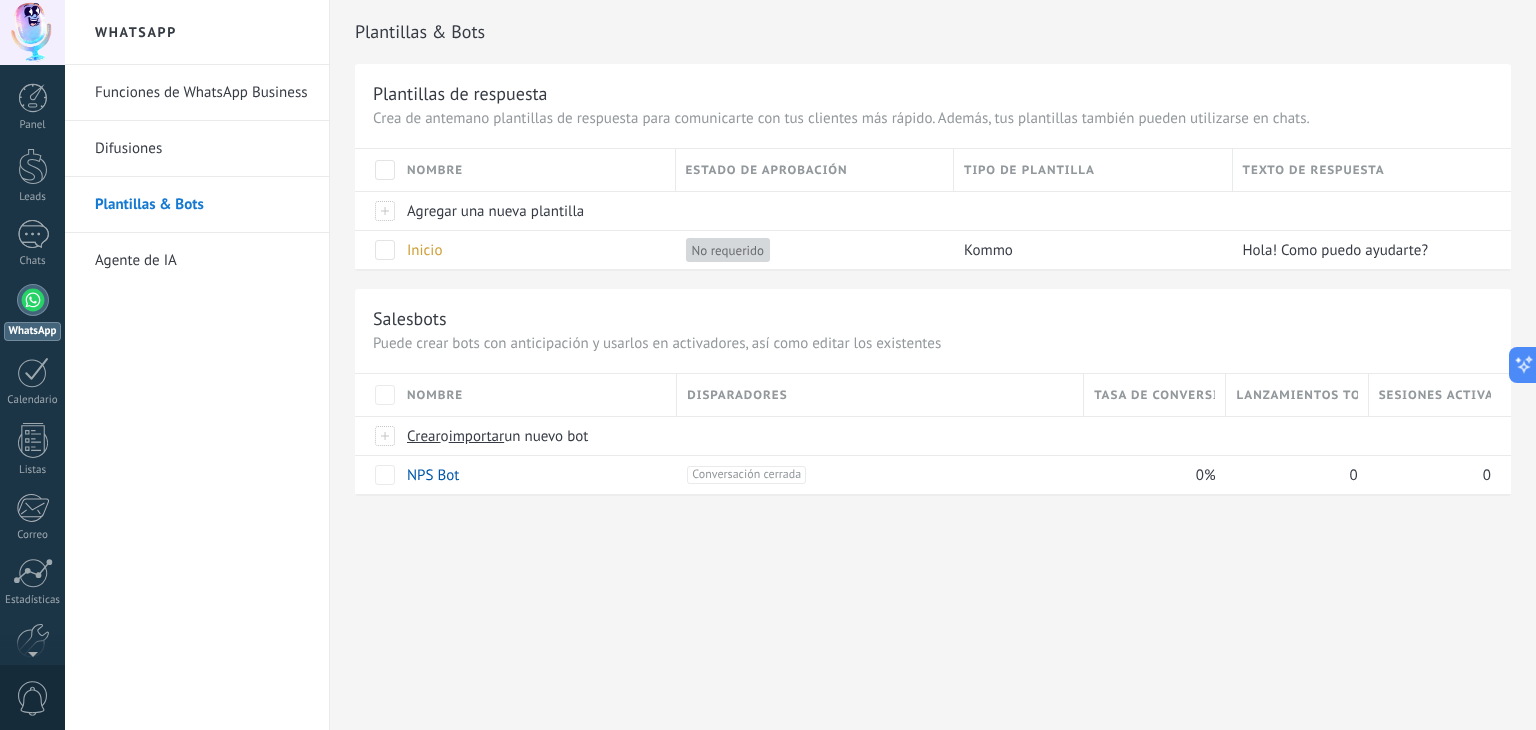 click on "Agente de IA" at bounding box center [202, 261] 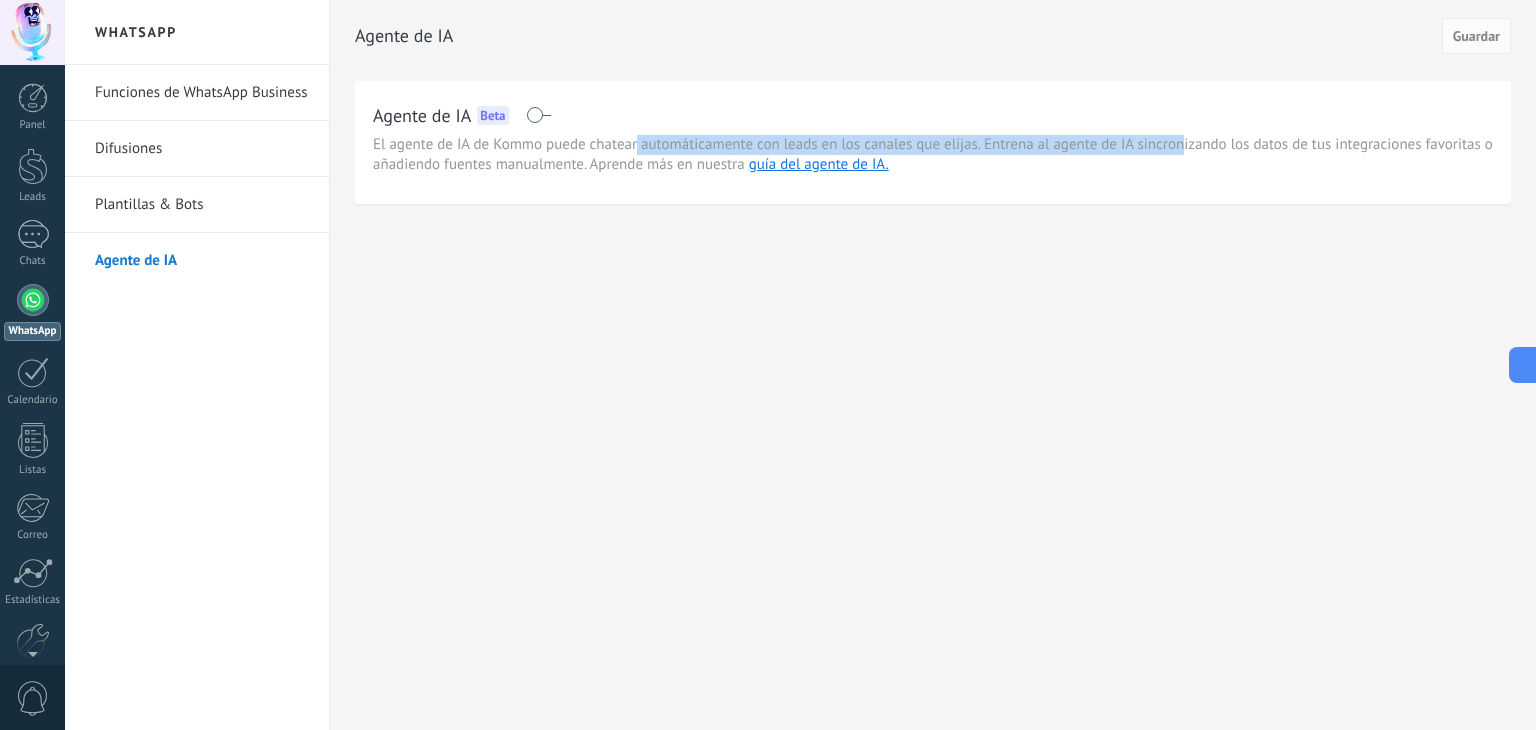 drag, startPoint x: 635, startPoint y: 149, endPoint x: 1181, endPoint y: 143, distance: 546.03296 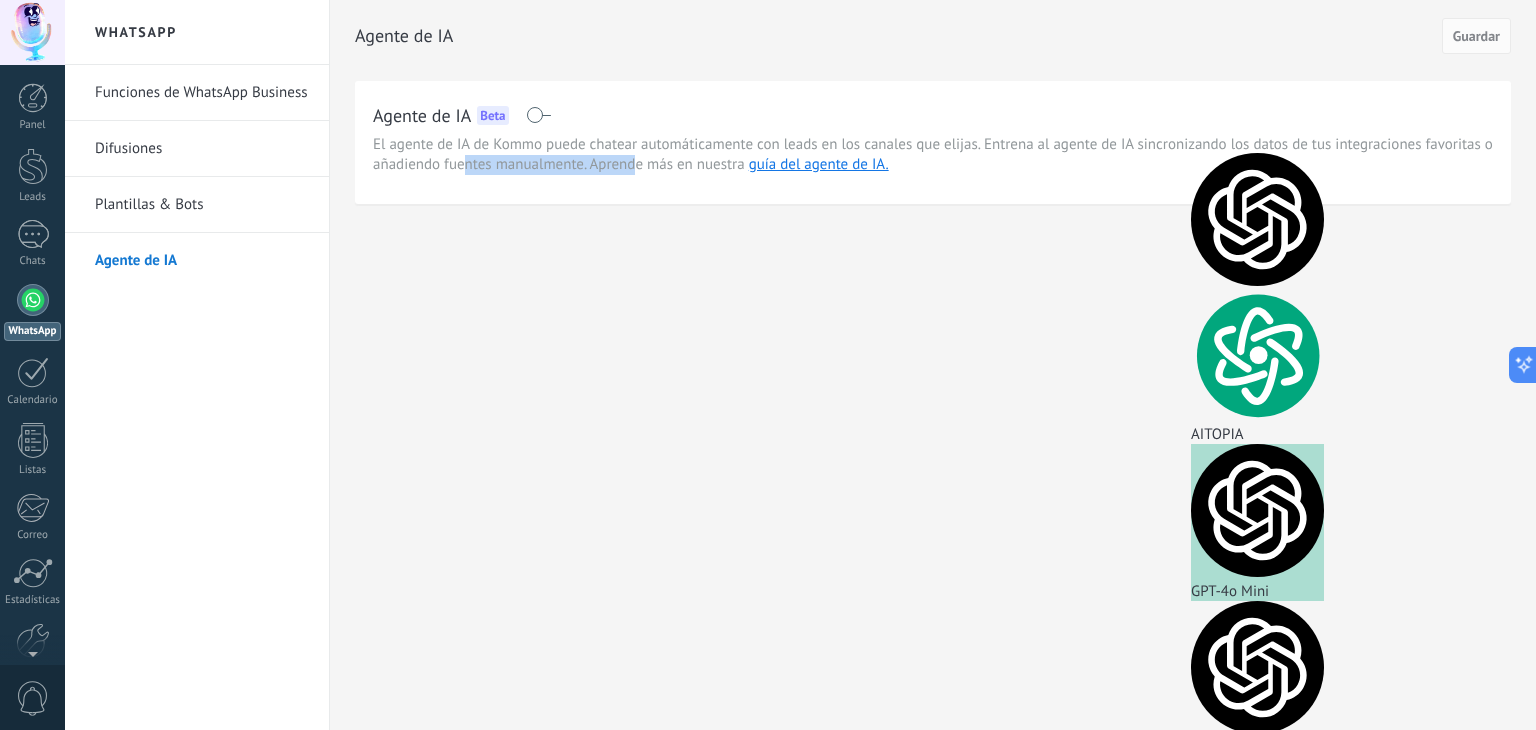 drag, startPoint x: 465, startPoint y: 169, endPoint x: 639, endPoint y: 165, distance: 174.04597 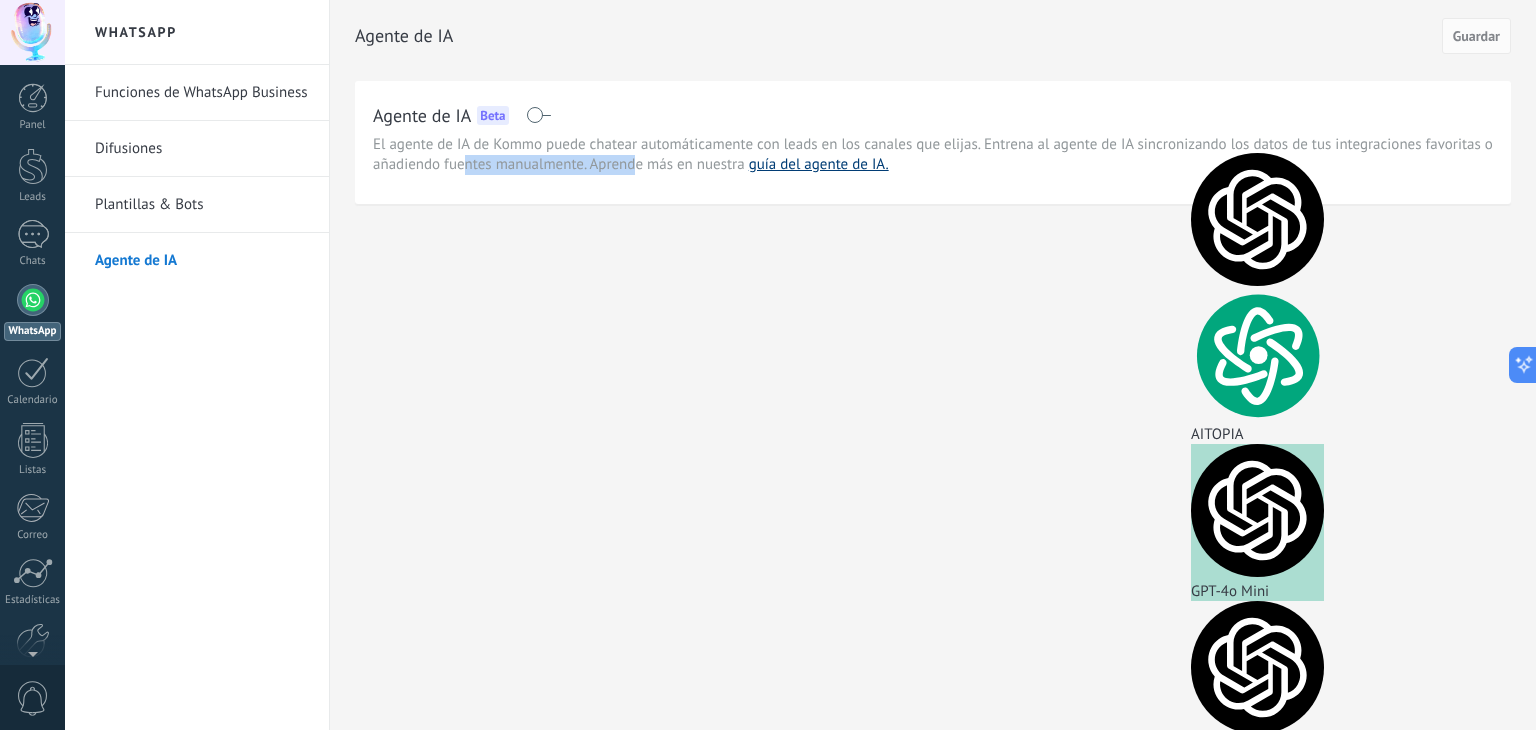 click on "guía del agente de IA." at bounding box center [819, 164] 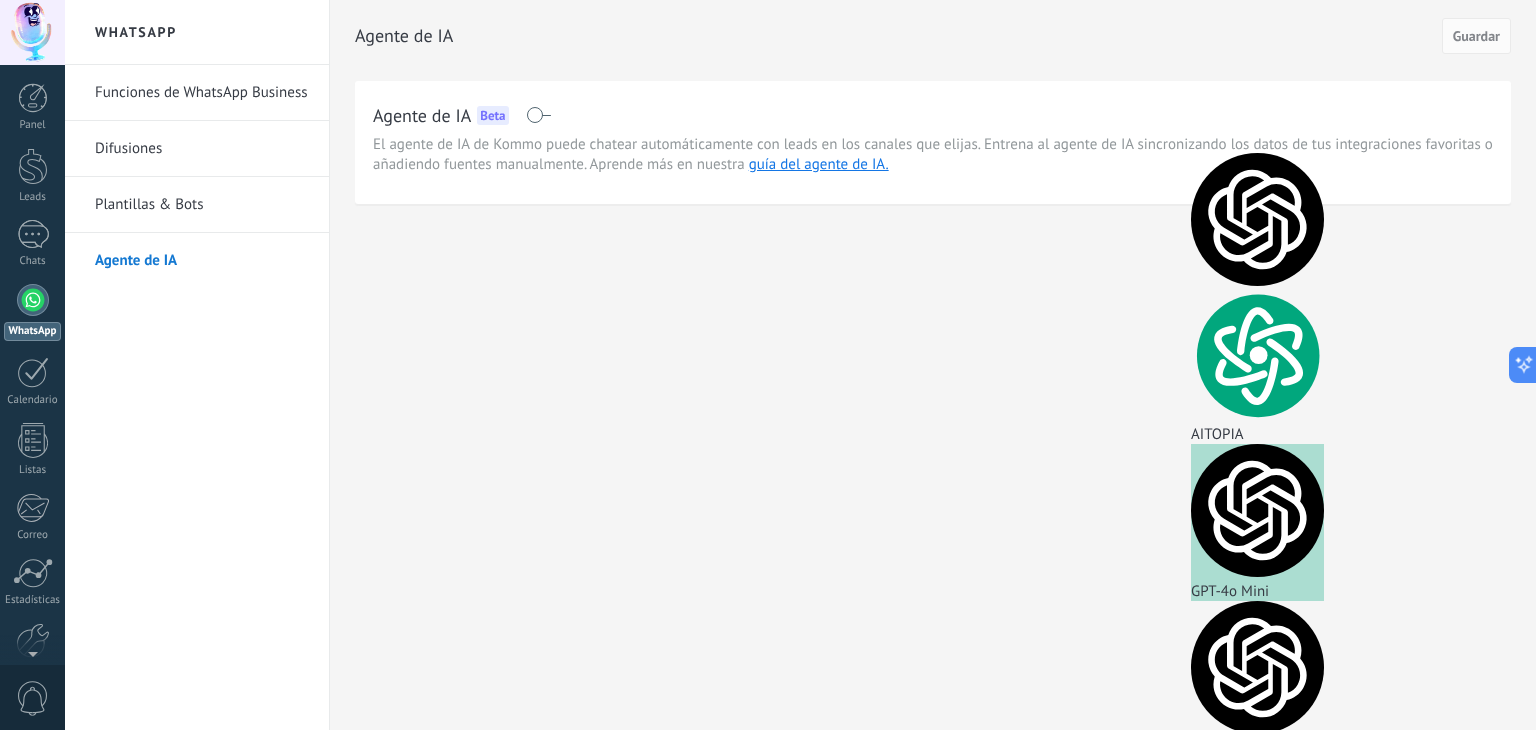 click at bounding box center [538, 115] 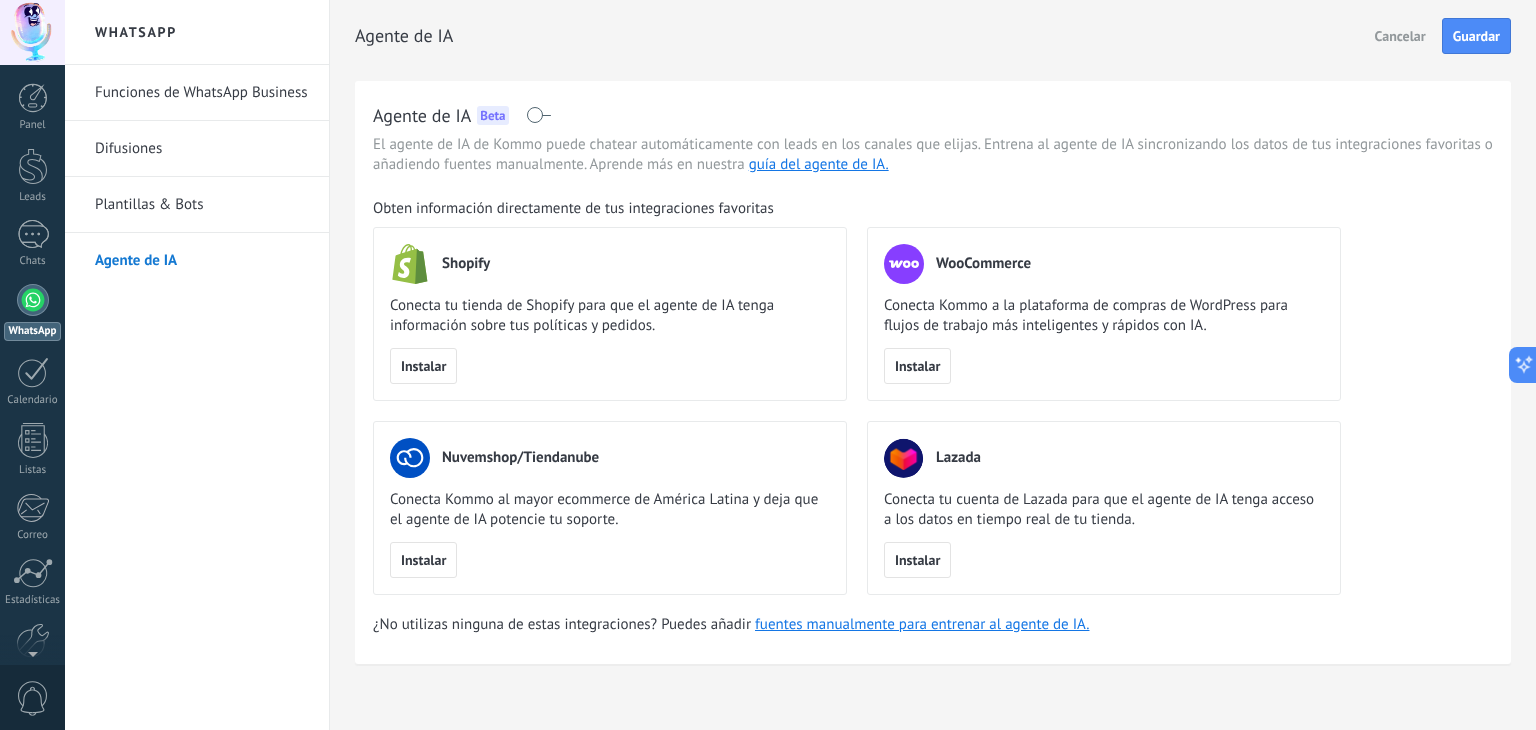 click at bounding box center (538, 115) 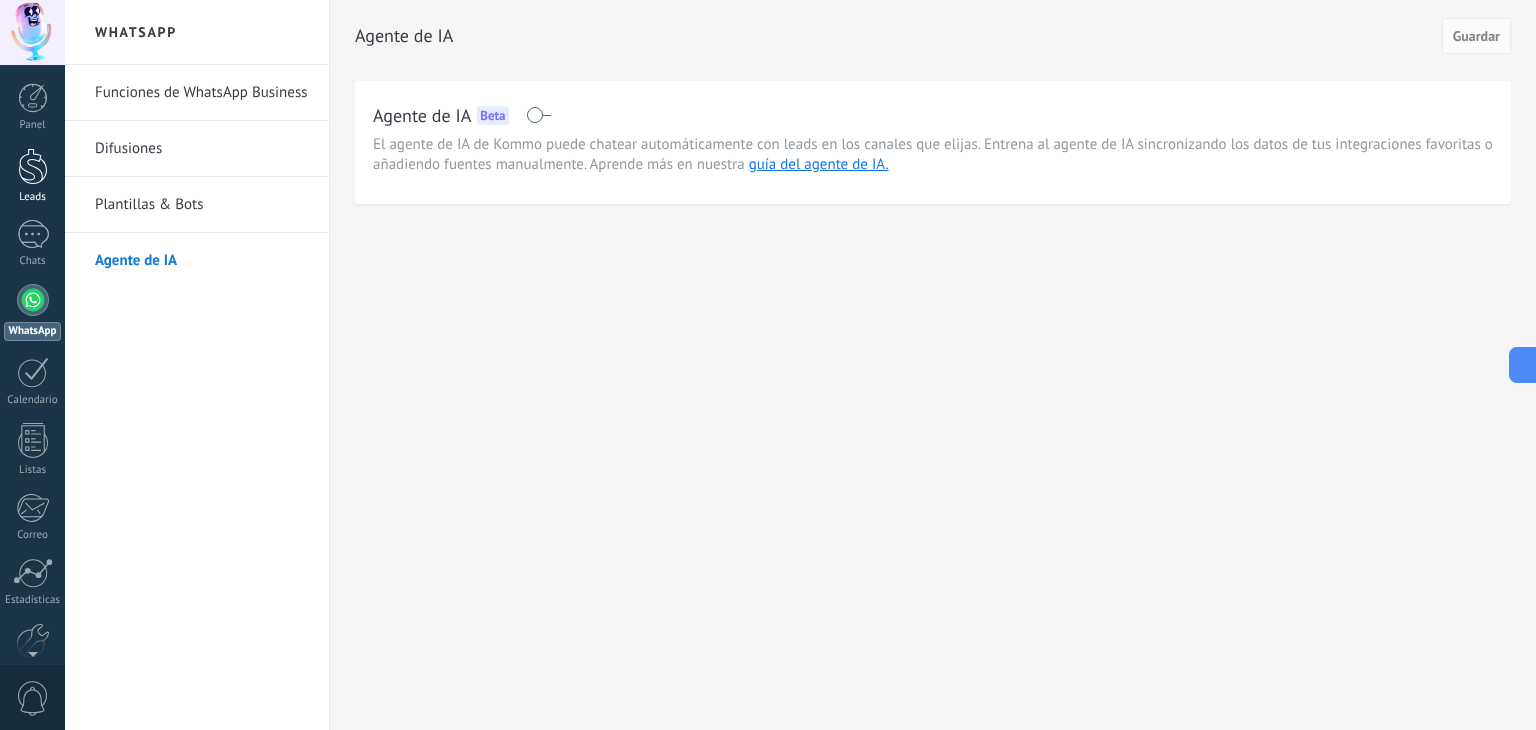 click at bounding box center (33, 166) 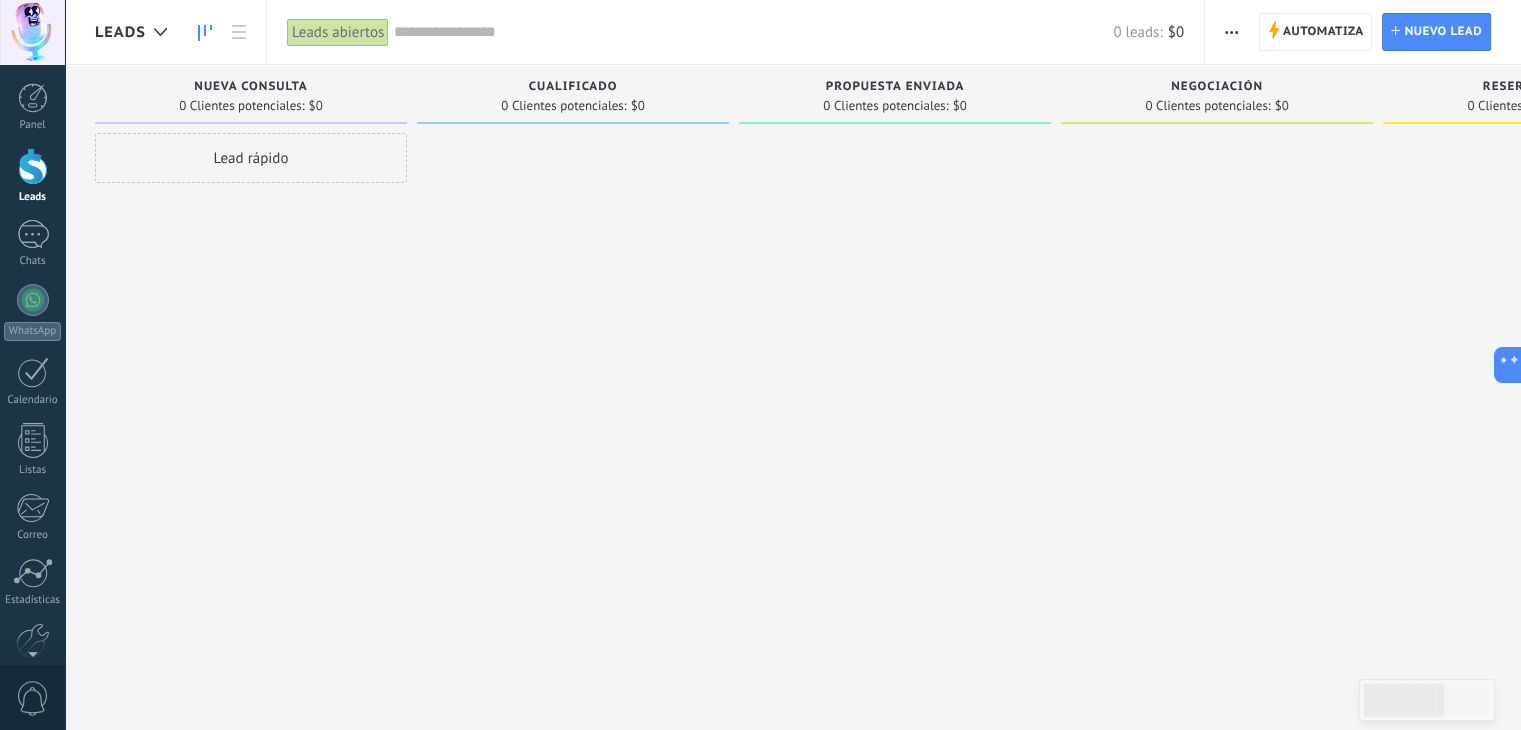 click on "Lead rápido" at bounding box center [251, 158] 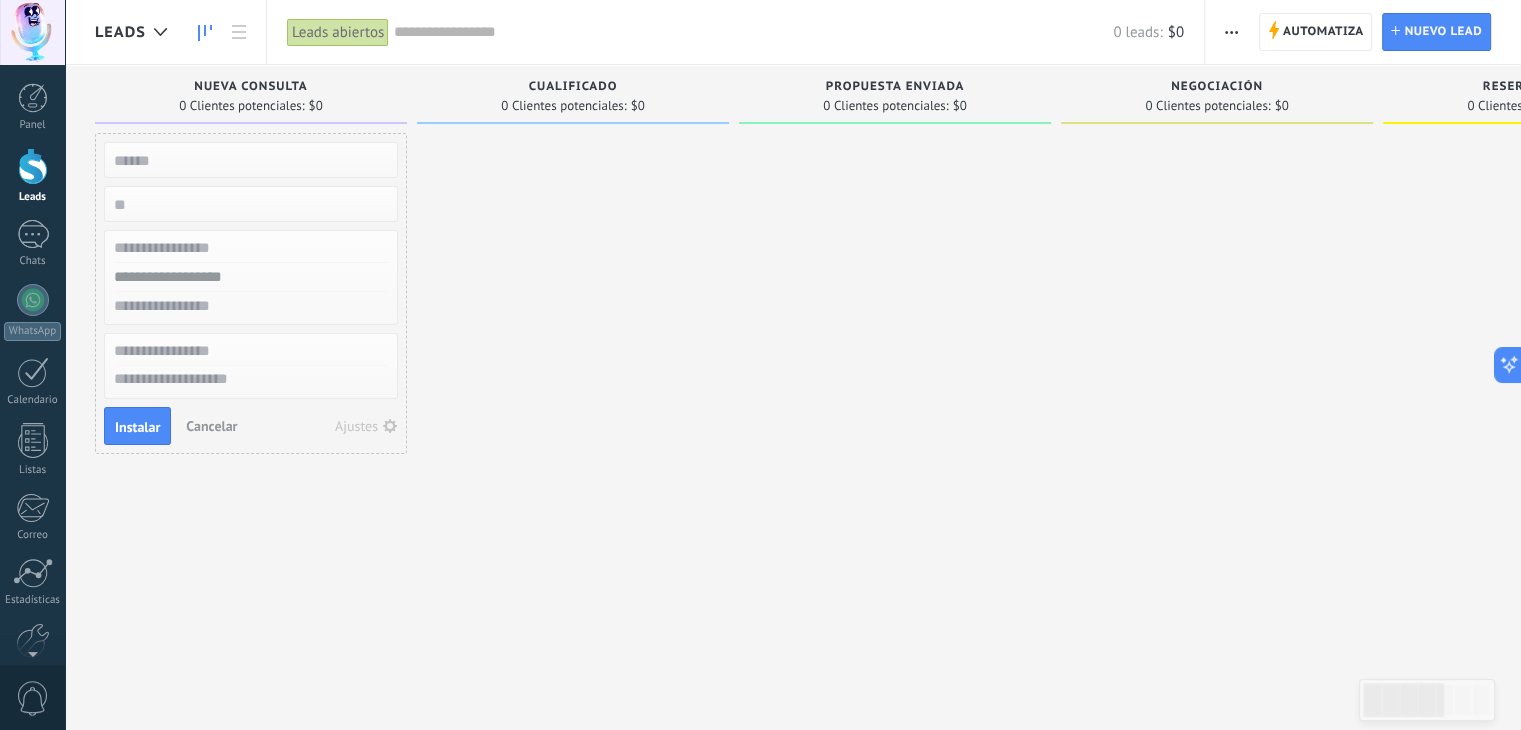 click at bounding box center (573, 367) 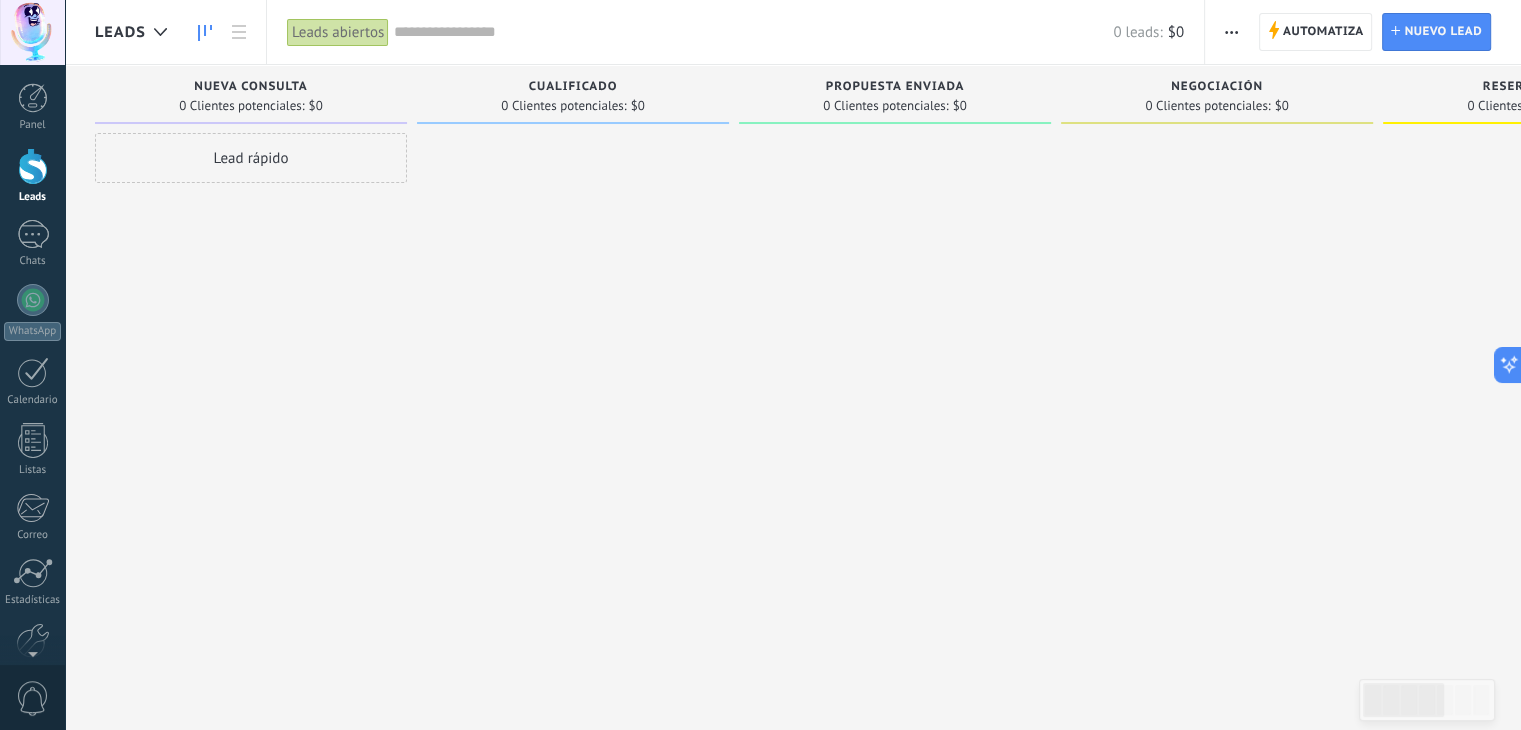 click on "Cualificado 0  Clientes potenciales:  $0" at bounding box center (573, 94) 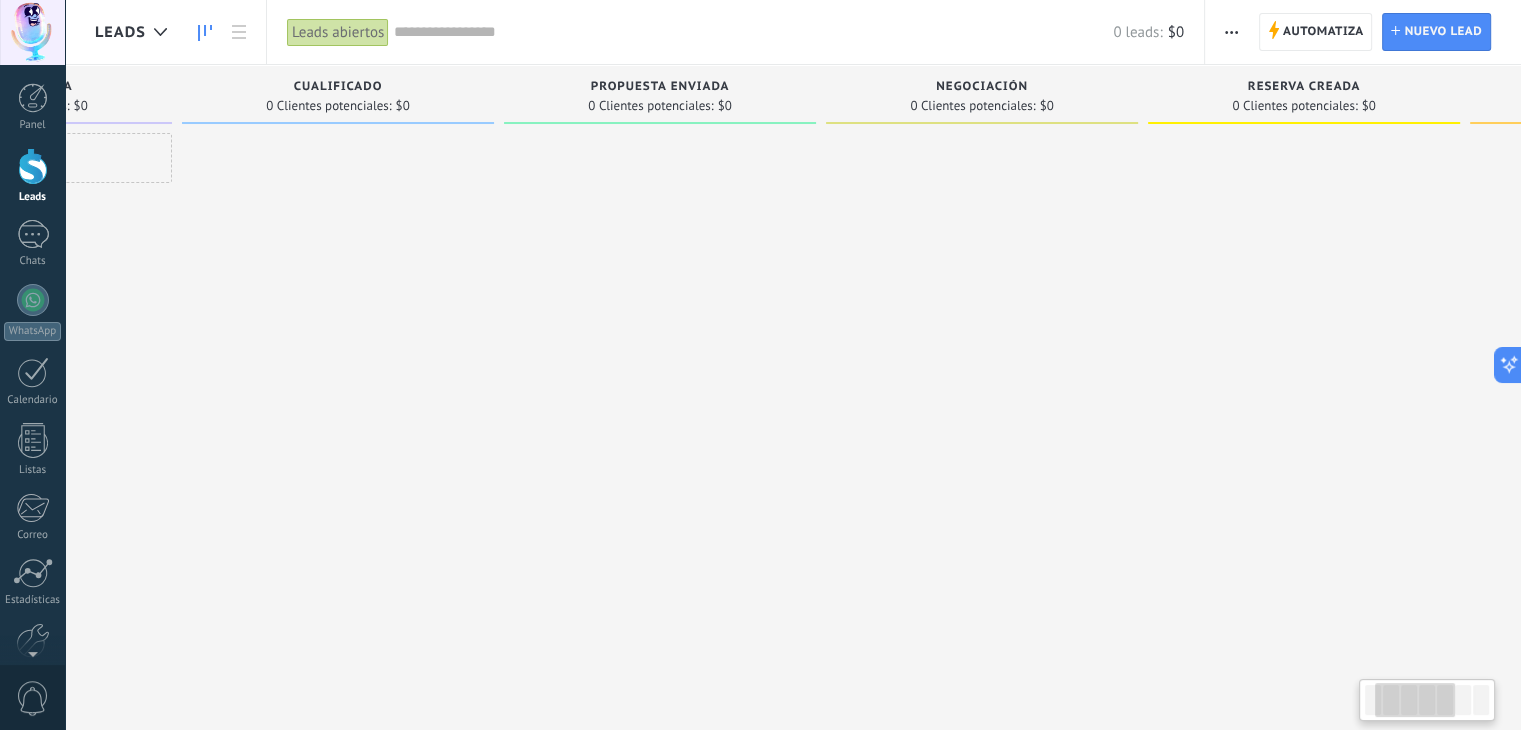 drag, startPoint x: 608, startPoint y: 411, endPoint x: 453, endPoint y: 251, distance: 222.7667 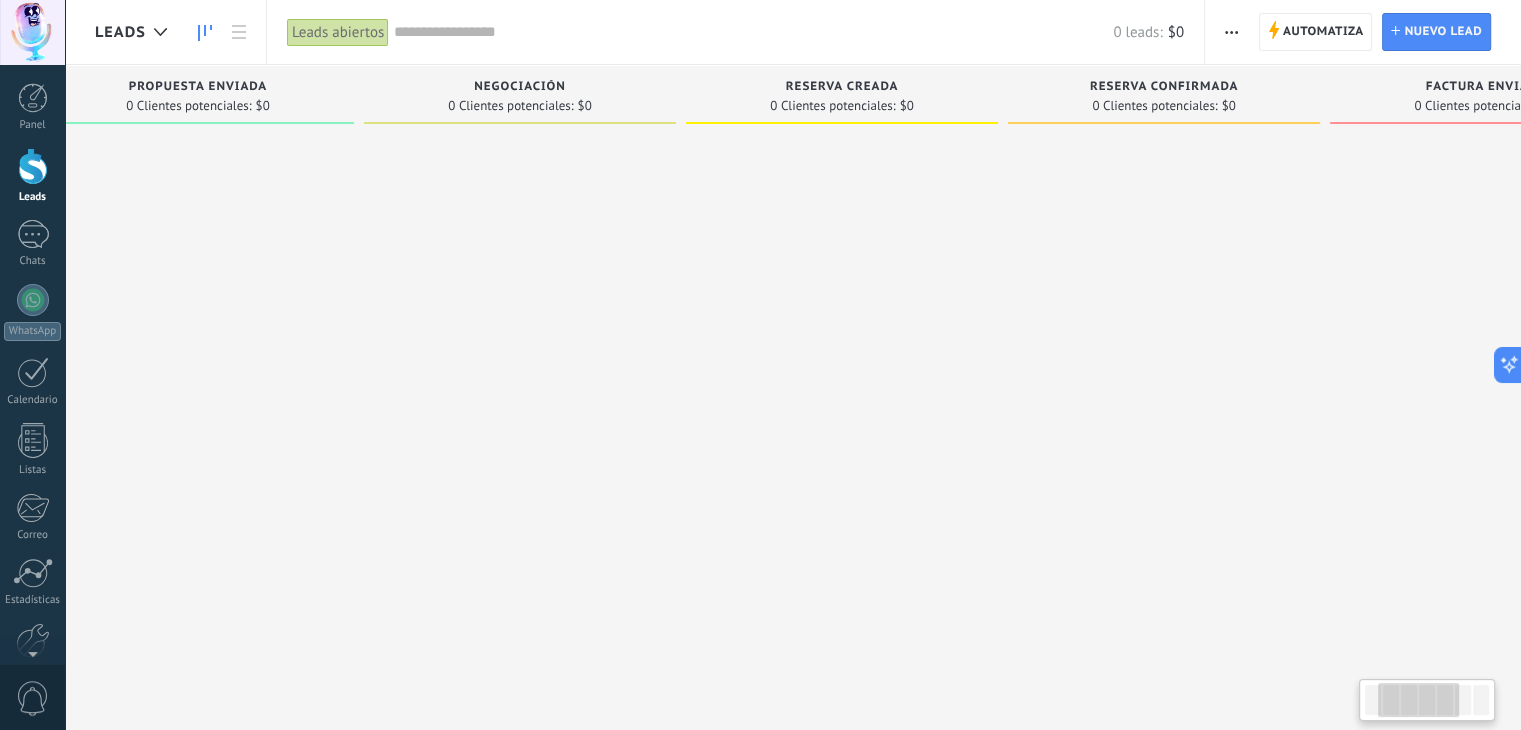 drag, startPoint x: 960, startPoint y: 279, endPoint x: 434, endPoint y: 313, distance: 527.0977 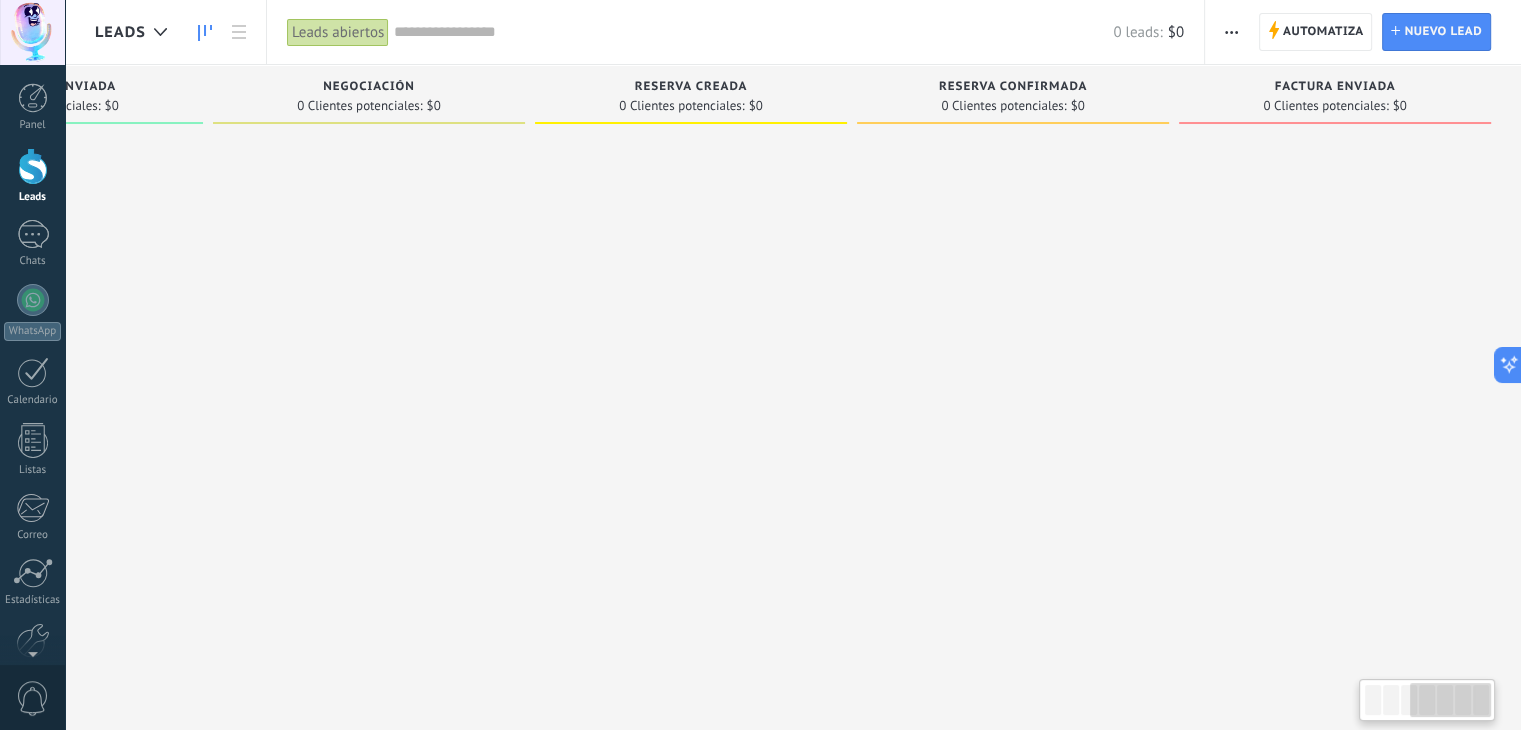 scroll, scrollTop: 0, scrollLeft: 75, axis: horizontal 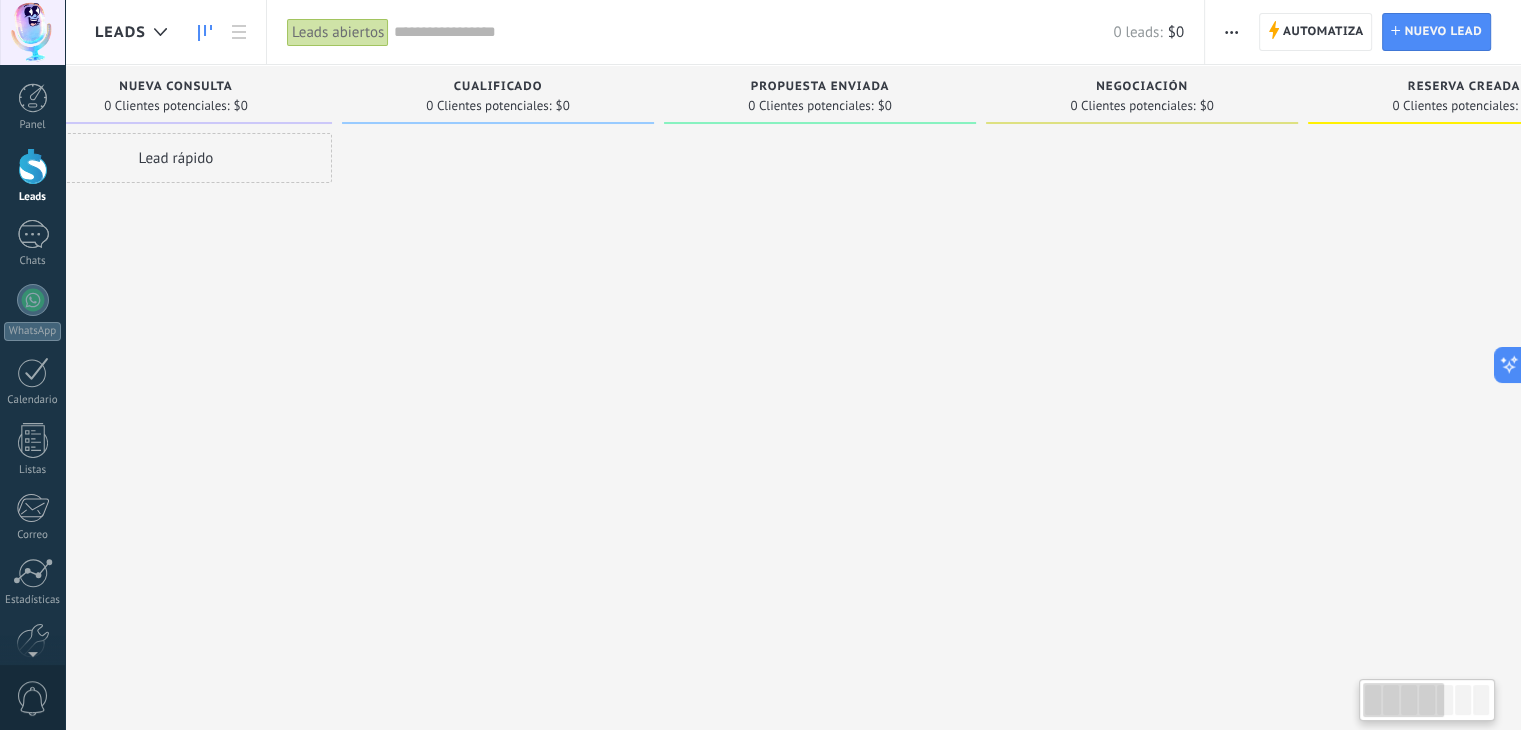 drag, startPoint x: 773, startPoint y: 284, endPoint x: 1498, endPoint y: 154, distance: 736.563 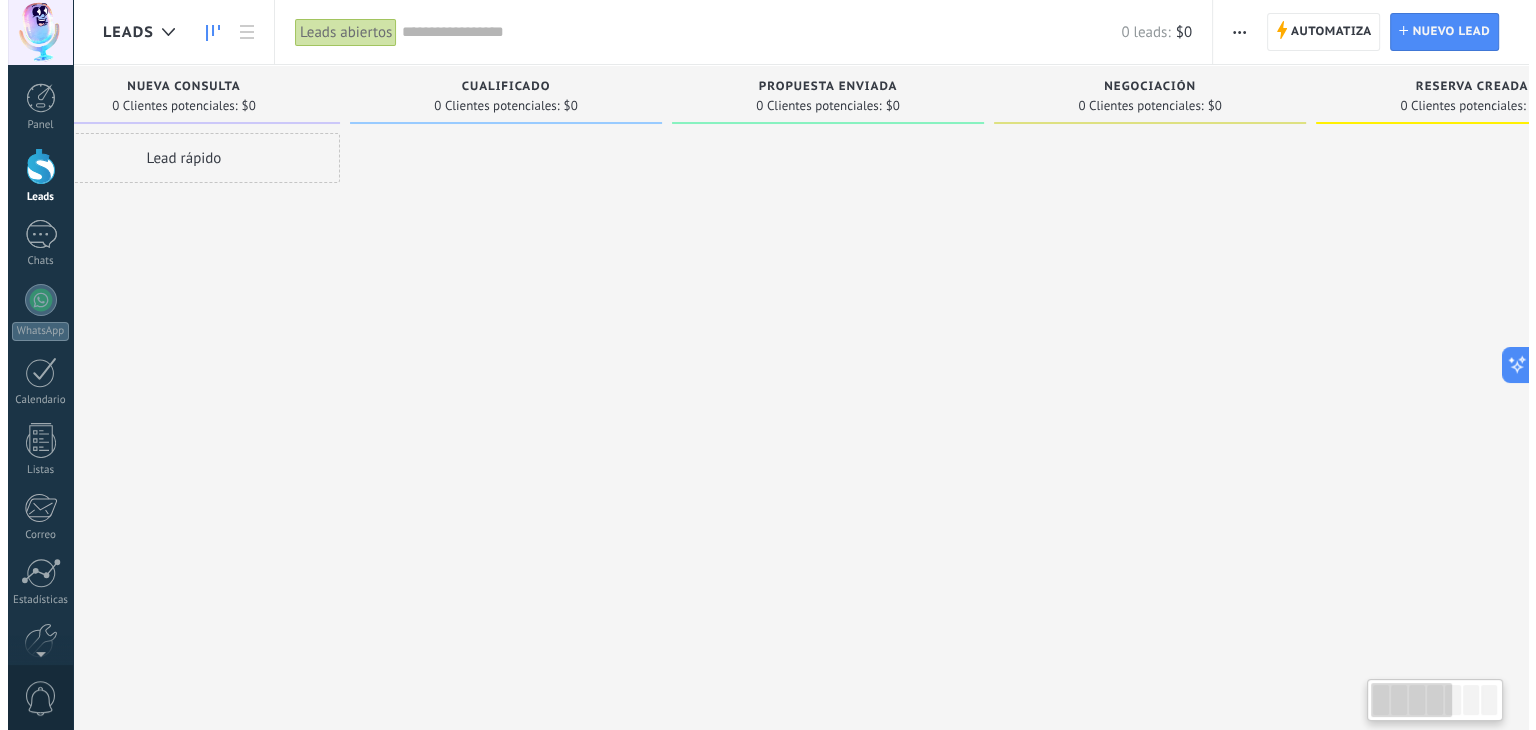 scroll, scrollTop: 0, scrollLeft: 0, axis: both 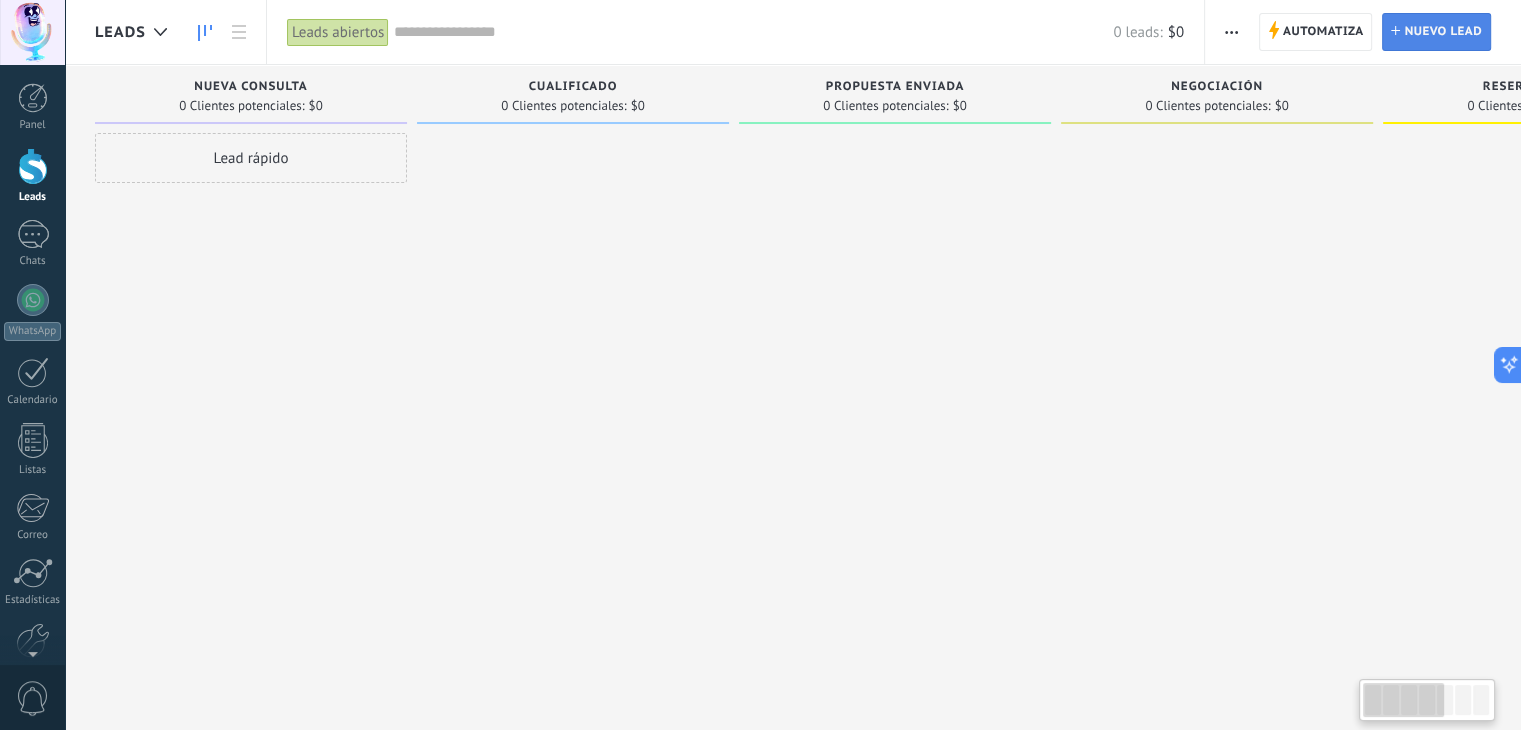 click on "Nuevo lead" at bounding box center [1443, 32] 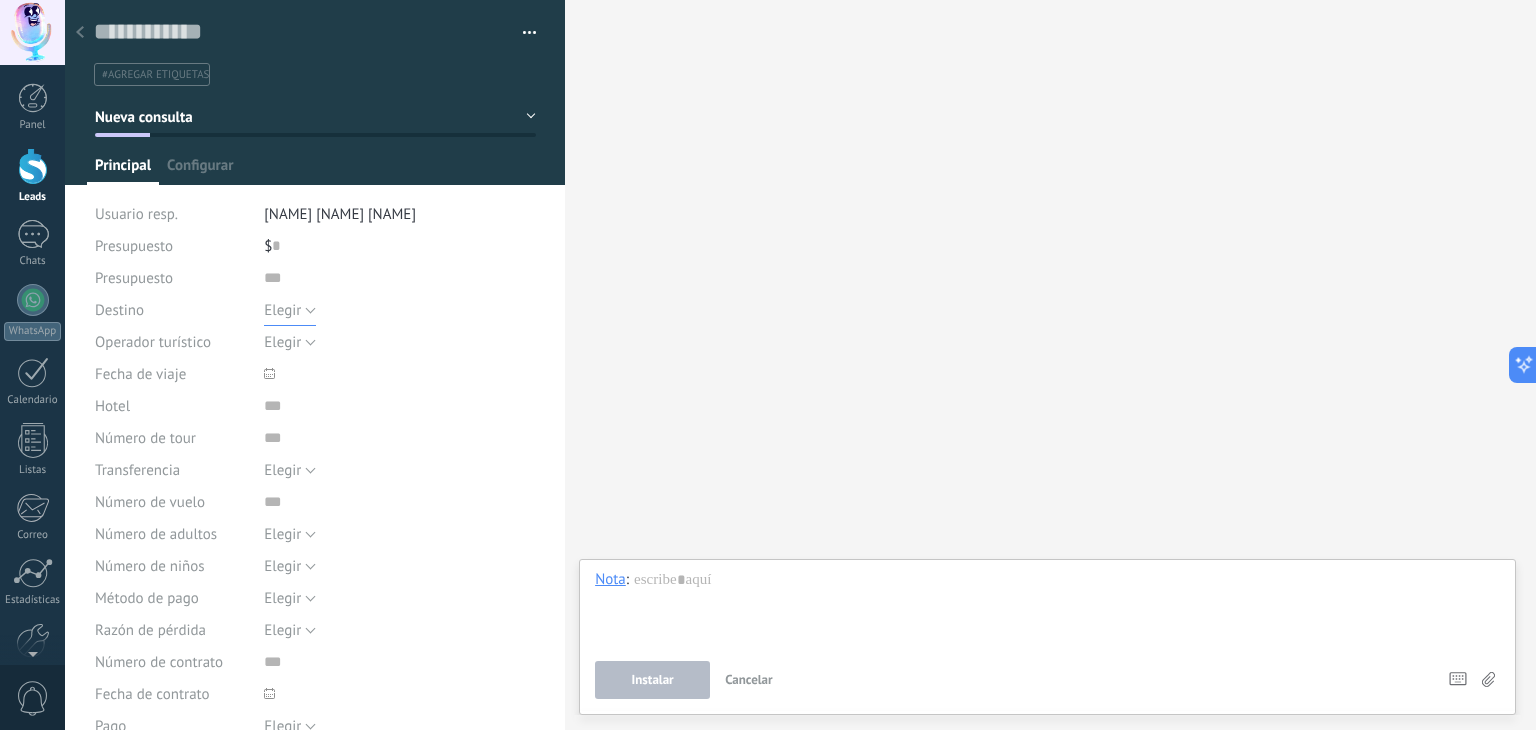 click on "Elegir" at bounding box center [290, 310] 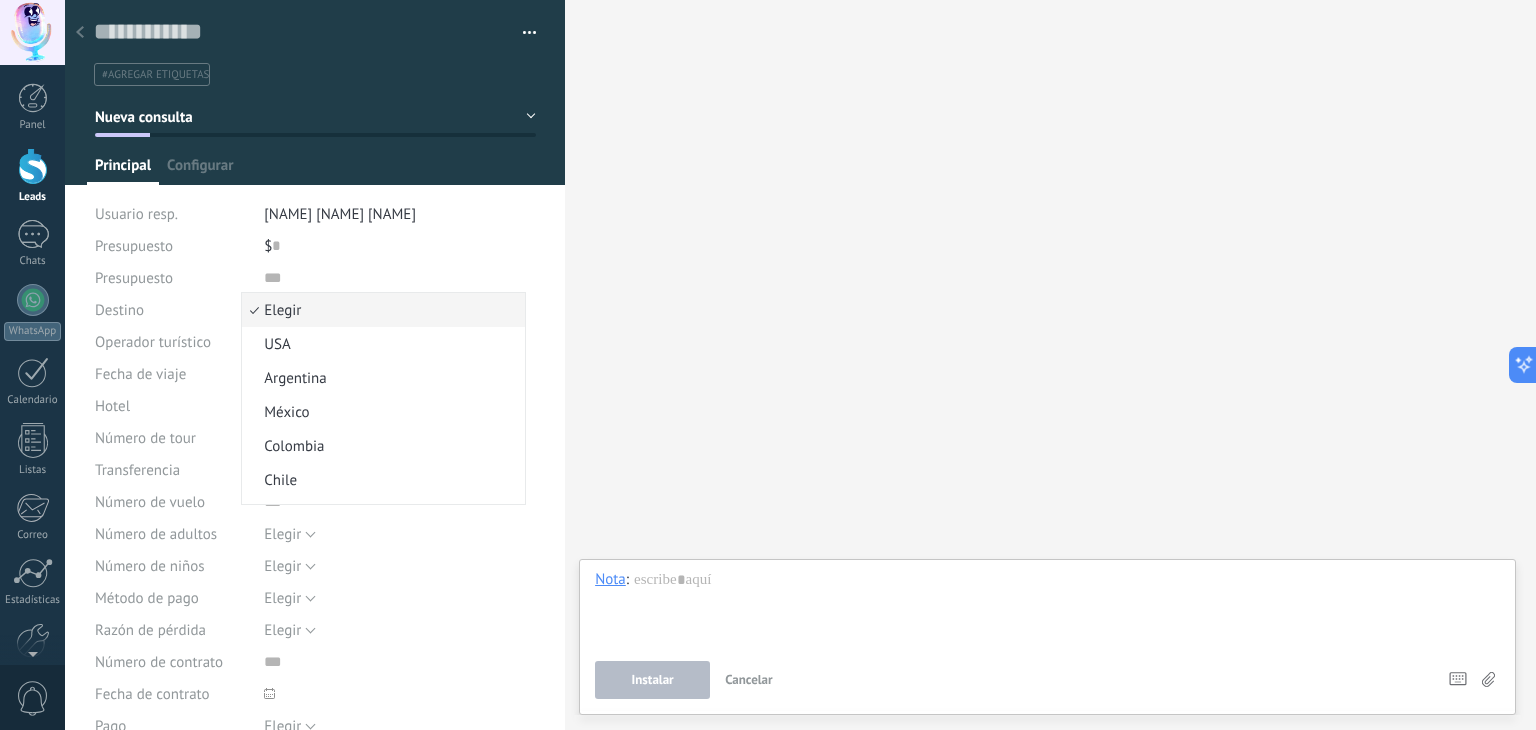 click on "Guardar y crear
Administrar etiquetas
#agregar etiquetas" at bounding box center [315, 396] 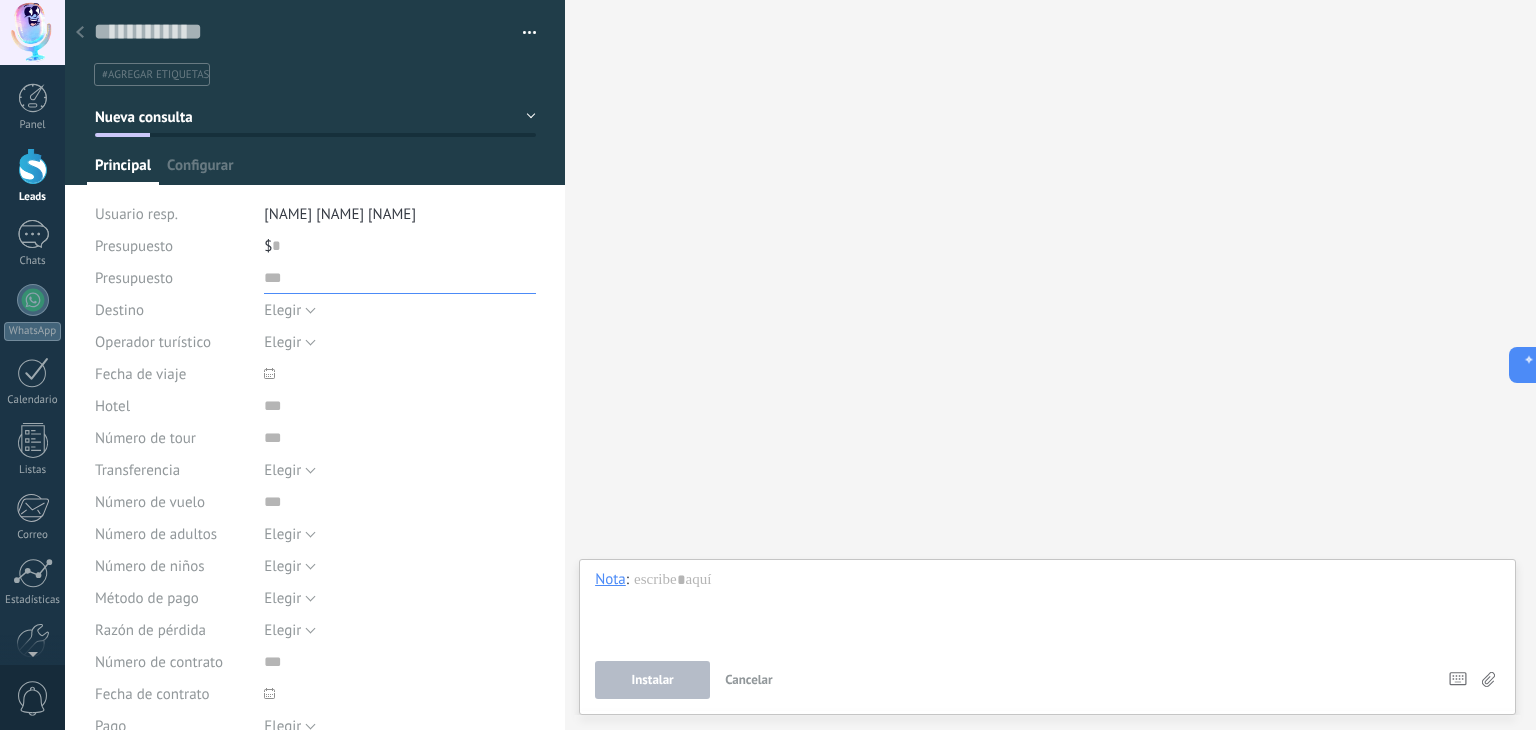 click at bounding box center [400, 278] 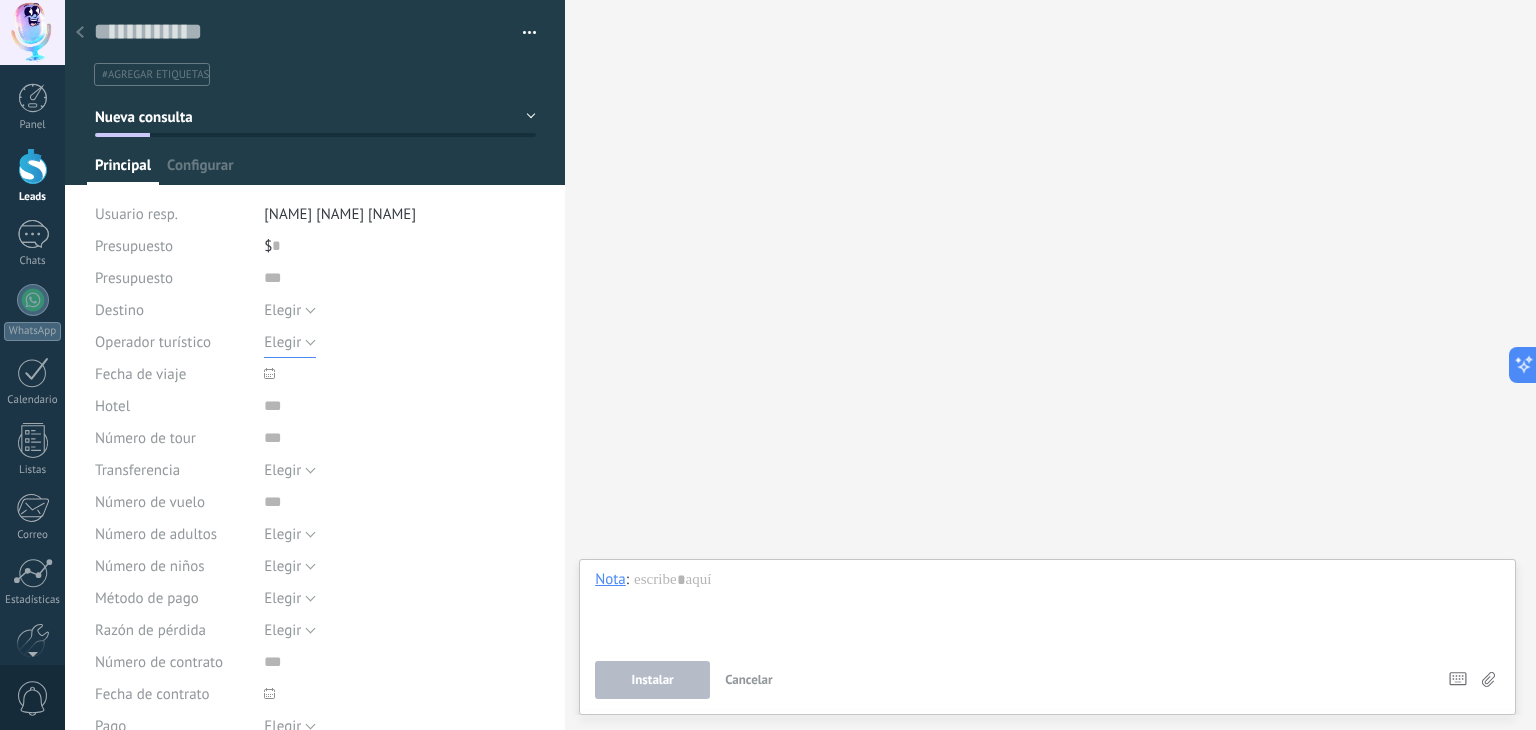 click on "Elegir" at bounding box center [290, 342] 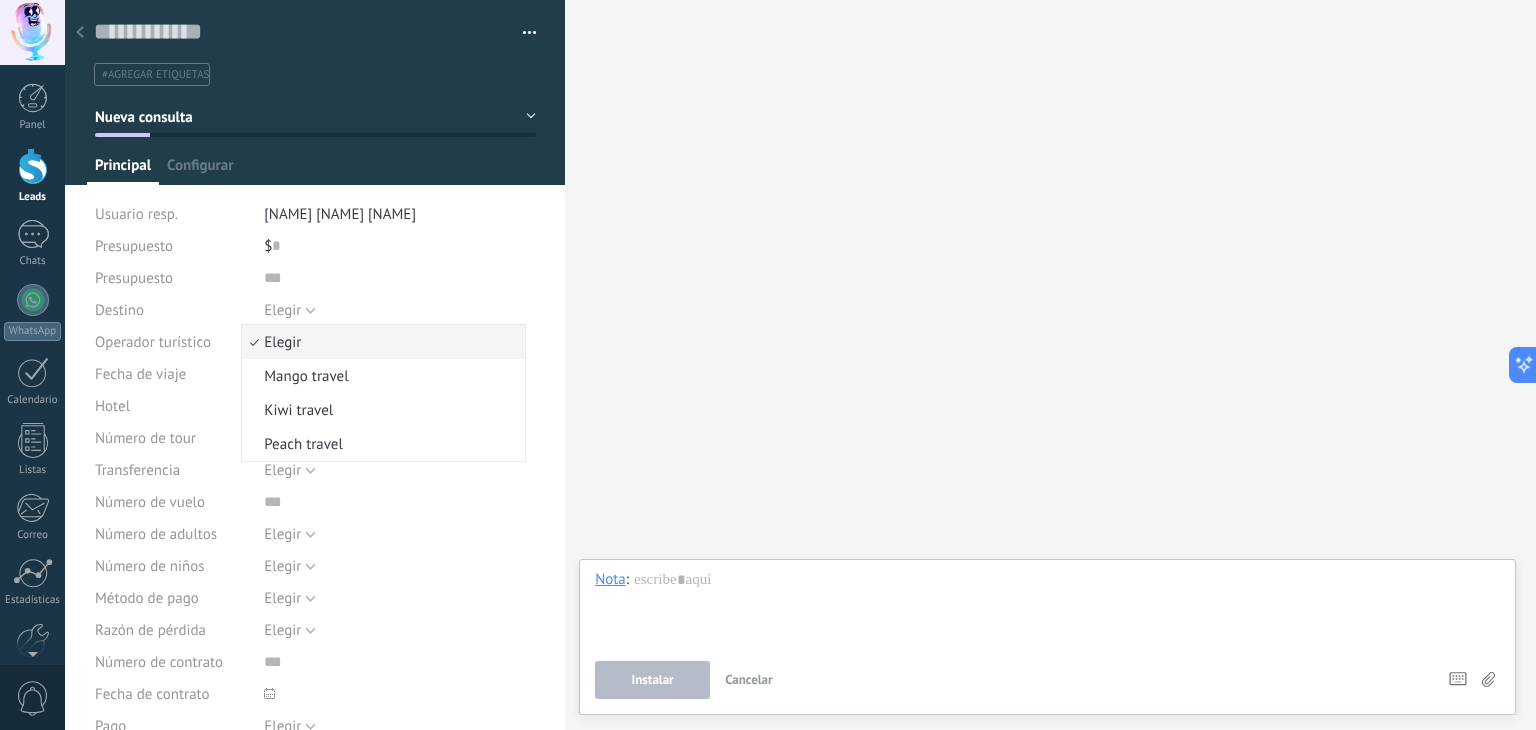 click on "Buscar Carga más Participantes:  0 Agregar usuario" at bounding box center [1050, 365] 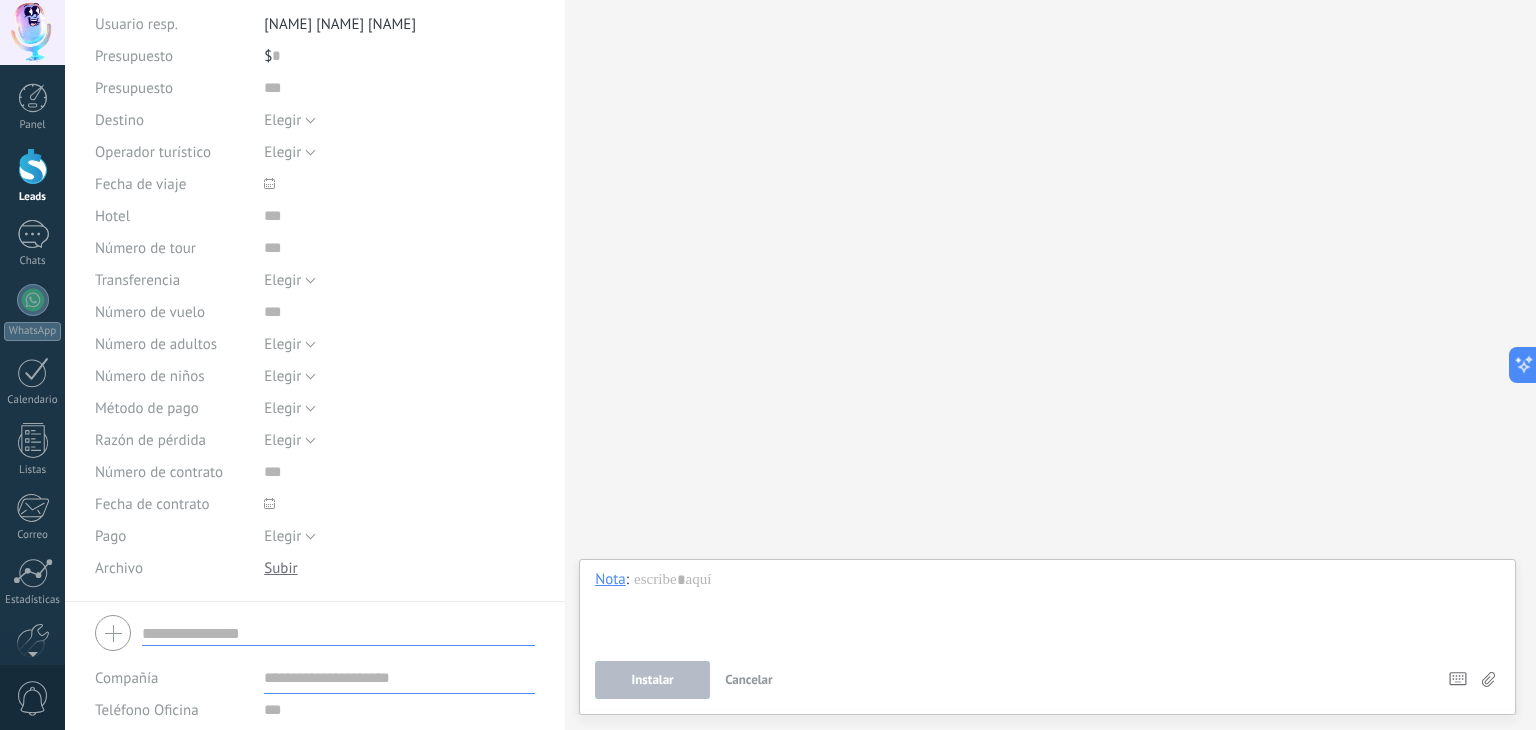scroll, scrollTop: 200, scrollLeft: 0, axis: vertical 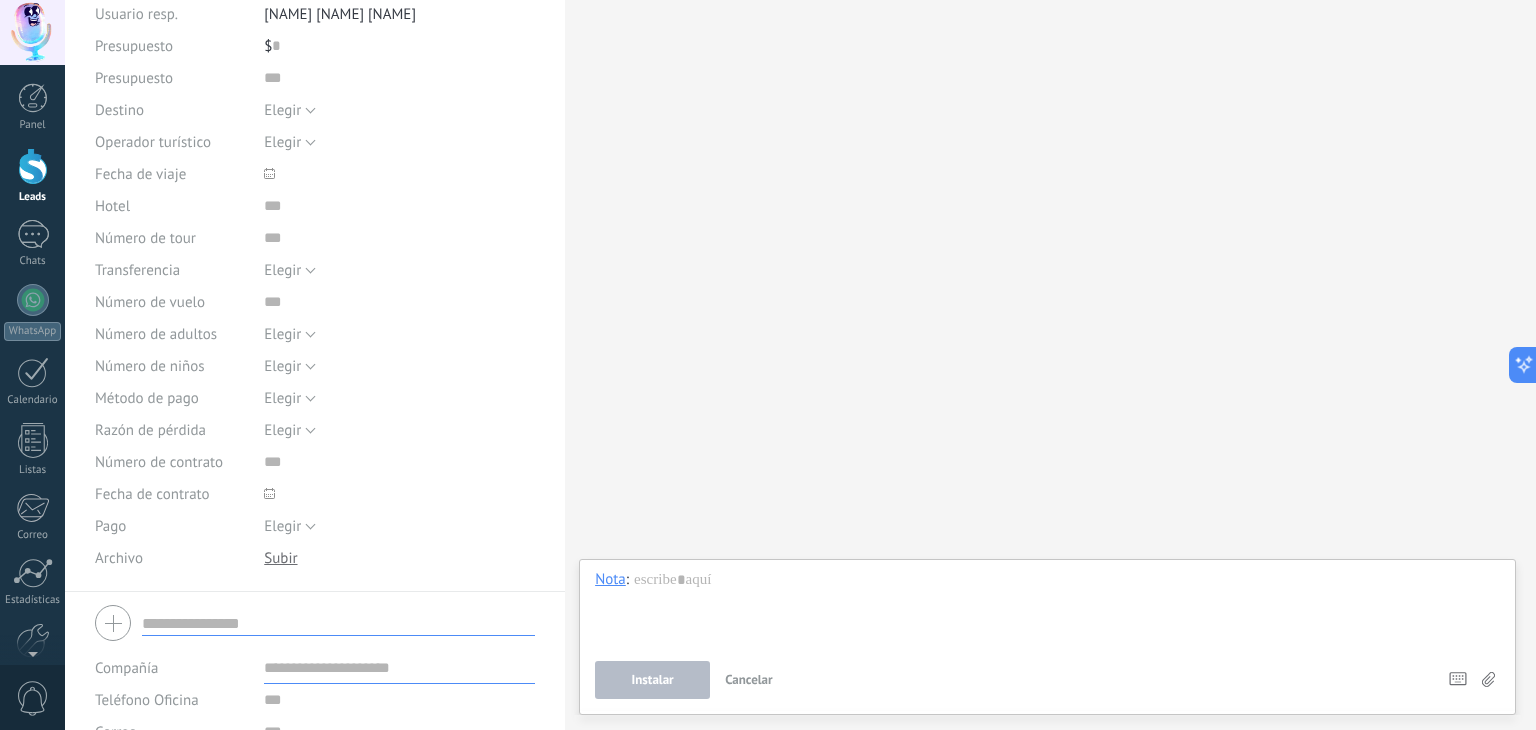 click on "Buscar Carga más Participantes:  0 Agregar usuario" at bounding box center (1050, 365) 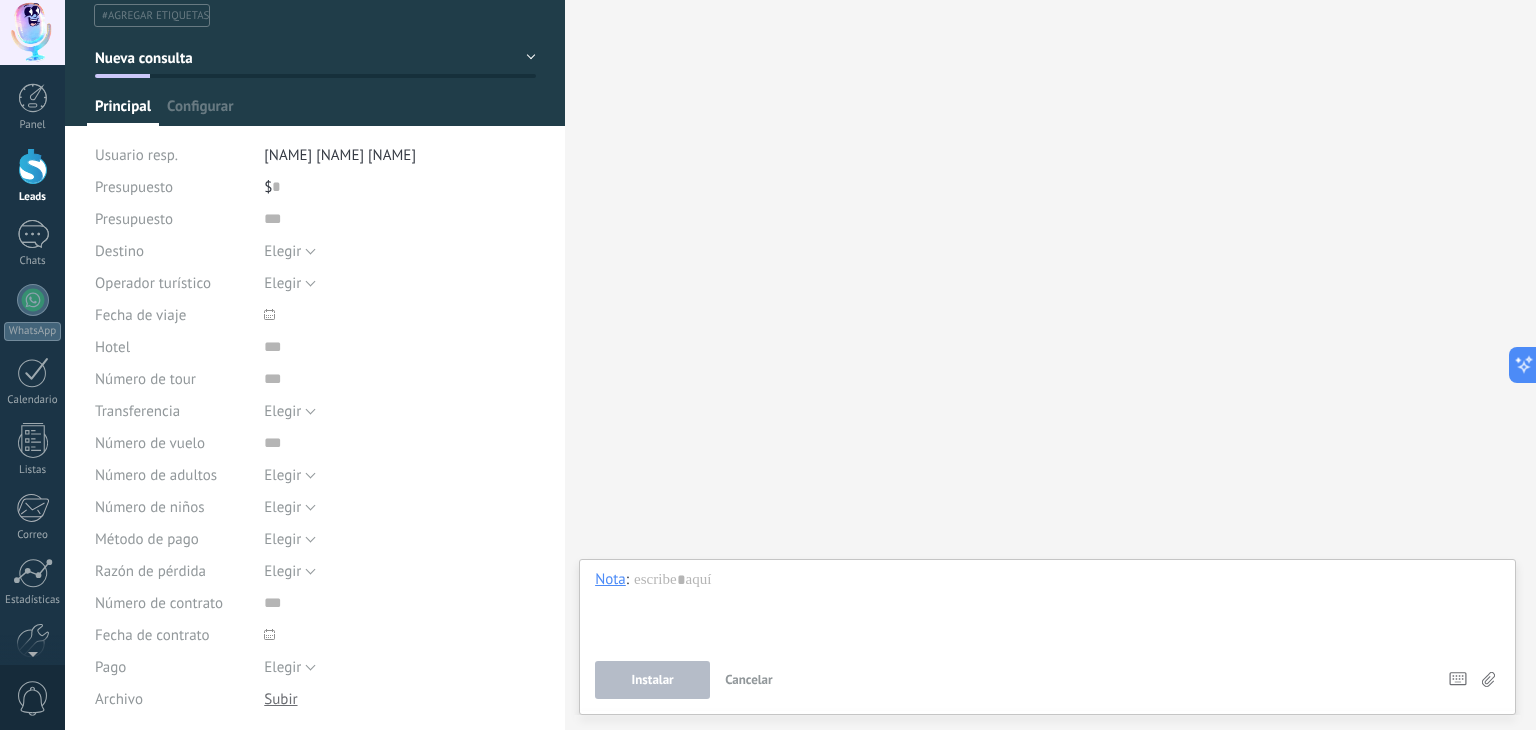 scroll, scrollTop: 0, scrollLeft: 0, axis: both 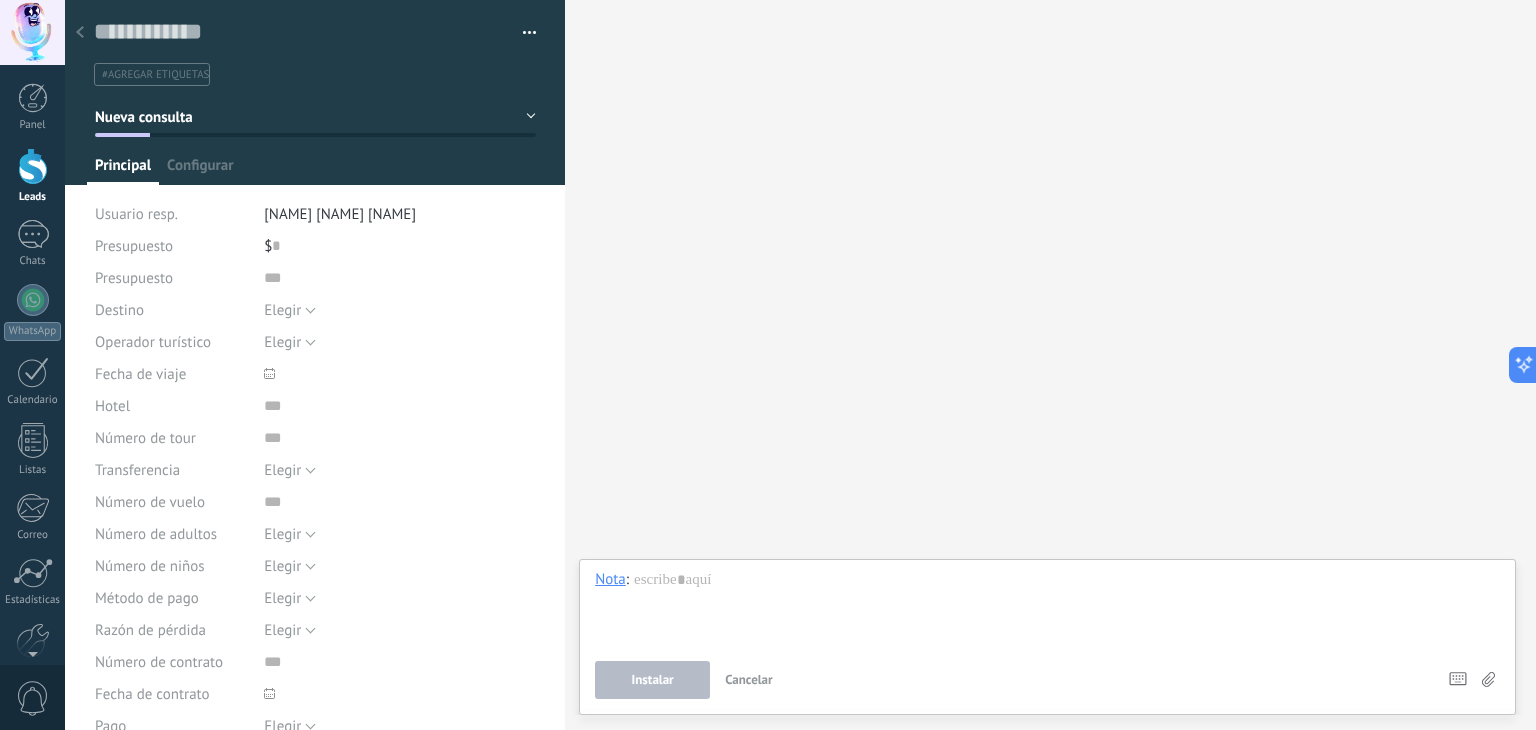 click on "Leads" at bounding box center (33, 197) 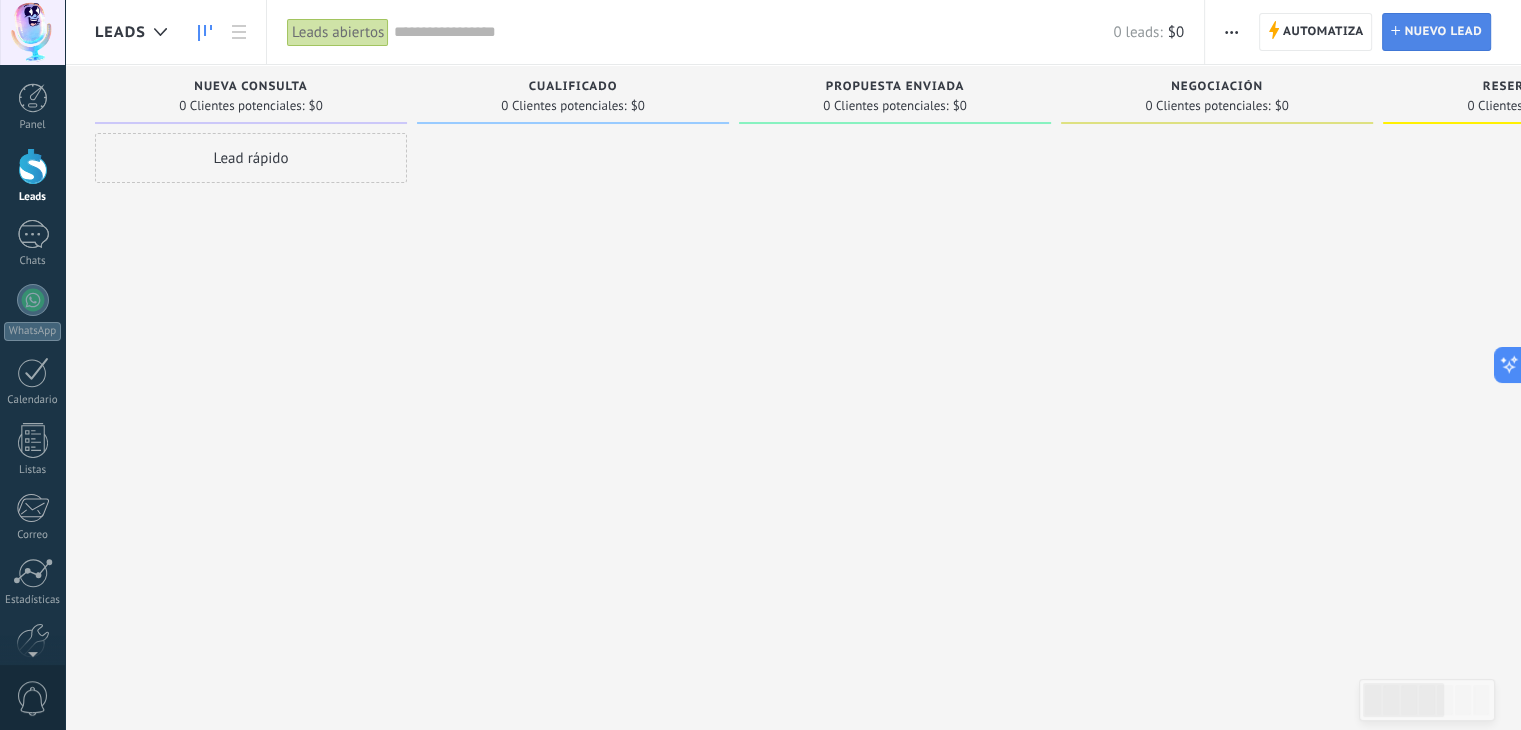 click on "Nuevo lead" at bounding box center (1443, 32) 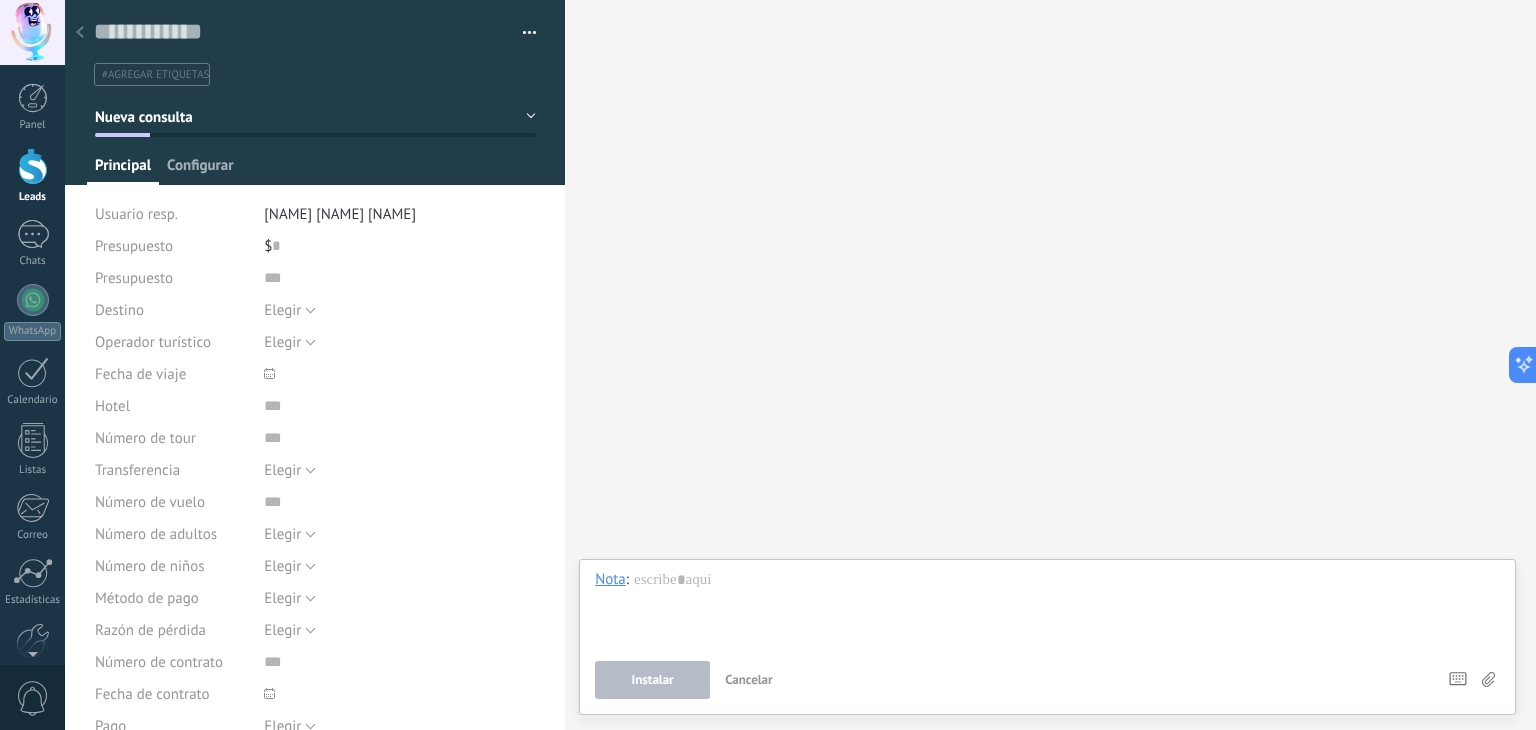 click on "Configurar" at bounding box center [200, 170] 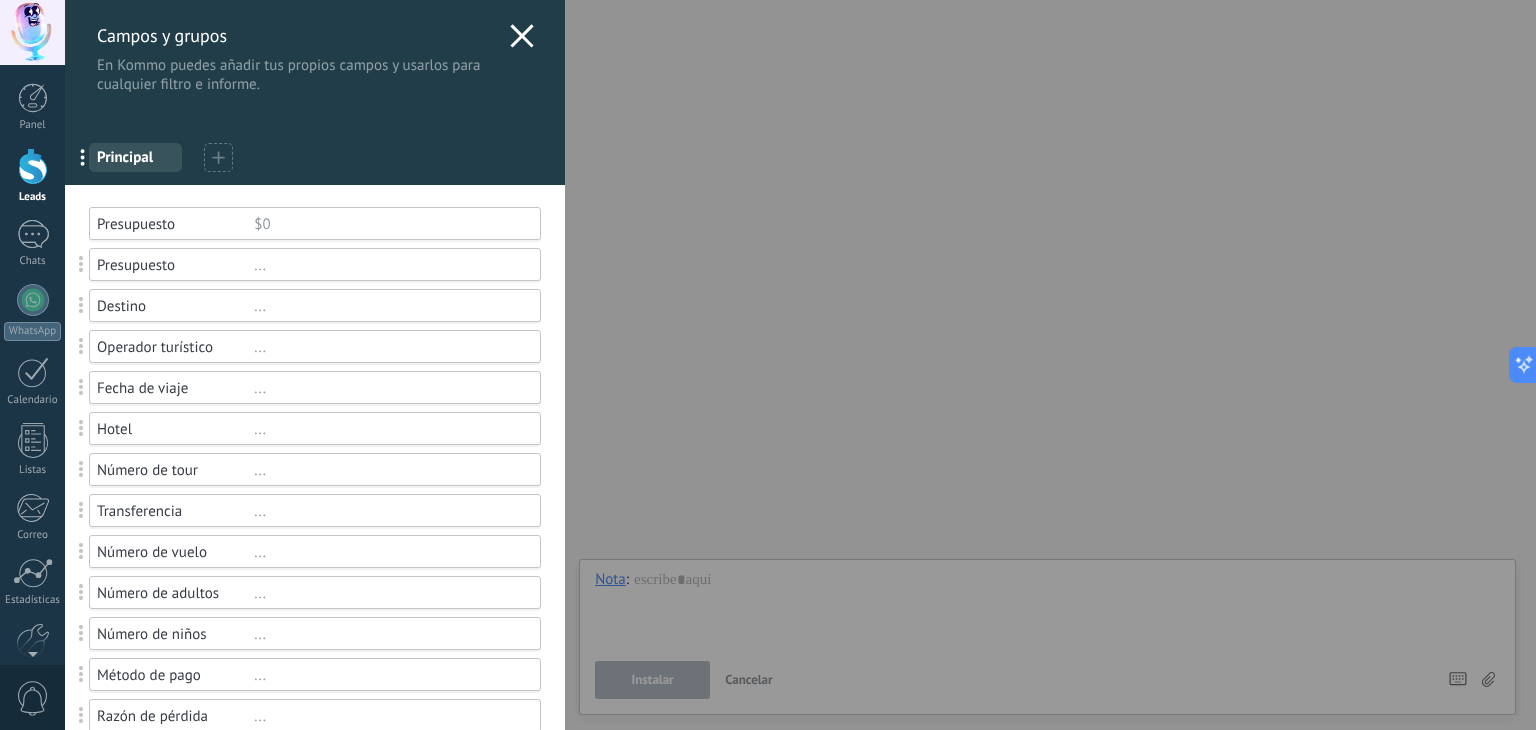 click on "Principal" at bounding box center [135, 157] 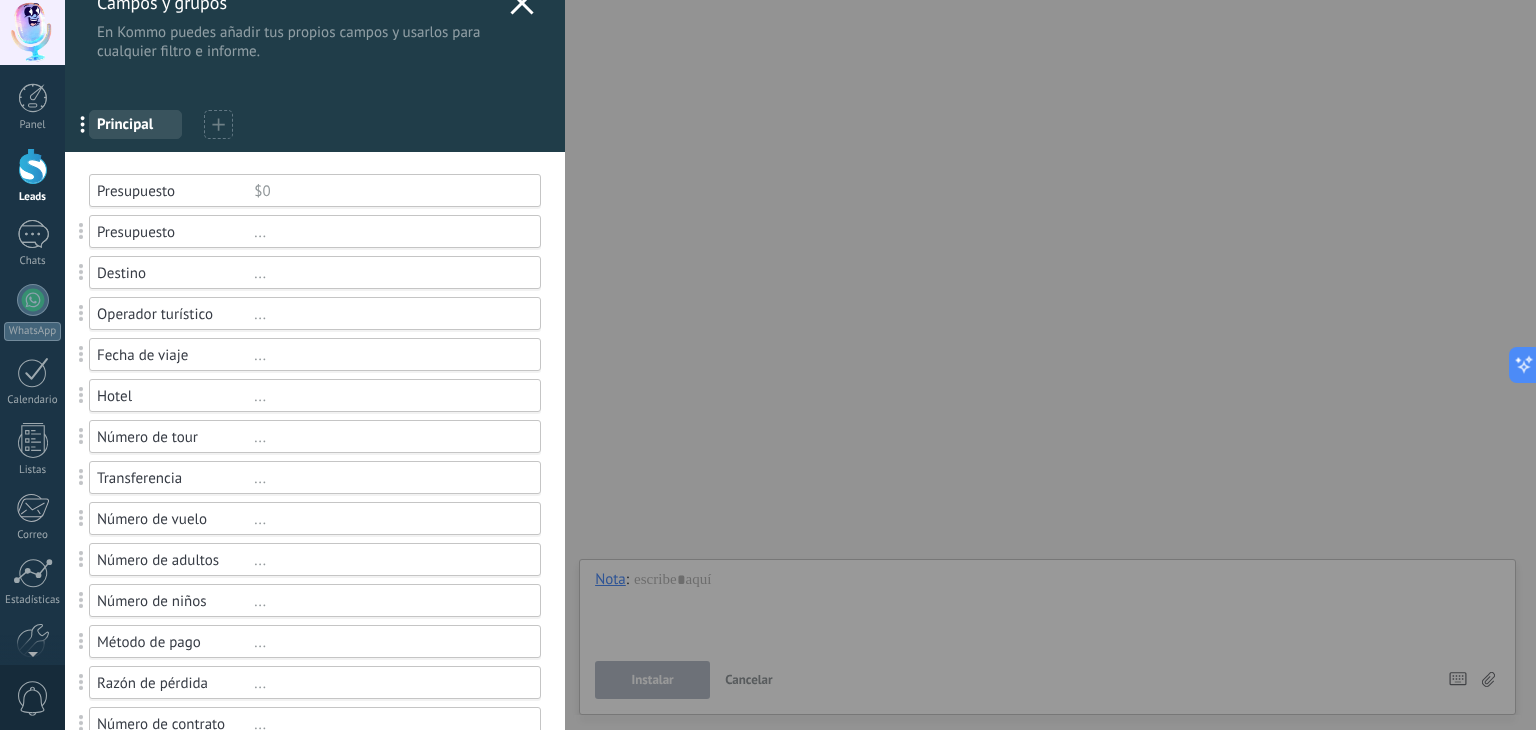 scroll, scrollTop: 0, scrollLeft: 0, axis: both 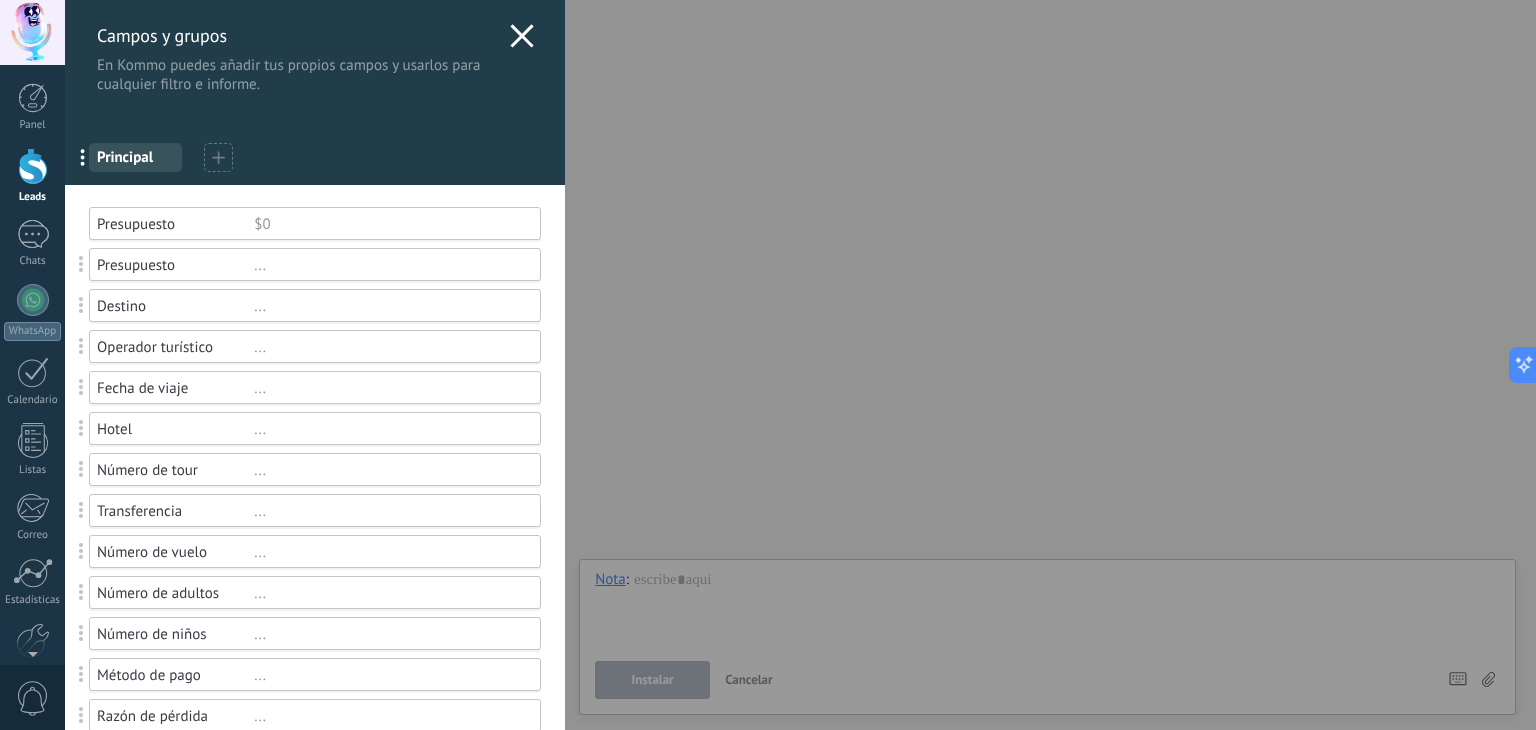 click 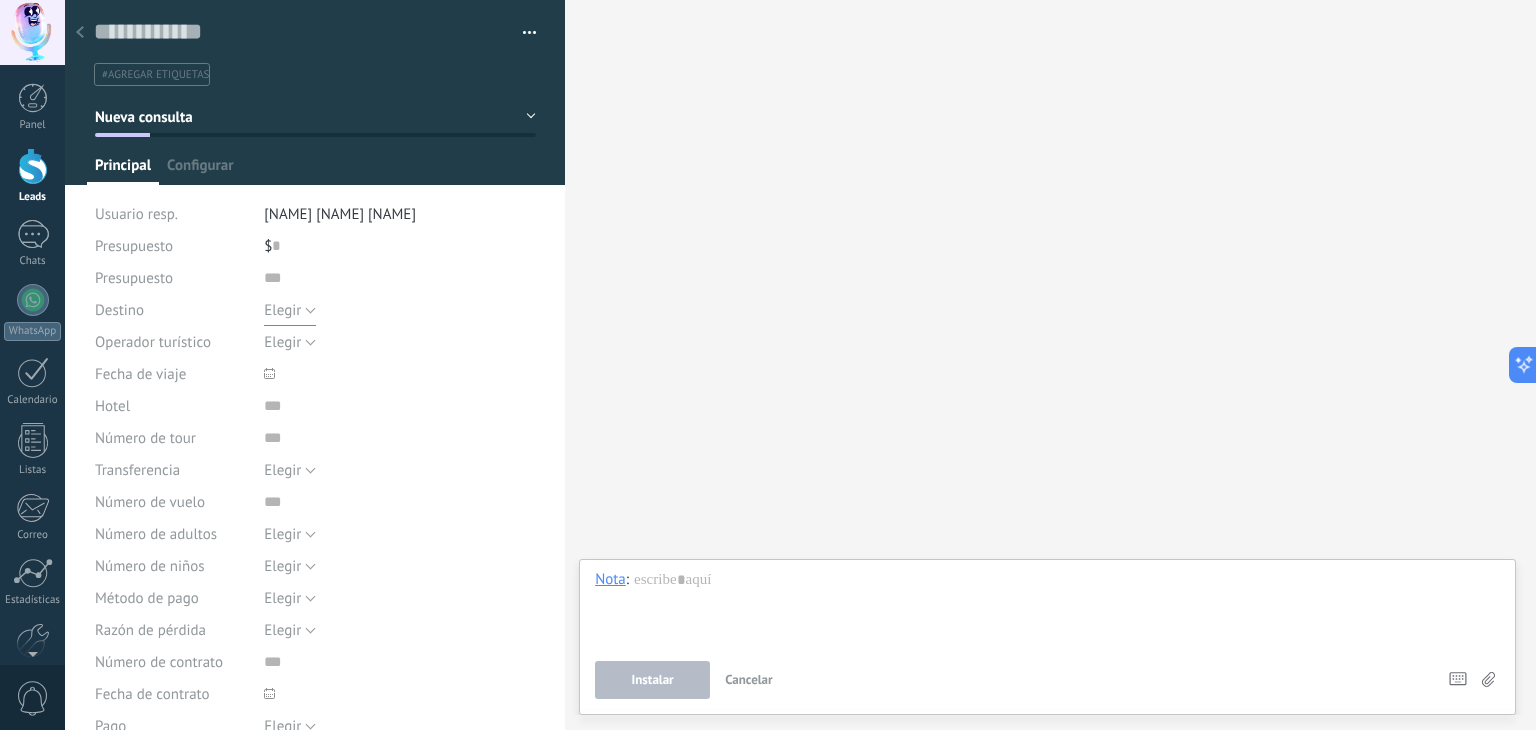 click on "Elegir" at bounding box center (282, 310) 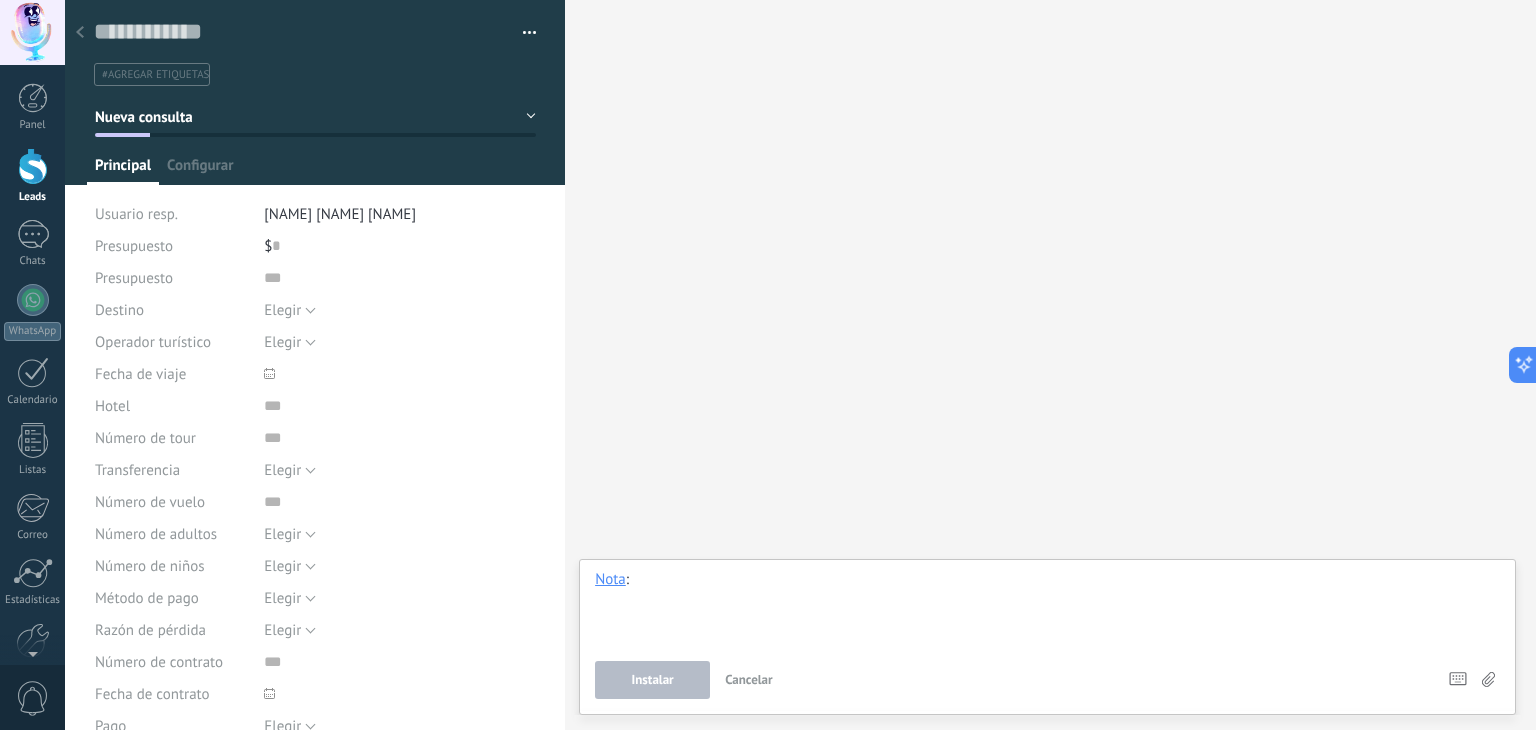 click on "Chat Correo Nota Tarea Nota : Instalar Cancelar Atajos – seleccionar acción – insertar valor del campo Kommo AI Beta Corregir gramática y ortografía Hacerlo profesional Hacerlo amistoso Hacerlo ingenioso Hacerlo más largo Hacerlo más corto Simplificarlo" at bounding box center [1047, 637] 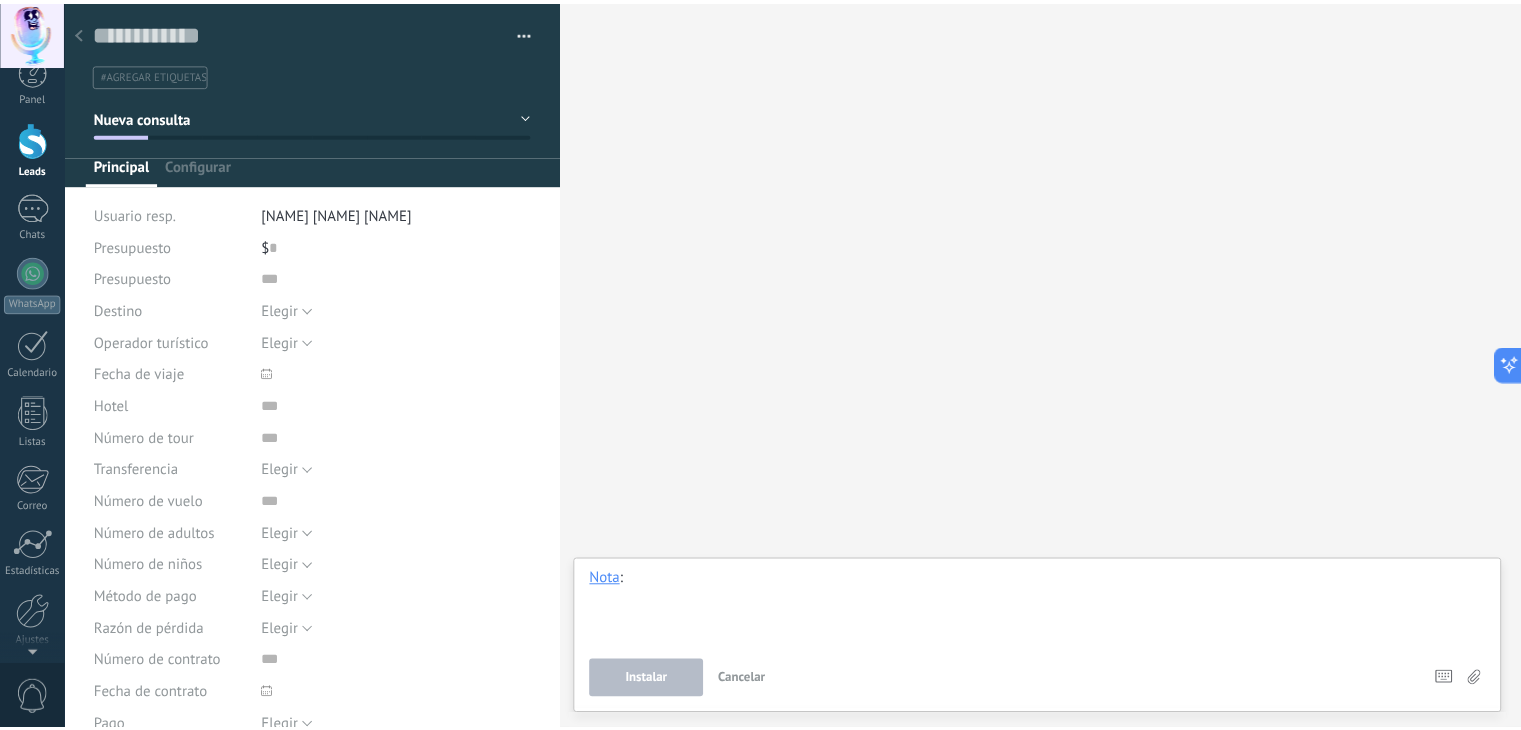 scroll, scrollTop: 0, scrollLeft: 0, axis: both 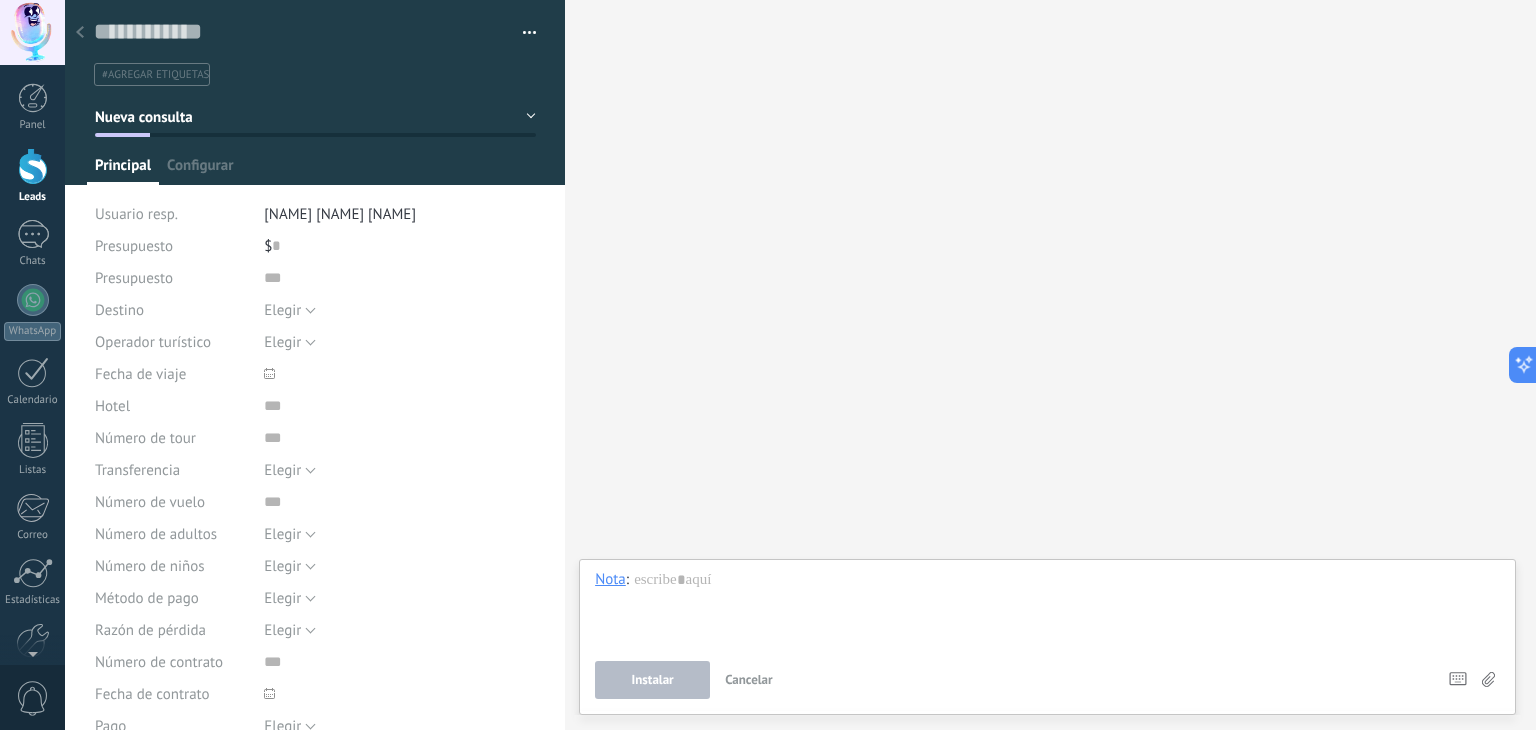 click at bounding box center (33, 166) 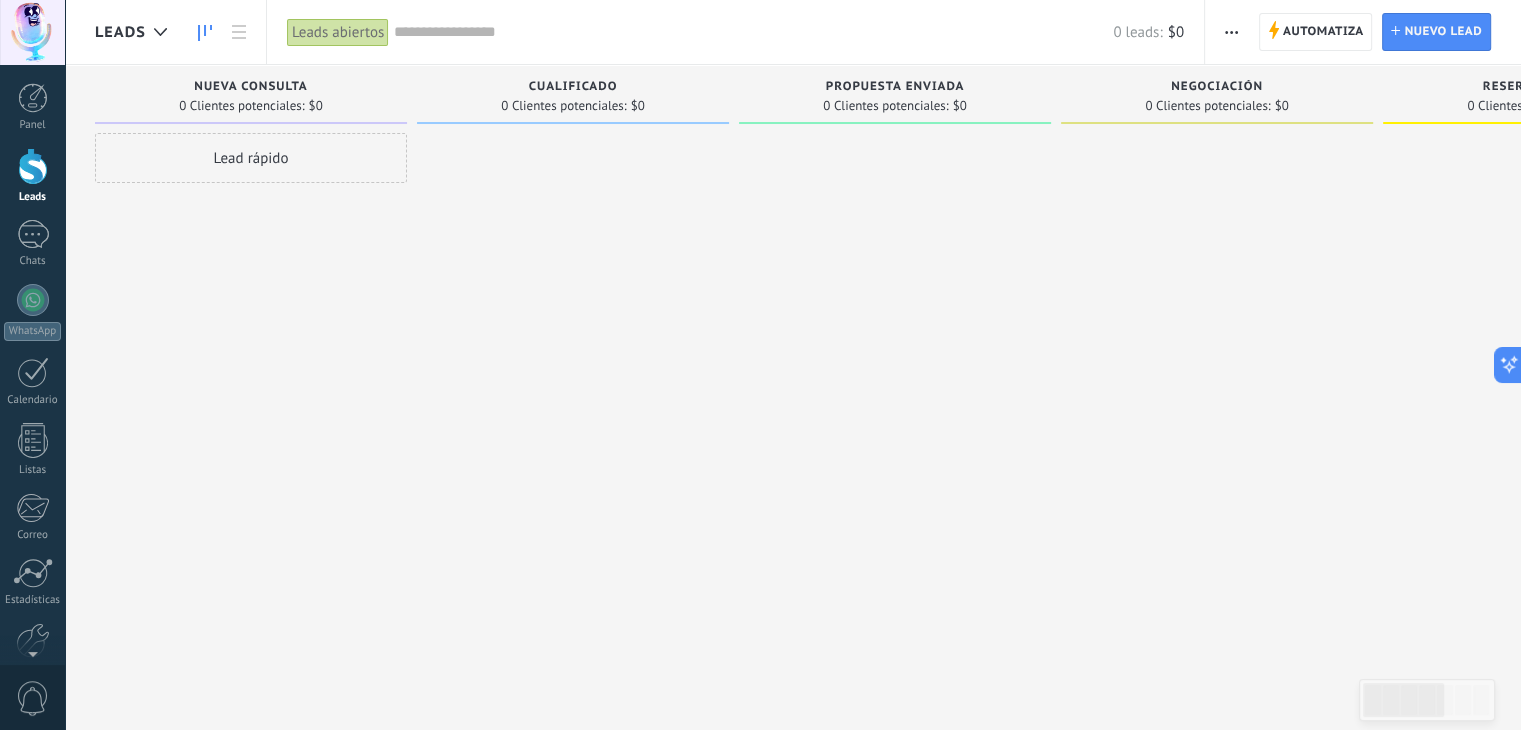 click on "Propuesta enviada" at bounding box center (895, 87) 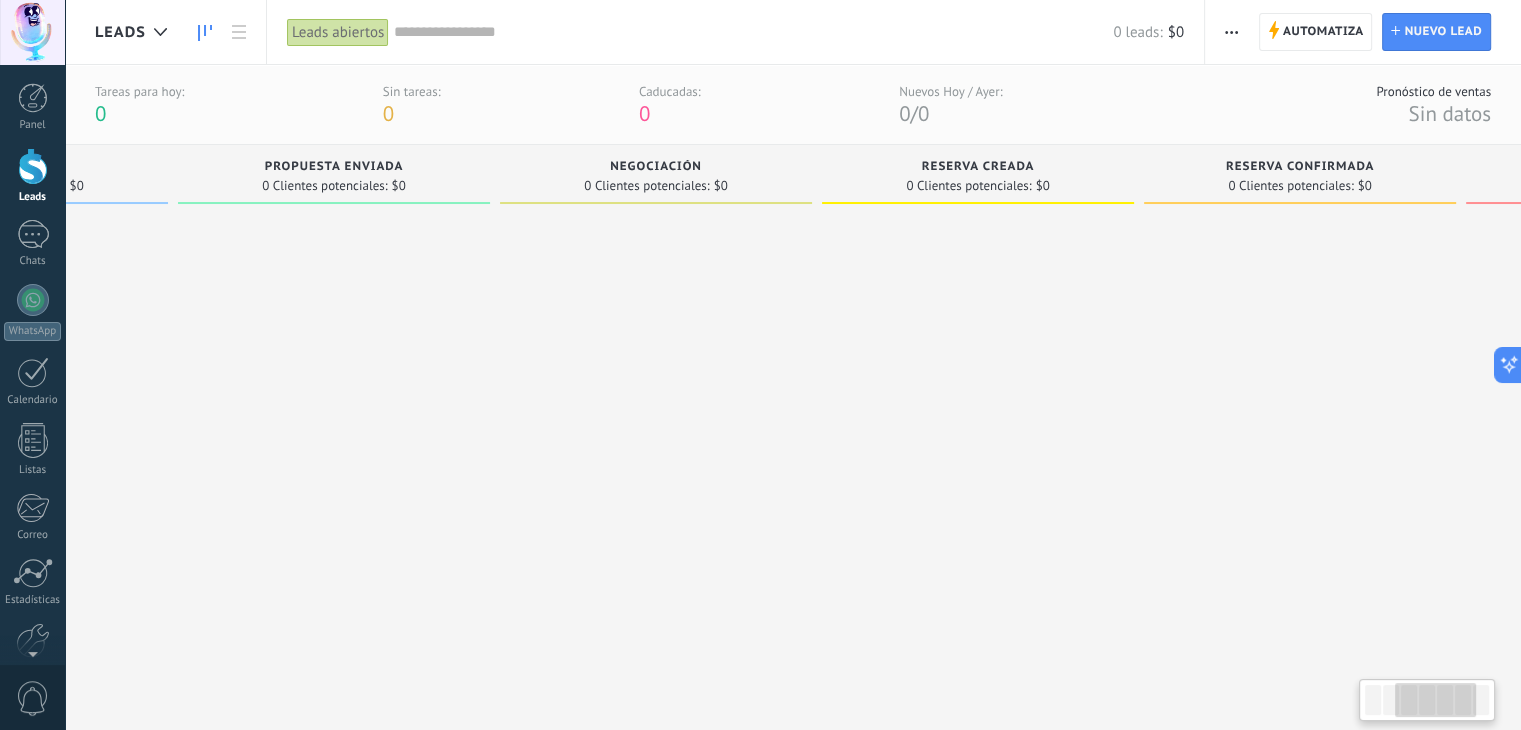 drag, startPoint x: 1275, startPoint y: 324, endPoint x: 893, endPoint y: 268, distance: 386.0829 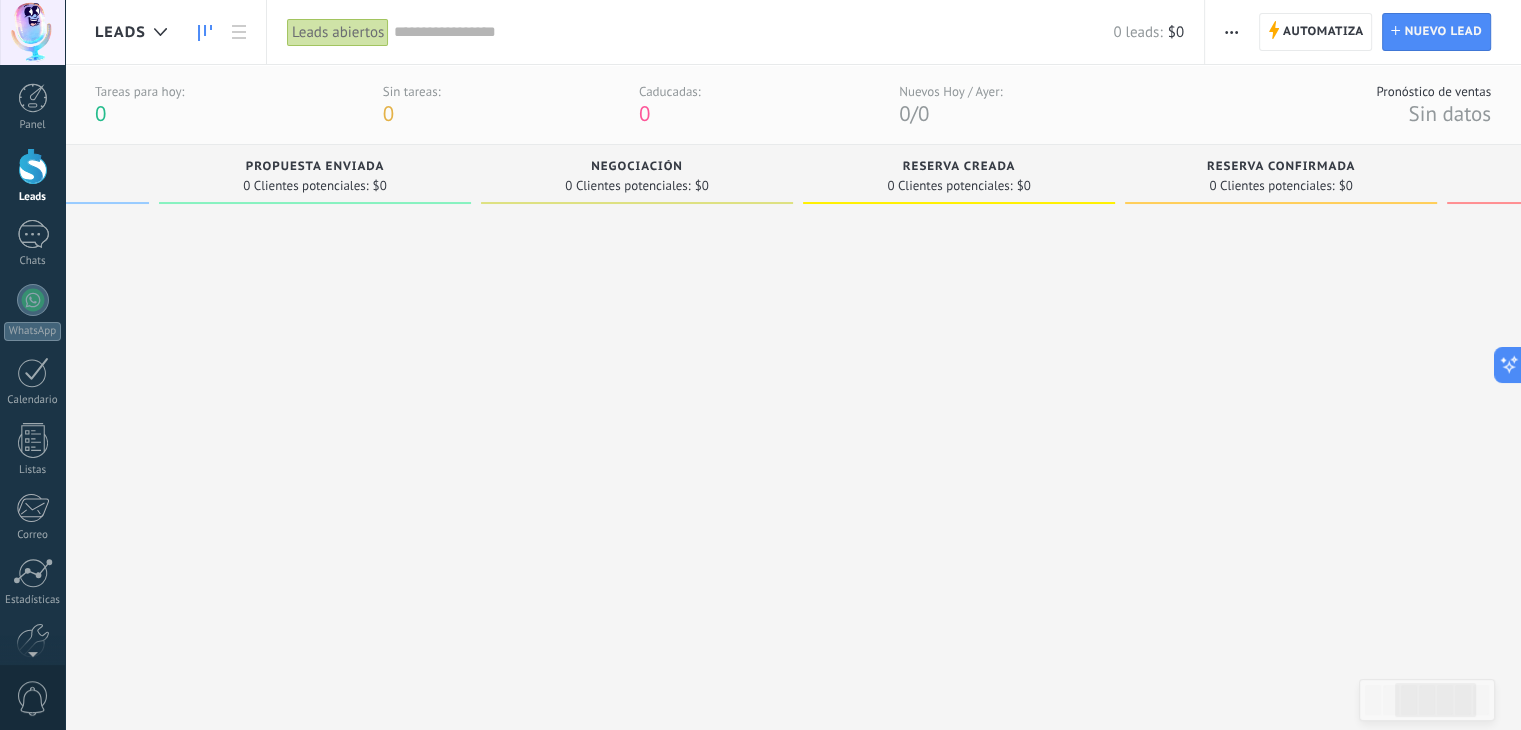 scroll, scrollTop: 0, scrollLeft: 848, axis: horizontal 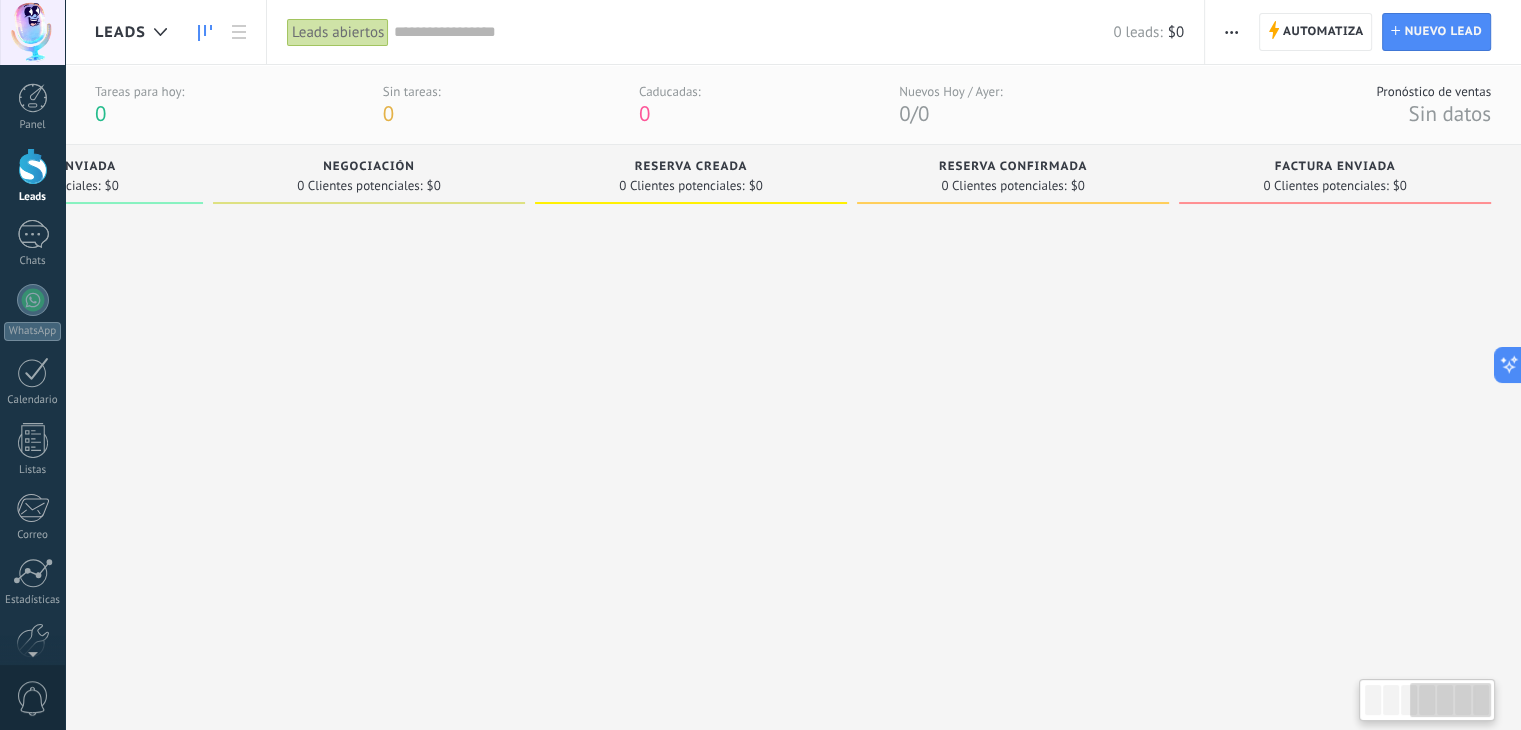 drag, startPoint x: 1184, startPoint y: 386, endPoint x: 872, endPoint y: 395, distance: 312.1298 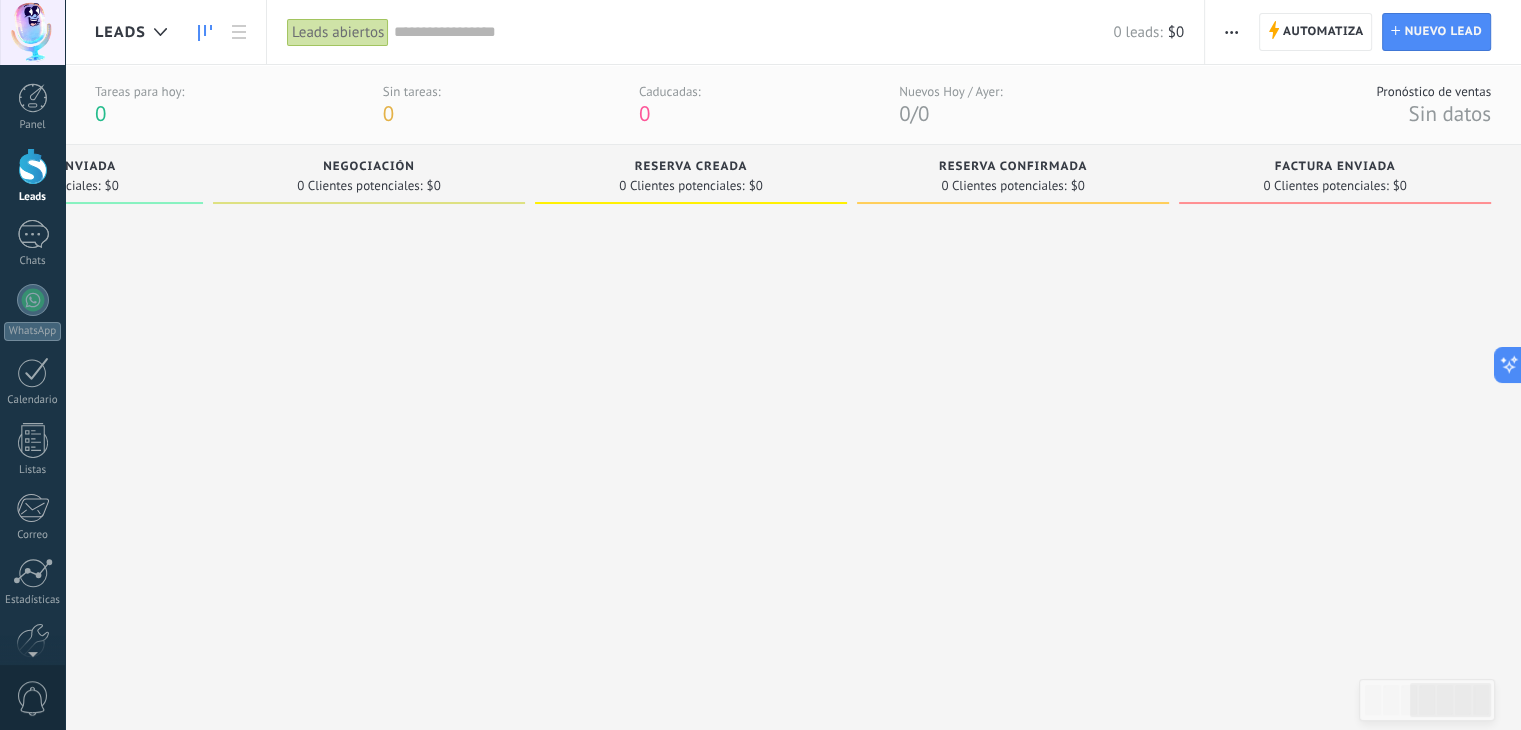 drag, startPoint x: 1030, startPoint y: 363, endPoint x: 953, endPoint y: 373, distance: 77.64664 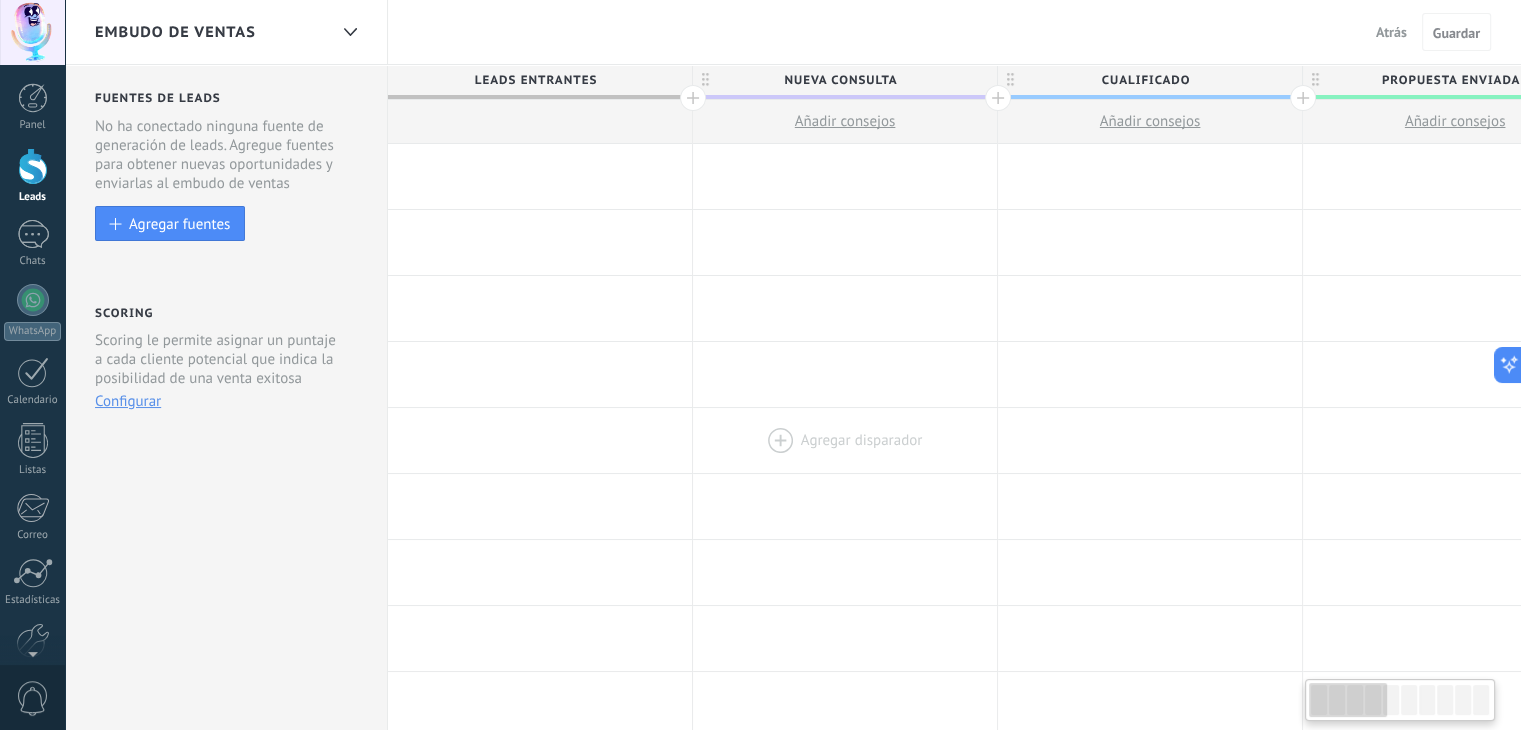 click on "**********" at bounding box center (1913, 837) 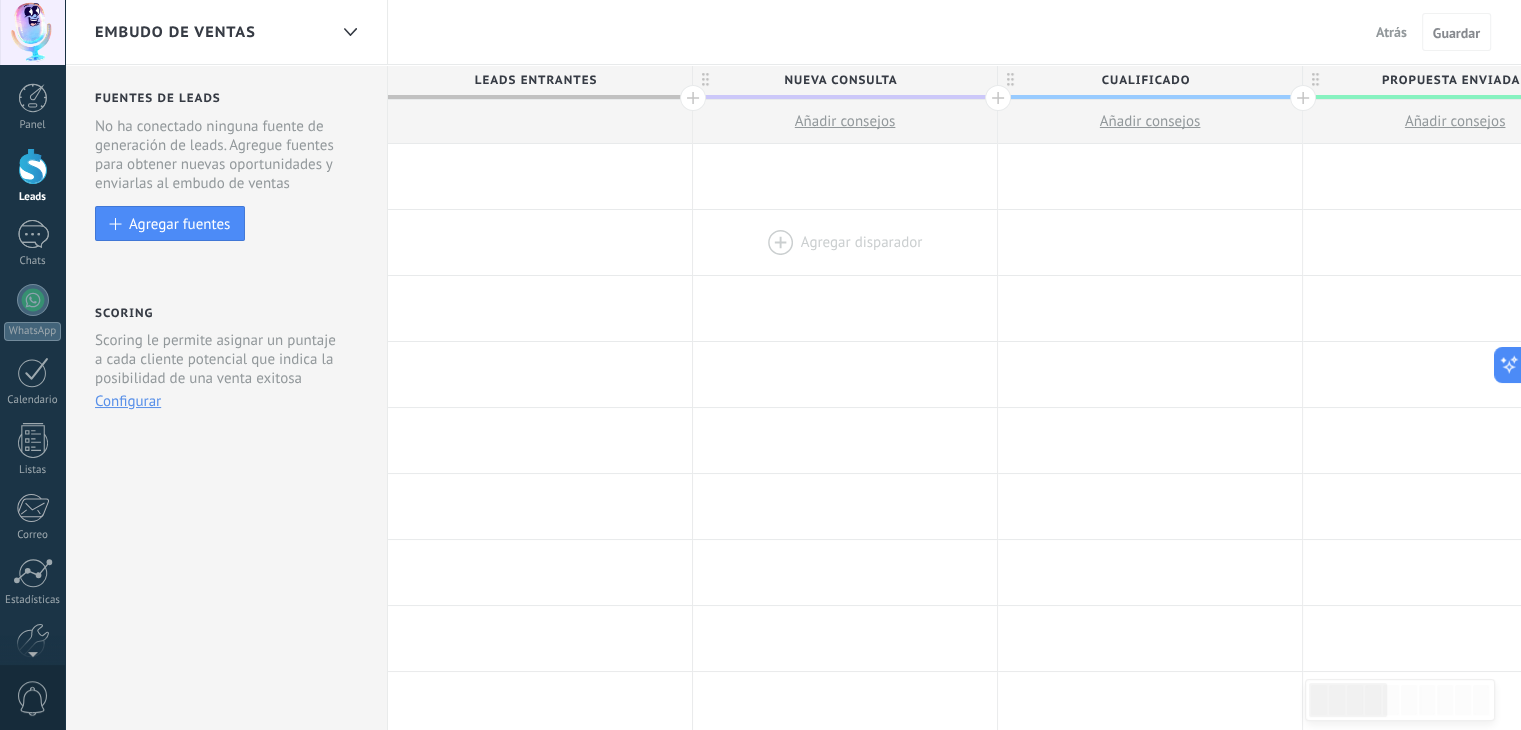 click at bounding box center (845, 242) 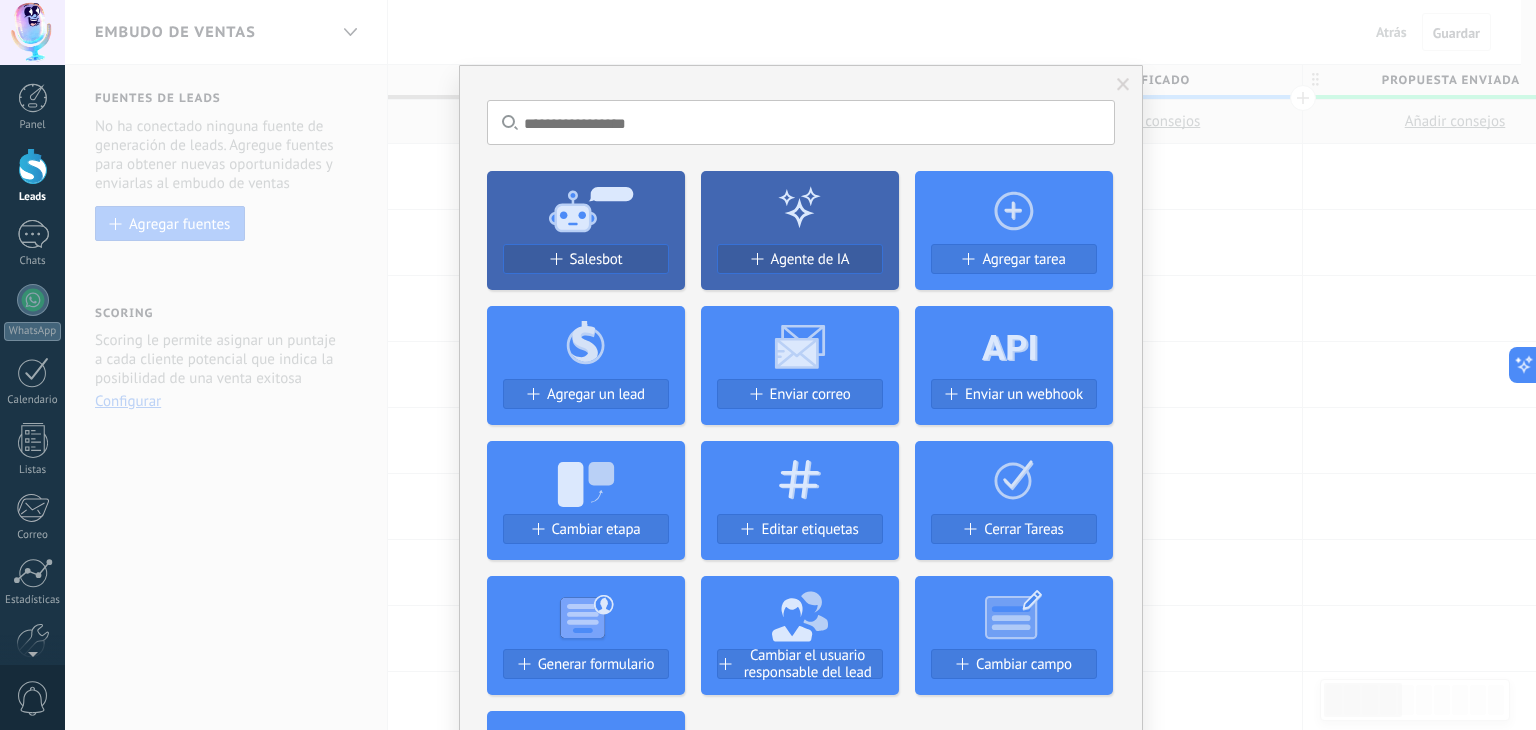 click on "No hay resultados Salesbot Agente de IA Agregar tarea Agregar un lead Enviar correo Enviar un webhook Cambiar etapa Editar etiquetas Cerrar Tareas Generar formulario Cambiar el usuario responsable del lead Cambiar campo Borrar archivos Widgets Google Analytics Connect your Google Analytics account and create custom Google Analytics Instalar AdWords Conecte su cuenta publicitaria y configure la publicidad en Google Autorizar Meta Conversions API Sincroniza tu cuenta Meta para mejorar tus anuncios Conectar Facebook Conecte este módulo y use la publicidad en Facebook Conectar Creditor por CatCode Control de pagos parciales en un lead Instalar Chatter - WA+ChatGPT via Komanda F5 Integración de WhatsApp, Telegram, Avito & VK Instalar Documentos de Google por AMOGURU Documentos de Google por AMOGURU Instalar Distribución Inteligente por AMOGURU Distribución inteligente de leads de amoGURU Instalar Bloque de cambio de estado de AMOGURU Mover leads solo a etapas configuradas. Instalar Whatsapp de YouMessages Zoom" at bounding box center [800, 365] 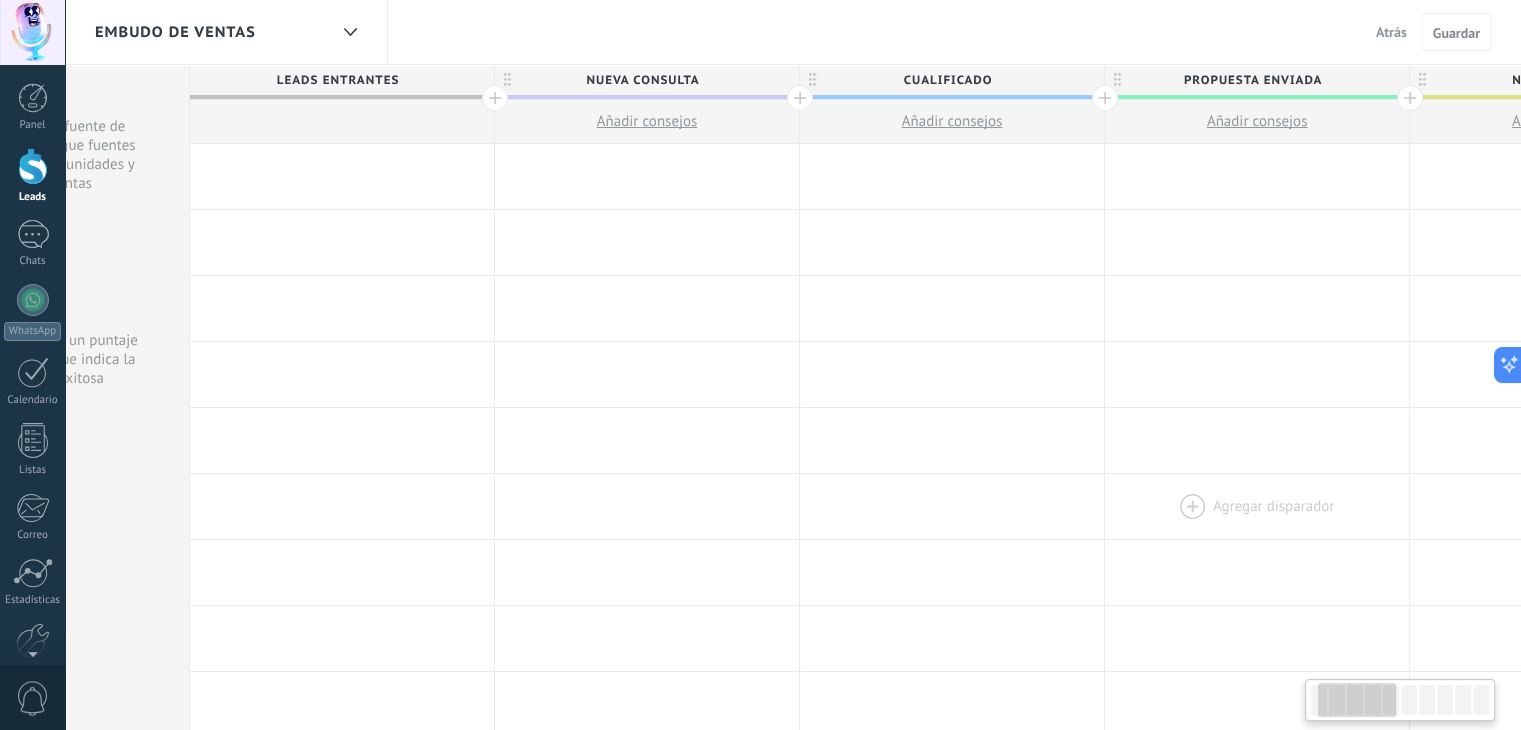 scroll, scrollTop: 0, scrollLeft: 124, axis: horizontal 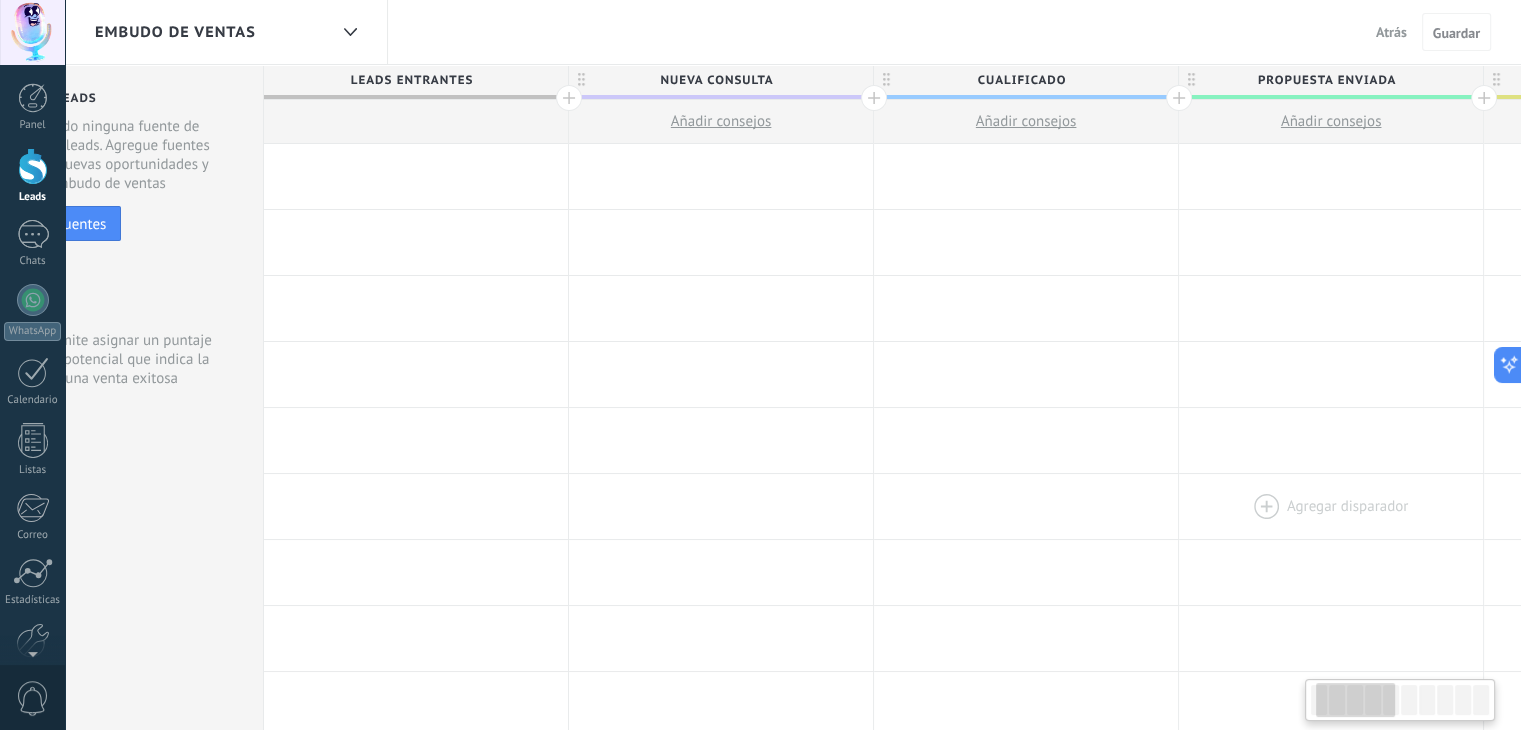 drag, startPoint x: 1026, startPoint y: 507, endPoint x: 1256, endPoint y: 477, distance: 231.94827 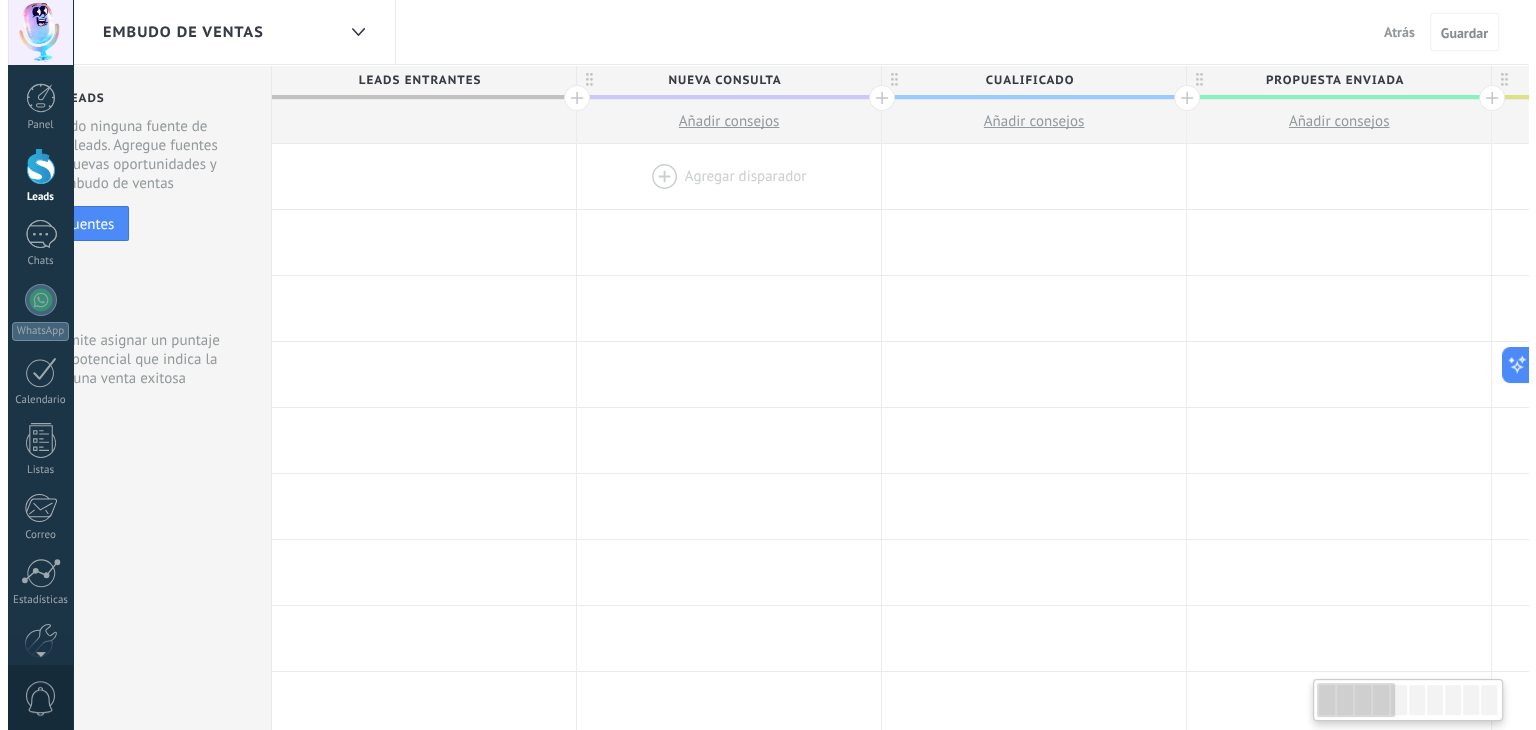 scroll, scrollTop: 0, scrollLeft: 0, axis: both 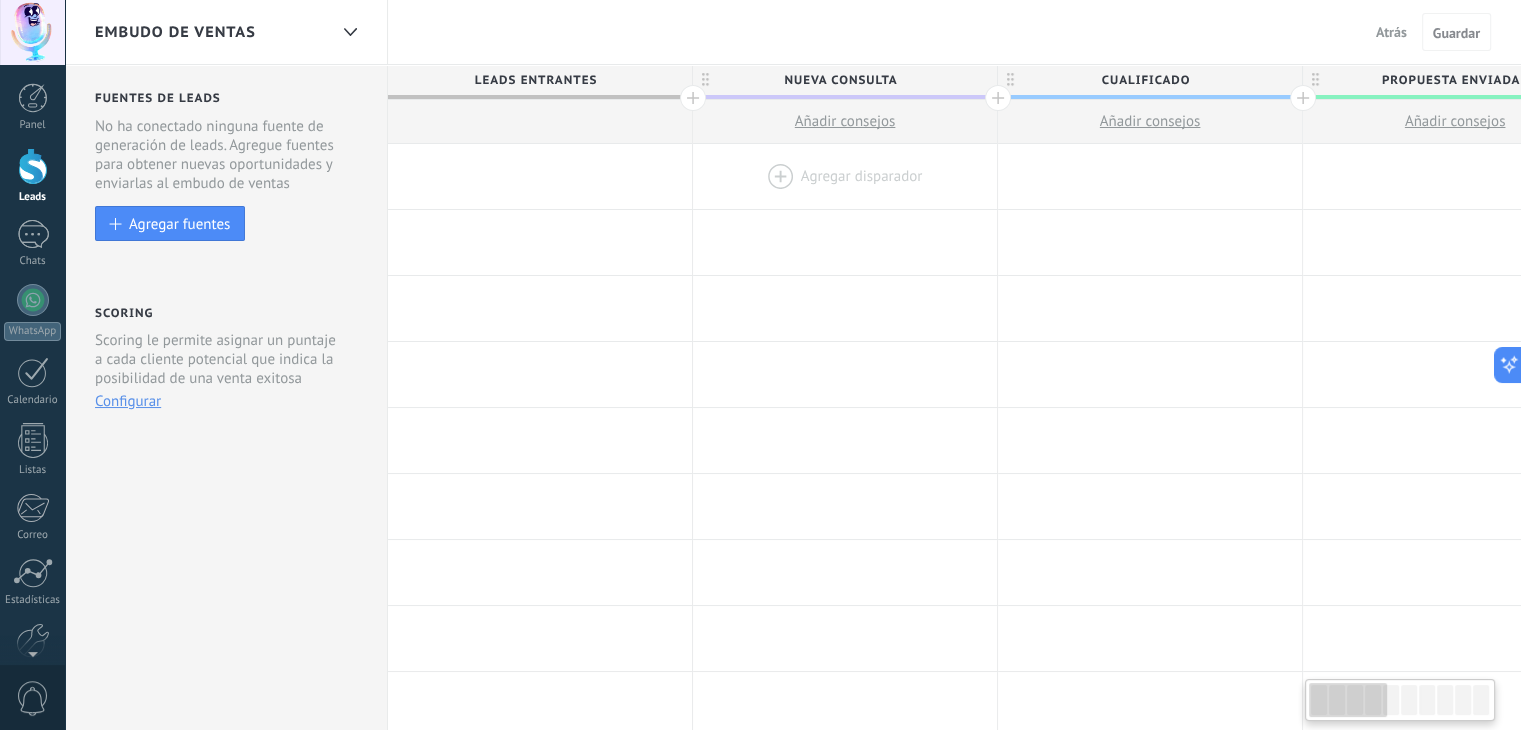 drag, startPoint x: 970, startPoint y: 232, endPoint x: 939, endPoint y: 153, distance: 84.8646 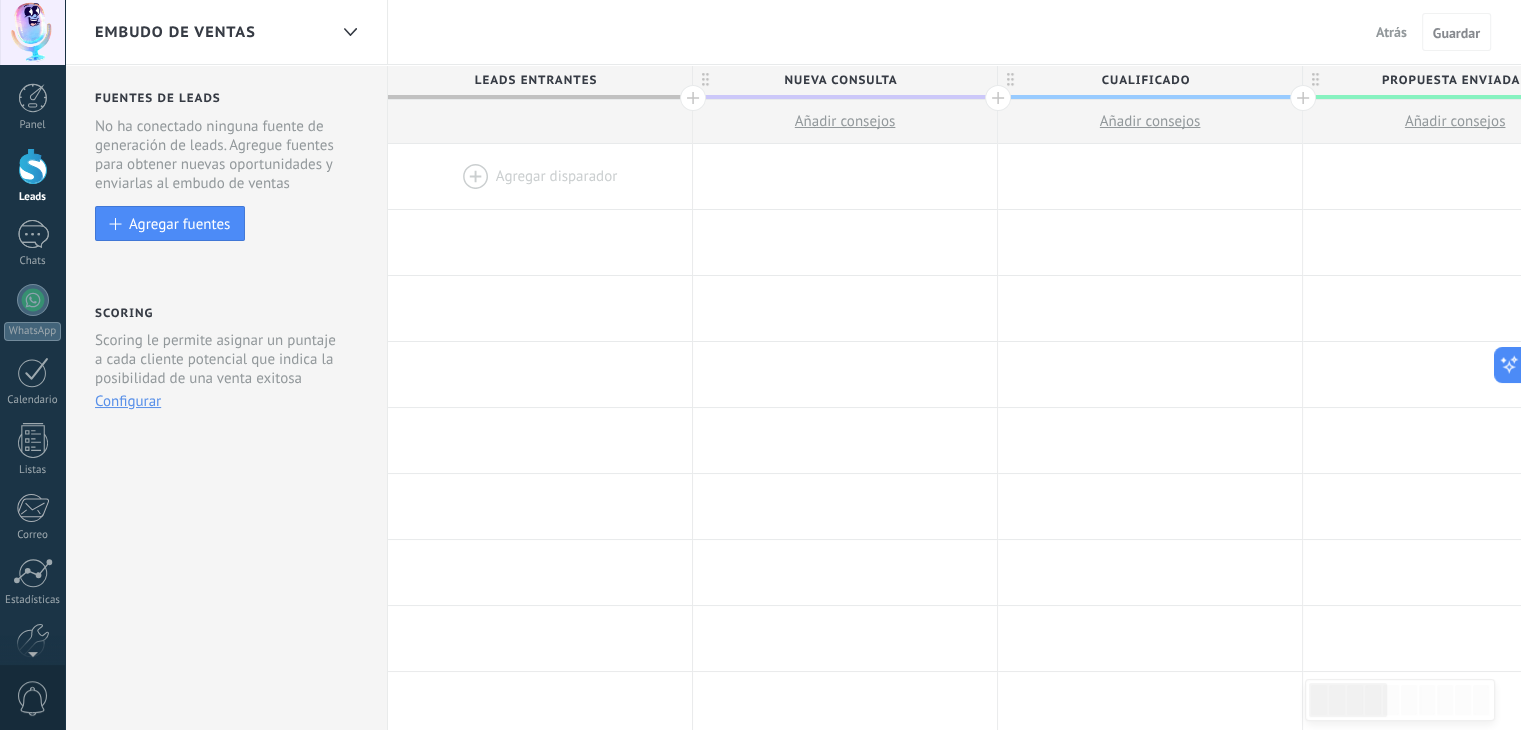 click on "Añadir consejos" at bounding box center (845, 121) 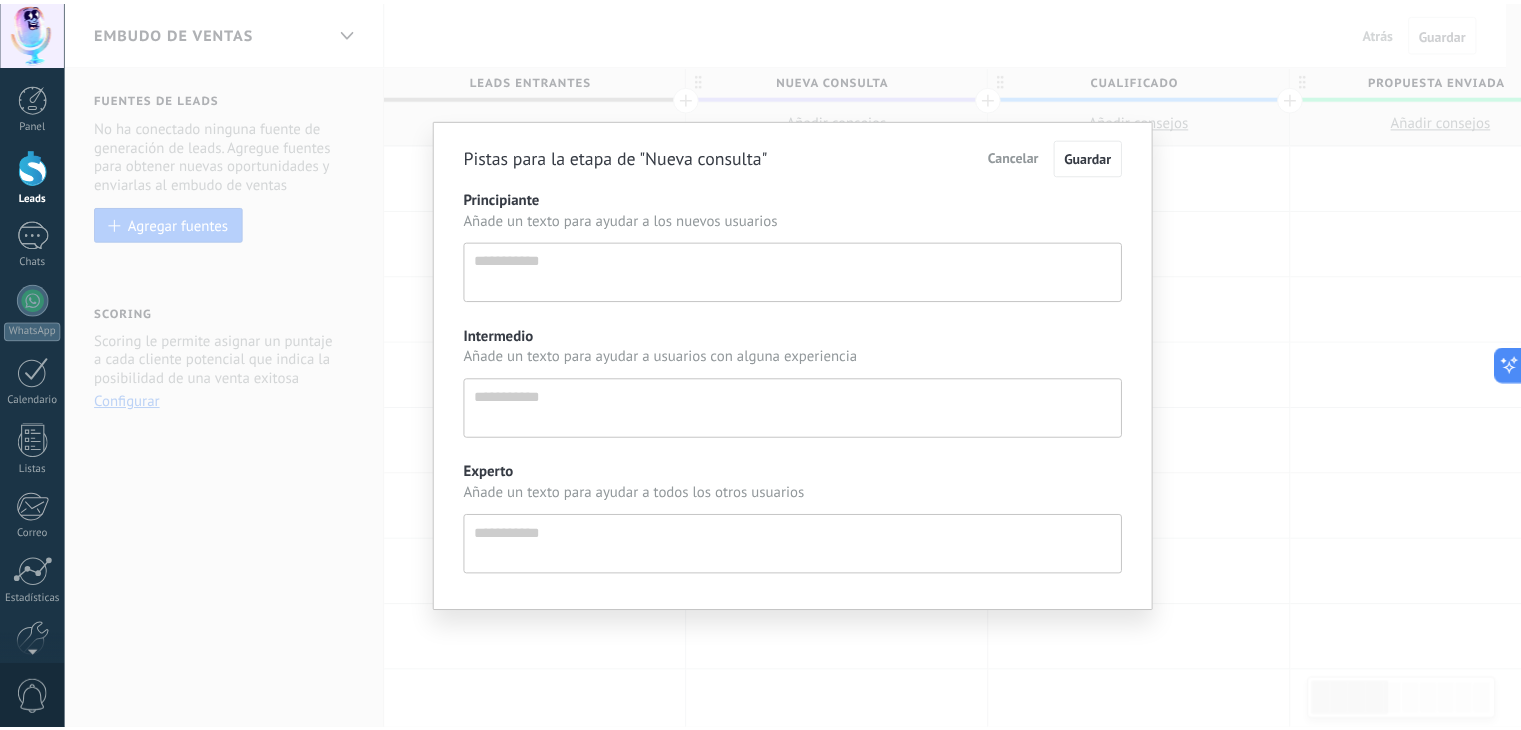 scroll, scrollTop: 19, scrollLeft: 0, axis: vertical 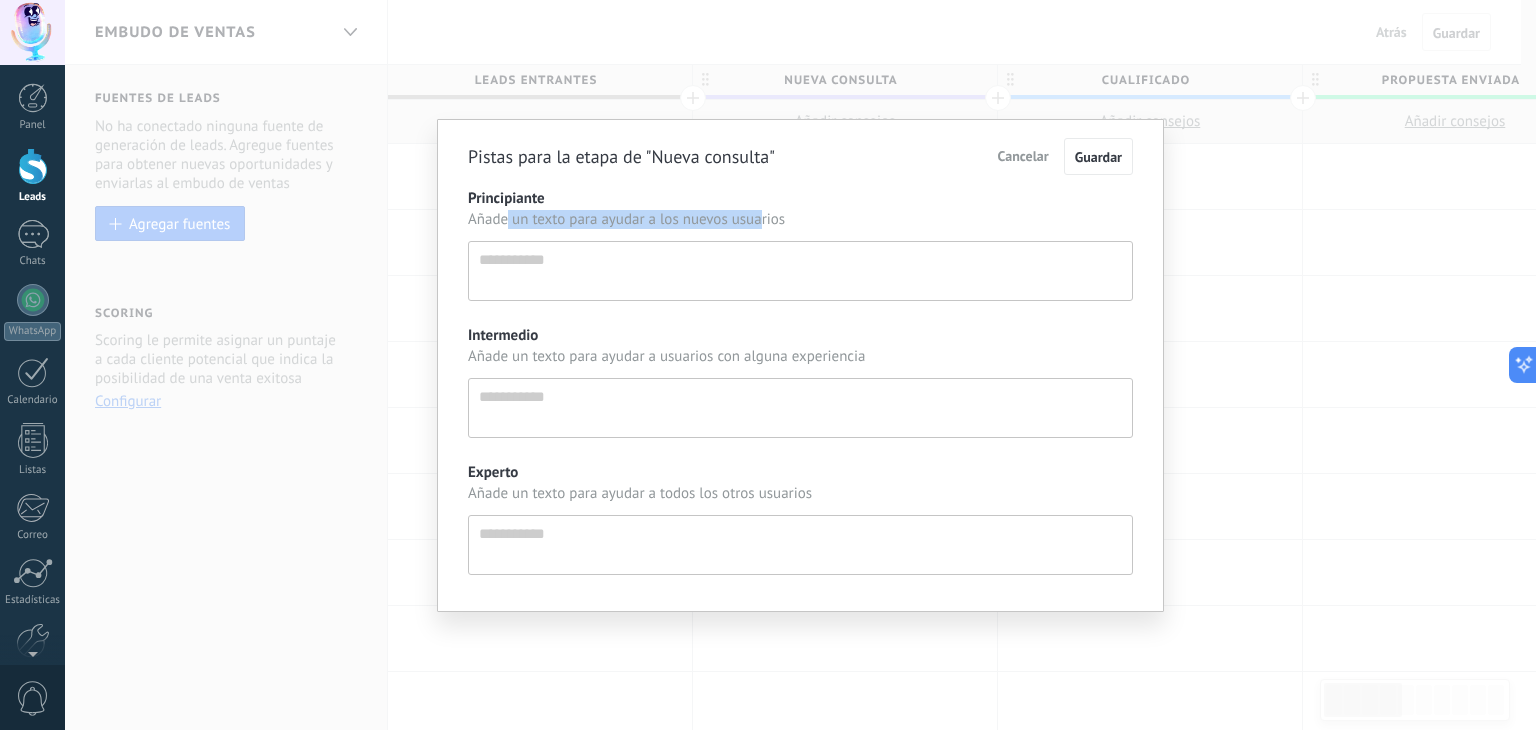 drag, startPoint x: 509, startPoint y: 222, endPoint x: 760, endPoint y: 221, distance: 251.002 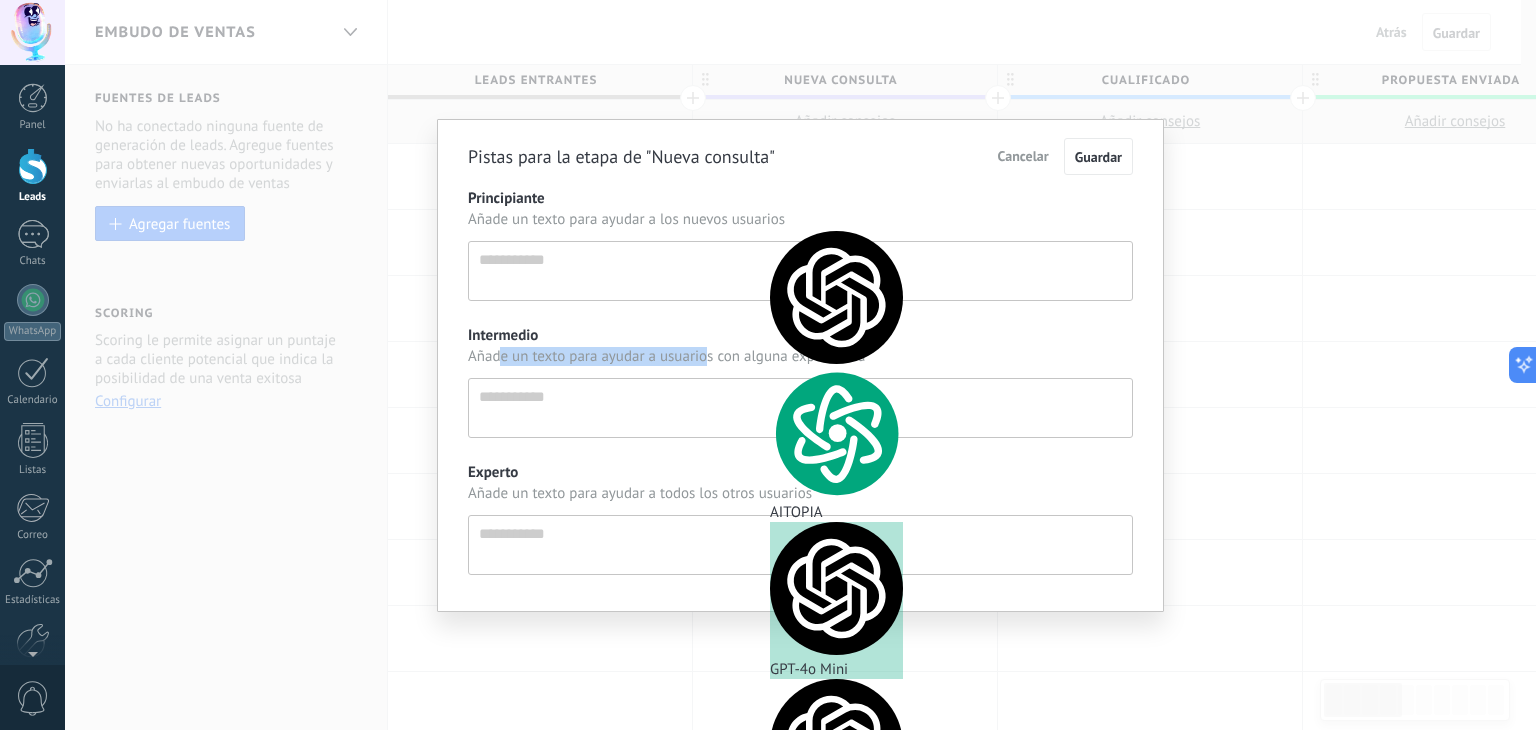 drag, startPoint x: 502, startPoint y: 354, endPoint x: 710, endPoint y: 354, distance: 208 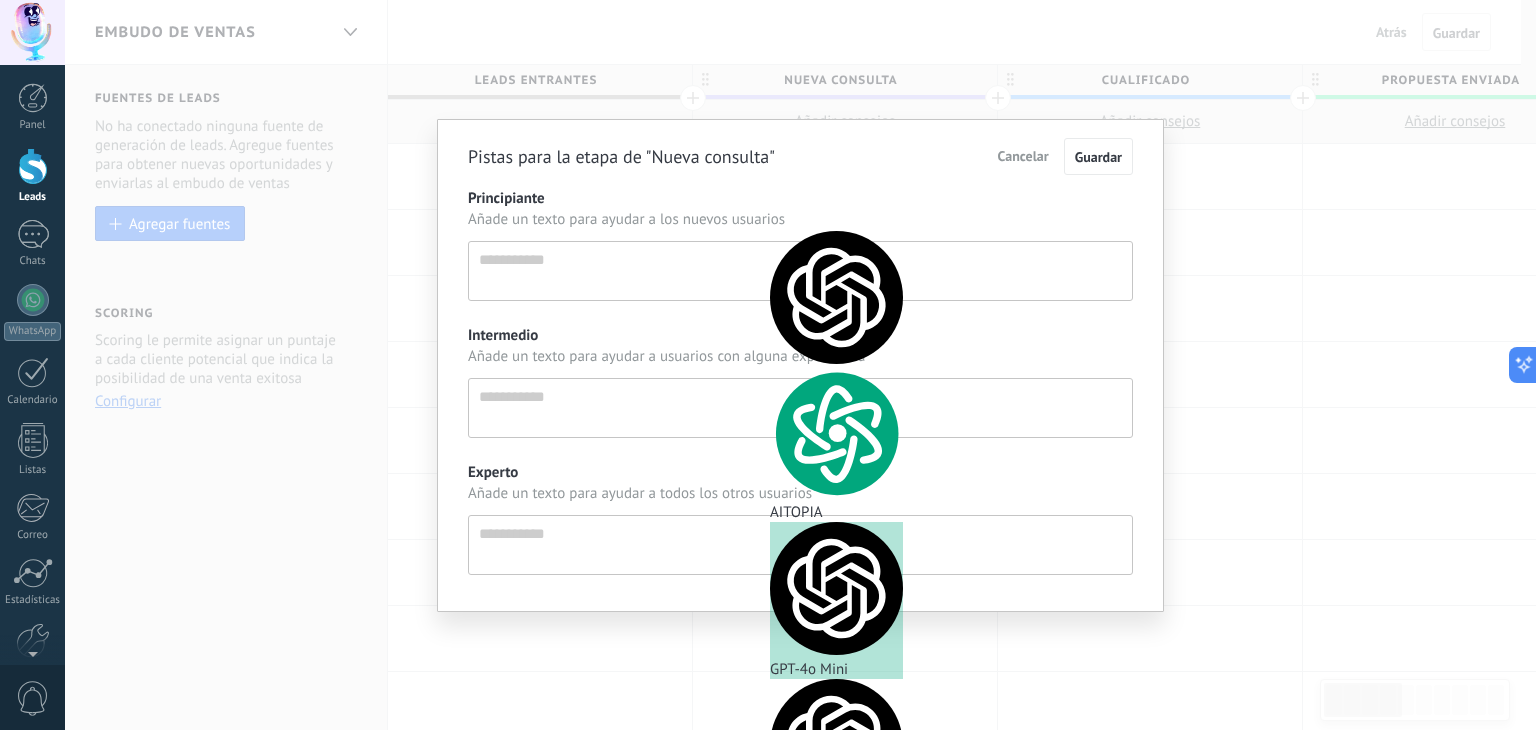 click on "Añade un texto para ayudar a usuarios con alguna experiencia" at bounding box center (800, 356) 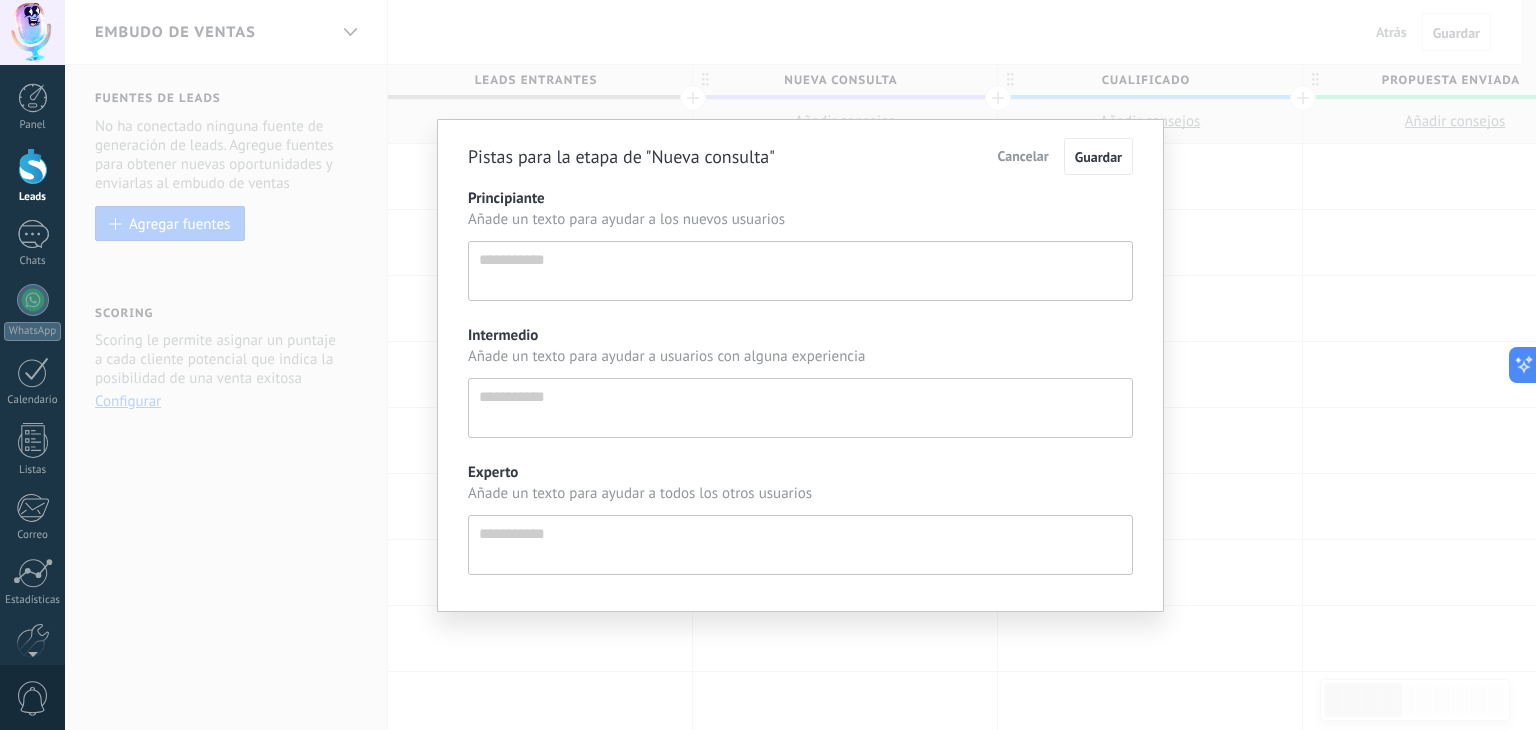click on "Cancelar" at bounding box center [1023, 156] 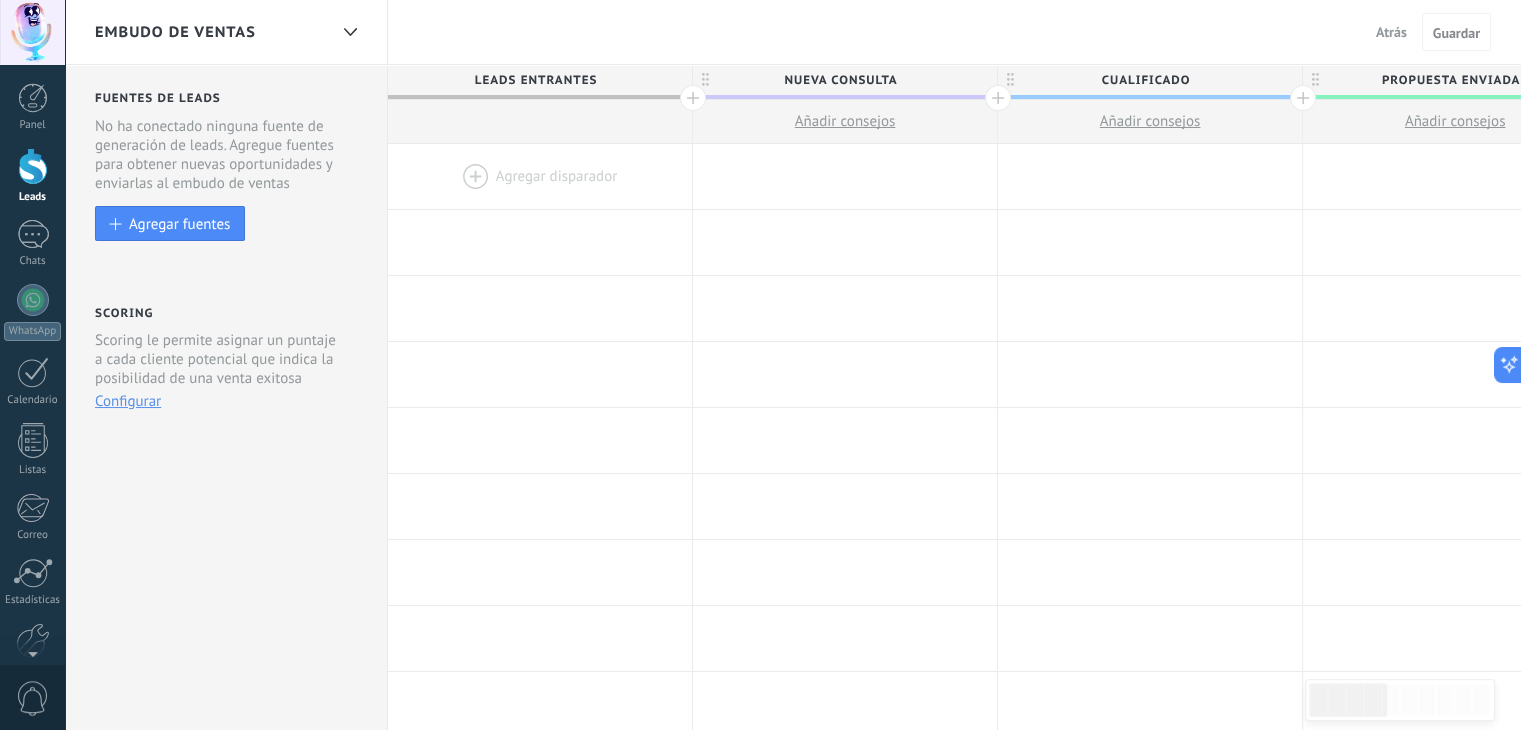 click at bounding box center [693, 98] 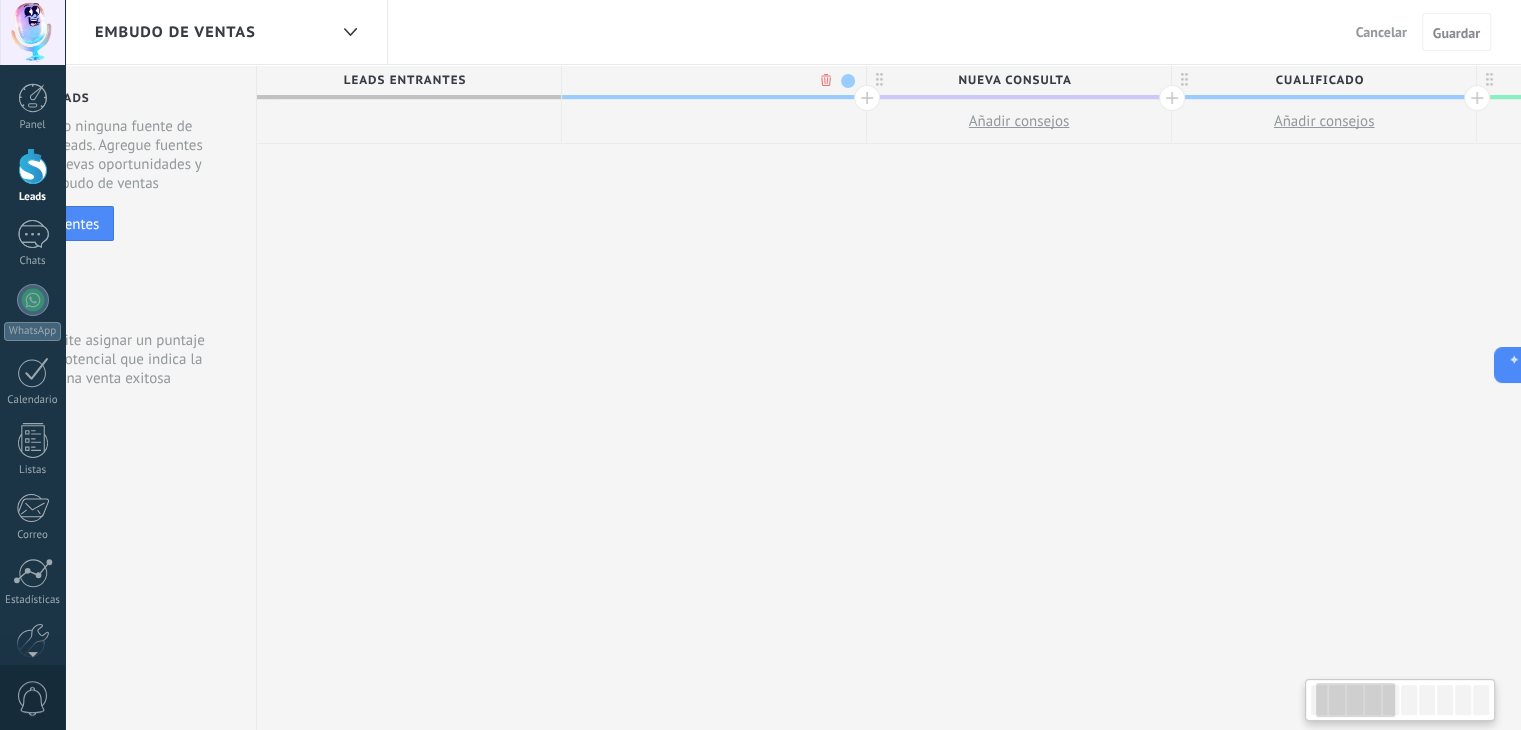 scroll, scrollTop: 0, scrollLeft: 148, axis: horizontal 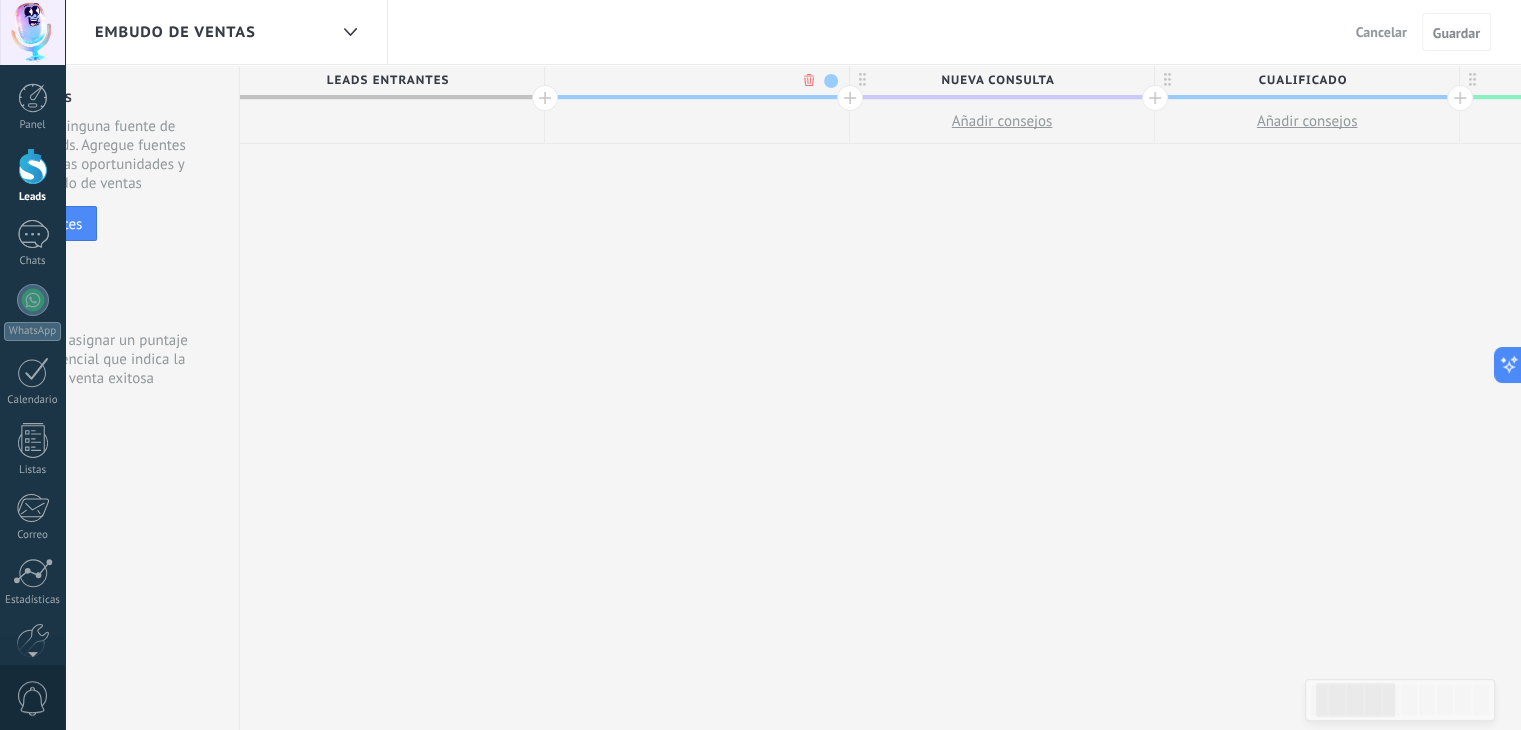 click on ".abccls-1,.abccls-2{fill-rule:evenodd}.abccls-2{fill:#fff} .abfcls-1{fill:none}.abfcls-2{fill:#fff} .abncls-1{isolation:isolate}.abncls-2{opacity:.06}.abncls-2,.abncls-3,.abncls-6{mix-blend-mode:multiply}.abncls-3{opacity:.15}.abncls-4,.abncls-8{fill:#fff}.abncls-5{fill:url(#abnlinear-gradient)}.abncls-6{opacity:.04}.abncls-7{fill:url(#abnlinear-gradient-2)}.abncls-8{fill-rule:evenodd} .abqst0{fill:#ffa200} .abwcls-1{fill:#252525} .cls-1{isolation:isolate} .acicls-1{fill:none} .aclcls-1{fill:#232323} .acnst0{display:none} .addcls-1,.addcls-2{fill:none;stroke-miterlimit:10}.addcls-1{stroke:#dfe0e5}.addcls-2{stroke:#a1a7ab} .adecls-1,.adecls-2{fill:none;stroke-miterlimit:10}.adecls-1{stroke:#dfe0e5}.adecls-2{stroke:#a1a7ab} .adqcls-1{fill:#8591a5;fill-rule:evenodd} .aeccls-1{fill:#5c9f37} .aeecls-1{fill:#f86161} .aejcls-1{fill:#8591a5;fill-rule:evenodd} .aekcls-1{fill-rule:evenodd} .aelcls-1{fill-rule:evenodd;fill:currentColor} .aemcls-1{fill-rule:evenodd;fill:currentColor} .aencls-2{fill:#f86161;opacity:.3}" at bounding box center (760, 365) 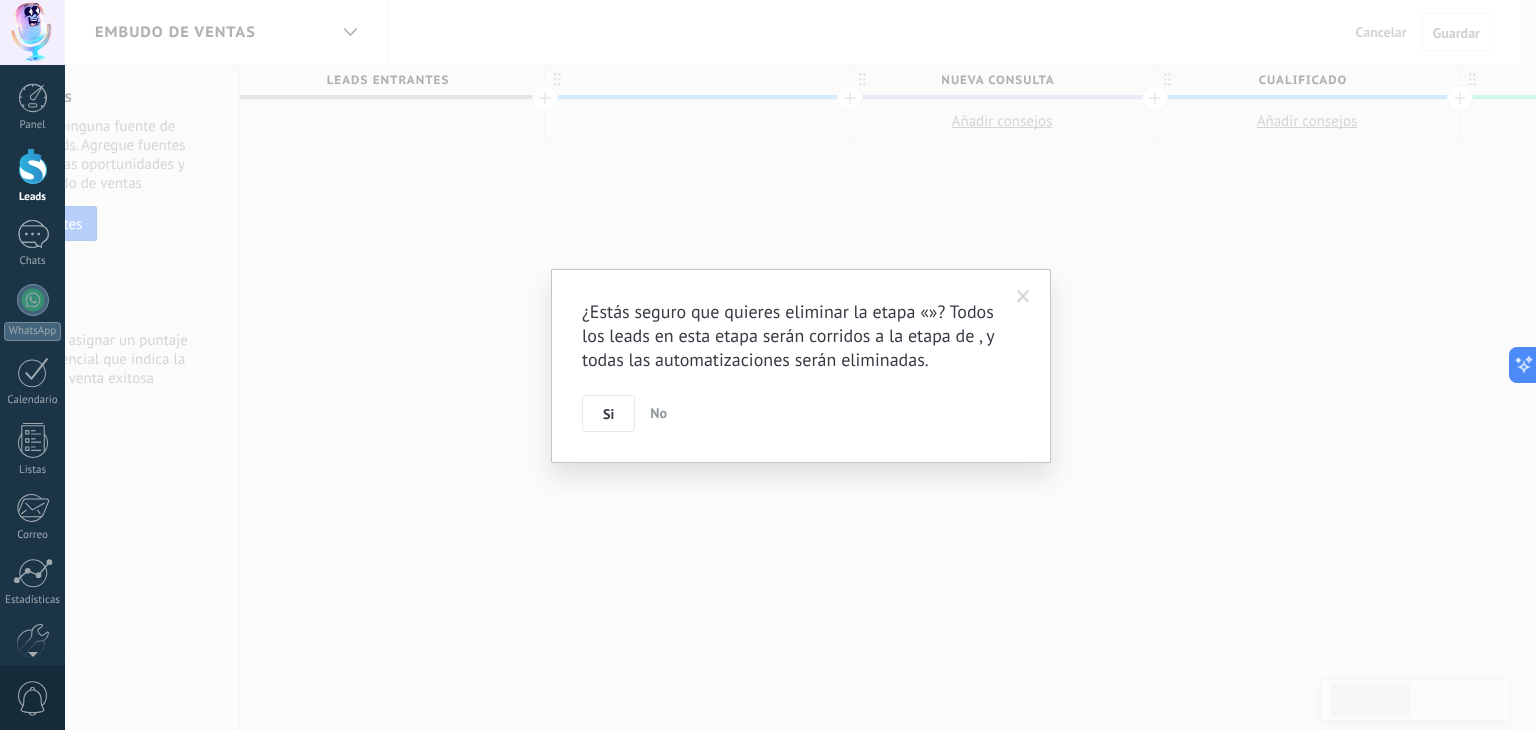 click at bounding box center (1023, 297) 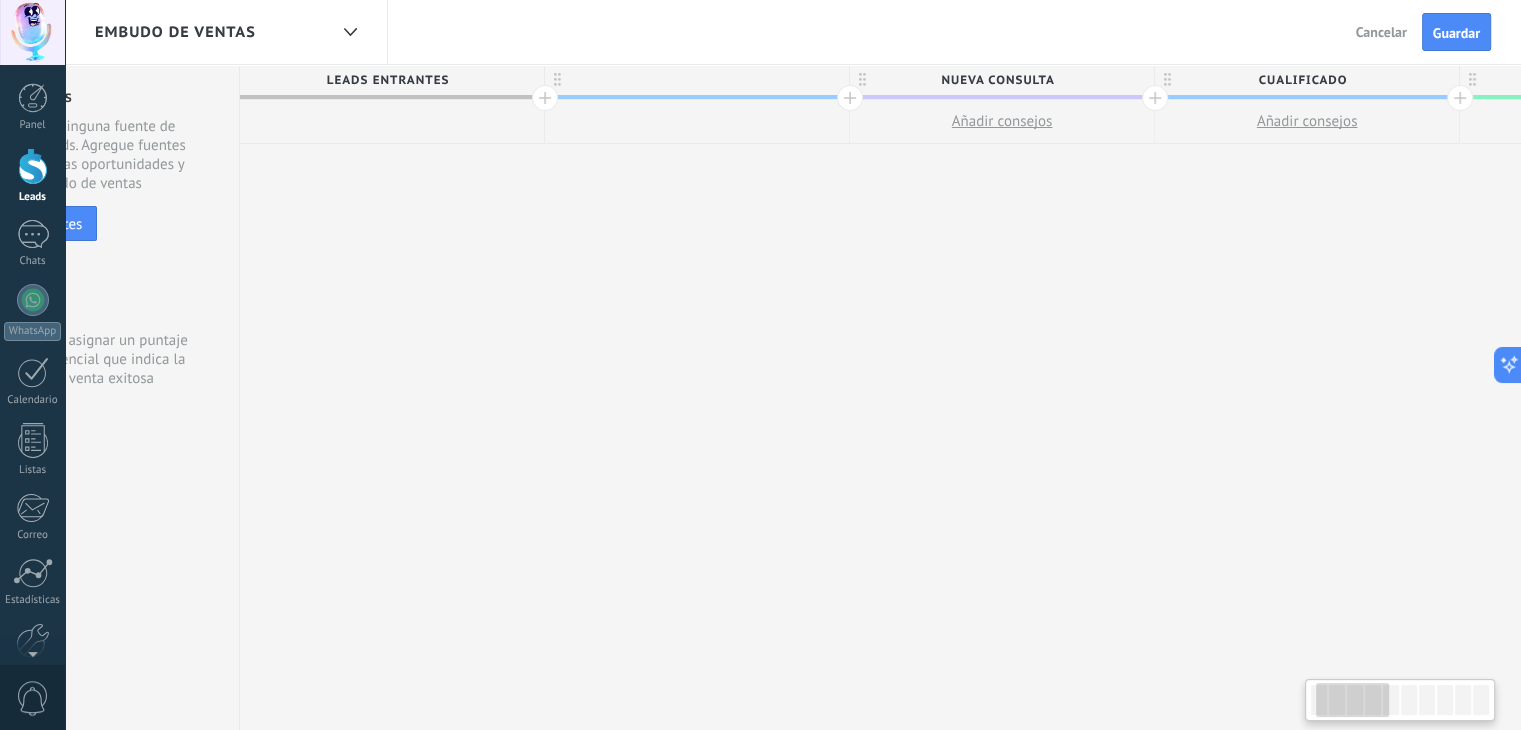 drag, startPoint x: 543, startPoint y: 78, endPoint x: 573, endPoint y: 85, distance: 30.805843 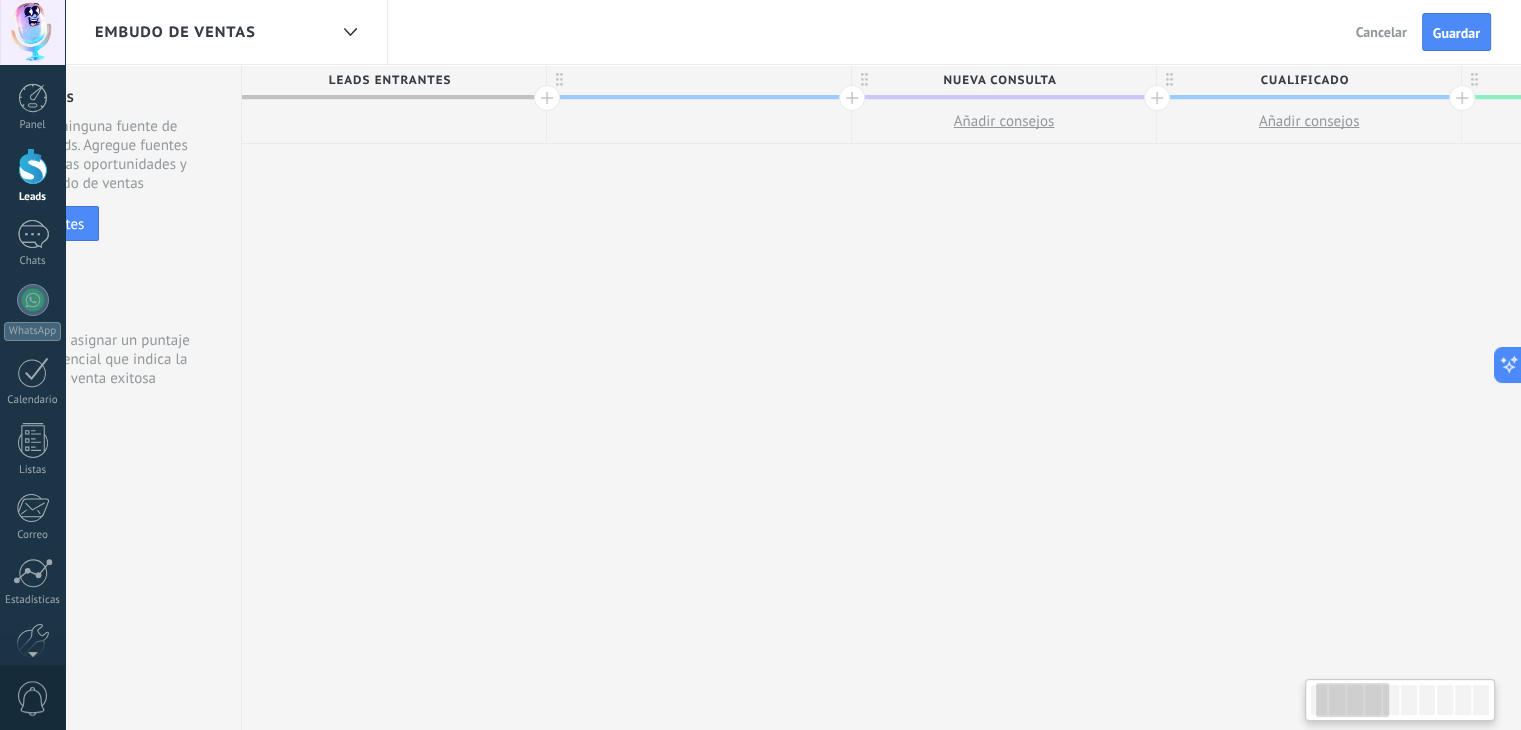 click at bounding box center (699, 80) 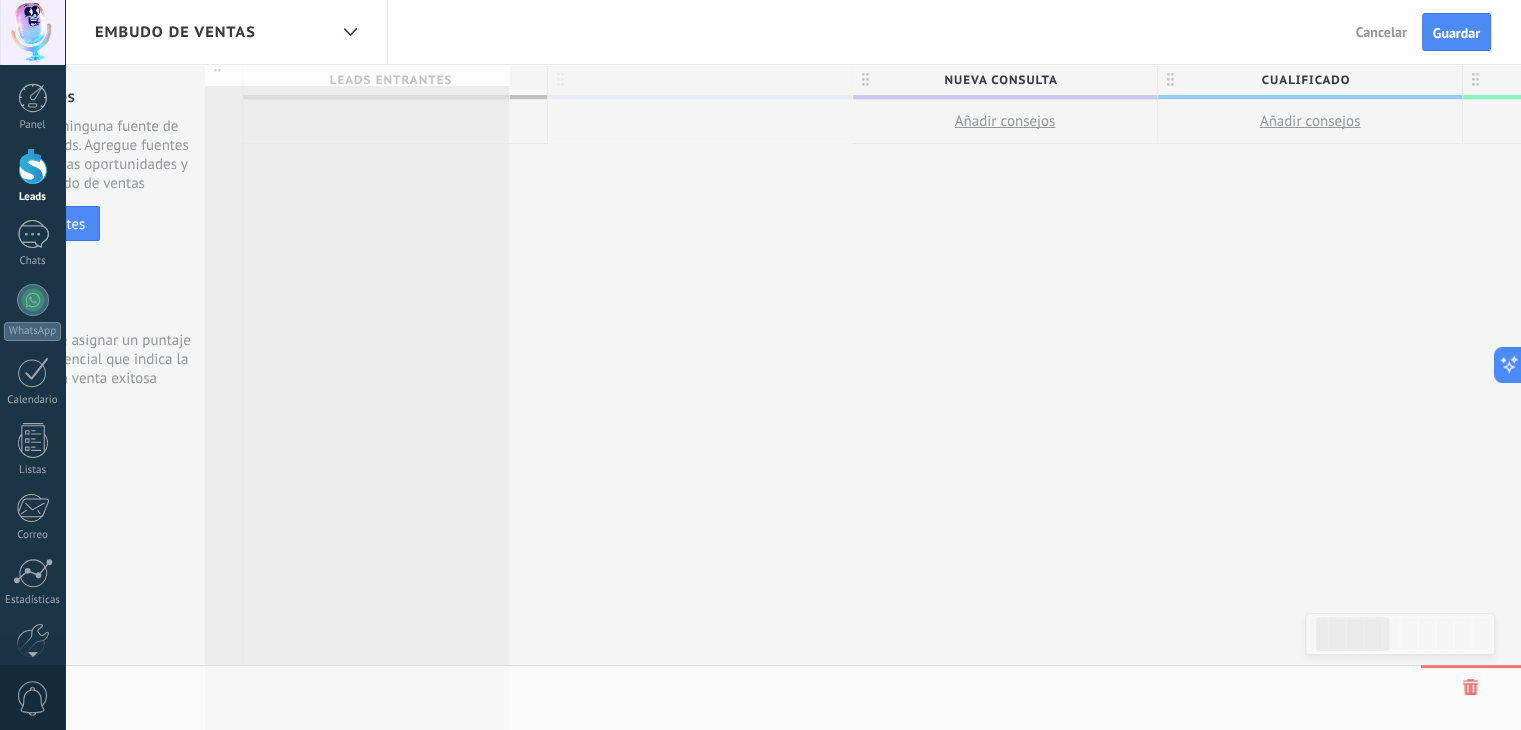 drag, startPoint x: 556, startPoint y: 83, endPoint x: 213, endPoint y: 74, distance: 343.11804 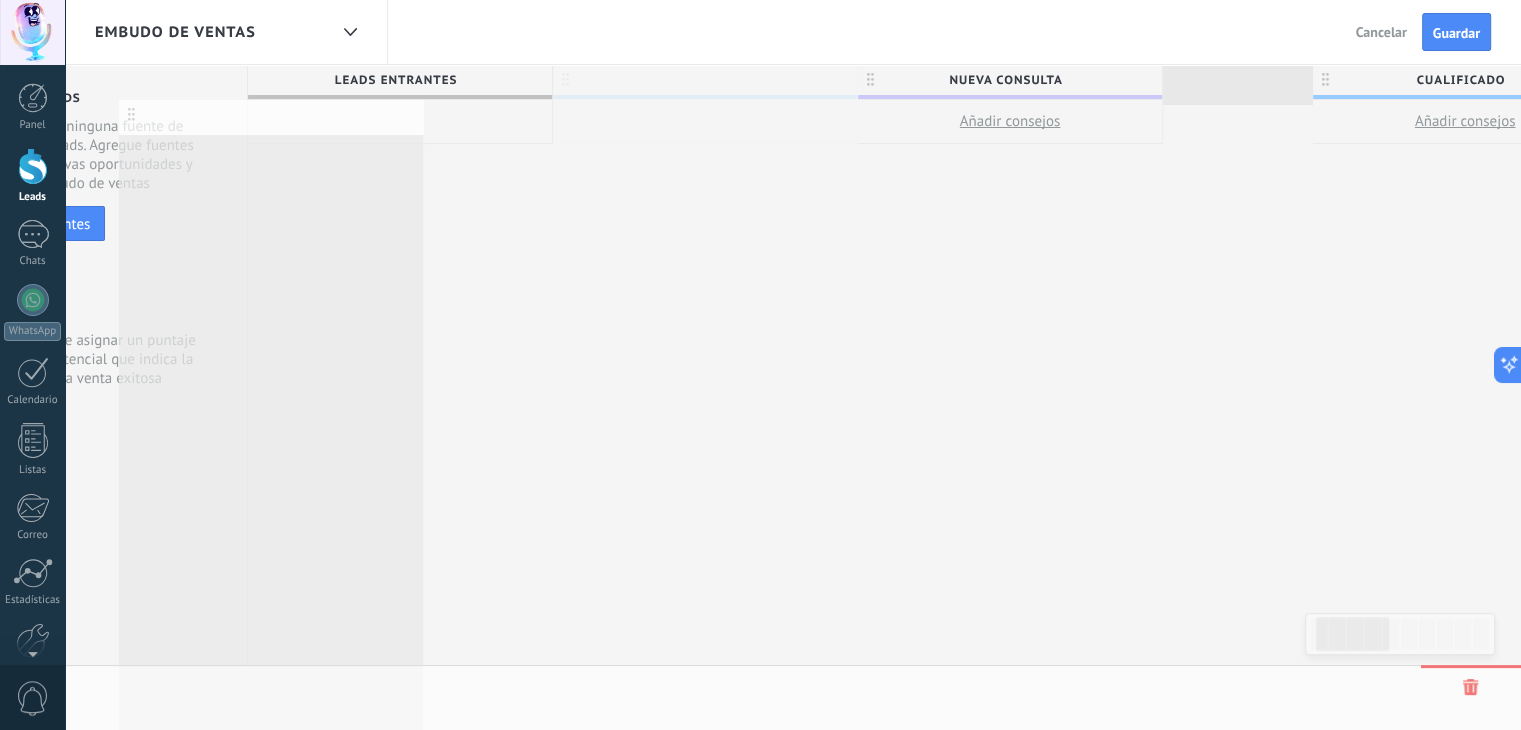 scroll, scrollTop: 0, scrollLeft: 115, axis: horizontal 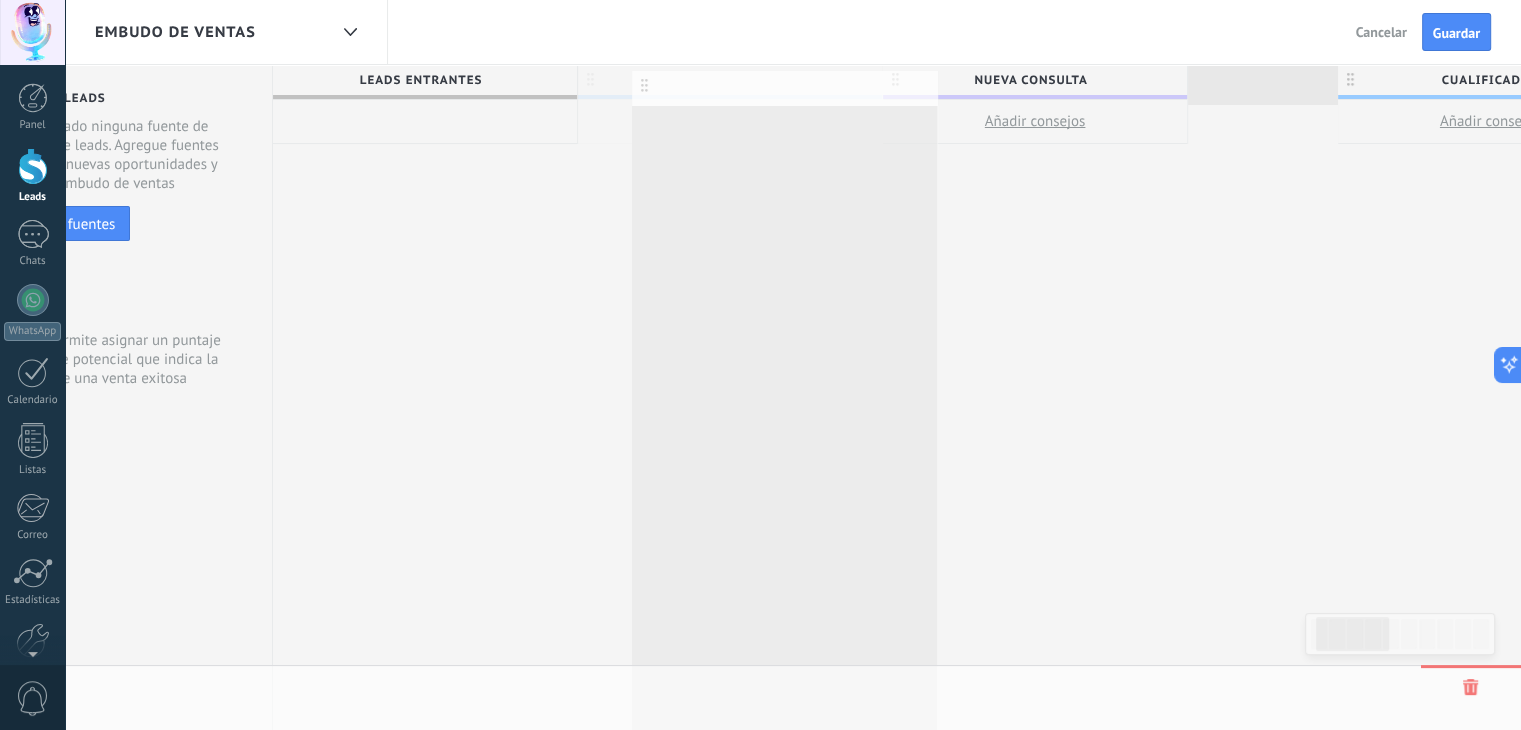 drag, startPoint x: 556, startPoint y: 72, endPoint x: 637, endPoint y: 78, distance: 81.22192 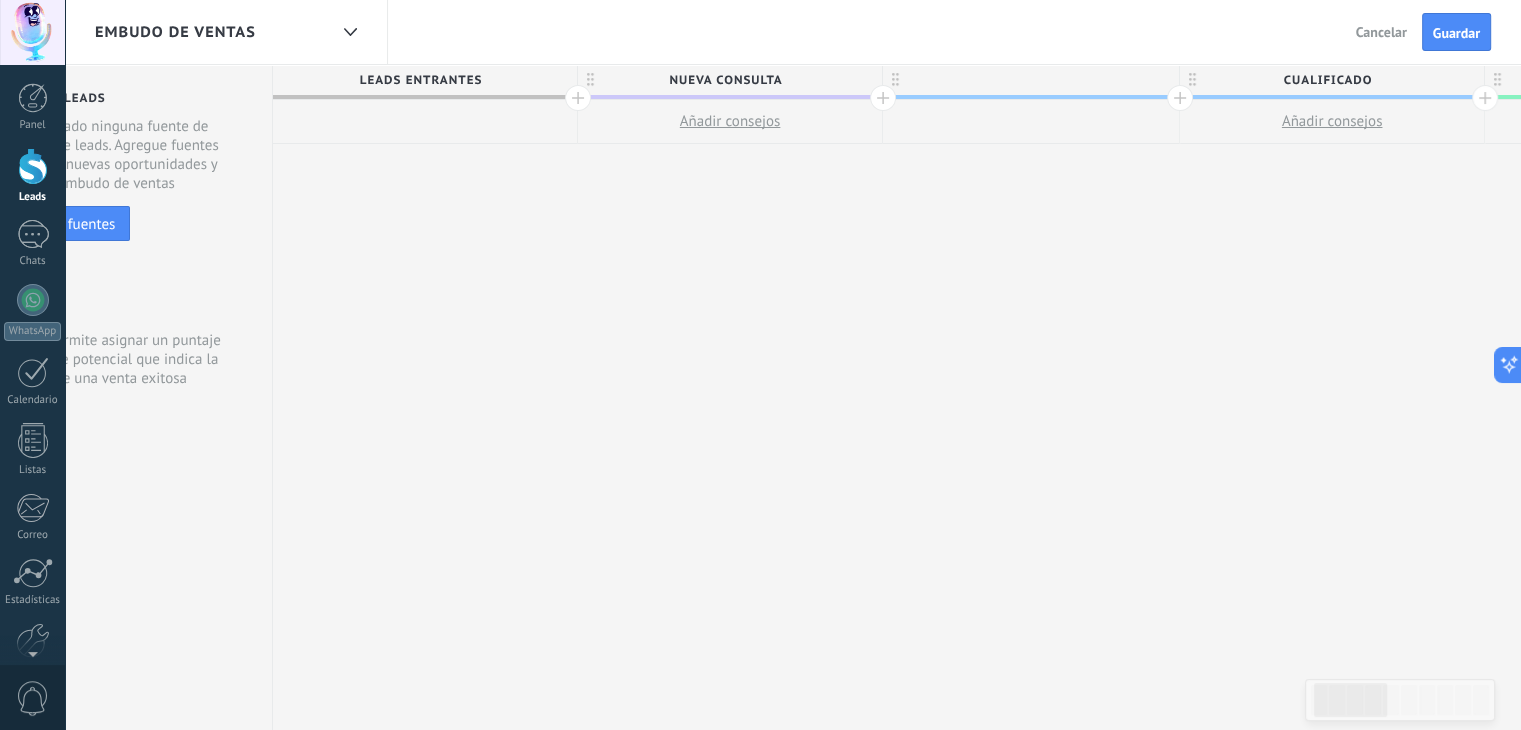 click at bounding box center [883, 98] 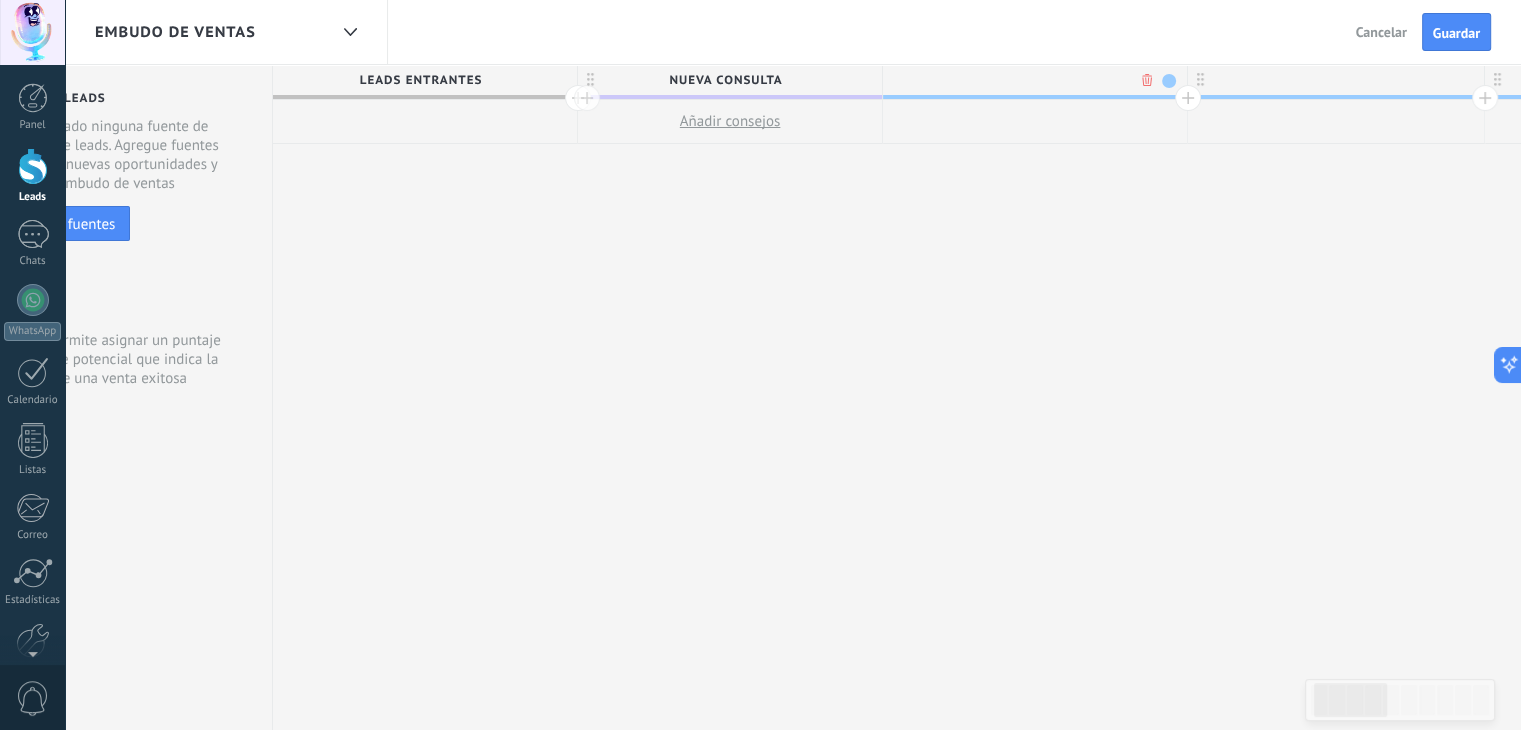 scroll, scrollTop: 0, scrollLeft: 263, axis: horizontal 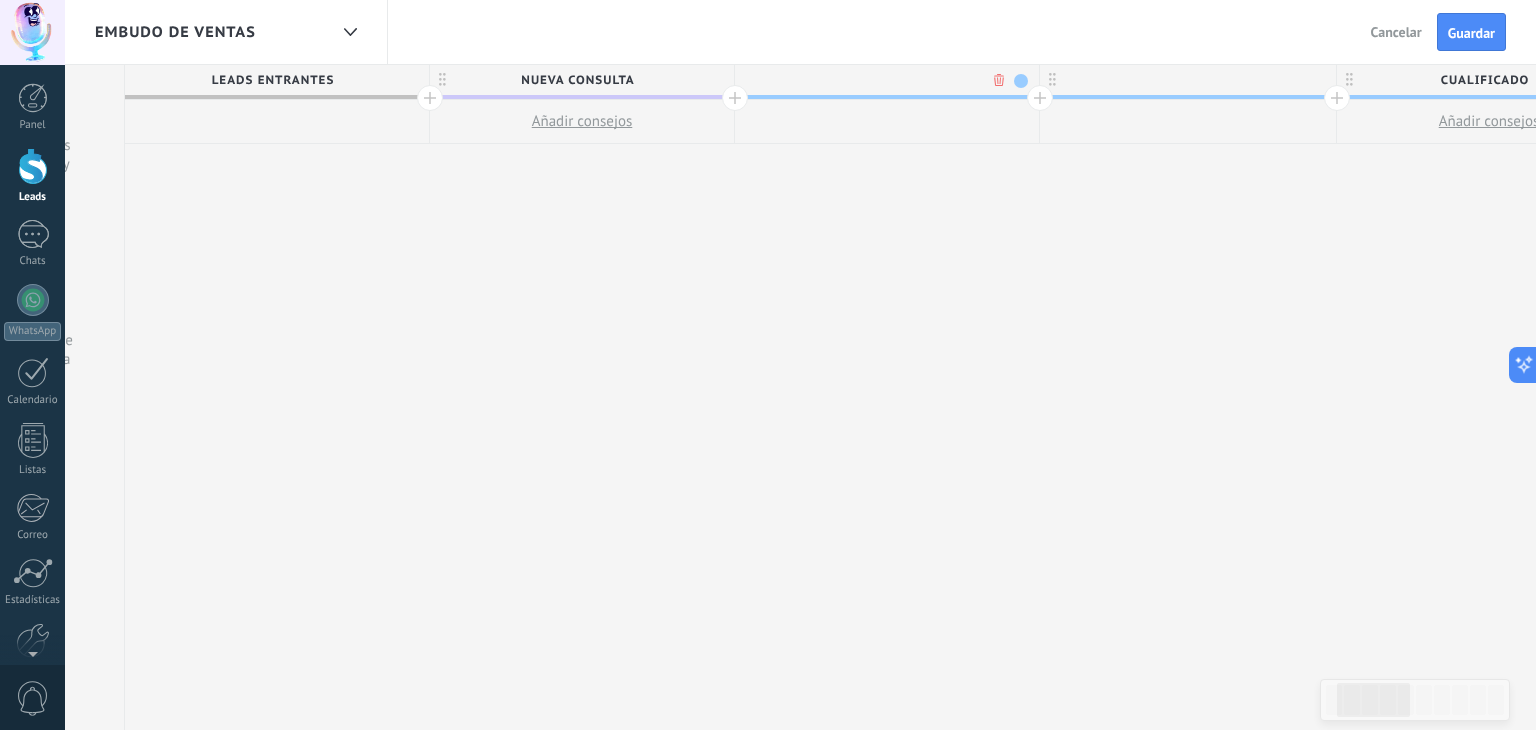 click on ".abccls-1,.abccls-2{fill-rule:evenodd}.abccls-2{fill:#fff} .abfcls-1{fill:none}.abfcls-2{fill:#fff} .abncls-1{isolation:isolate}.abncls-2{opacity:.06}.abncls-2,.abncls-3,.abncls-6{mix-blend-mode:multiply}.abncls-3{opacity:.15}.abncls-4,.abncls-8{fill:#fff}.abncls-5{fill:url(#abnlinear-gradient)}.abncls-6{opacity:.04}.abncls-7{fill:url(#abnlinear-gradient-2)}.abncls-8{fill-rule:evenodd} .abqst0{fill:#ffa200} .abwcls-1{fill:#252525} .cls-1{isolation:isolate} .acicls-1{fill:none} .aclcls-1{fill:#232323} .acnst0{display:none} .addcls-1,.addcls-2{fill:none;stroke-miterlimit:10}.addcls-1{stroke:#dfe0e5}.addcls-2{stroke:#a1a7ab} .adecls-1,.adecls-2{fill:none;stroke-miterlimit:10}.adecls-1{stroke:#dfe0e5}.adecls-2{stroke:#a1a7ab} .adqcls-1{fill:#8591a5;fill-rule:evenodd} .aeccls-1{fill:#5c9f37} .aeecls-1{fill:#f86161} .aejcls-1{fill:#8591a5;fill-rule:evenodd} .aekcls-1{fill-rule:evenodd} .aelcls-1{fill-rule:evenodd;fill:currentColor} .aemcls-1{fill-rule:evenodd;fill:currentColor} .aencls-2{fill:#f86161;opacity:.3}" at bounding box center [768, 365] 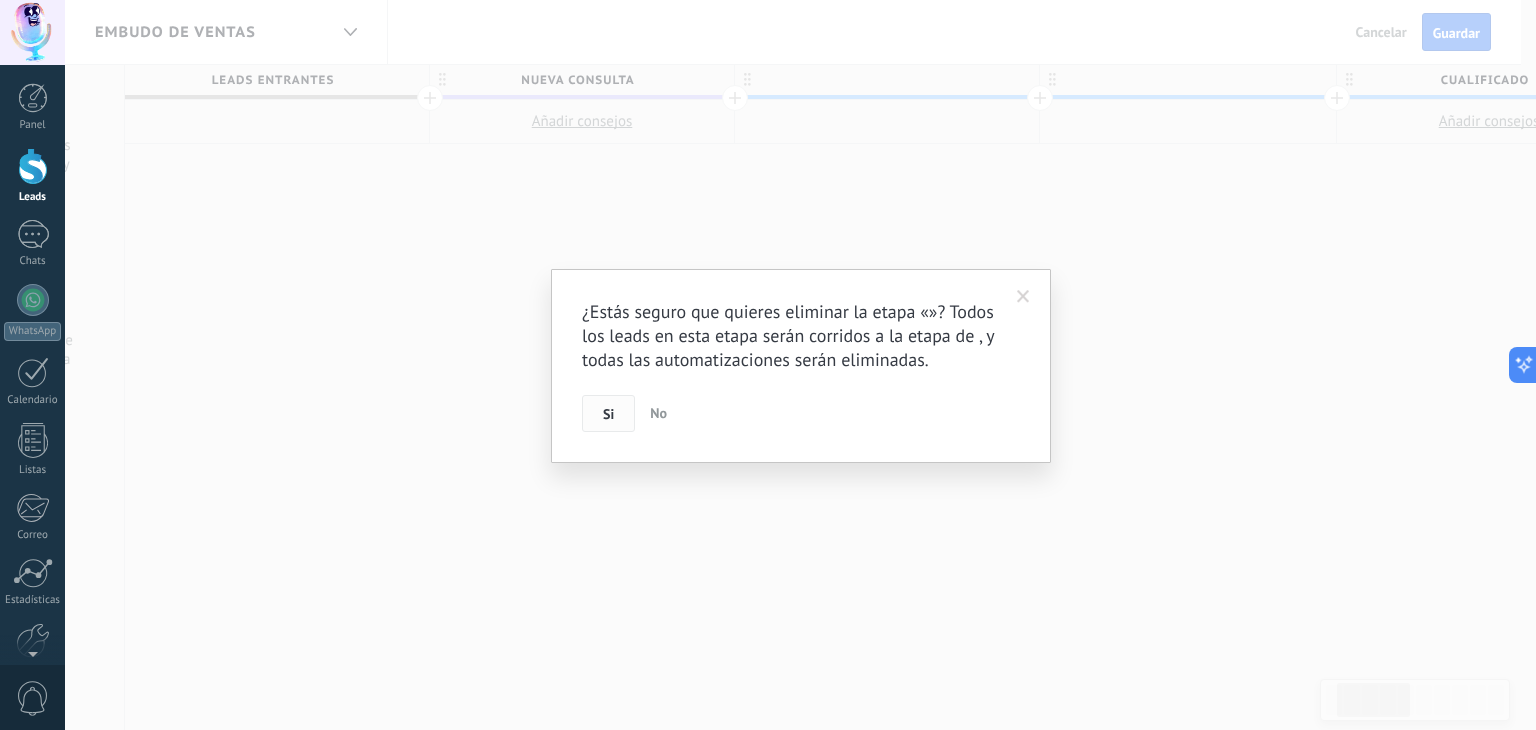 click on "Si" at bounding box center [608, 414] 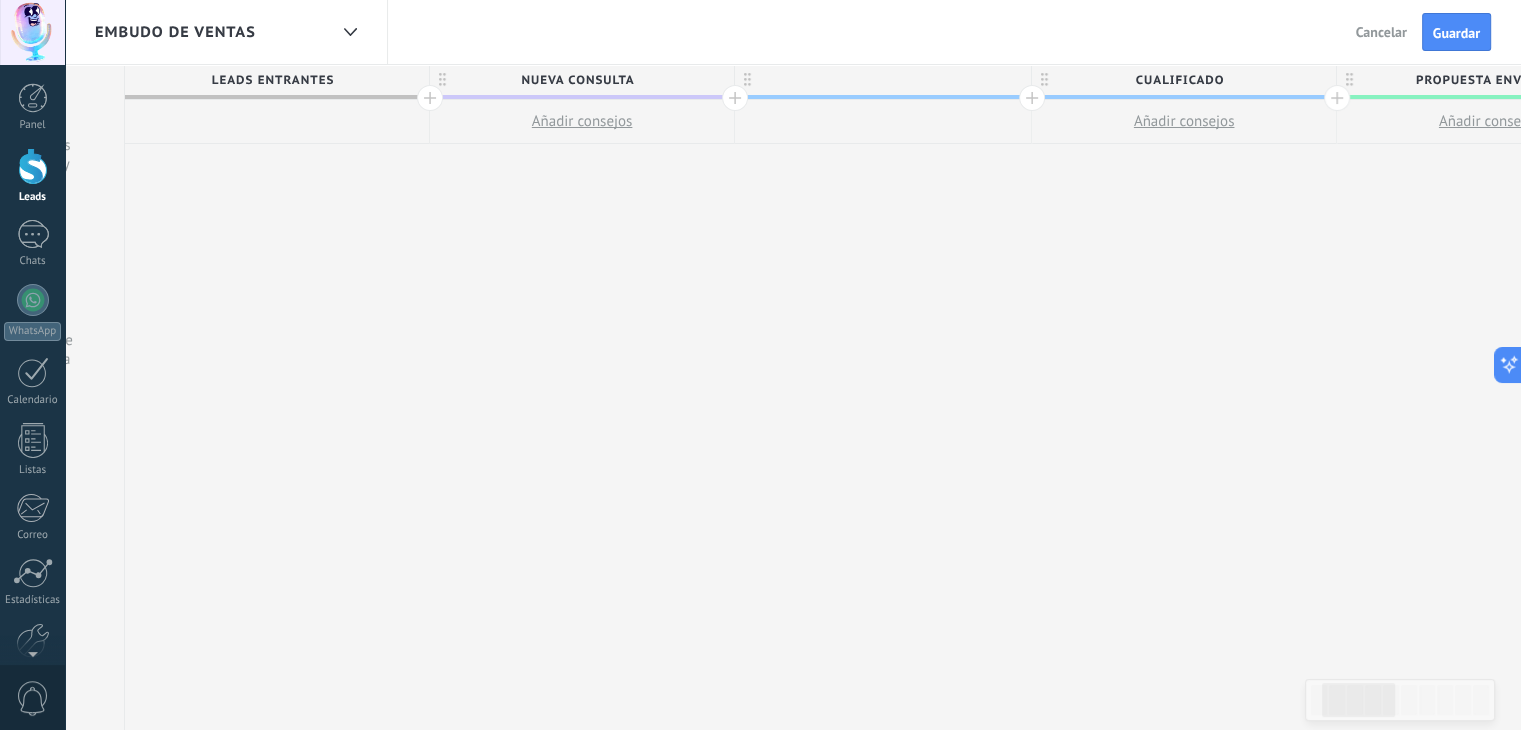click at bounding box center (883, 80) 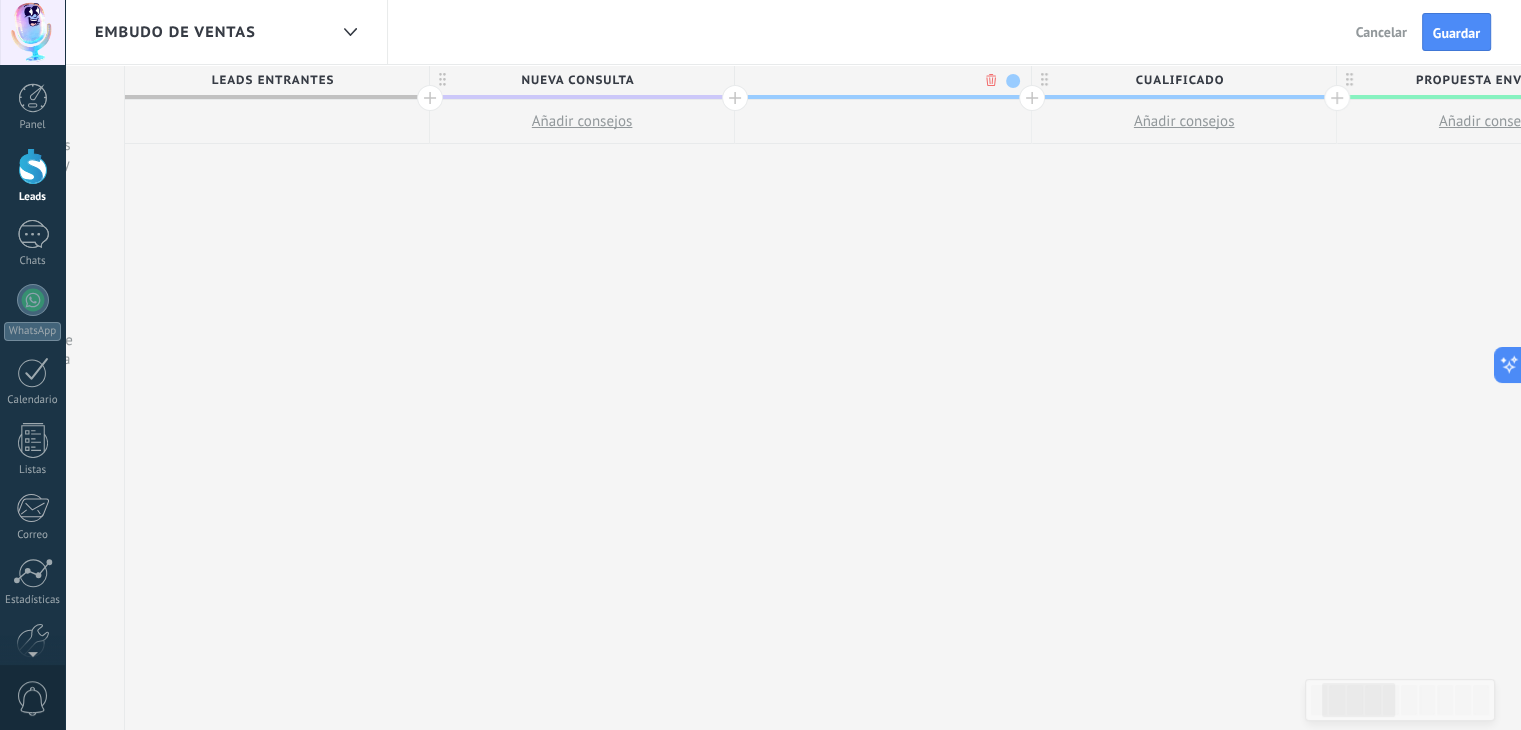 click at bounding box center (883, 122) 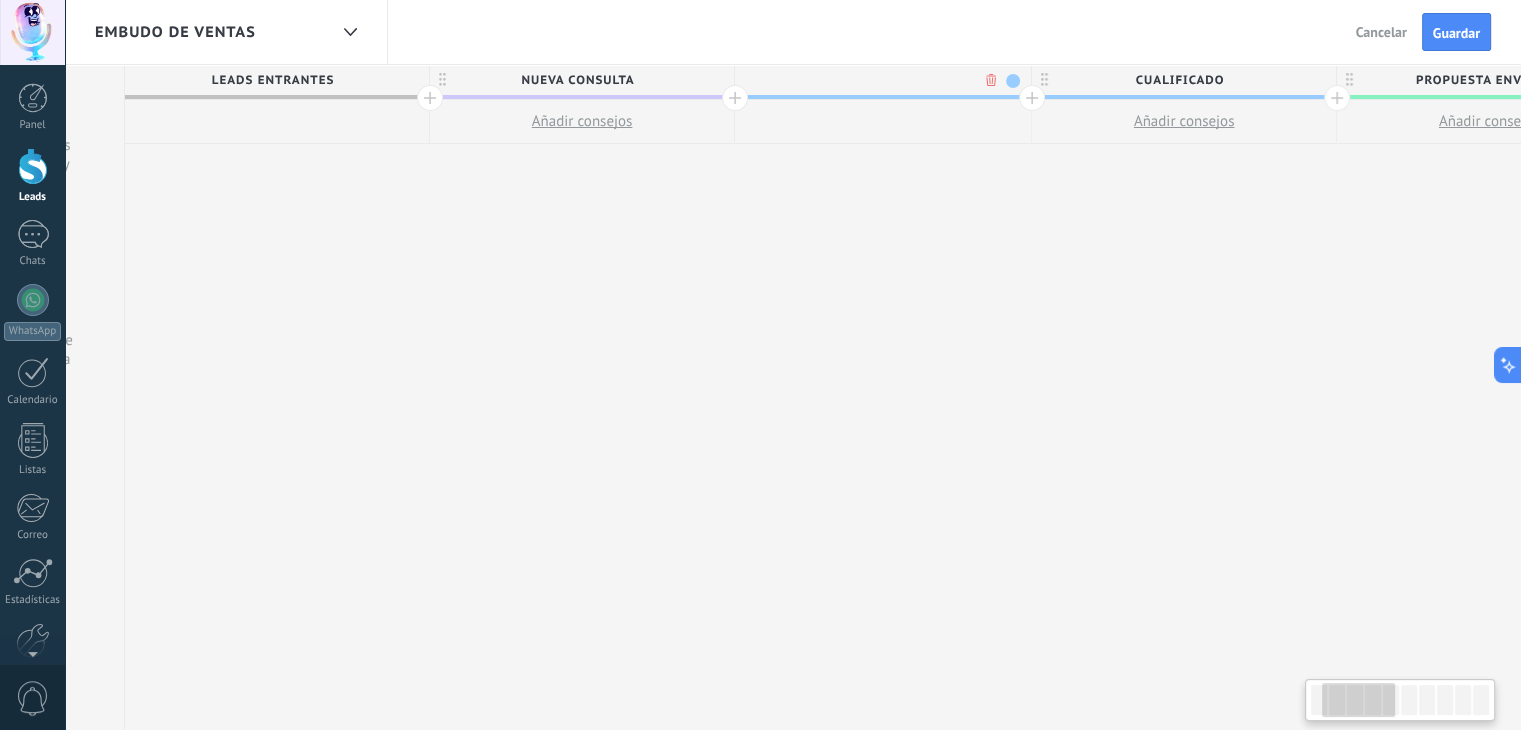 scroll, scrollTop: 0, scrollLeft: 262, axis: horizontal 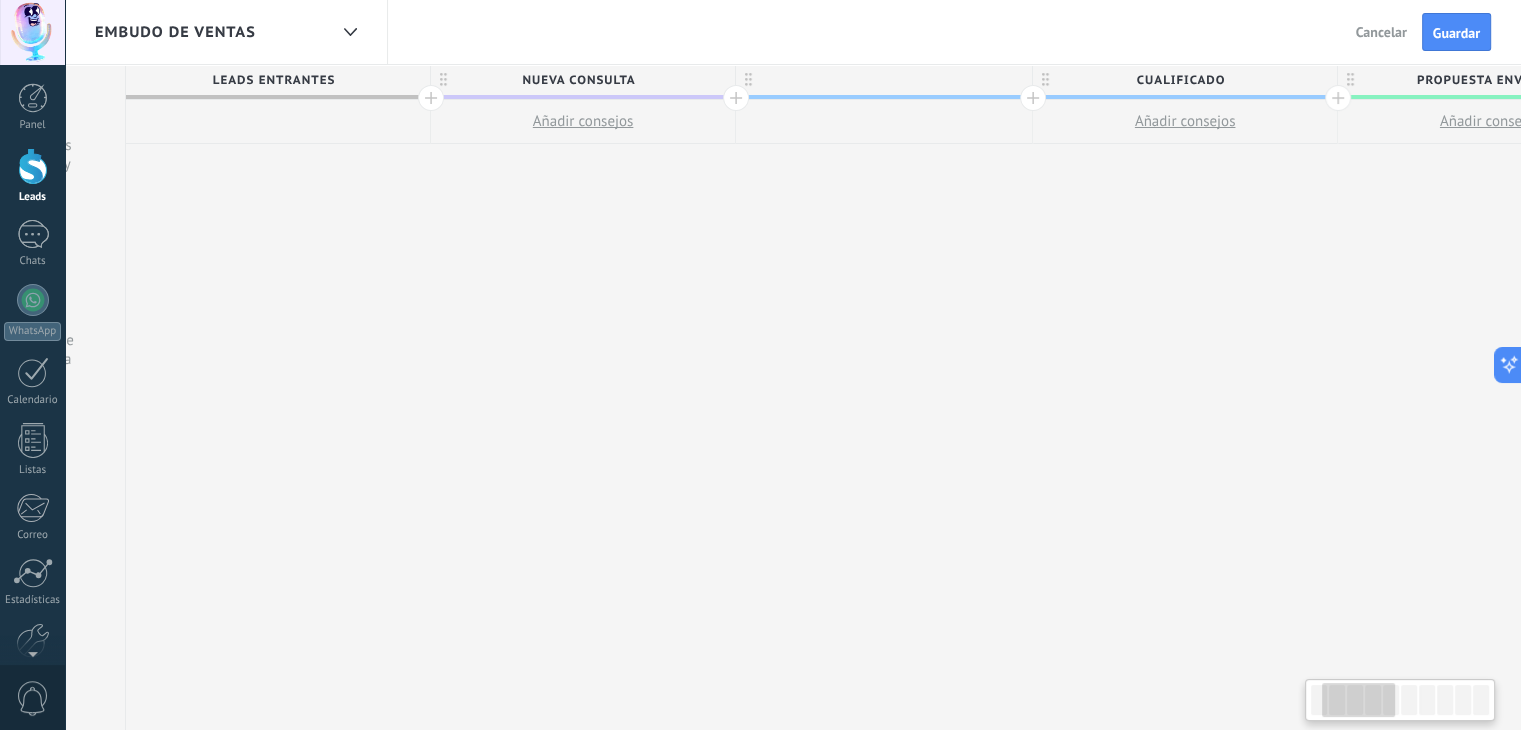 click at bounding box center [884, 122] 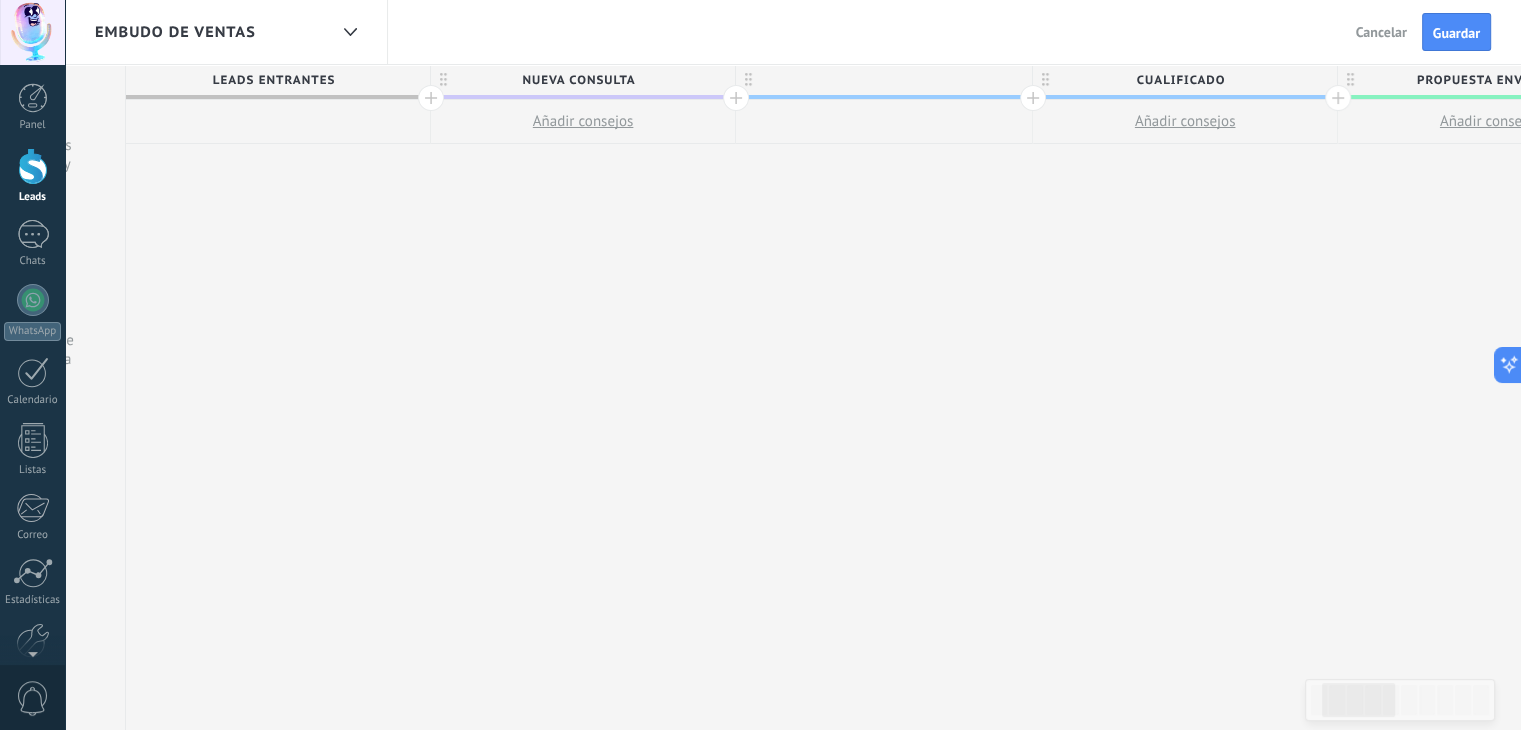click at bounding box center (884, 122) 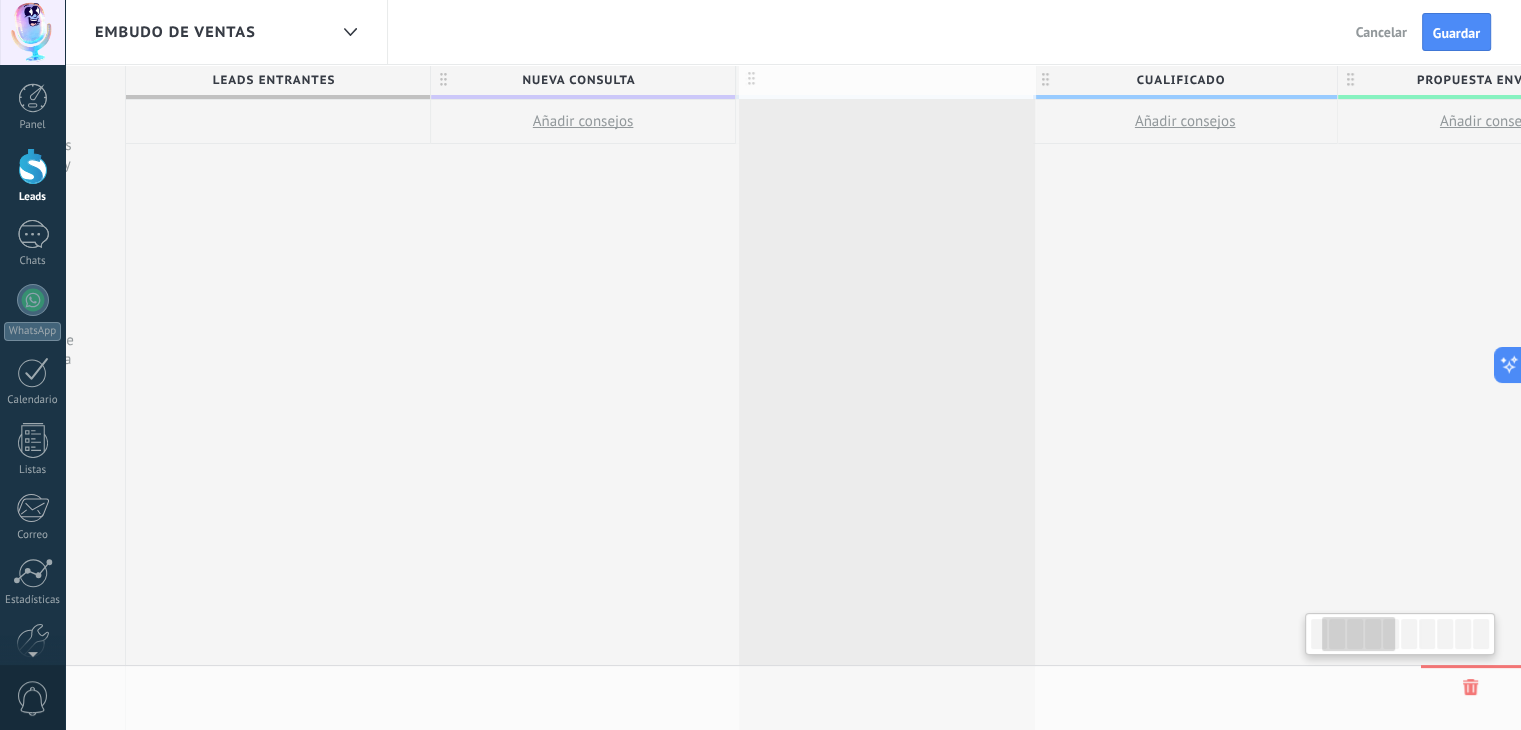 scroll, scrollTop: 0, scrollLeft: 259, axis: horizontal 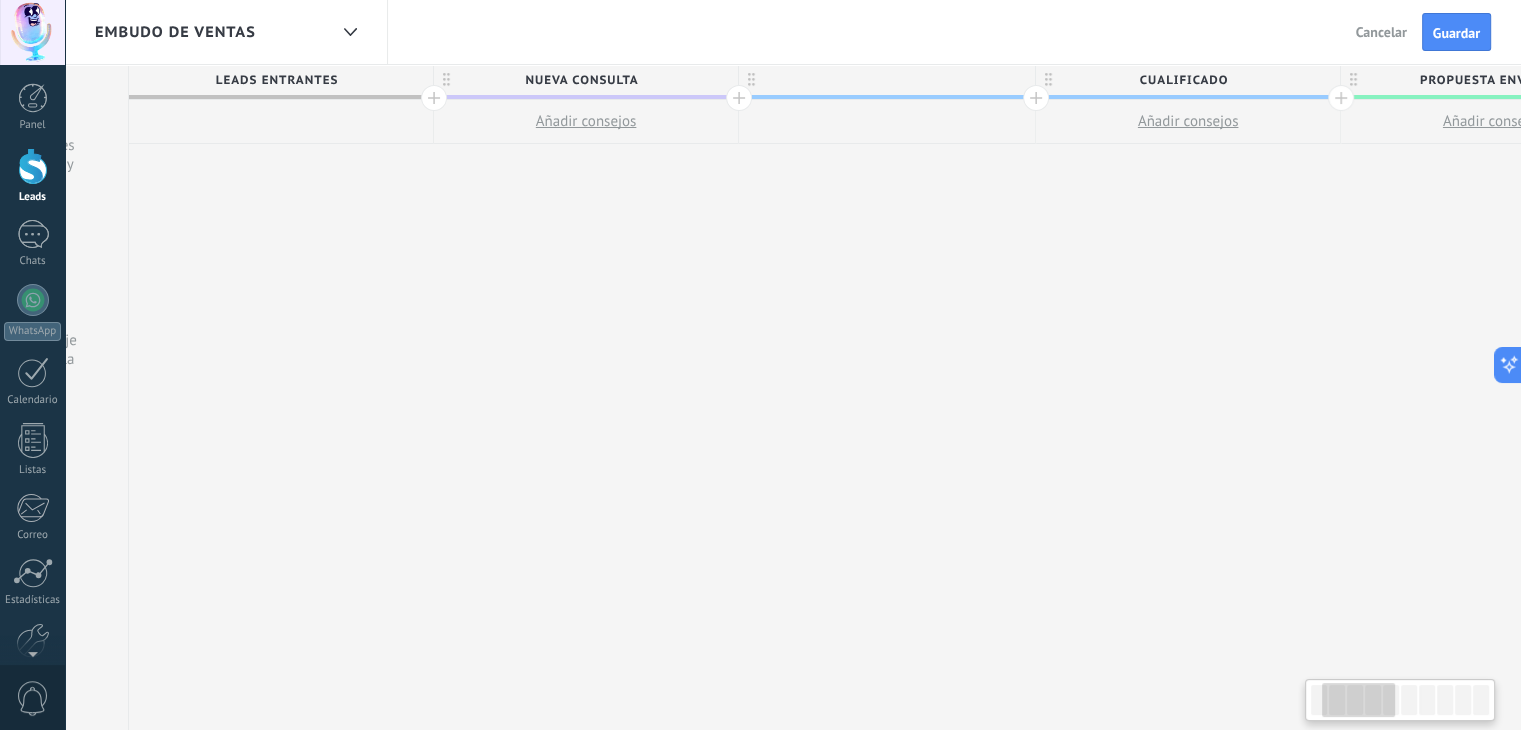 drag, startPoint x: 952, startPoint y: 114, endPoint x: 933, endPoint y: 95, distance: 26.870058 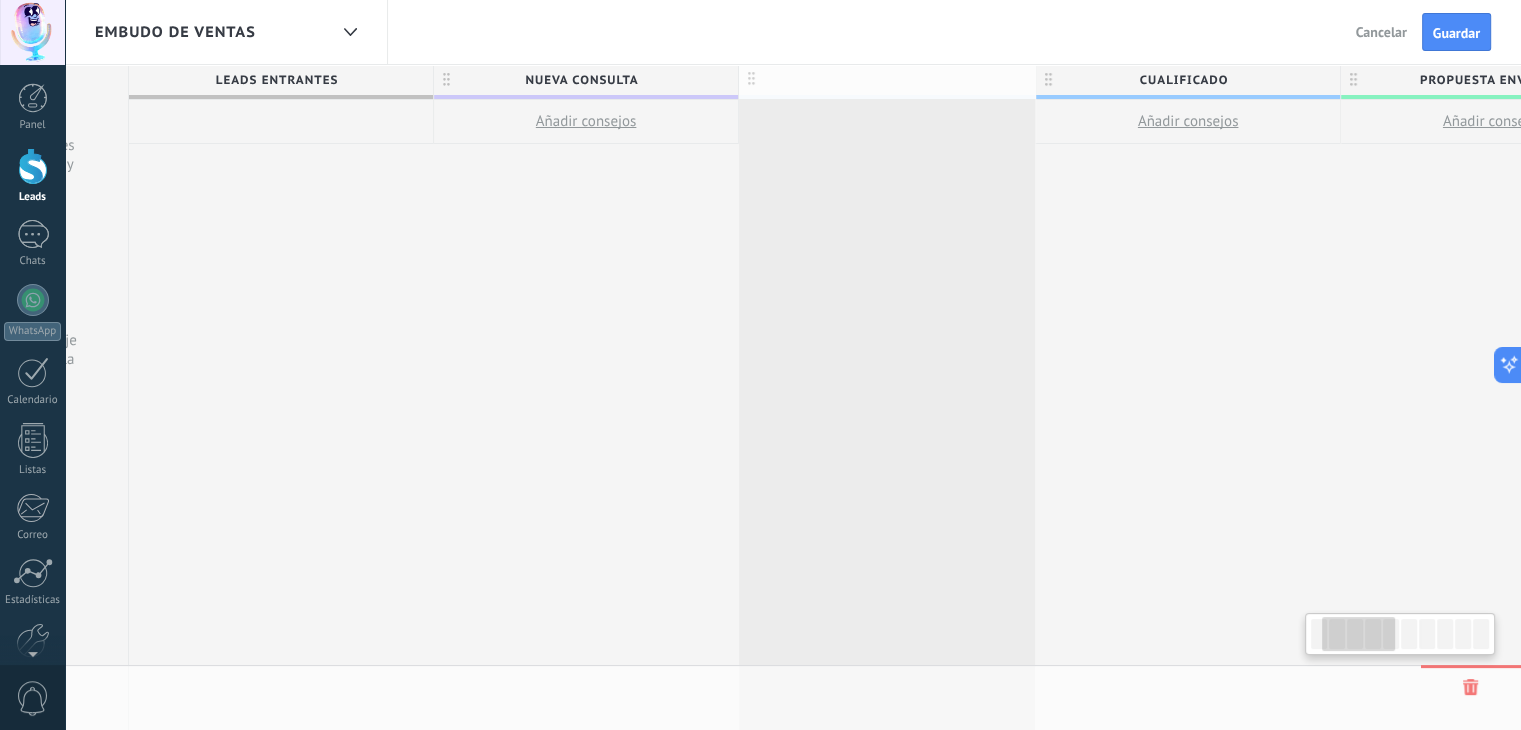 drag, startPoint x: 927, startPoint y: 87, endPoint x: 916, endPoint y: 97, distance: 14.866069 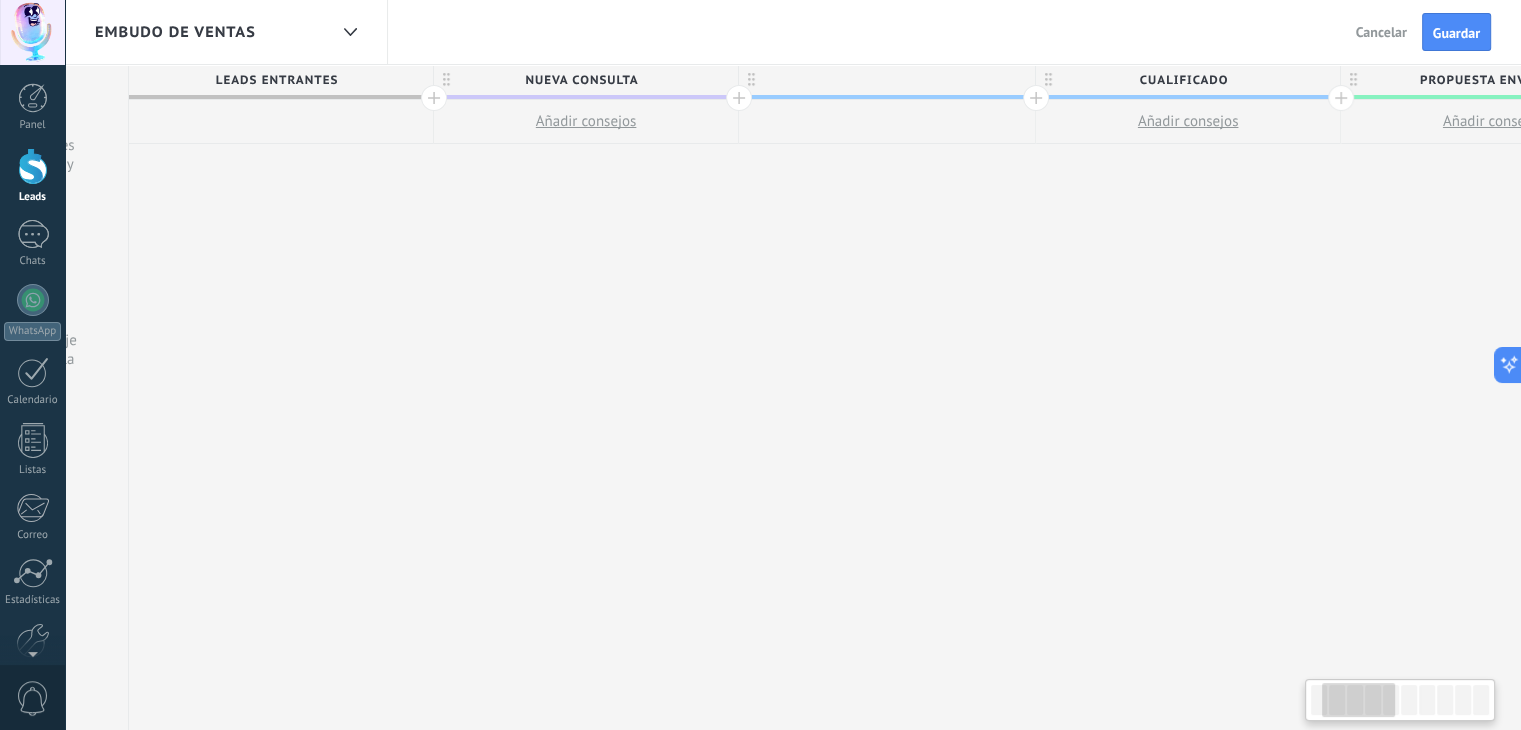 click at bounding box center [887, 97] 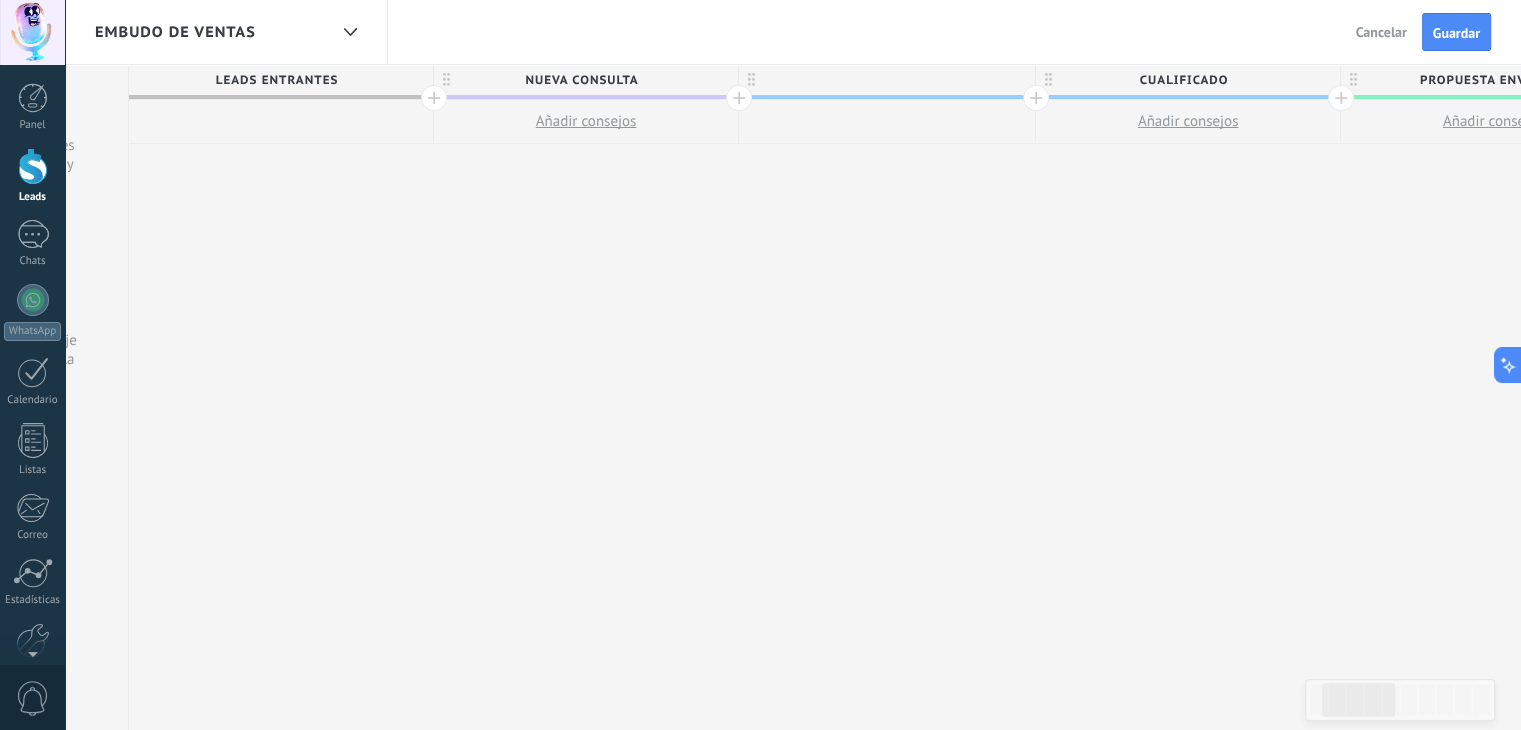 click at bounding box center [887, 80] 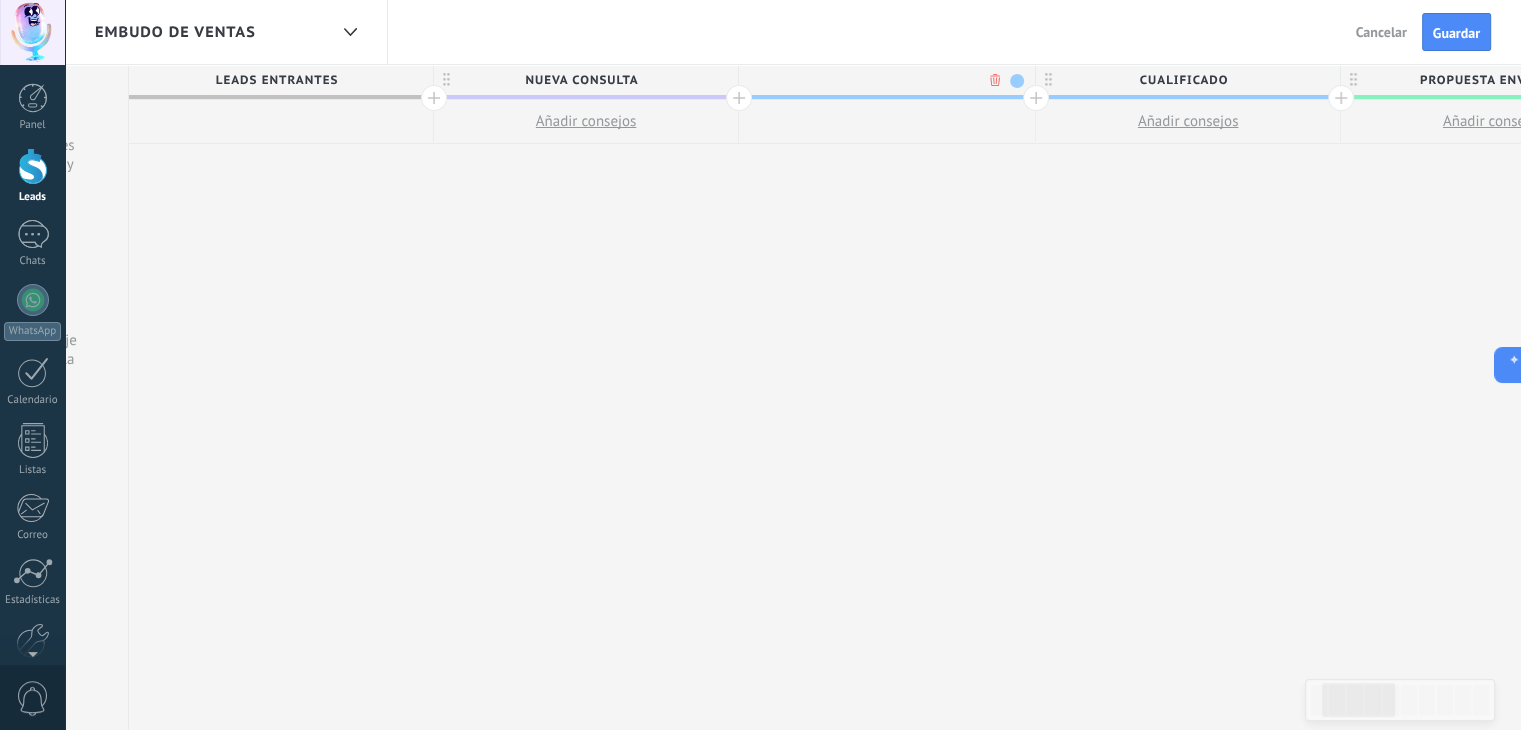 click at bounding box center [887, 97] 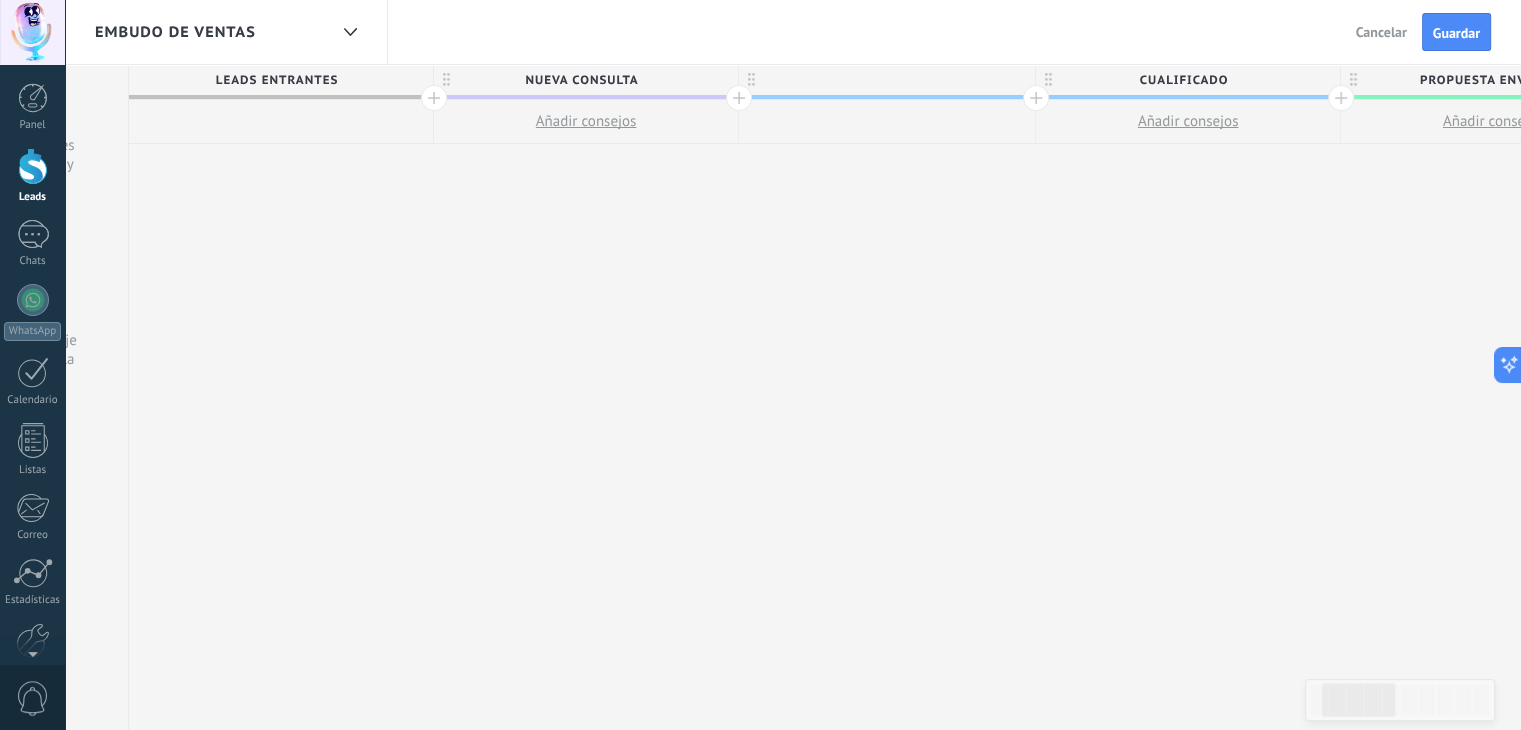click at bounding box center (887, 80) 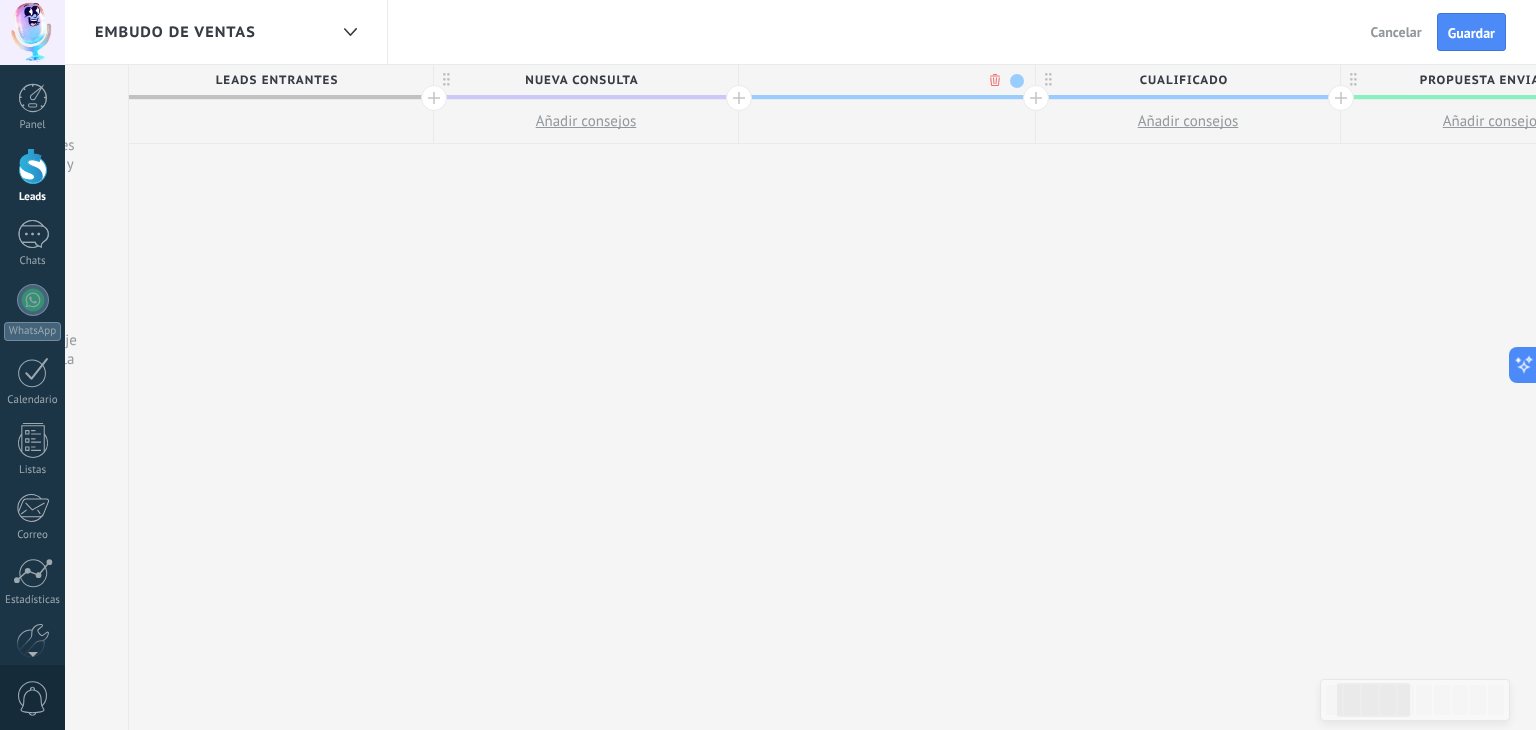 click on ".abccls-1,.abccls-2{fill-rule:evenodd}.abccls-2{fill:#fff} .abfcls-1{fill:none}.abfcls-2{fill:#fff} .abncls-1{isolation:isolate}.abncls-2{opacity:.06}.abncls-2,.abncls-3,.abncls-6{mix-blend-mode:multiply}.abncls-3{opacity:.15}.abncls-4,.abncls-8{fill:#fff}.abncls-5{fill:url(#abnlinear-gradient)}.abncls-6{opacity:.04}.abncls-7{fill:url(#abnlinear-gradient-2)}.abncls-8{fill-rule:evenodd} .abqst0{fill:#ffa200} .abwcls-1{fill:#252525} .cls-1{isolation:isolate} .acicls-1{fill:none} .aclcls-1{fill:#232323} .acnst0{display:none} .addcls-1,.addcls-2{fill:none;stroke-miterlimit:10}.addcls-1{stroke:#dfe0e5}.addcls-2{stroke:#a1a7ab} .adecls-1,.adecls-2{fill:none;stroke-miterlimit:10}.adecls-1{stroke:#dfe0e5}.adecls-2{stroke:#a1a7ab} .adqcls-1{fill:#8591a5;fill-rule:evenodd} .aeccls-1{fill:#5c9f37} .aeecls-1{fill:#f86161} .aejcls-1{fill:#8591a5;fill-rule:evenodd} .aekcls-1{fill-rule:evenodd} .aelcls-1{fill-rule:evenodd;fill:currentColor} .aemcls-1{fill-rule:evenodd;fill:currentColor} .aencls-2{fill:#f86161;opacity:.3}" at bounding box center [768, 365] 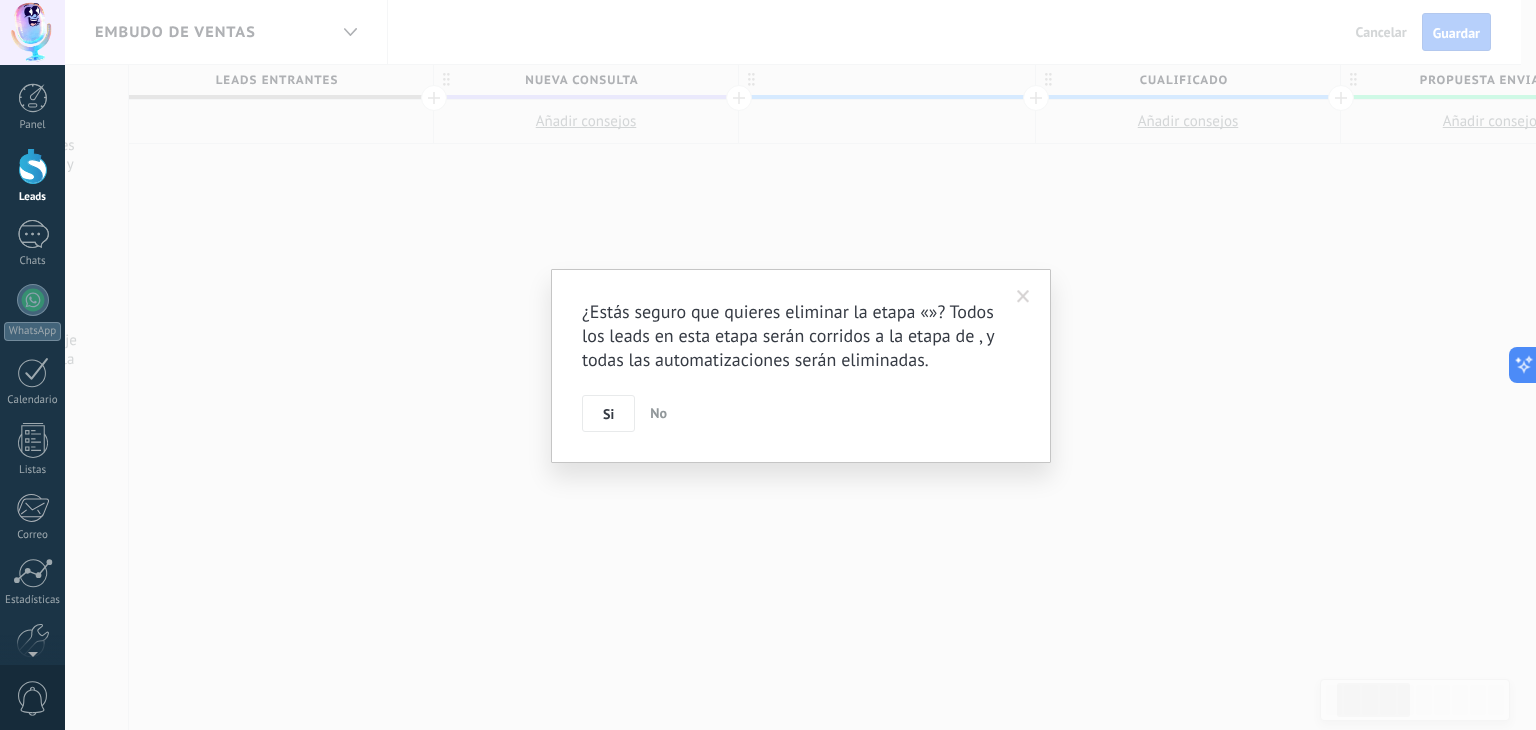 click on "¿Estás seguro que quieres eliminar la etapa «»? Todos los leads en esta etapa serán corridos a la etapa de
, y todas las automatizaciones serán eliminadas. Si No" at bounding box center (801, 366) 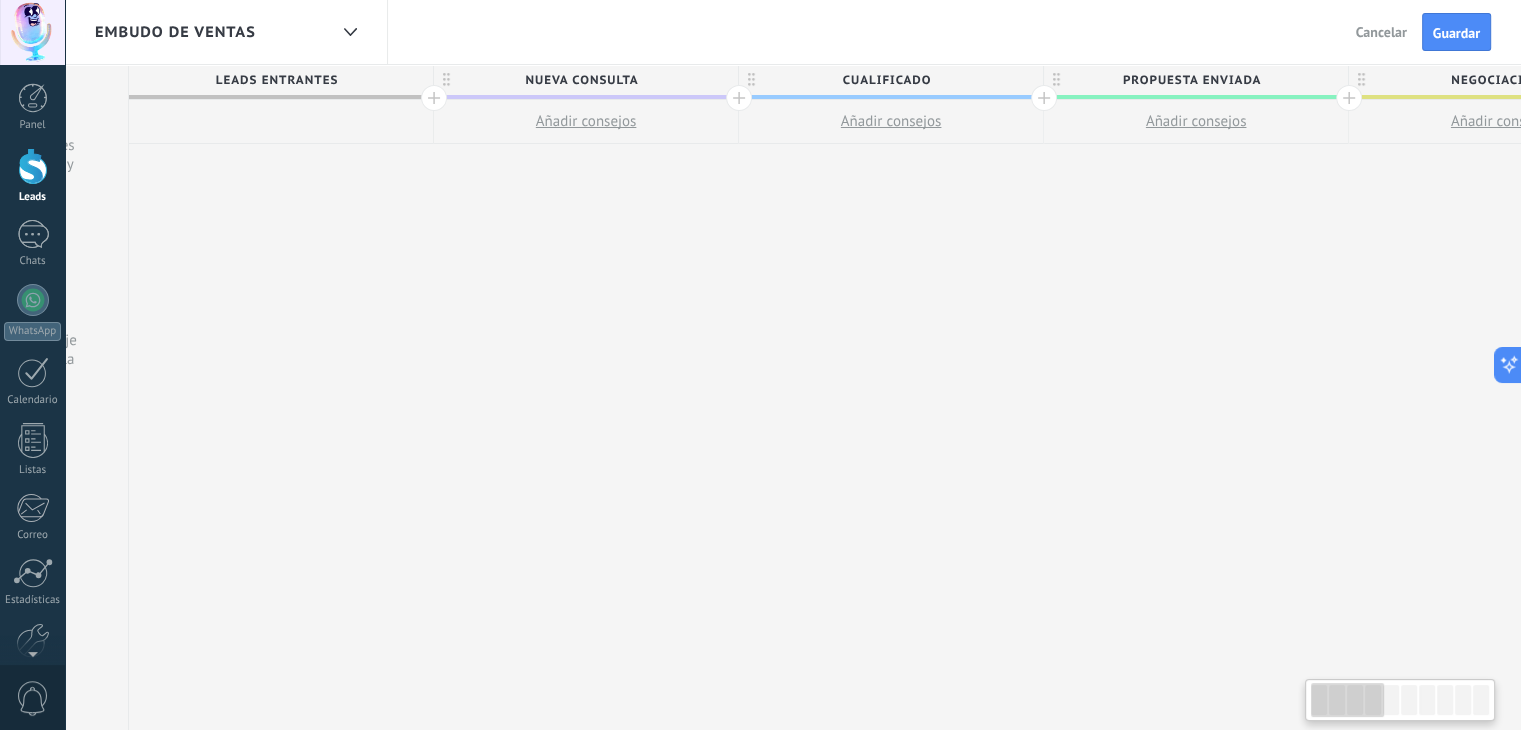 scroll, scrollTop: 0, scrollLeft: 0, axis: both 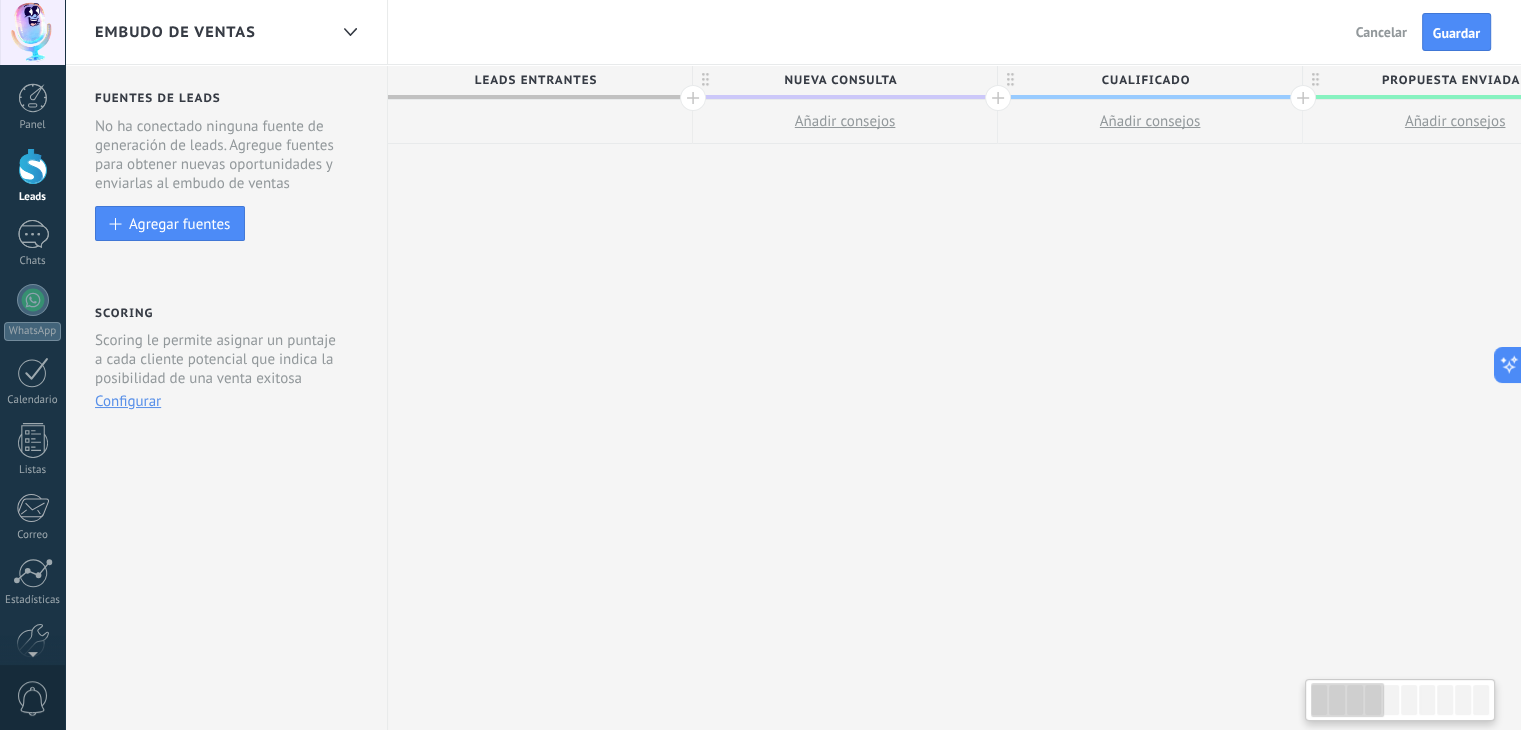 drag, startPoint x: 765, startPoint y: 281, endPoint x: 966, endPoint y: 256, distance: 202.54877 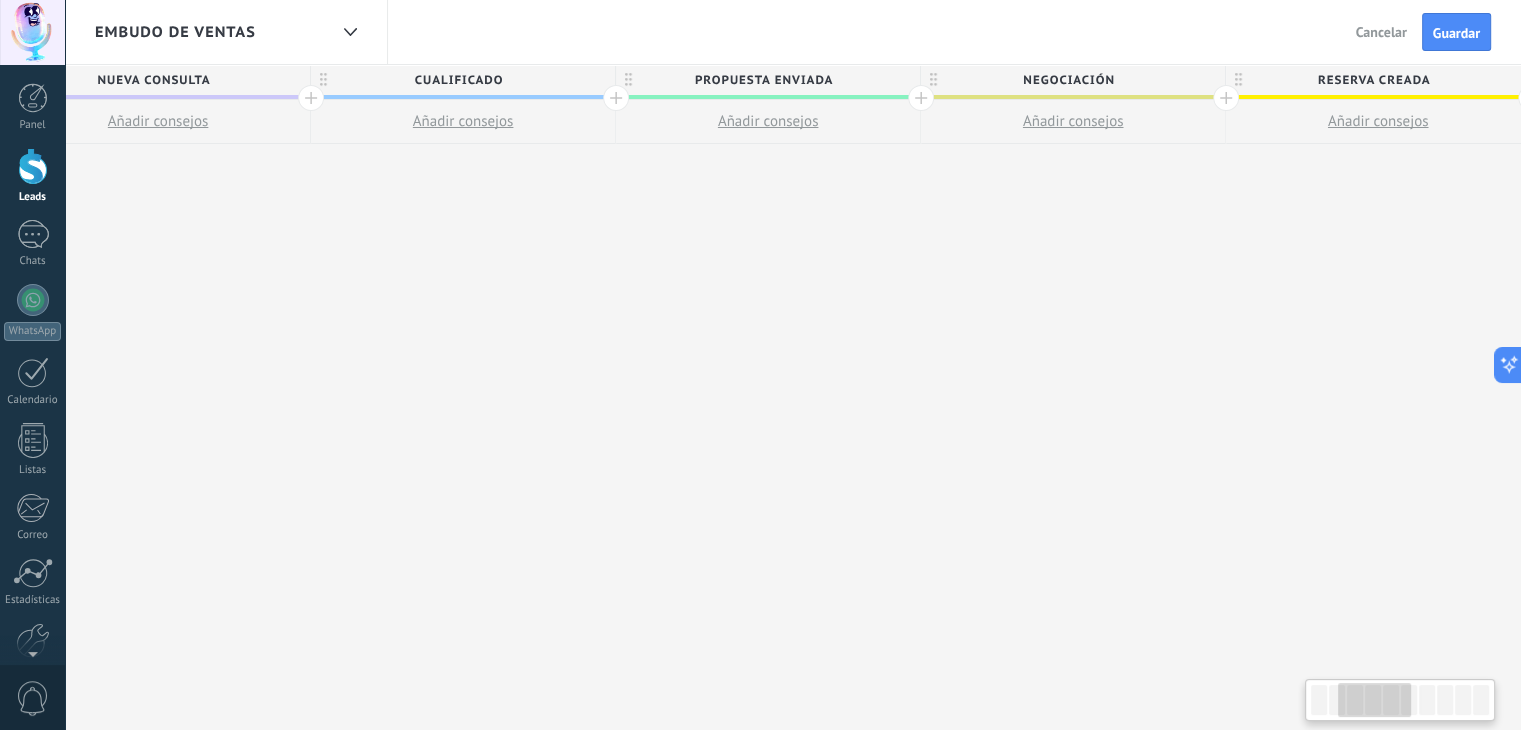 drag, startPoint x: 1228, startPoint y: 256, endPoint x: 1103, endPoint y: 253, distance: 125.035995 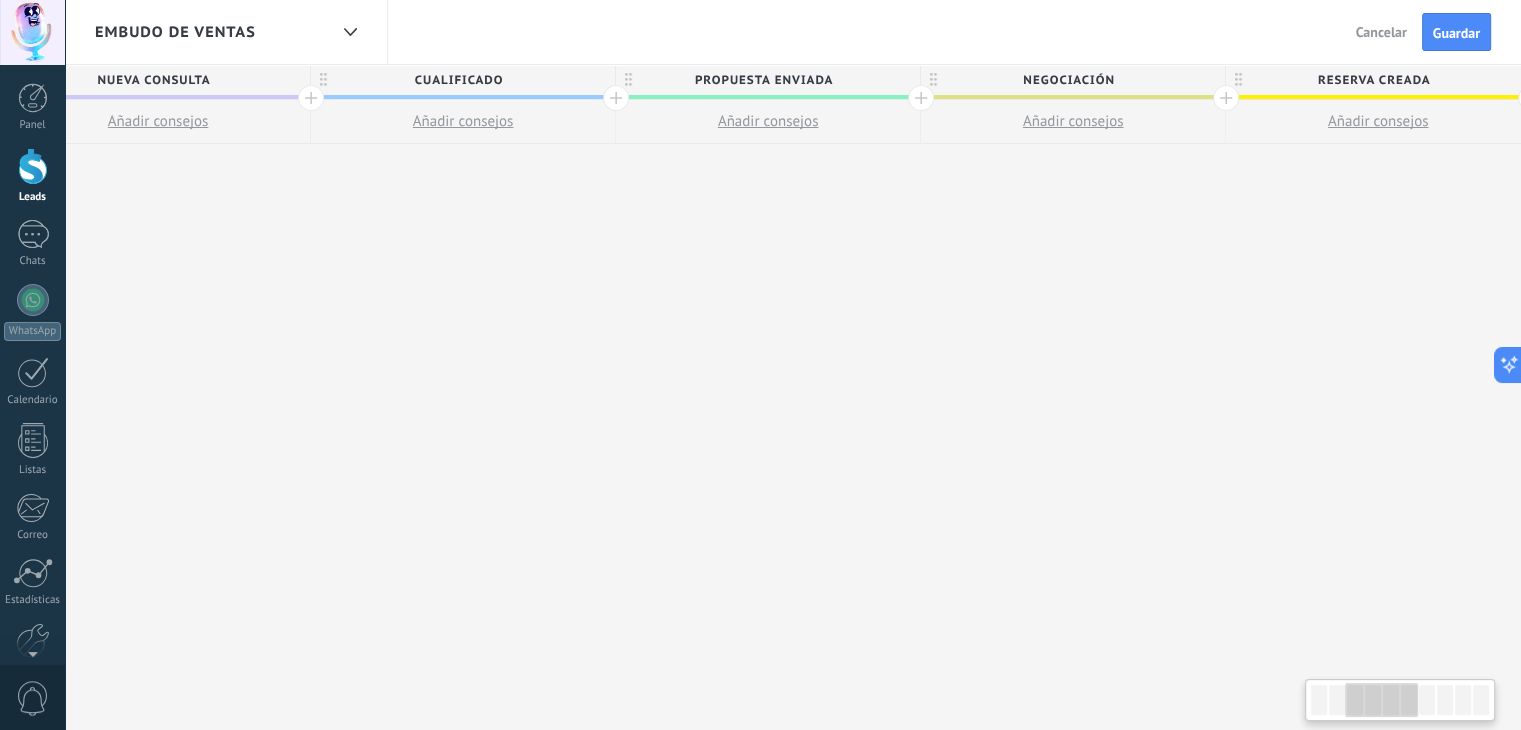 drag, startPoint x: 1152, startPoint y: 247, endPoint x: 728, endPoint y: 271, distance: 424.6787 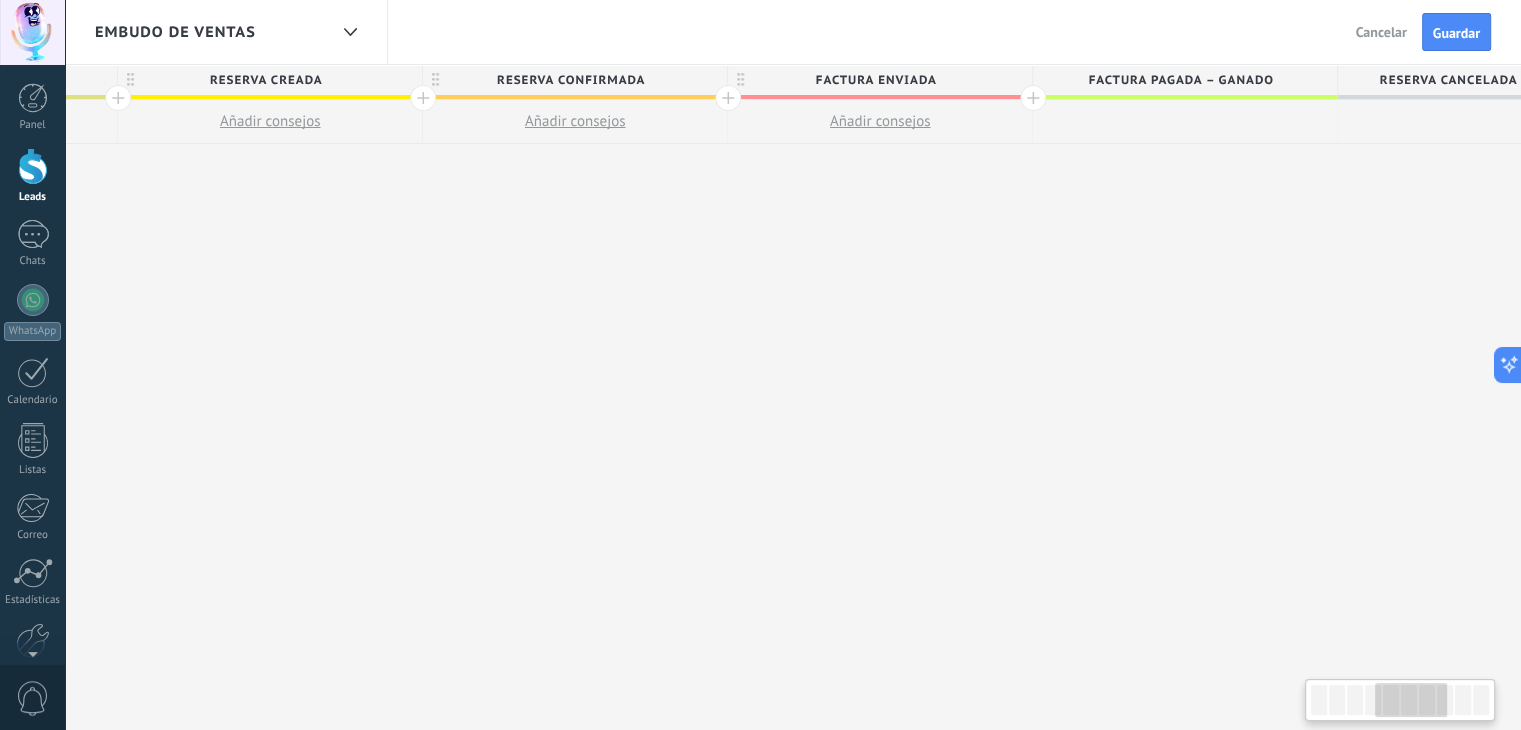 drag, startPoint x: 839, startPoint y: 309, endPoint x: 725, endPoint y: 297, distance: 114.62984 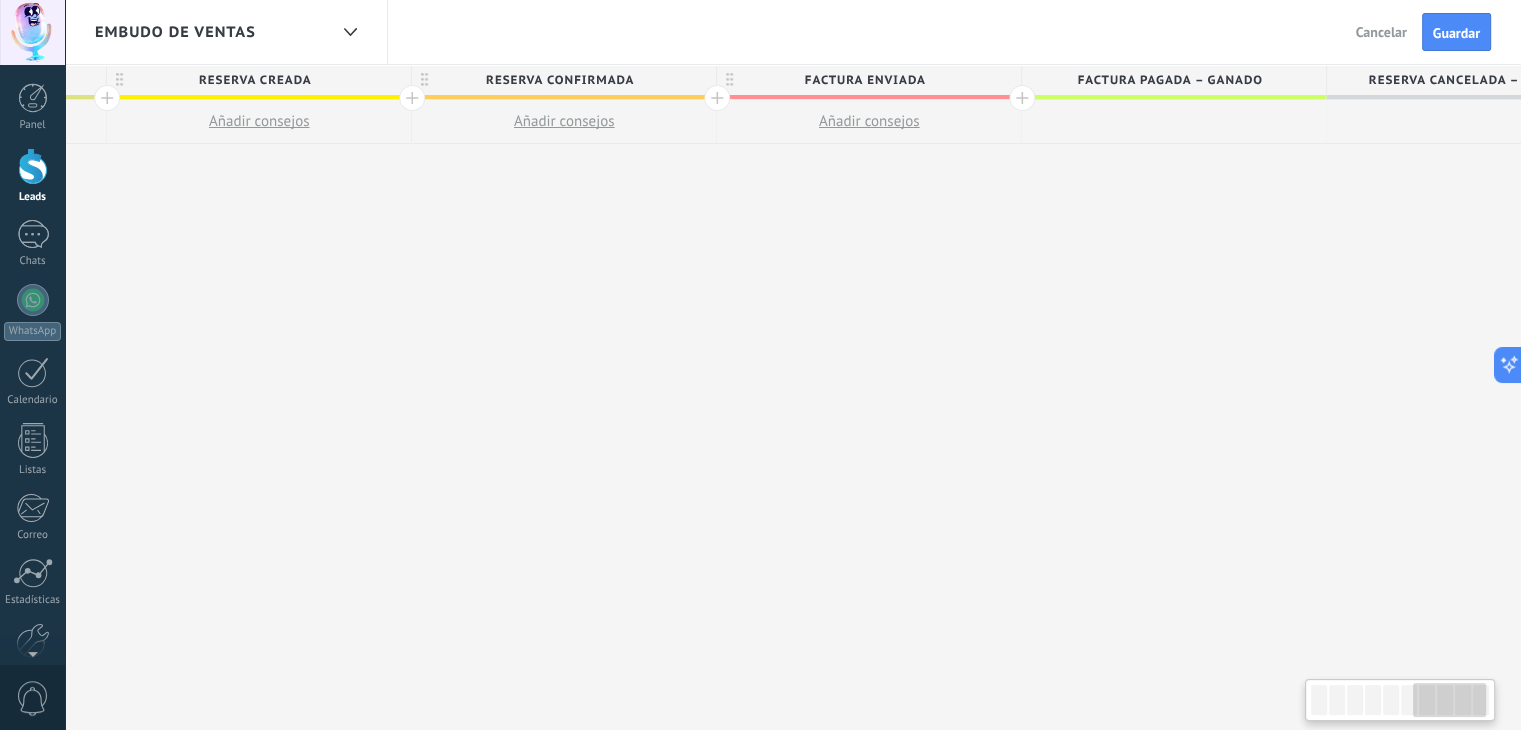 scroll, scrollTop: 0, scrollLeft: 1915, axis: horizontal 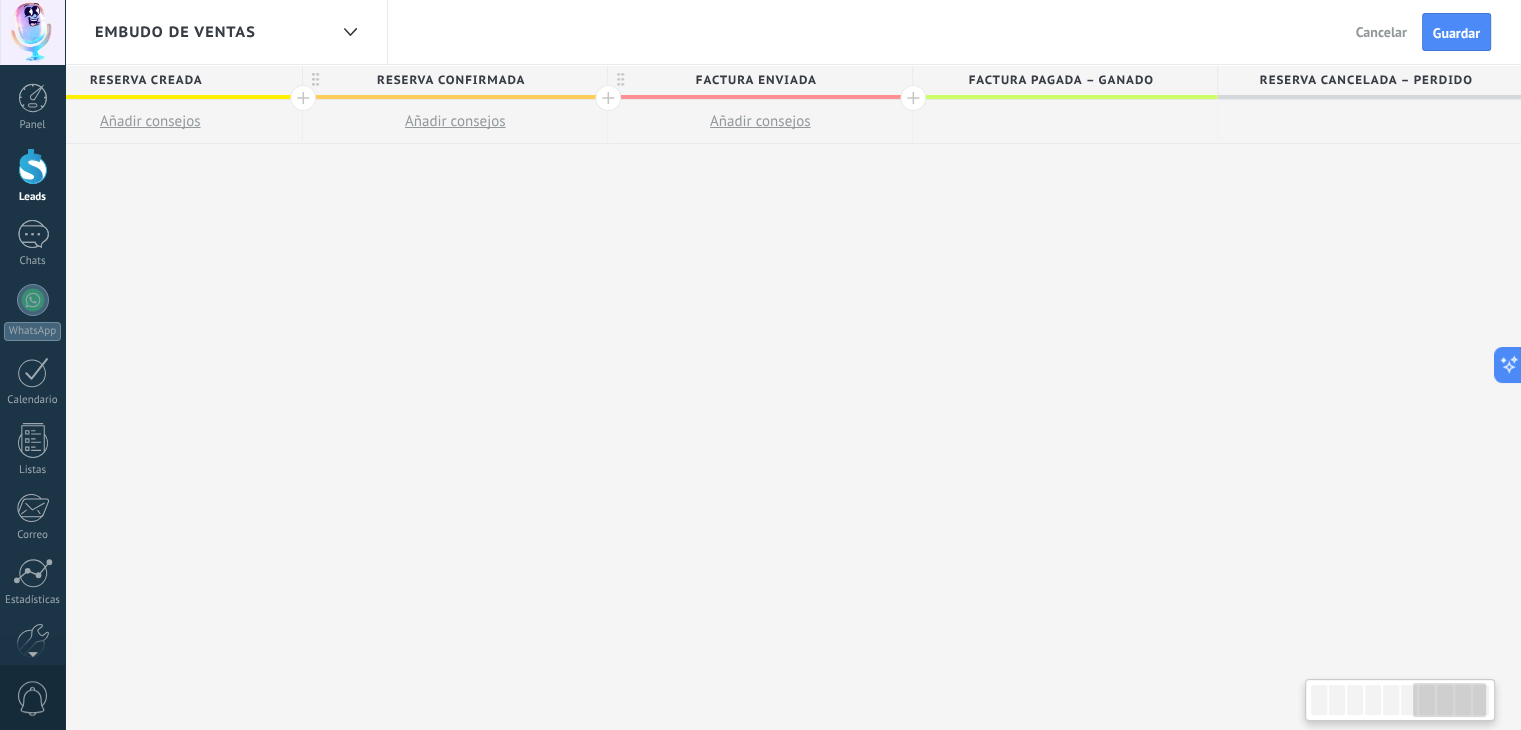 drag, startPoint x: 1092, startPoint y: 289, endPoint x: 289, endPoint y: 279, distance: 803.06226 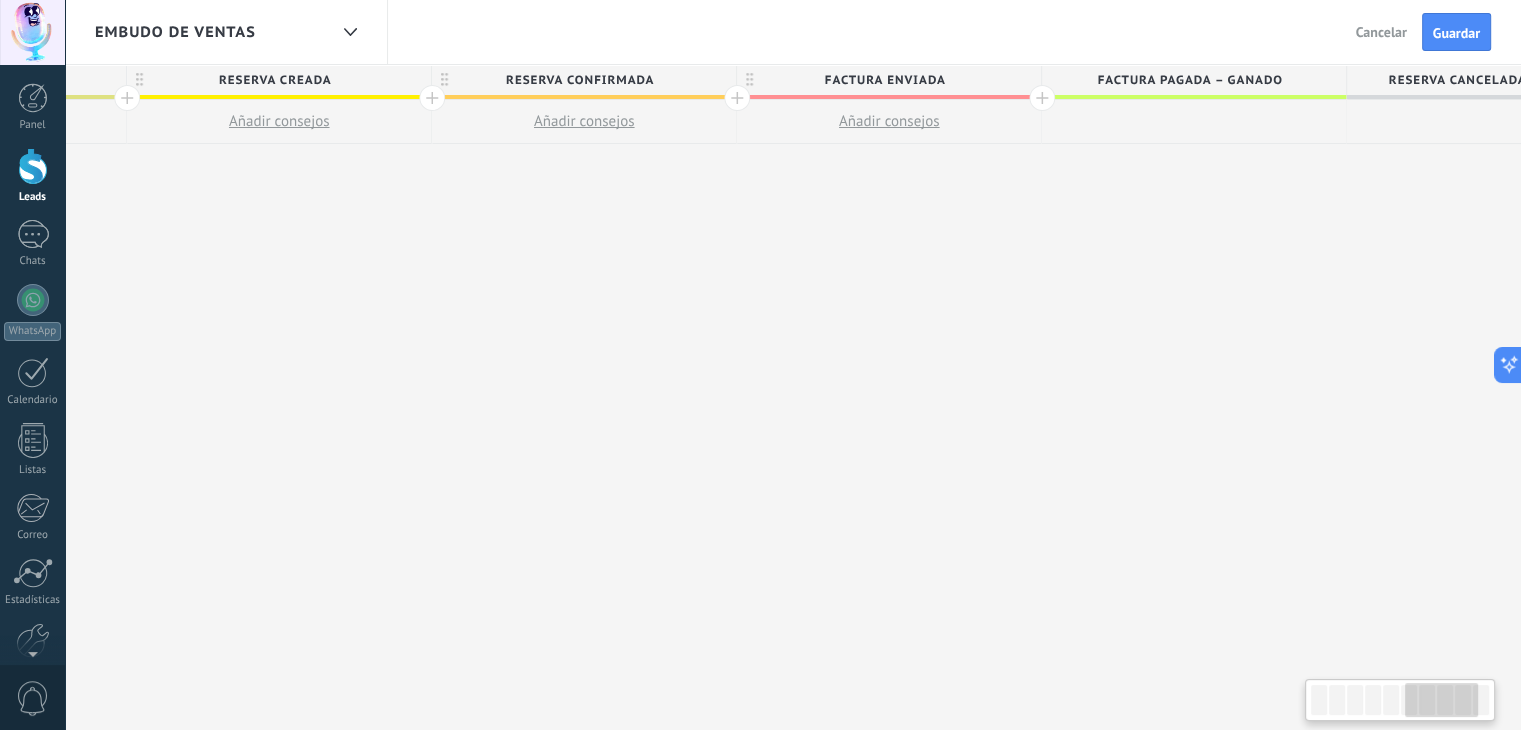 drag, startPoint x: 703, startPoint y: 197, endPoint x: 826, endPoint y: 218, distance: 124.77981 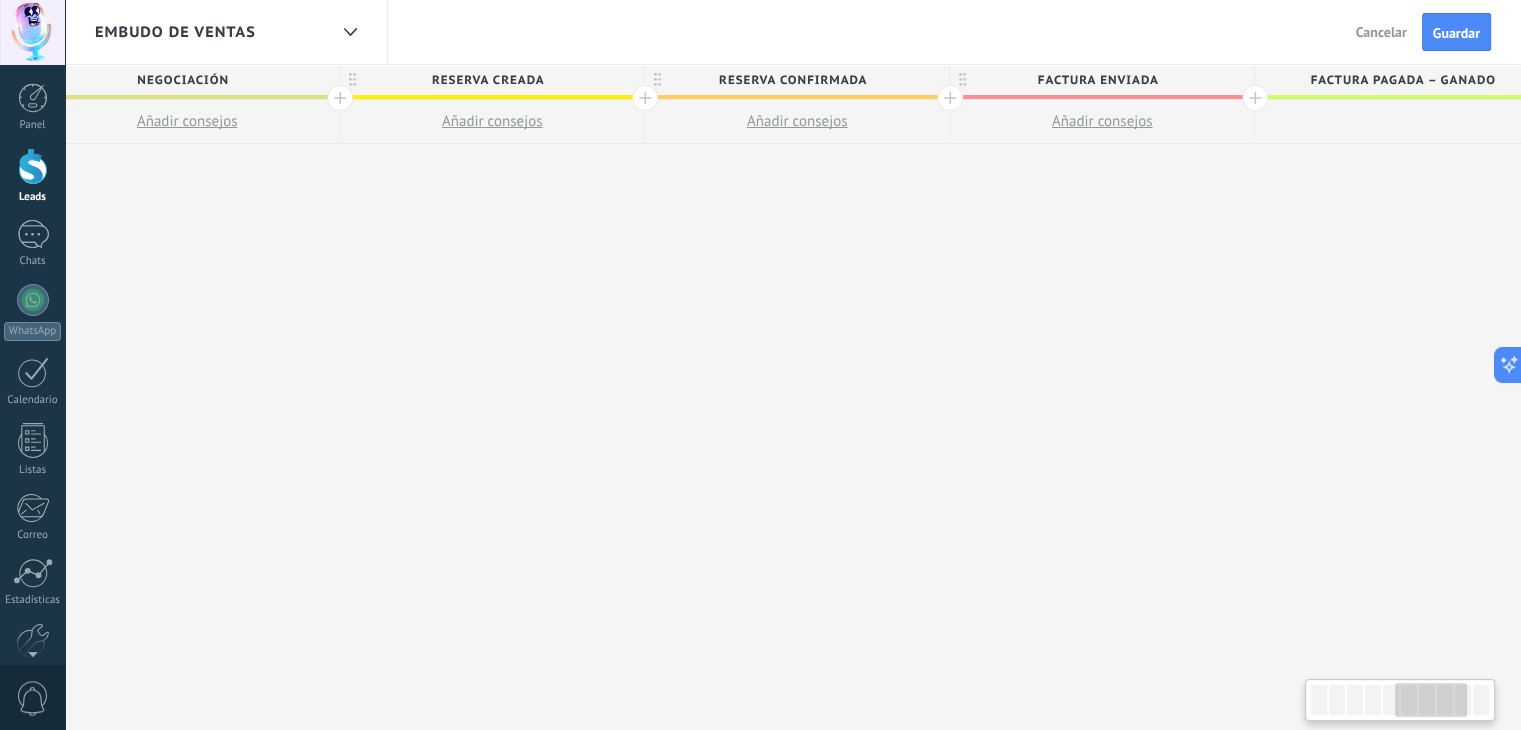 drag, startPoint x: 793, startPoint y: 189, endPoint x: 1000, endPoint y: 209, distance: 207.96394 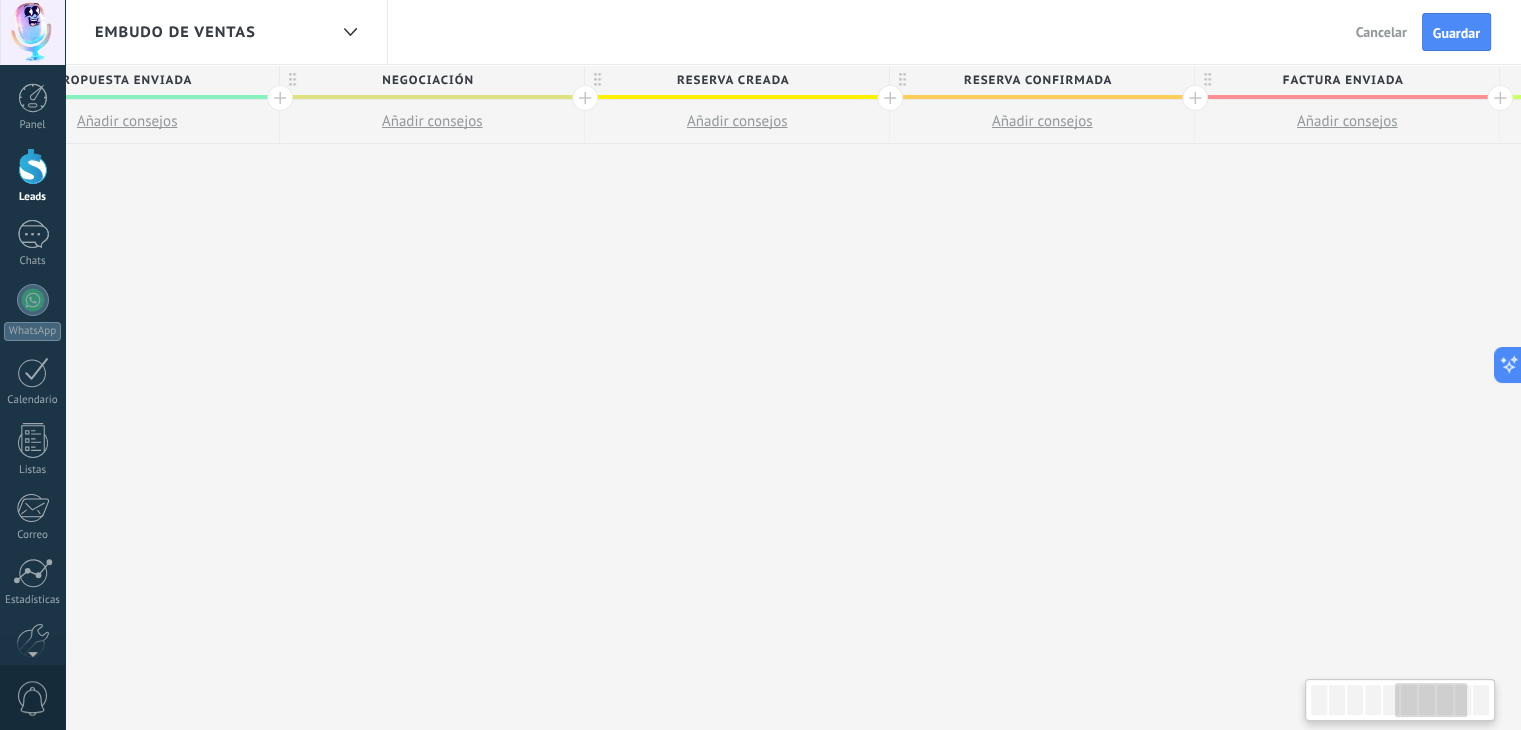 drag, startPoint x: 625, startPoint y: 199, endPoint x: 900, endPoint y: 213, distance: 275.35614 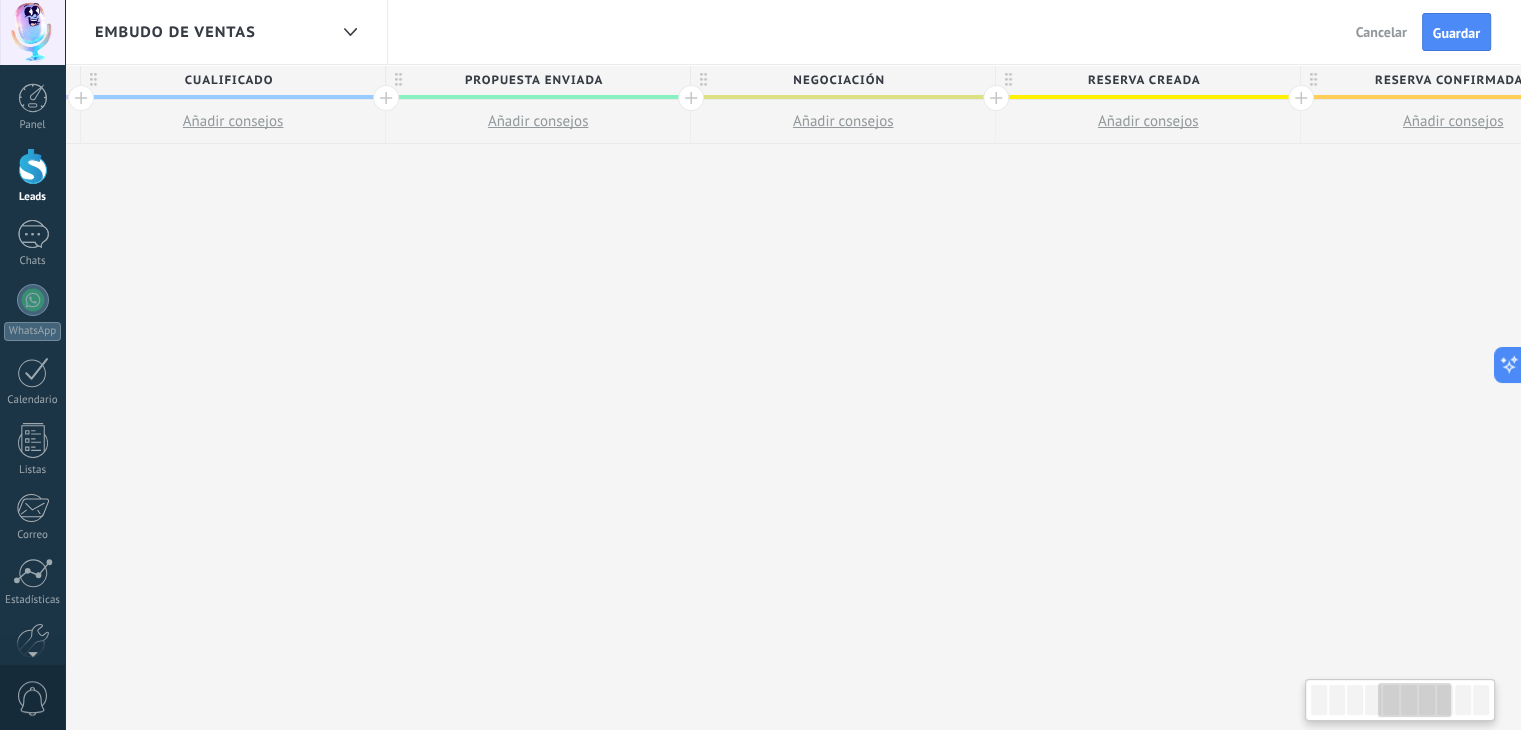 drag, startPoint x: 670, startPoint y: 216, endPoint x: 952, endPoint y: 267, distance: 286.5746 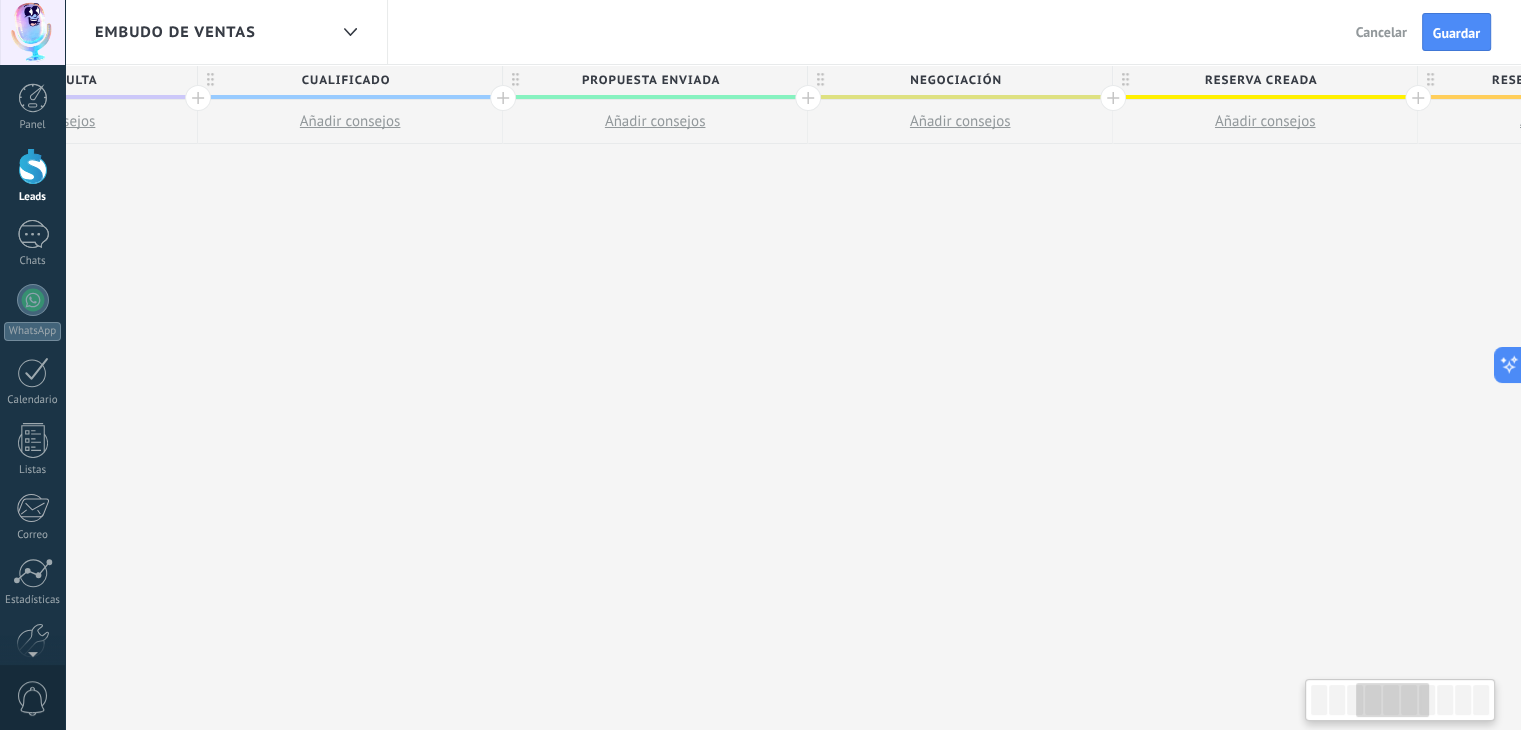 drag, startPoint x: 794, startPoint y: 245, endPoint x: 910, endPoint y: 254, distance: 116.34862 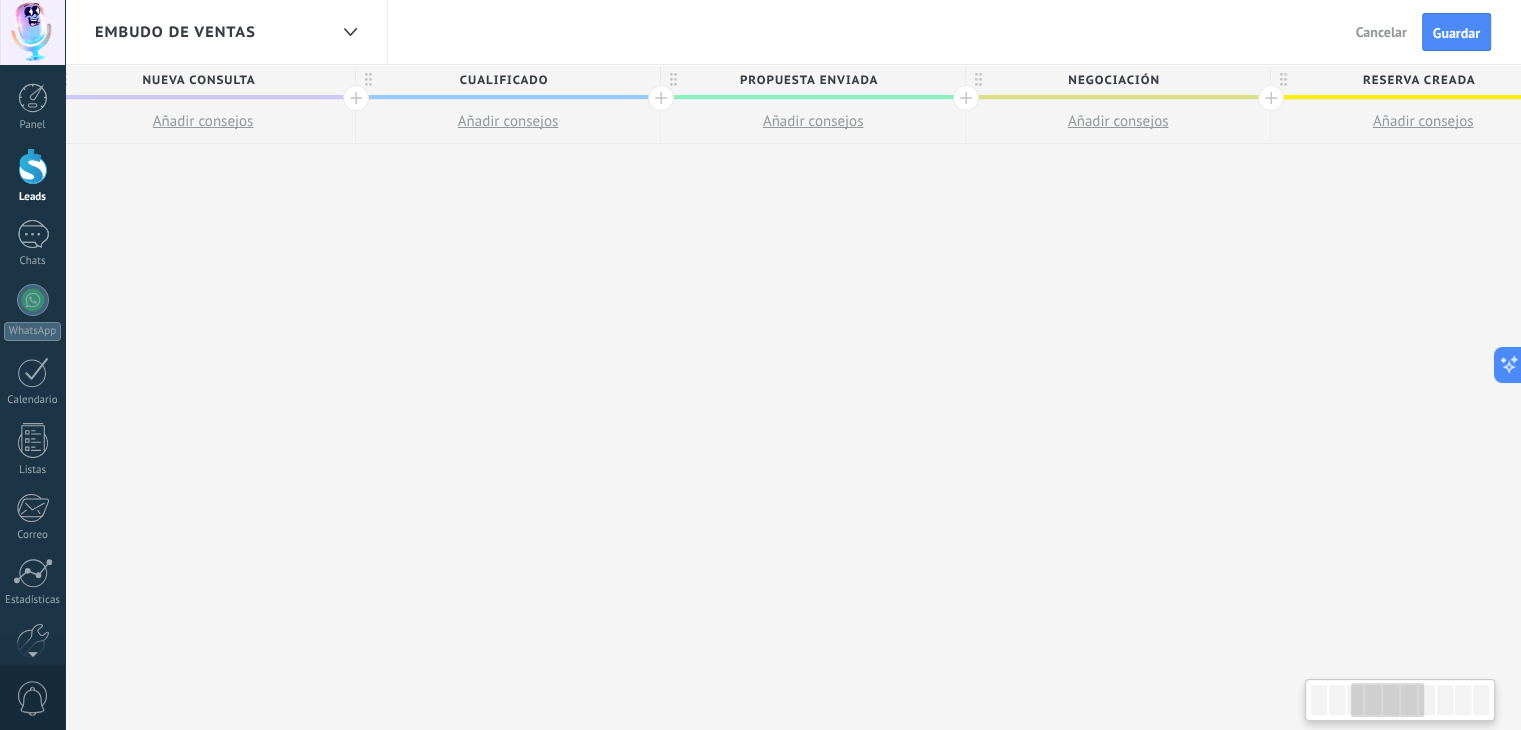 drag, startPoint x: 770, startPoint y: 218, endPoint x: 998, endPoint y: 261, distance: 232.0194 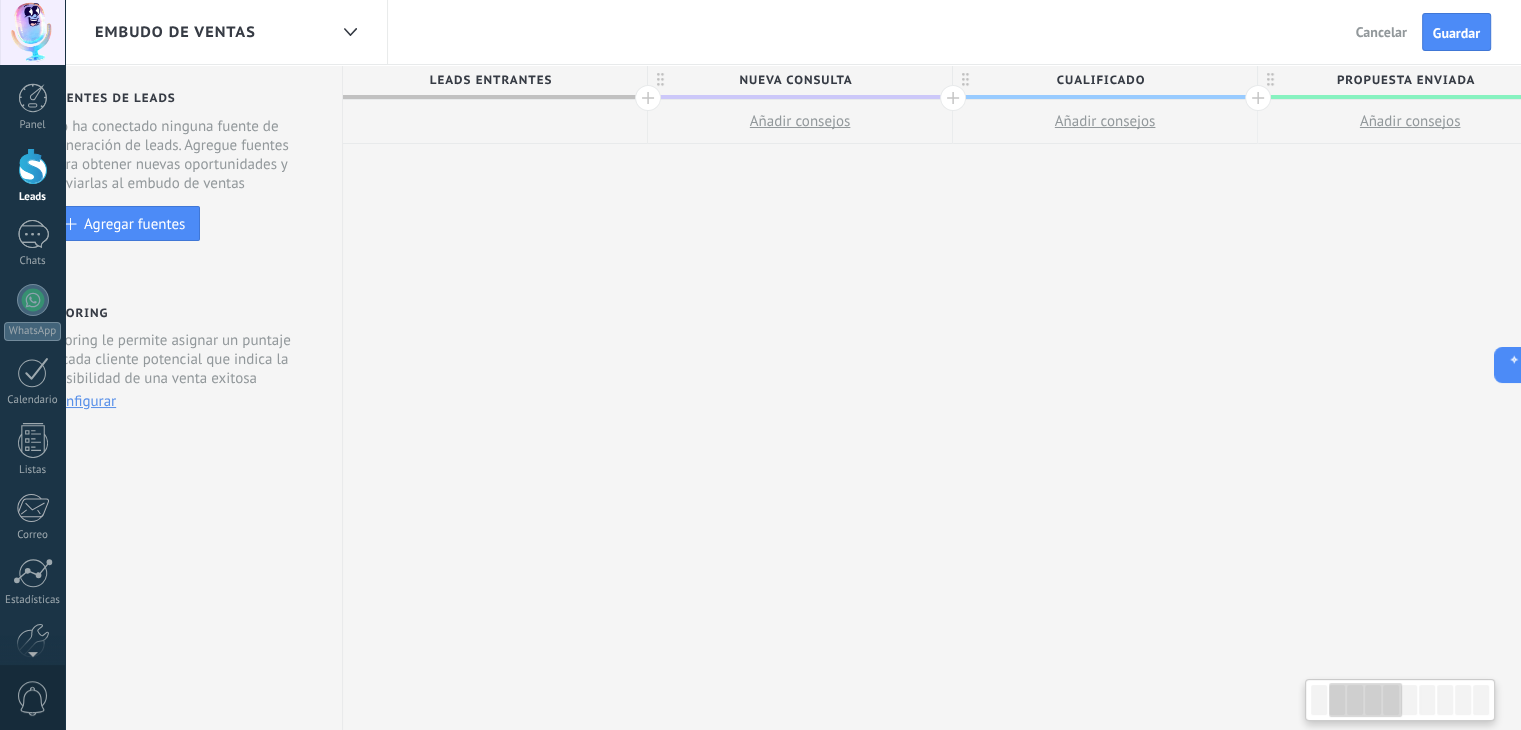 drag, startPoint x: 720, startPoint y: 234, endPoint x: 1047, endPoint y: 261, distance: 328.1128 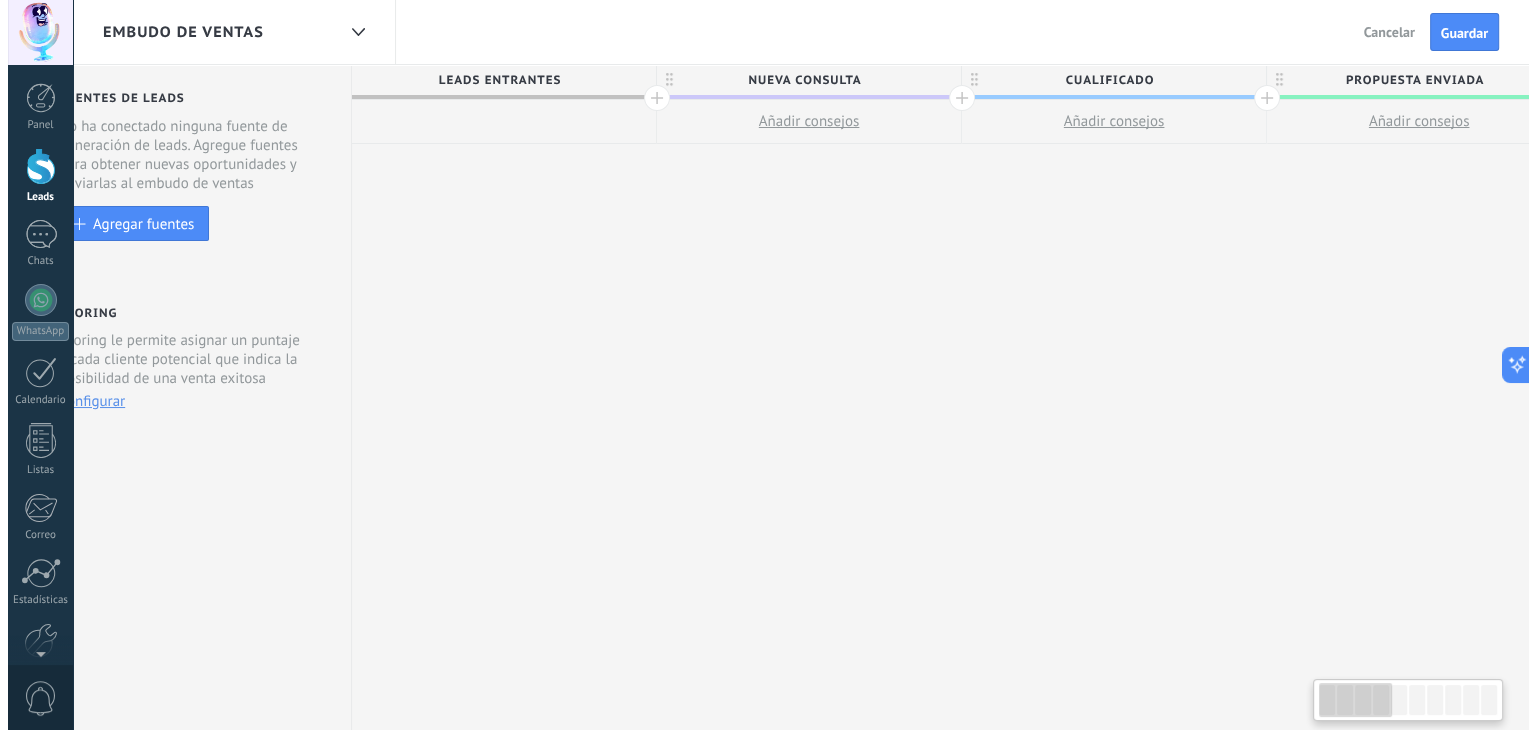 scroll, scrollTop: 0, scrollLeft: 0, axis: both 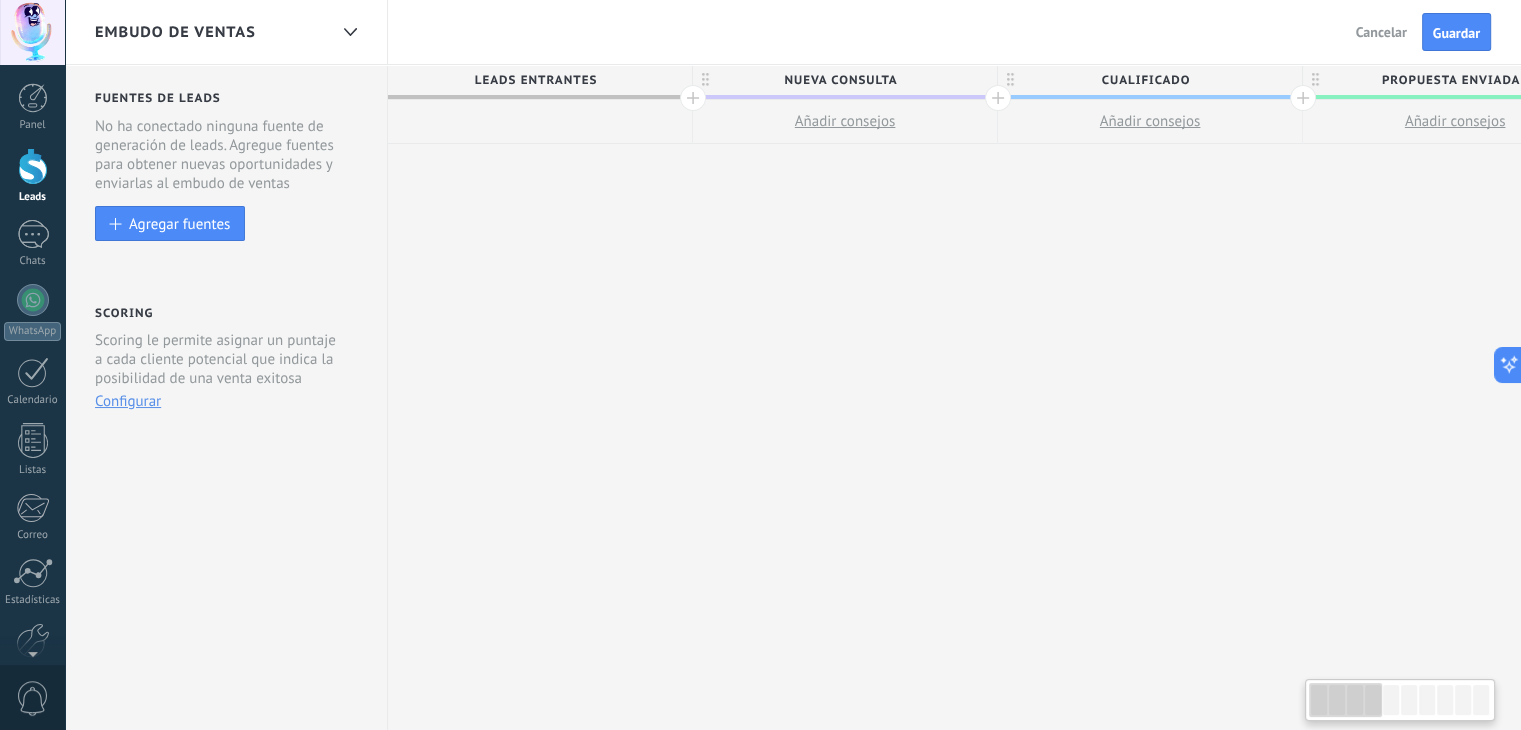drag, startPoint x: 236, startPoint y: 293, endPoint x: 512, endPoint y: 289, distance: 276.029 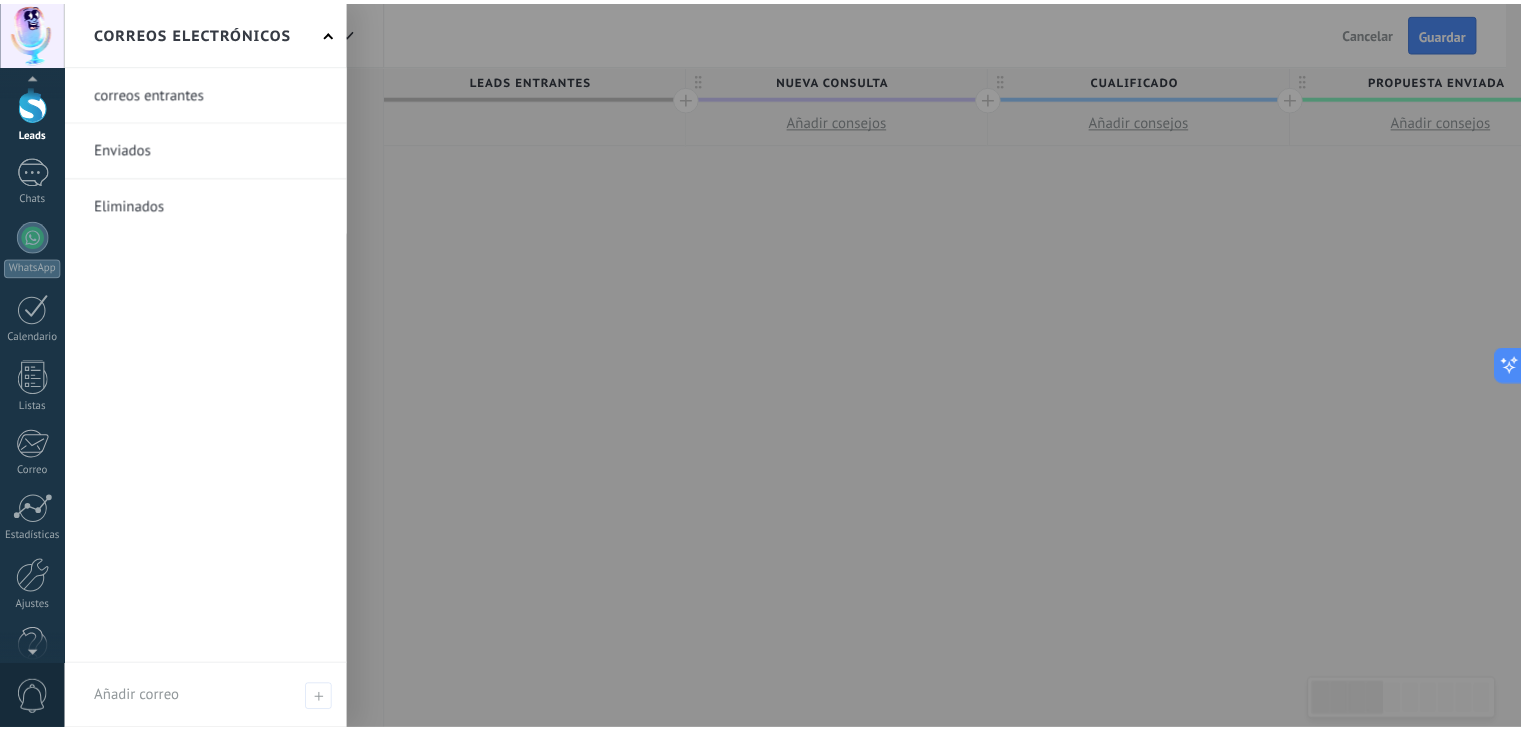 scroll, scrollTop: 101, scrollLeft: 0, axis: vertical 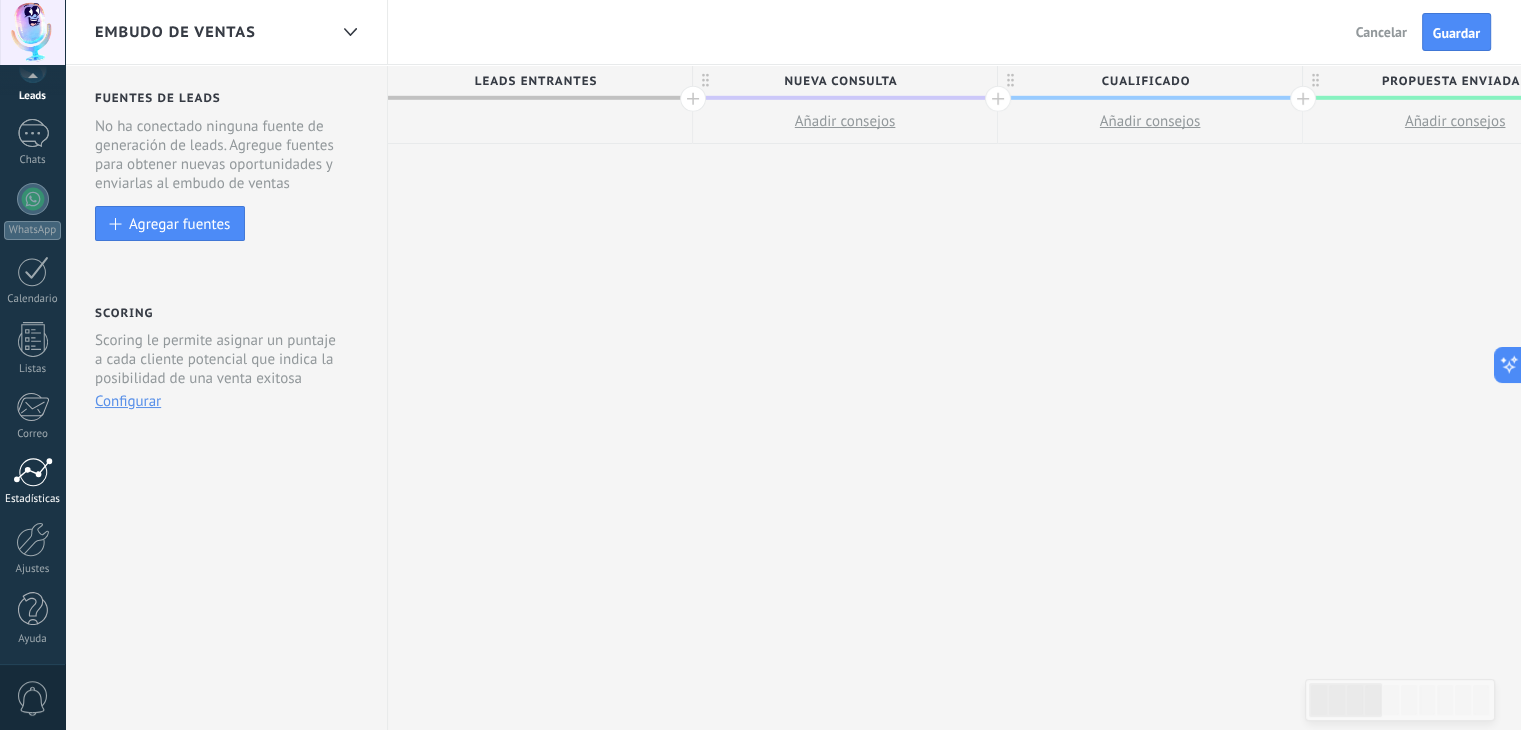 click at bounding box center [33, 472] 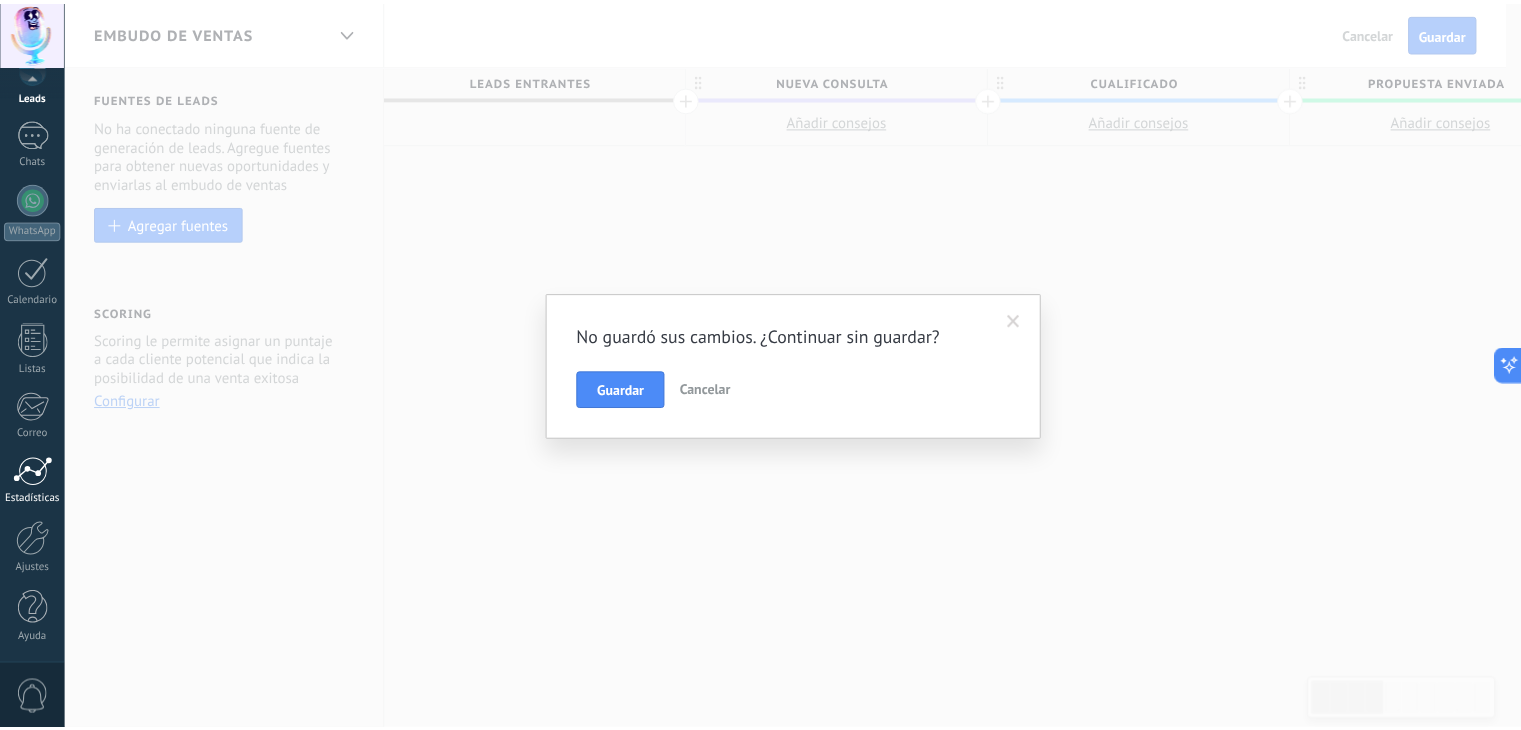 scroll, scrollTop: 0, scrollLeft: 0, axis: both 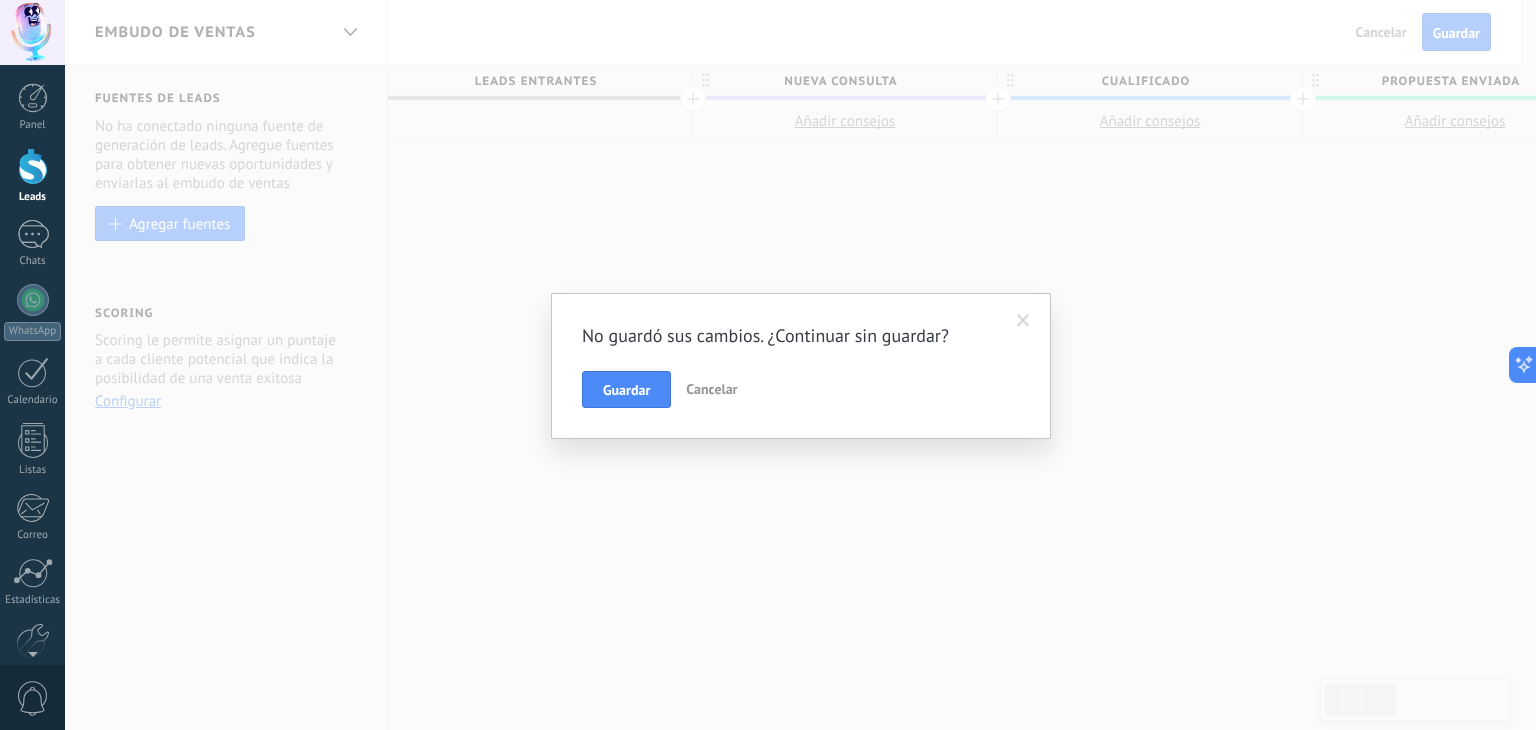 click on "Cancelar" at bounding box center [711, 389] 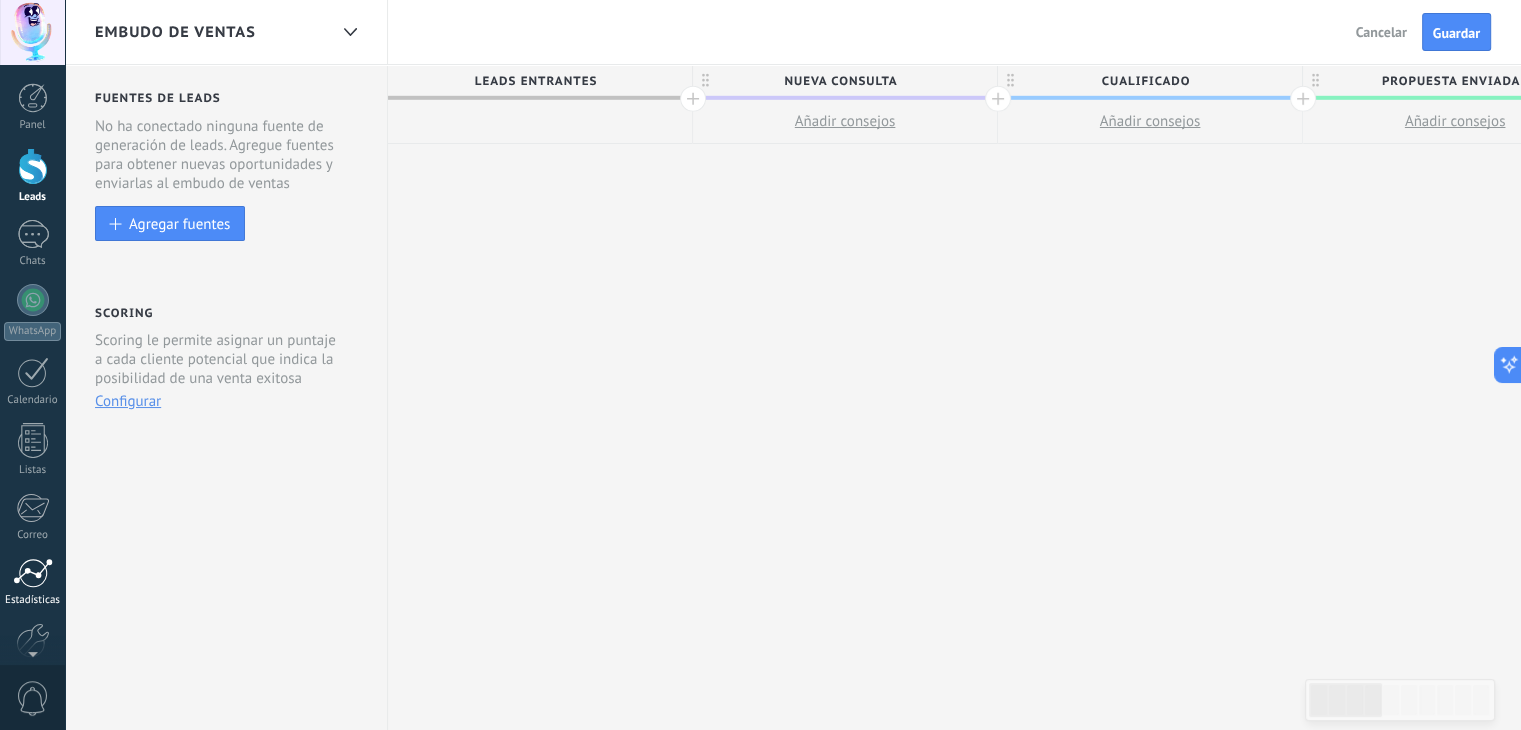 click at bounding box center (33, 573) 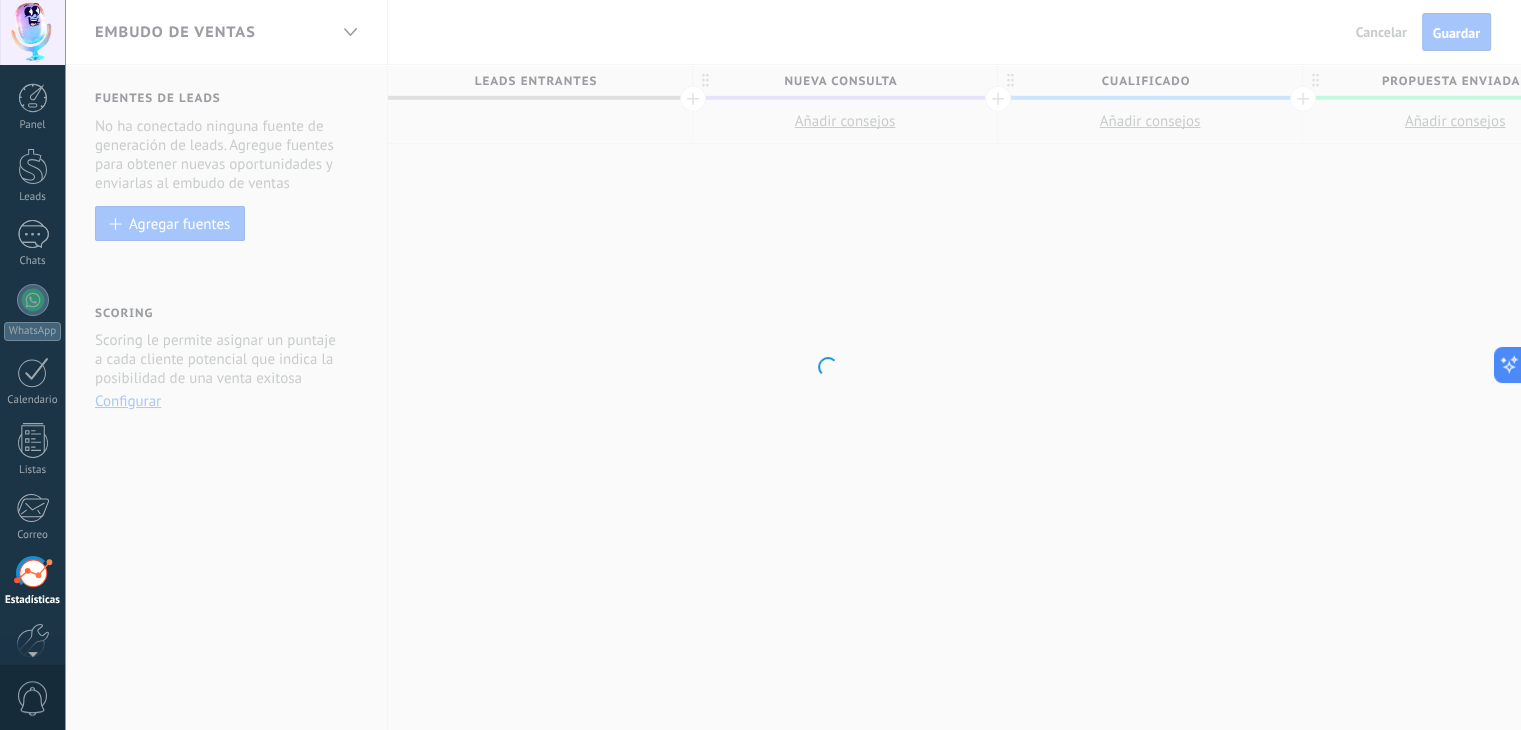 scroll, scrollTop: 101, scrollLeft: 0, axis: vertical 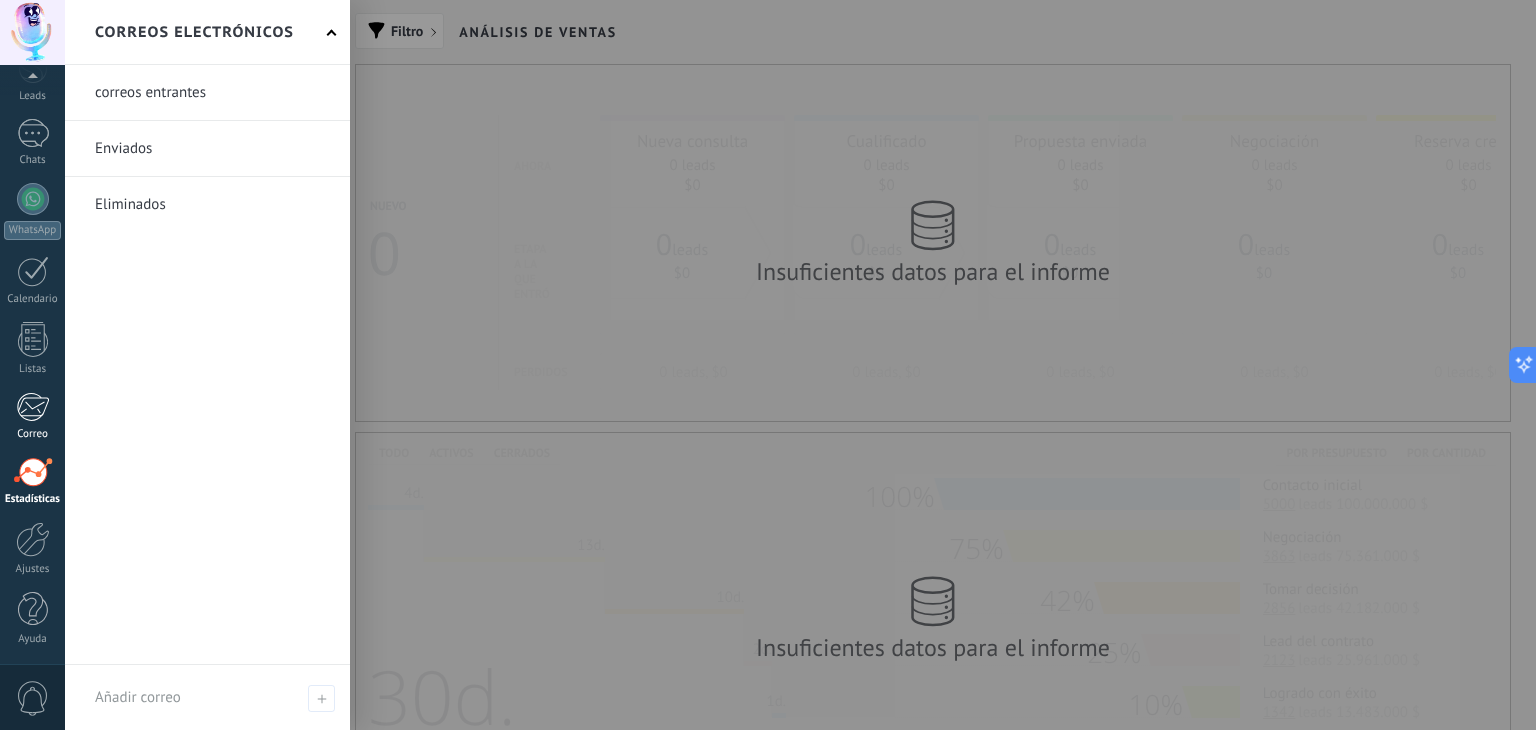 click at bounding box center [32, 407] 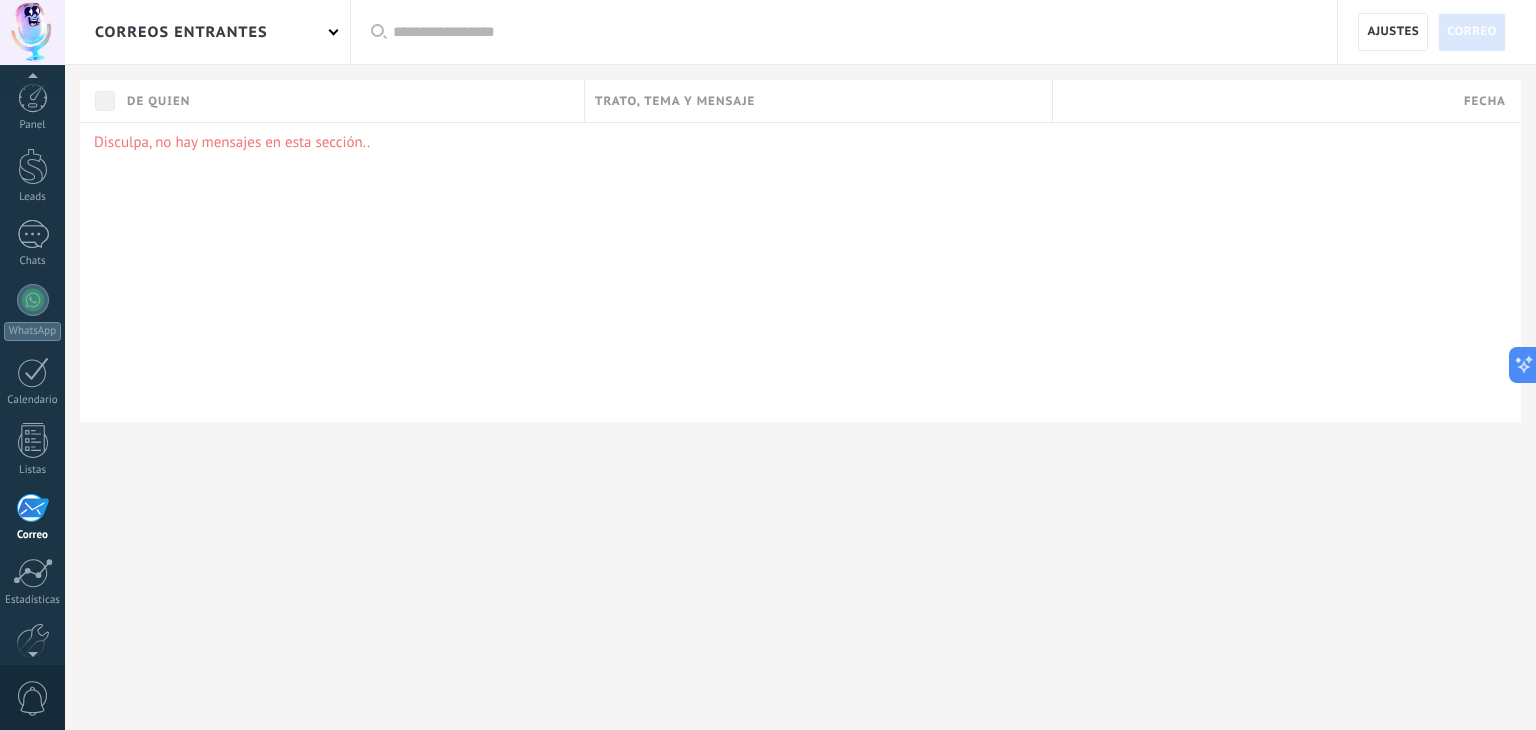 scroll, scrollTop: 101, scrollLeft: 0, axis: vertical 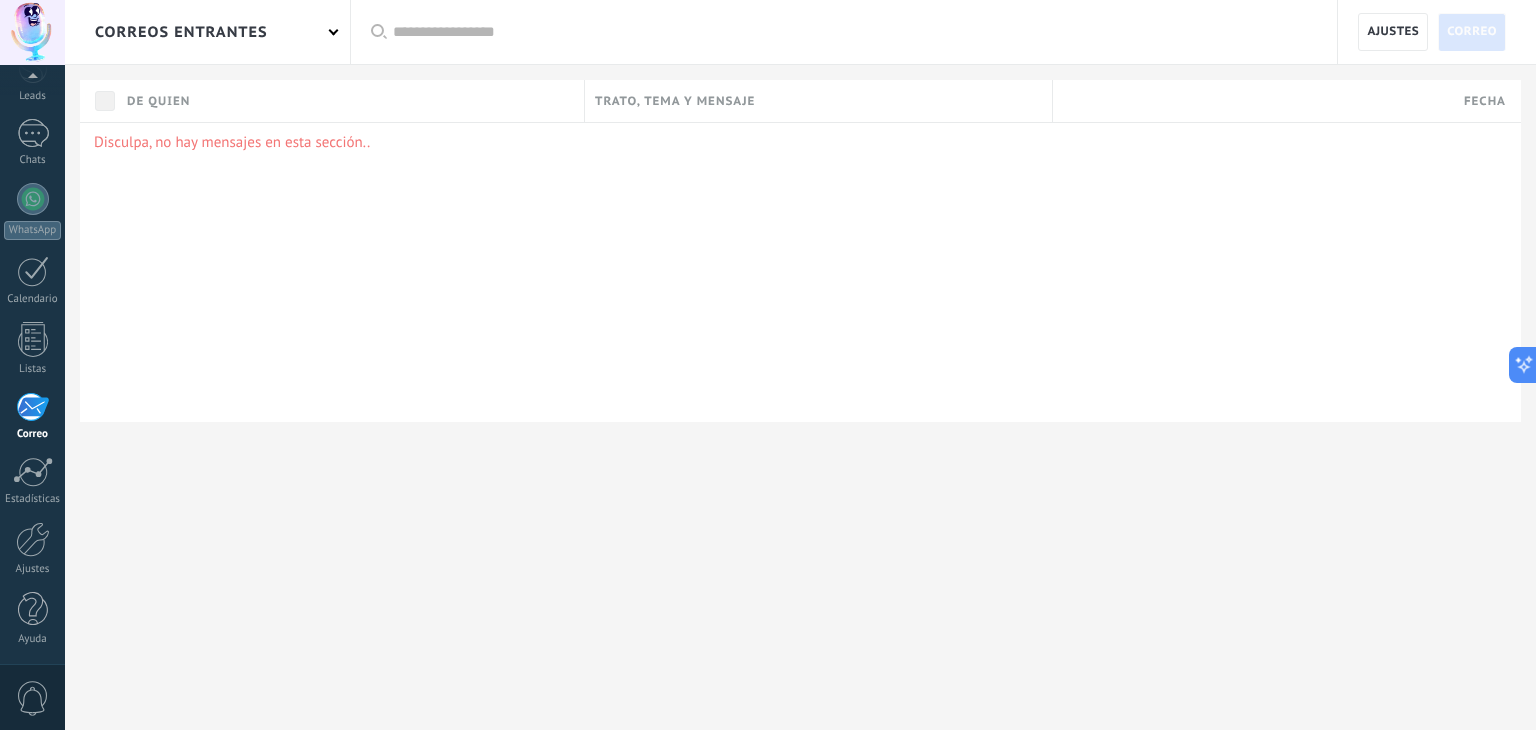 click on "correos entrantes" at bounding box center [207, 32] 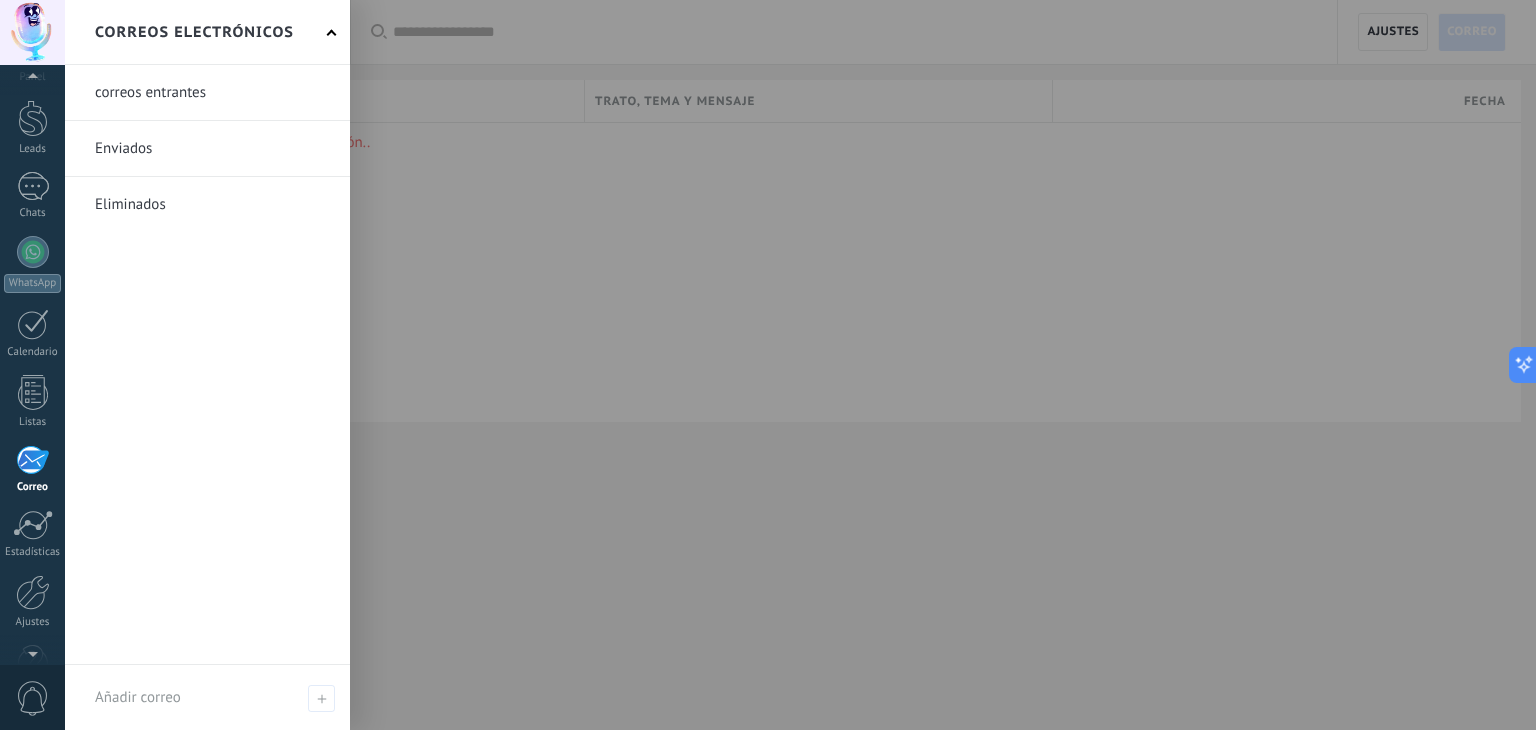 scroll, scrollTop: 0, scrollLeft: 0, axis: both 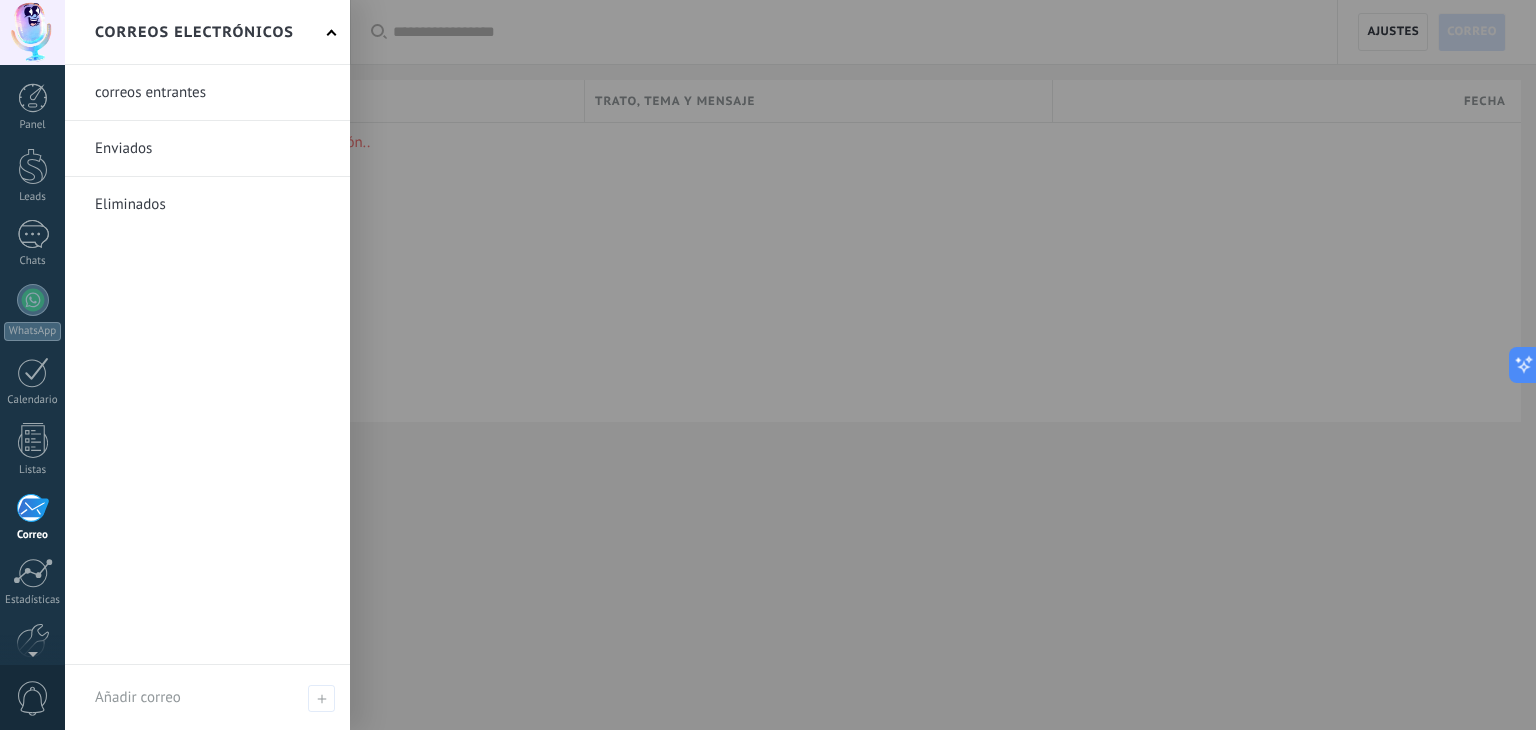 click at bounding box center [32, 32] 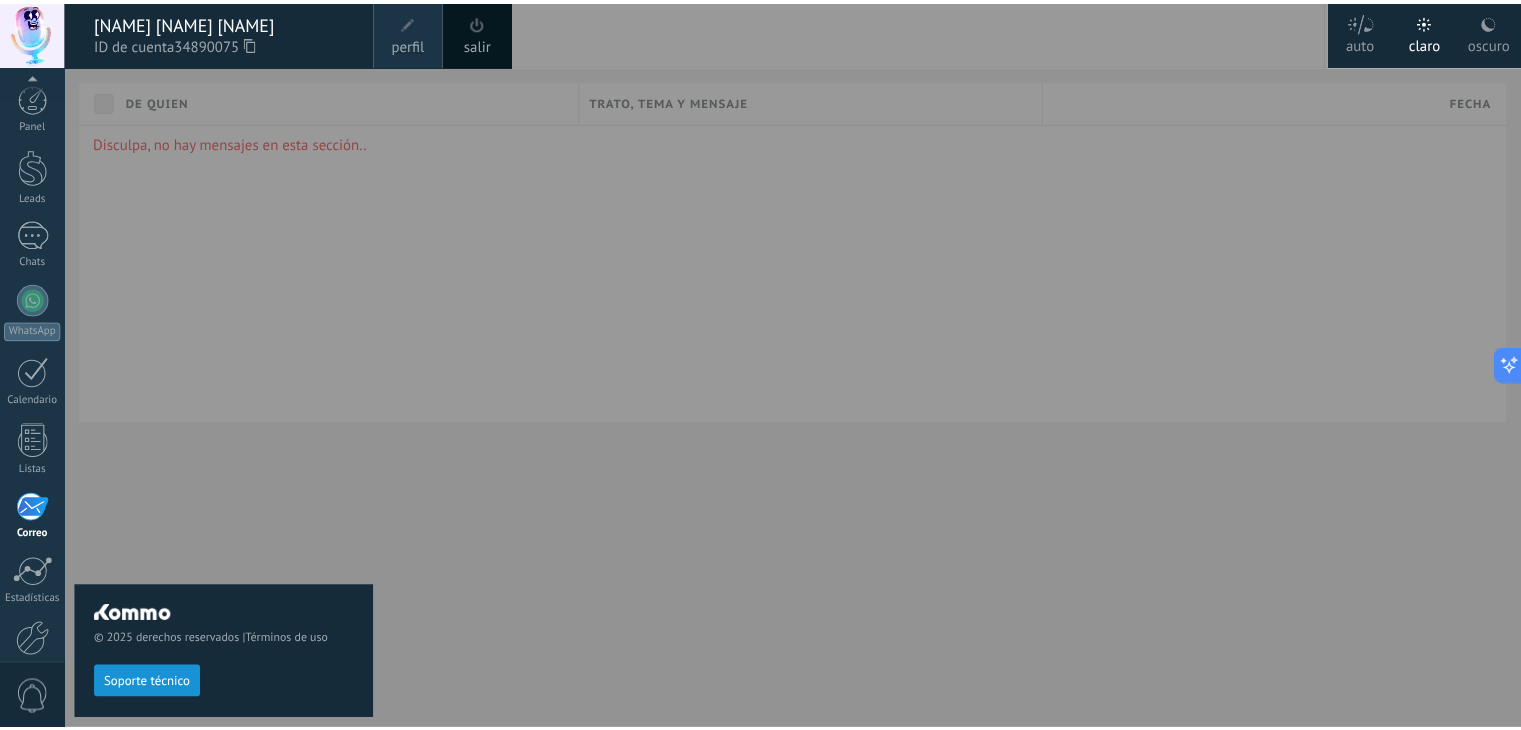 scroll, scrollTop: 101, scrollLeft: 0, axis: vertical 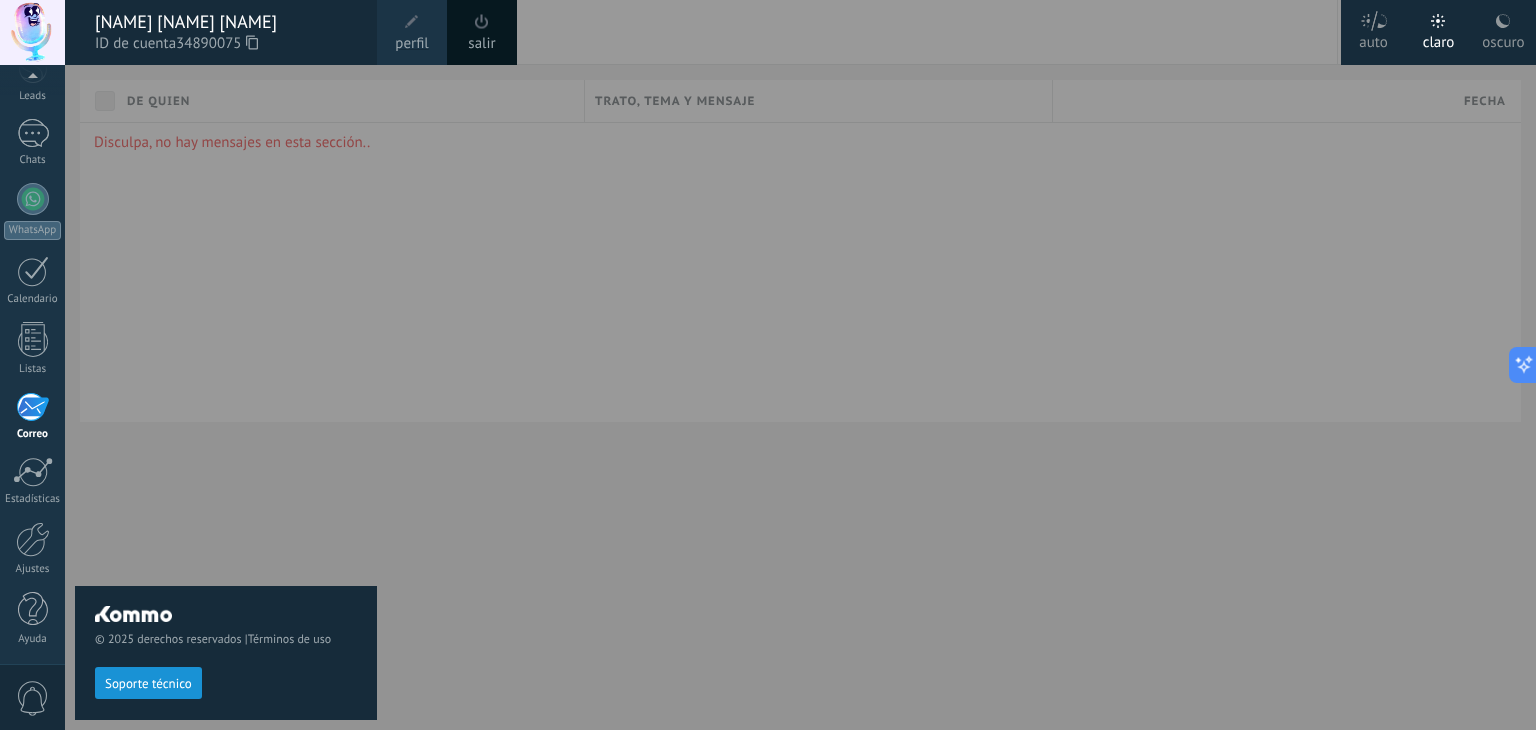 click on "oscuro" at bounding box center (1503, 39) 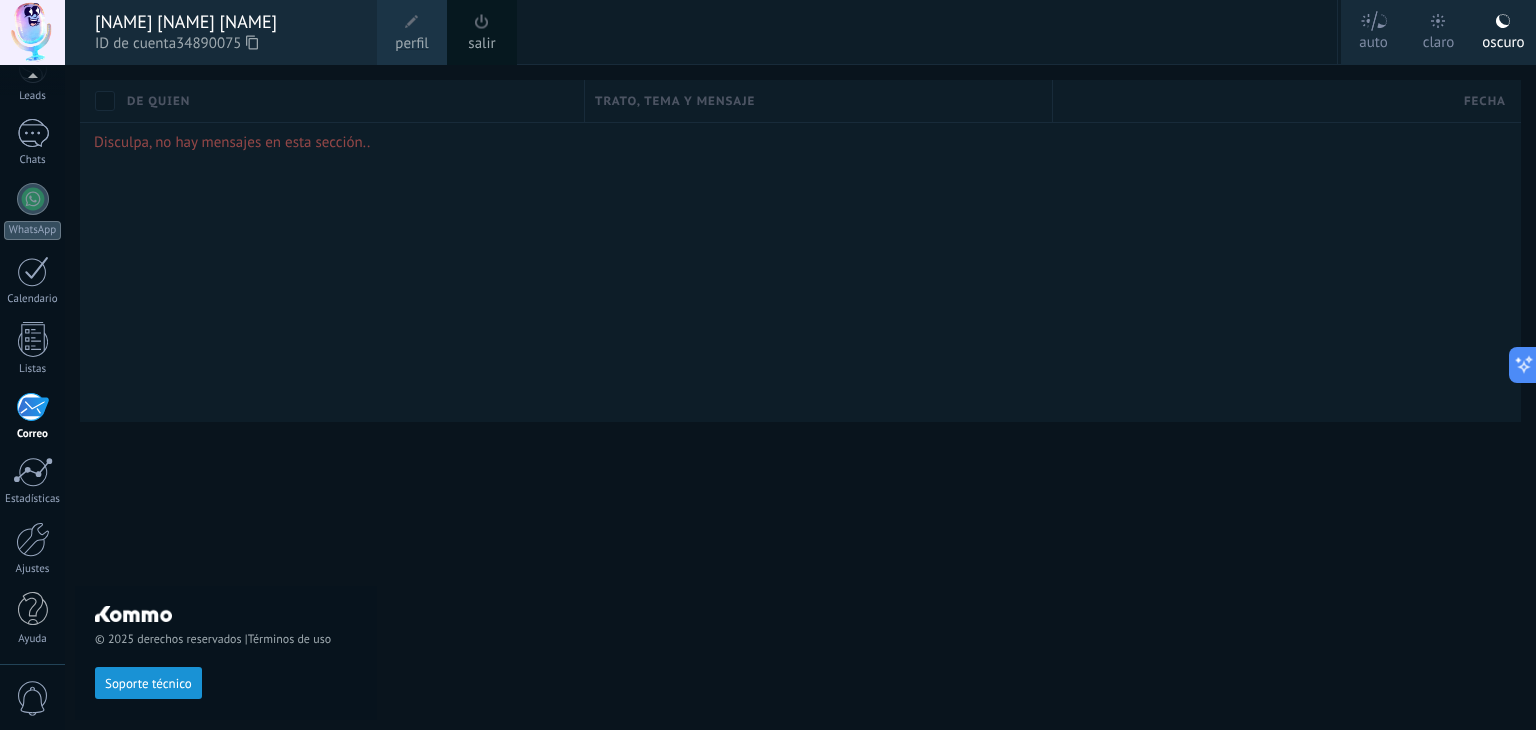 click 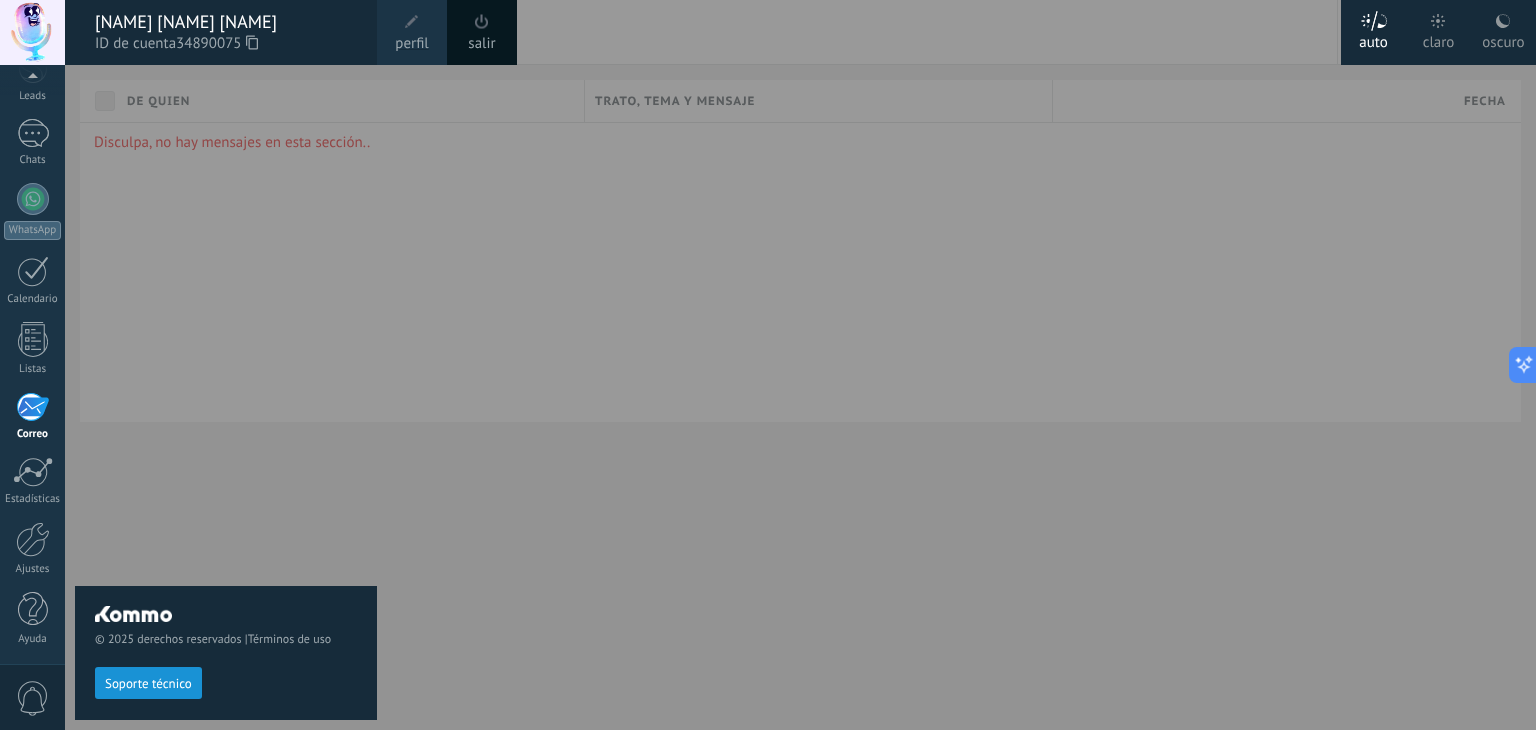 click on "claro" at bounding box center [1439, 39] 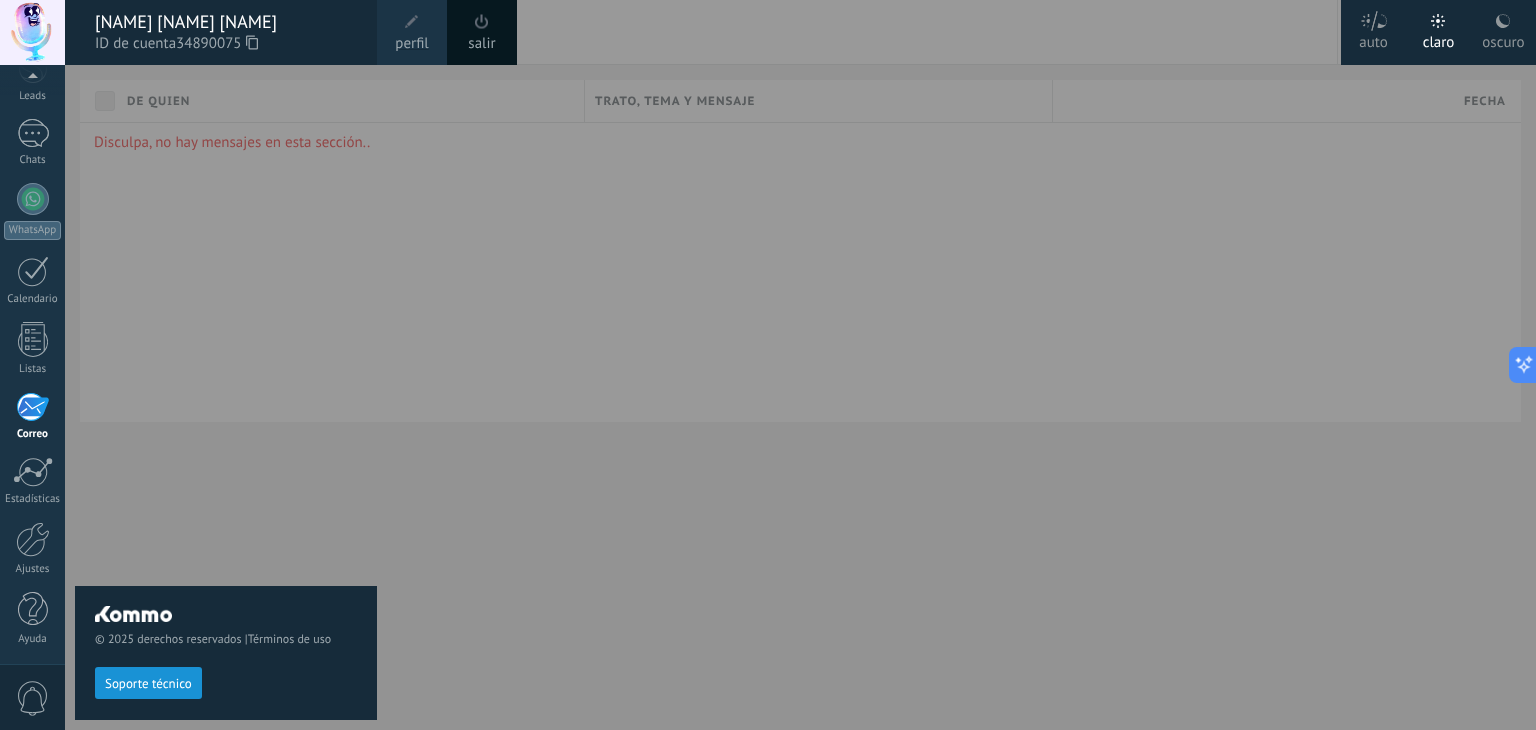 click at bounding box center [412, 22] 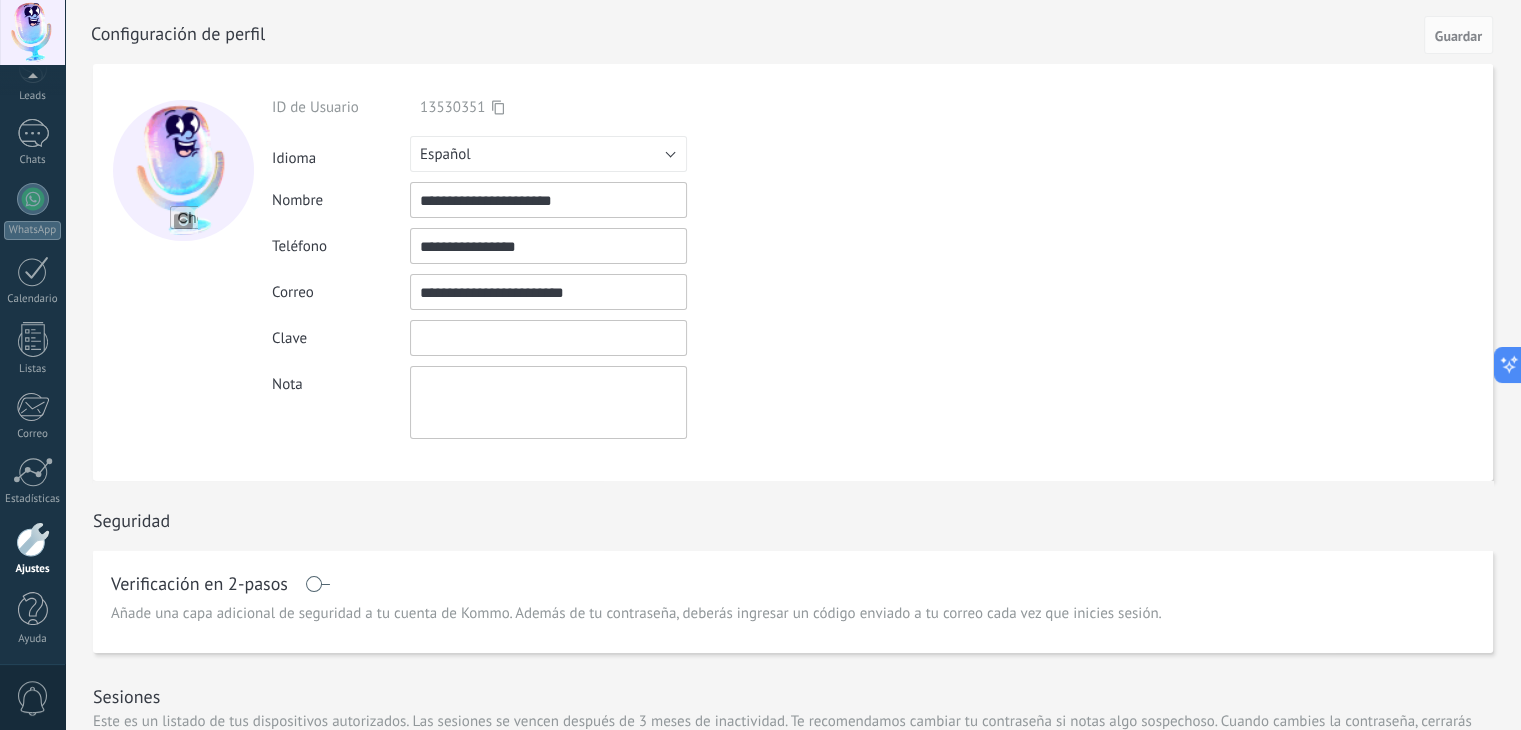 click at bounding box center (548, 338) 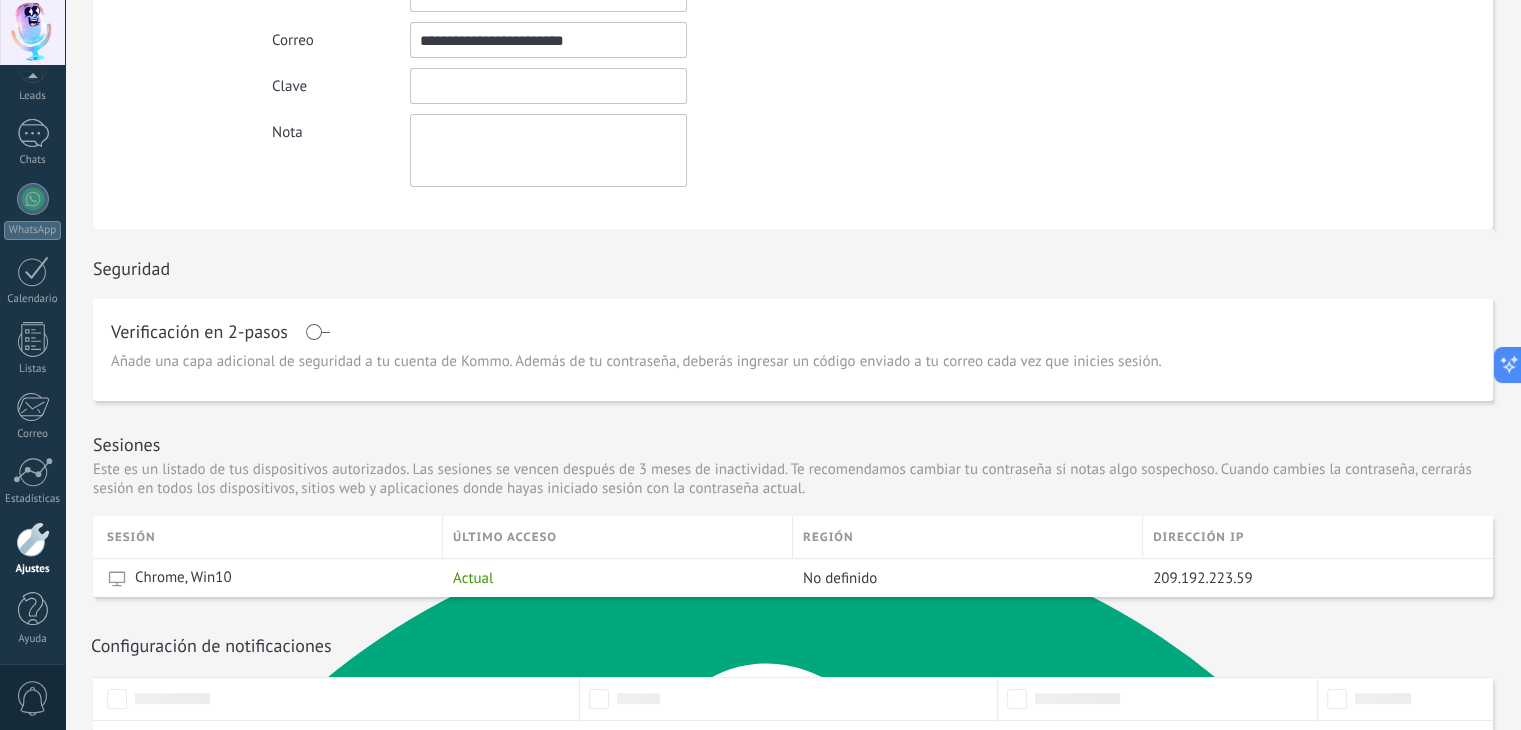 scroll, scrollTop: 300, scrollLeft: 0, axis: vertical 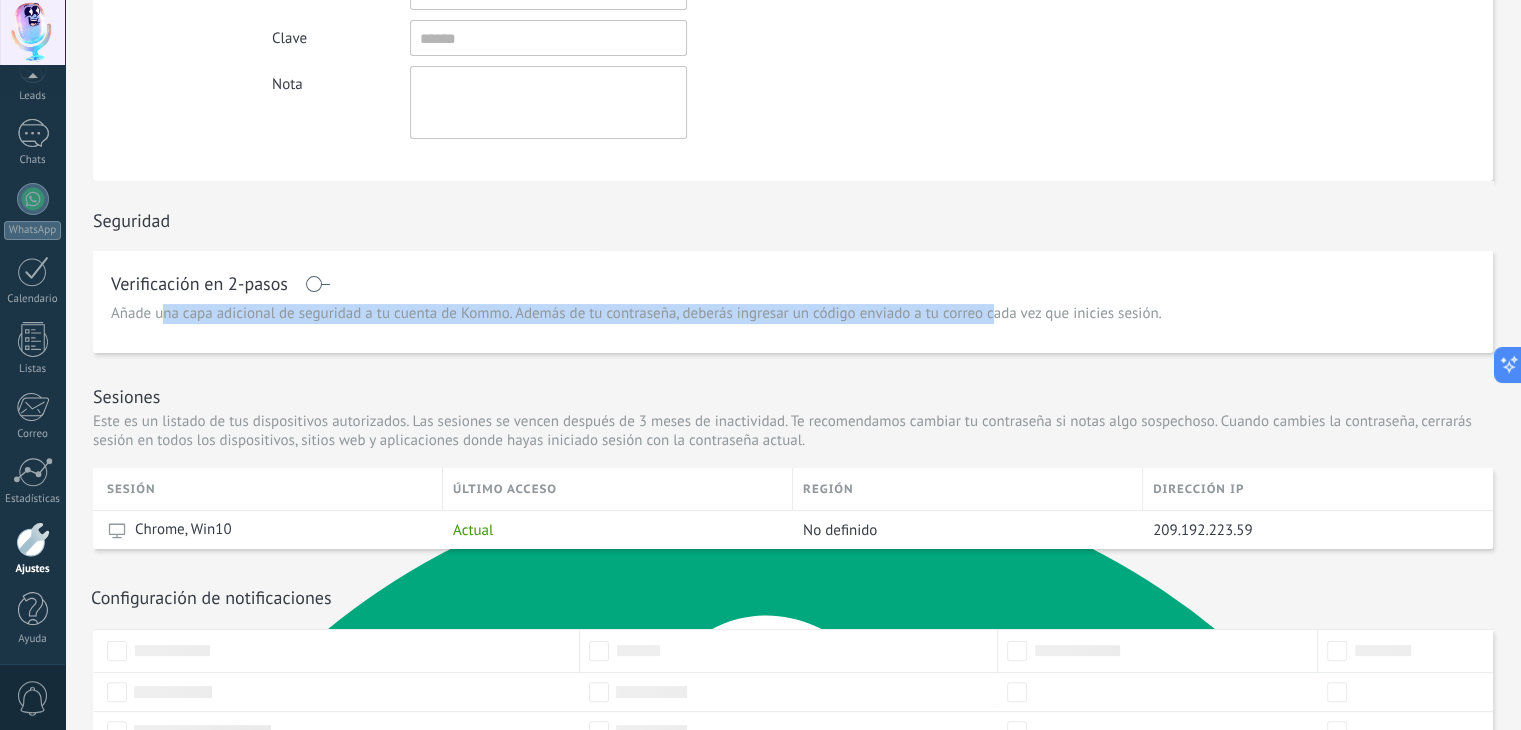 drag, startPoint x: 159, startPoint y: 307, endPoint x: 992, endPoint y: 313, distance: 833.0216 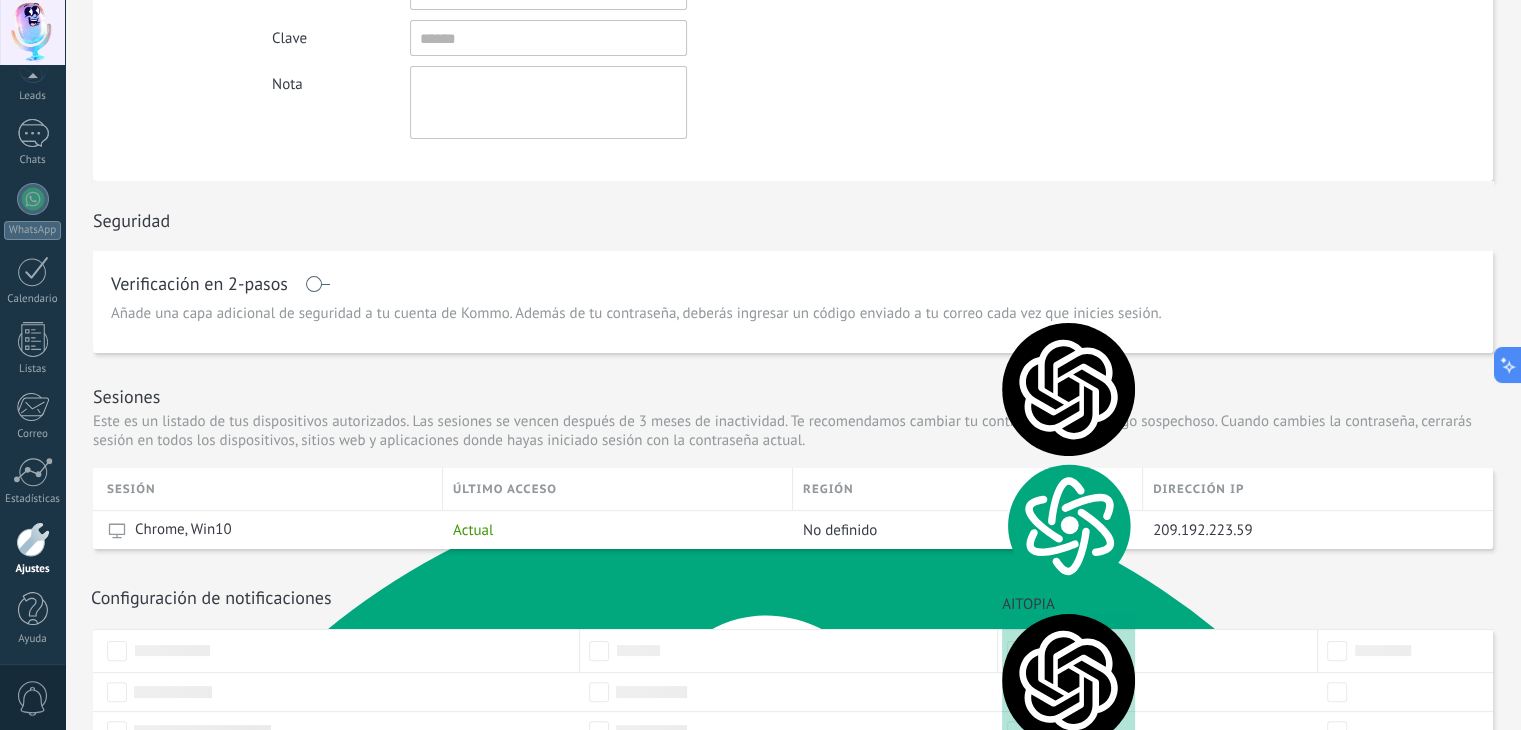 click on "Verificación en 2-pasos Añade una capa adicional de seguridad a tu cuenta de Kommo. Además de tu contraseña, deberás ingresar un código enviado a tu correo cada vez que inicies sesión." at bounding box center [793, 301] 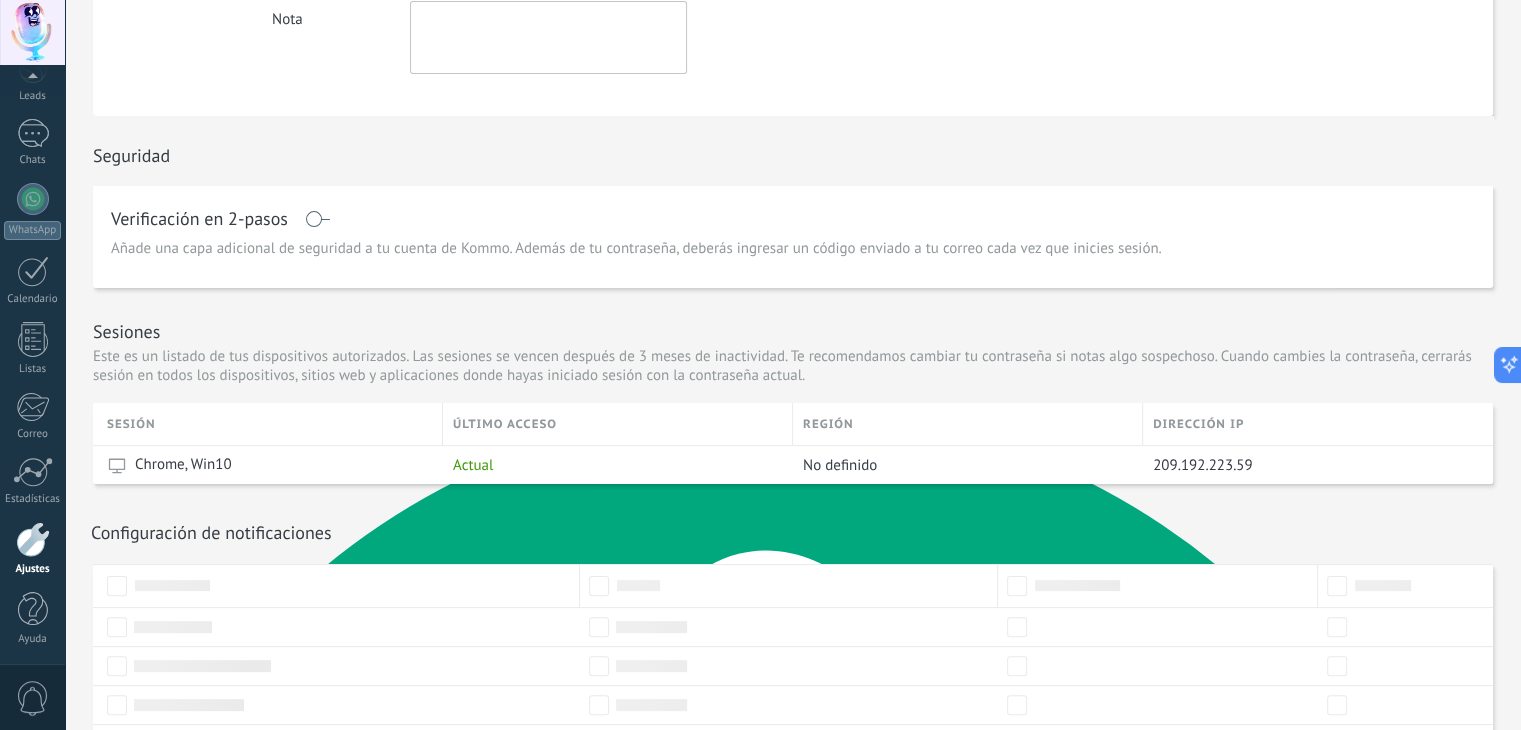 scroll, scrollTop: 400, scrollLeft: 0, axis: vertical 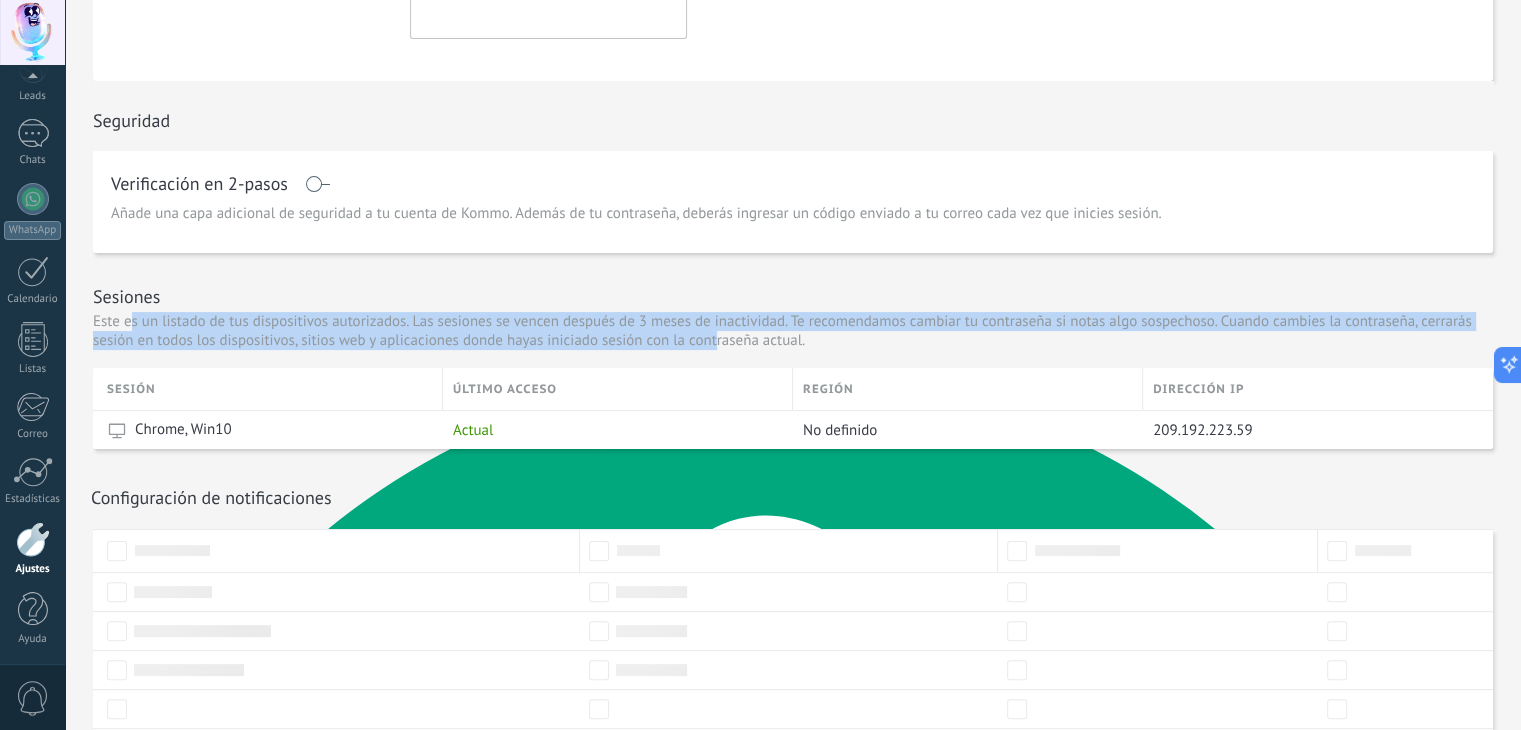 drag, startPoint x: 129, startPoint y: 316, endPoint x: 716, endPoint y: 340, distance: 587.4904 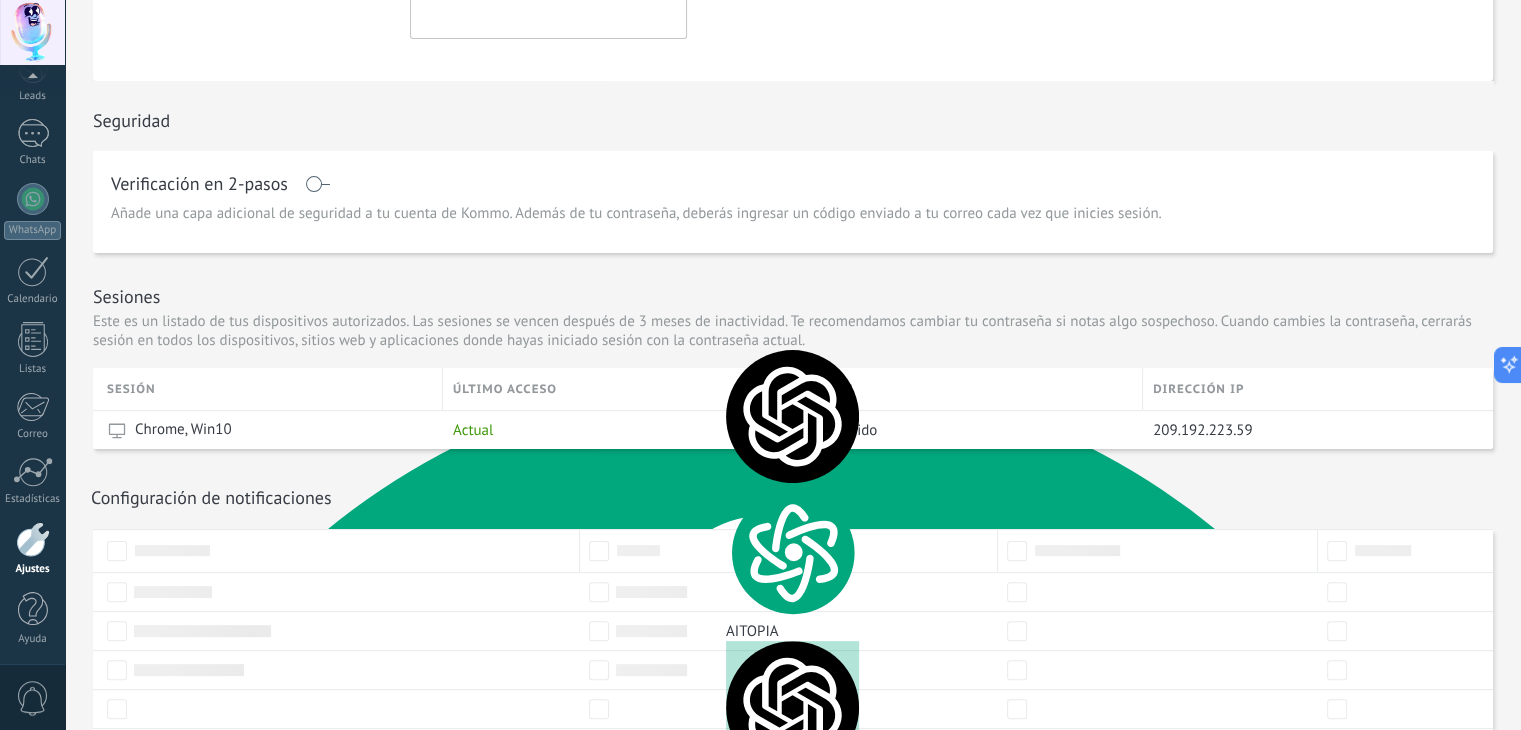 click on "Configuración de notificaciones Recibir notificaciones" at bounding box center (793, 489) 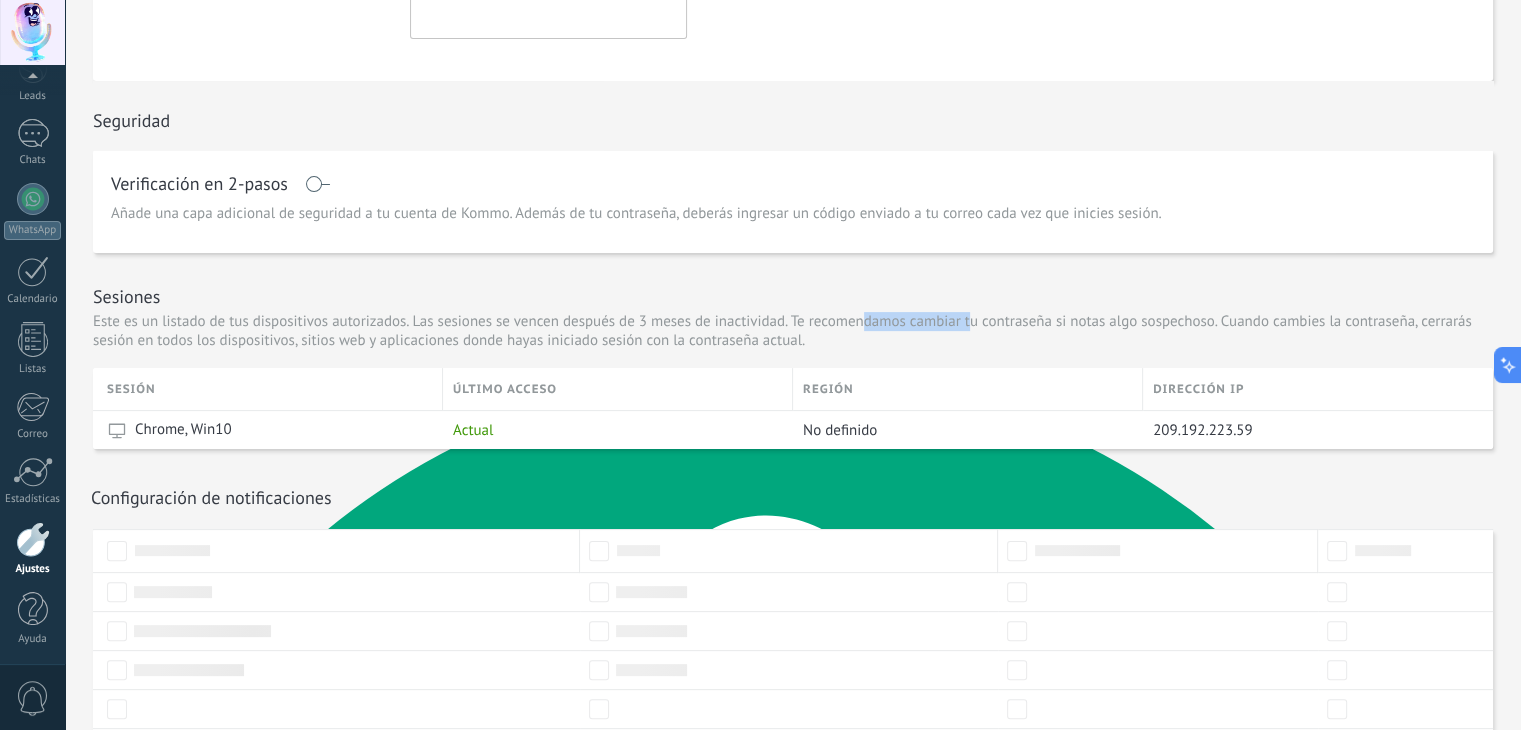 drag, startPoint x: 863, startPoint y: 321, endPoint x: 971, endPoint y: 313, distance: 108.29589 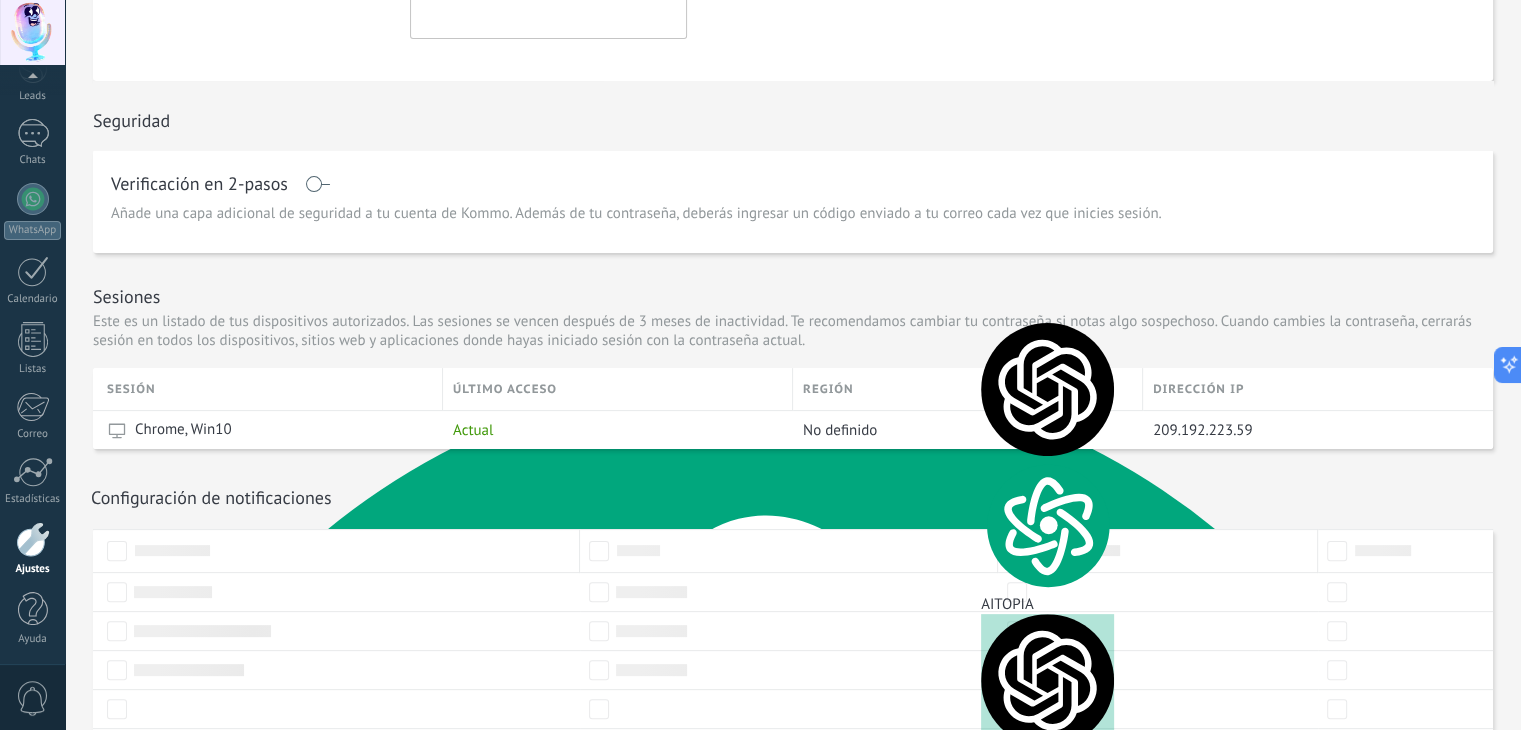 click on "Este es un listado de tus dispositivos autorizados. Las sesiones se vencen después de 3 meses de inactividad. Te recomendamos cambiar tu contraseña si notas algo sospechoso. Cuando cambies la contraseña, cerrarás sesión en todos los dispositivos, sitios web y aplicaciones donde hayas iniciado sesión con la contraseña actual." at bounding box center [793, 331] 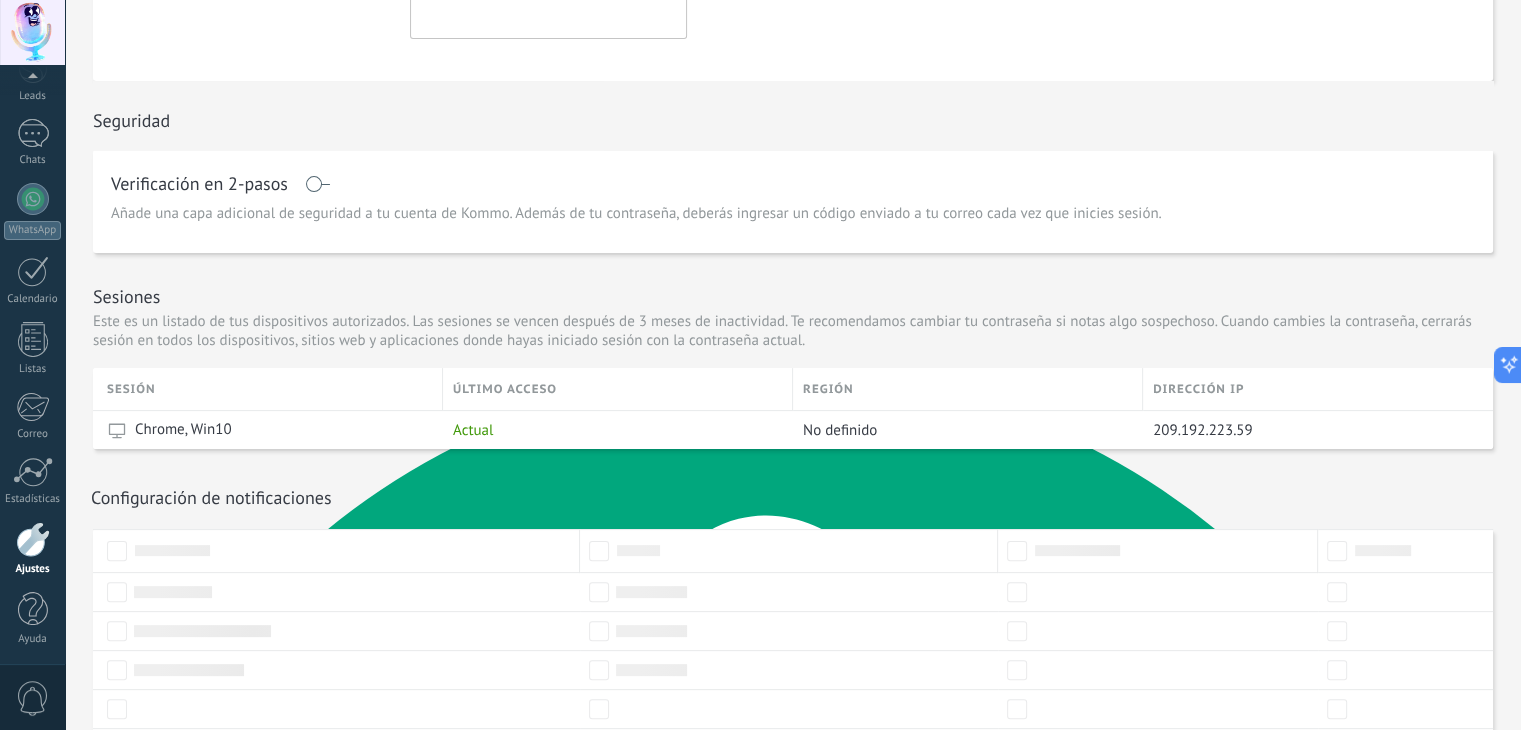 scroll, scrollTop: 510, scrollLeft: 0, axis: vertical 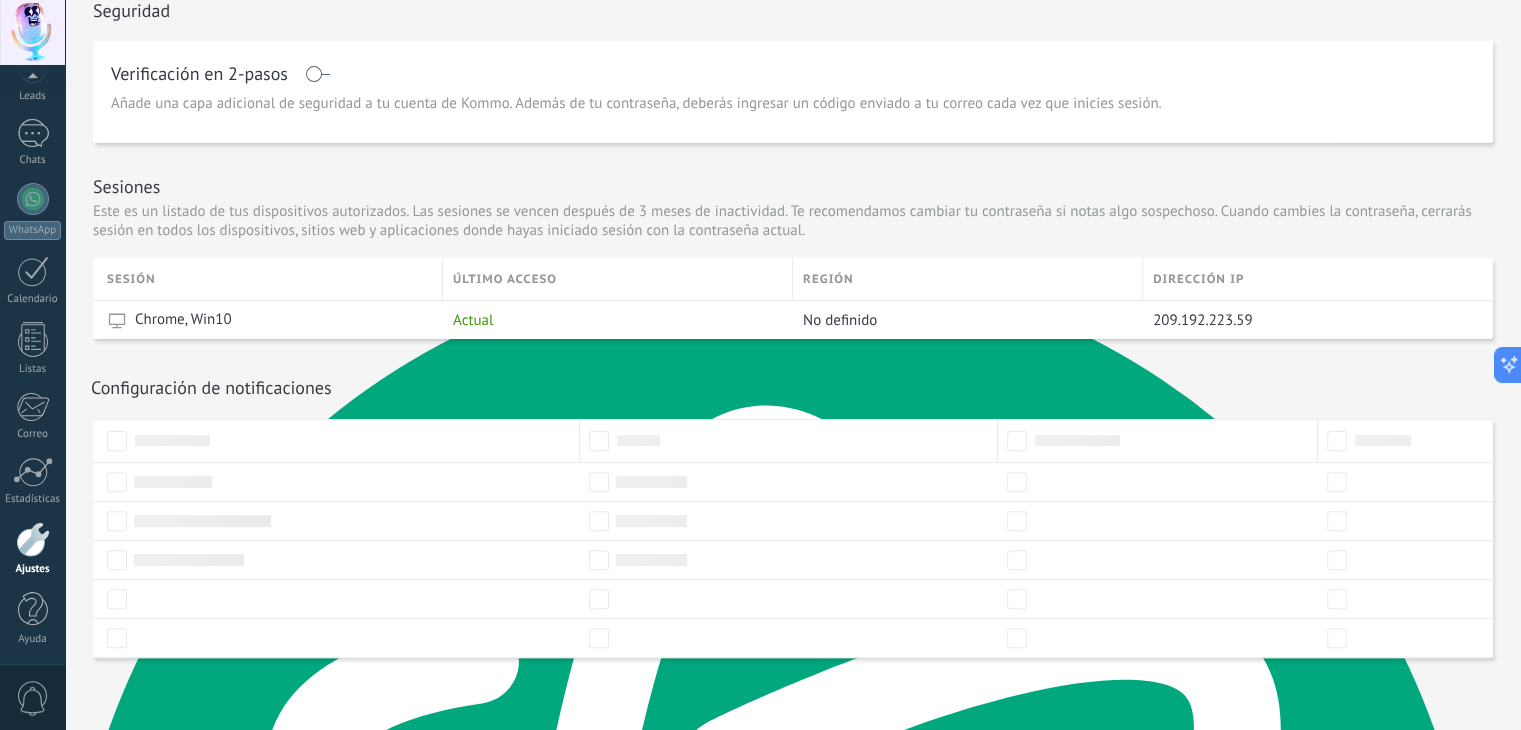 click at bounding box center [33, 539] 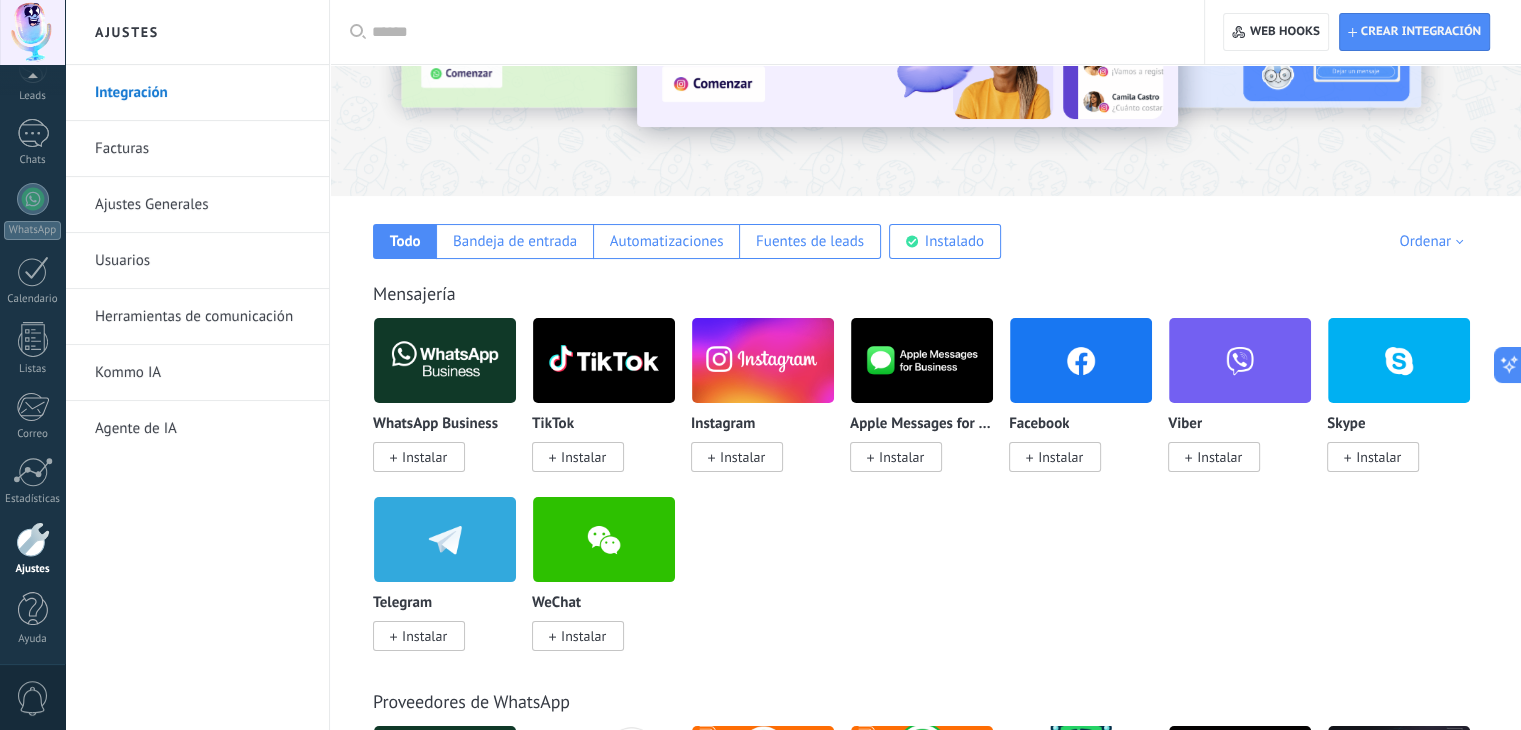 scroll, scrollTop: 200, scrollLeft: 0, axis: vertical 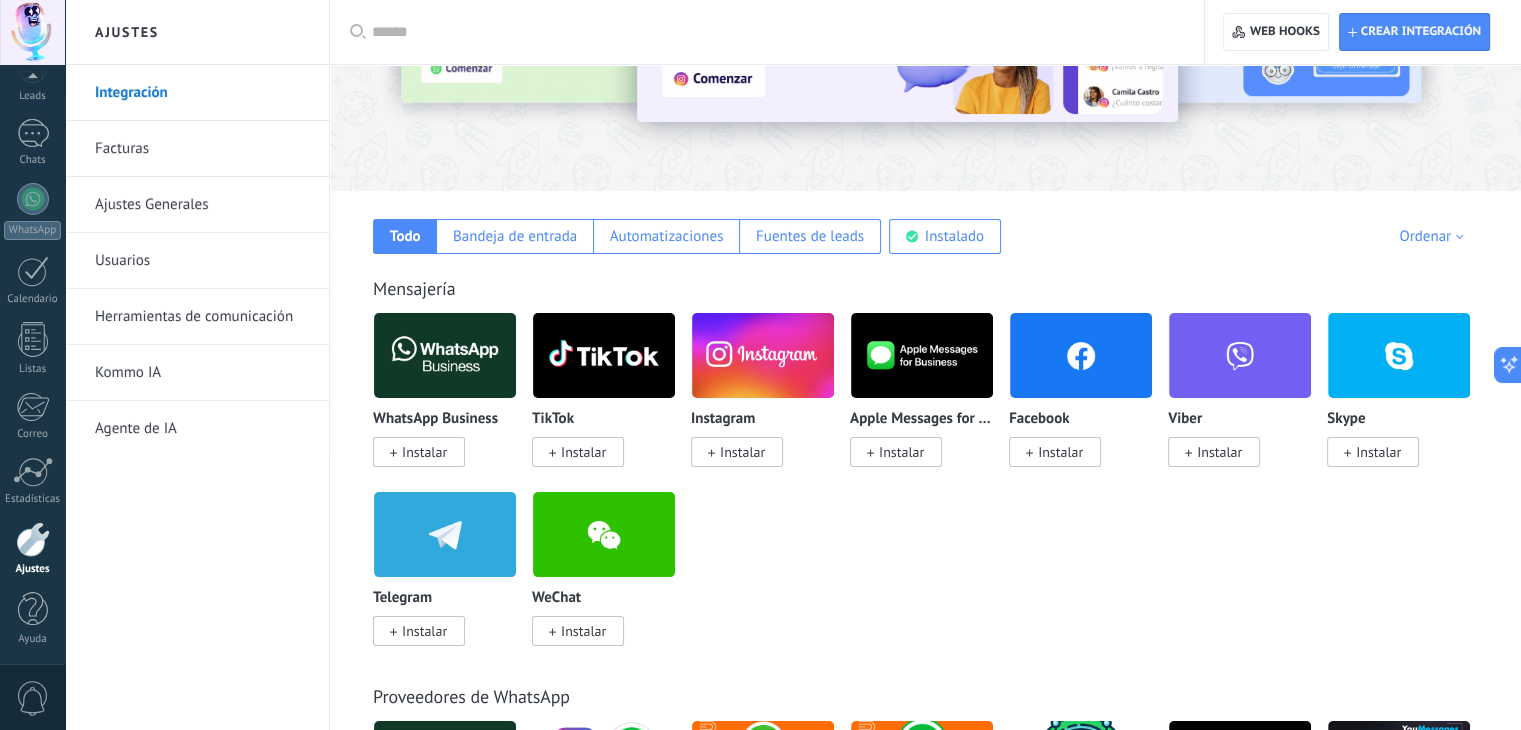 click on "Instalar" at bounding box center (424, 452) 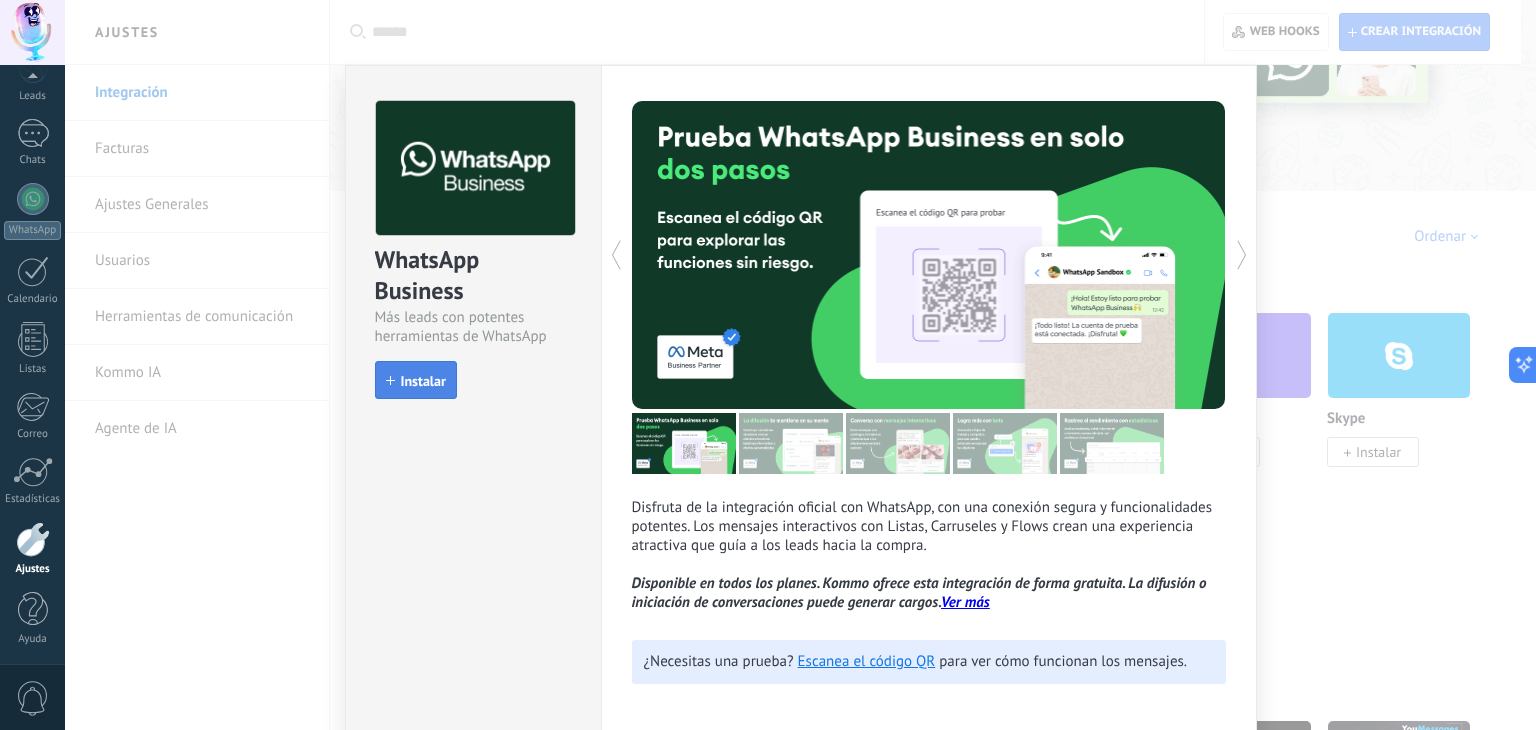 click on "Instalar" at bounding box center [423, 381] 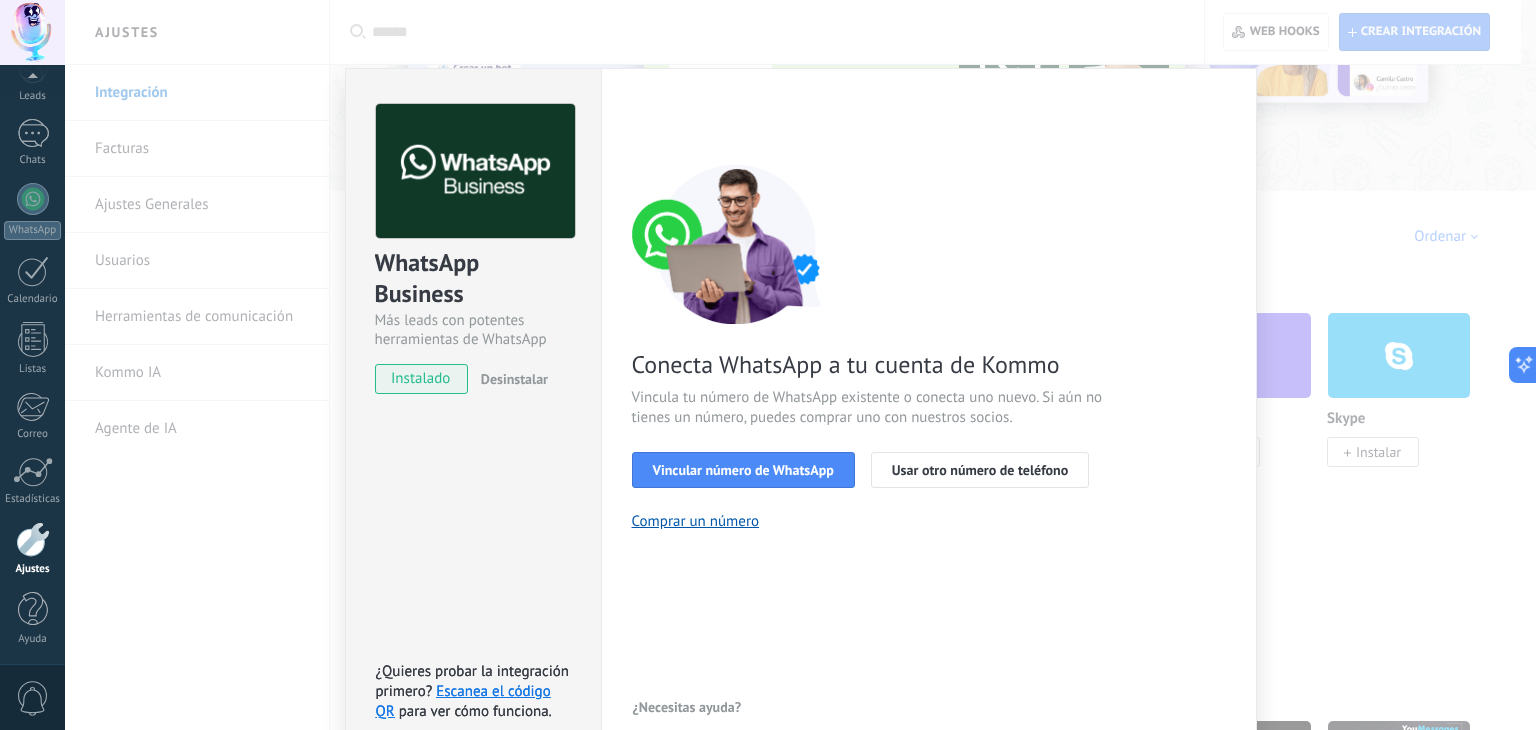 drag, startPoint x: 154, startPoint y: 106, endPoint x: 309, endPoint y: 241, distance: 205.54805 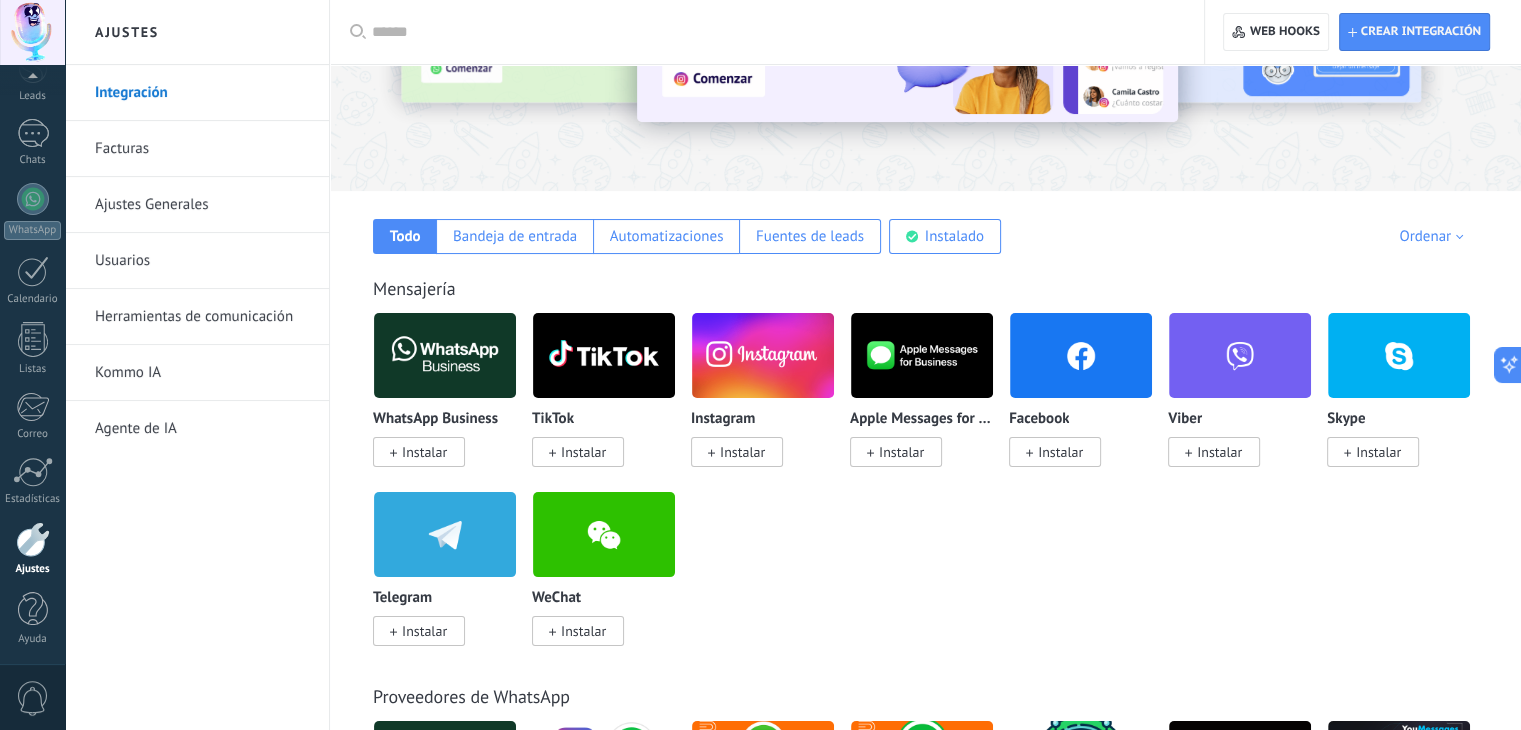 click on "Instalar" at bounding box center [583, 452] 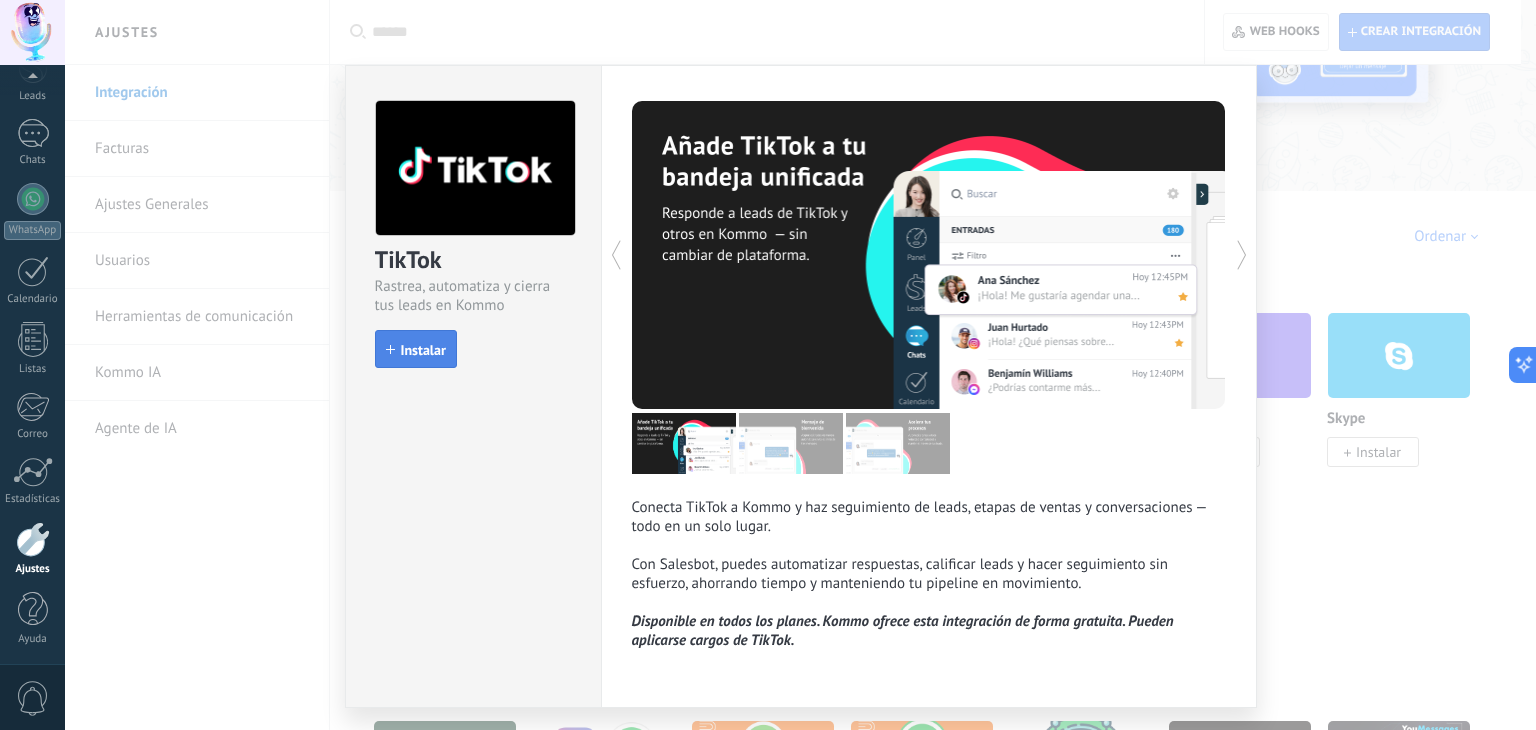 click on "Instalar" at bounding box center [423, 350] 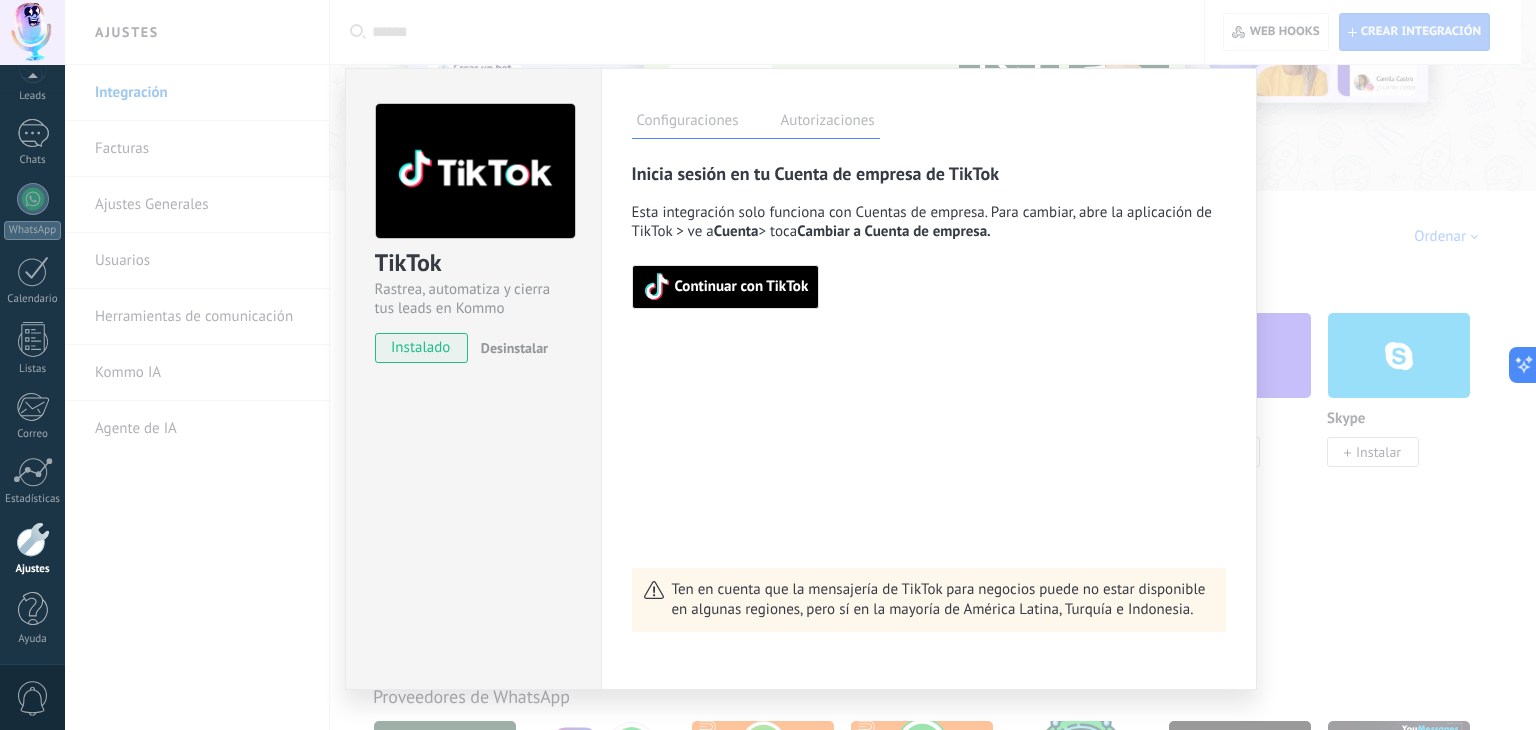 click on "TikTok Rastrea, automatiza y cierra tus leads en Kommo instalado Desinstalar Configuraciones Autorizaciones Esta pestaña registra a los usuarios que han concedido acceso a las integración a esta cuenta. Si deseas remover la posibilidad que un usuario pueda enviar solicitudes a la cuenta en nombre de esta integración, puedes revocar el acceso. Si el acceso a todos los usuarios es revocado, la integración dejará de funcionar. Esta aplicacion está instalada, pero nadie le ha dado acceso aun. Rastrea, automatiza y cierra tus leads en Kommo más Guardar Inicia sesión en tu Cuenta de empresa de TikTok Esta integración solo funciona con Cuentas de empresa. Para cambiar, abre la aplicación de  TikTok > ve a  Cuenta  > toca  Cambiar a Cuenta de empresa. Continuar con TikTok Ten en cuenta que la mensajería de TikTok para negocios puede no estar disponible en algunas regiones, pero sí en la mayoría de América Latina, Turquía e Indonesia." at bounding box center [800, 365] 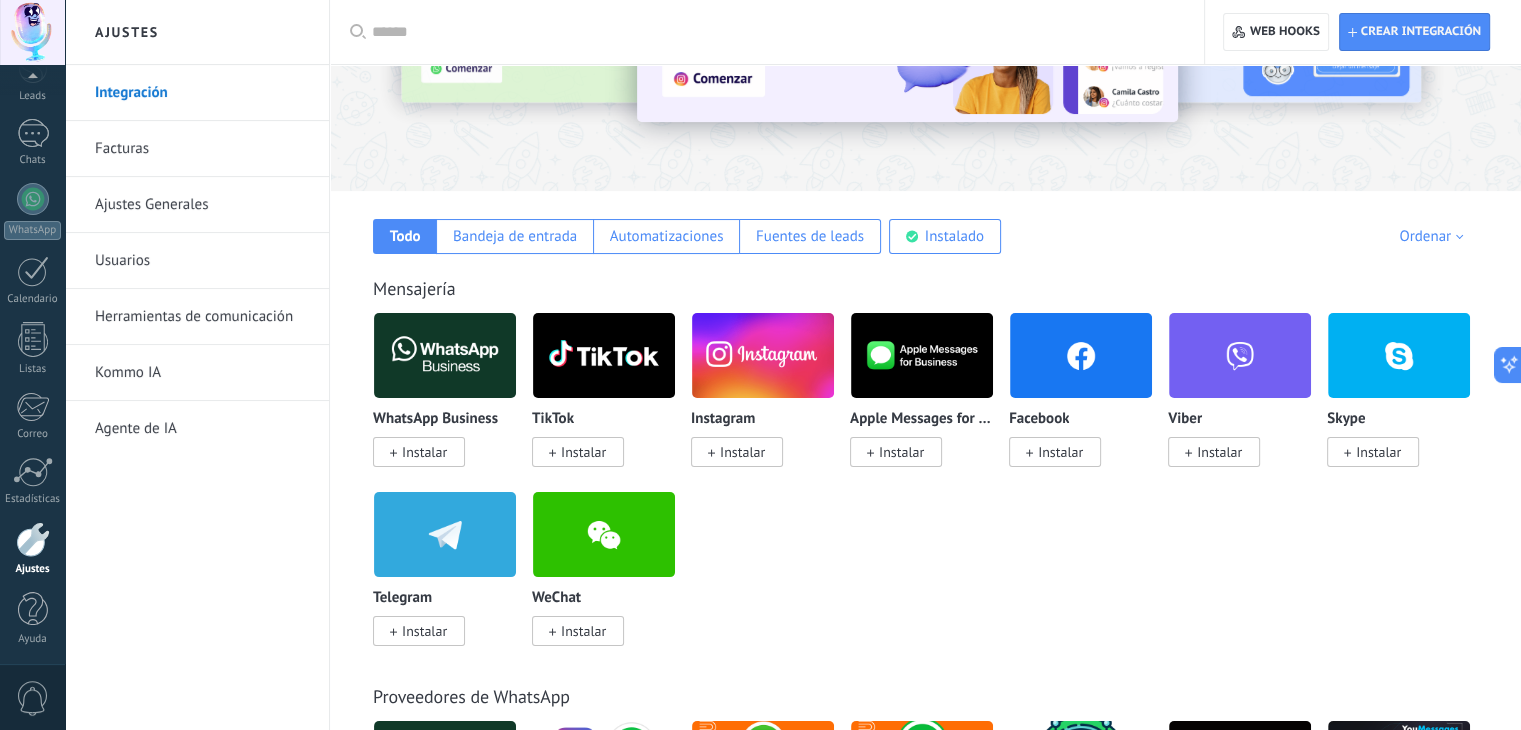 click on "Instalar" at bounding box center (742, 452) 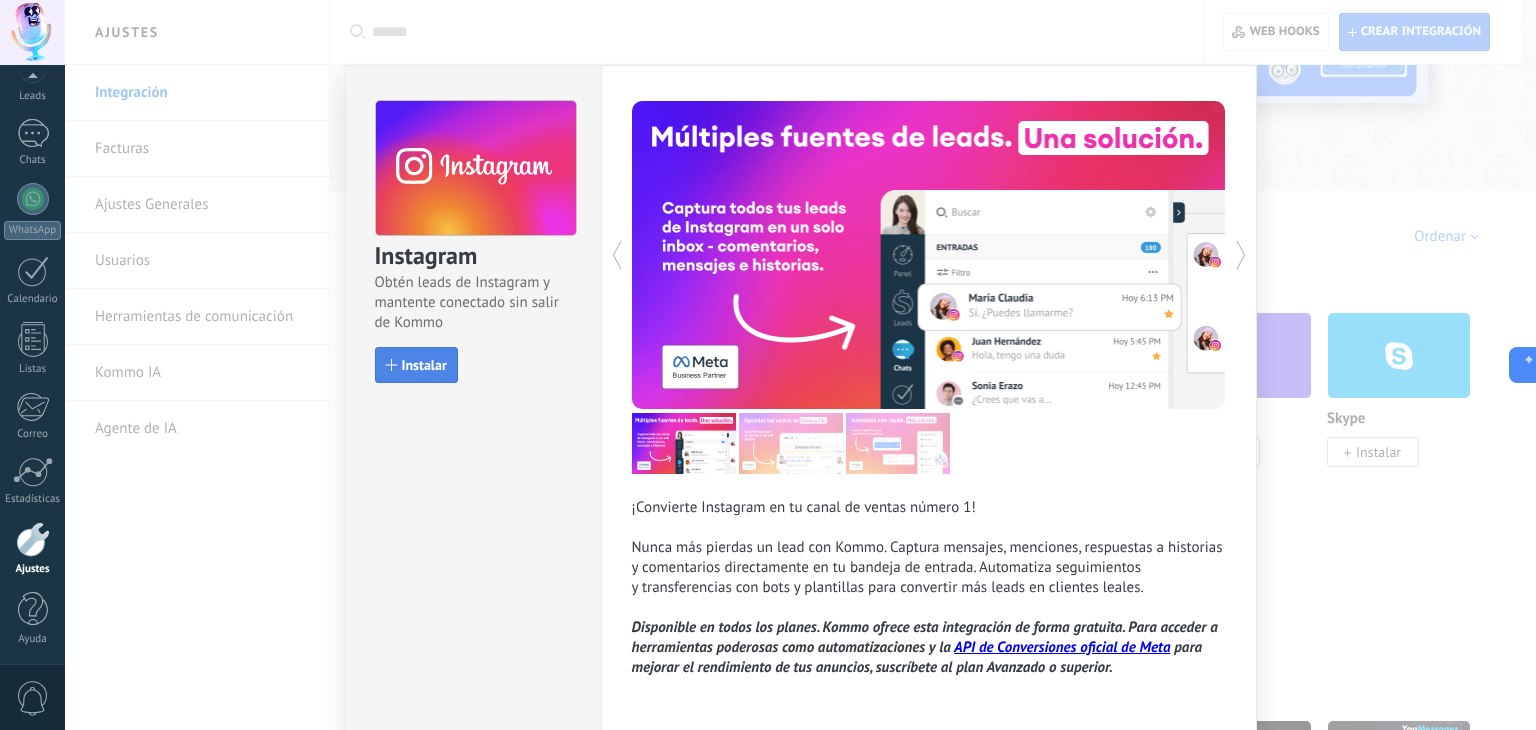 click on "Instalar" at bounding box center [424, 365] 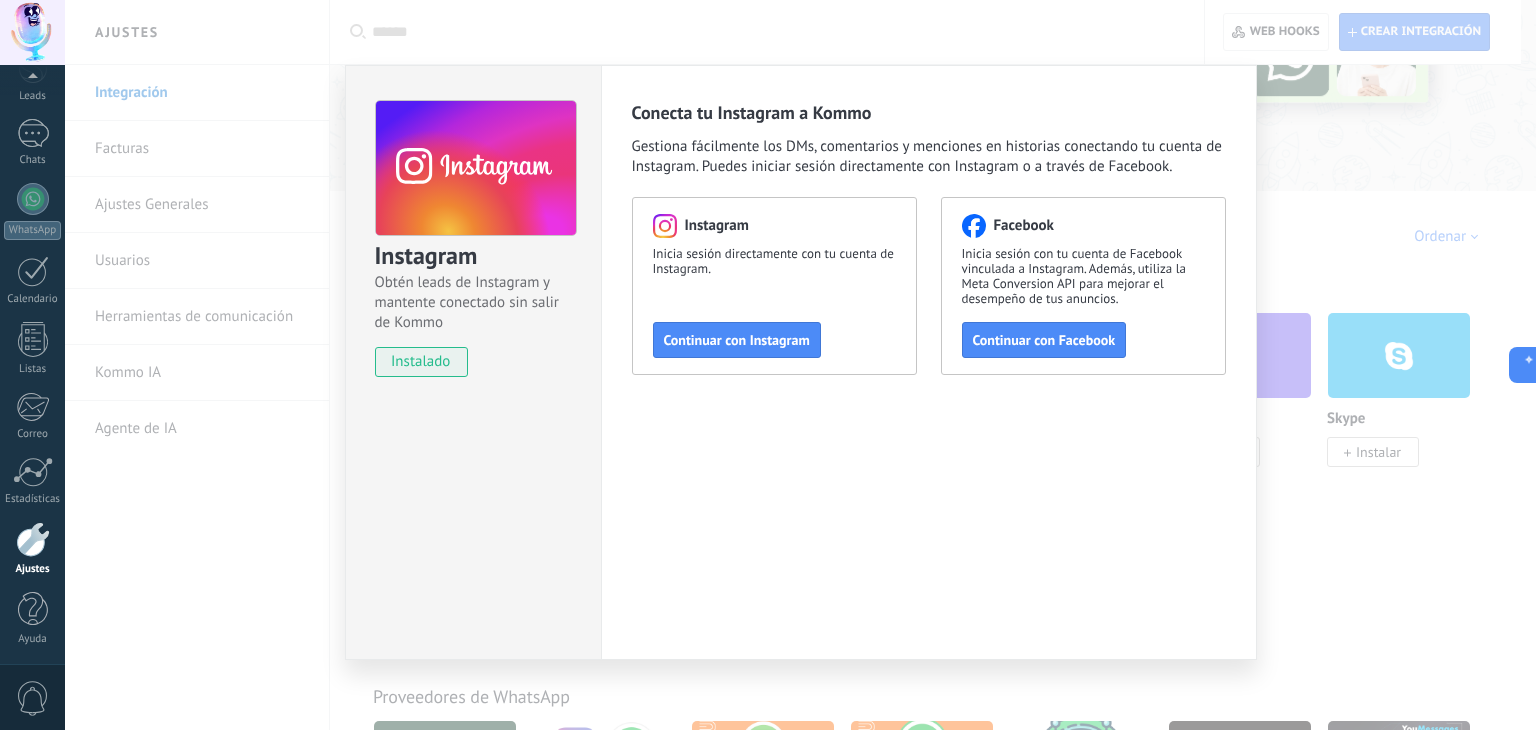 click on "Instagram Obtén leads de Instagram y mantente conectado sin salir de Kommo instalado Conecta tu Instagram a Kommo Gestiona fácilmente los DMs, comentarios y menciones en historias conectando tu cuenta de Instagram. Puedes iniciar sesión directamente con Instagram o a través de Facebook. Instagram Inicia sesión directamente con tu cuenta de Instagram. Continuar con Instagram Facebook Inicia sesión con tu cuenta de Facebook vinculada a Instagram. Además, utiliza la Meta Conversion API para mejorar el desempeño de tus anuncios. Continuar con Facebook" at bounding box center (800, 365) 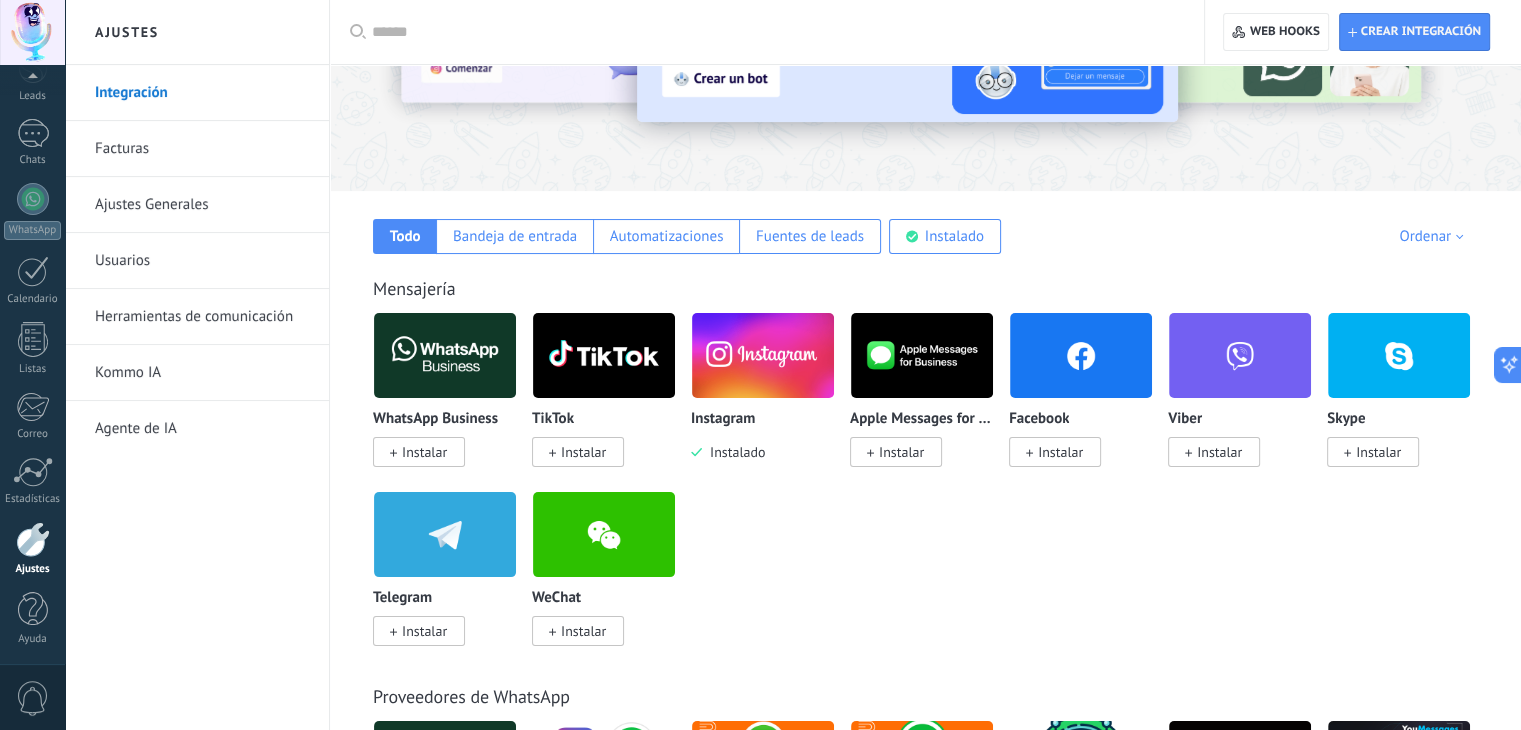 click on "Instalar" at bounding box center (1060, 452) 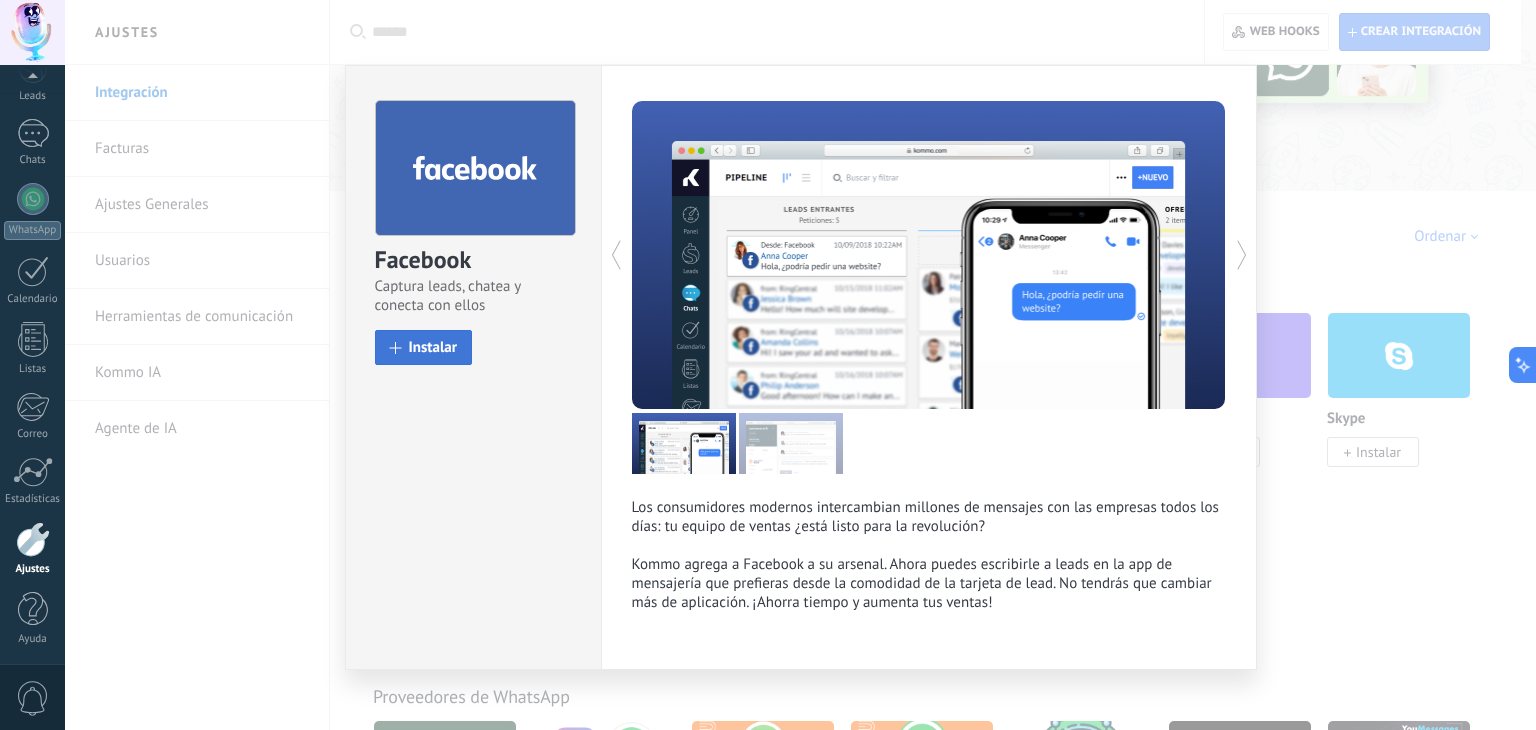 click on "Instalar" at bounding box center (424, 347) 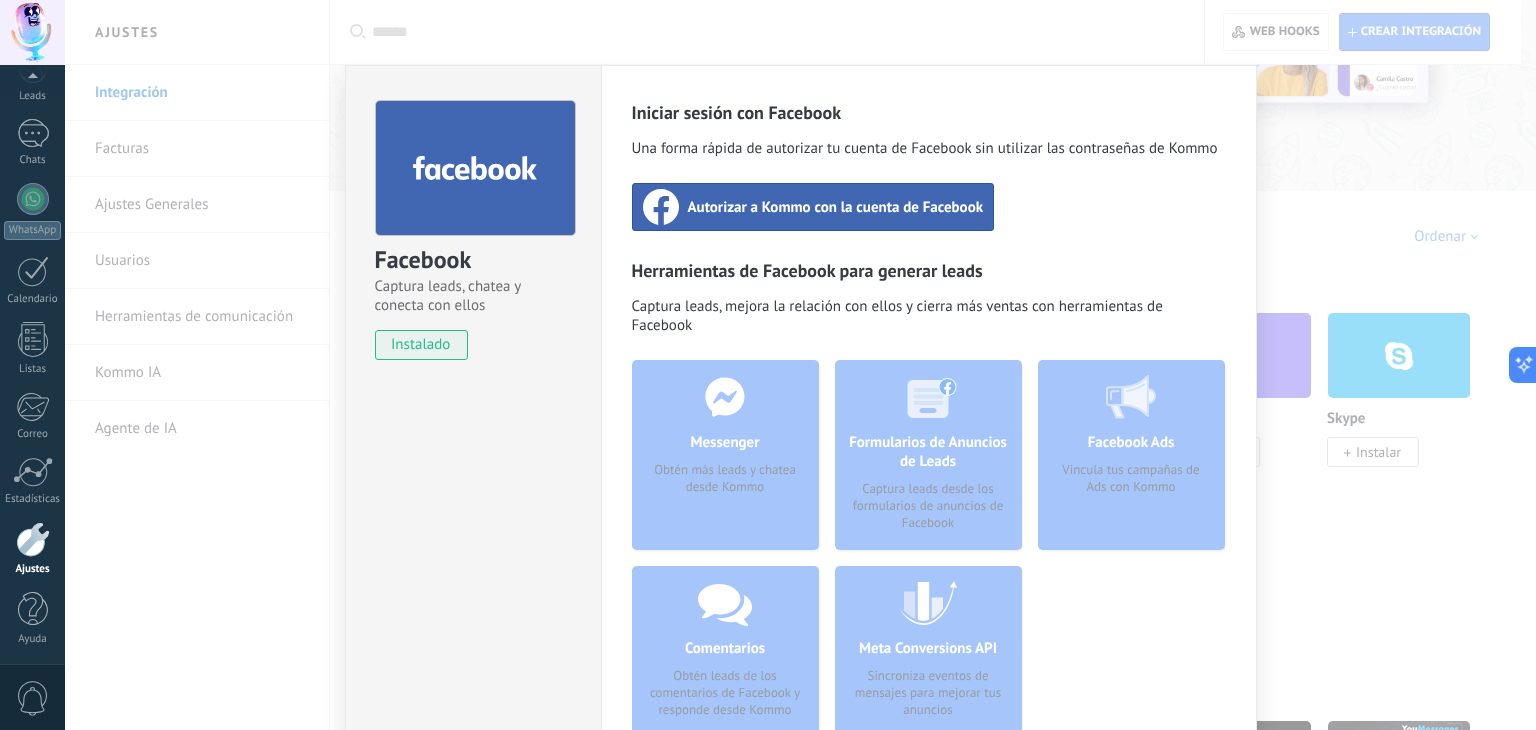 click on "Facebook Captura leads, chatea y conecta con ellos instalado Desinstalar" at bounding box center (473, 447) 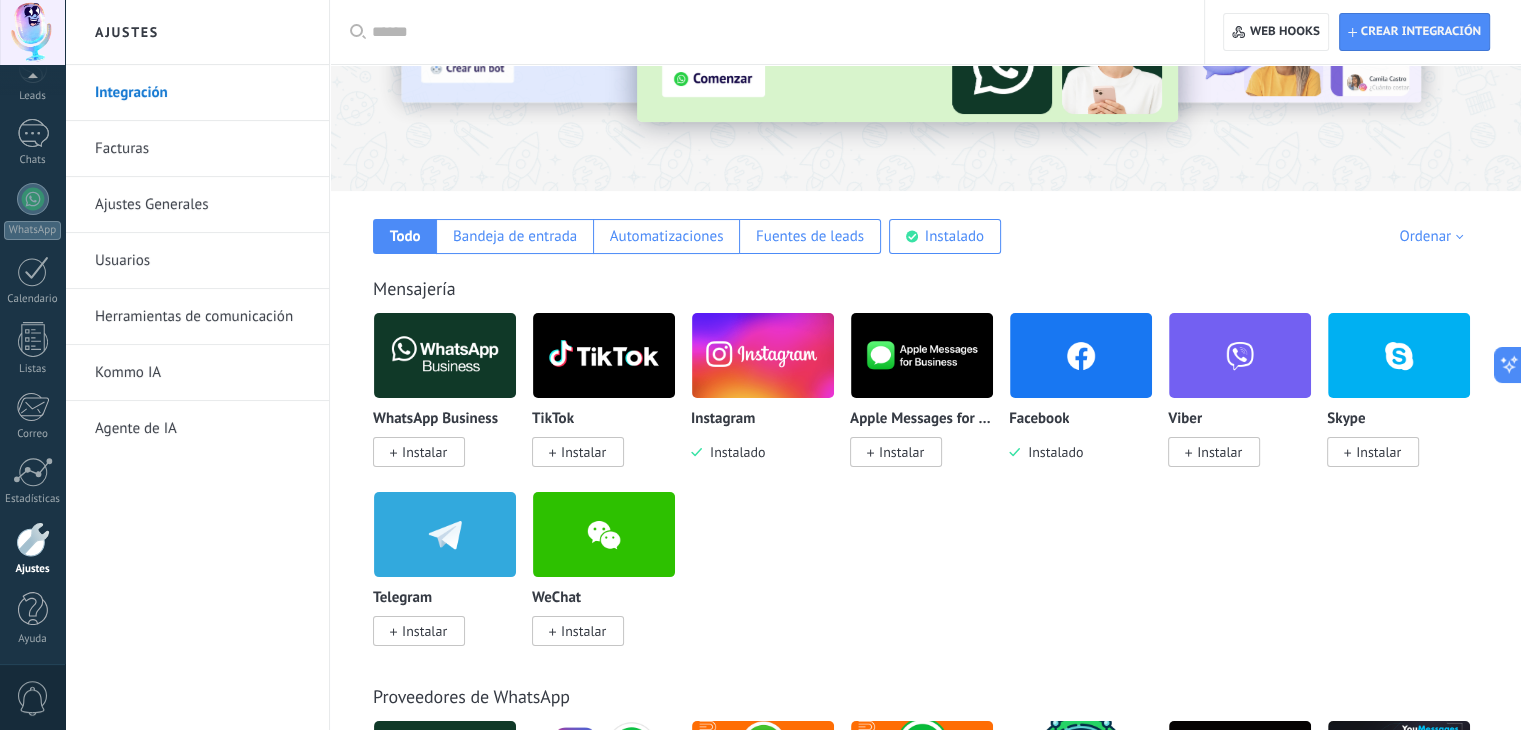 click on "Instalar" at bounding box center [424, 631] 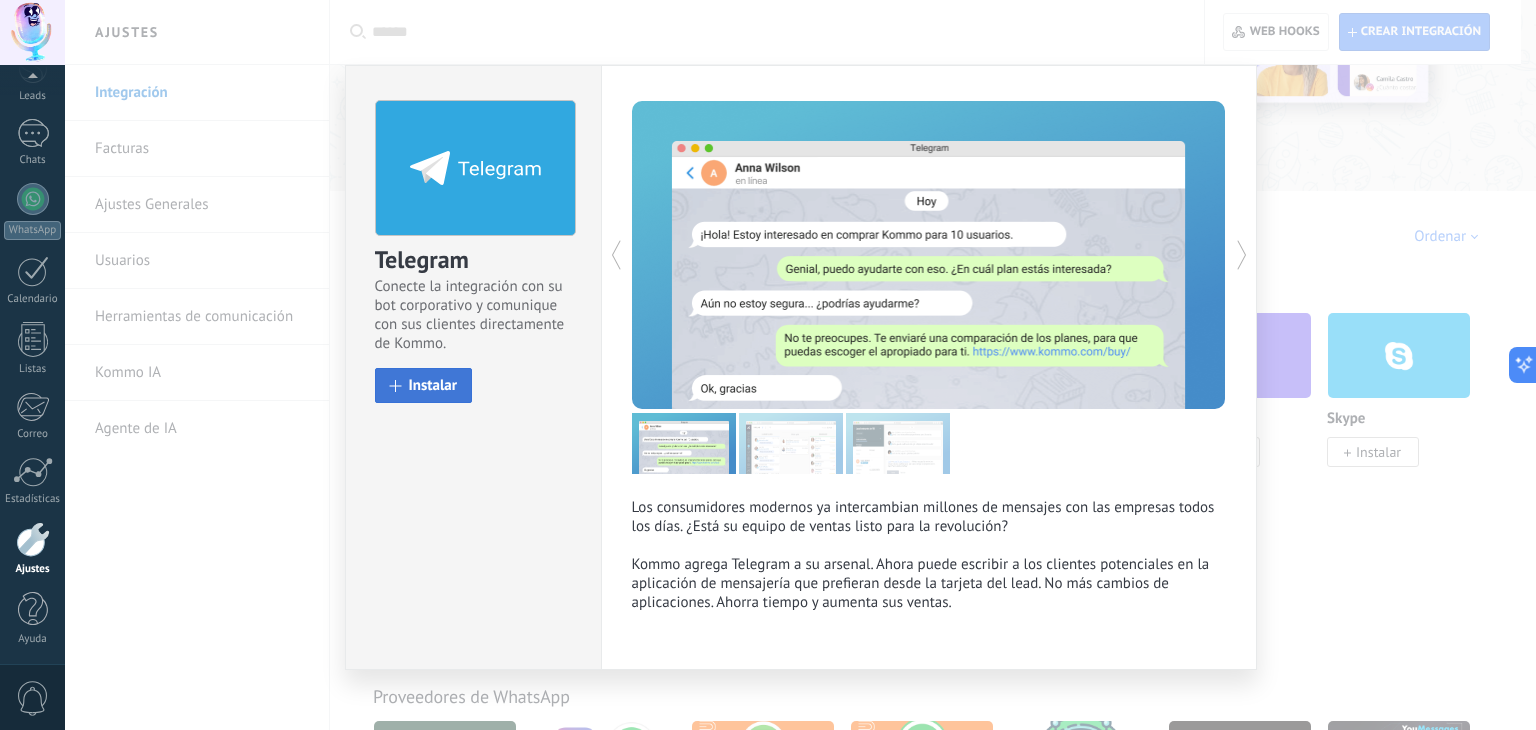 click on "Instalar" at bounding box center [433, 385] 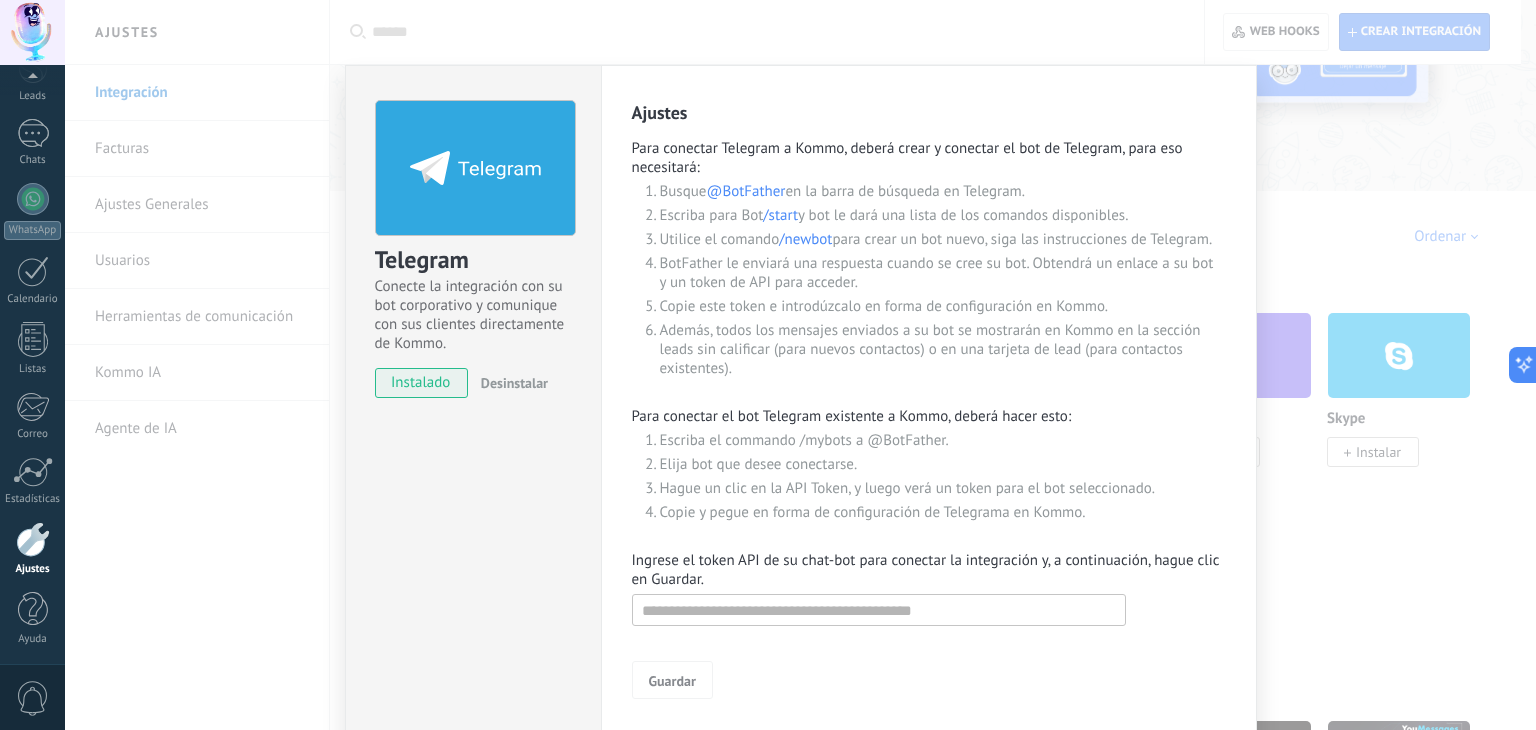 click on "Telegram Conecte la integración con su bot corporativo y comunique con sus clientes directamente de Kommo. instalado Desinstalar Ajustes Para conectar Telegram a Kommo, deberá crear y conectar el bot de Telegram, para eso necesitará: Busque  @BotFather  en la barra de búsqueda en Telegram. Escriba para Bot  /start  y bot le dará una lista de los comandos disponibles. Utilice el comando  /newbot  para crear un bot nuevo, siga las instrucciones de Telegram. BotFather le enviará una respuesta cuando se cree su bot. Obtendrá un enlace a su bot y un token de API para acceder. Copie este token e introdúzcalo en forma de configuración en Kommo. Además, todos los mensajes enviados a su bot se mostrarán en Kommo en la sección leads sin calificar (para nuevos contactos) o en una tarjeta de lead (para contactos existentes). Para conectar el bot Telegram existente a Kommo, deberá hacer esto: Escriba el commando /mybots a @BotFather. Elija bot que desee conectarse. Guardar más" at bounding box center (800, 365) 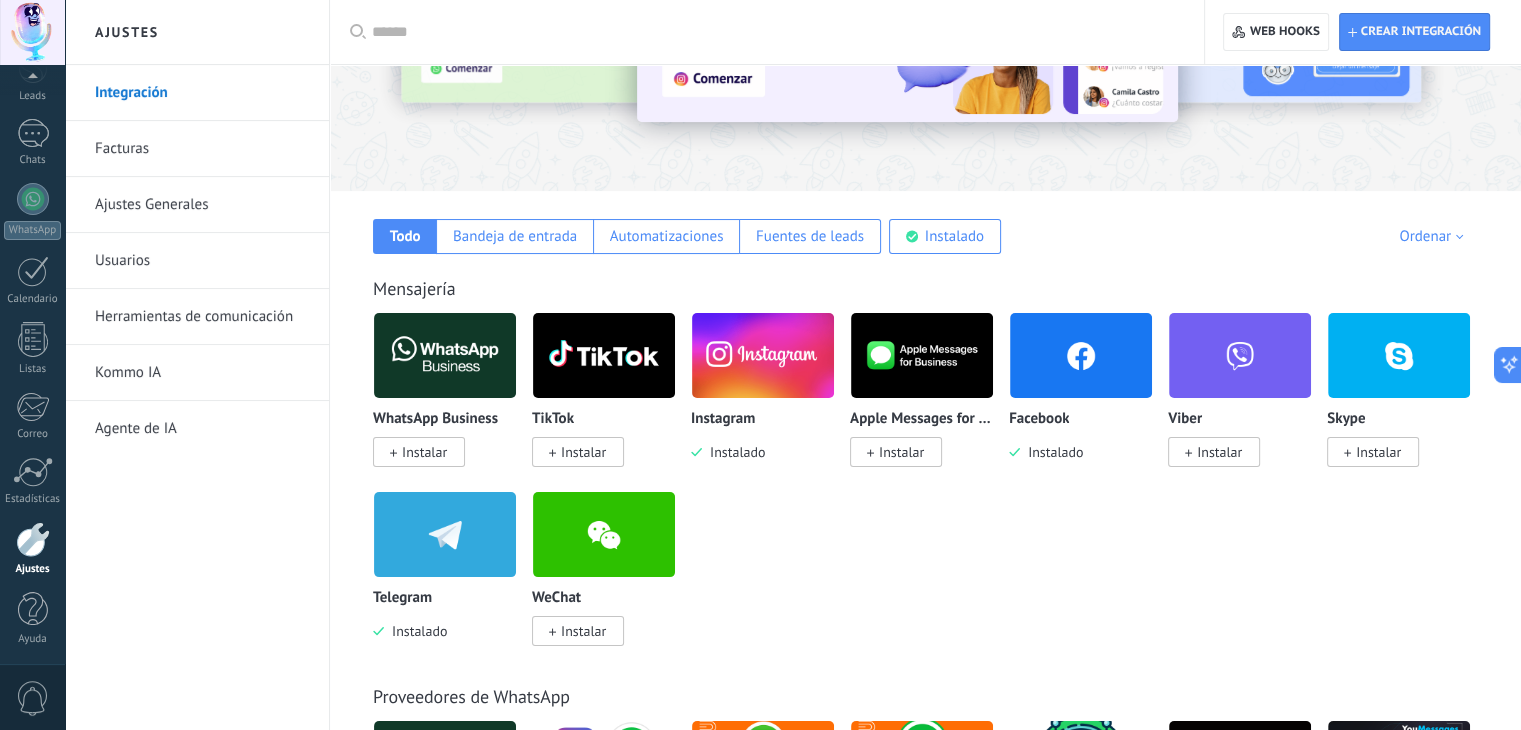 click on "Facturas" at bounding box center [202, 149] 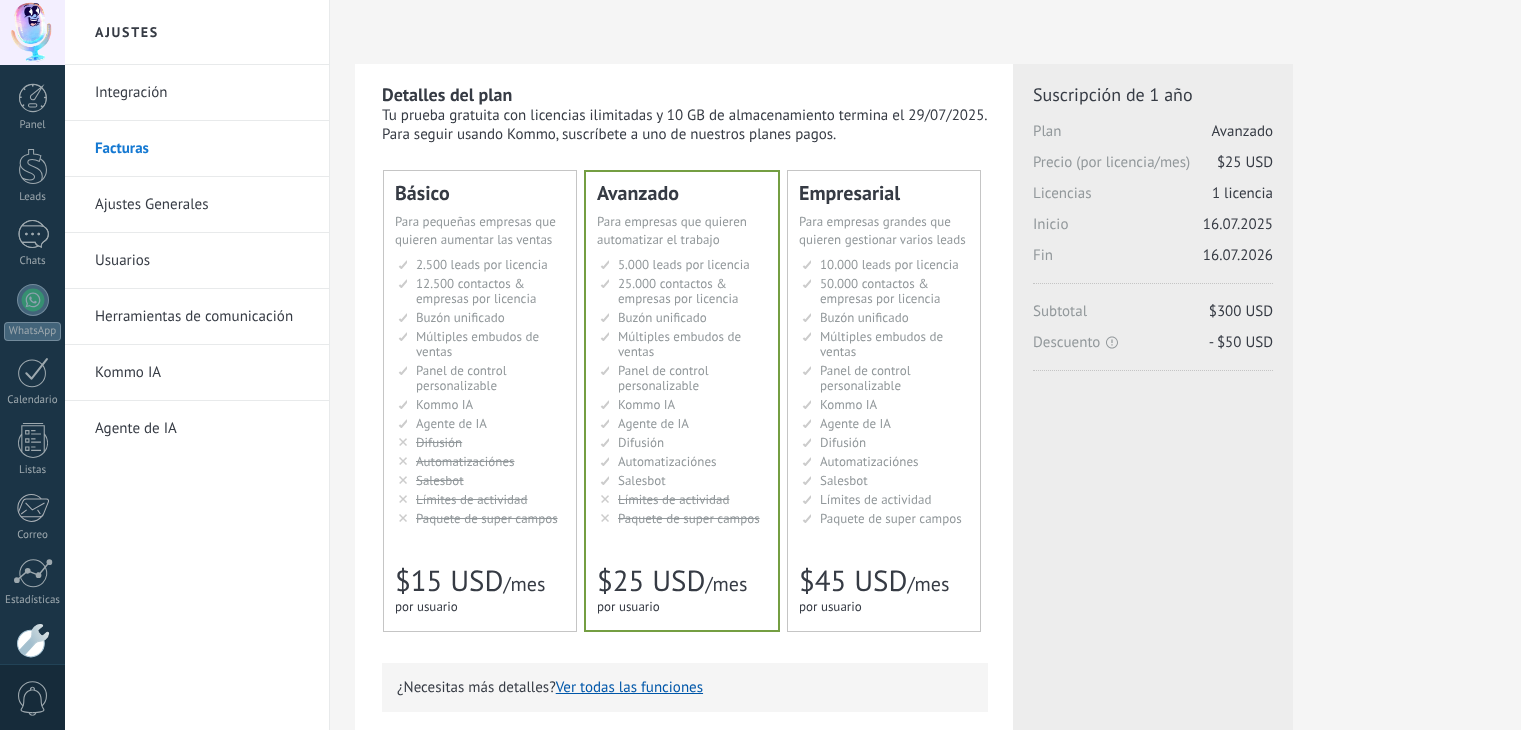 scroll, scrollTop: 0, scrollLeft: 0, axis: both 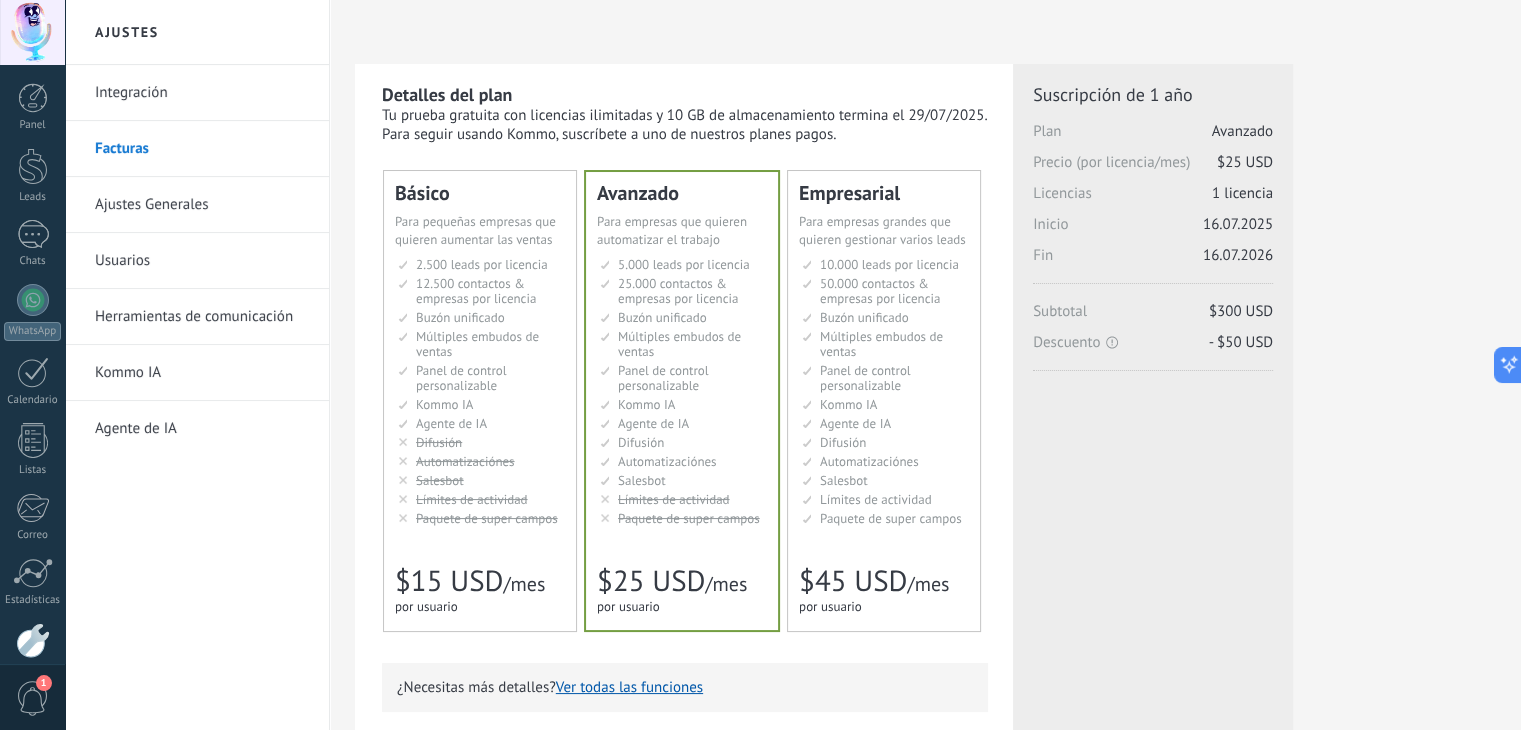 click on "Kommo IA" at bounding box center [848, 404] 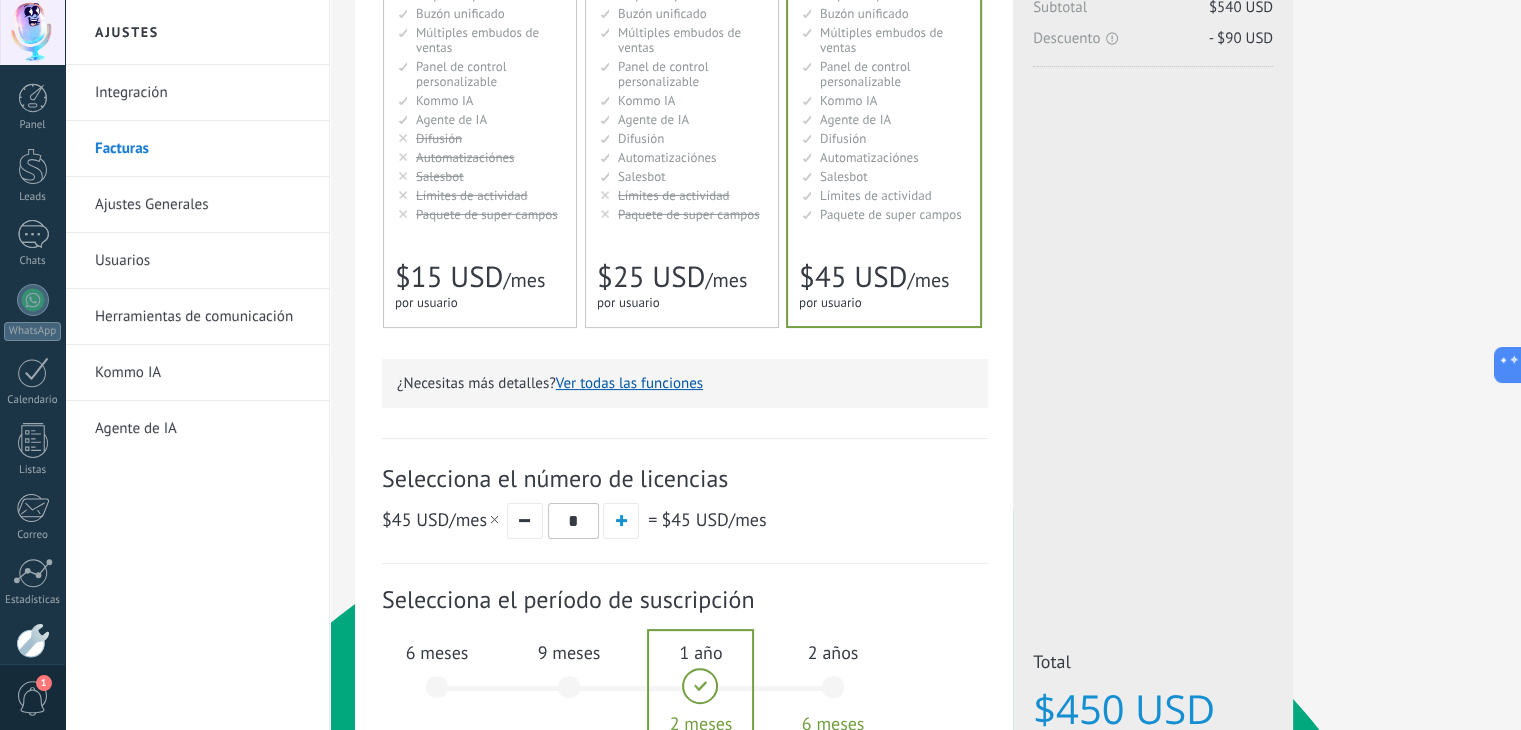 scroll, scrollTop: 300, scrollLeft: 0, axis: vertical 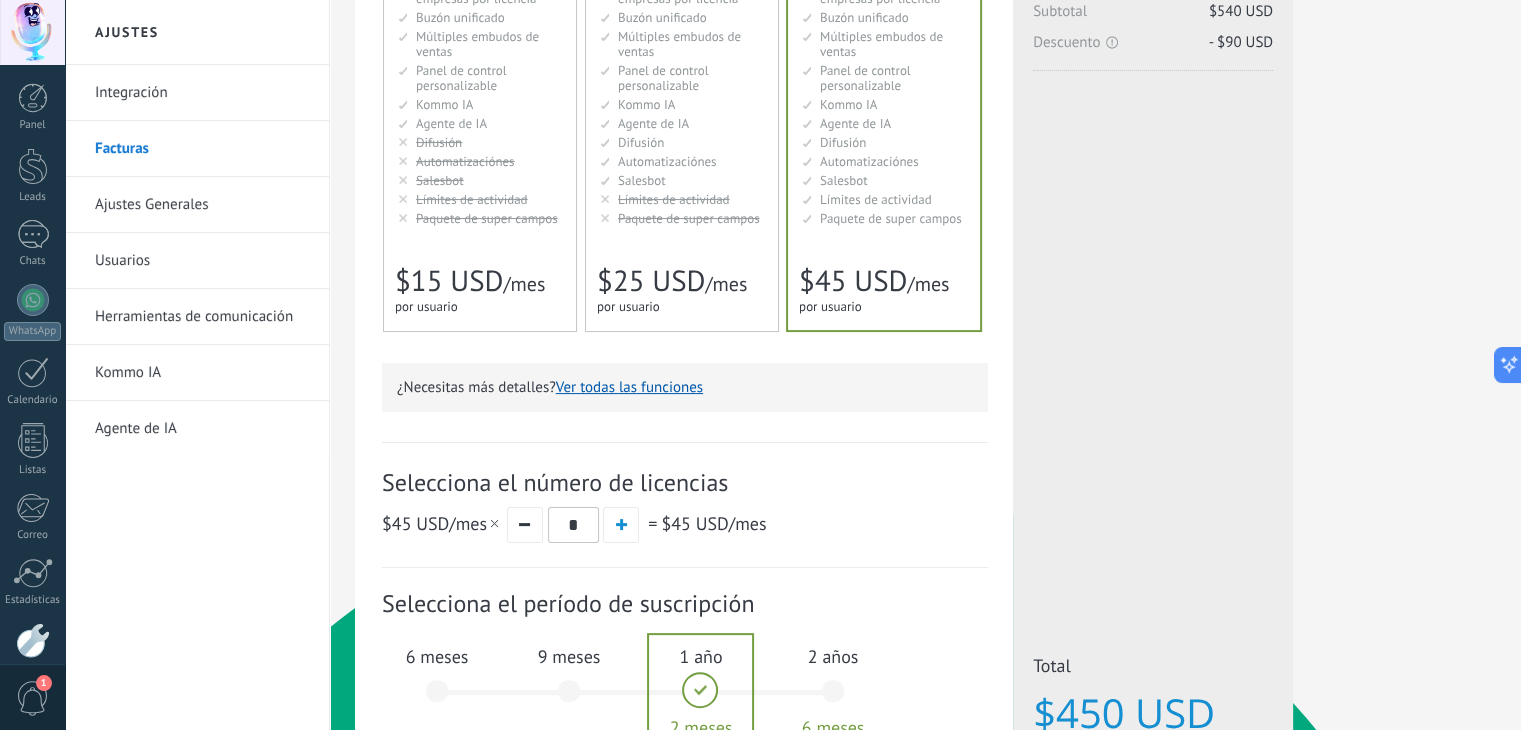 click on "Automatizaciónes" at bounding box center (667, 161) 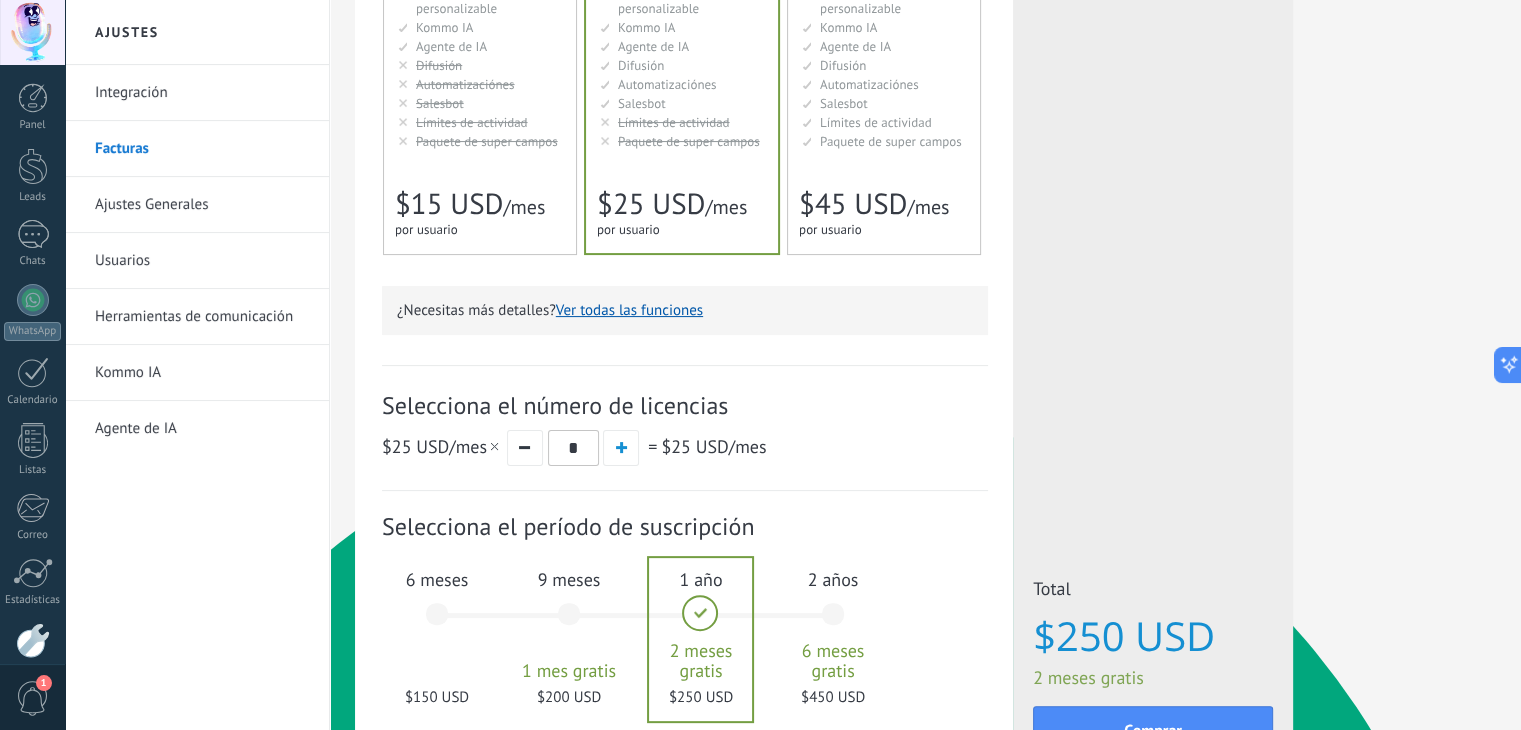 scroll, scrollTop: 500, scrollLeft: 0, axis: vertical 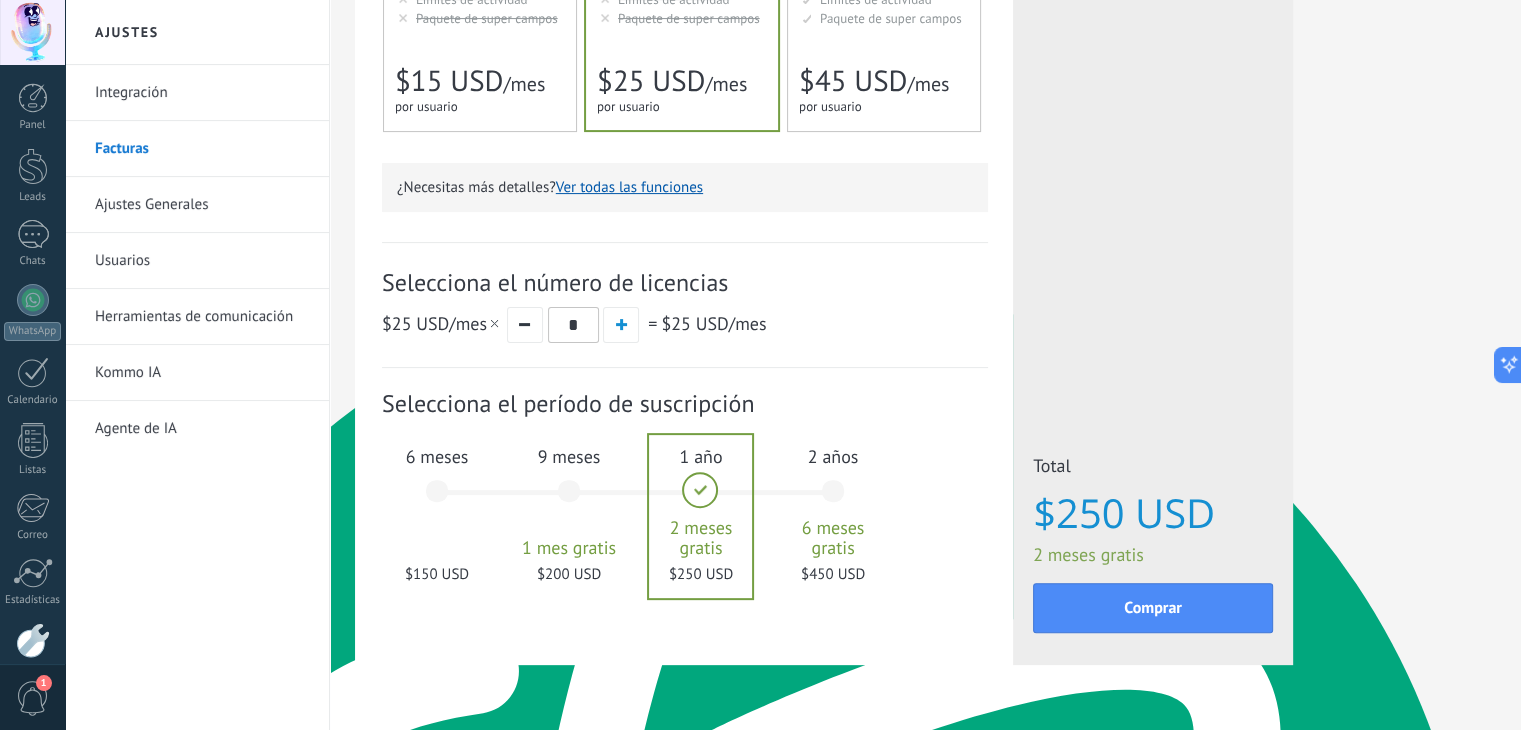 click on "2 años
6 meses gratis
$450 USD" at bounding box center (833, 500) 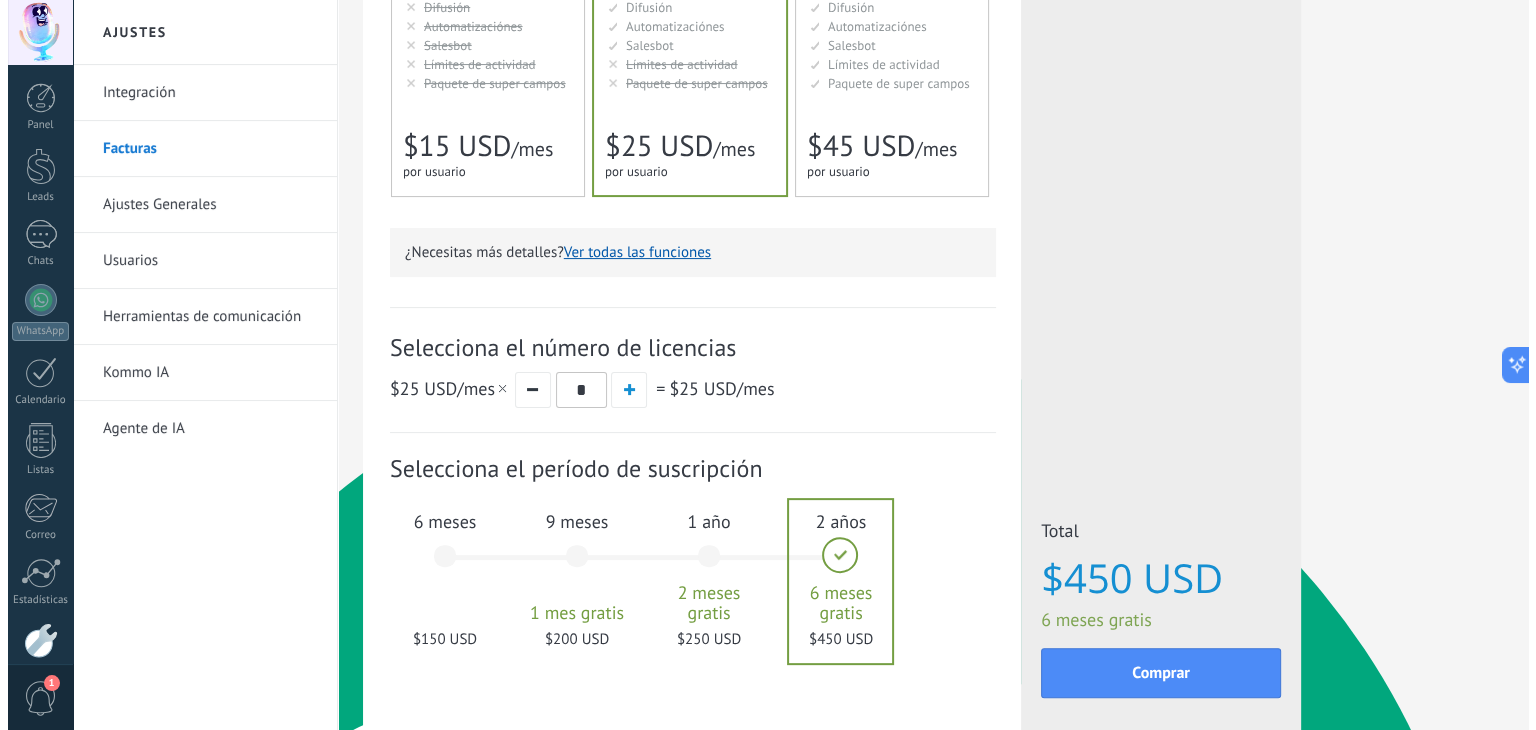 scroll, scrollTop: 400, scrollLeft: 0, axis: vertical 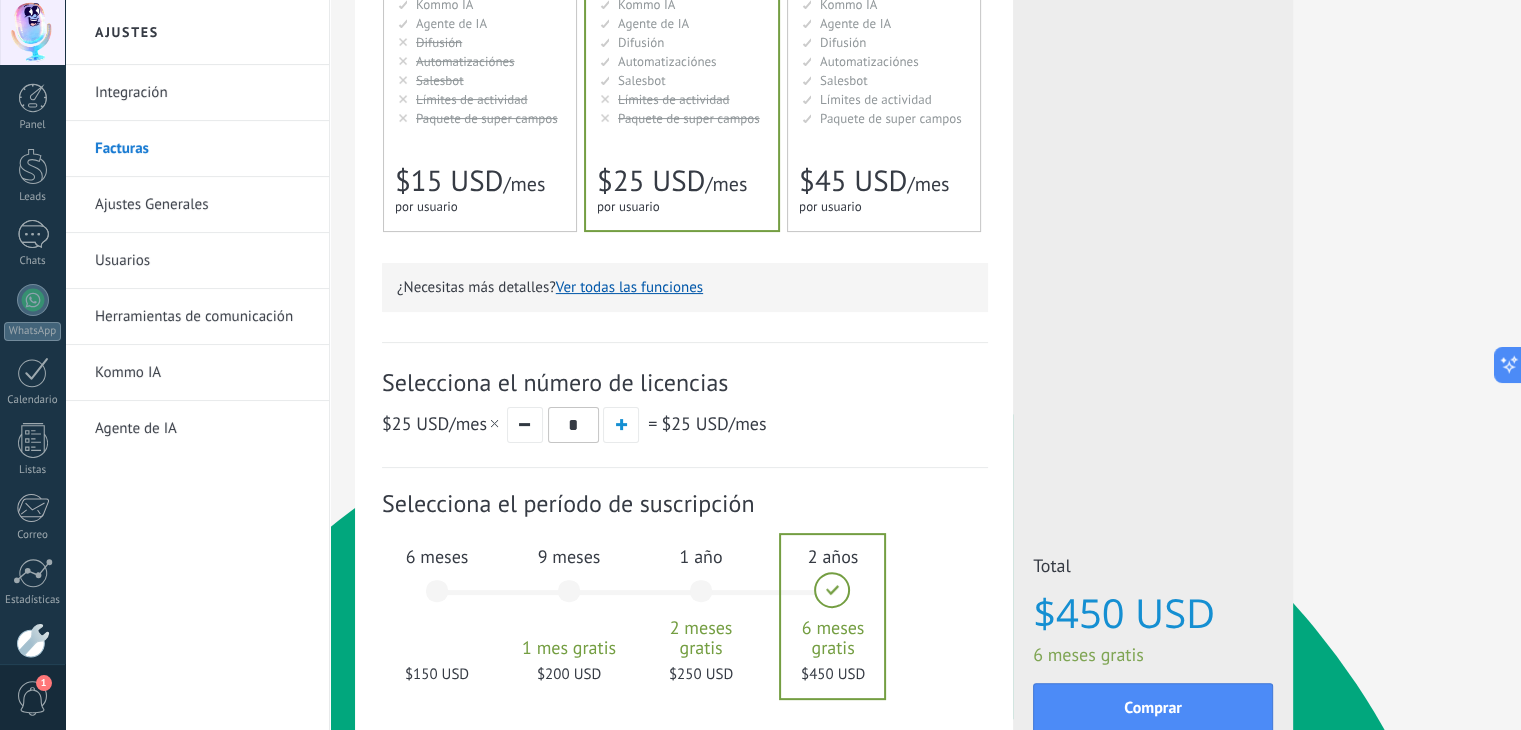 click on "2.500 сделок на место
2.500 leads per seat
2.500 leads por licencia
添加线索和联系人
2.500 leads por licença
2.500 lead per slot
Lisans başına 2.500 müşteri
12.500 контактов & компаний на место
12.500 contacts & companies per seat
12.500 contactos & empresas por licencia
定制销售阶段并与销售渠道合作
12.500 contatos & empresas por licença
12.500 kontak & perusahaan per slot
Lisans başına 12.500 kişi & şirket kaydı
Общий inbox
Unified inbox
Buzón unificado
Inbox unificado
Inbox terpadu
Birleşik gelen kutusu
Множество воронок" at bounding box center [481, -9] 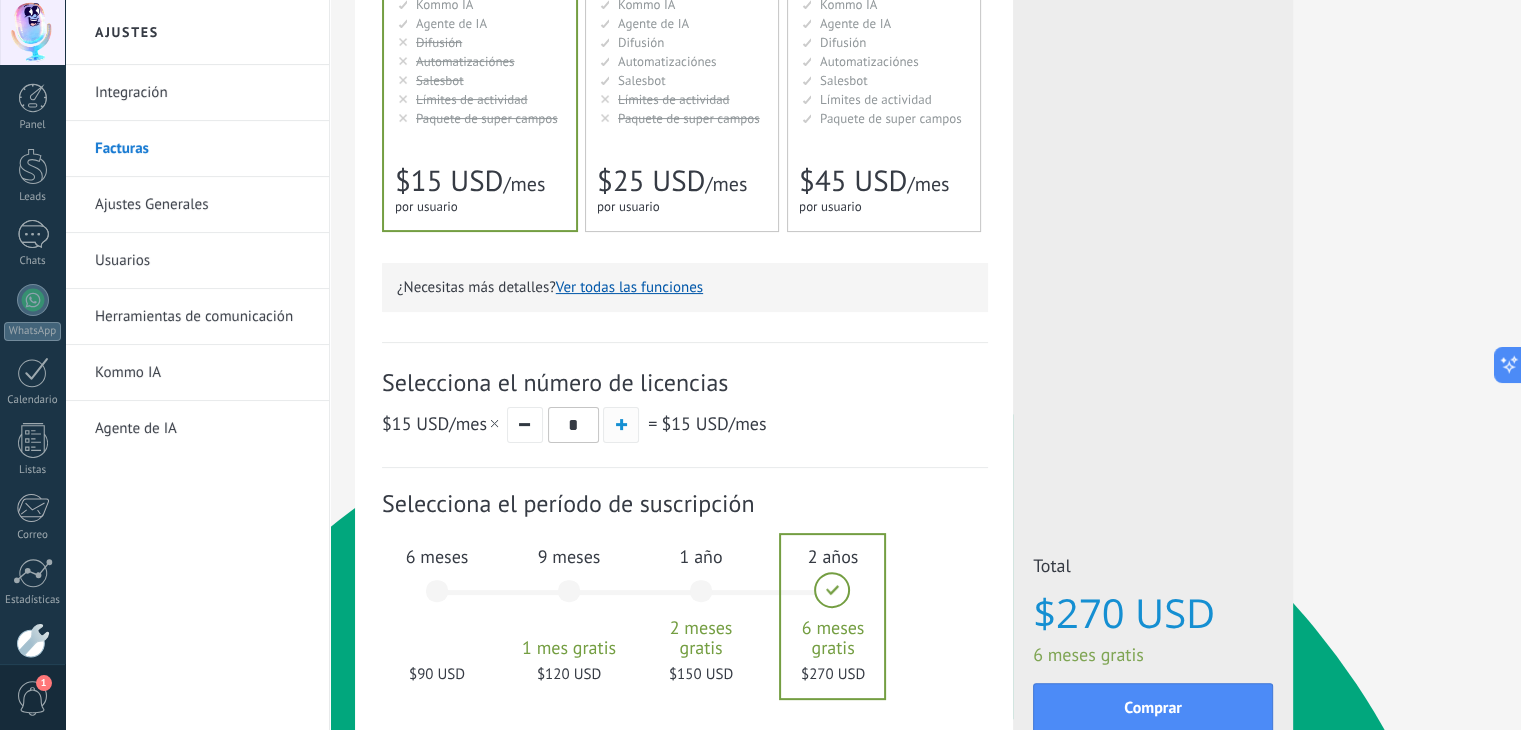 click at bounding box center (621, 424) 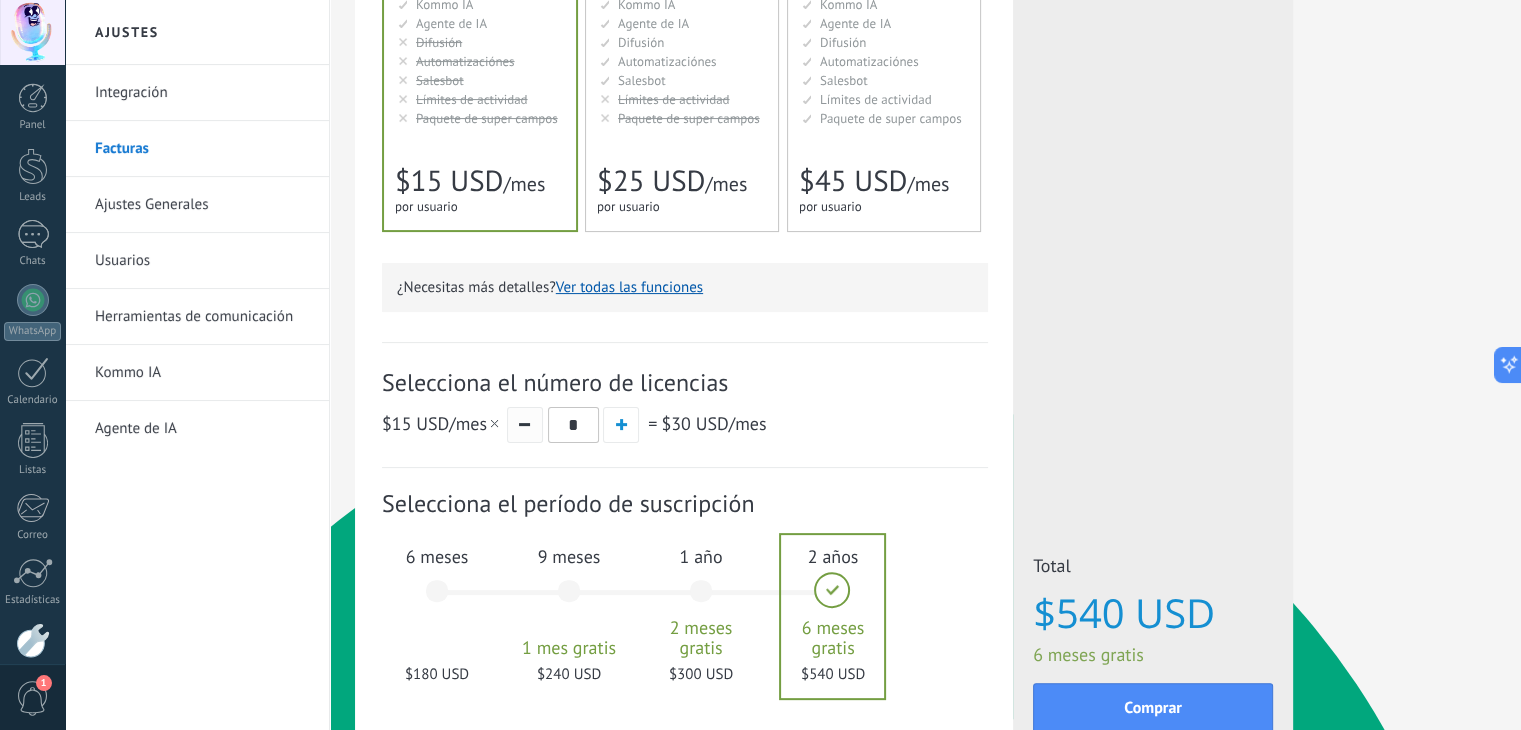 click at bounding box center [525, 425] 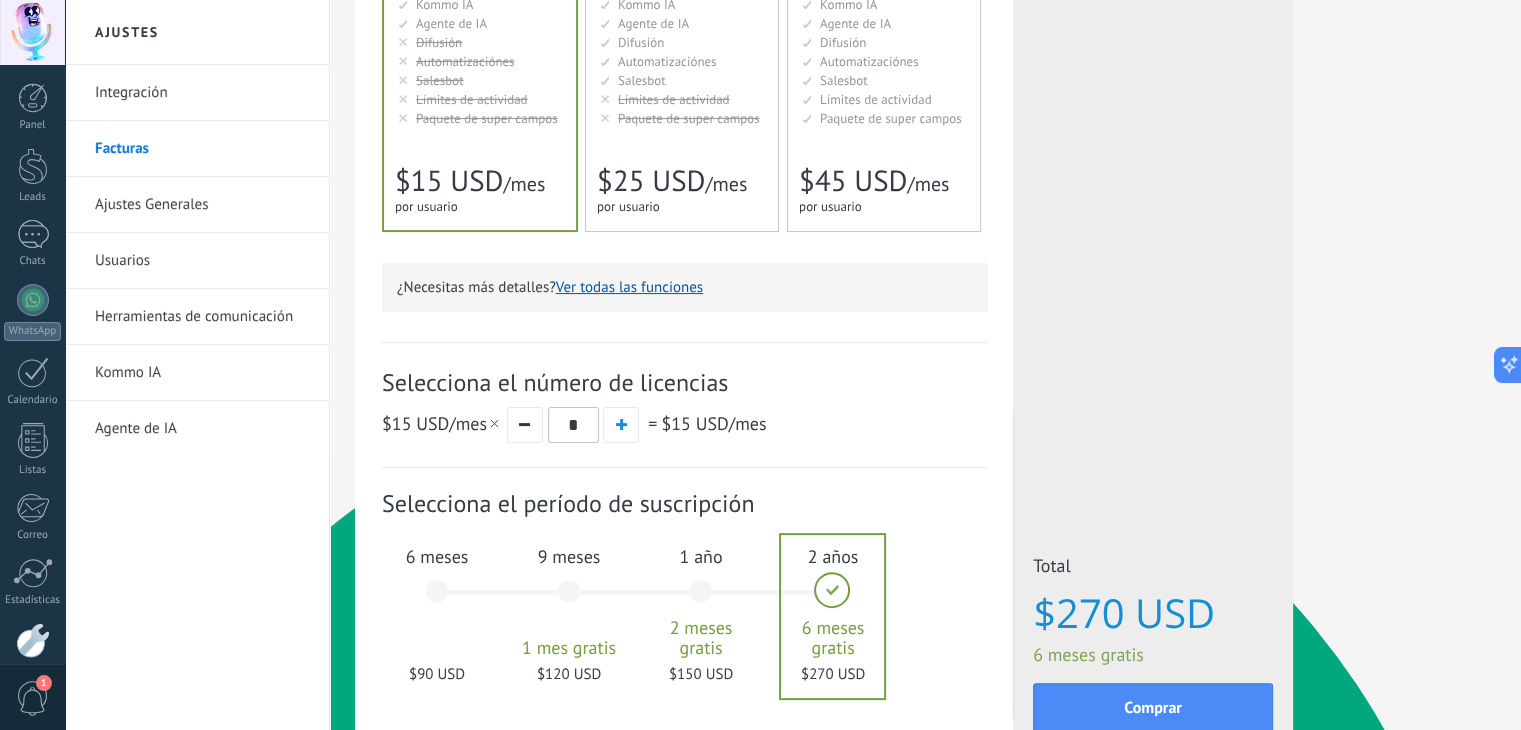 click on "Ver todas las funciones" at bounding box center [629, 287] 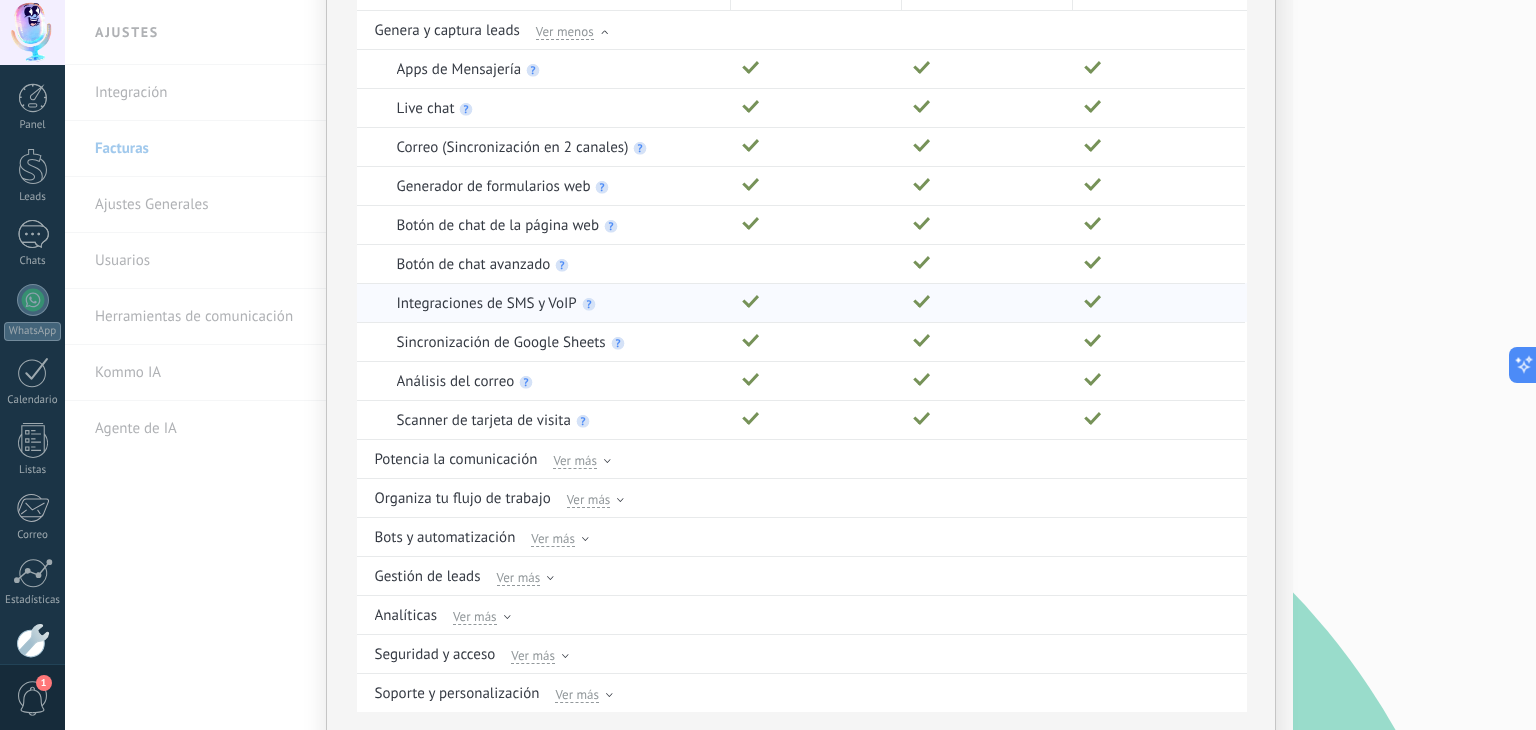 scroll, scrollTop: 200, scrollLeft: 0, axis: vertical 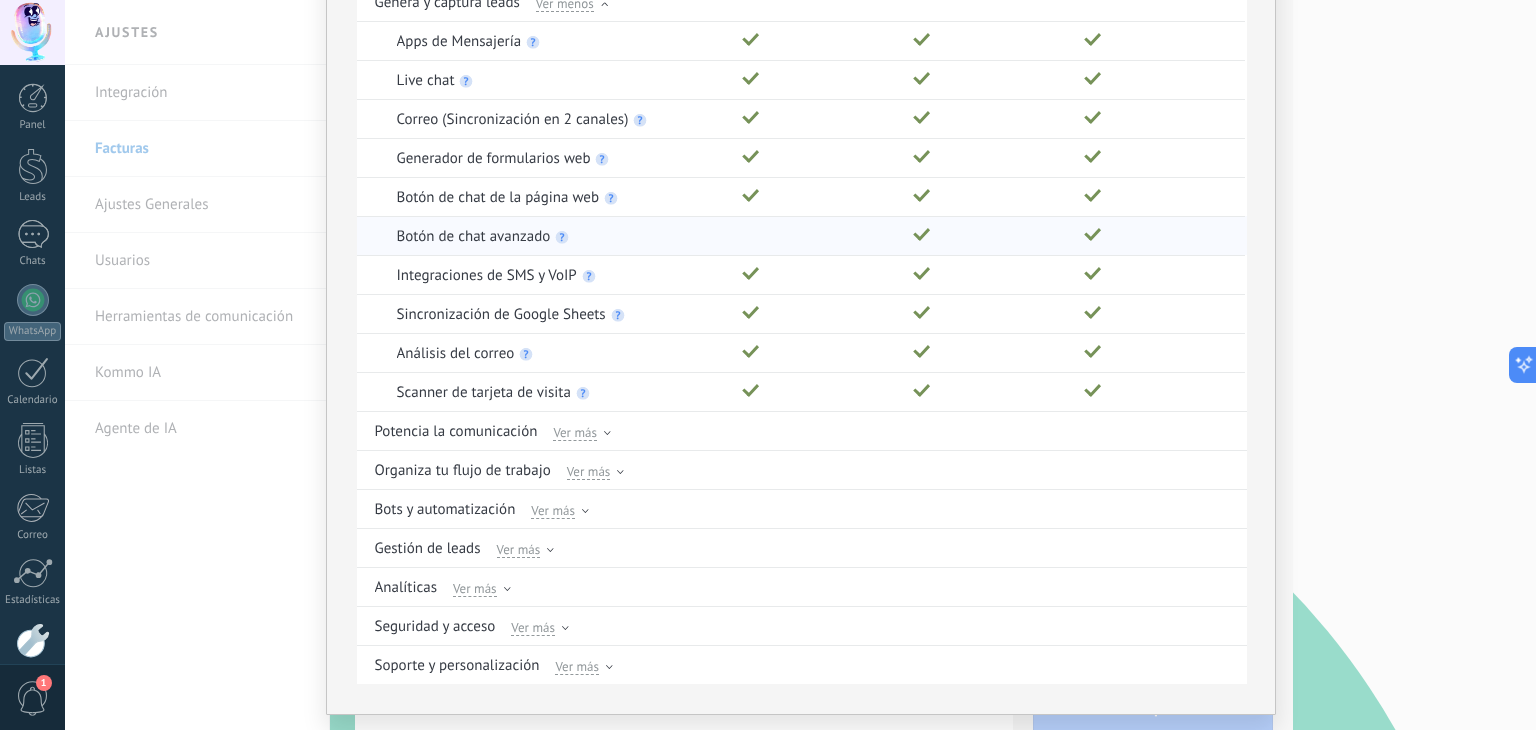click at bounding box center [983, 236] 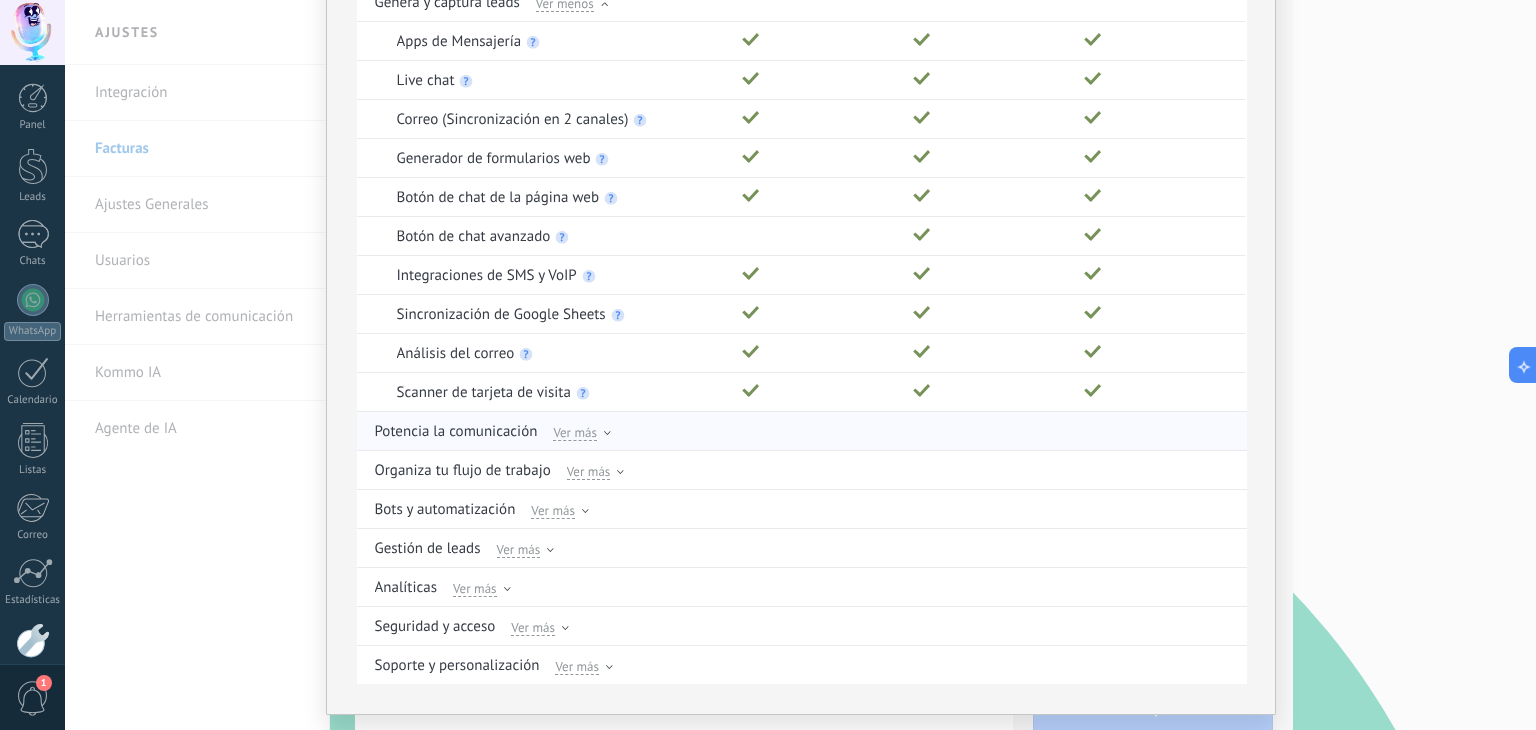 click 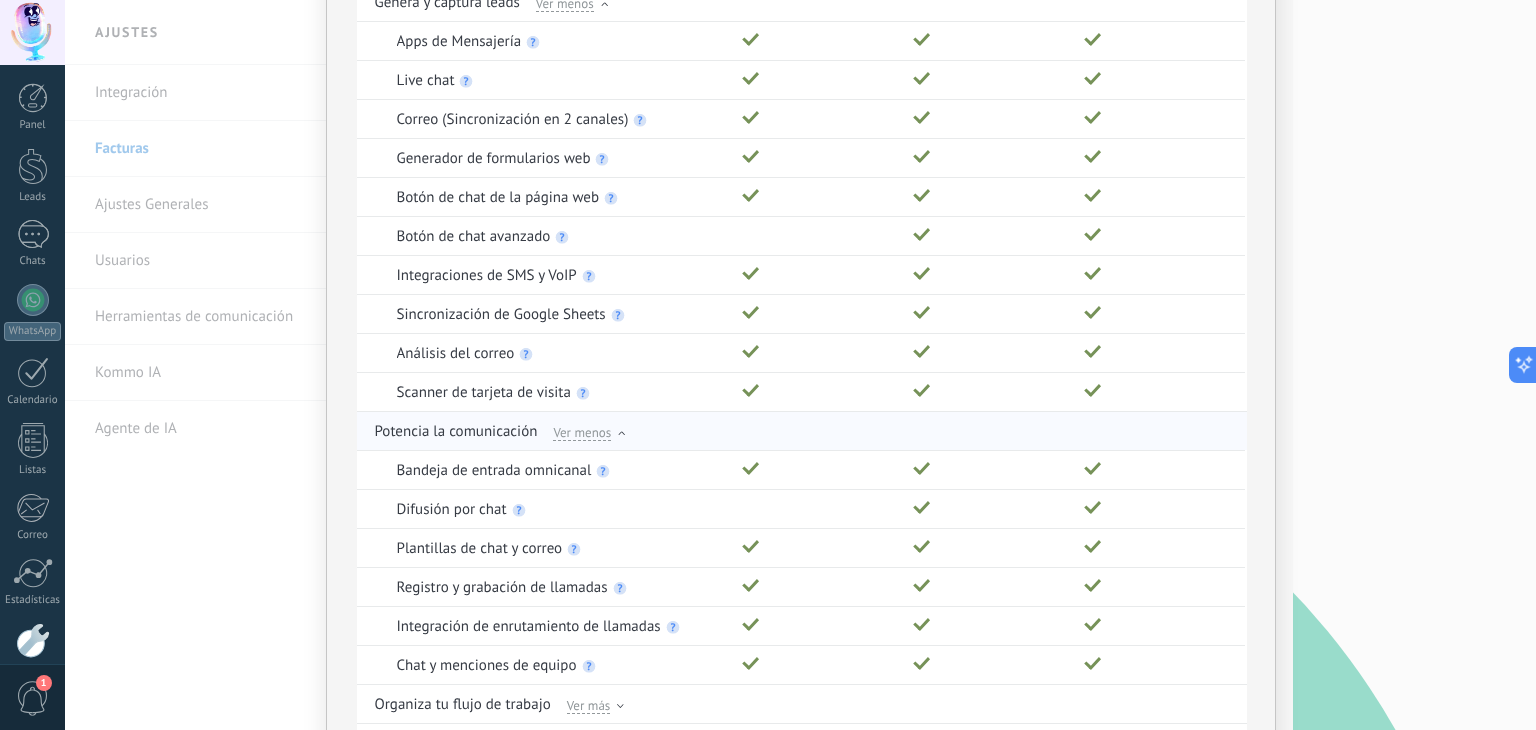 click on "Potencia la comunicación Ver menos" at bounding box center (803, 431) 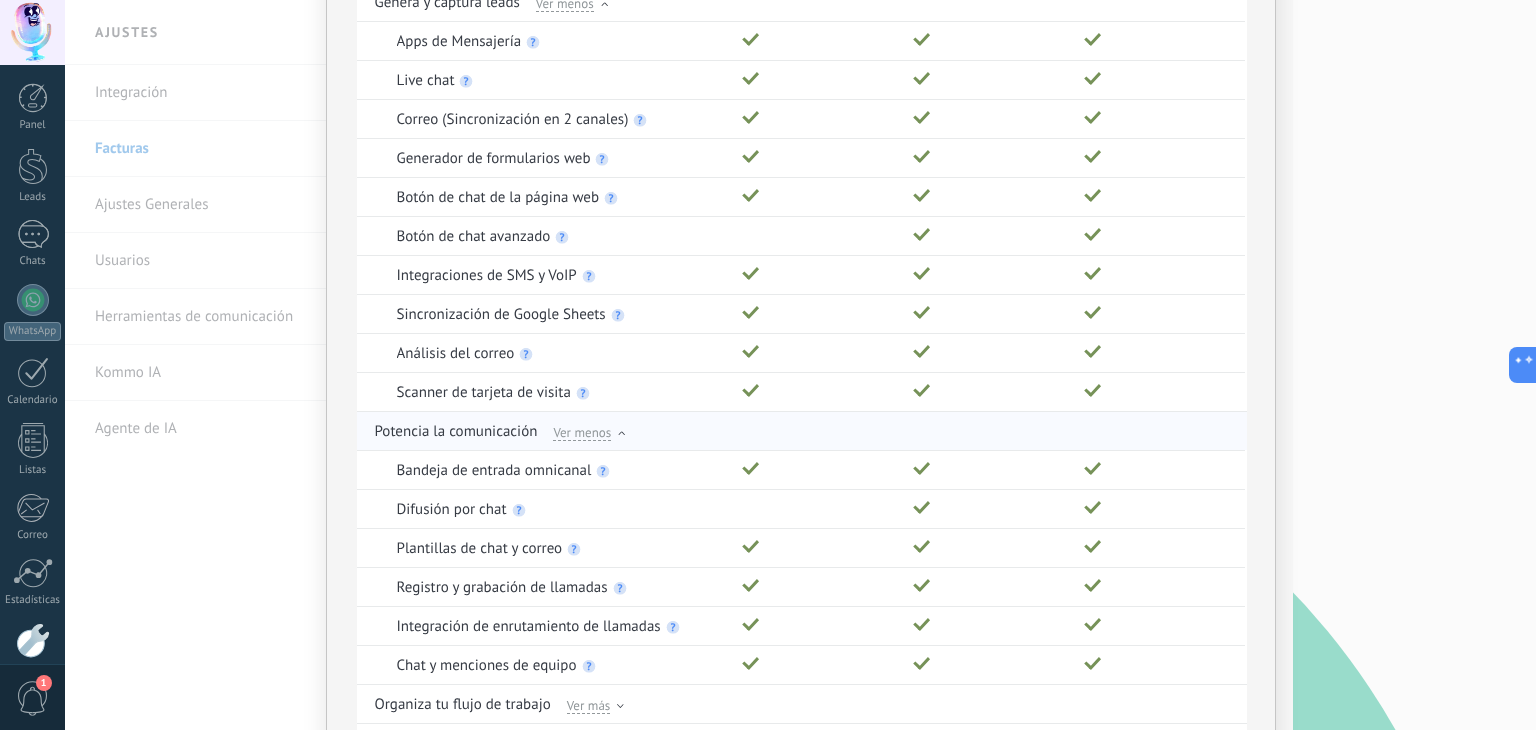 scroll, scrollTop: 300, scrollLeft: 0, axis: vertical 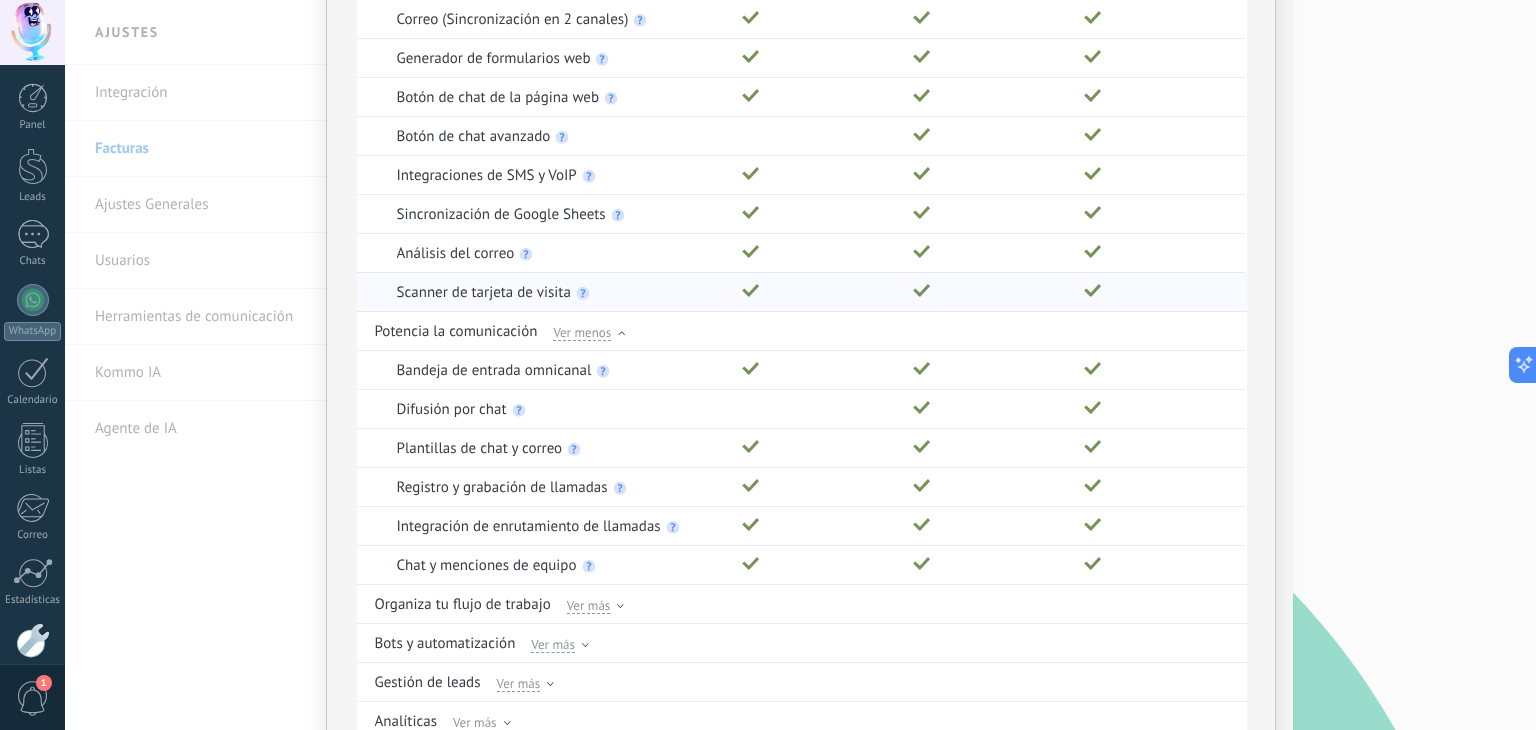click 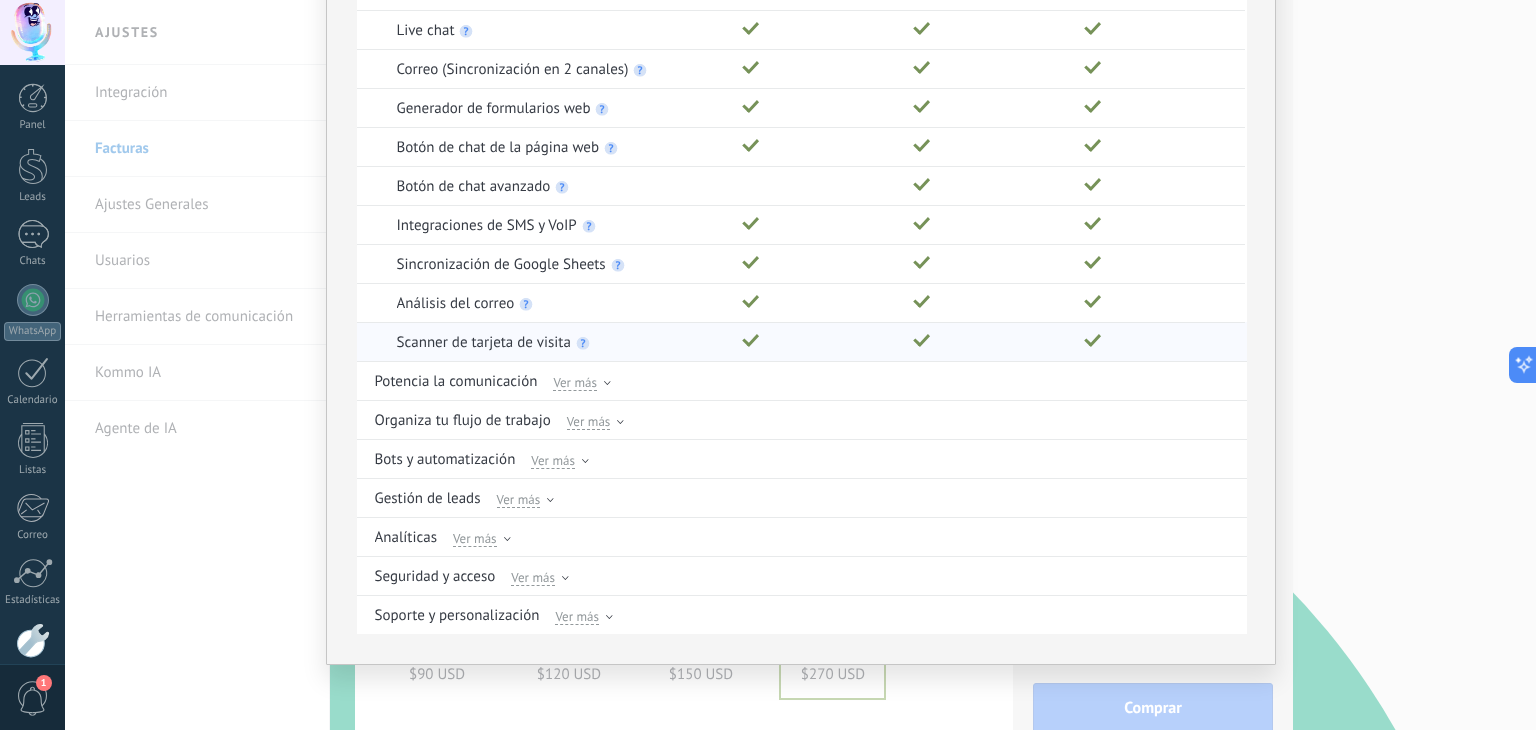 scroll, scrollTop: 246, scrollLeft: 0, axis: vertical 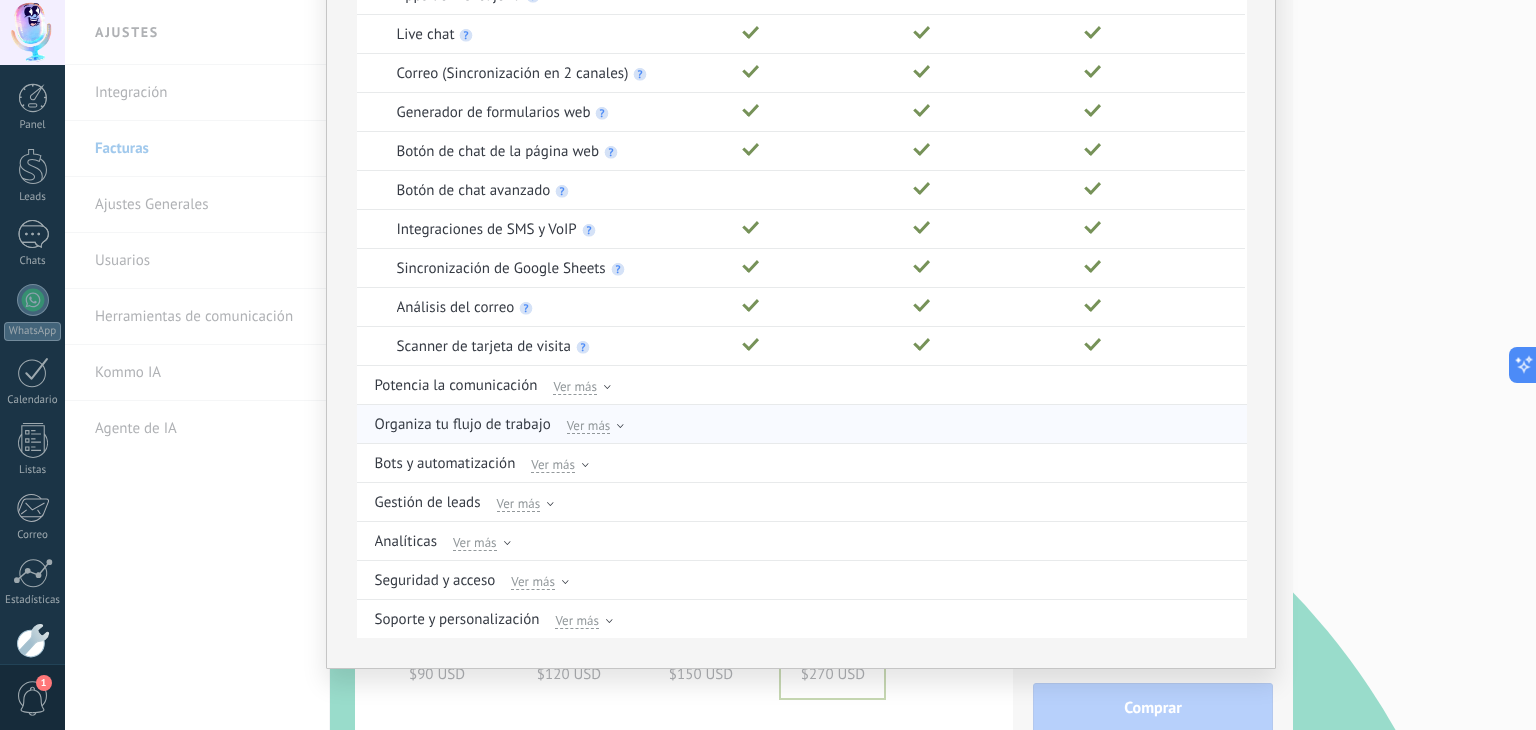 click on "Ver más" at bounding box center [589, 425] 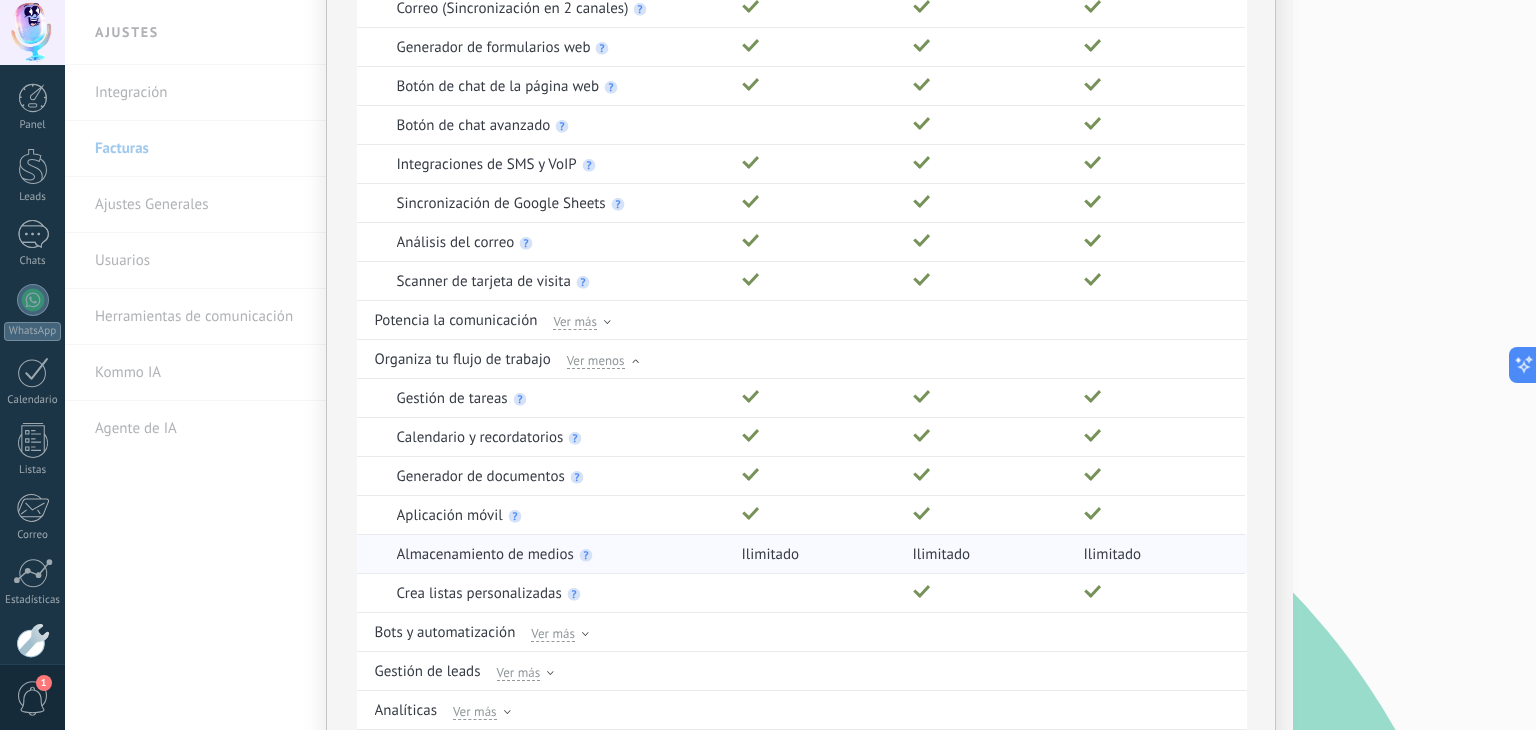 scroll, scrollTop: 346, scrollLeft: 0, axis: vertical 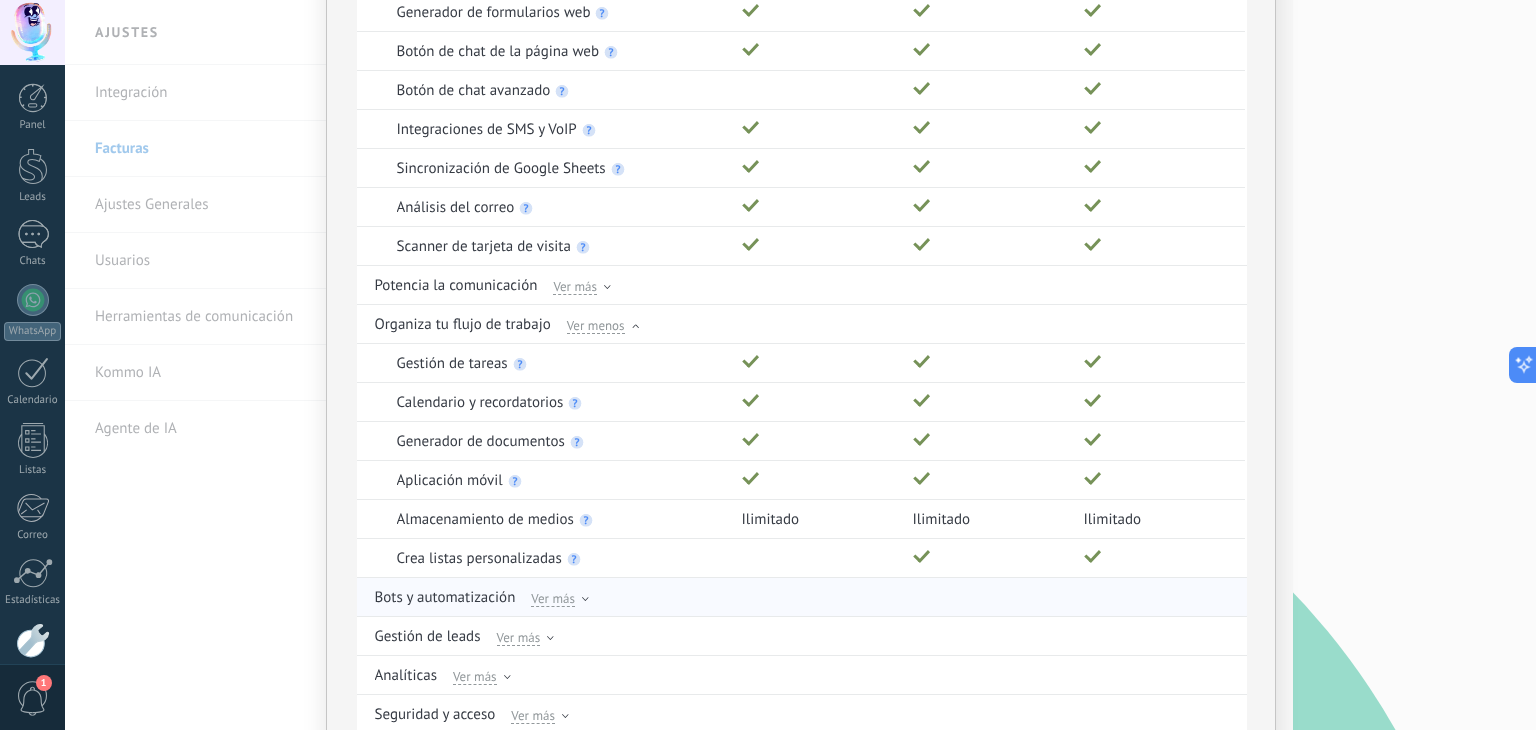 click on "Ver más" at bounding box center (553, 598) 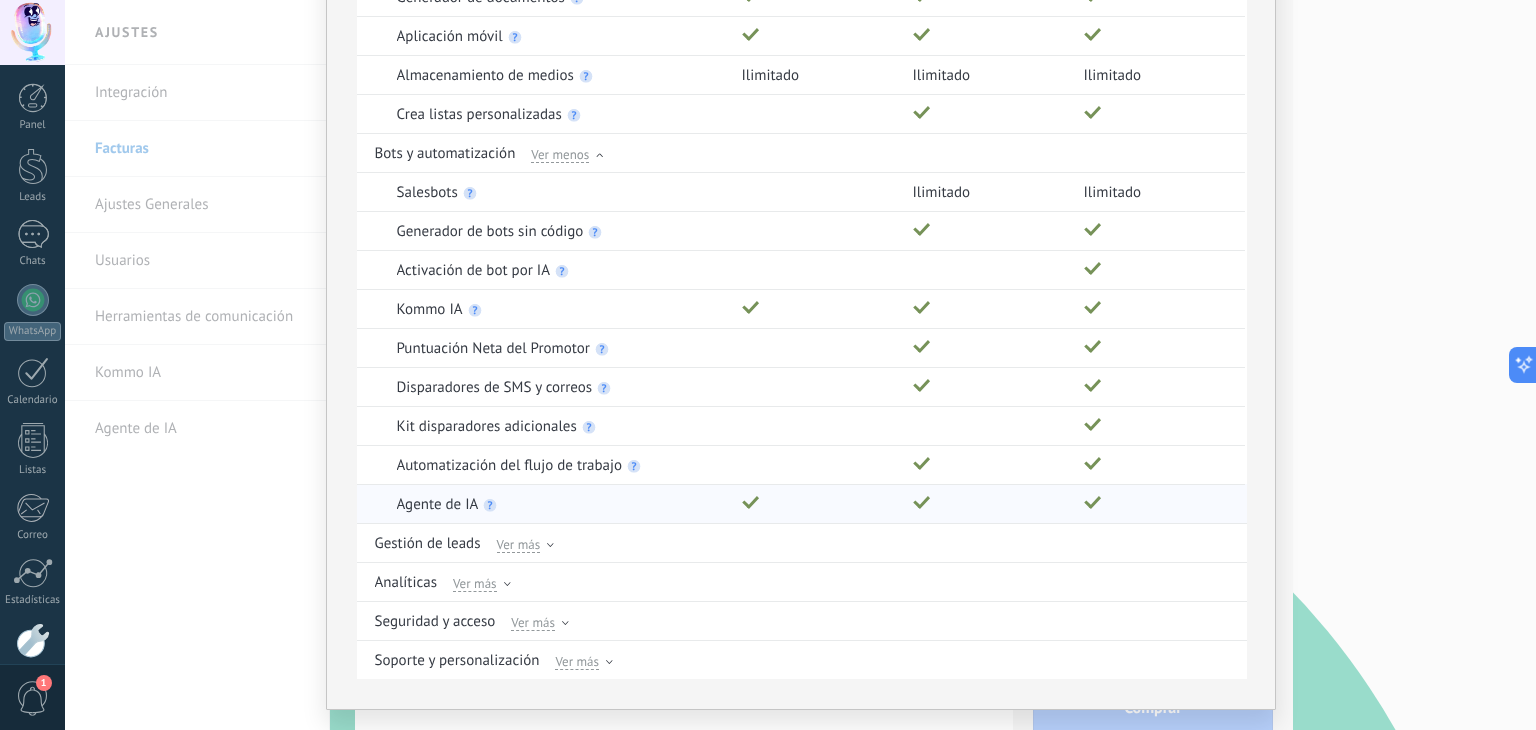 scroll, scrollTop: 828, scrollLeft: 0, axis: vertical 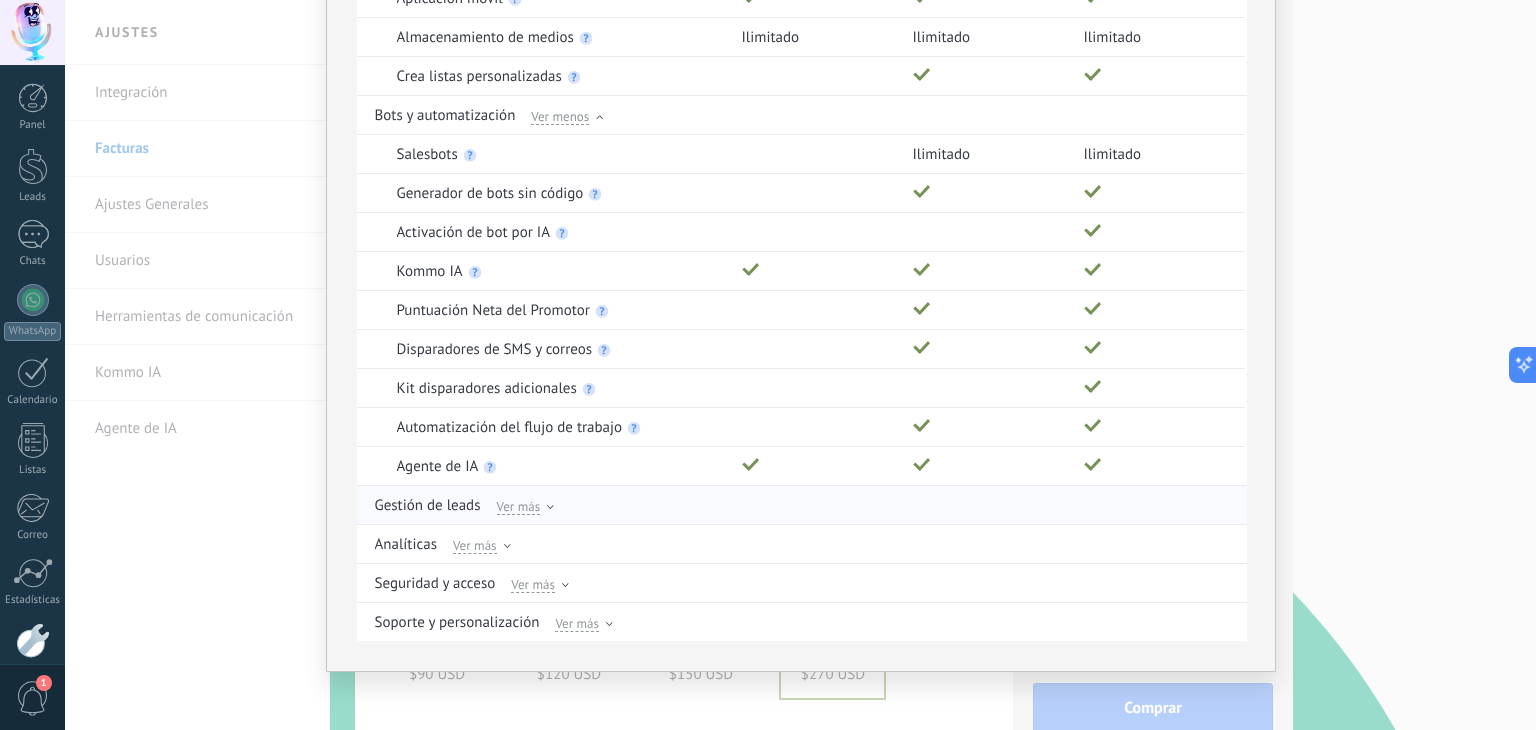 click on "Ver más" at bounding box center (519, 506) 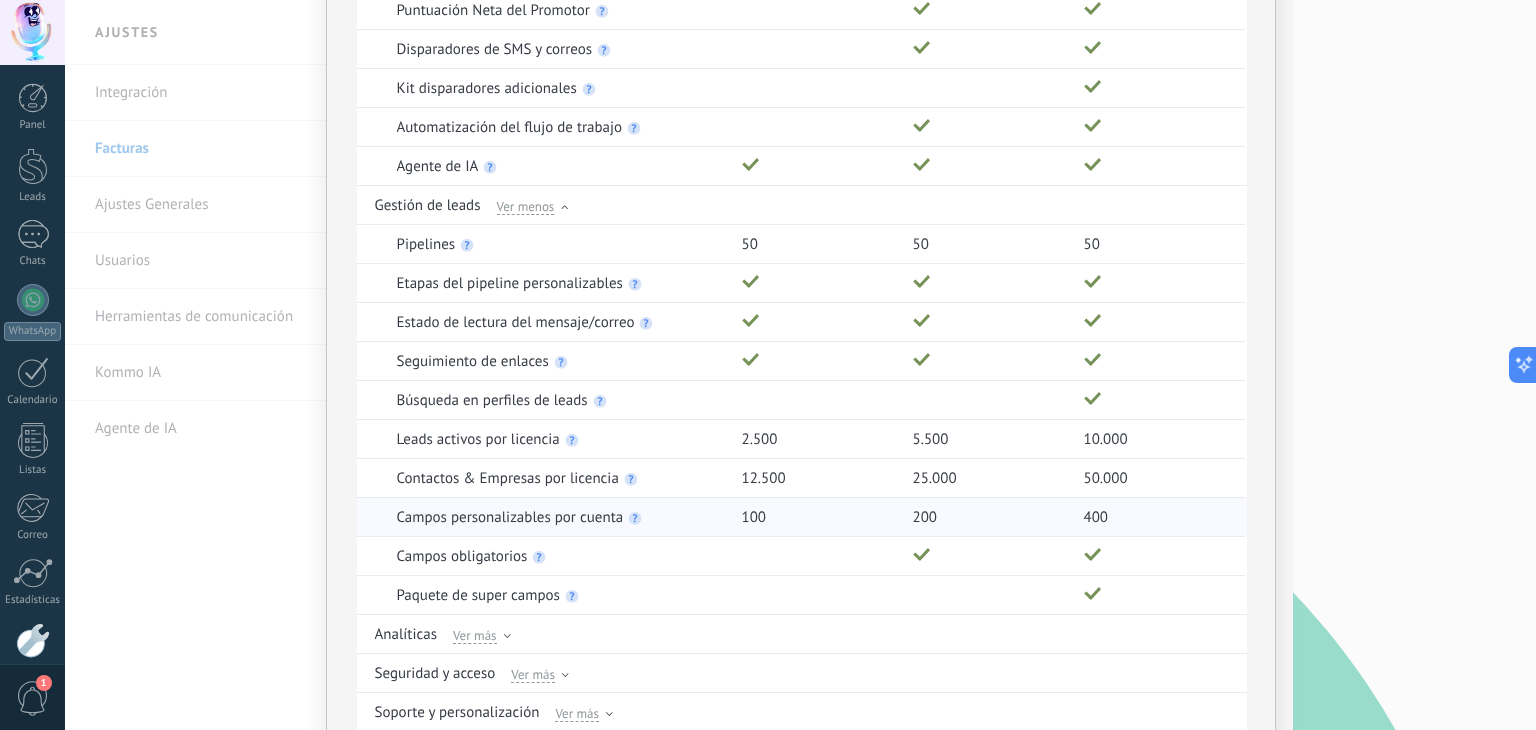 scroll, scrollTop: 1216, scrollLeft: 0, axis: vertical 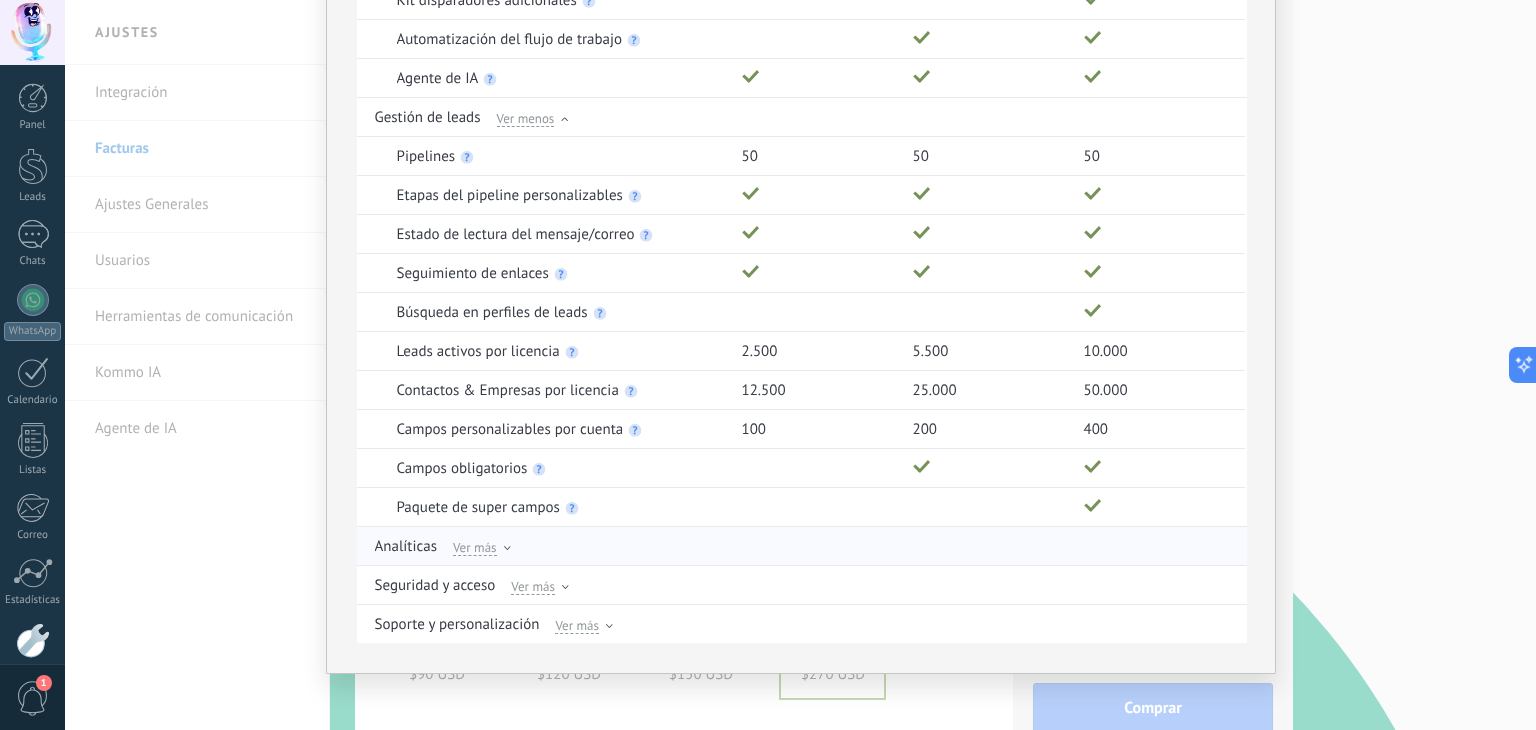 click on "Analíticas Ver más" at bounding box center [803, 546] 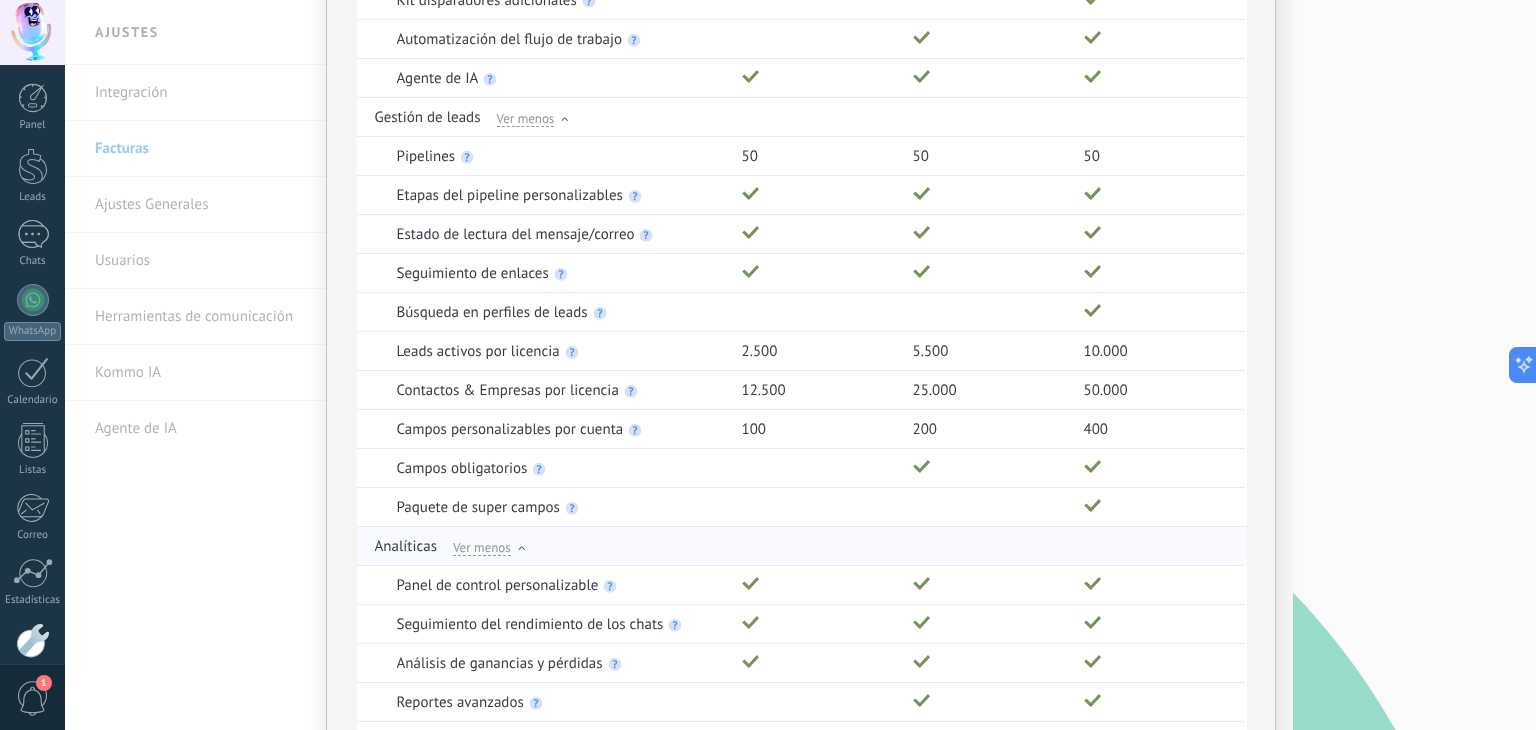 scroll, scrollTop: 1410, scrollLeft: 0, axis: vertical 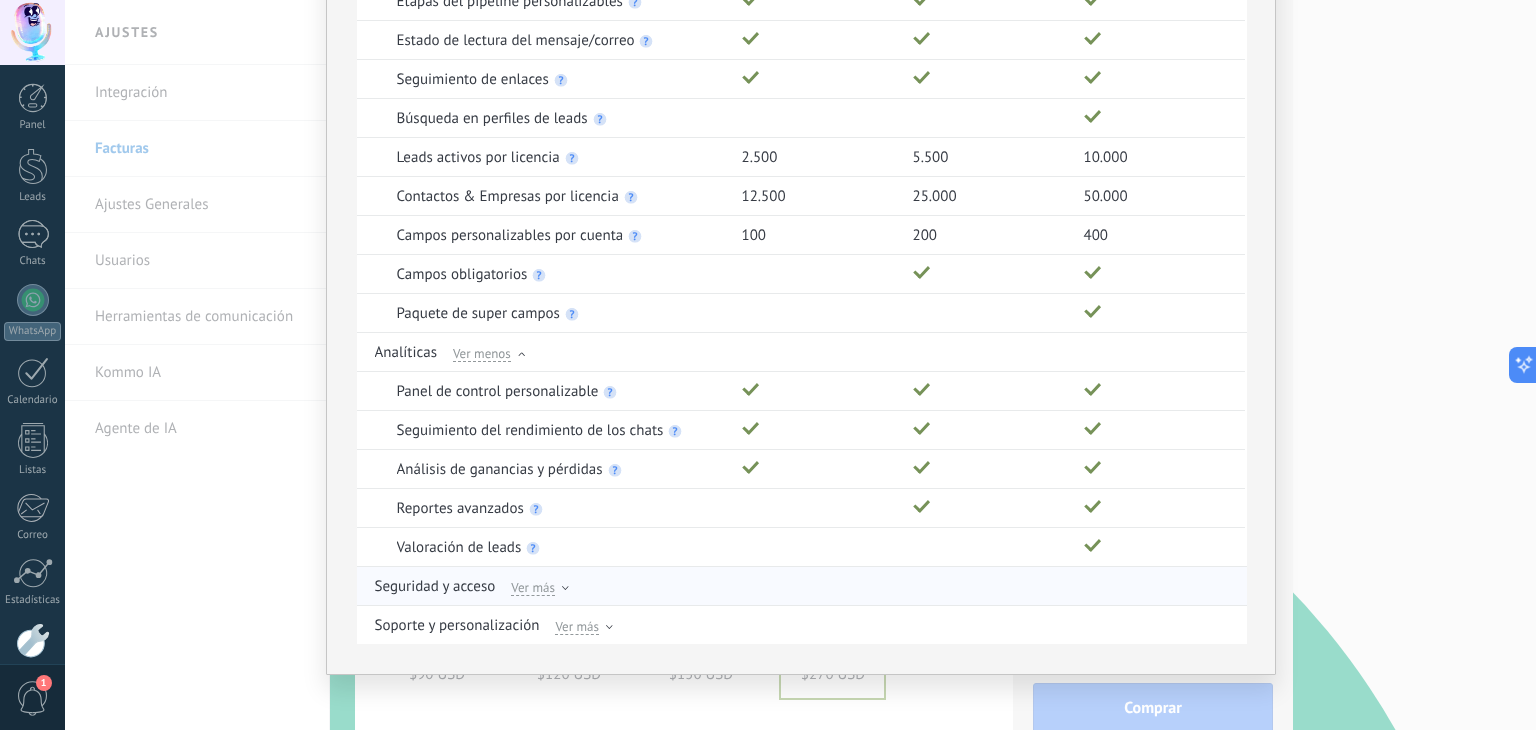 click on "Ver más" at bounding box center (533, 587) 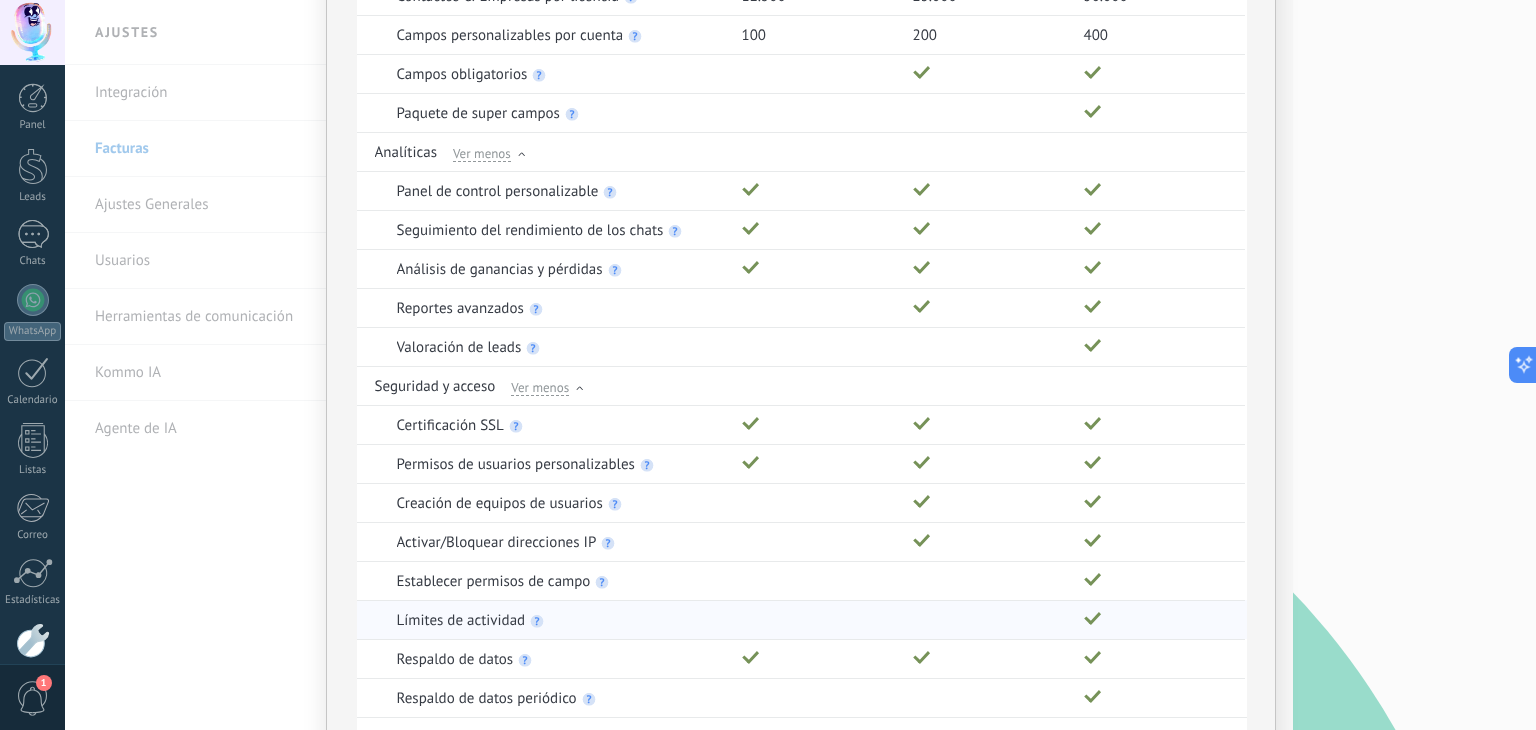scroll, scrollTop: 1710, scrollLeft: 0, axis: vertical 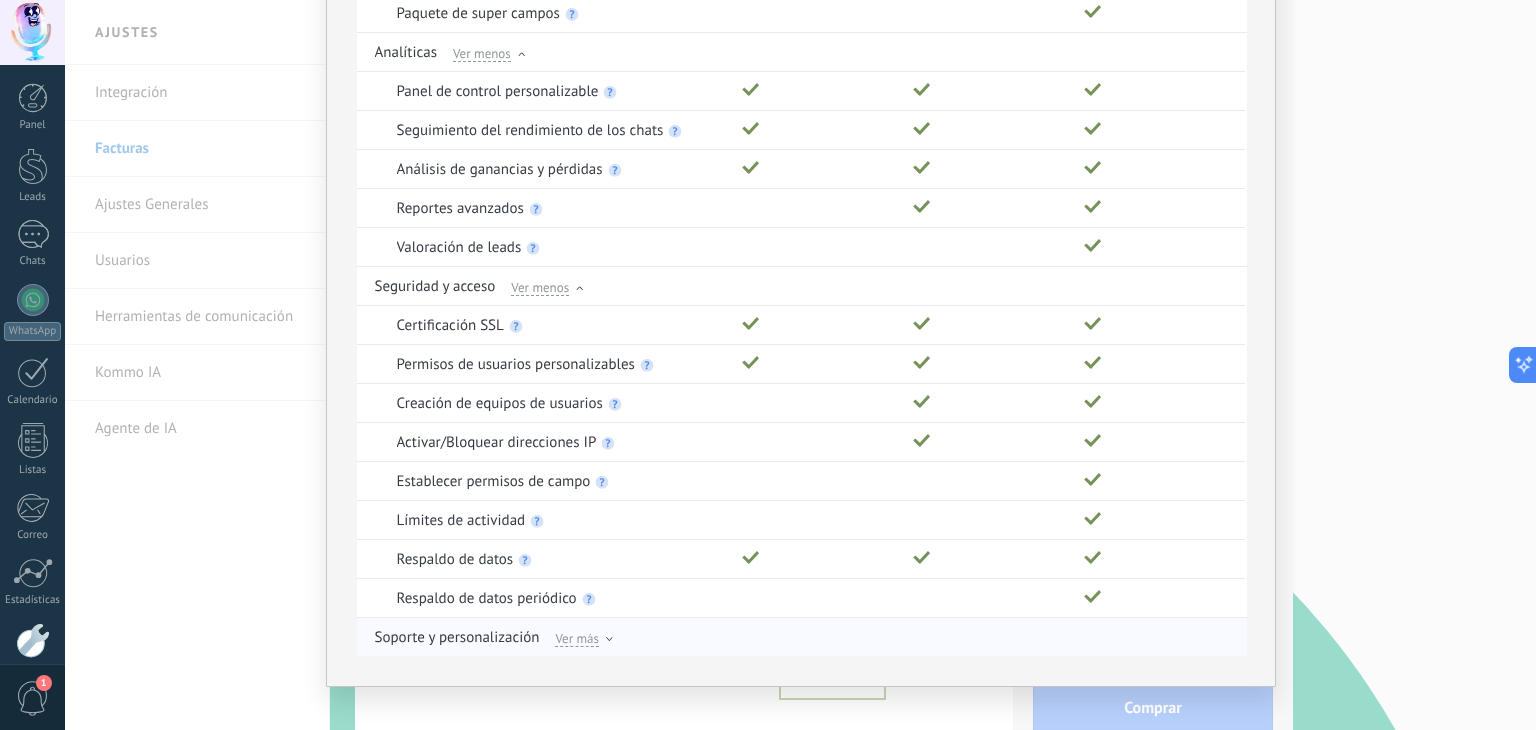 click on "Ver más" at bounding box center (577, 638) 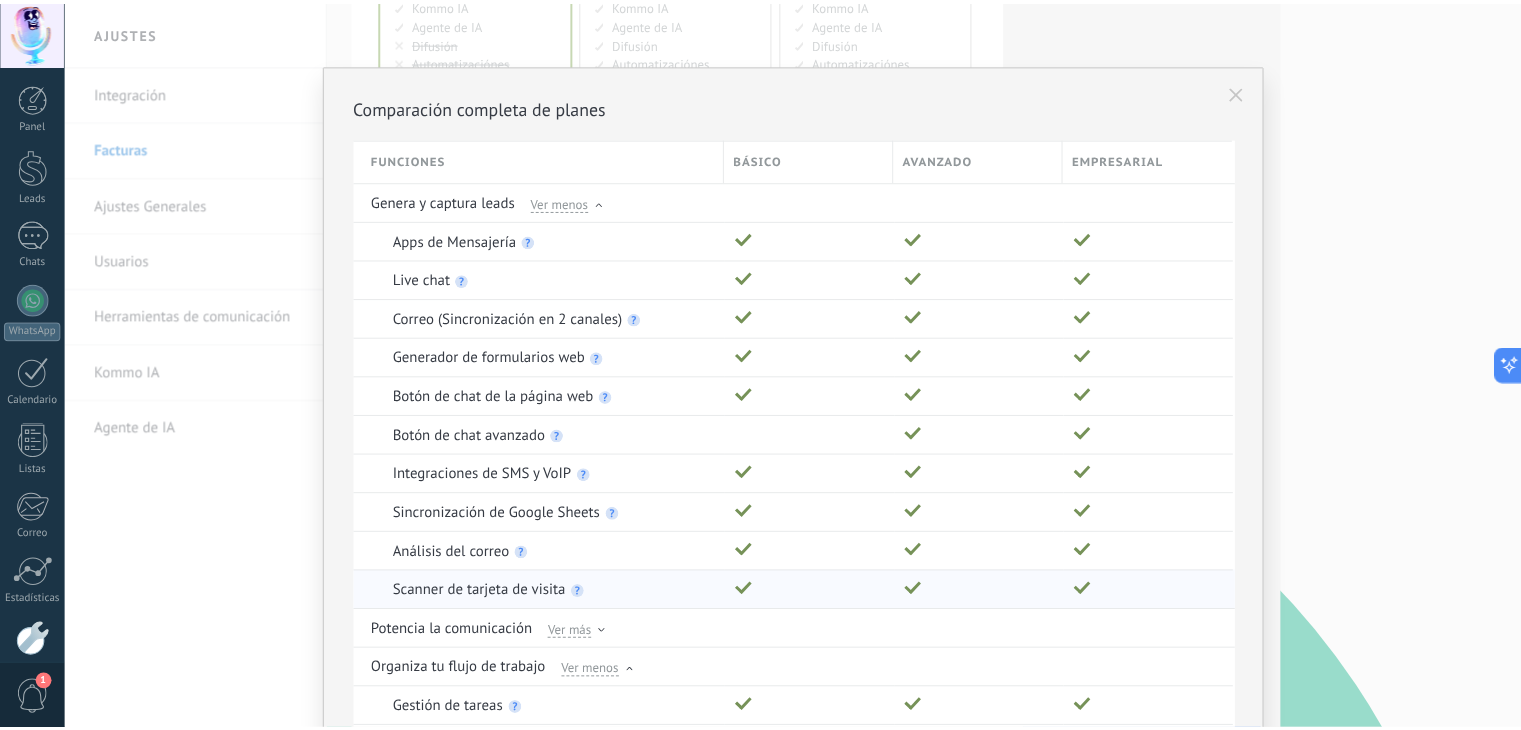 scroll, scrollTop: 0, scrollLeft: 0, axis: both 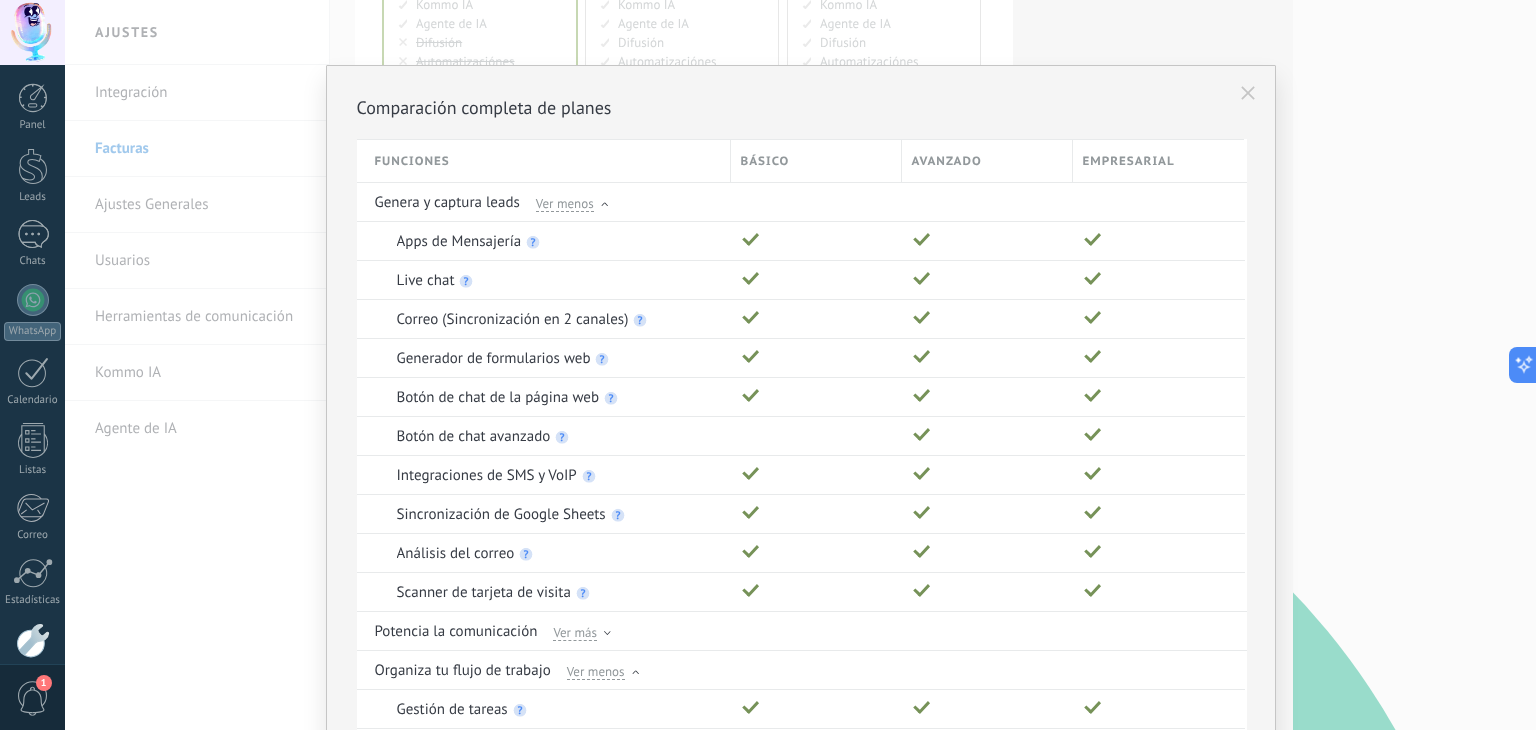 click on "Comparación completa de planes Funciones Básico Avanzado Empresarial Genera y captura leads Ver menos Apps de Mensajería Live chat Correo (Sincronización en 2 canales) Generador de formularios web Botón de chat de la página web Botón de chat avanzado Integraciones de SMS y VoIP Sincronización de Google Sheets Análisis del correo Scanner de tarjeta de visita Potencia la comunicación Ver más Organiza tu flujo de trabajo Ver menos Gestión de tareas Calendario y recordatorios Generador de documentos Aplicación móvil Almacenamiento de medios Ilimitado Ilimitado Ilimitado Crea listas personalizadas Bots y automatización Ver menos Salesbots Ilimitado Ilimitado Generador de bots sin código Activación de bot por IA Kommo IA Puntuación Neta del Promotor Disparadores de SMS y correos Kit disparadores adicionales Automatización del flujo de trabajo Agente de IA Gestión de leads Ver menos Pipelines 50 50 50 Etapas del pipeline personalizables Estado de lectura del mensaje/correo Seguimiento de enlaces" at bounding box center [800, 365] 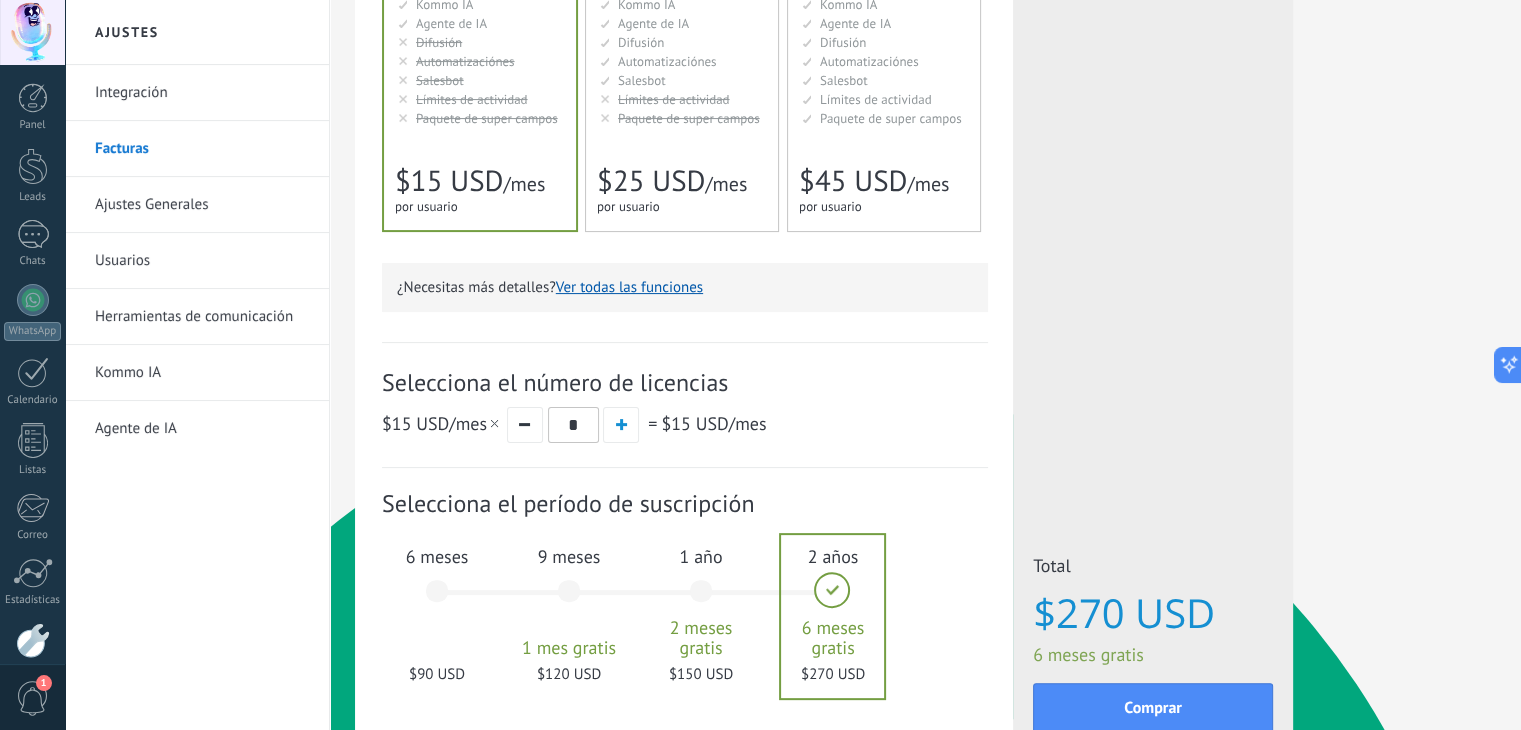 click on "Salesbot
Salesbot
Salesbot
Salesbot
Salesbot
Salesbot
Salesbot" at bounding box center [683, 80] 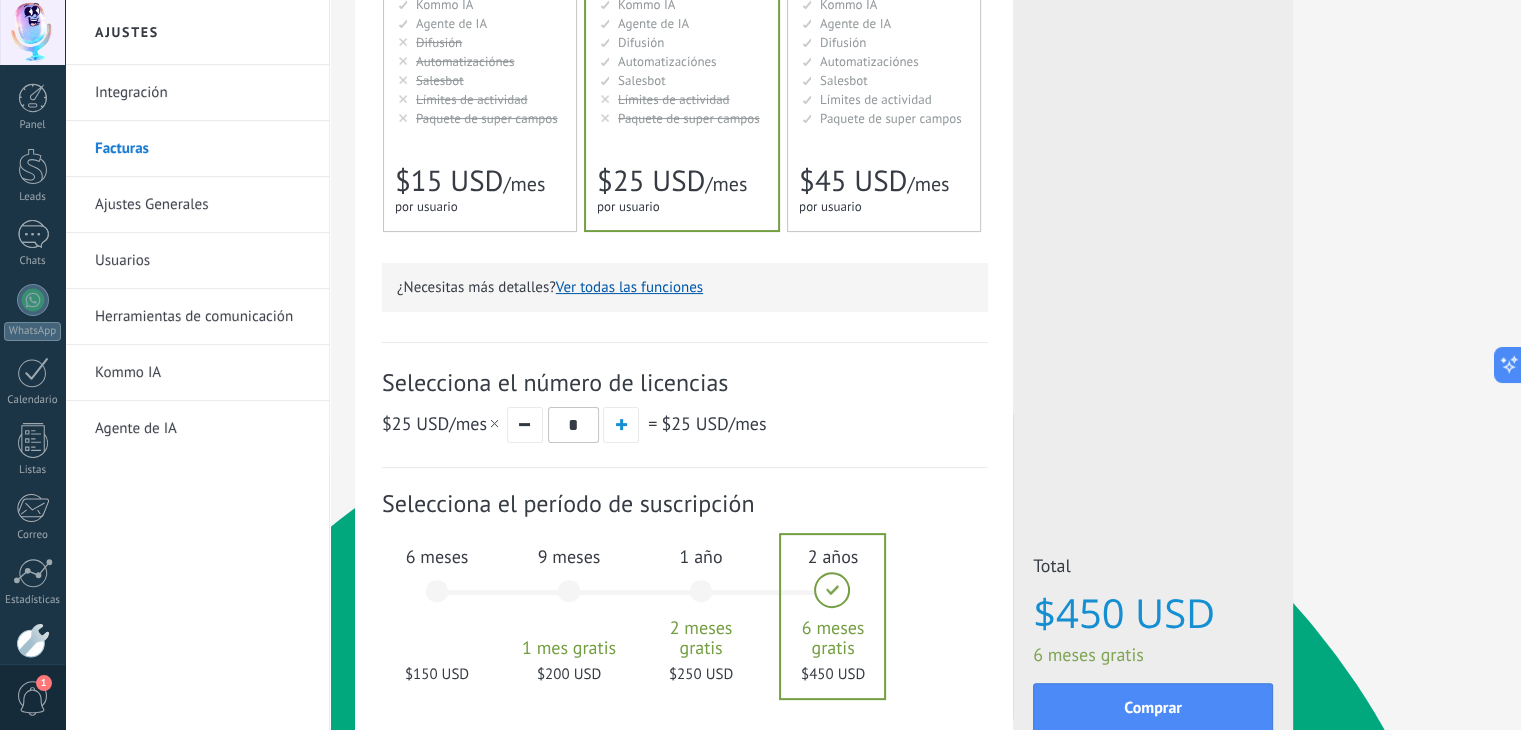 click on "1 año
2 meses gratis
$250 USD" at bounding box center (701, 600) 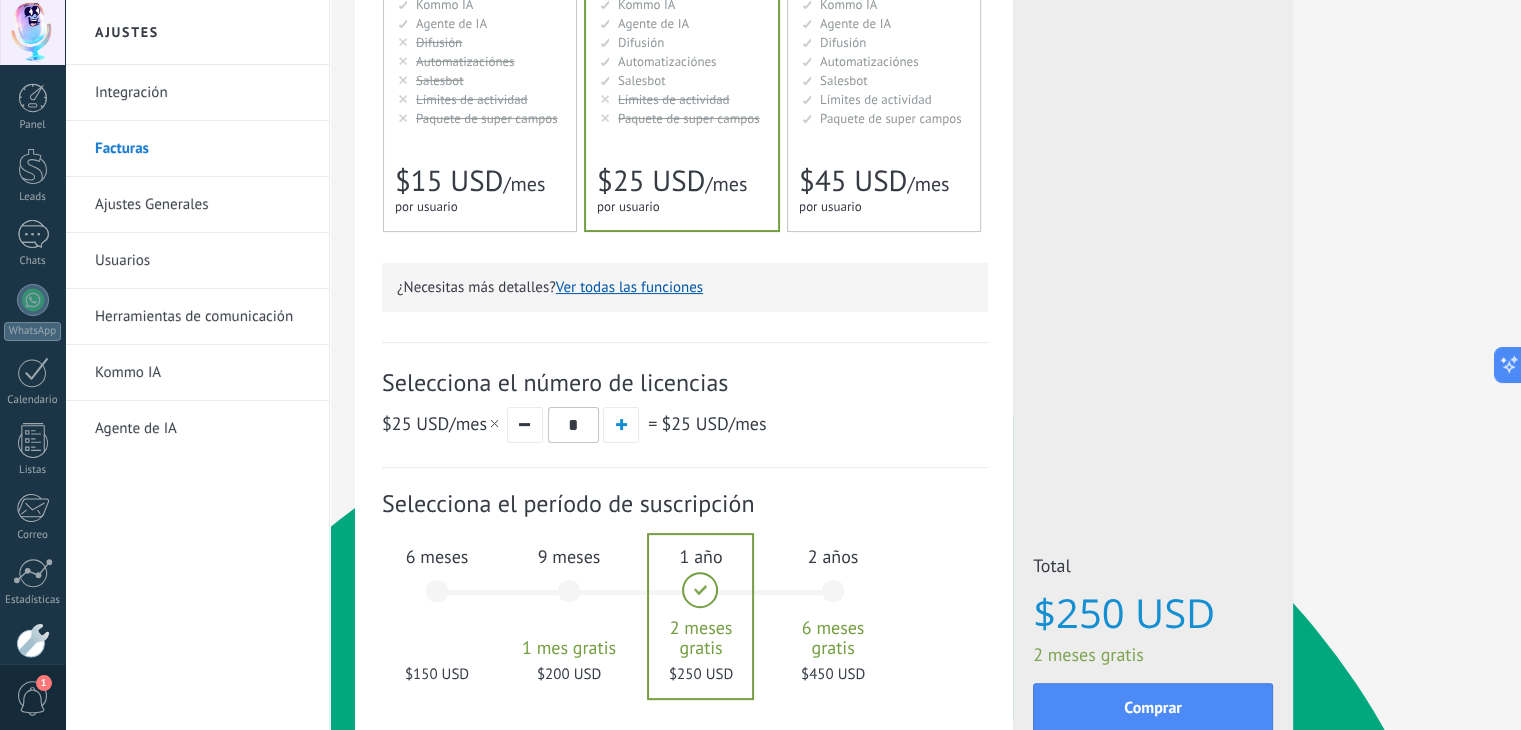 click on "9 meses" at bounding box center (569, 556) 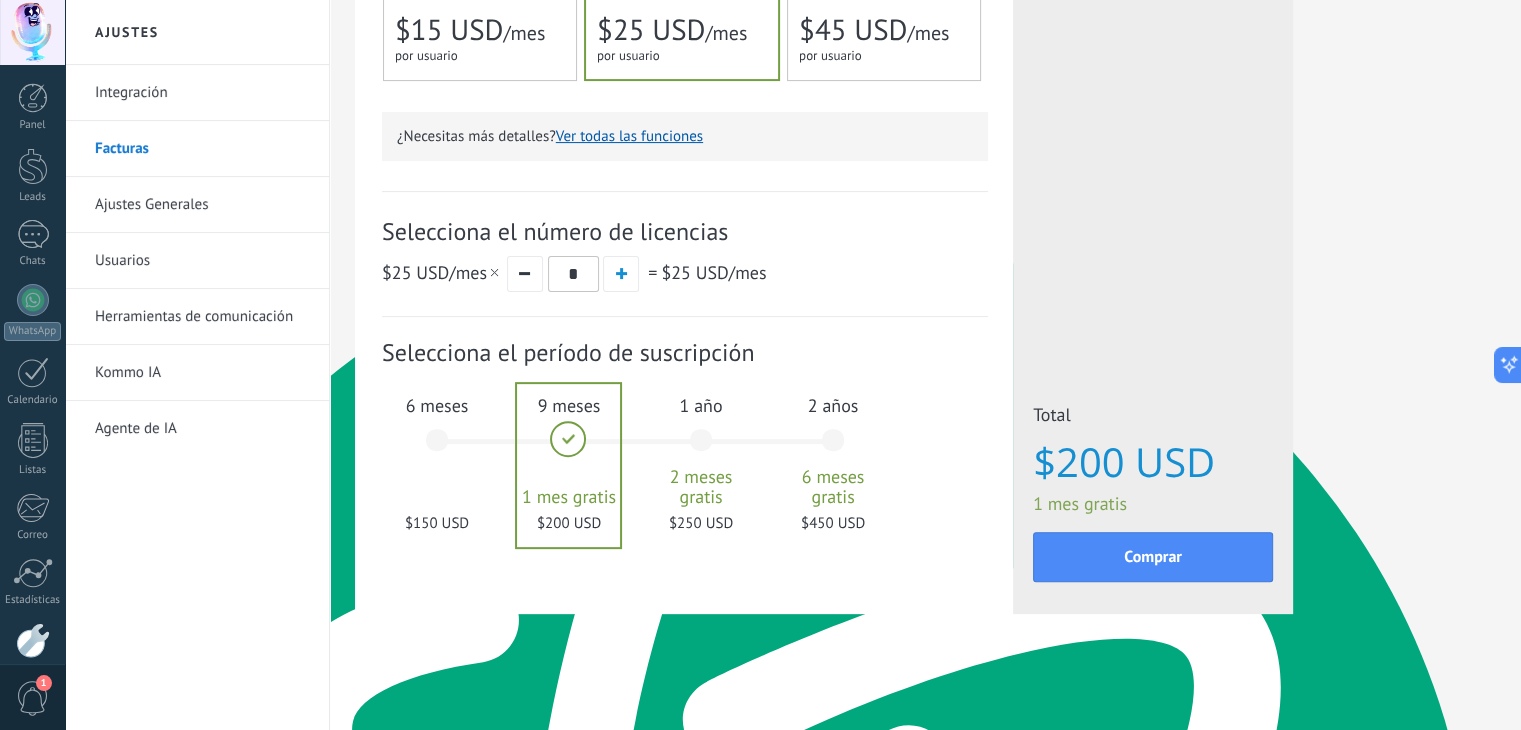 scroll, scrollTop: 552, scrollLeft: 0, axis: vertical 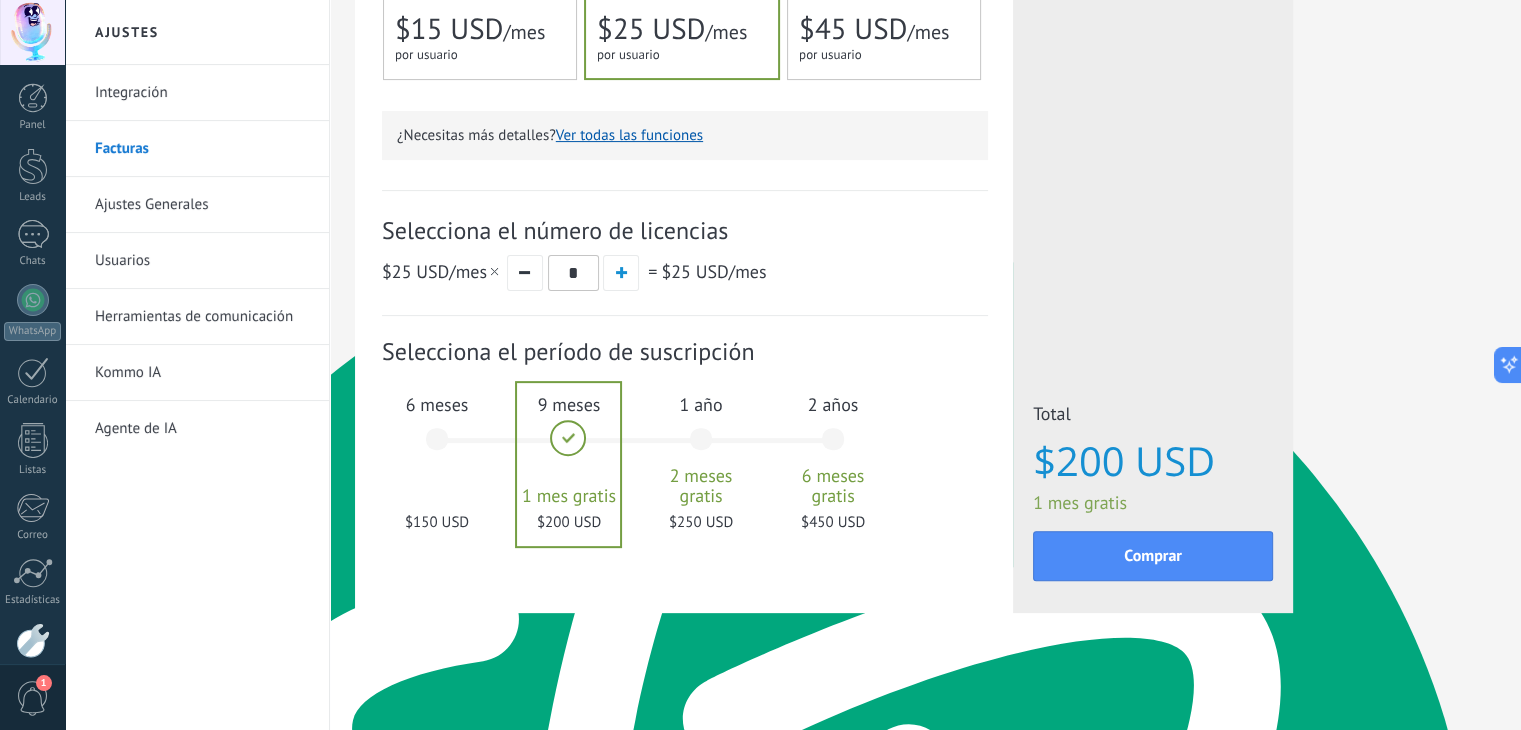click on "1 año" at bounding box center (701, 404) 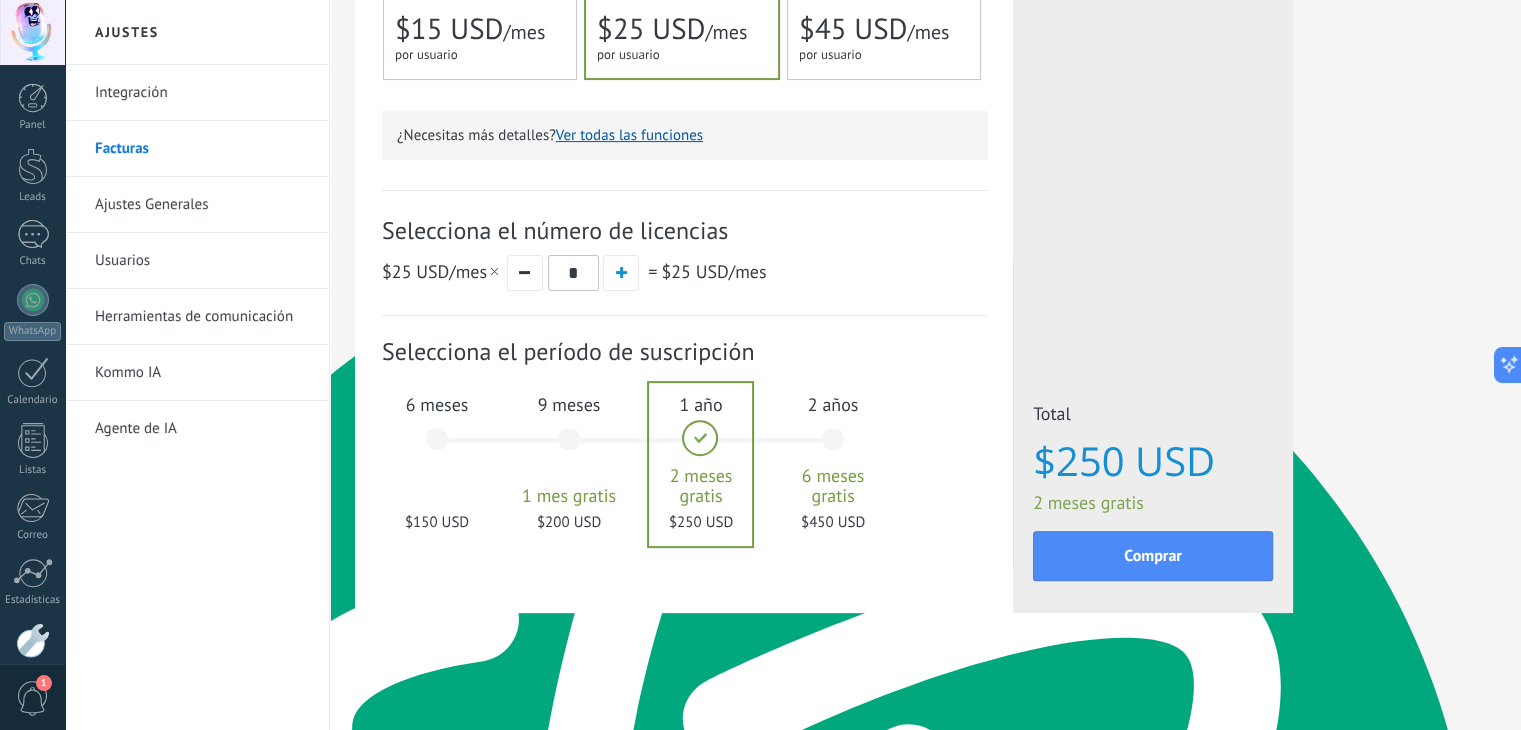 click on "9 meses" at bounding box center (569, 404) 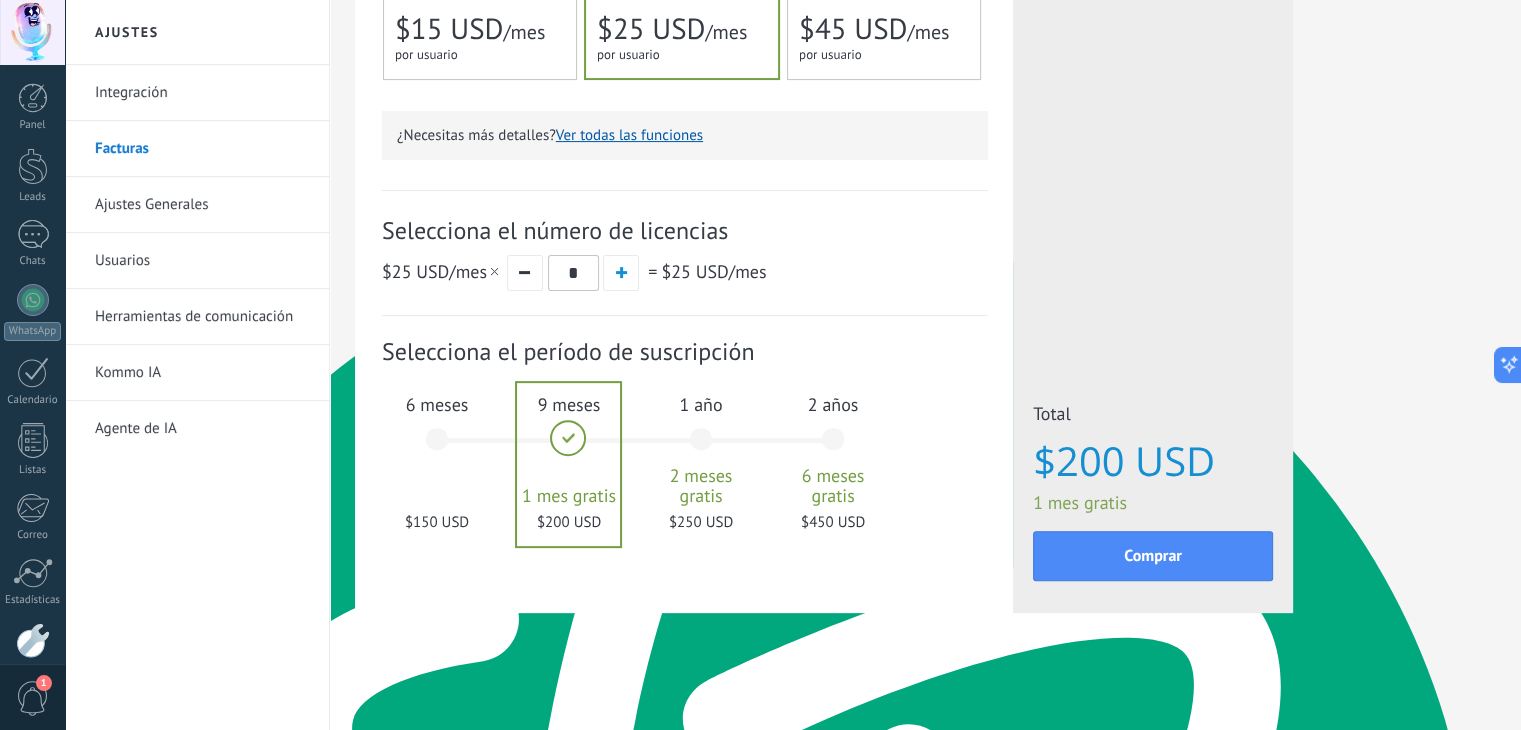 click on "1 año
2 meses gratis
$250 USD" at bounding box center [701, 448] 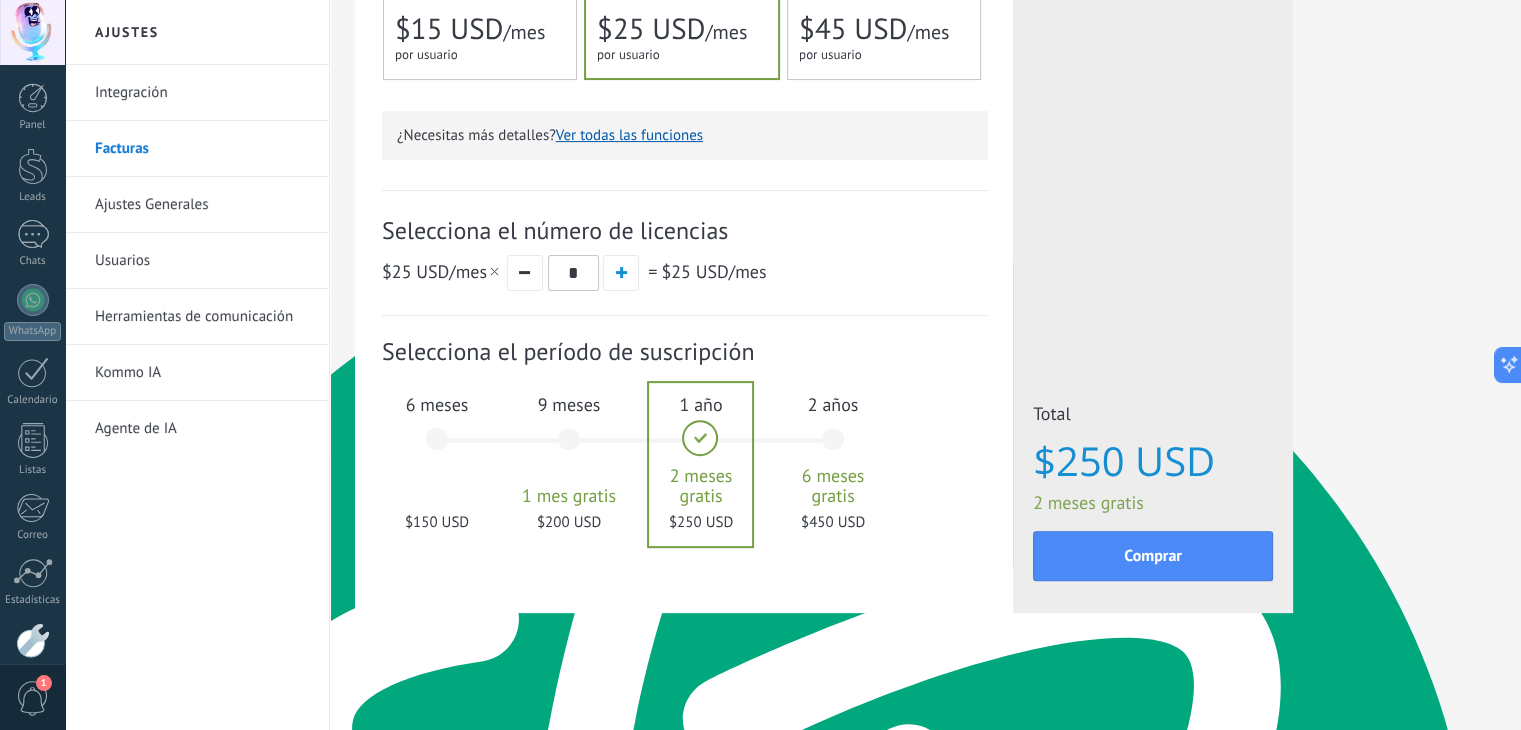 click on "9 meses
1 mes gratis
$200 USD" at bounding box center [569, 448] 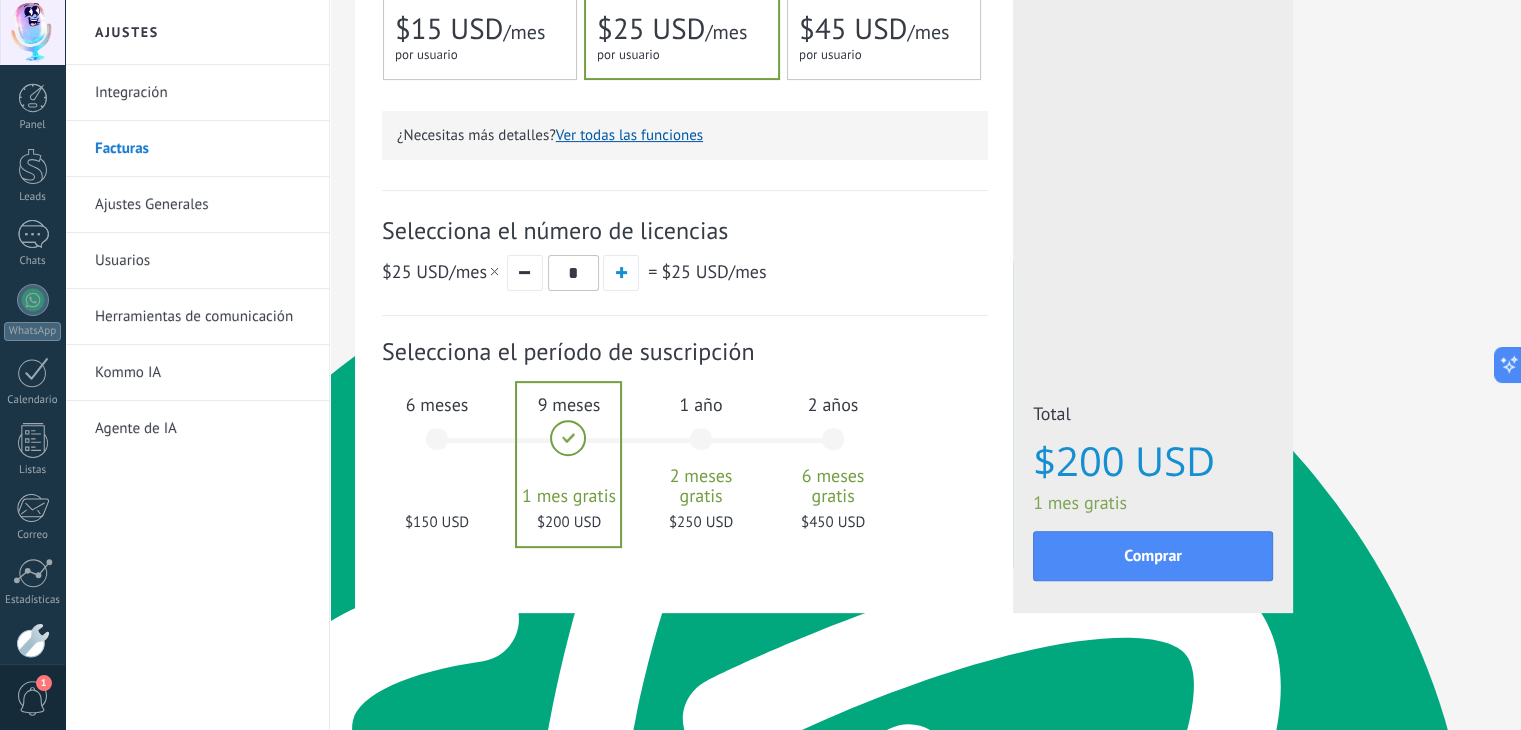 click on "1 año
2 meses gratis
$250 USD" at bounding box center (701, 448) 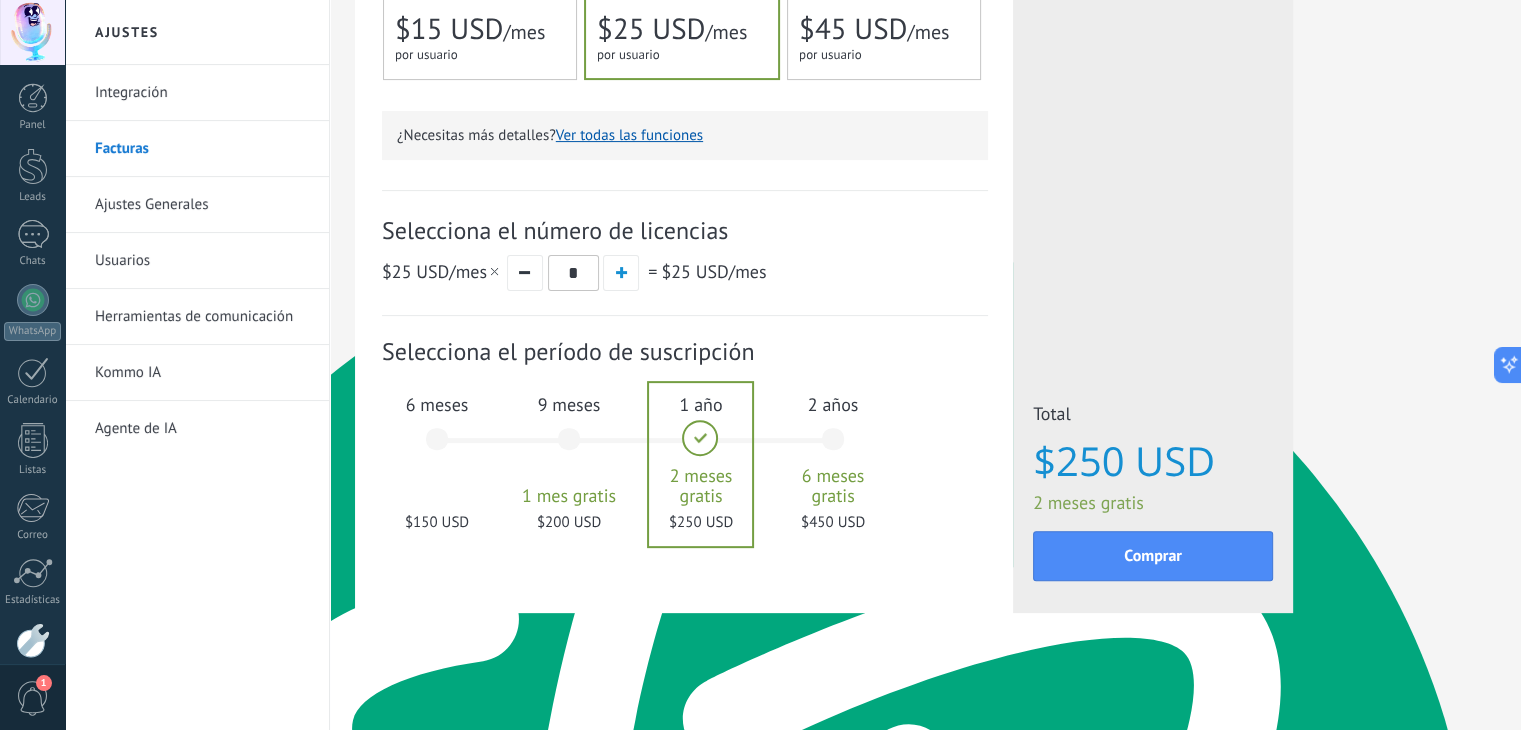 click on "2 años
6 meses gratis
$450 USD" at bounding box center (833, 448) 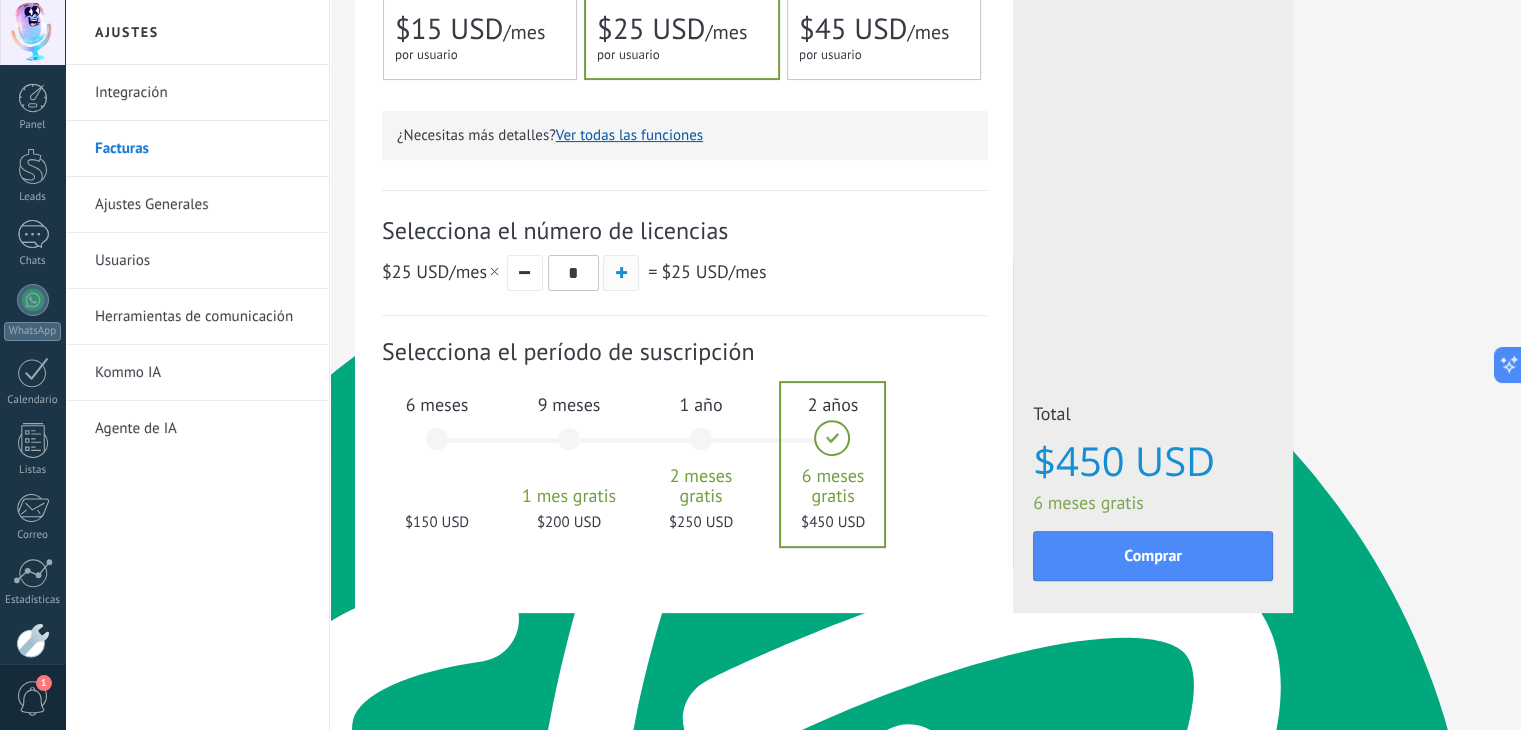 click at bounding box center [621, 272] 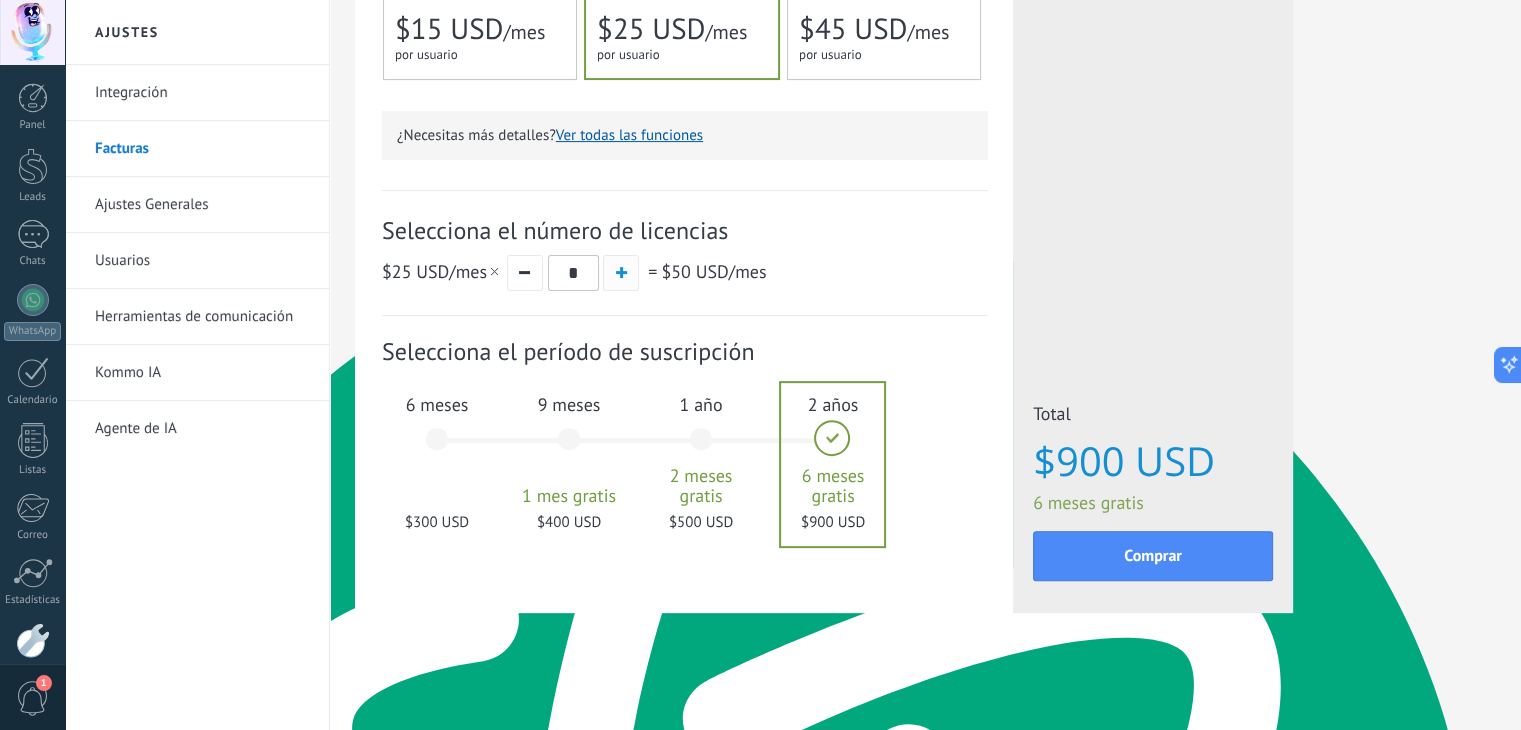 click at bounding box center [621, 272] 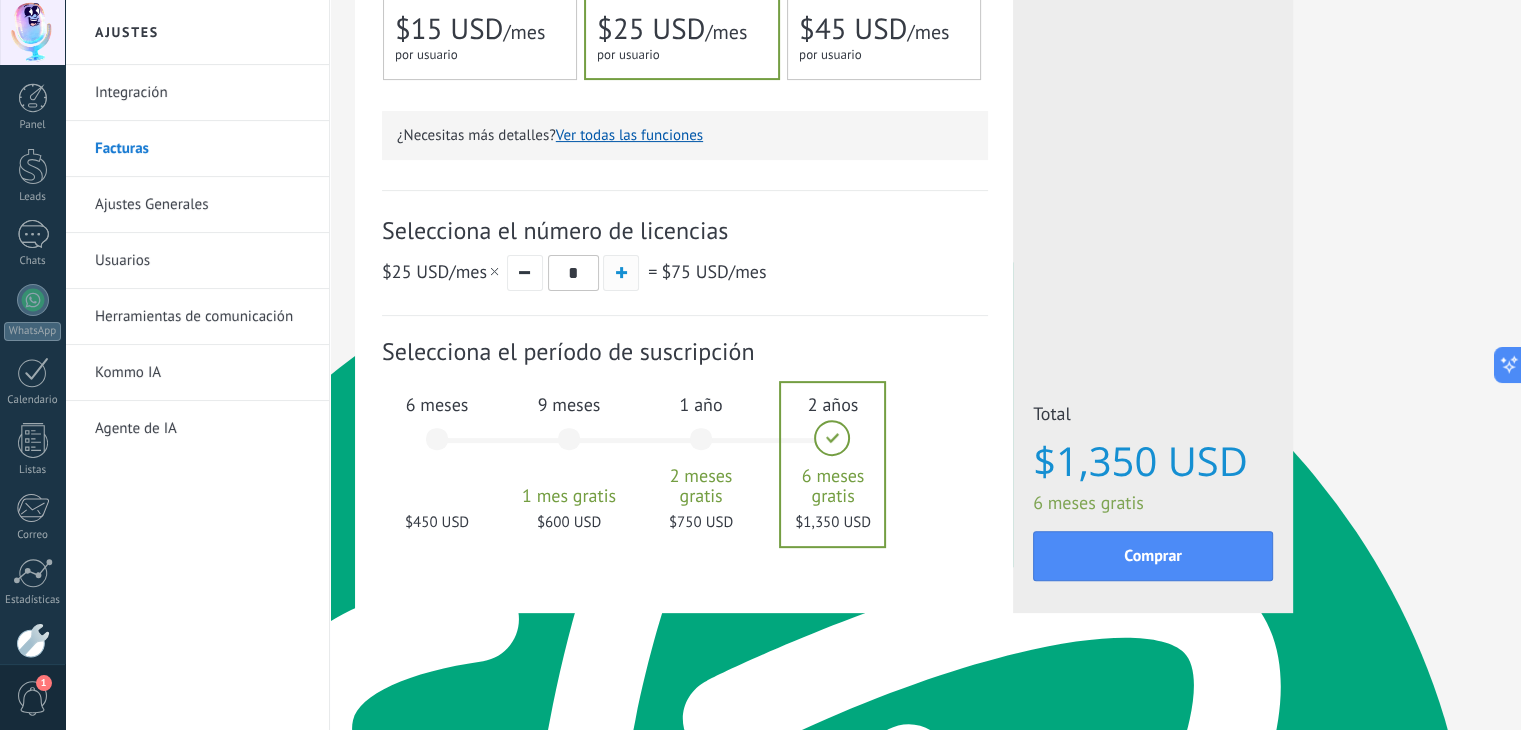 click at bounding box center (621, 272) 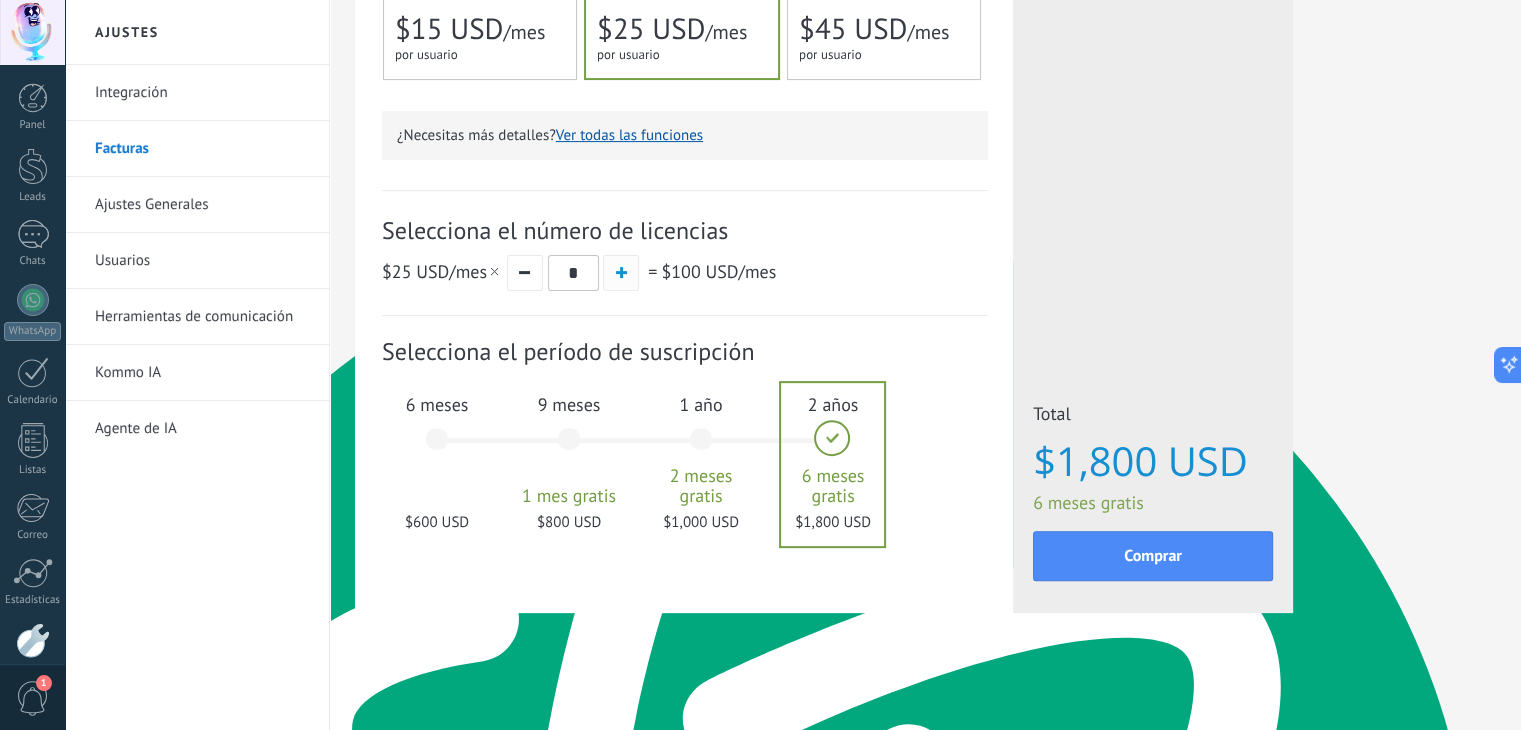 click at bounding box center (621, 272) 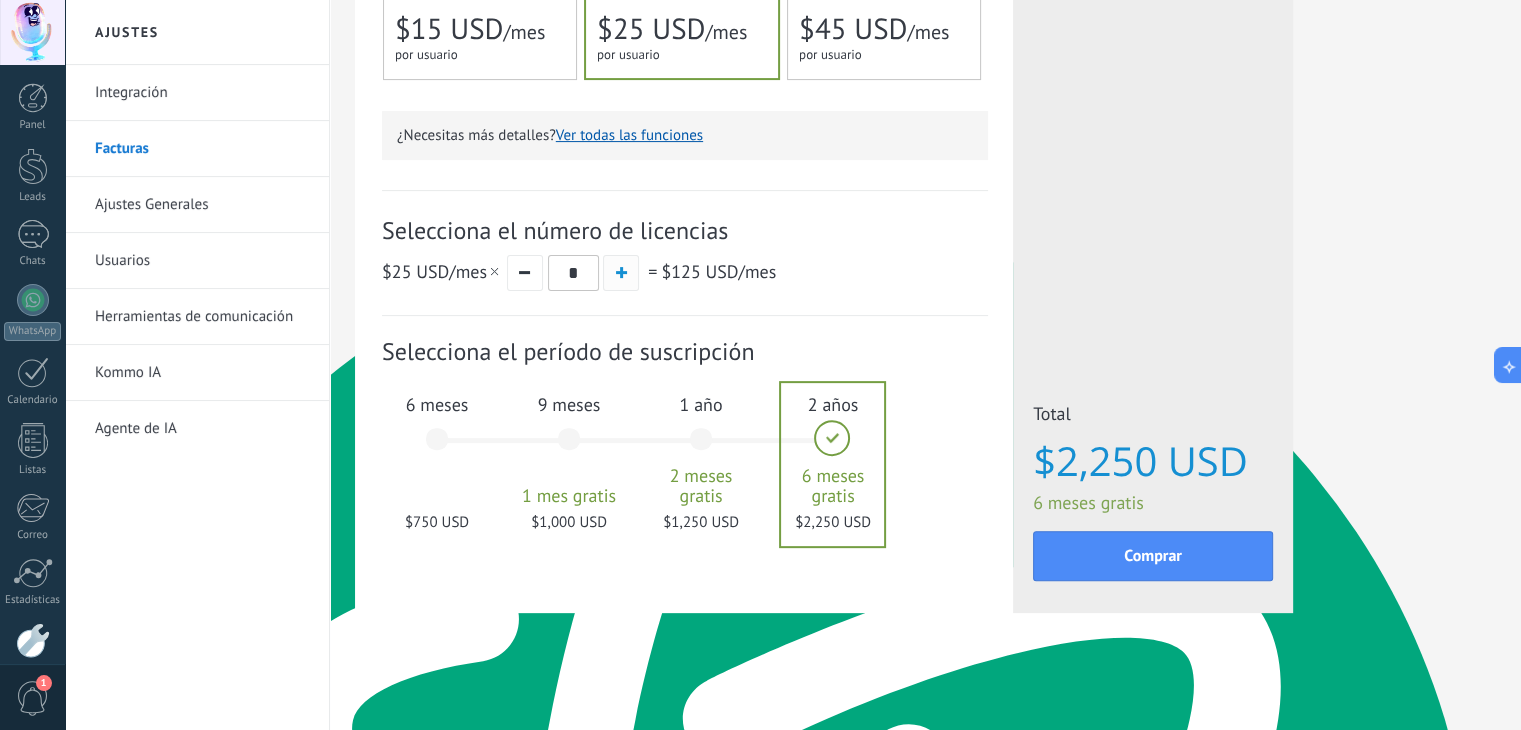 click at bounding box center (621, 272) 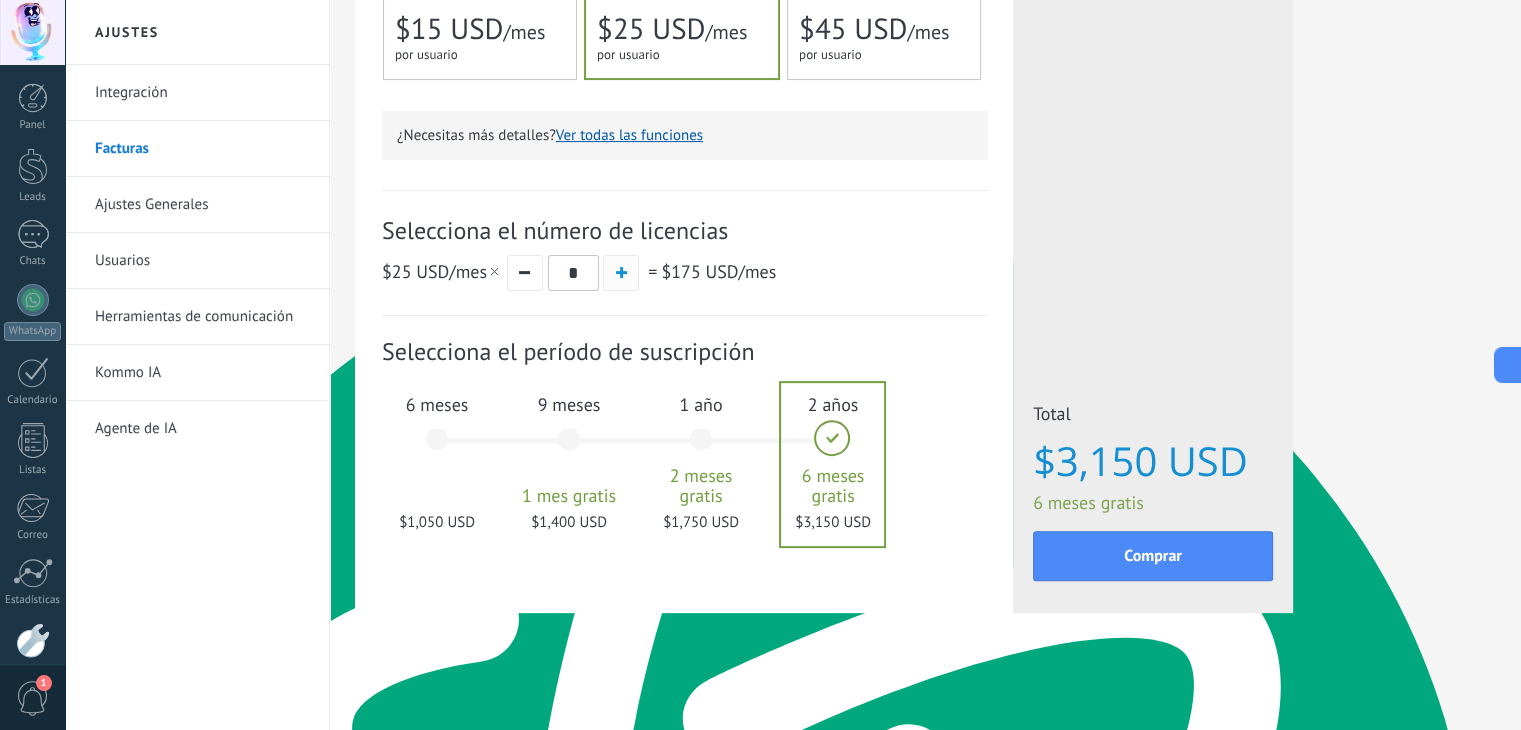 click at bounding box center (621, 272) 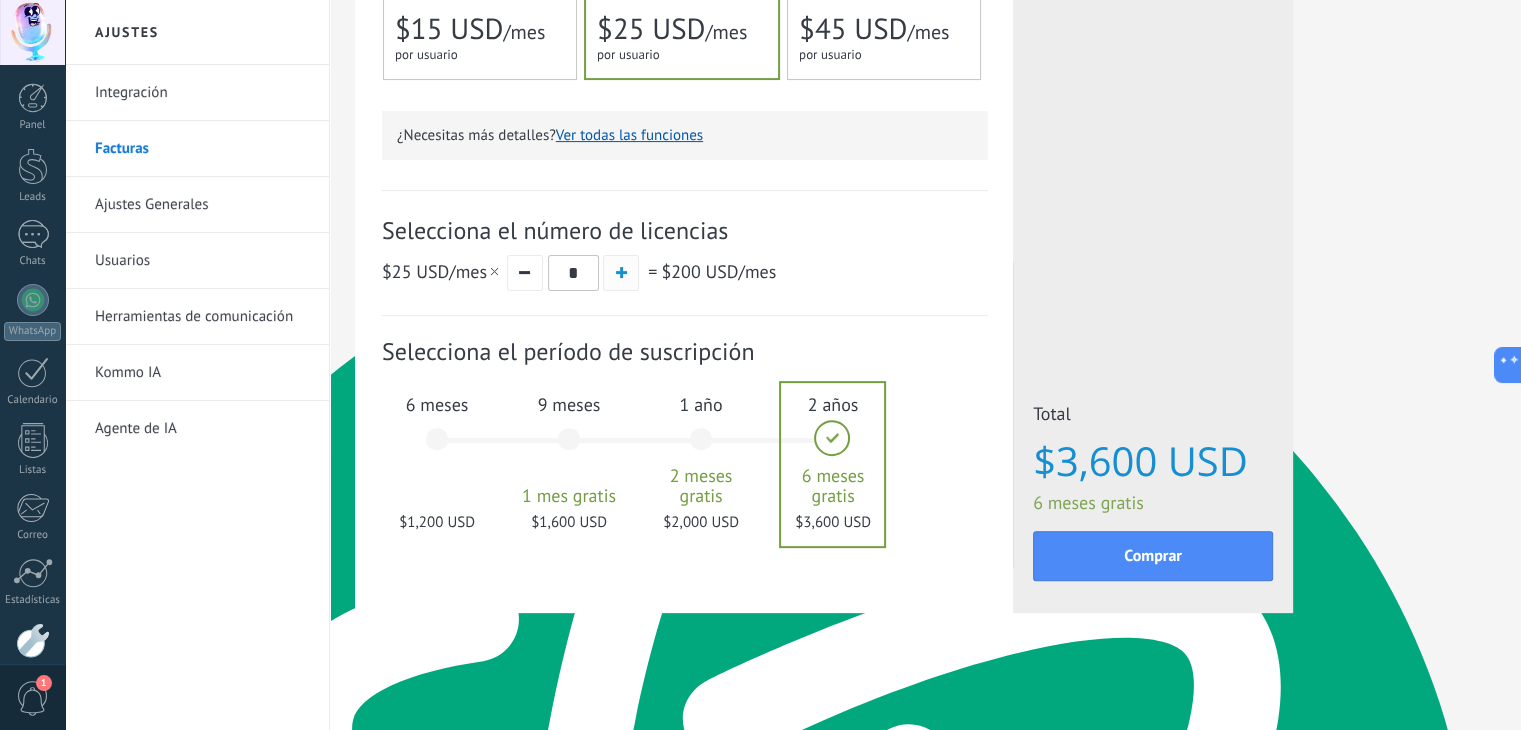 click at bounding box center [621, 272] 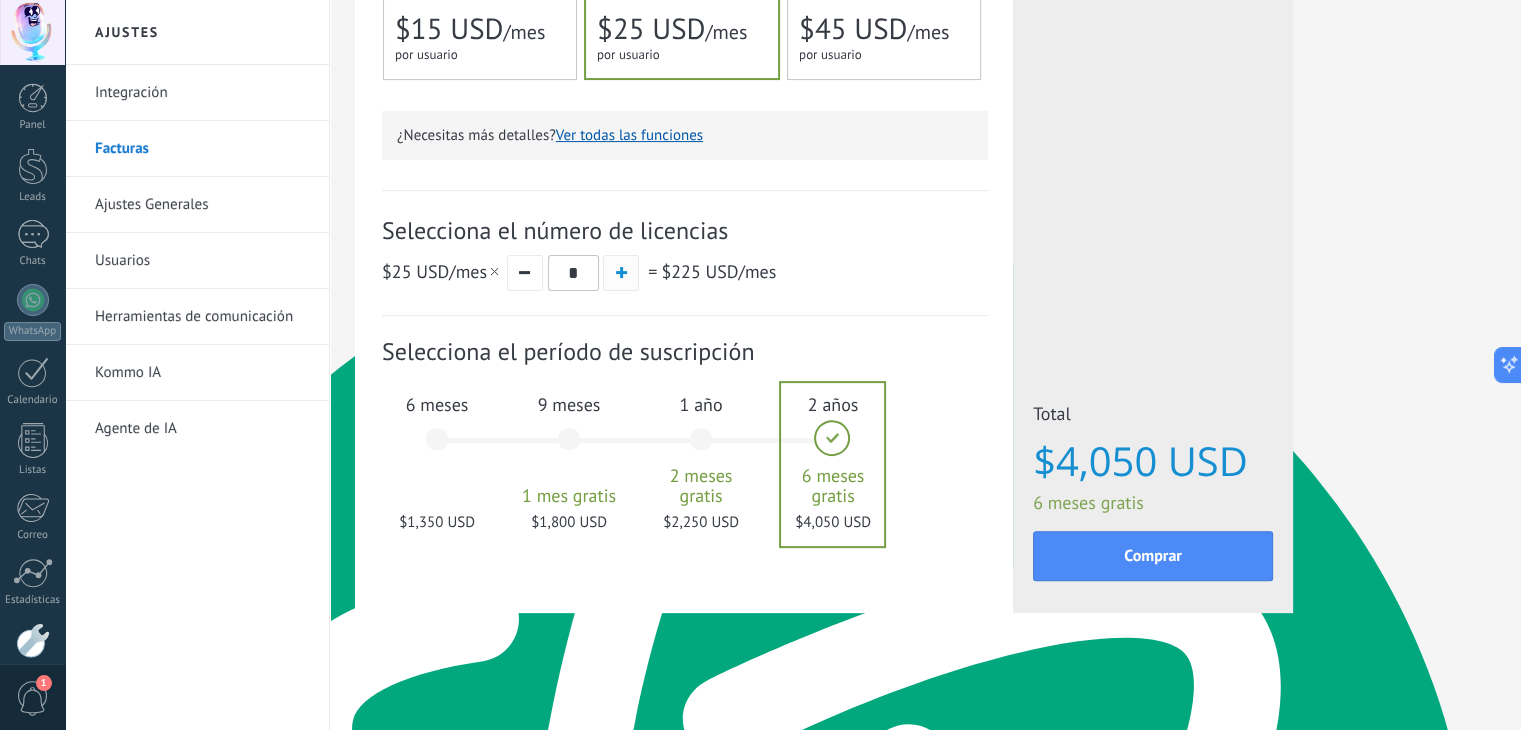 click at bounding box center (621, 272) 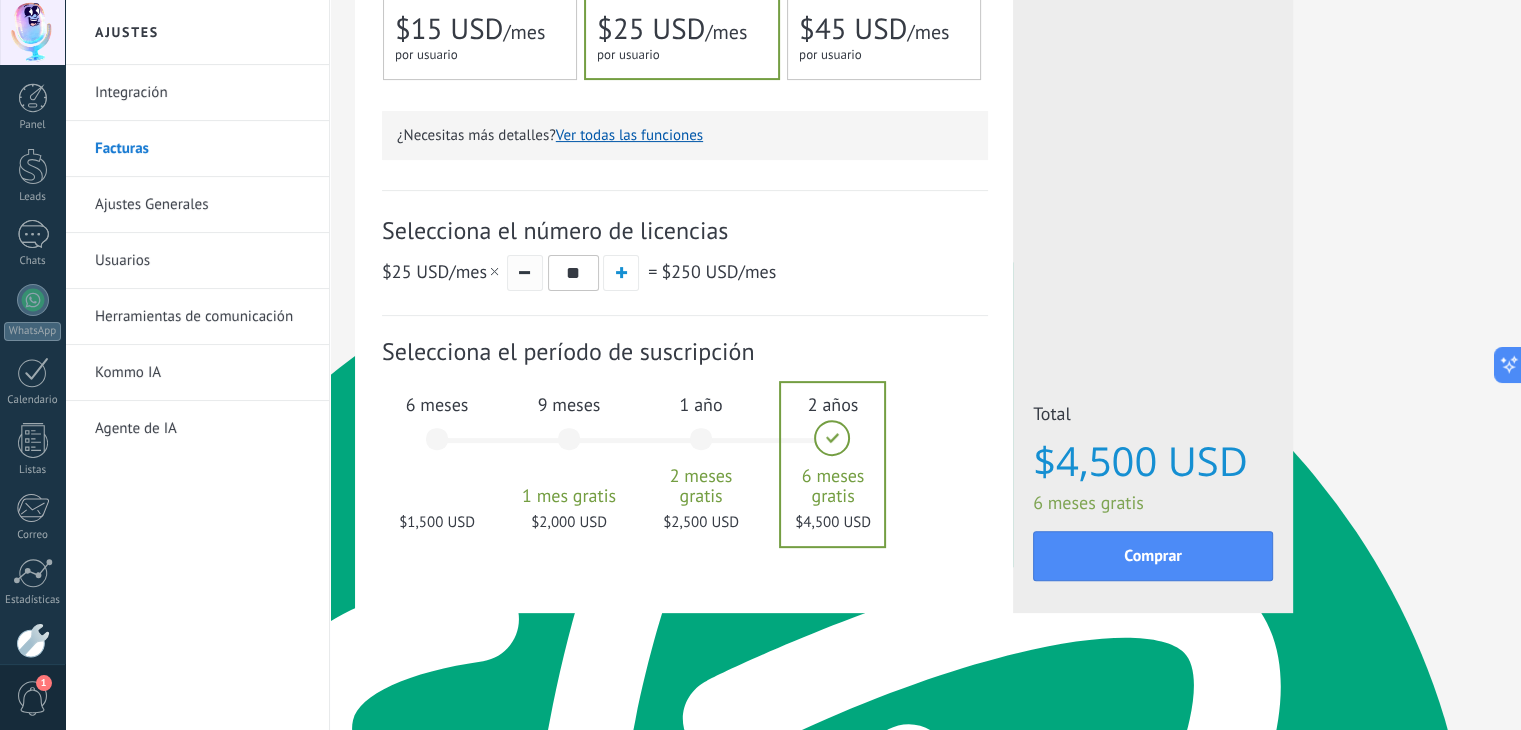 click at bounding box center (525, 273) 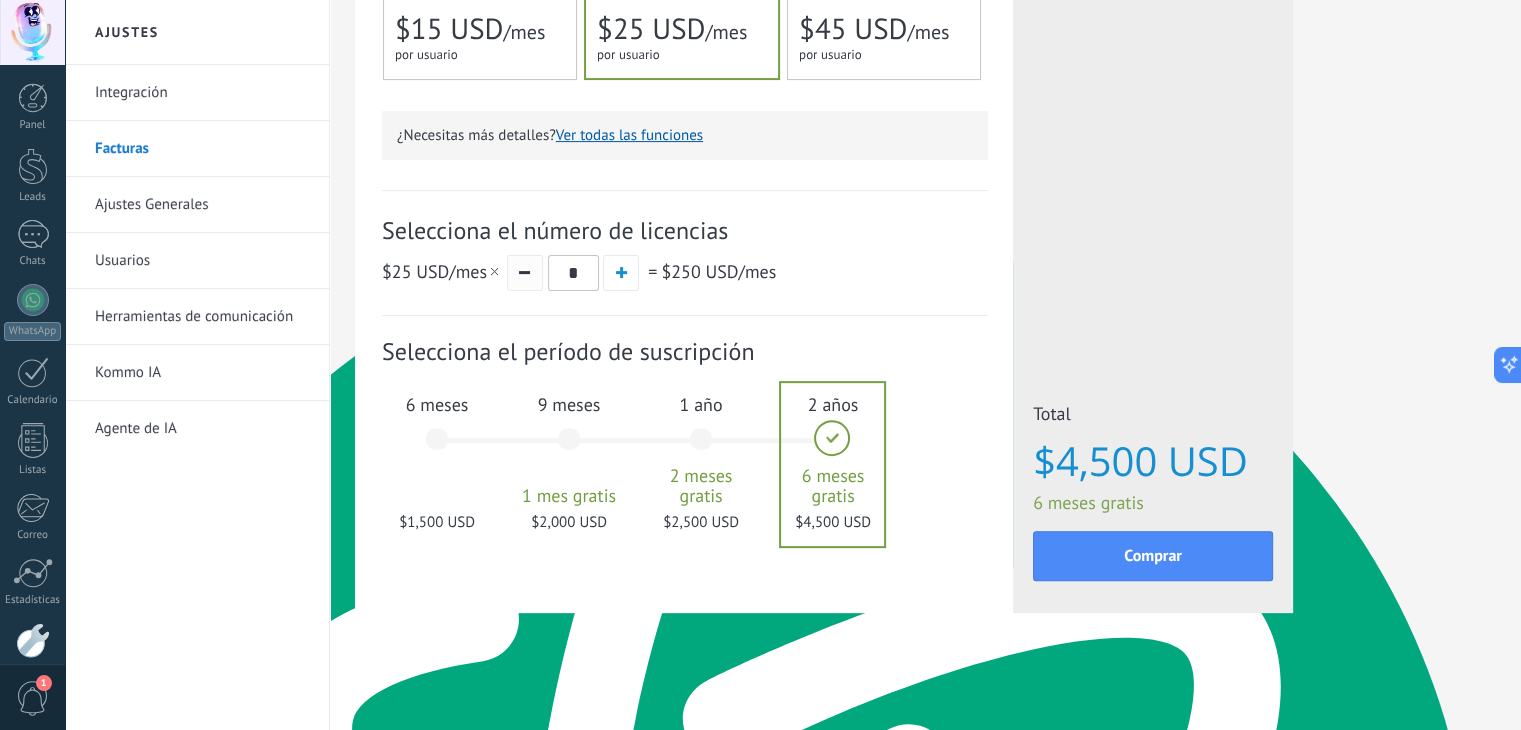 click at bounding box center (525, 273) 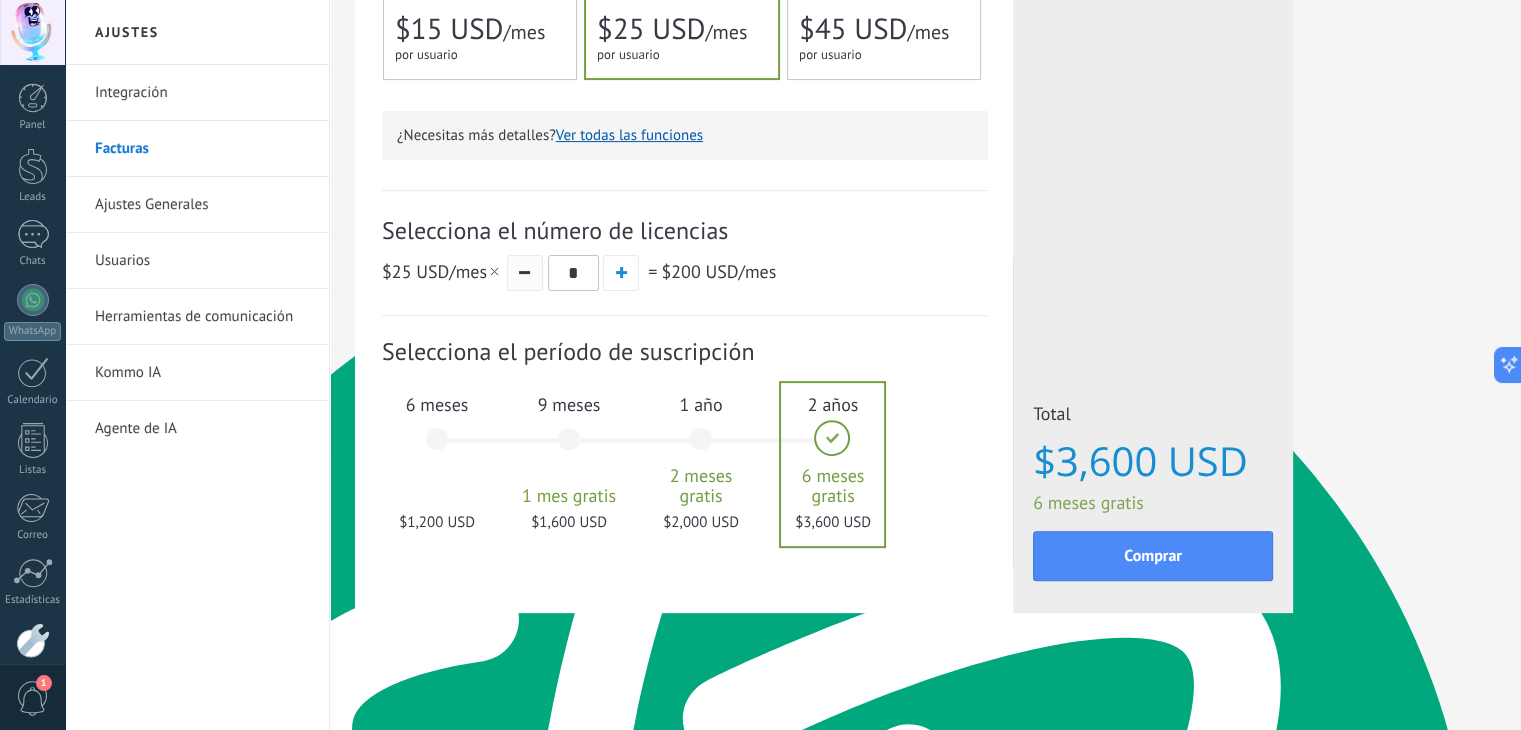 click at bounding box center [525, 273] 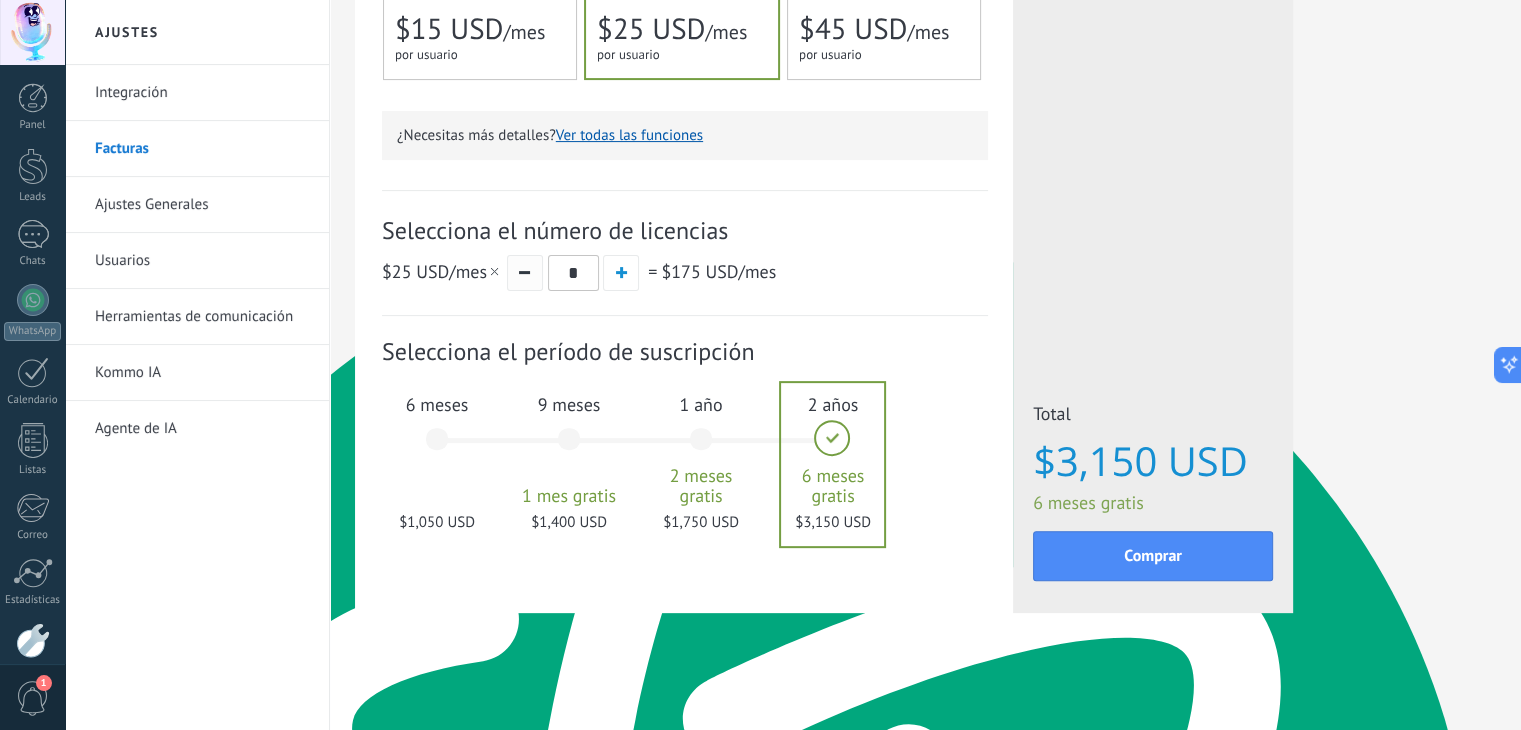click at bounding box center (525, 273) 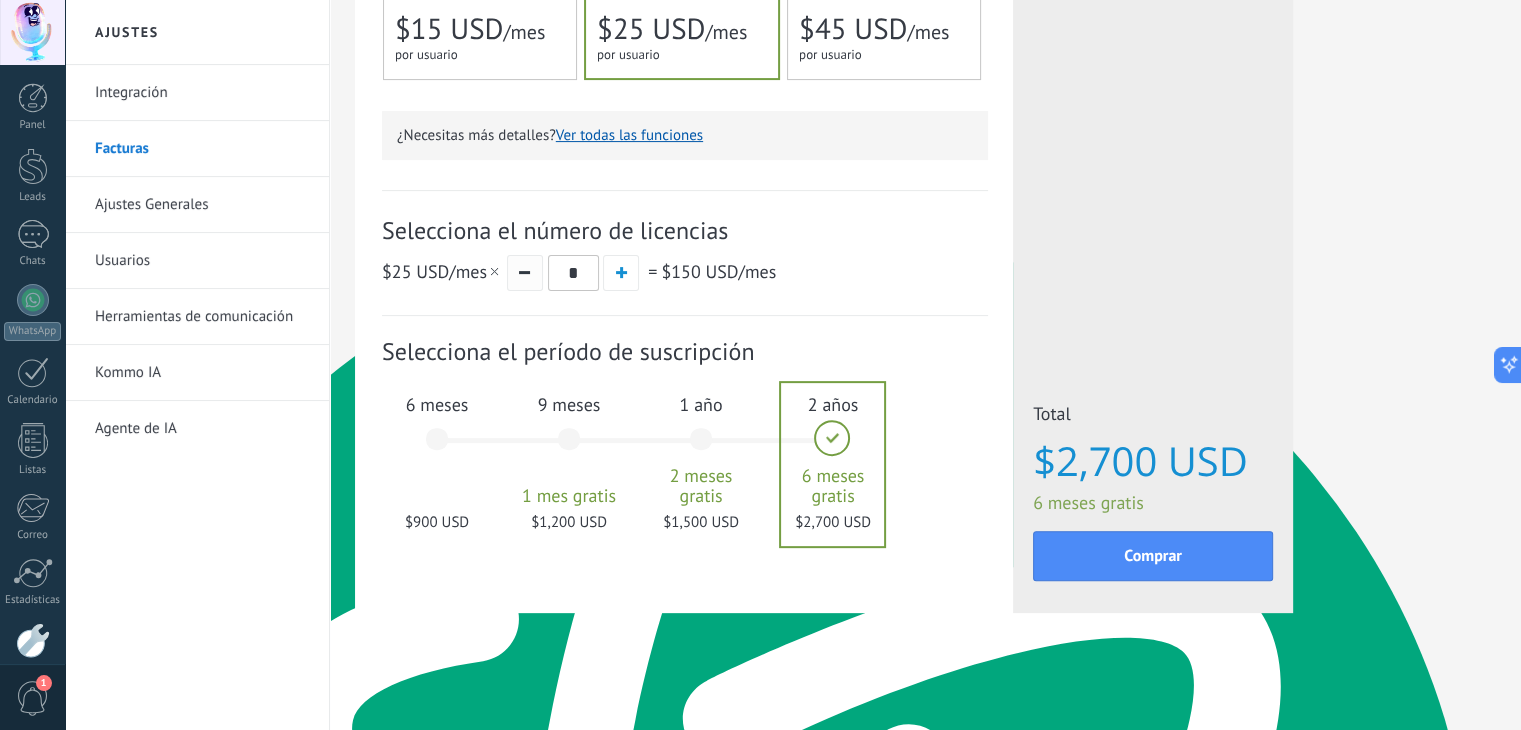 click at bounding box center (525, 273) 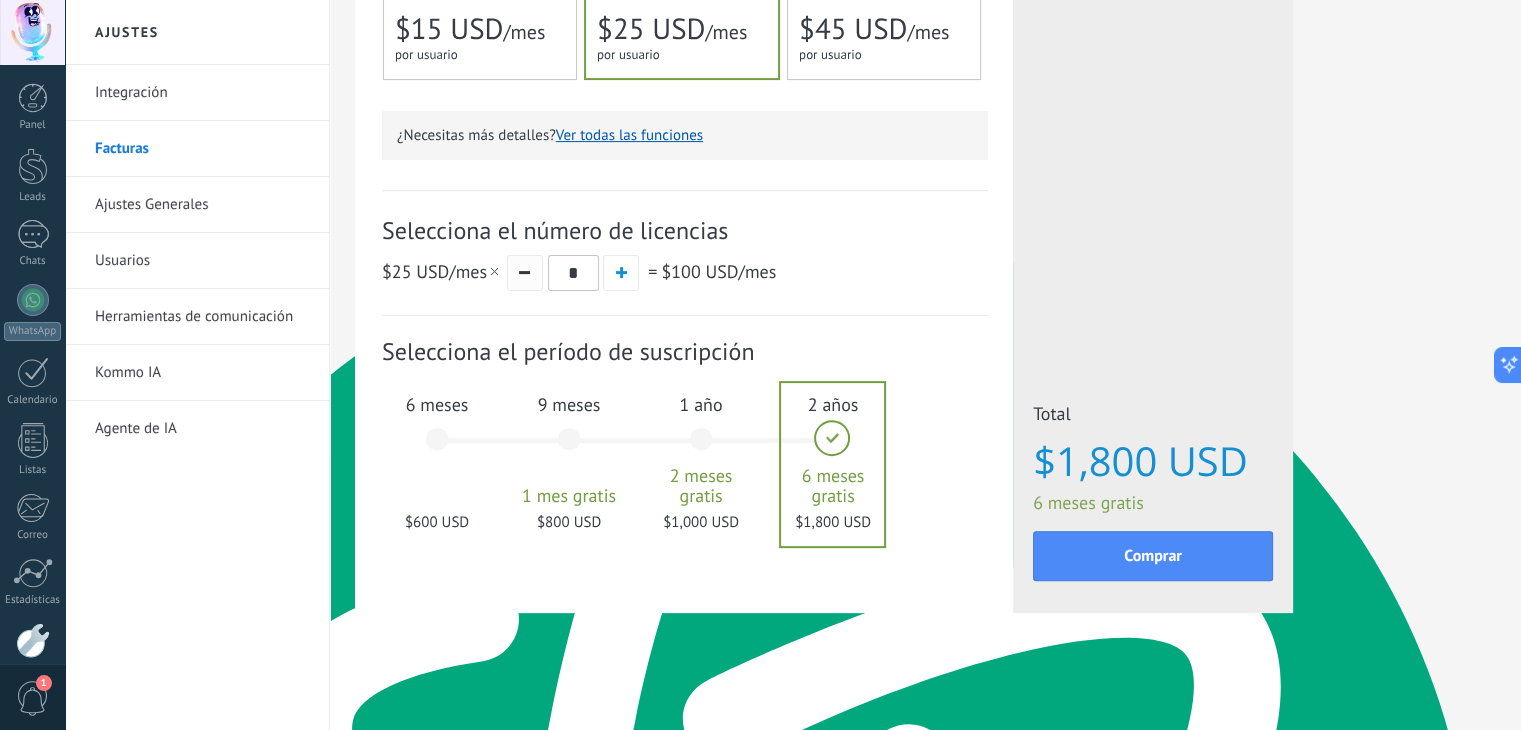 click at bounding box center (525, 273) 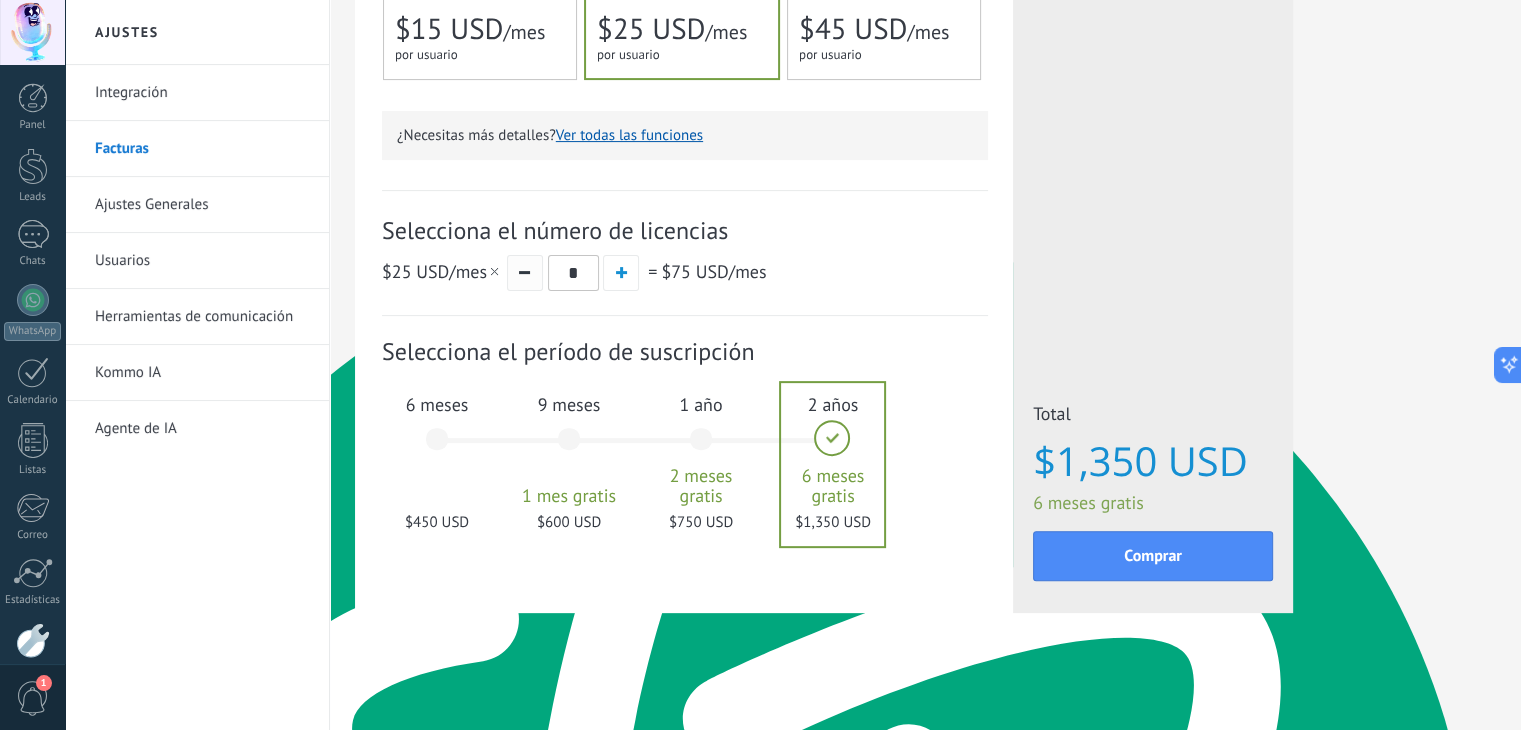 click at bounding box center (525, 273) 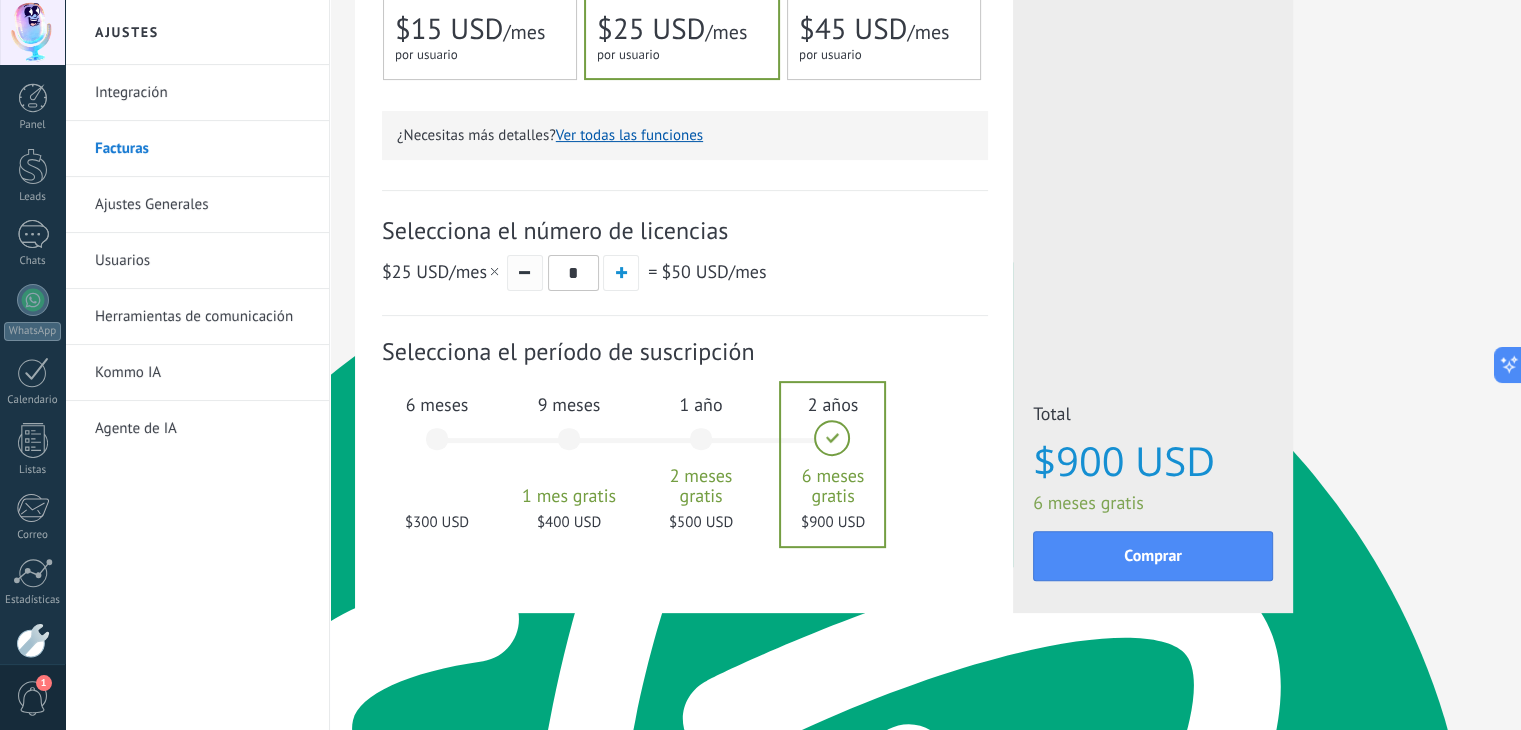 click at bounding box center [525, 273] 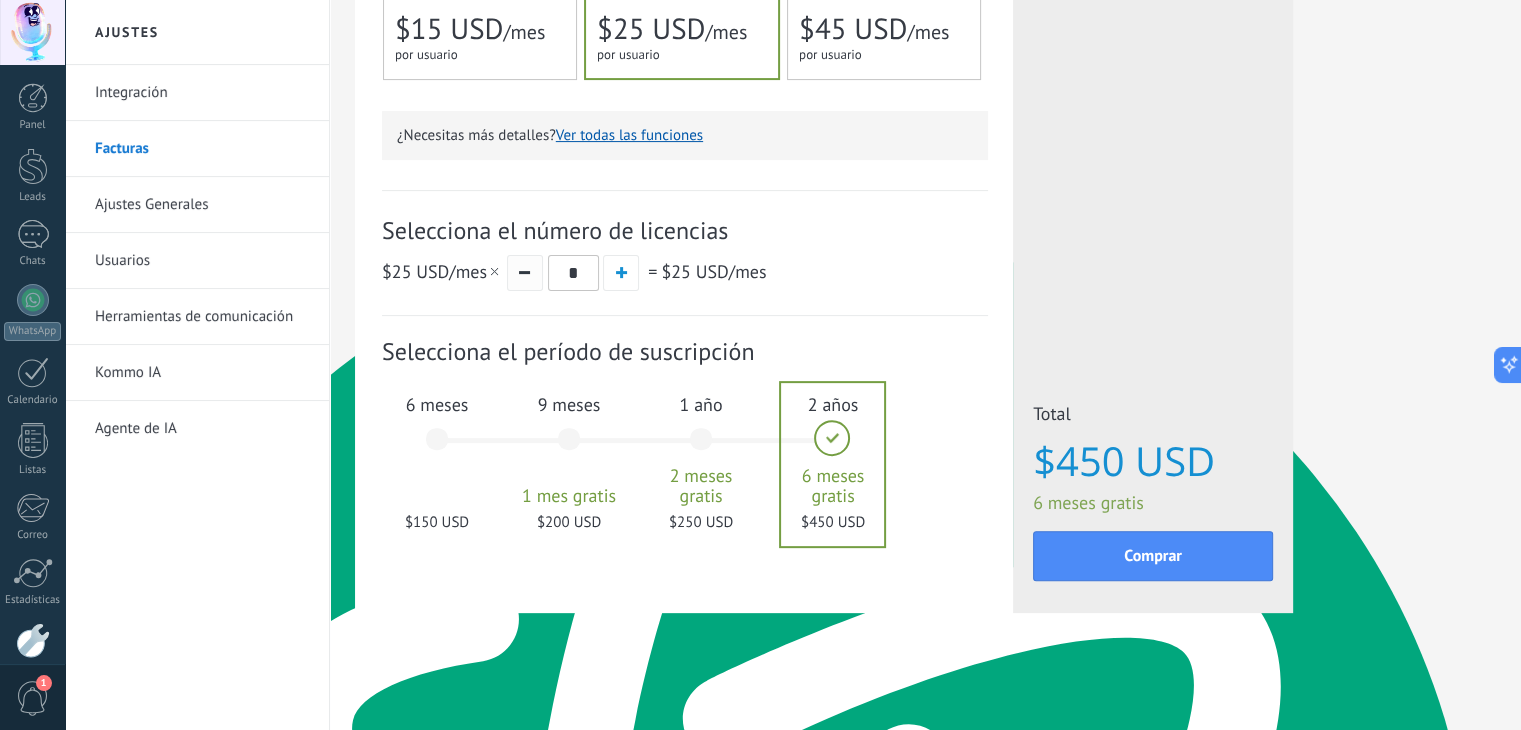click at bounding box center [525, 273] 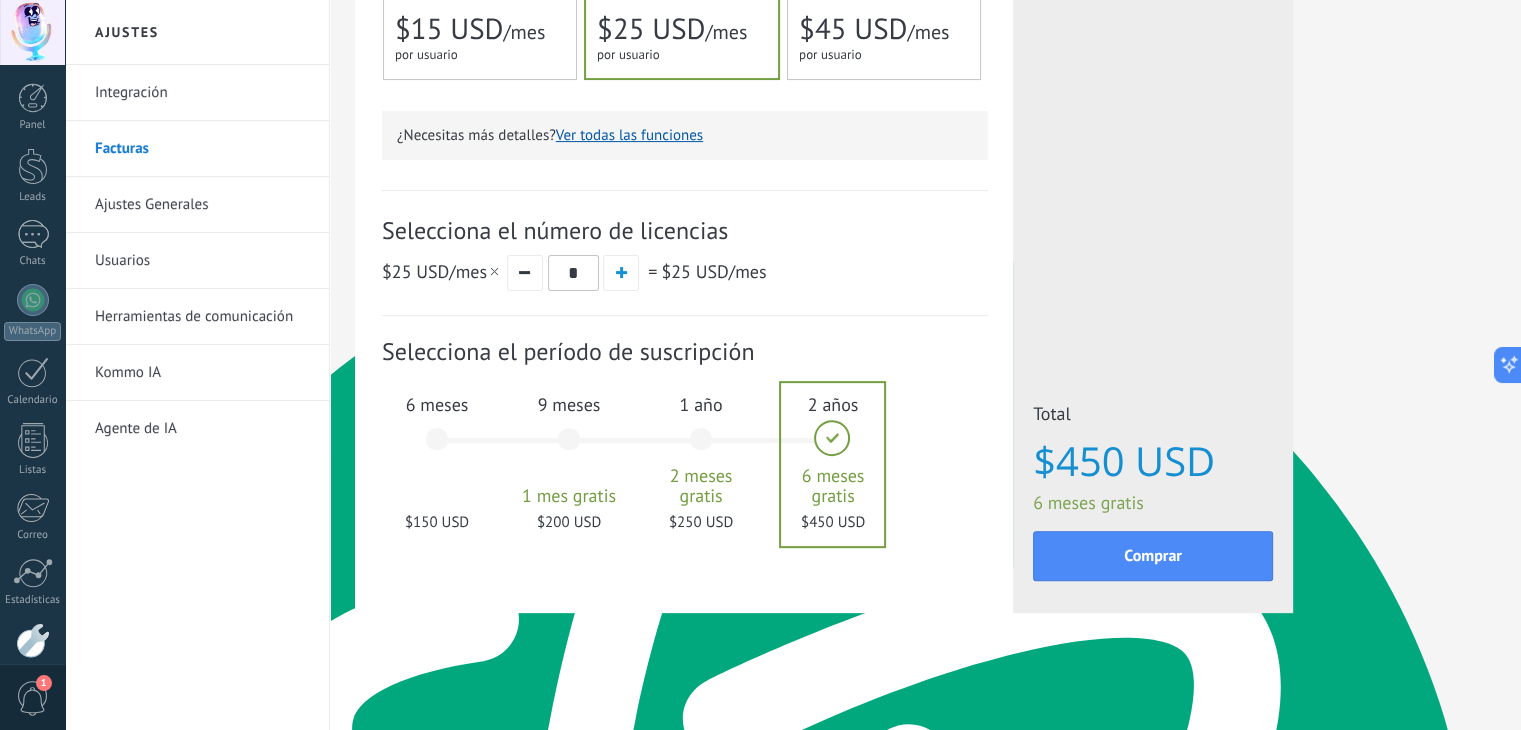 click on "1 año
2 meses gratis
$250 USD" at bounding box center [701, 448] 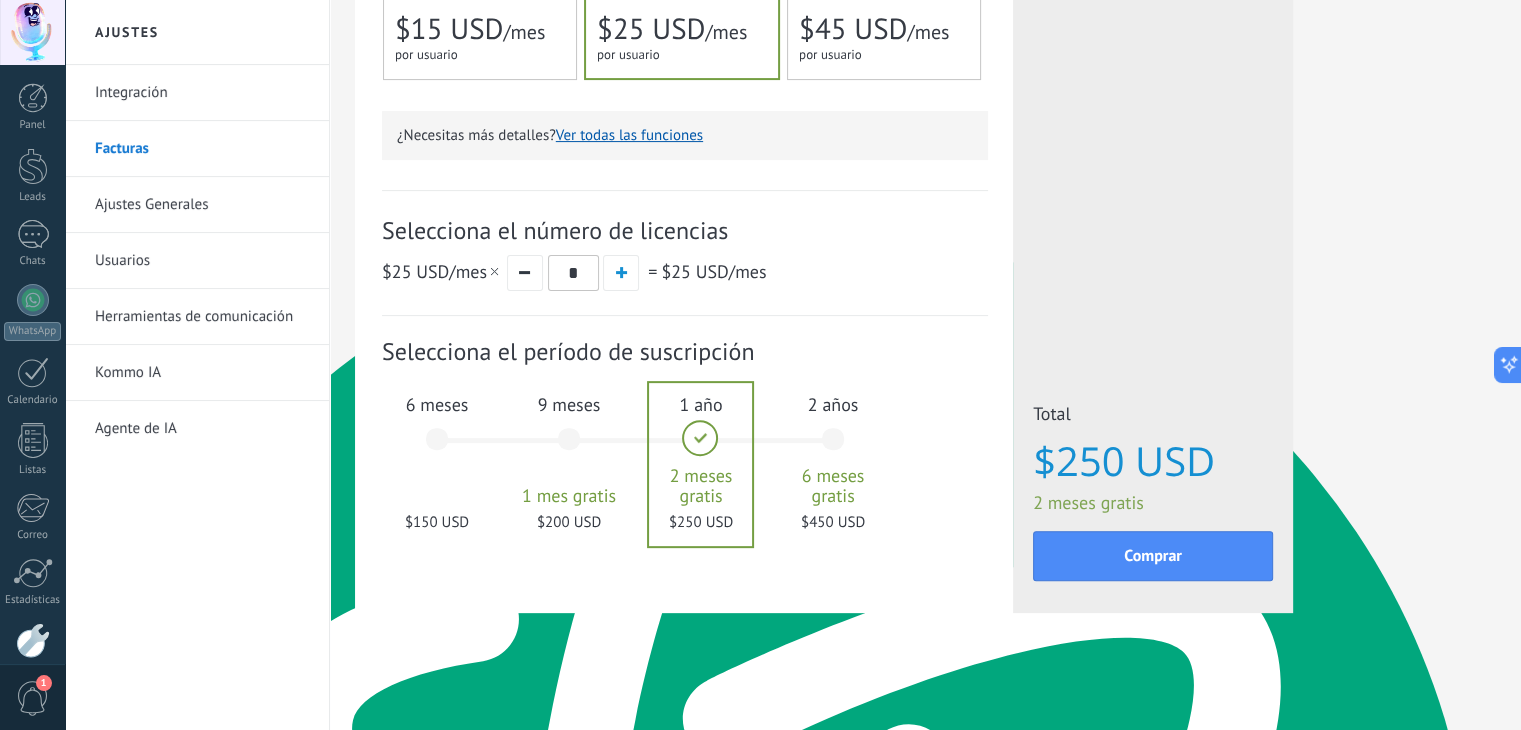 click on "9 meses" at bounding box center (569, 404) 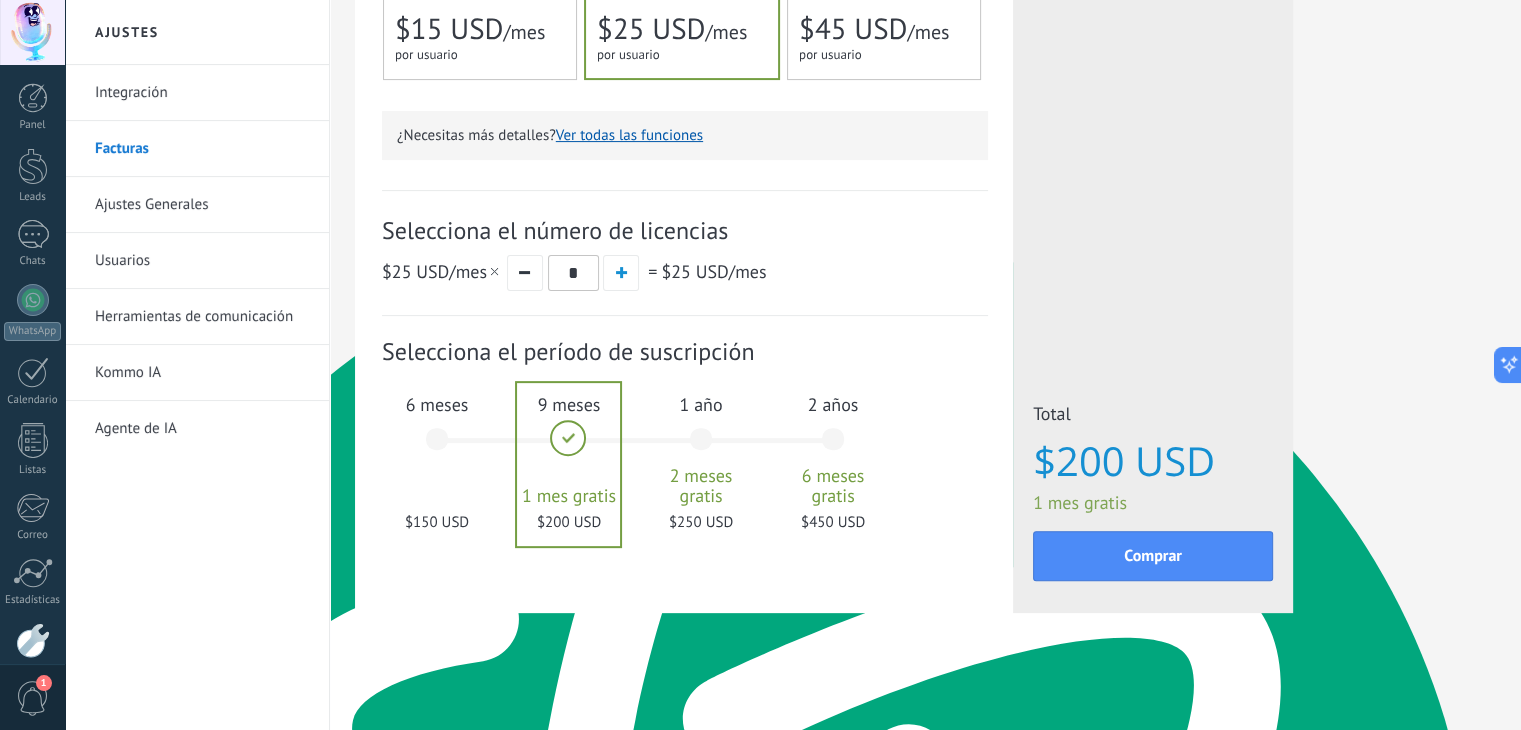 click on "1 año
2 meses gratis
$250 USD" at bounding box center [701, 448] 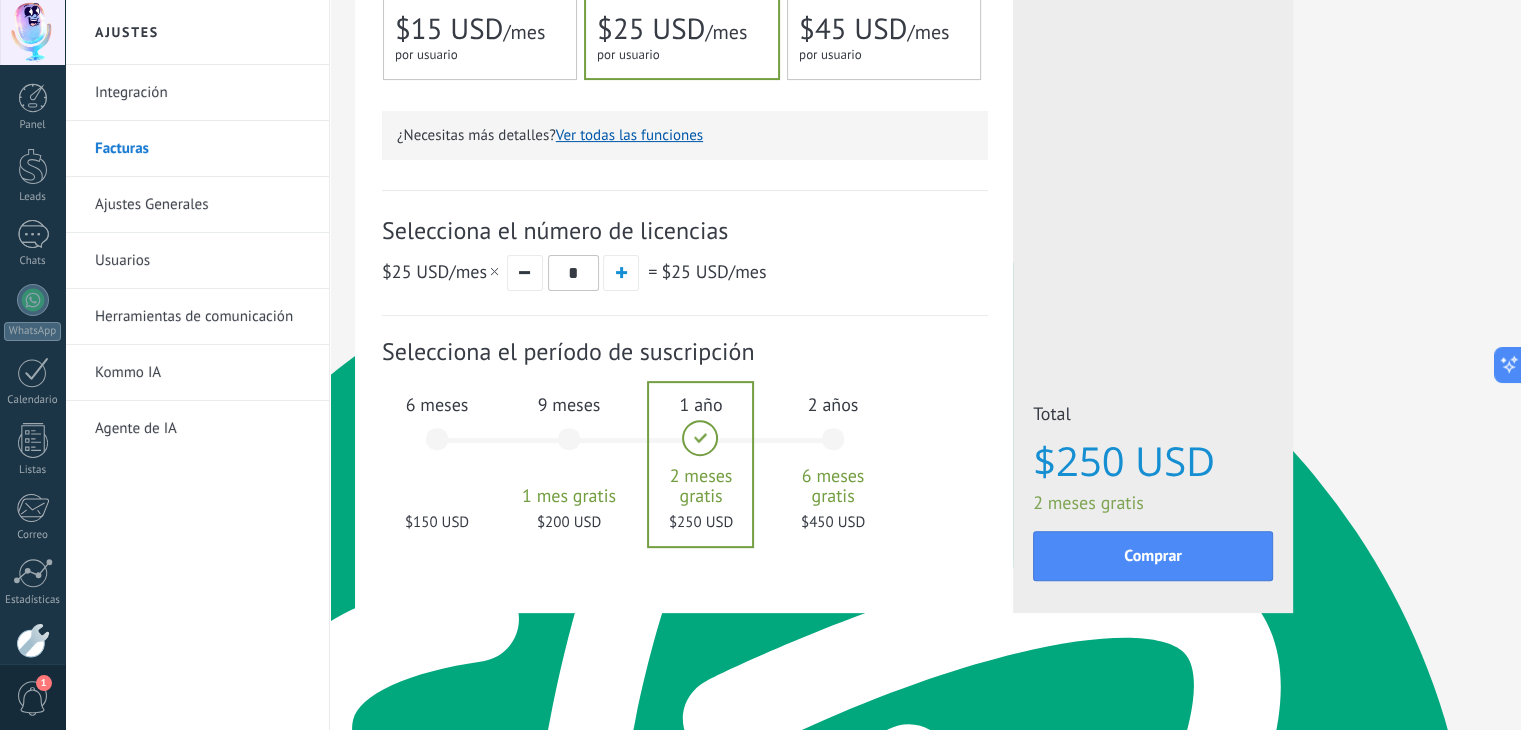 click on "Ajustes Generales" at bounding box center (202, 205) 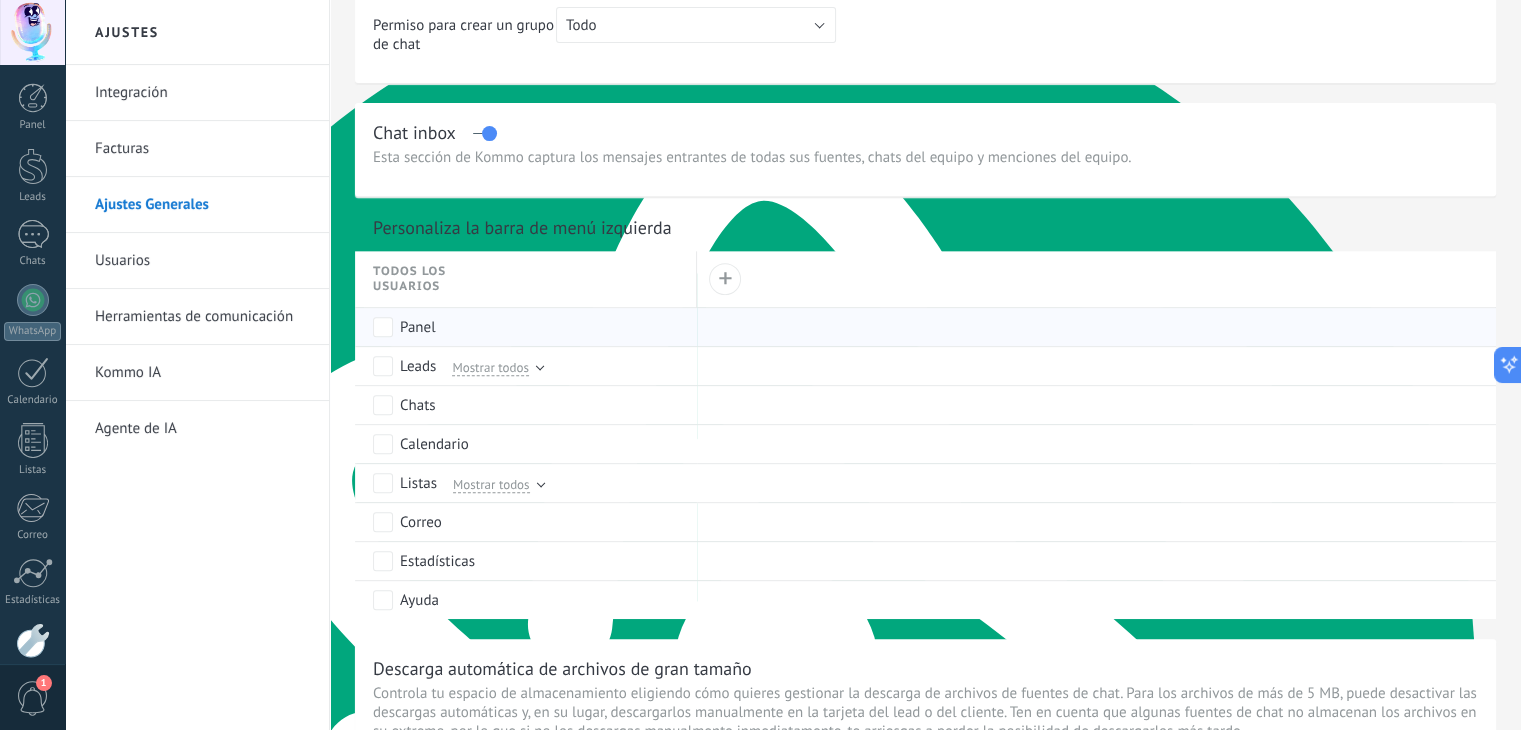 scroll, scrollTop: 900, scrollLeft: 0, axis: vertical 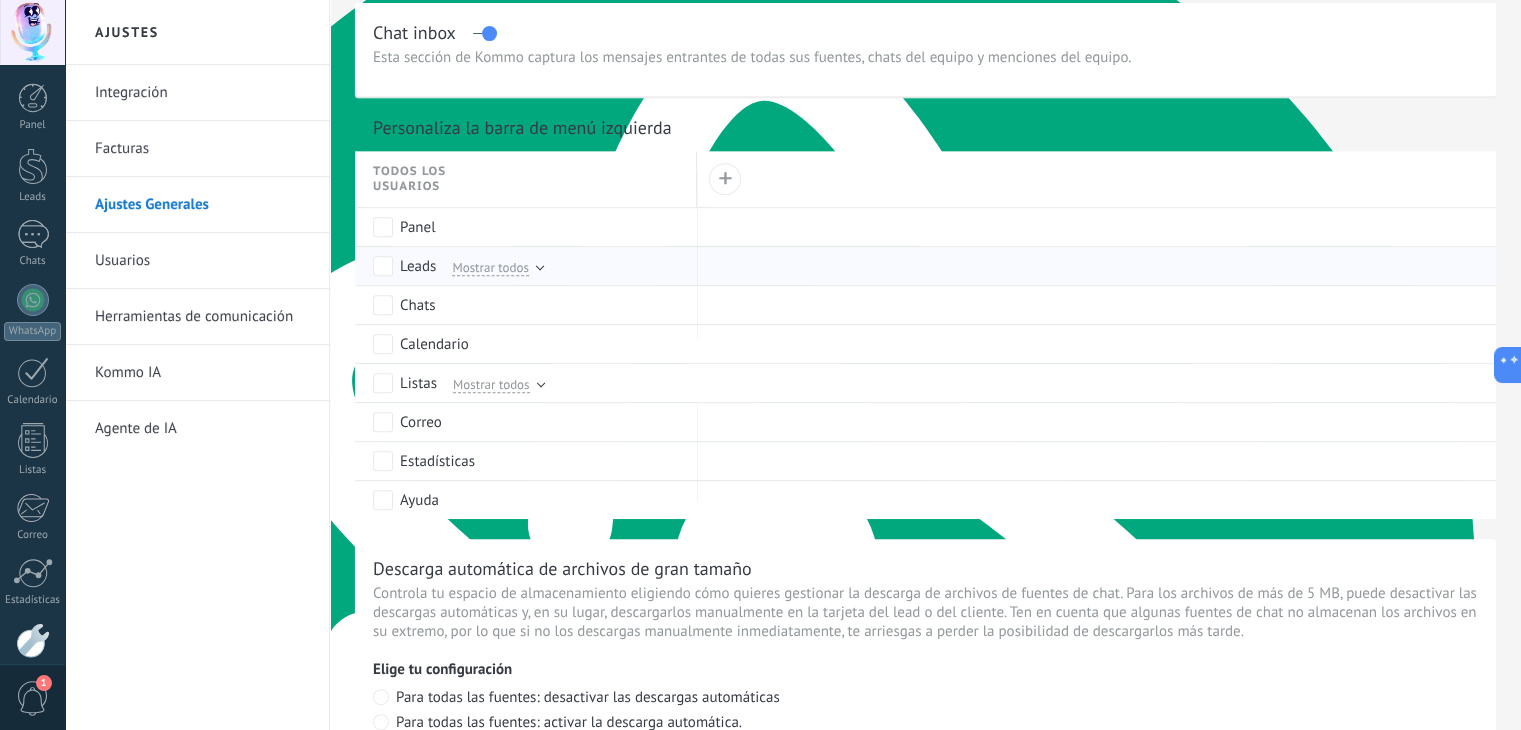 click at bounding box center [540, 269] 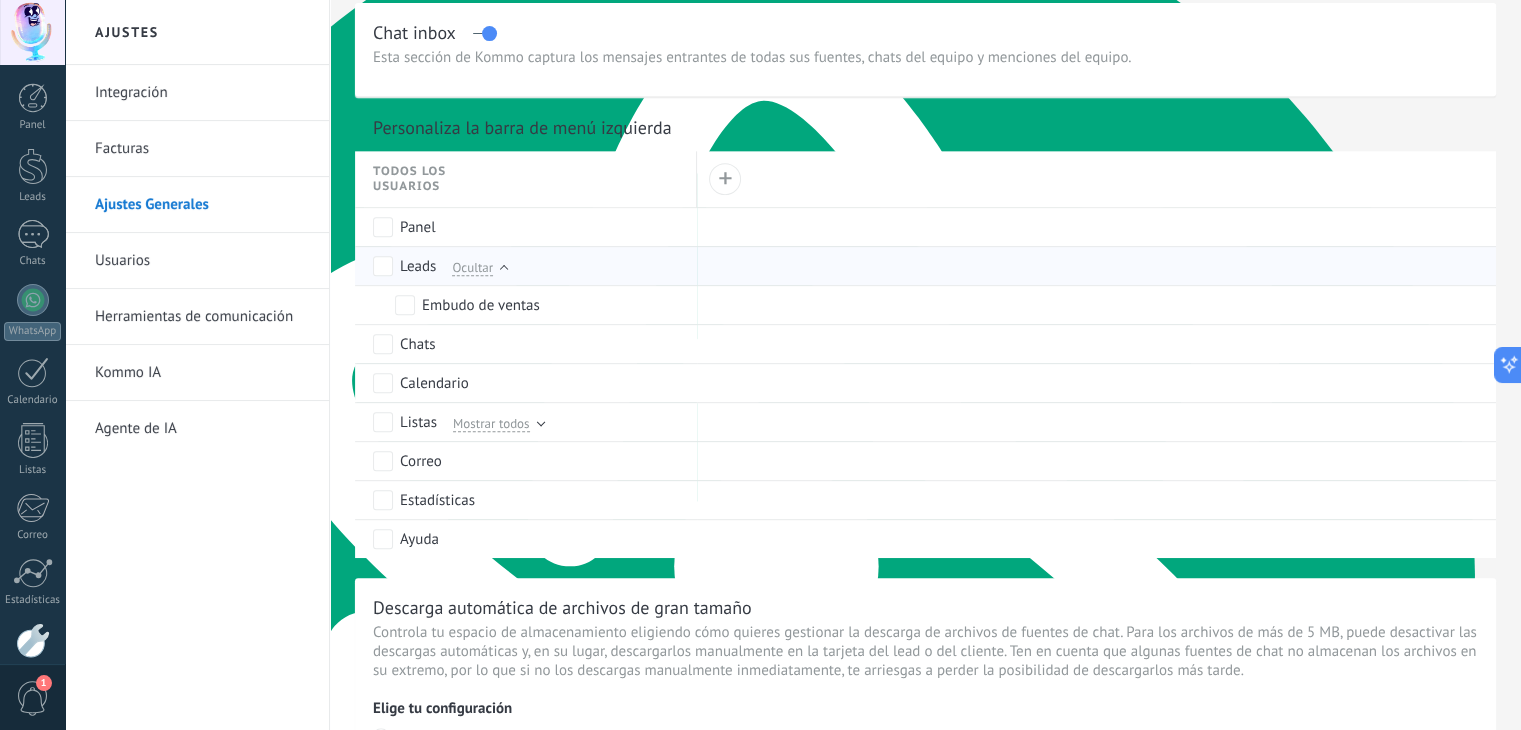 click at bounding box center [504, 269] 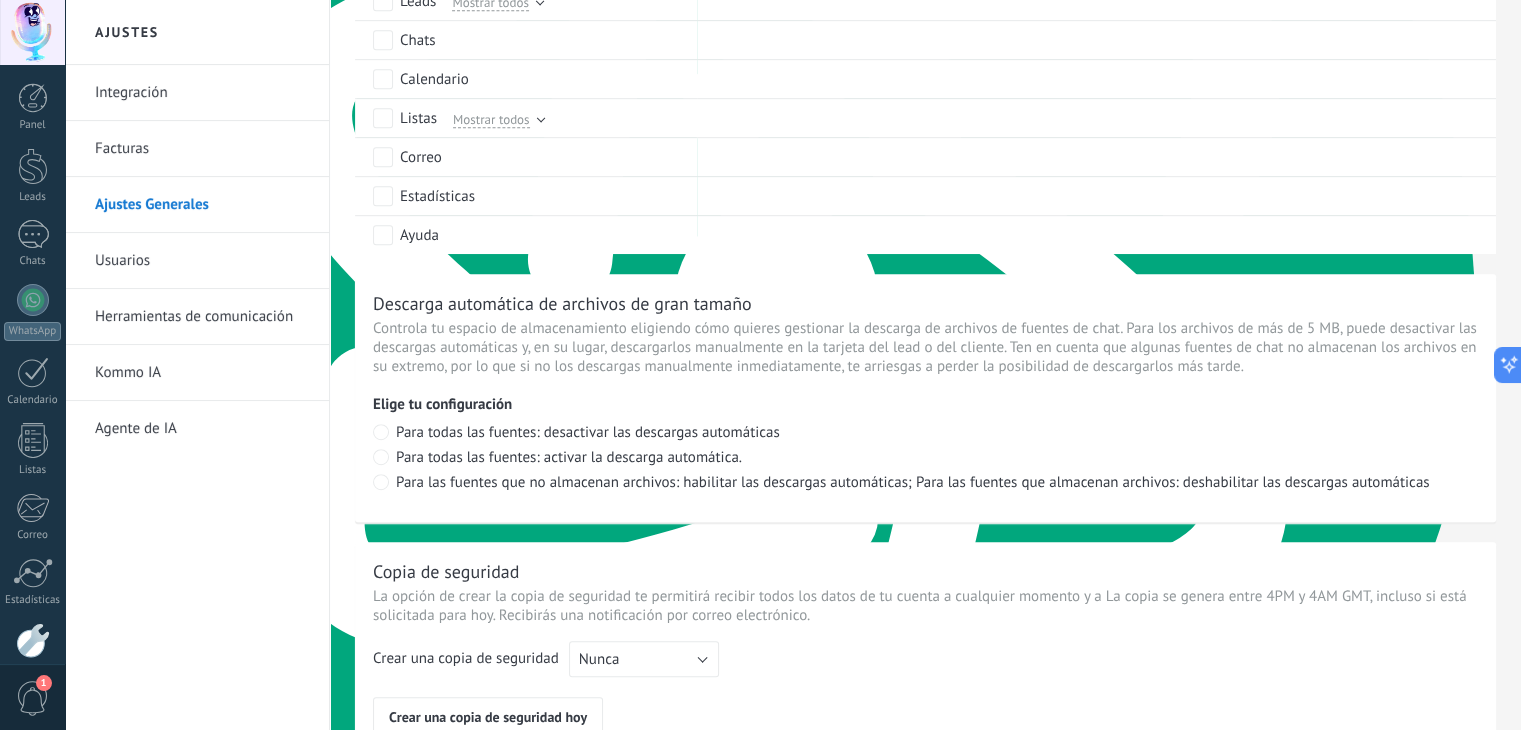 scroll, scrollTop: 1200, scrollLeft: 0, axis: vertical 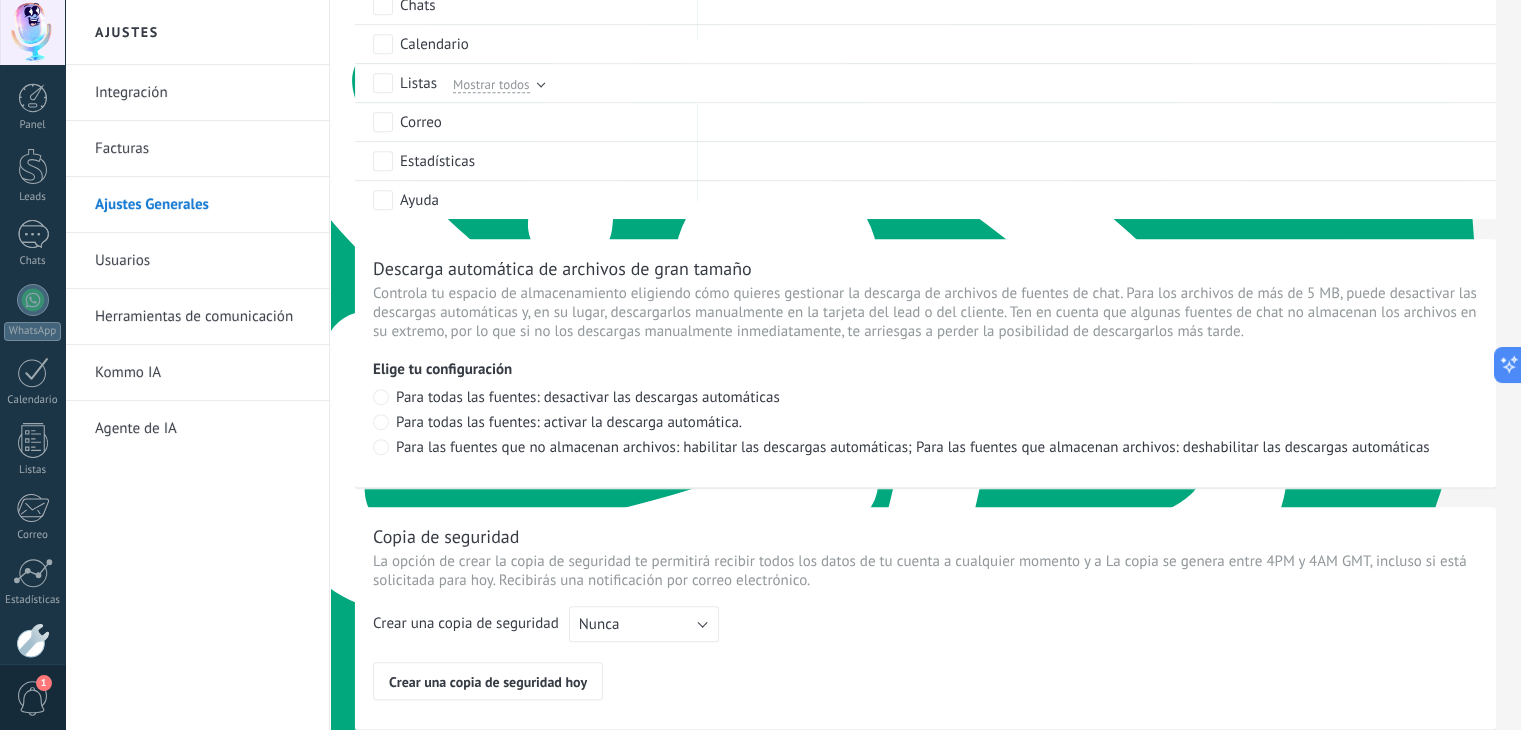 click on "Usuarios" at bounding box center (202, 261) 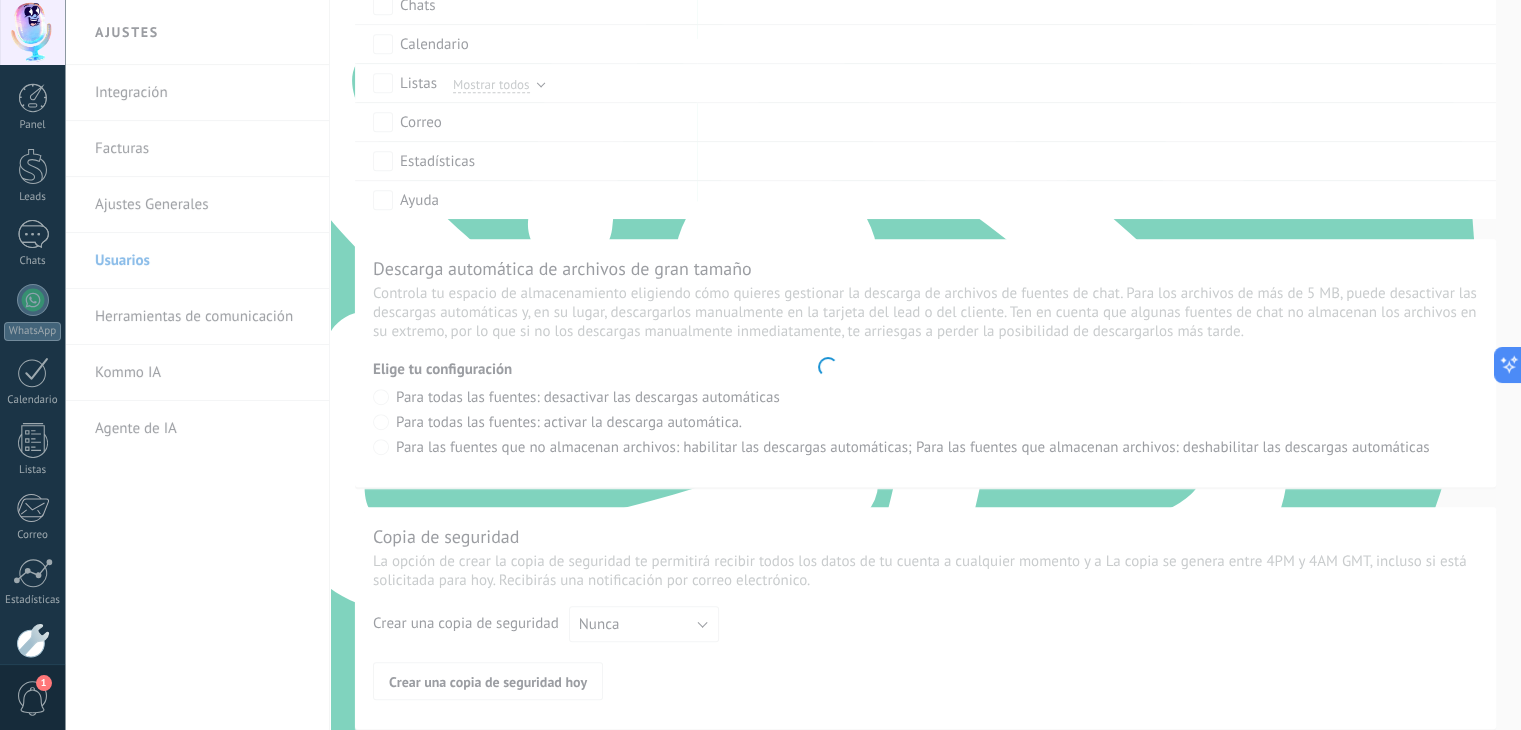 scroll, scrollTop: 0, scrollLeft: 0, axis: both 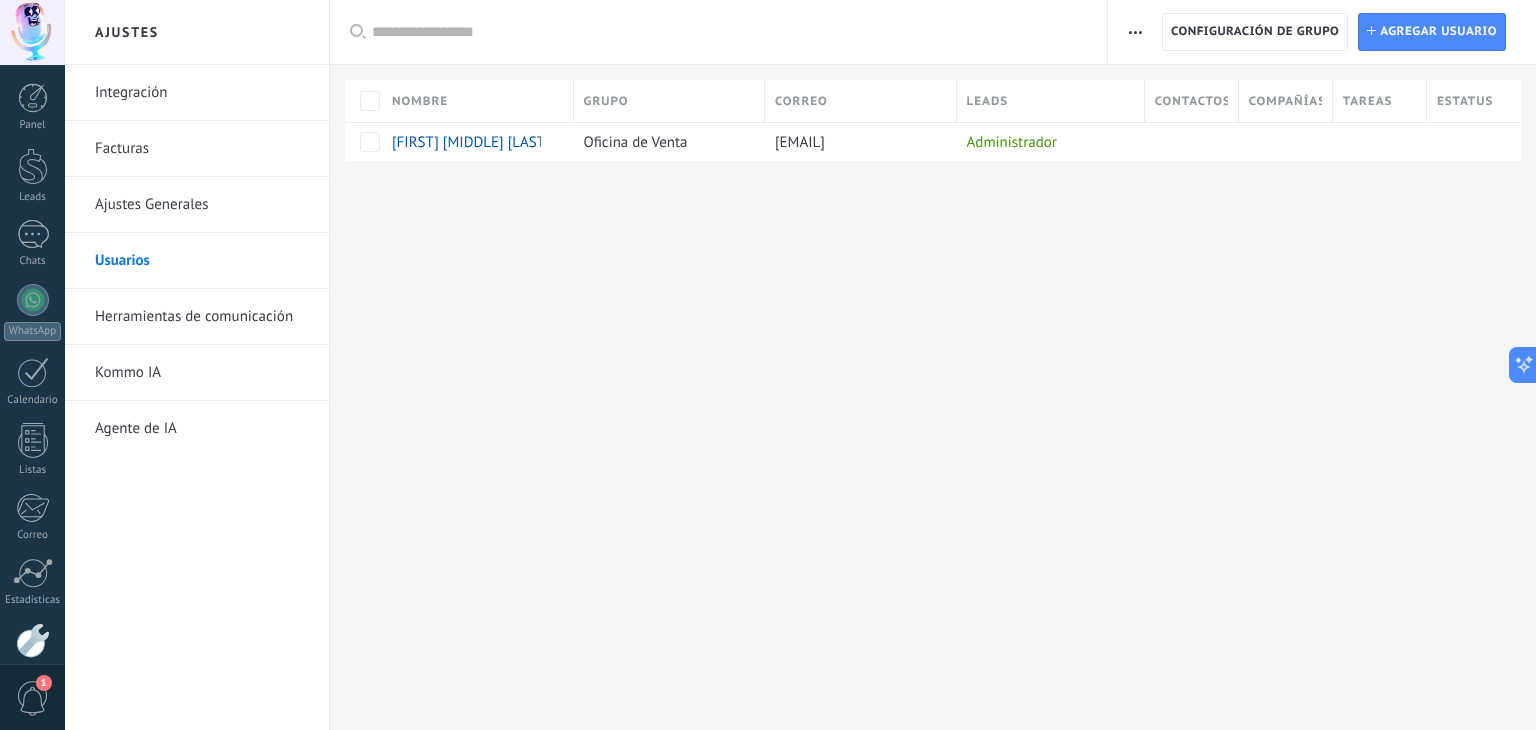 click on "Herramientas de comunicación" at bounding box center (202, 317) 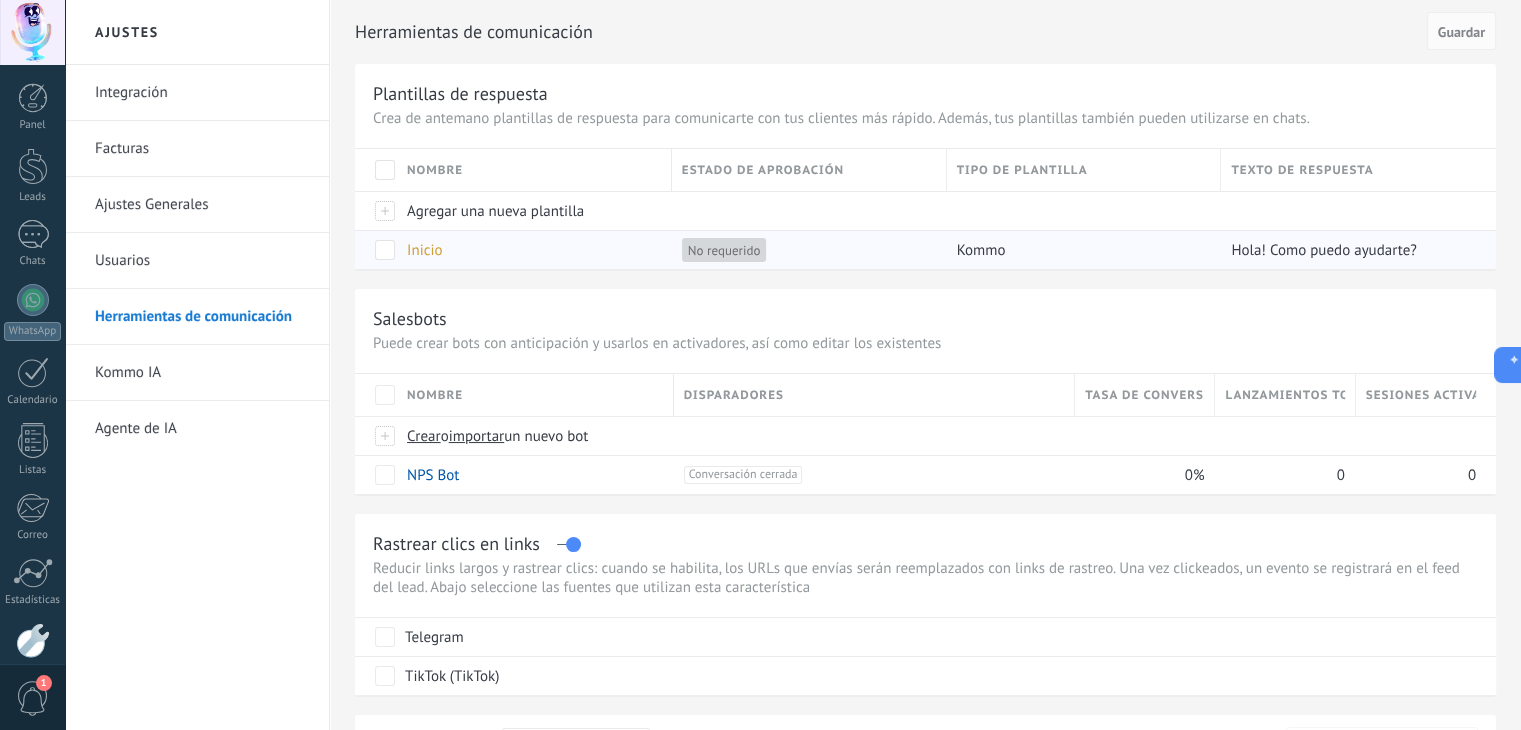 click at bounding box center [385, 250] 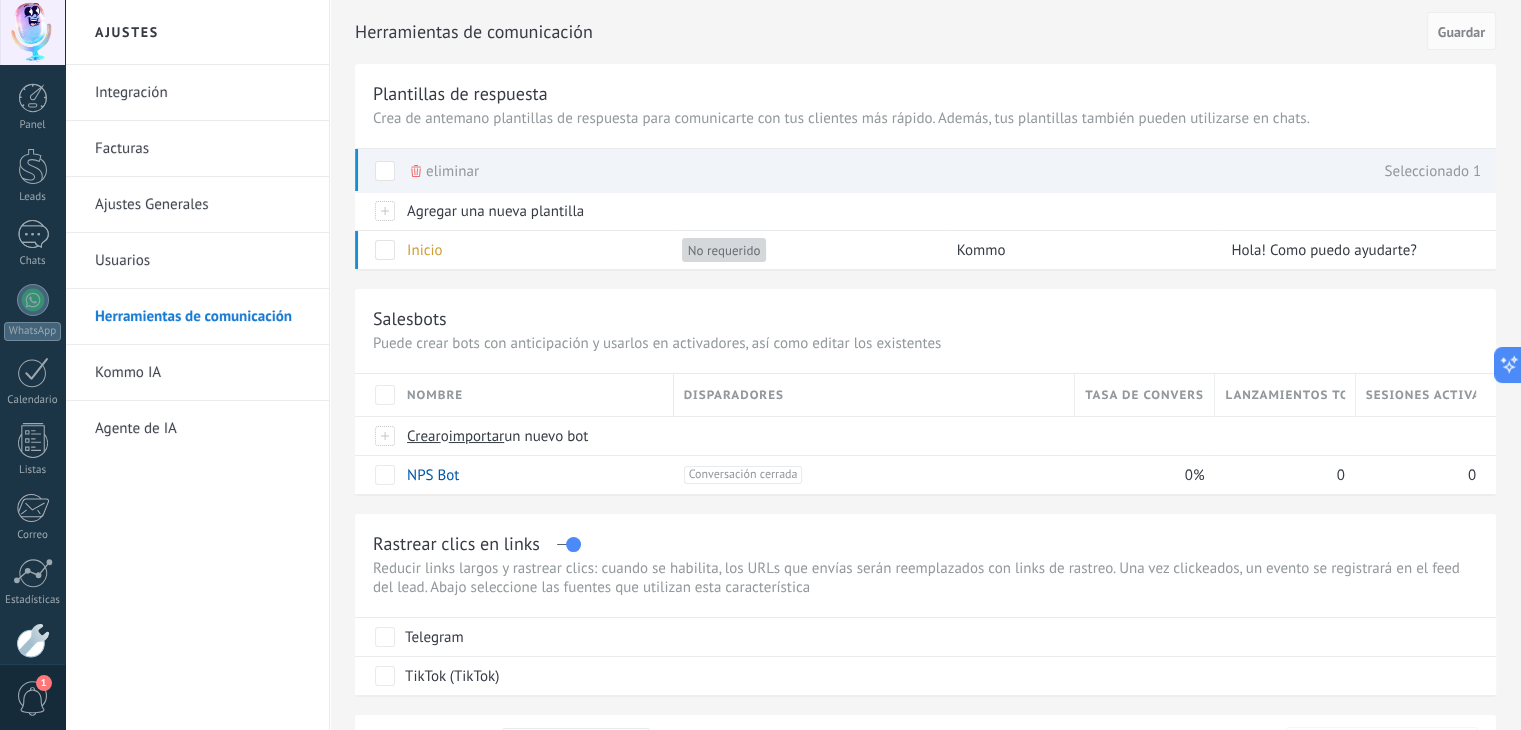 click on "eliminar" at bounding box center [452, 171] 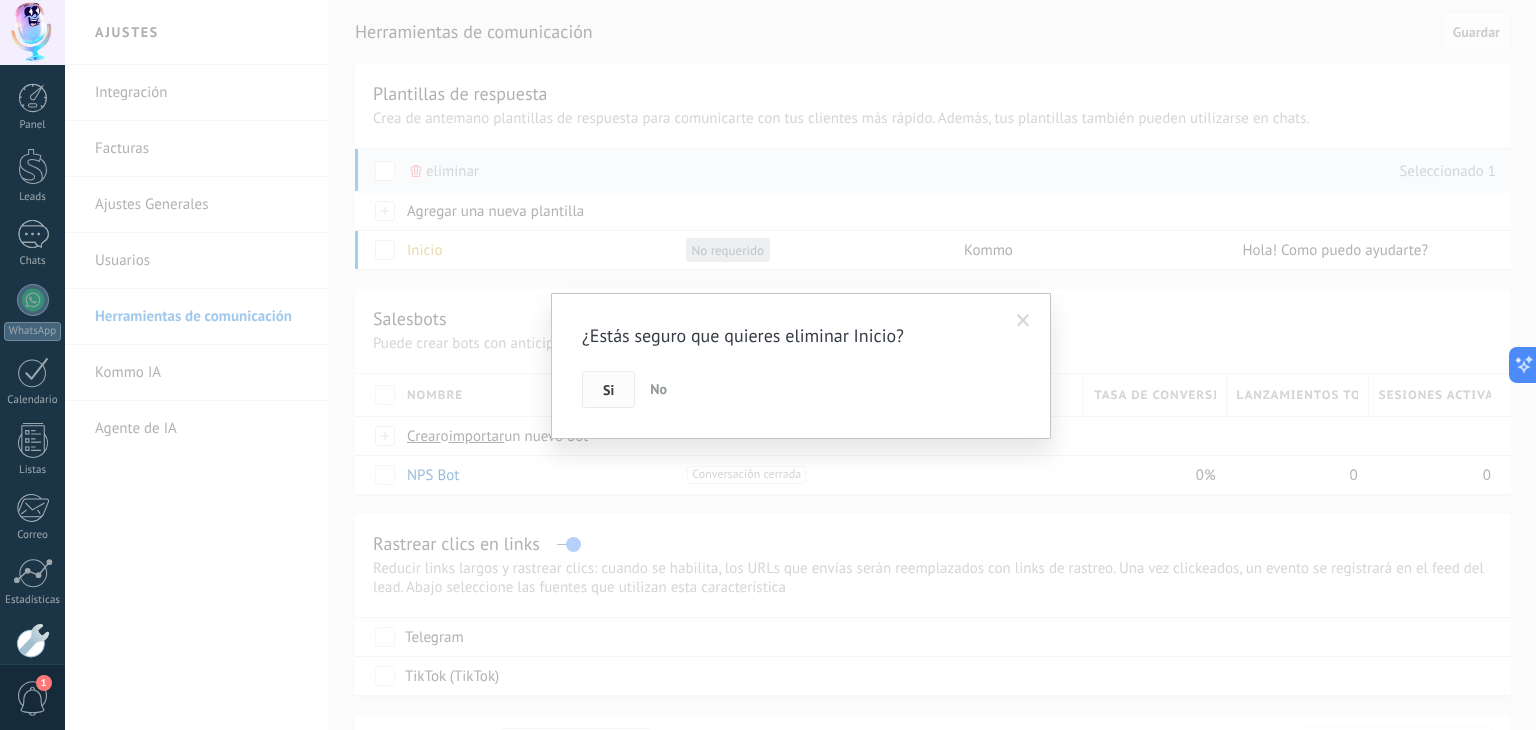 click on "Si" at bounding box center (608, 390) 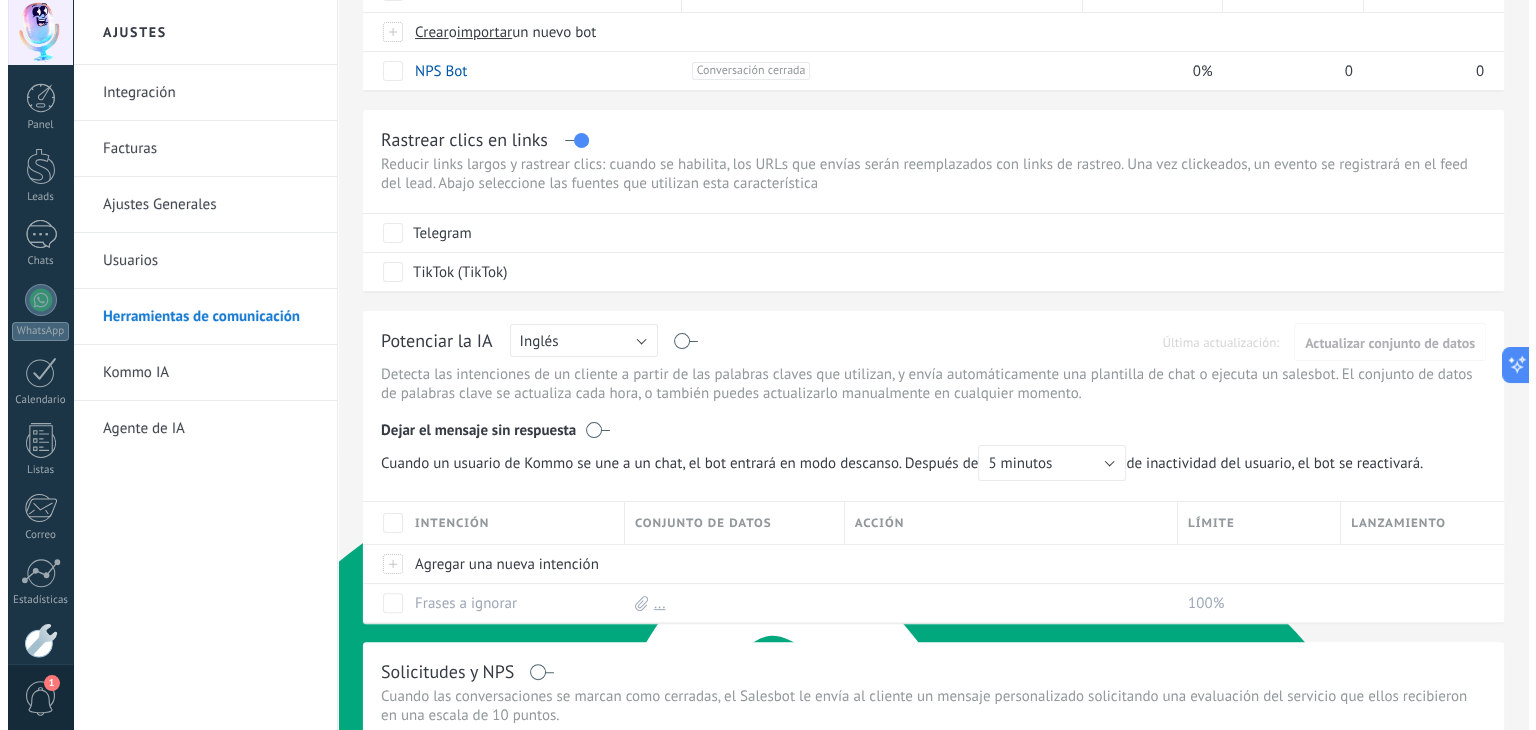scroll, scrollTop: 400, scrollLeft: 0, axis: vertical 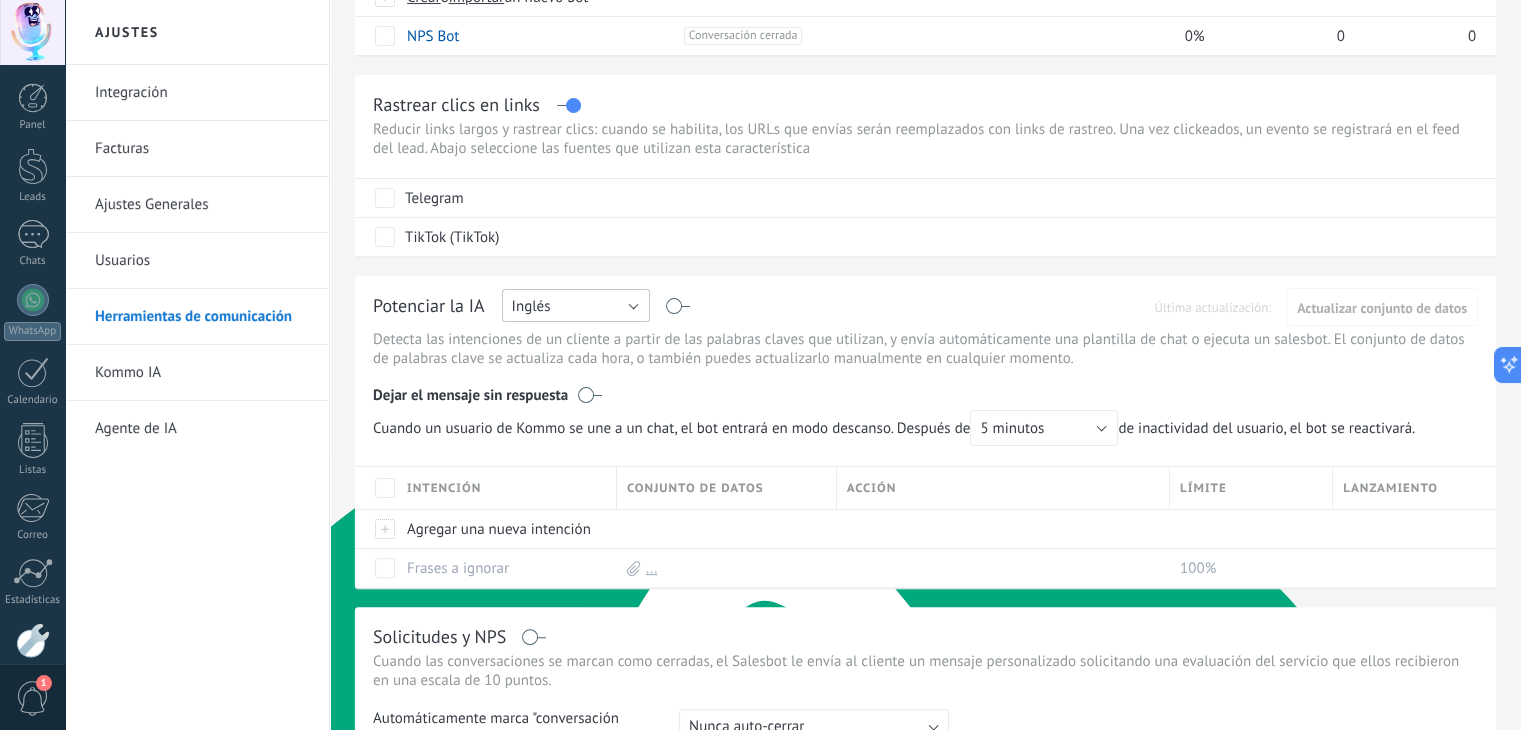 click on "Inglés" at bounding box center (576, 305) 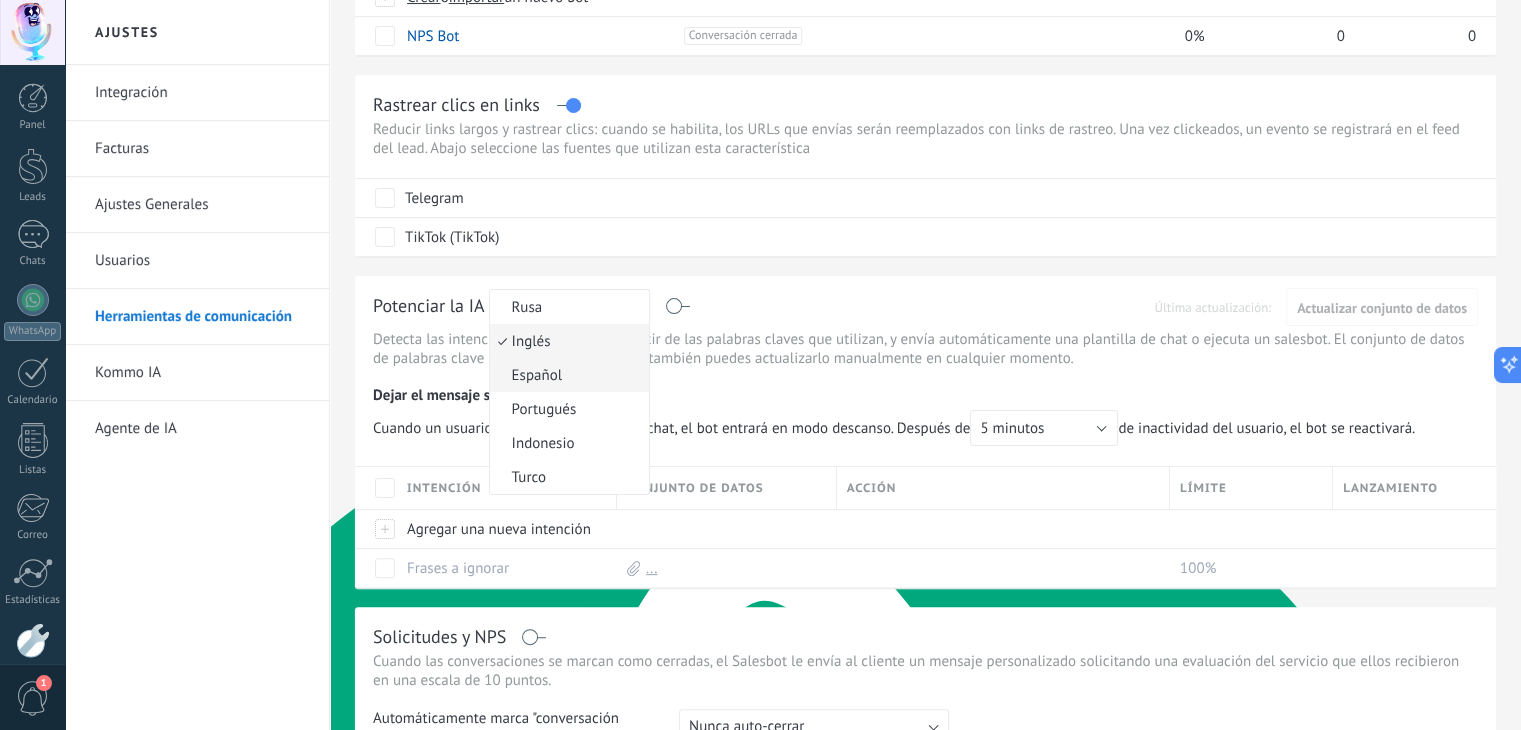 click on "Español" at bounding box center (566, 375) 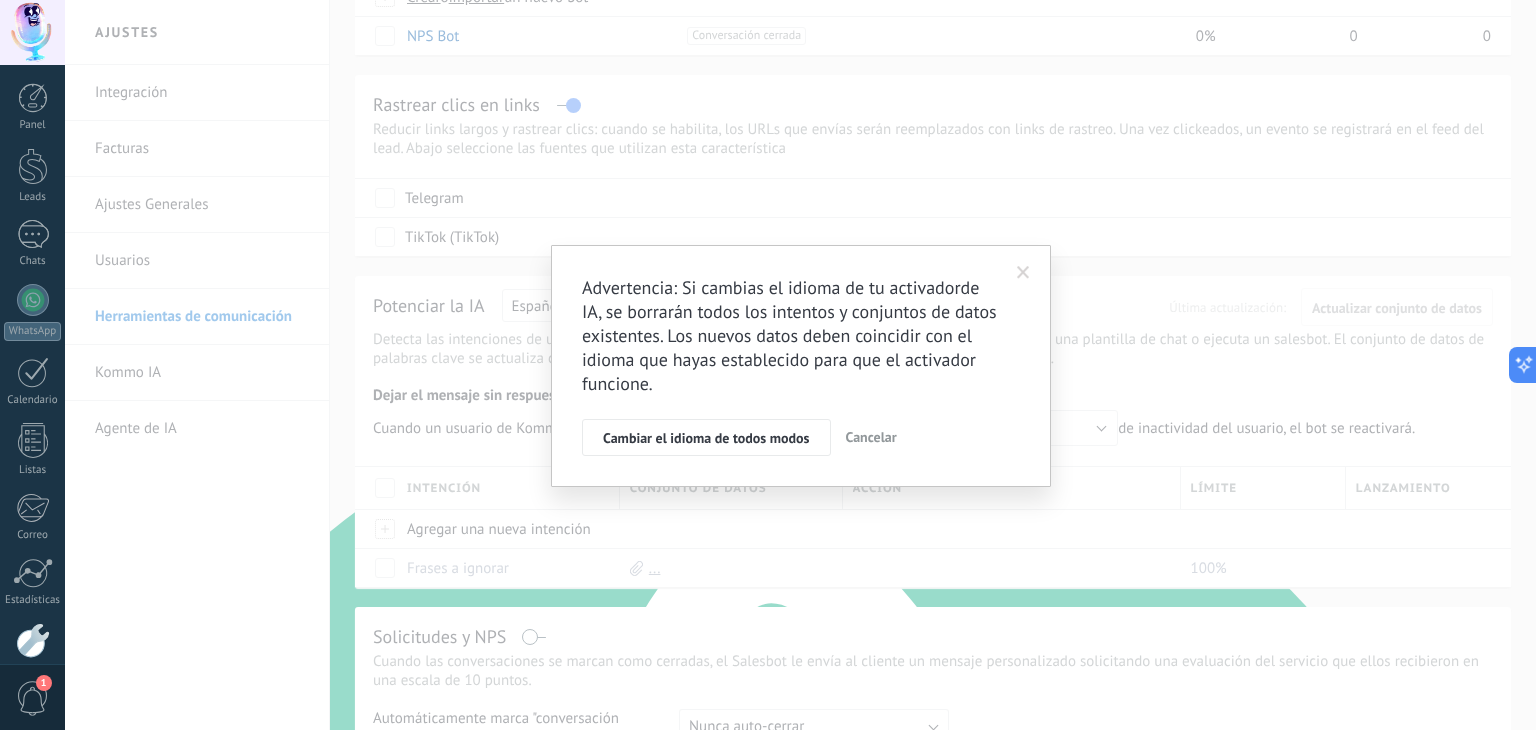 drag, startPoint x: 596, startPoint y: 373, endPoint x: 463, endPoint y: 325, distance: 141.3966 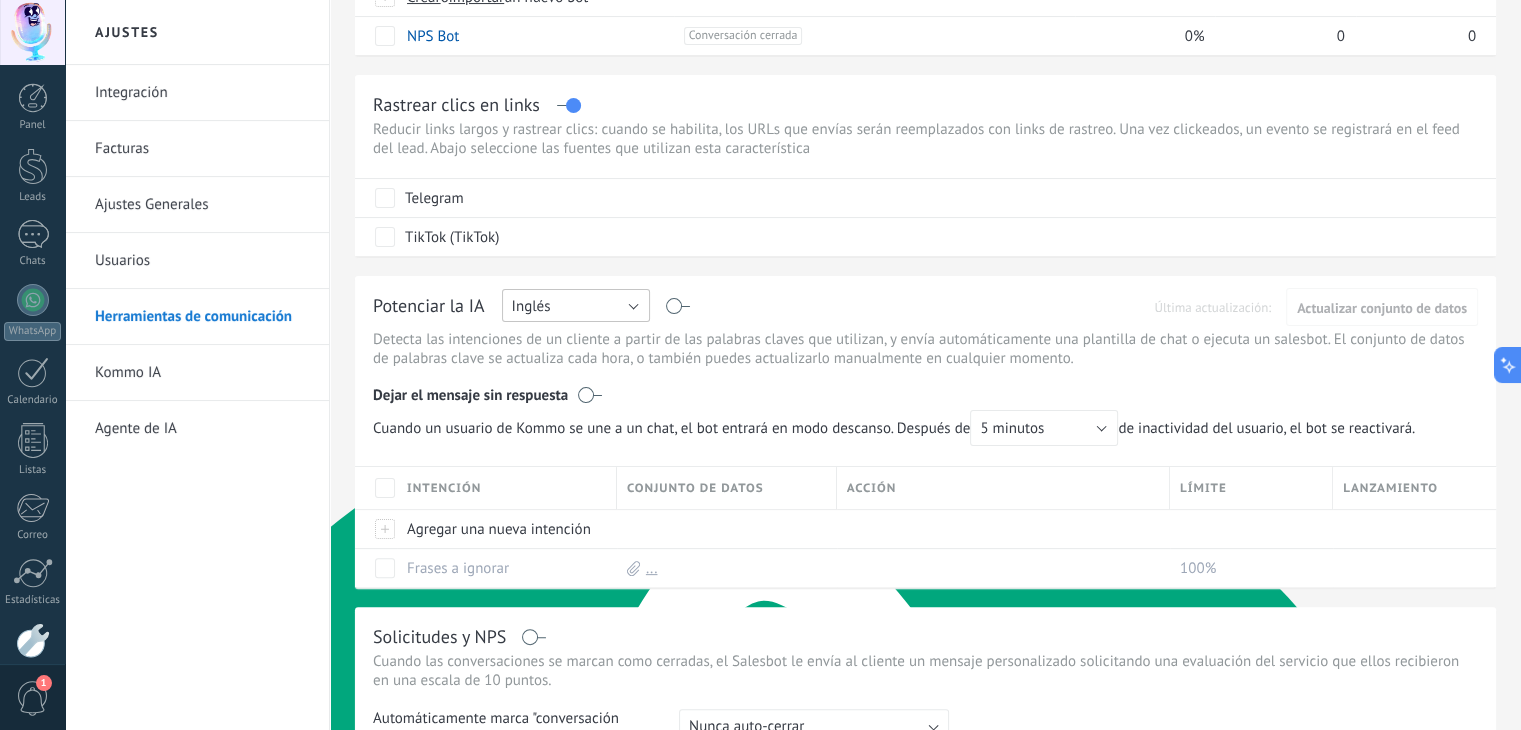 click on "Inglés" at bounding box center (576, 305) 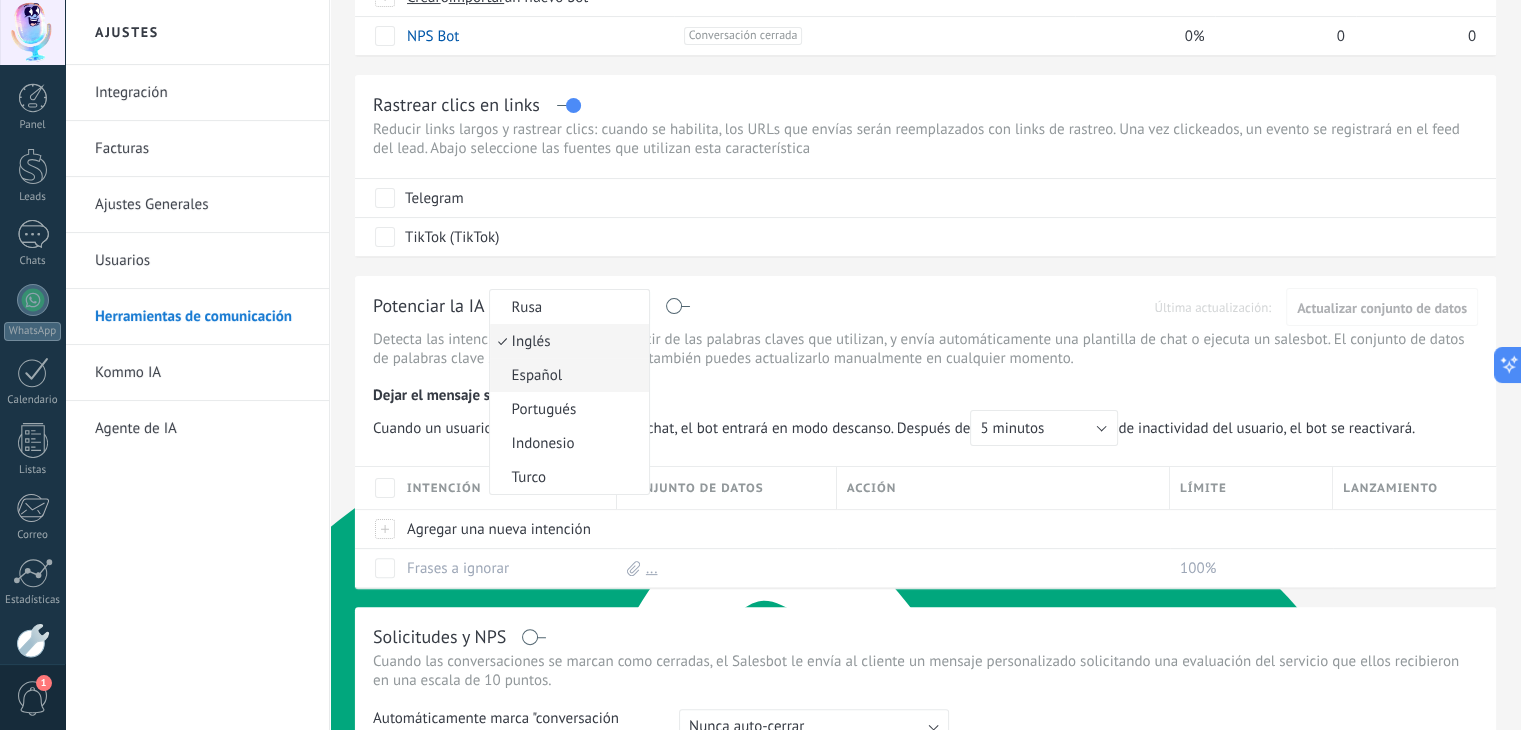 click on "Español" at bounding box center [566, 375] 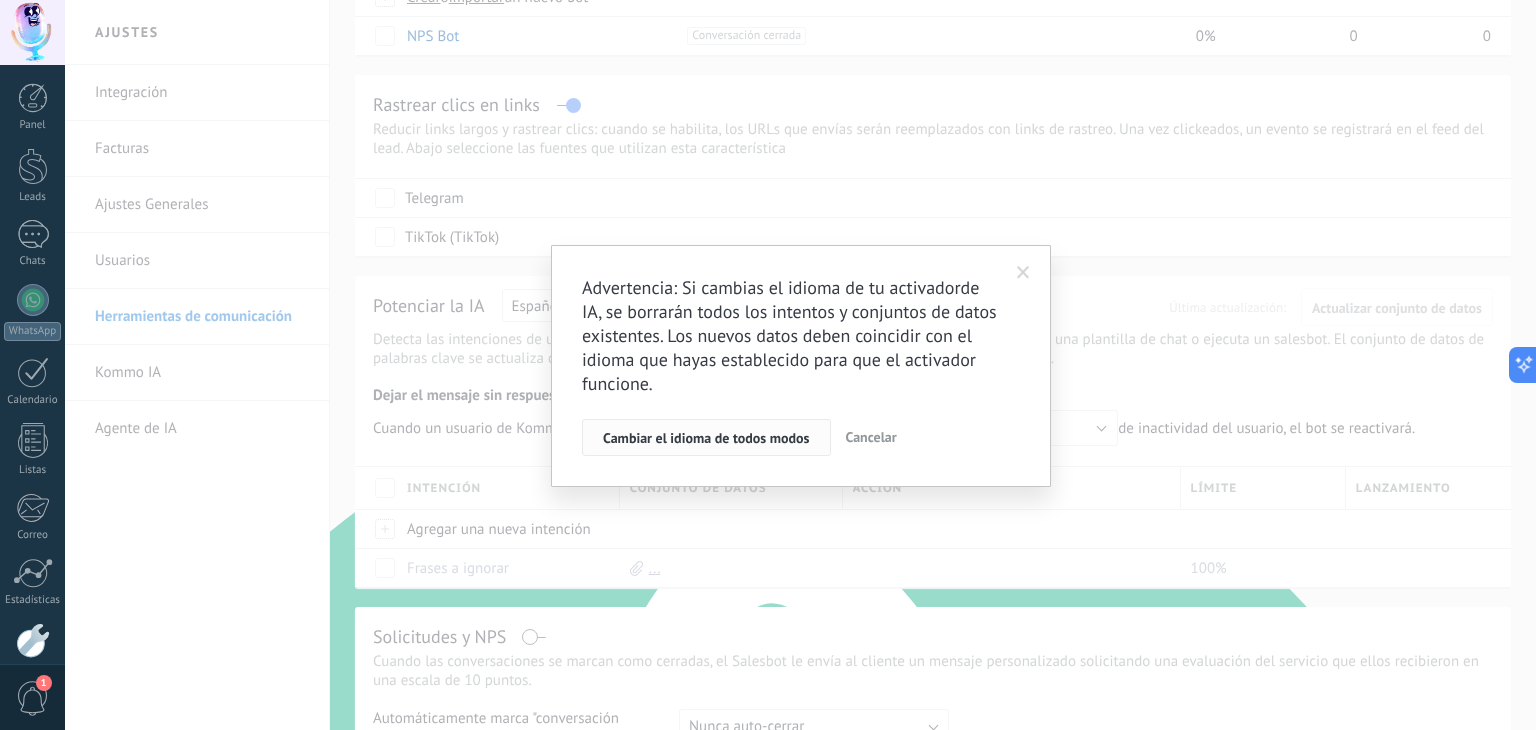 click on "Cambiar el idioma de todos modos" at bounding box center (706, 438) 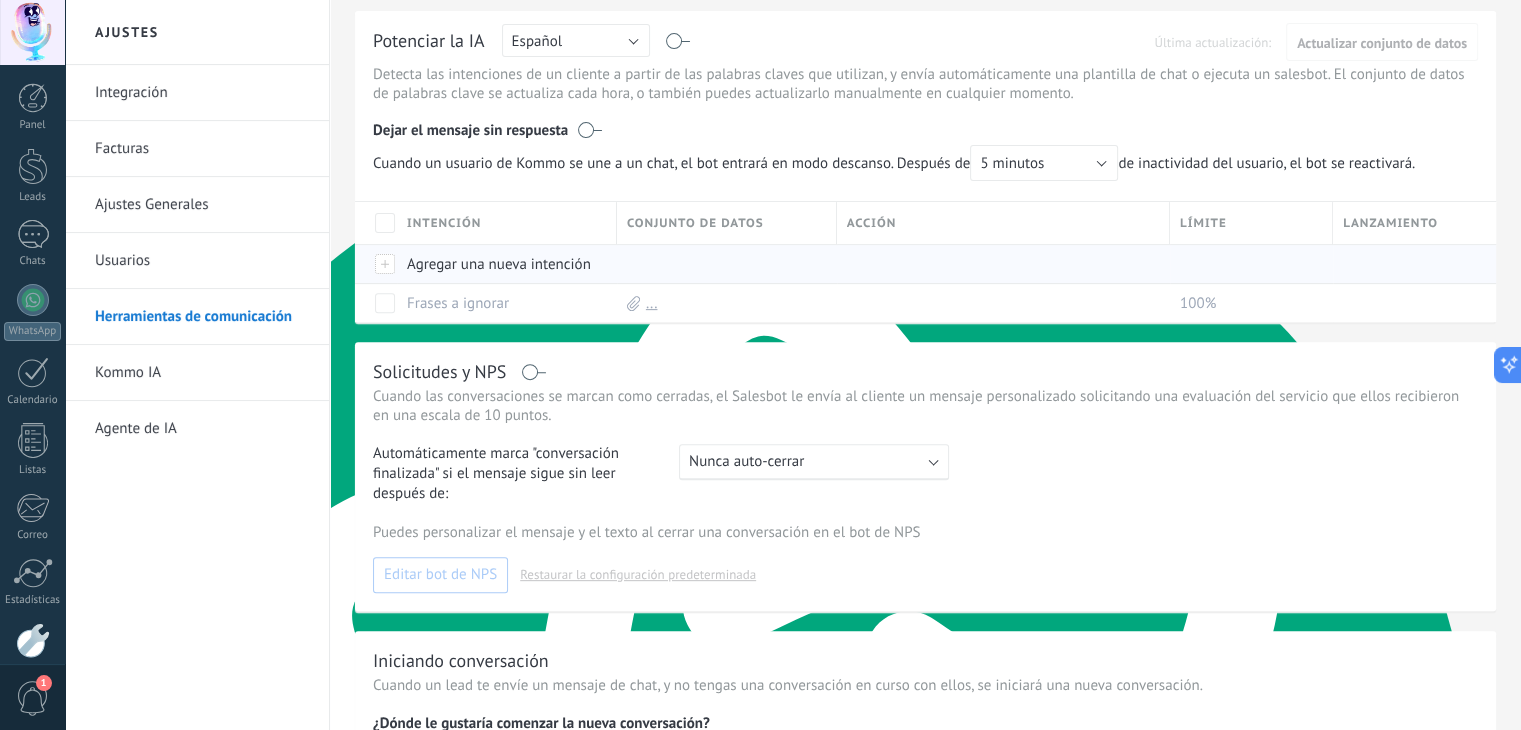 scroll, scrollTop: 700, scrollLeft: 0, axis: vertical 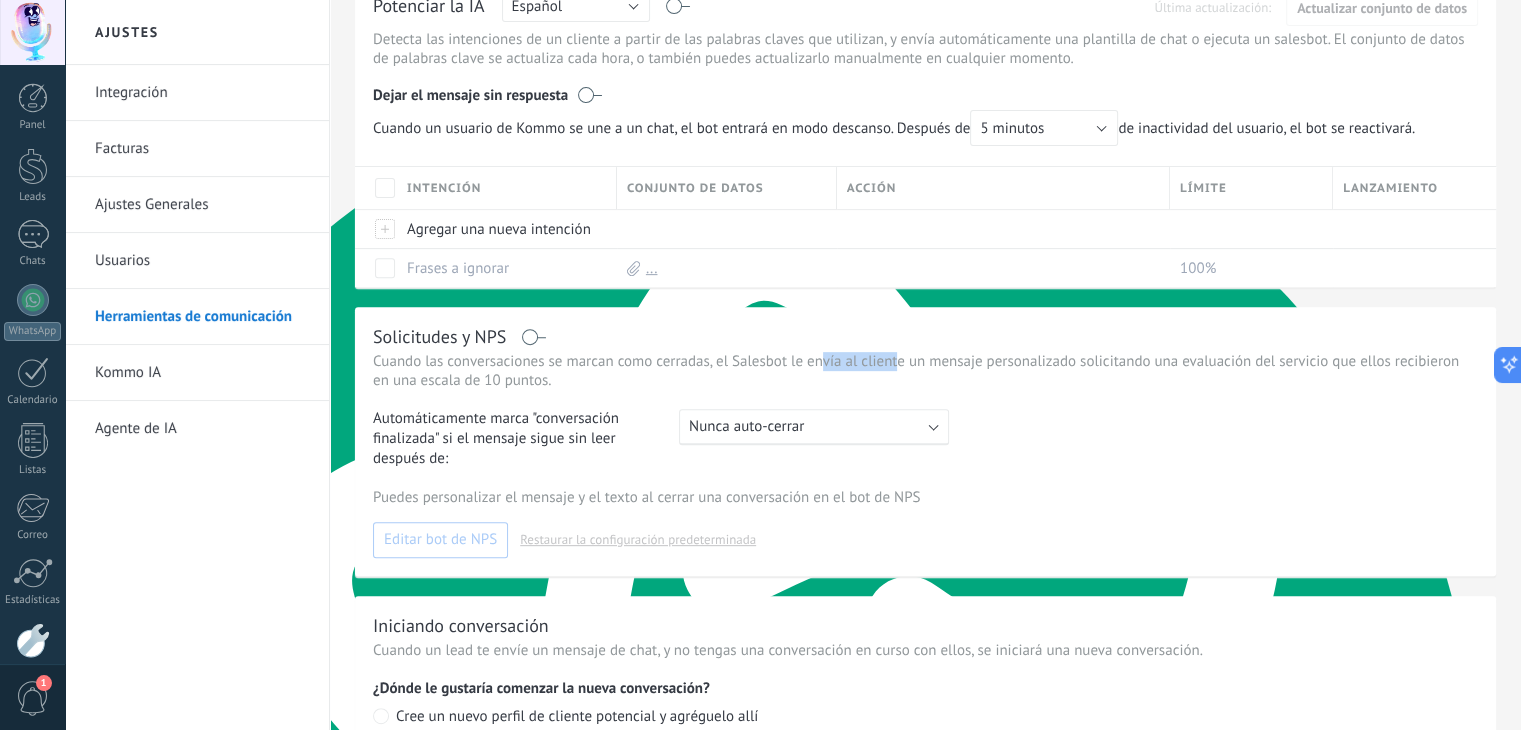 drag, startPoint x: 820, startPoint y: 366, endPoint x: 900, endPoint y: 365, distance: 80.00625 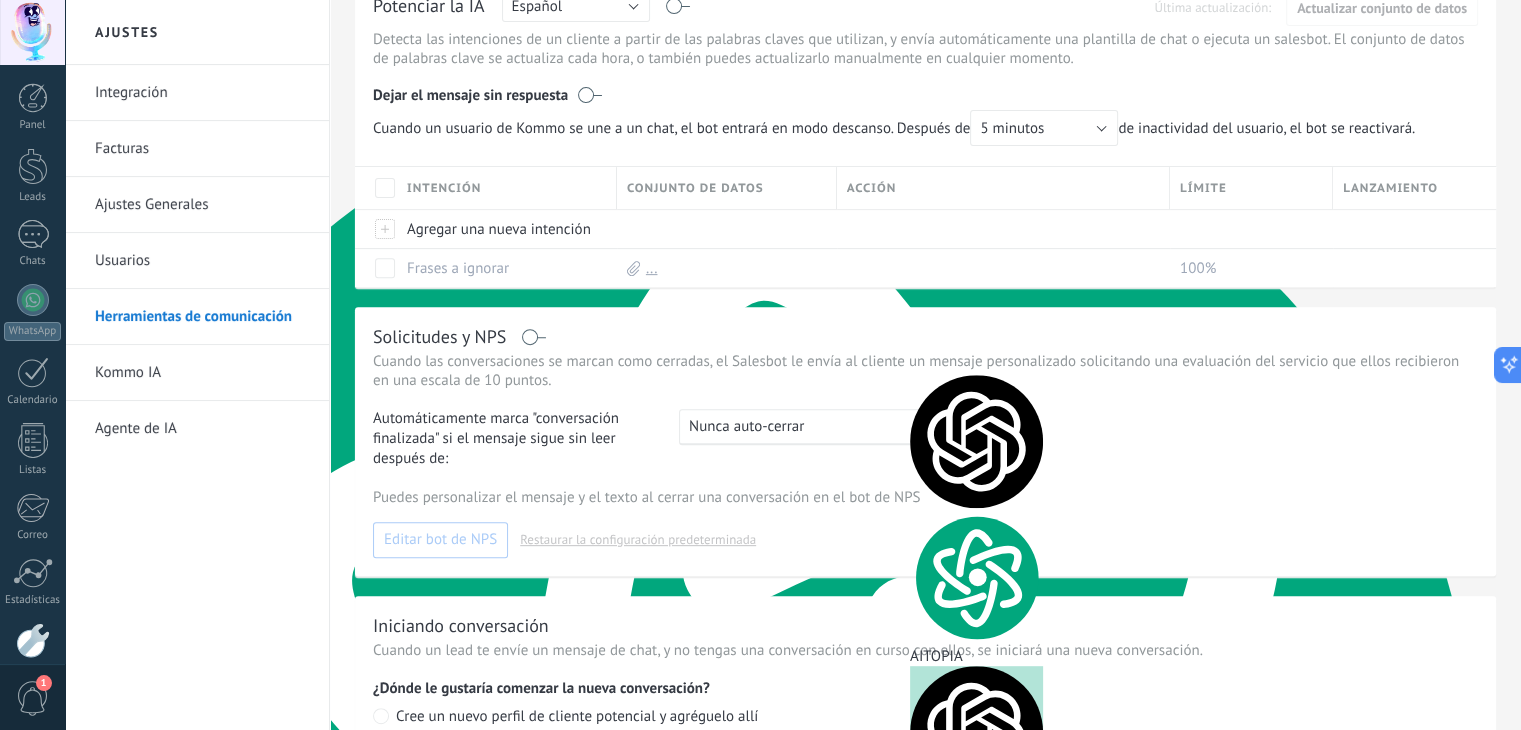 click on "Solicitudes y NPS" at bounding box center [925, 336] 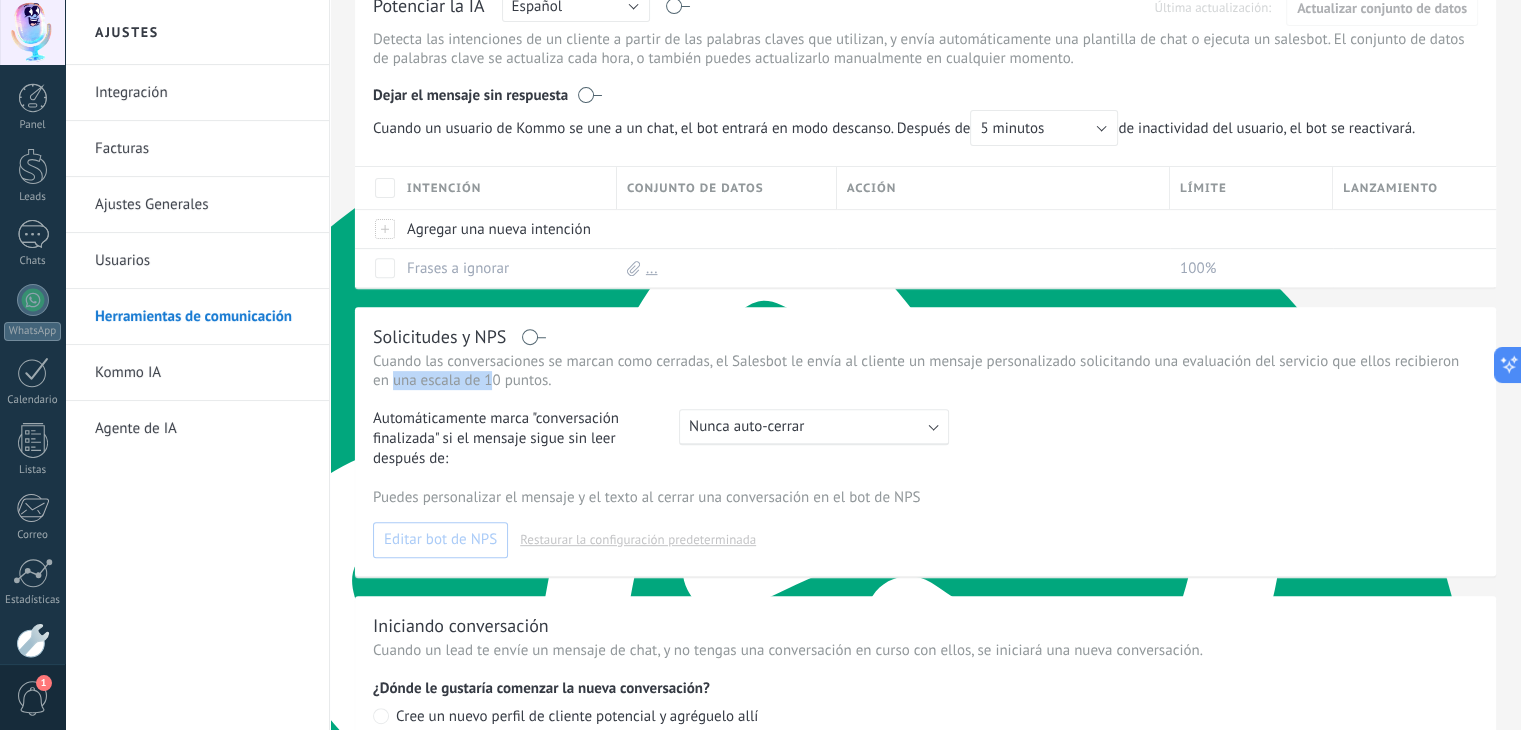 drag, startPoint x: 394, startPoint y: 384, endPoint x: 495, endPoint y: 381, distance: 101.04455 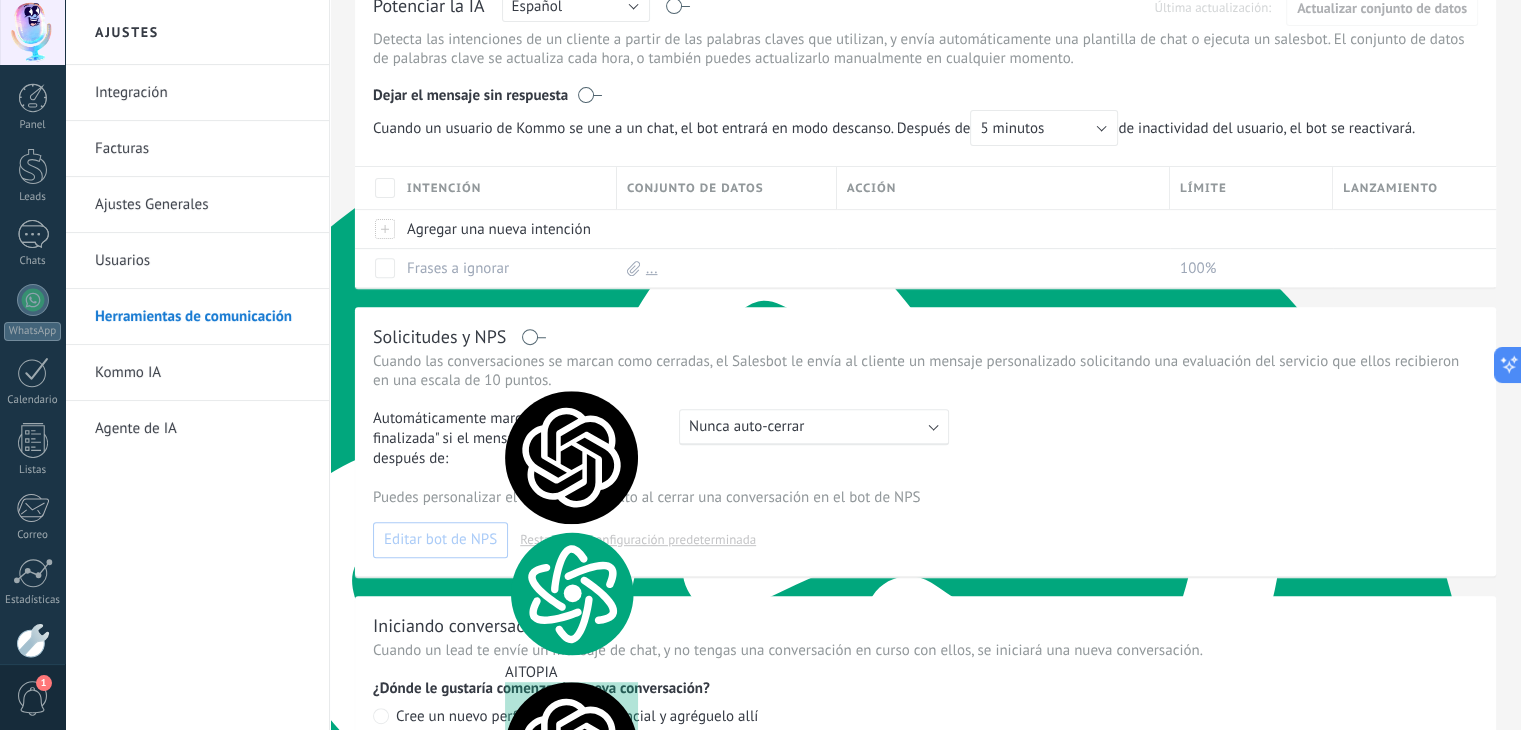 click on "Automáticamente marca "conversación finalizada" si el mensaje sigue sin leer después de:" at bounding box center (517, 439) 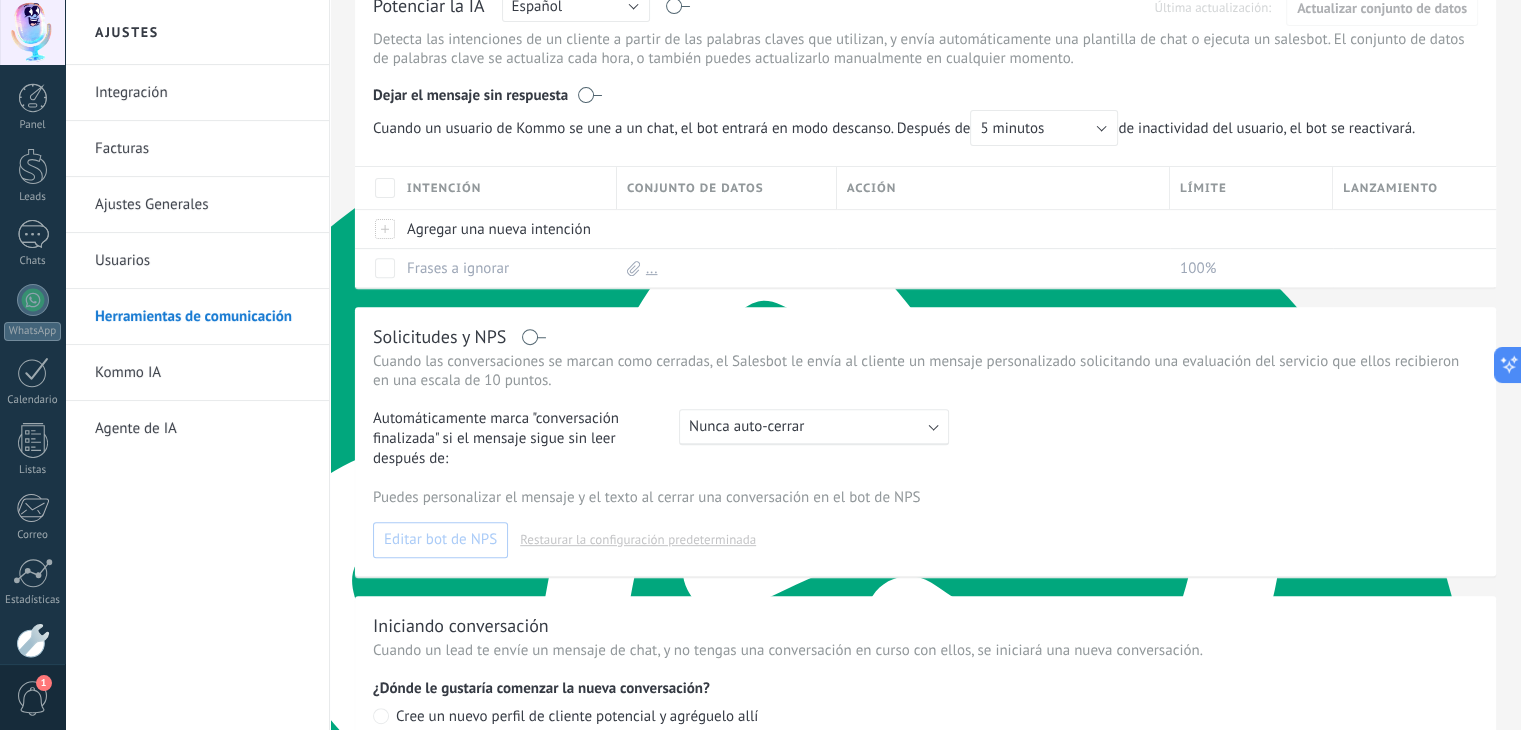 click on ":  Nunca auto-cerrar" at bounding box center [814, 427] 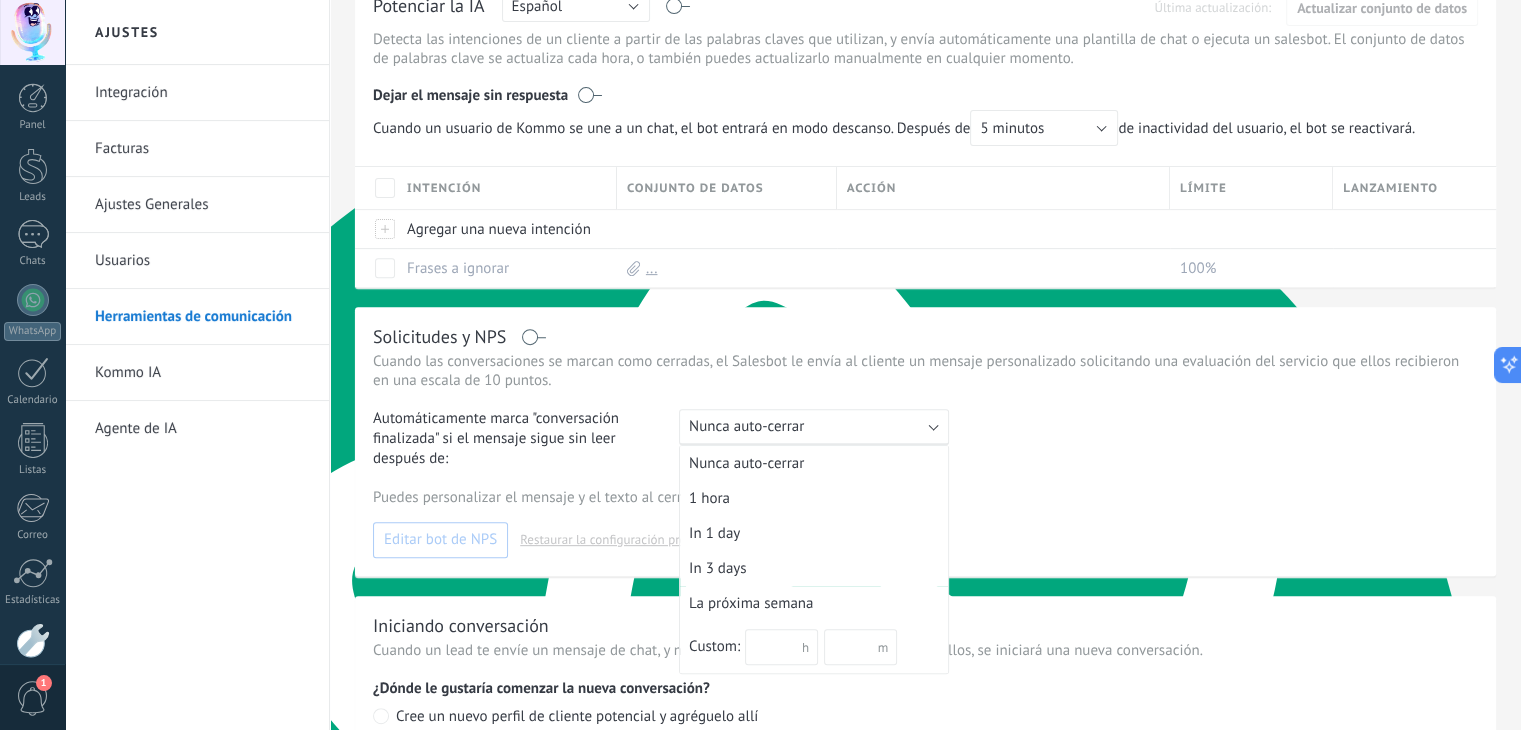 click on ":  Nunca auto-cerrar" at bounding box center (814, 427) 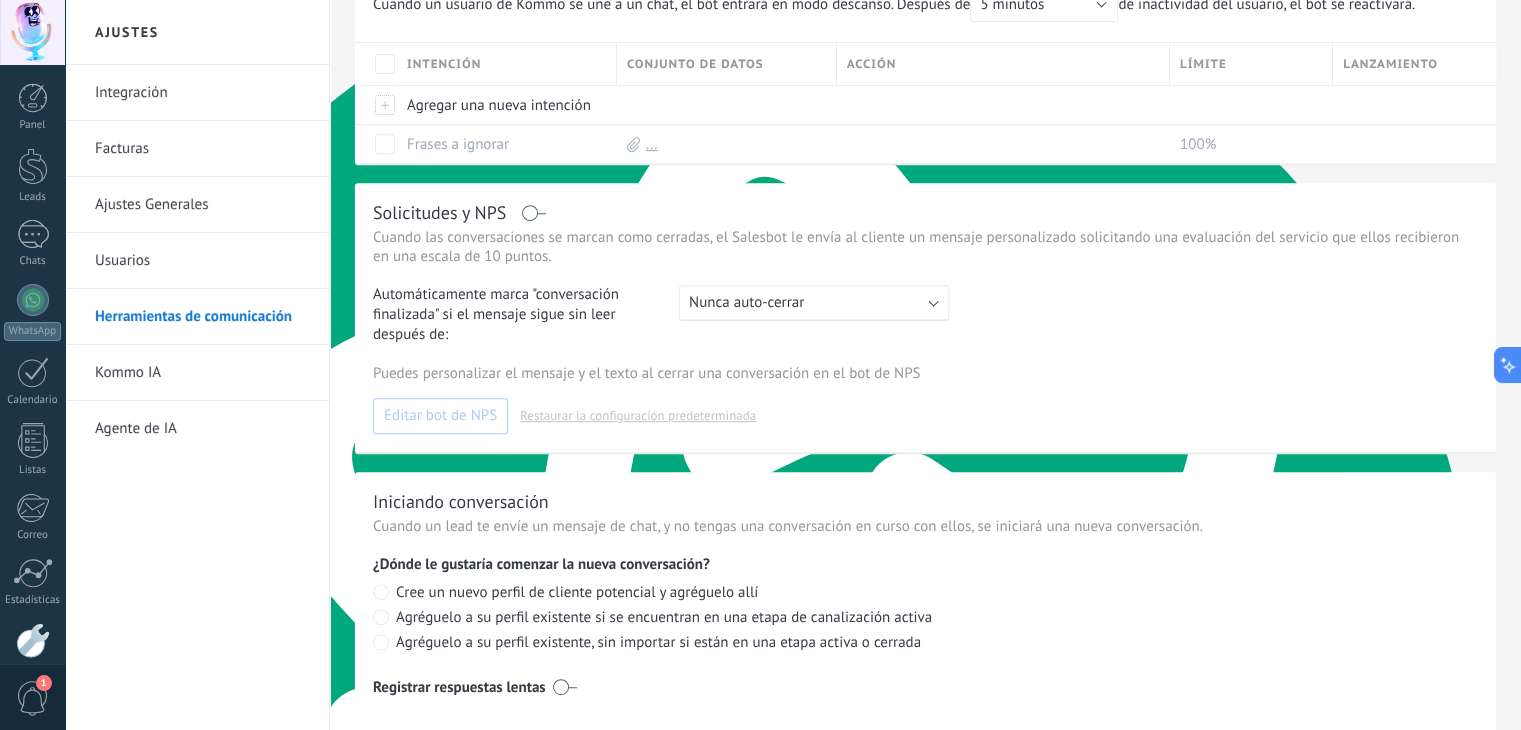 scroll, scrollTop: 894, scrollLeft: 0, axis: vertical 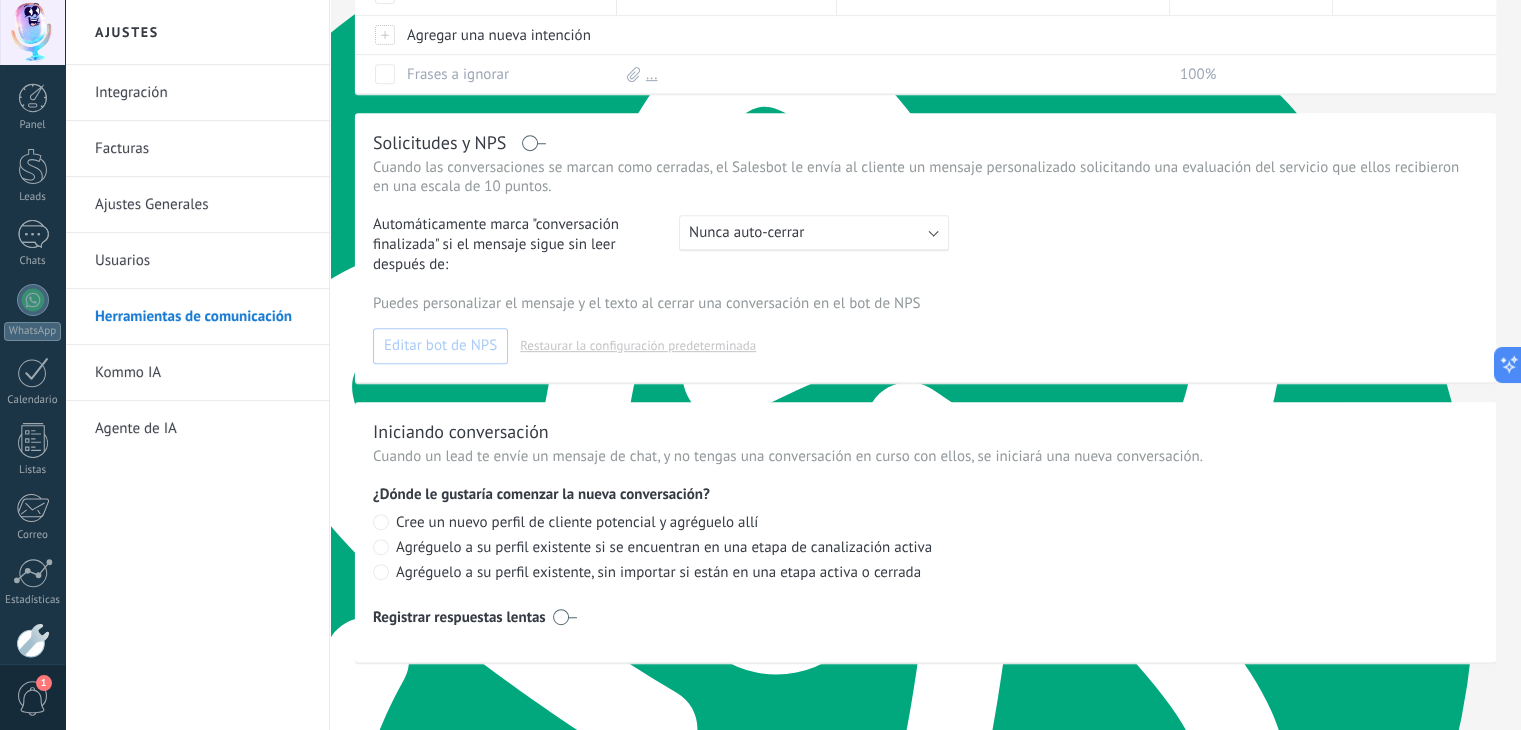 click on "Kommo IA" at bounding box center (202, 373) 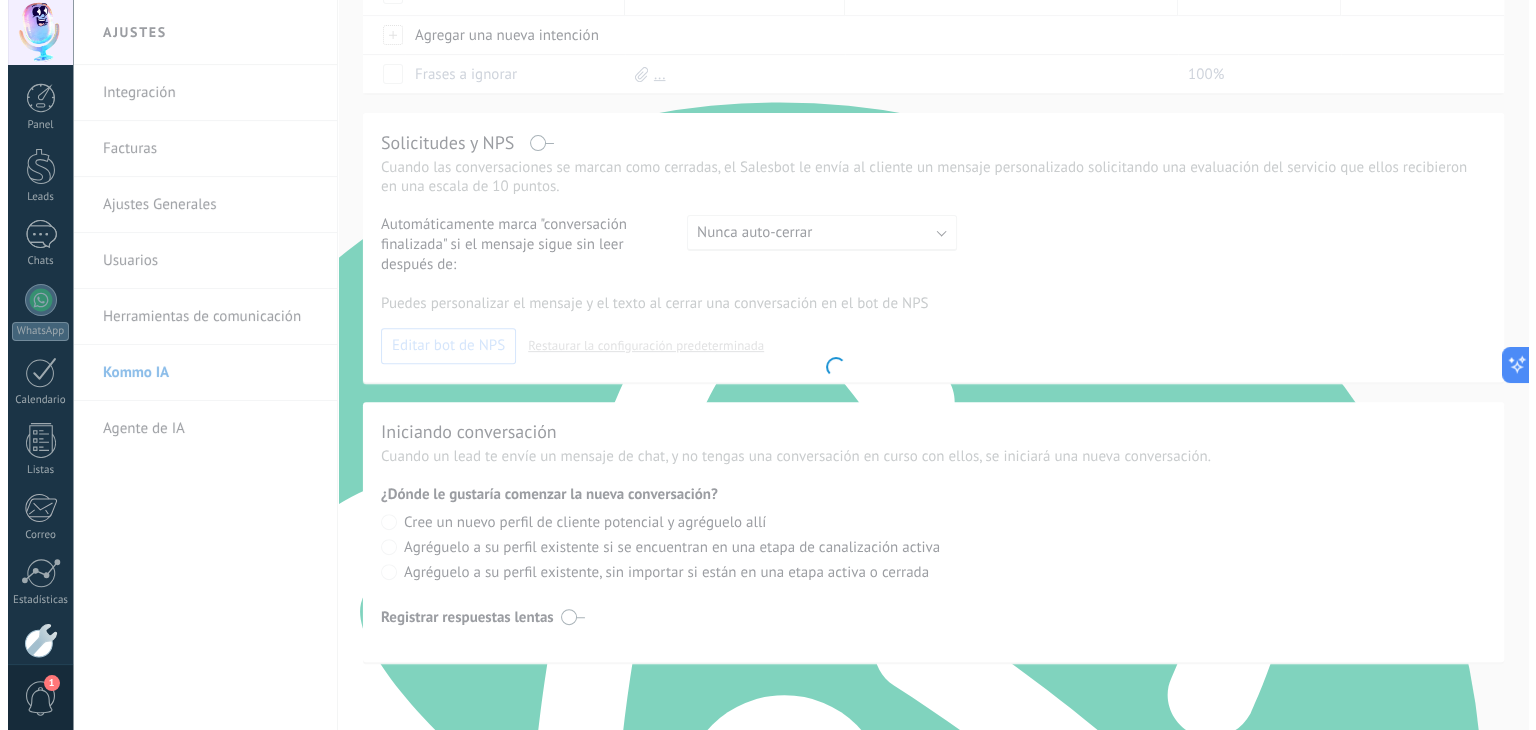 scroll, scrollTop: 0, scrollLeft: 0, axis: both 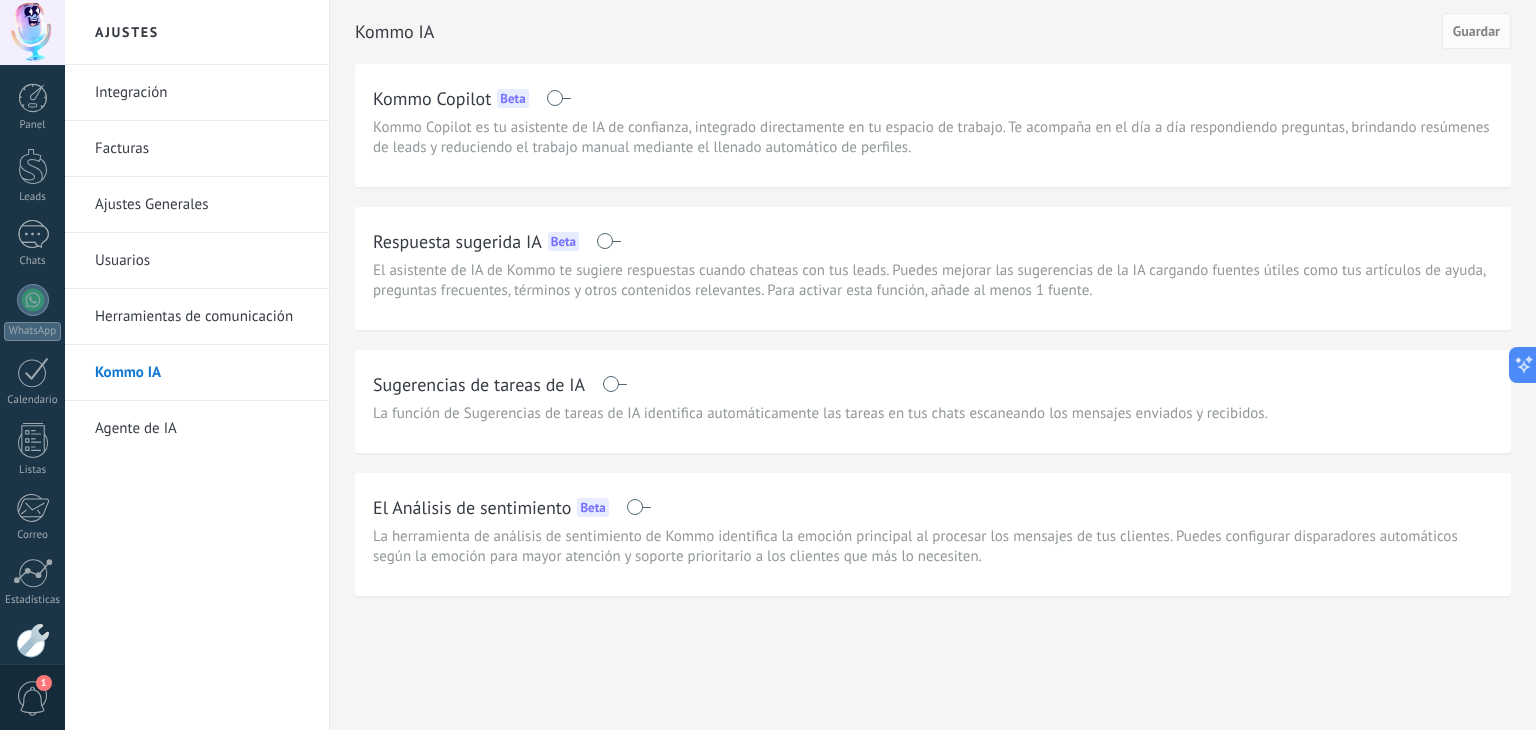 click on "Agente de IA" at bounding box center (202, 429) 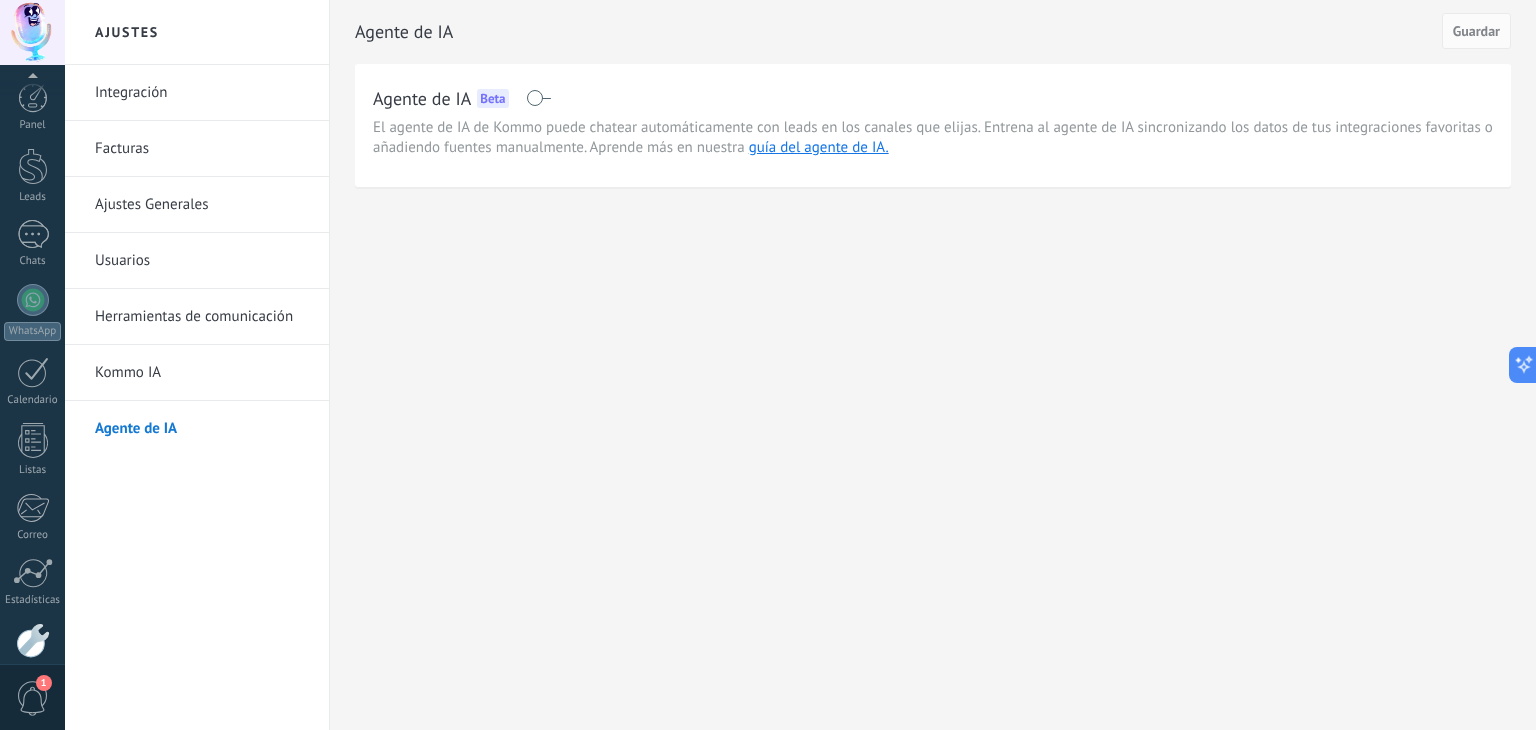 scroll, scrollTop: 101, scrollLeft: 0, axis: vertical 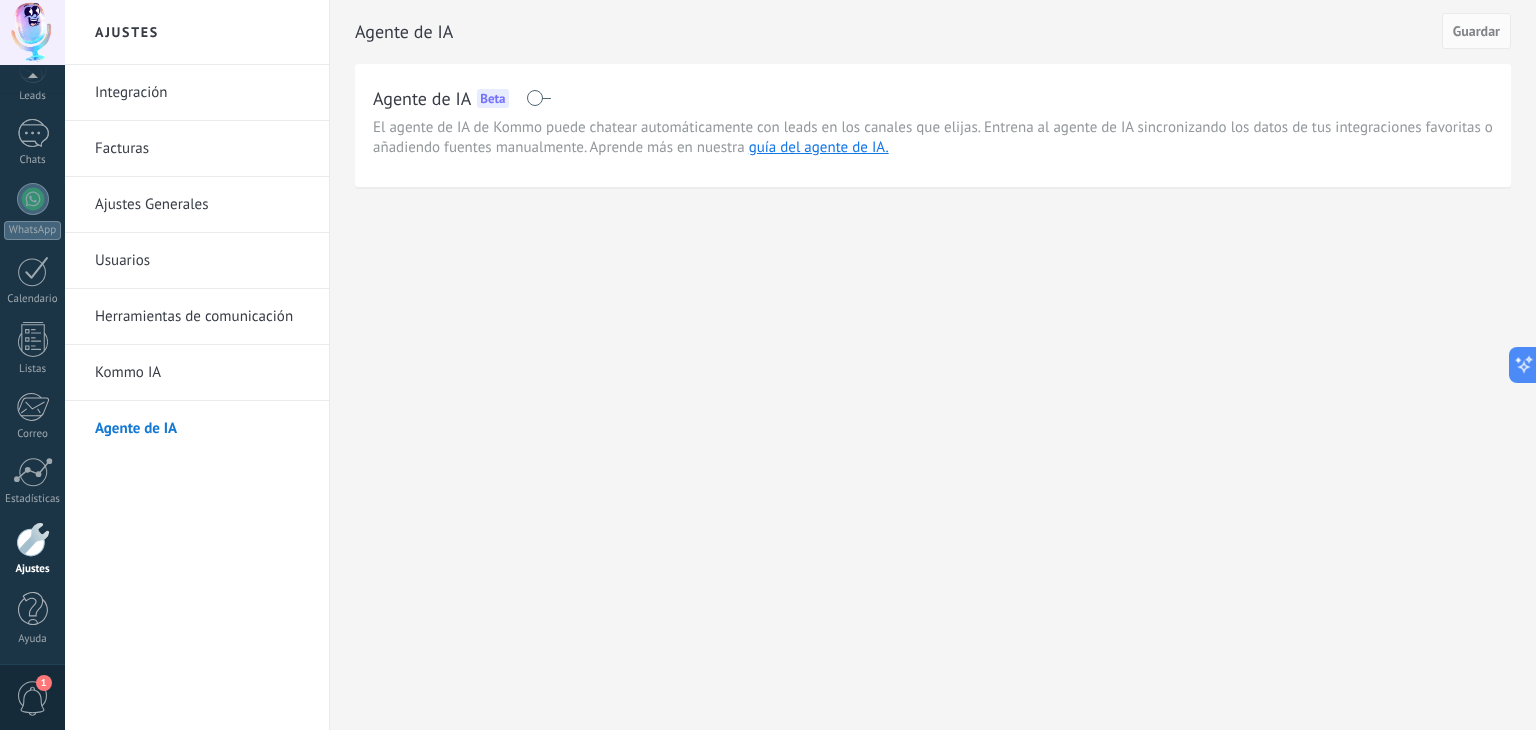 click on "1" at bounding box center (33, 698) 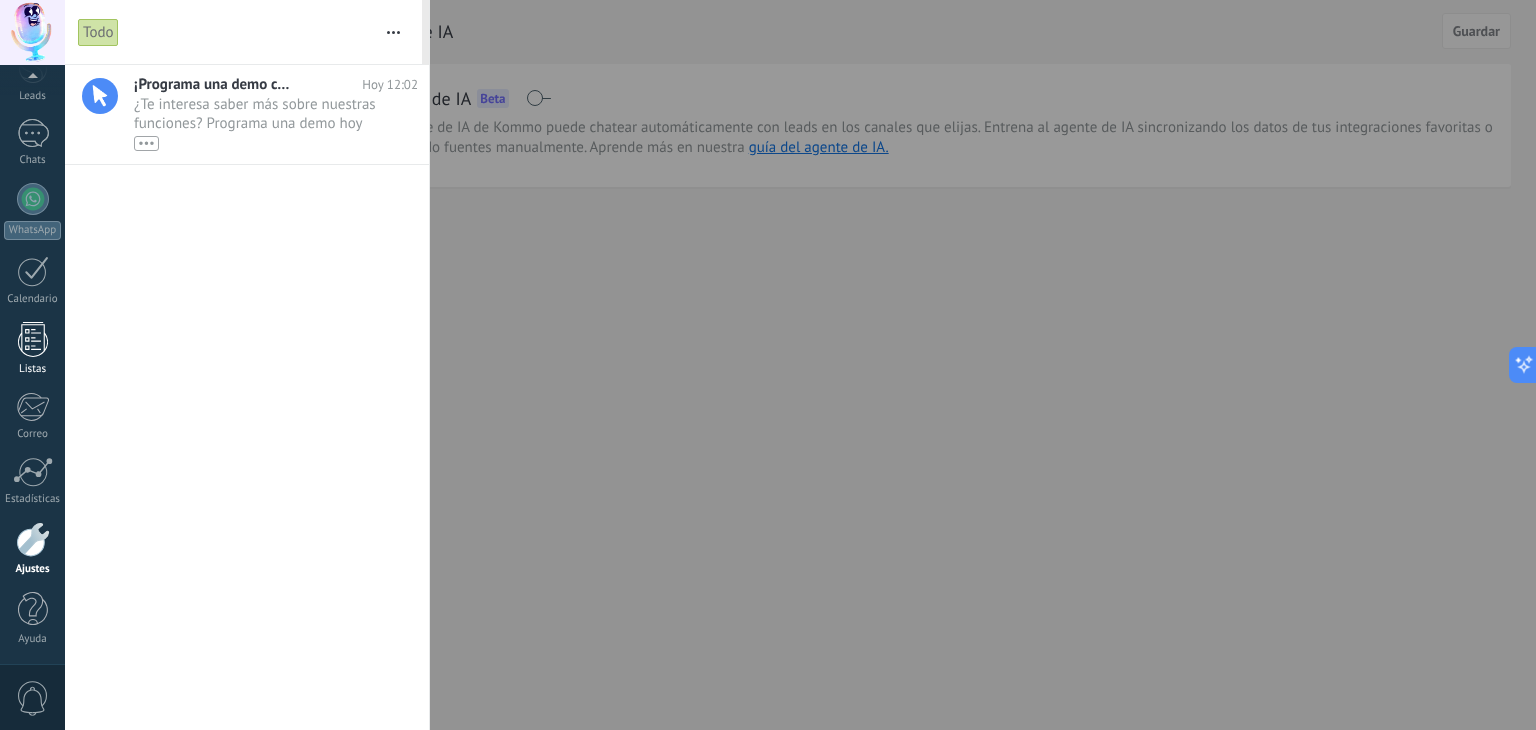 click at bounding box center [33, 339] 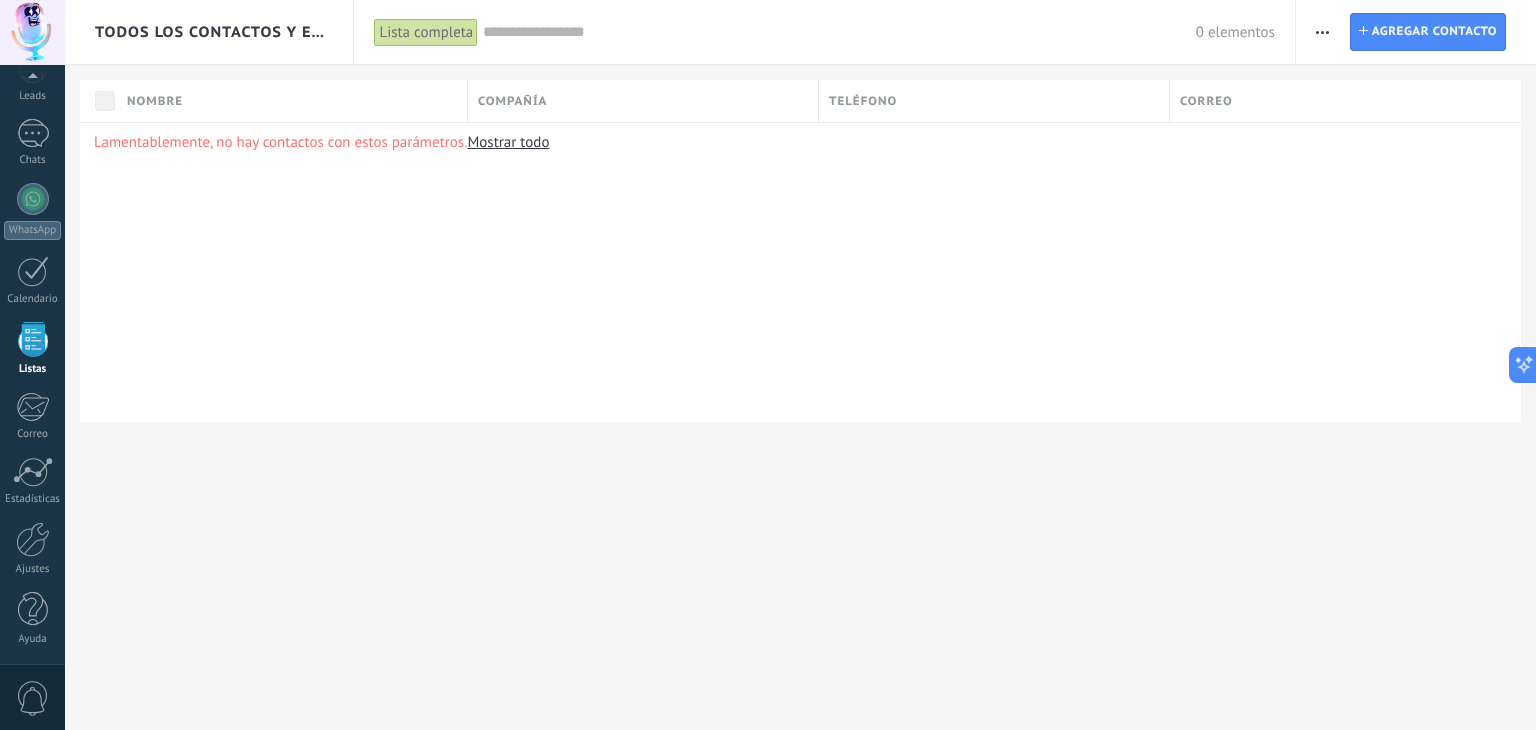 scroll, scrollTop: 51, scrollLeft: 0, axis: vertical 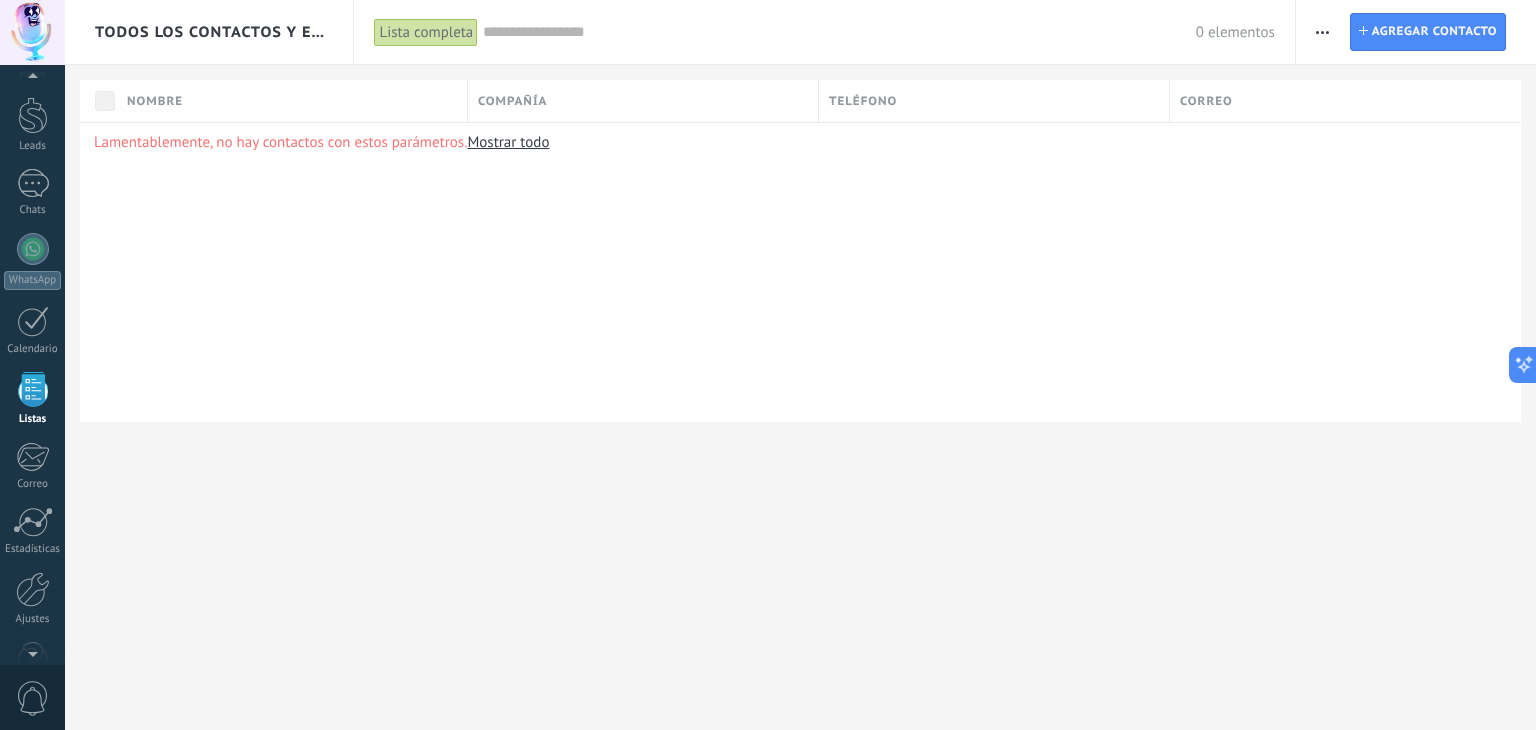 click on "Mostrar todo" at bounding box center [508, 142] 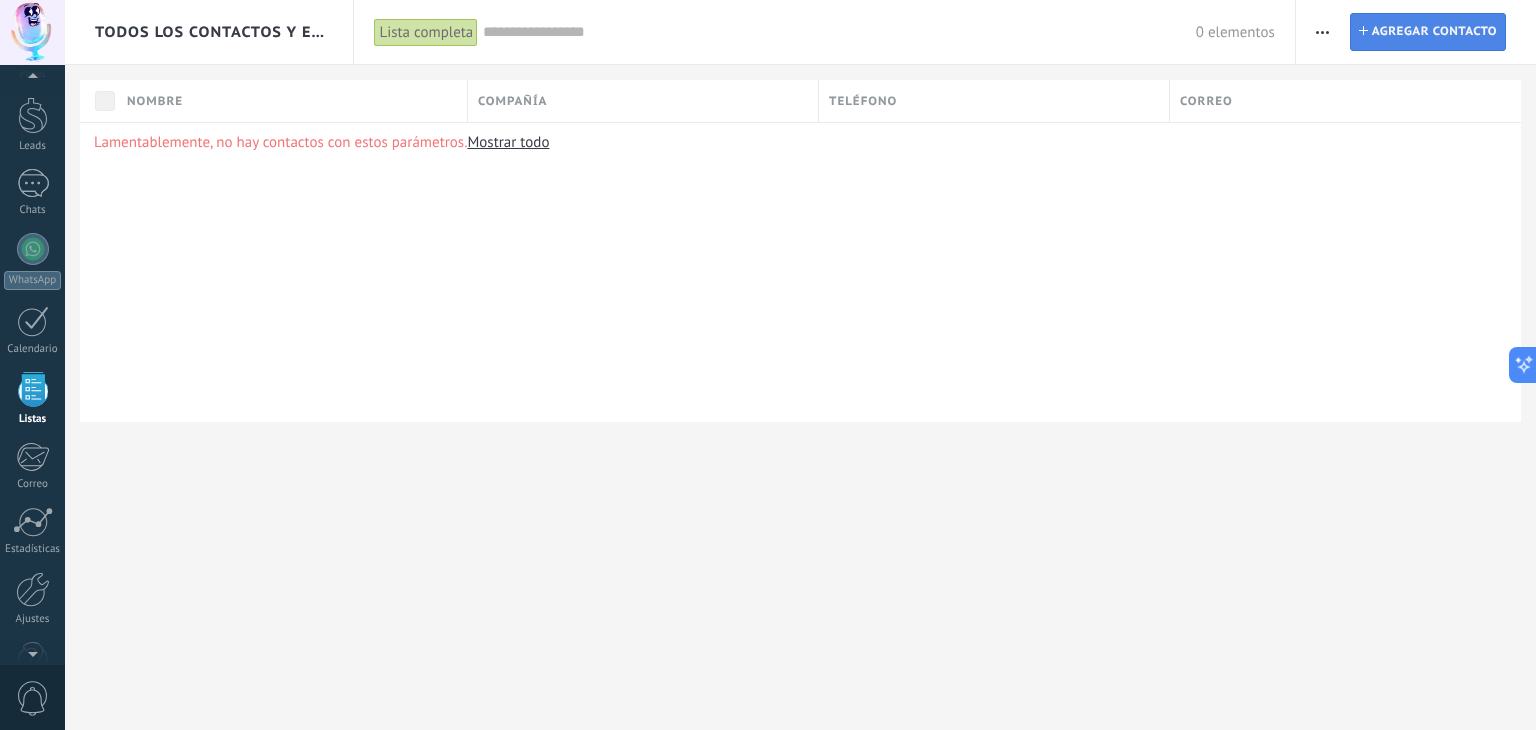 click on "Agregar contacto" at bounding box center [1434, 32] 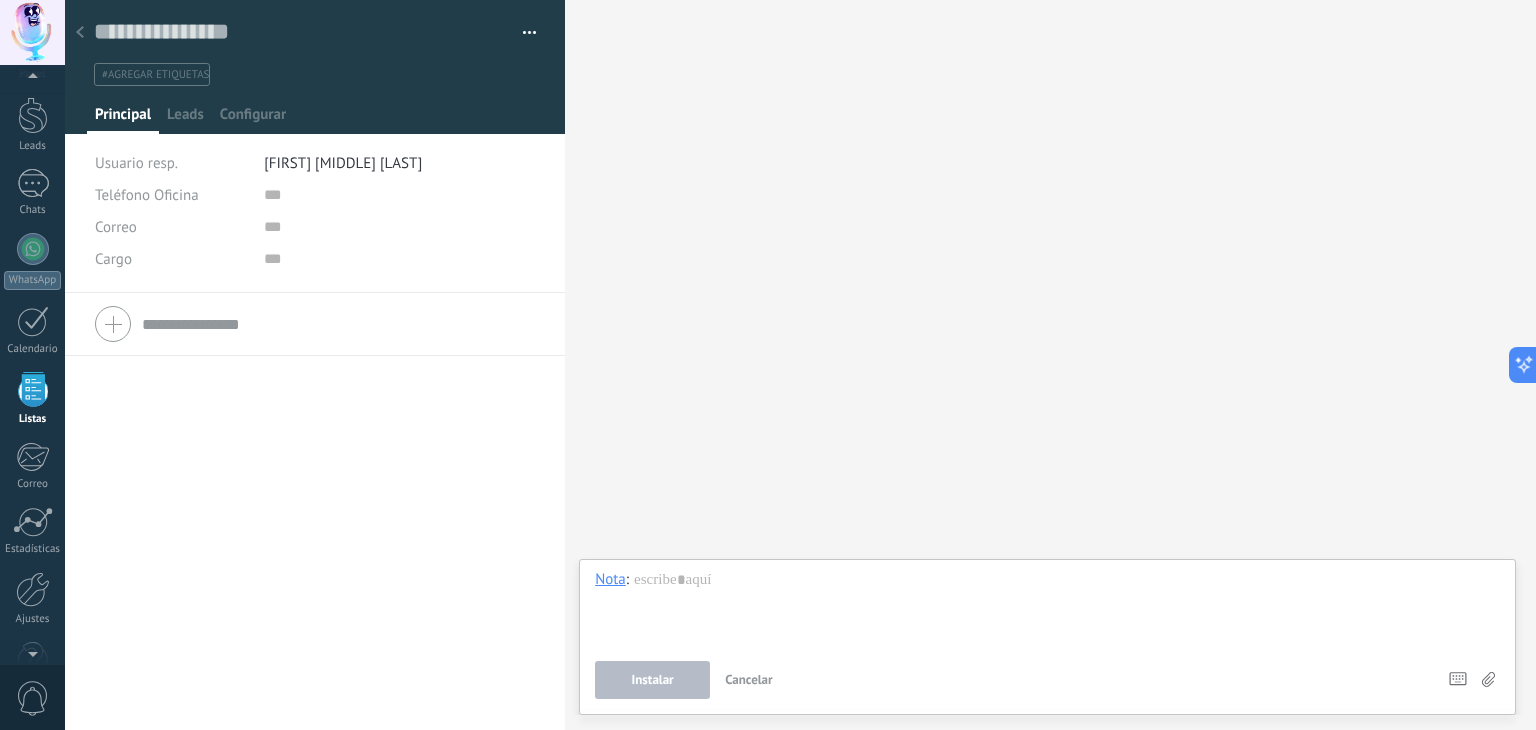 click on "Buscar Carga más Participantes:" at bounding box center [1050, 365] 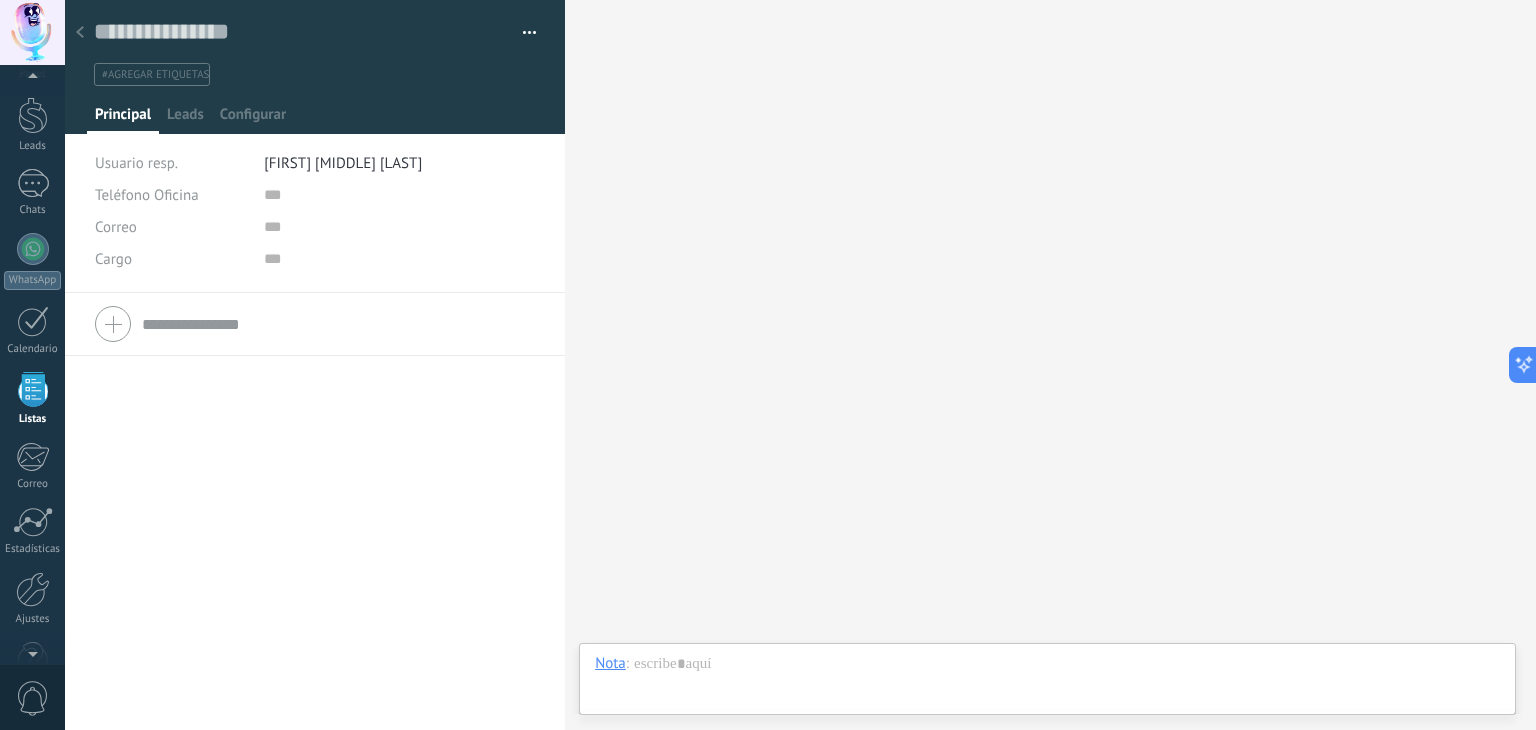 click on "Copie el nombre
Guardar y crear
Administrar etiquetas" at bounding box center (315, 43) 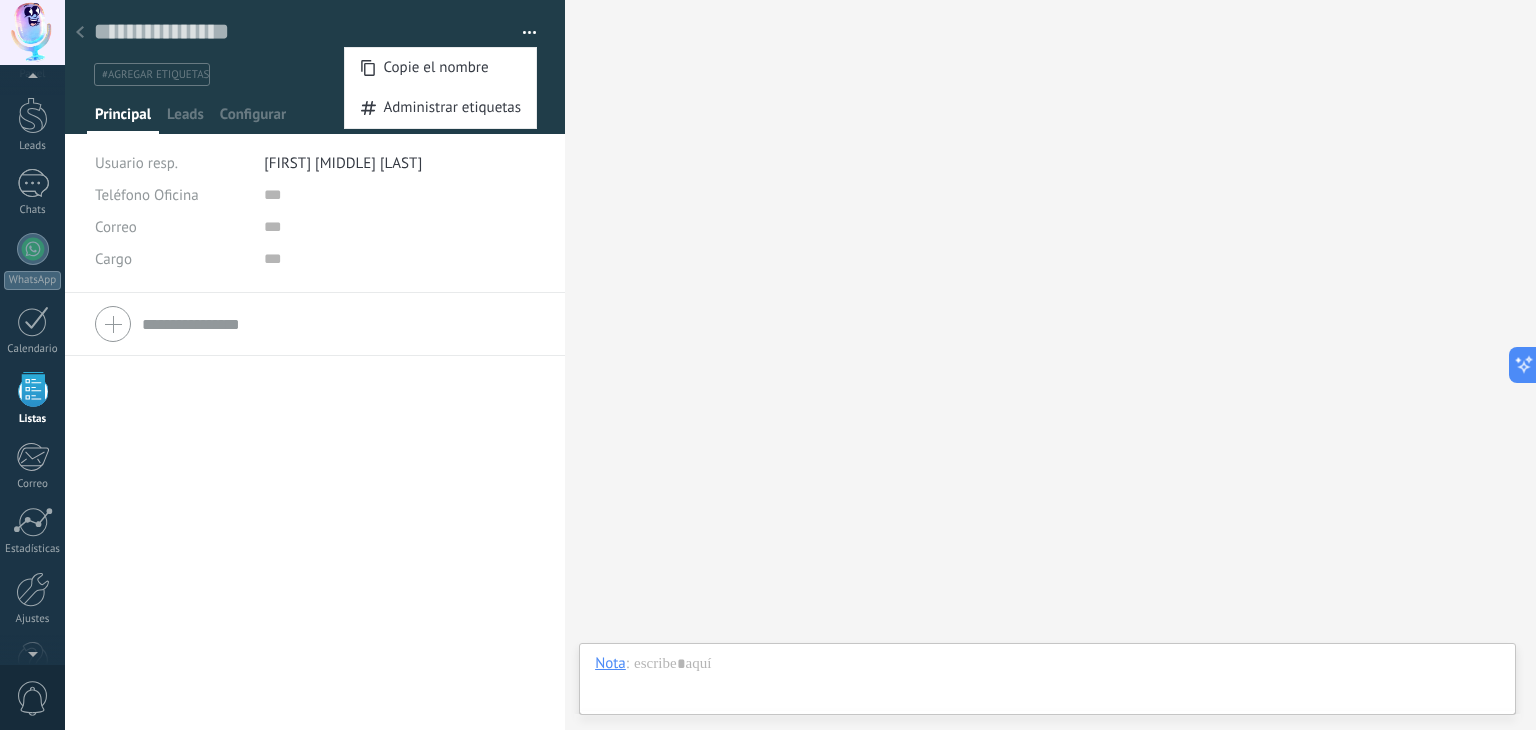 click on "Buscar Carga más Participantes:" at bounding box center (1050, 365) 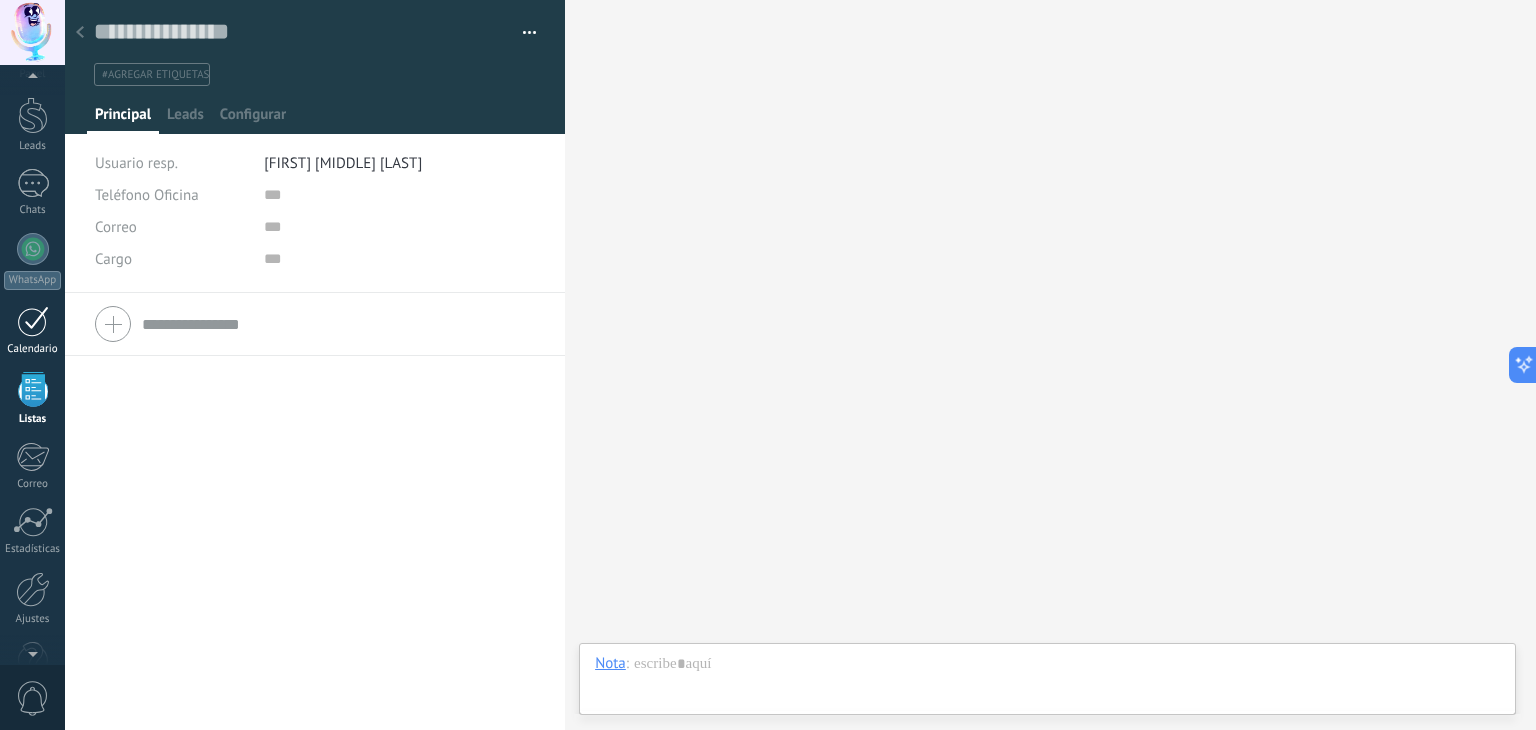 click at bounding box center [33, 321] 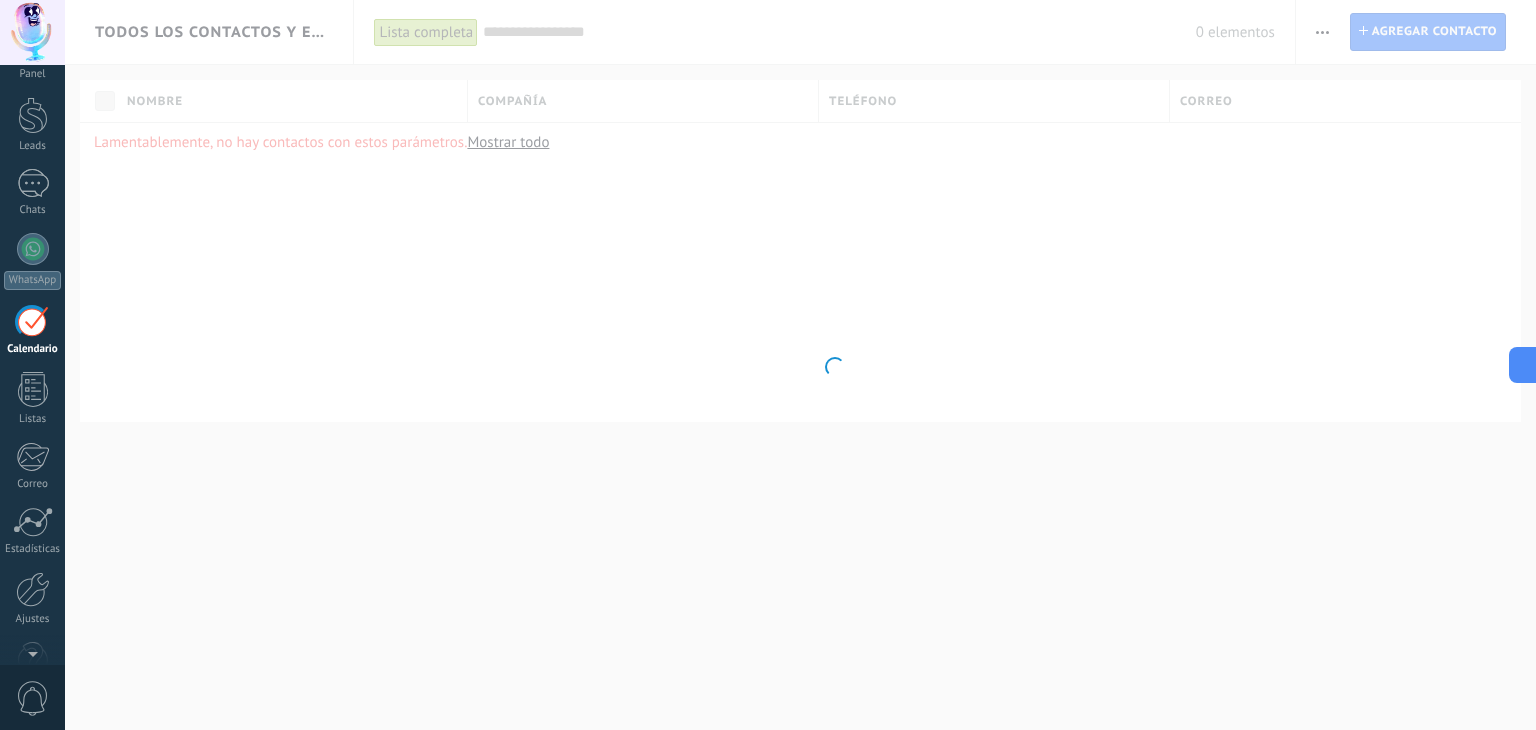 scroll, scrollTop: 0, scrollLeft: 0, axis: both 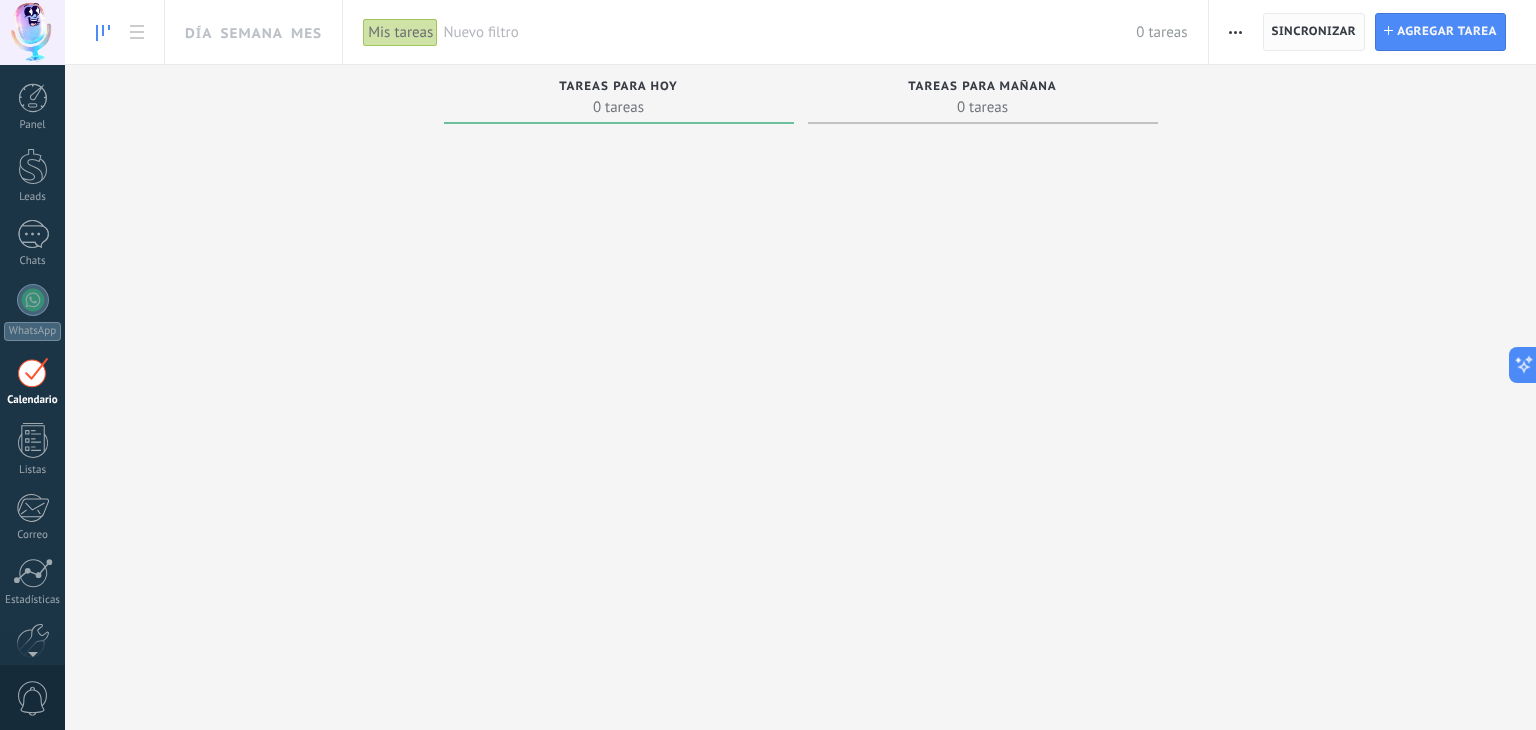 click on "Sincronizar" at bounding box center (1314, 32) 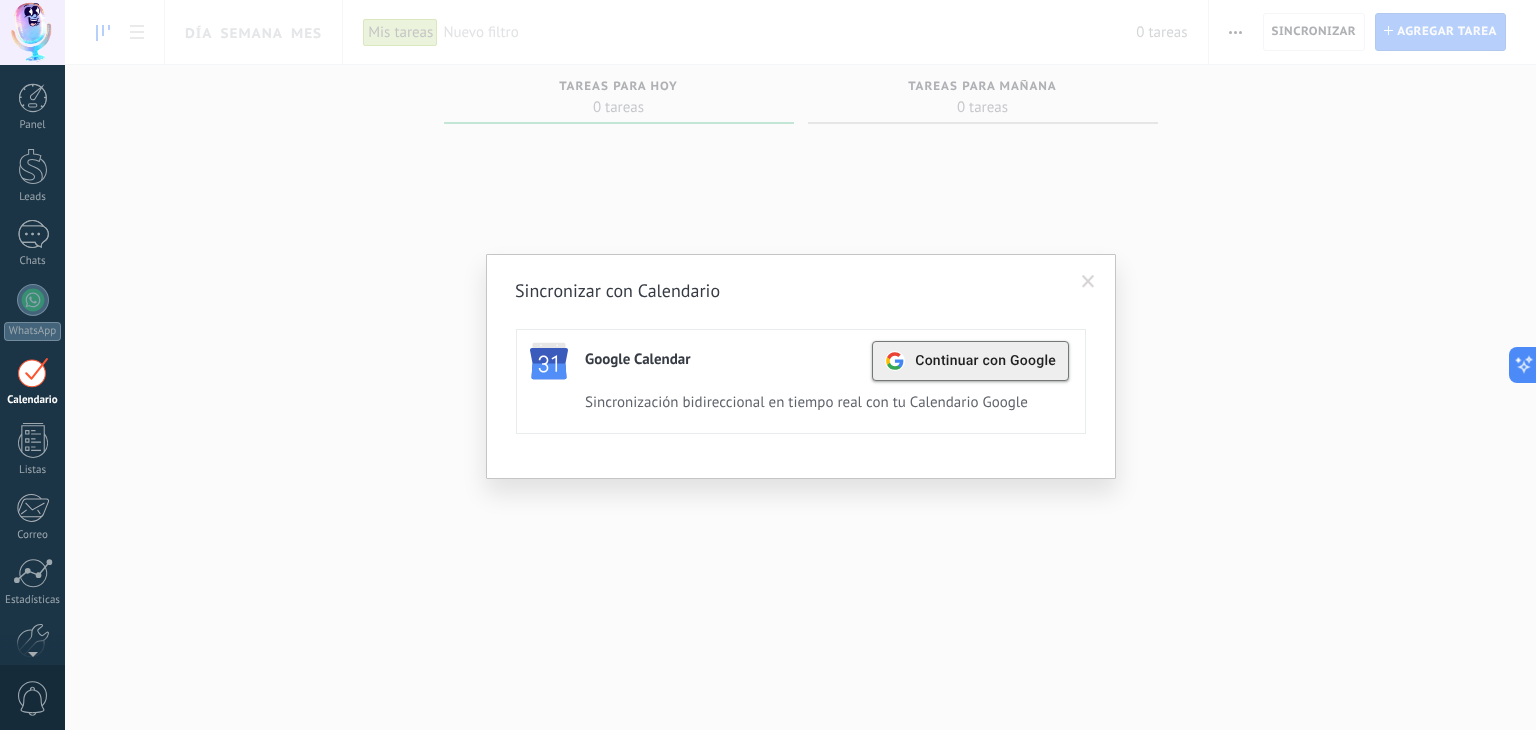 click on "Continuar con Google" at bounding box center (985, 361) 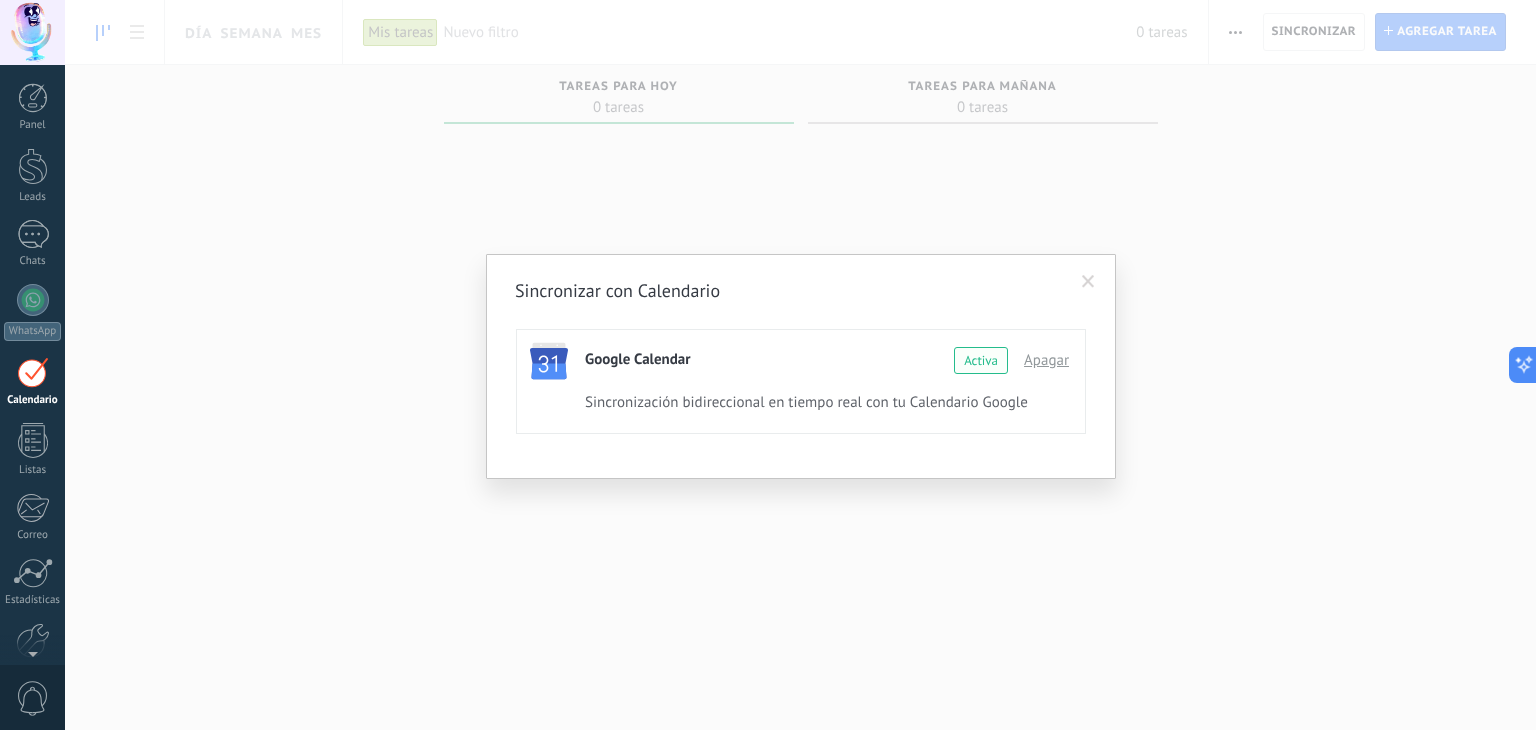 click at bounding box center (1088, 282) 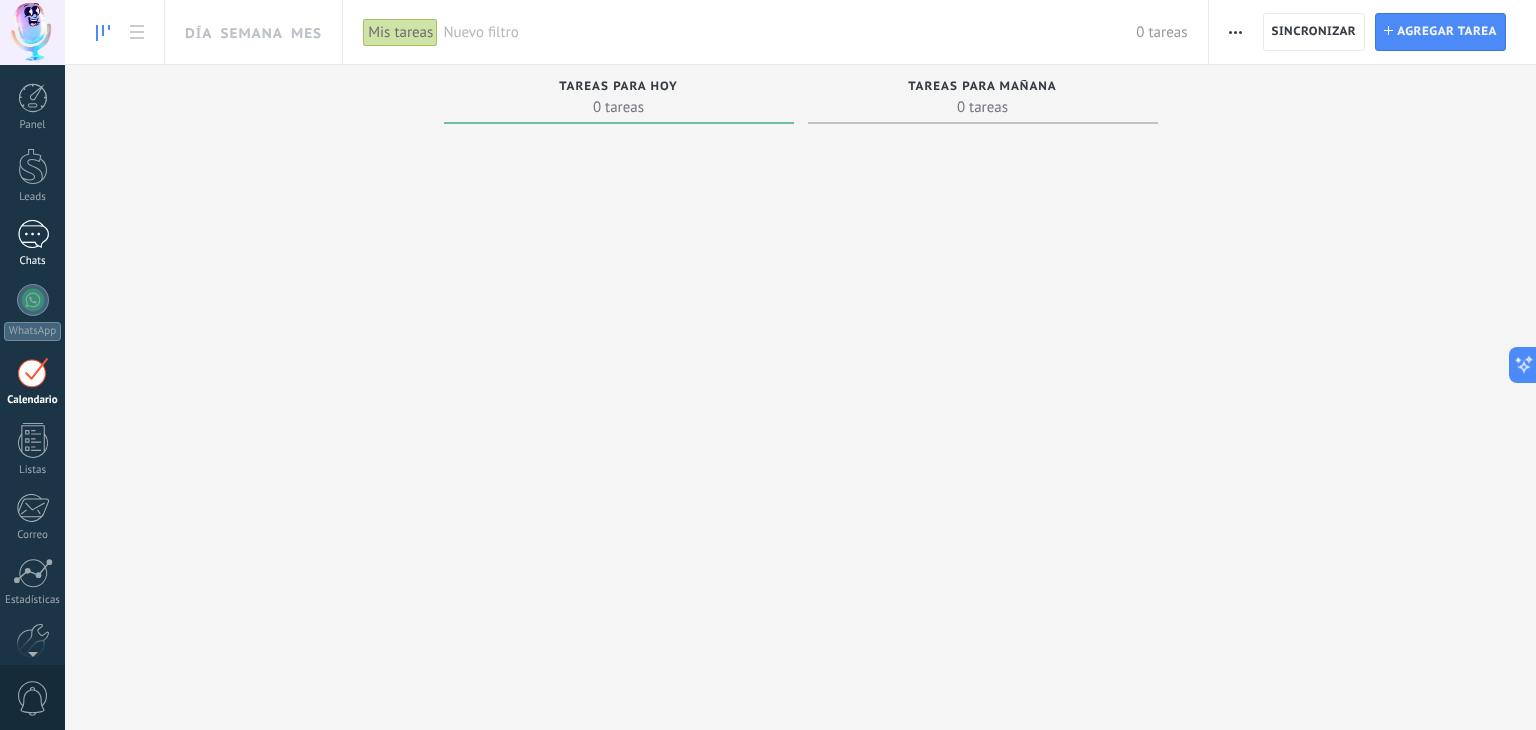 click at bounding box center [33, 234] 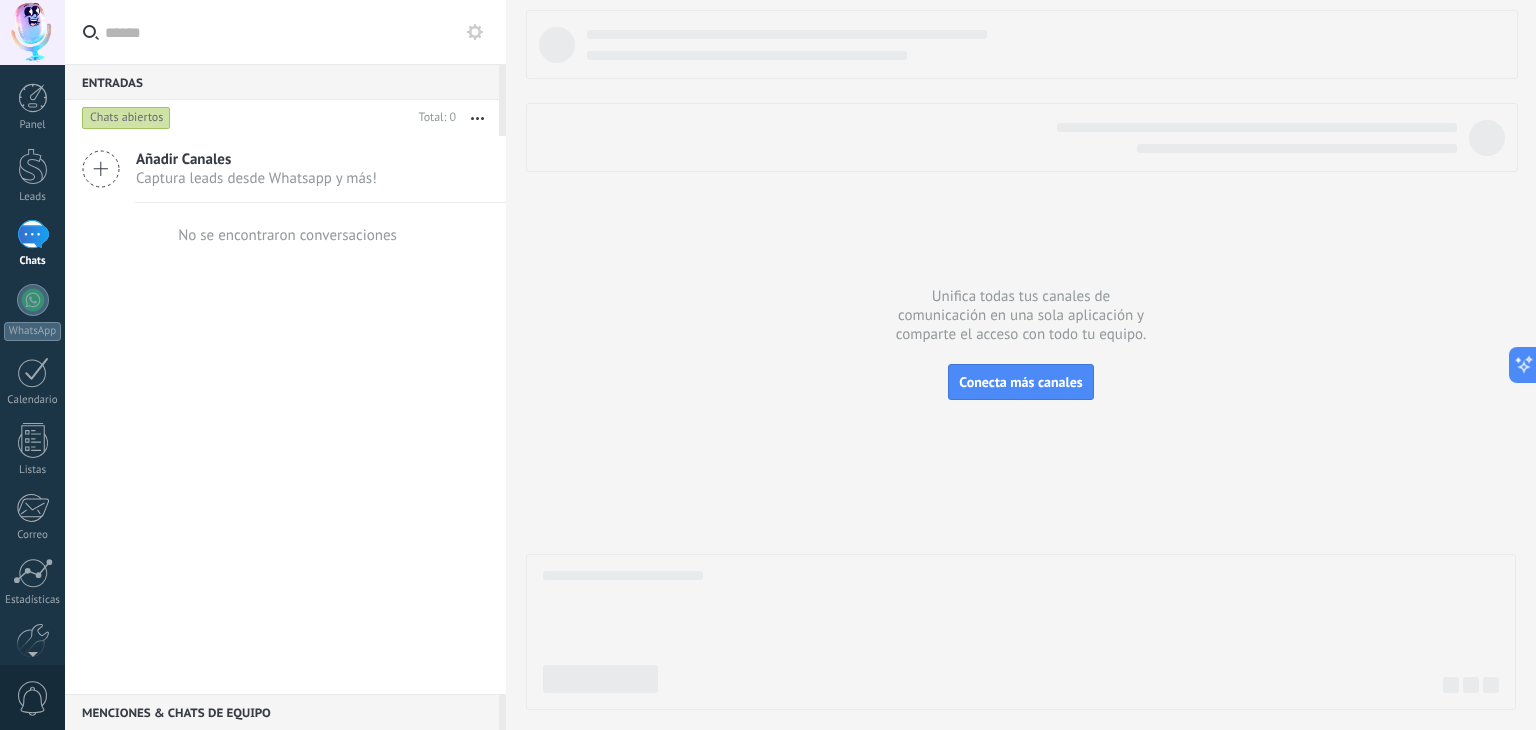 click 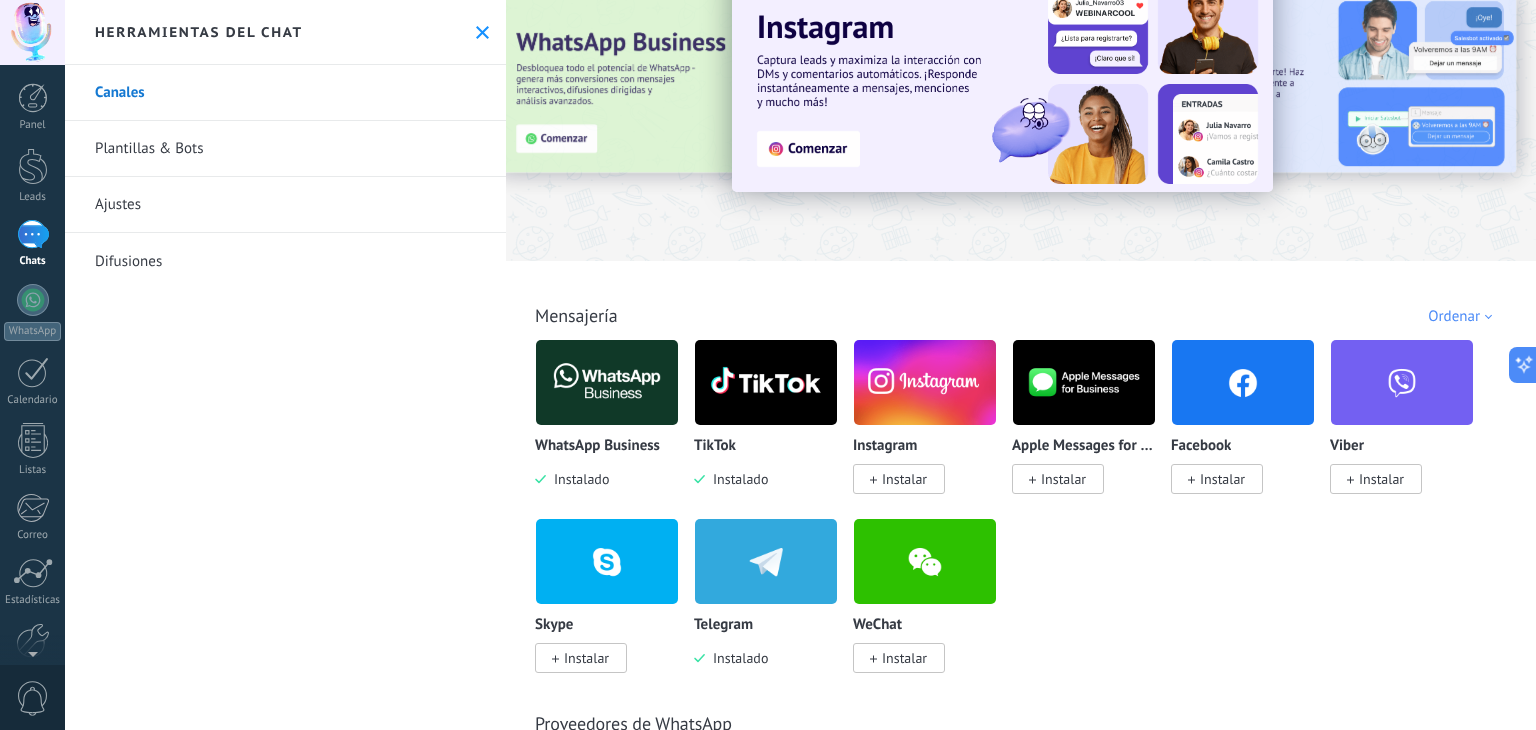 scroll, scrollTop: 200, scrollLeft: 0, axis: vertical 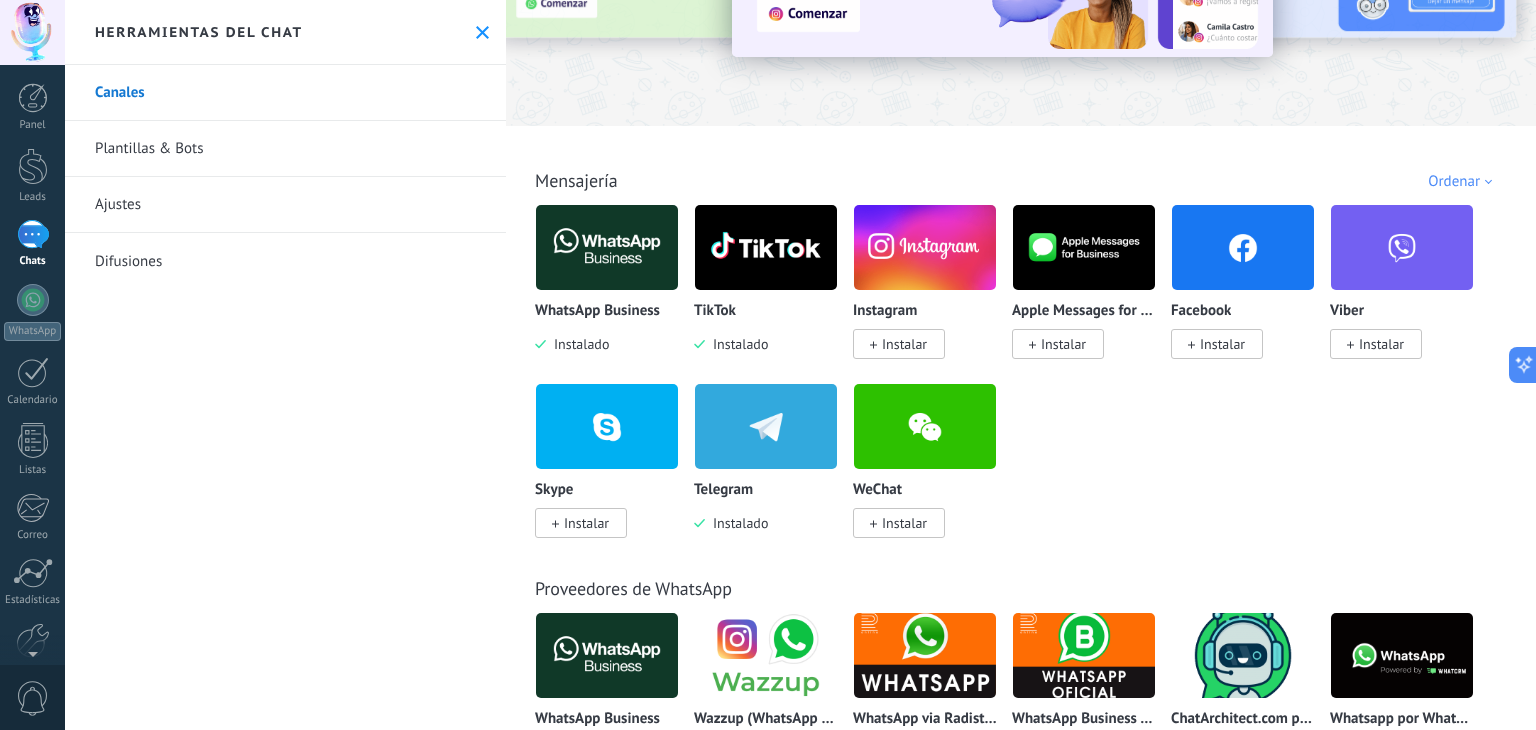 click on "Instalar" at bounding box center (904, 344) 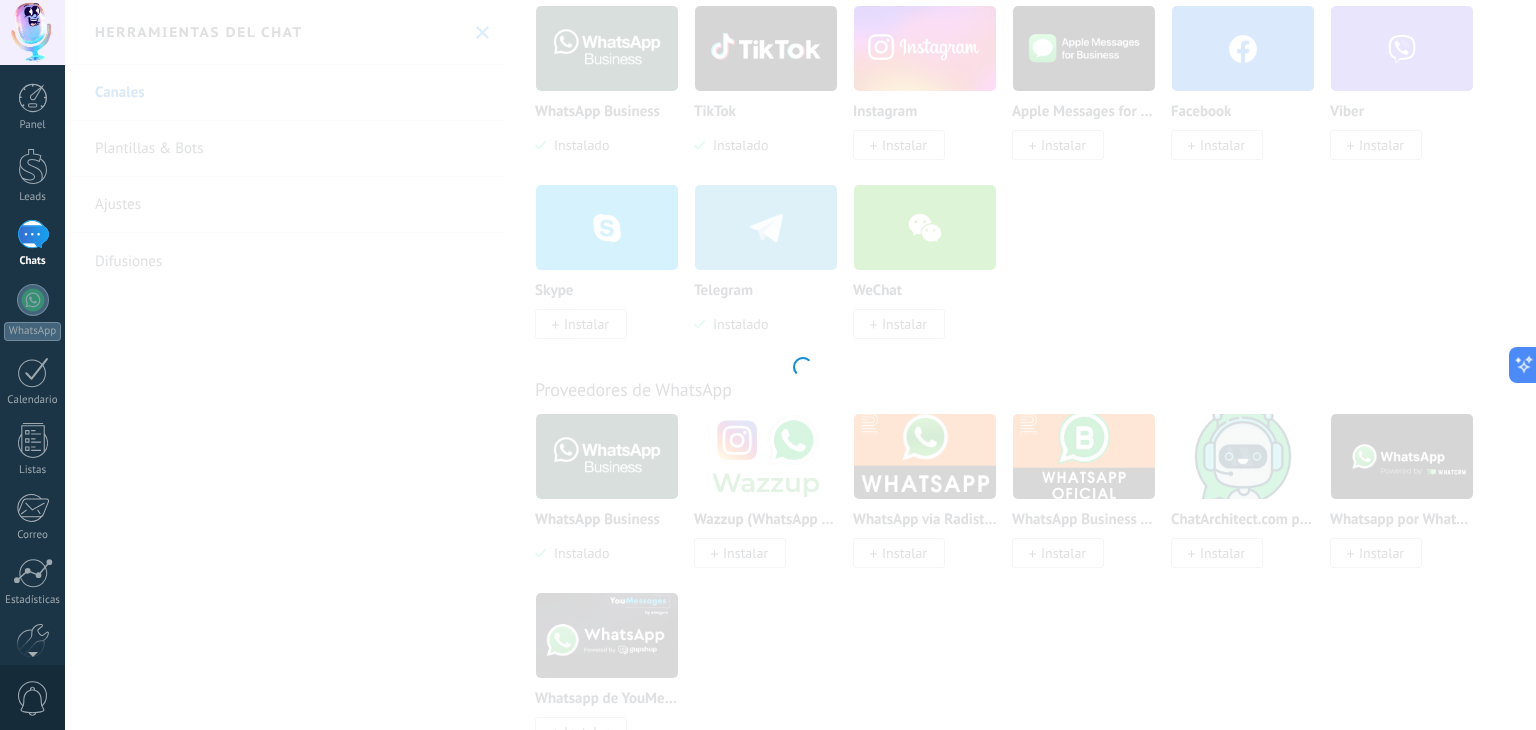 scroll, scrollTop: 400, scrollLeft: 0, axis: vertical 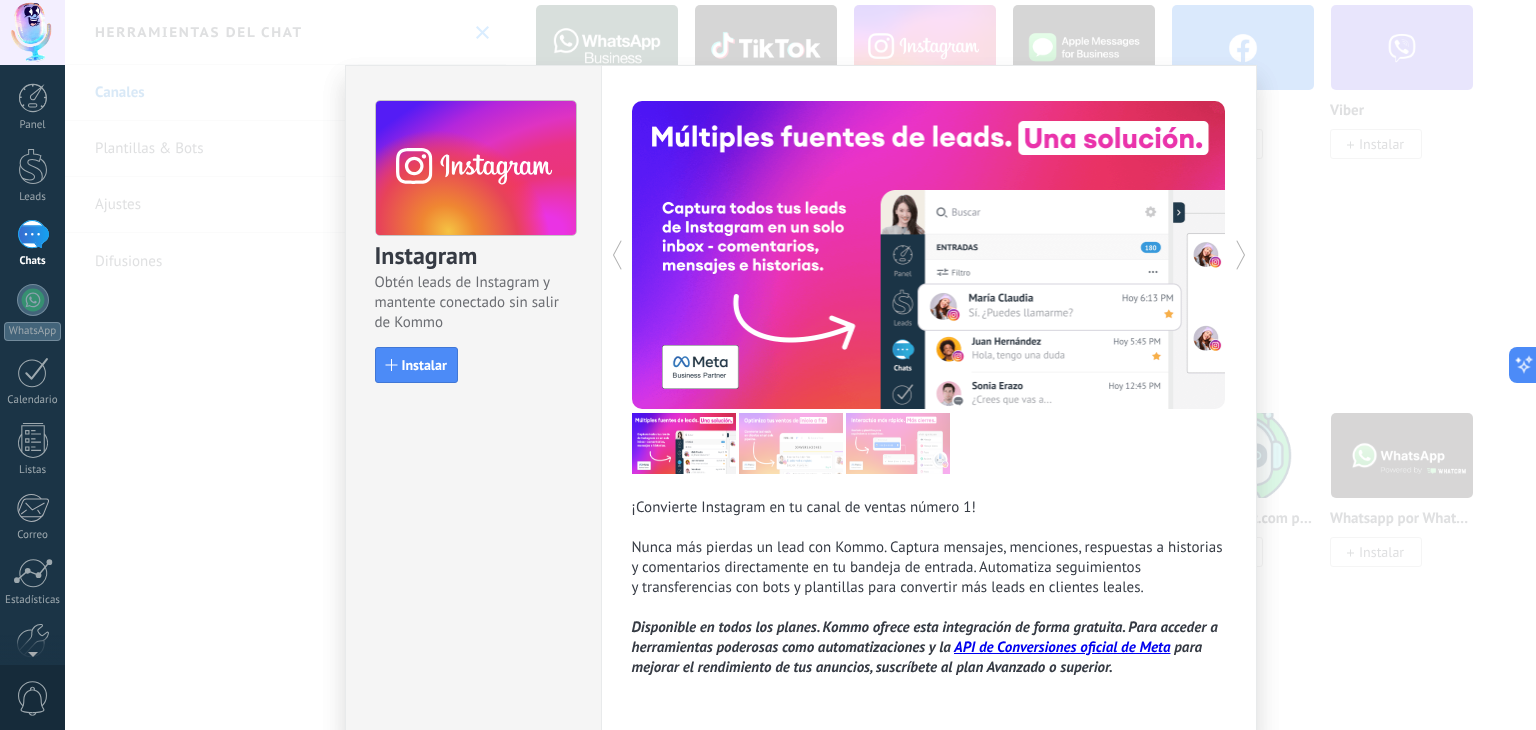 click on "Instalar" at bounding box center (475, 365) 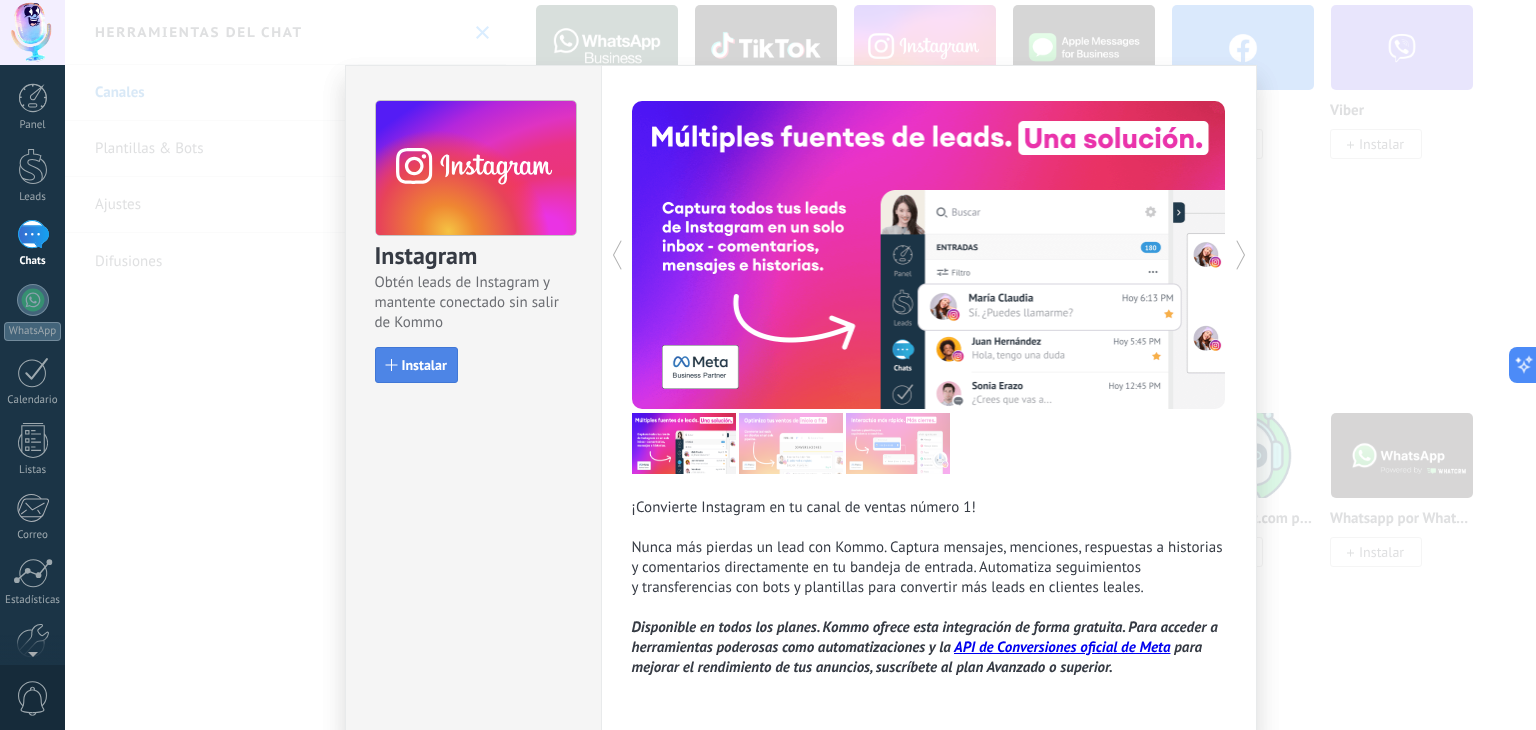 click on "Instalar" at bounding box center (424, 365) 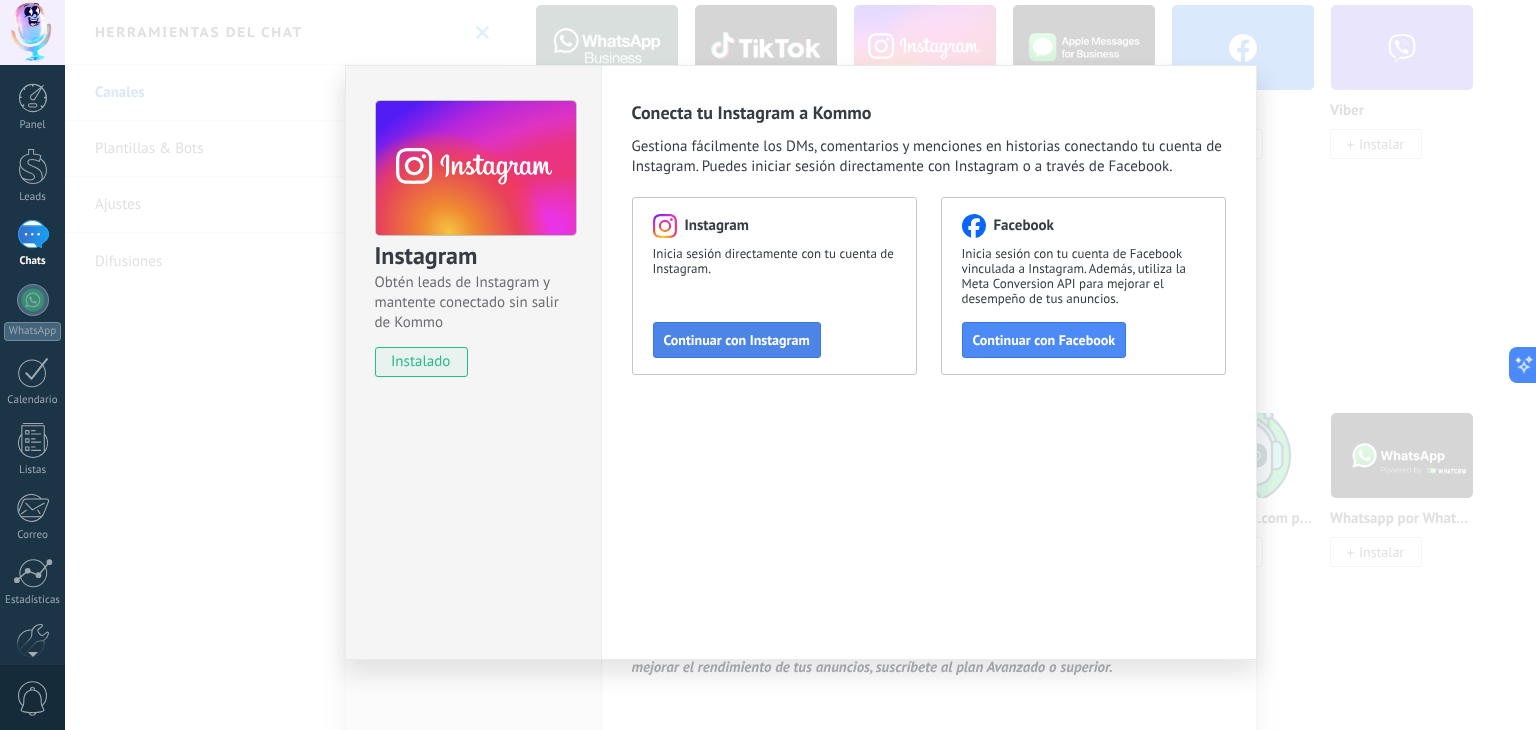 click on "Continuar con Instagram" at bounding box center [737, 340] 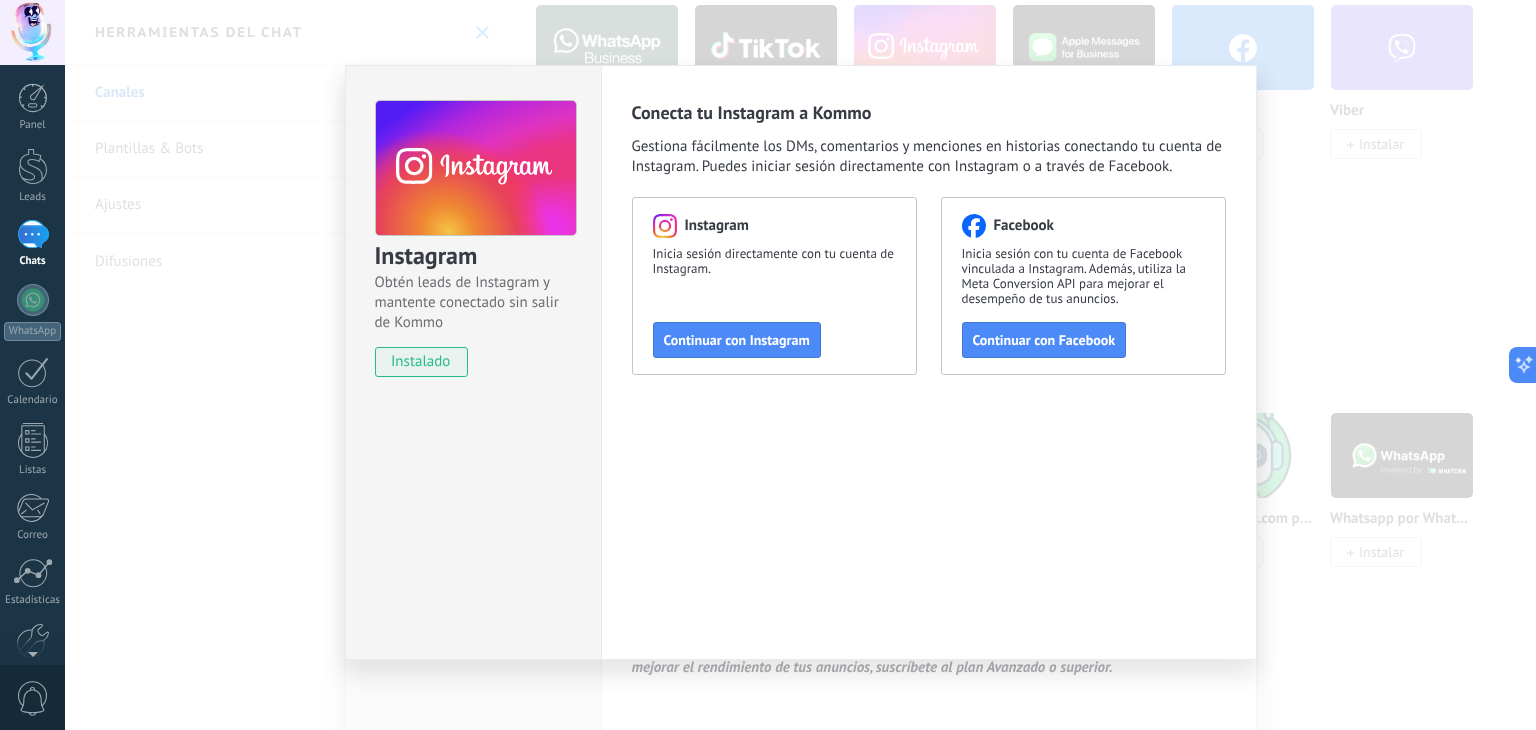 click on "Instagram Obtén leads de Instagram y mantente conectado sin salir de Kommo instalado Conecta tu Instagram a Kommo Gestiona fácilmente los DMs, comentarios y menciones en historias conectando tu cuenta de Instagram. Puedes iniciar sesión directamente con Instagram o a través de Facebook. Instagram Inicia sesión directamente con tu cuenta de Instagram. Continuar con Instagram Facebook Inicia sesión con tu cuenta de Facebook vinculada a Instagram. Además, utiliza la Meta Conversion API para mejorar el desempeño de tus anuncios. Continuar con Facebook" at bounding box center (800, 365) 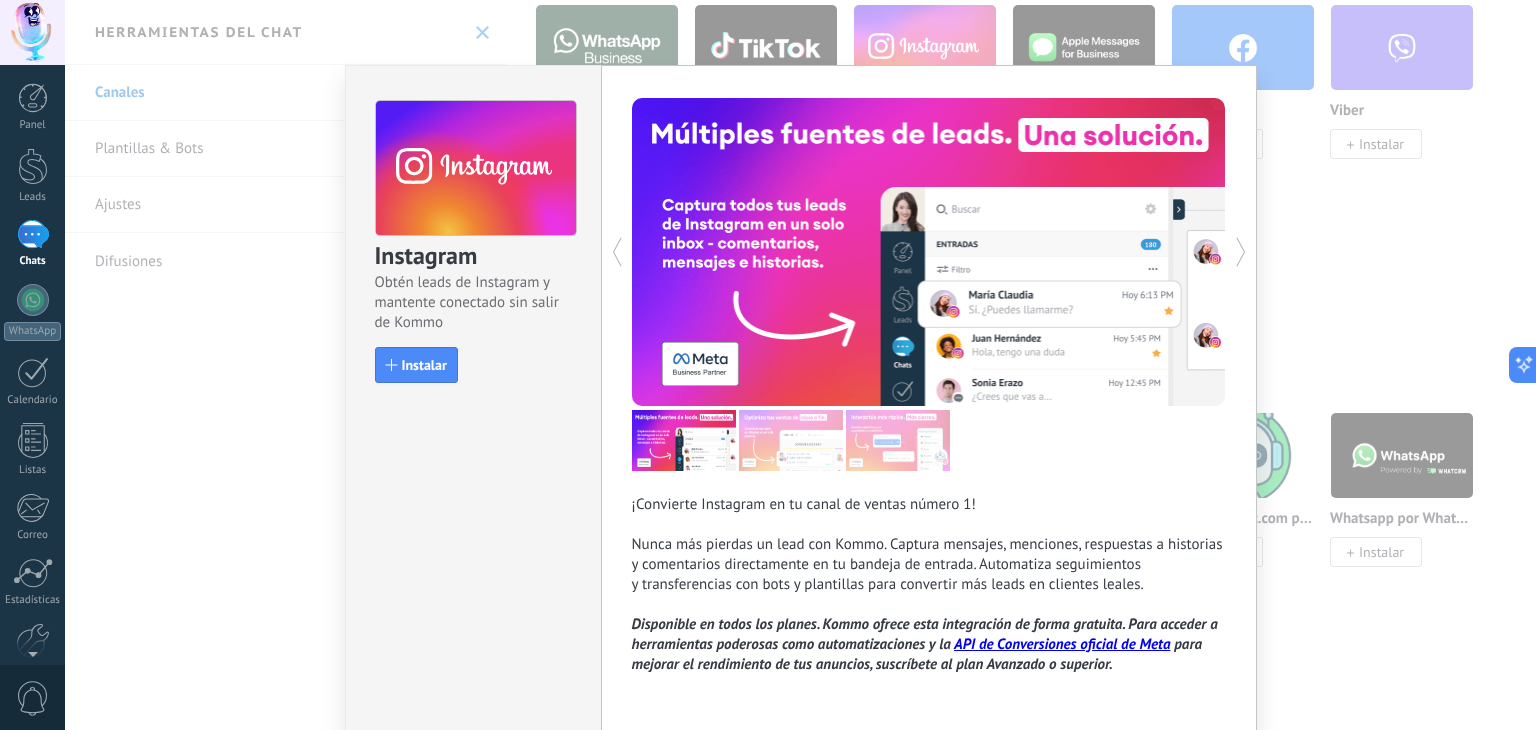 scroll, scrollTop: 78, scrollLeft: 0, axis: vertical 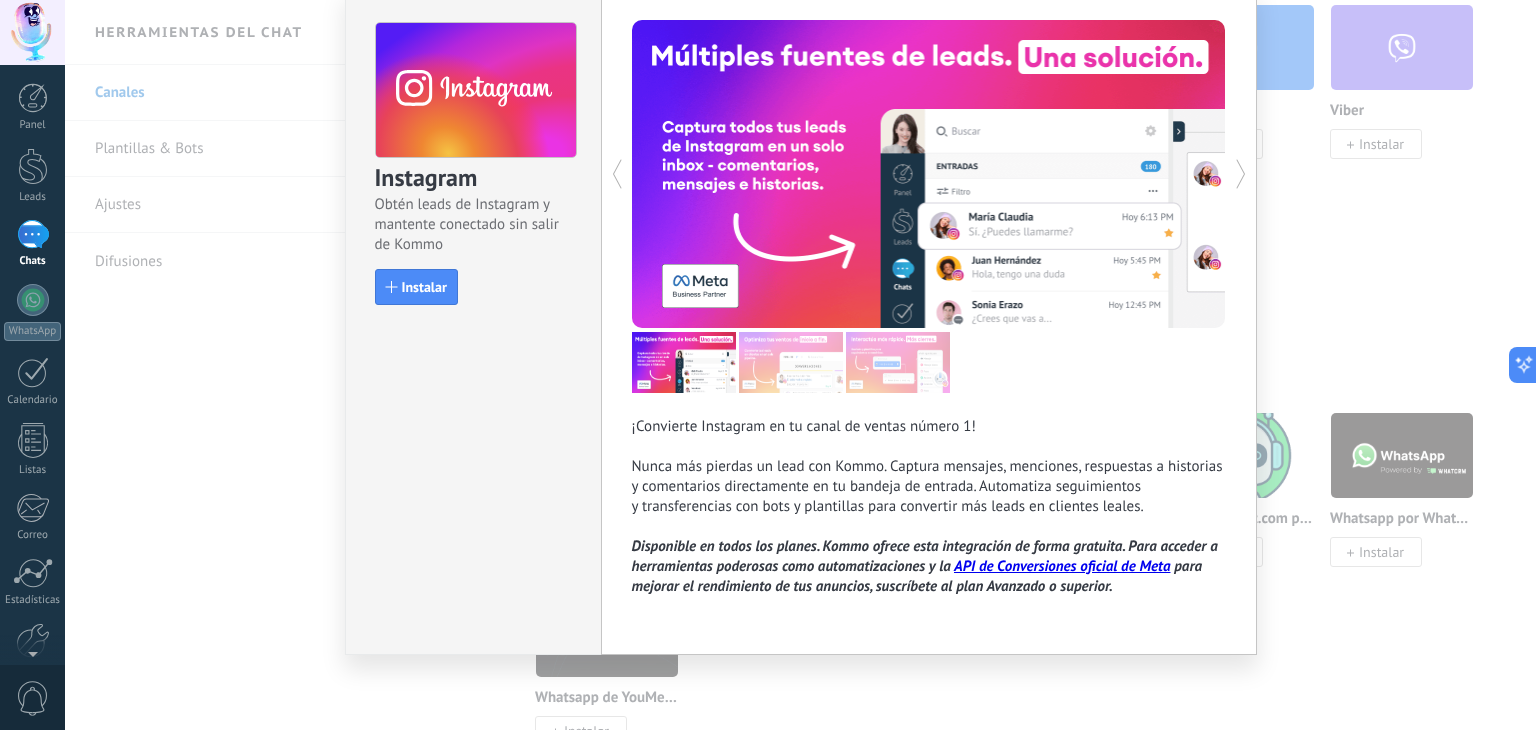click on "Instagram Obtén leads de Instagram y mantente conectado sin salir de Kommo Instalar ¡Convierte Instagram en tu canal de ventas número 1! Nunca más pierdas un lead con Kommo. Captura mensajes, menciones, respuestas a historias y comentarios directamente en tu bandeja de entrada. Automatiza seguimientos y transferencias con bots y plantillas para convertir más leads en clientes leales. Disponible en todos los planes. Kommo ofrece esta integración de forma gratuita. Para acceder a herramientas poderosas como automatizaciones y la   API de Conversiones oficial de Meta   para mejorar el rendimiento de tus anuncios, suscríbete al plan Avanzado o superior." at bounding box center [800, 365] 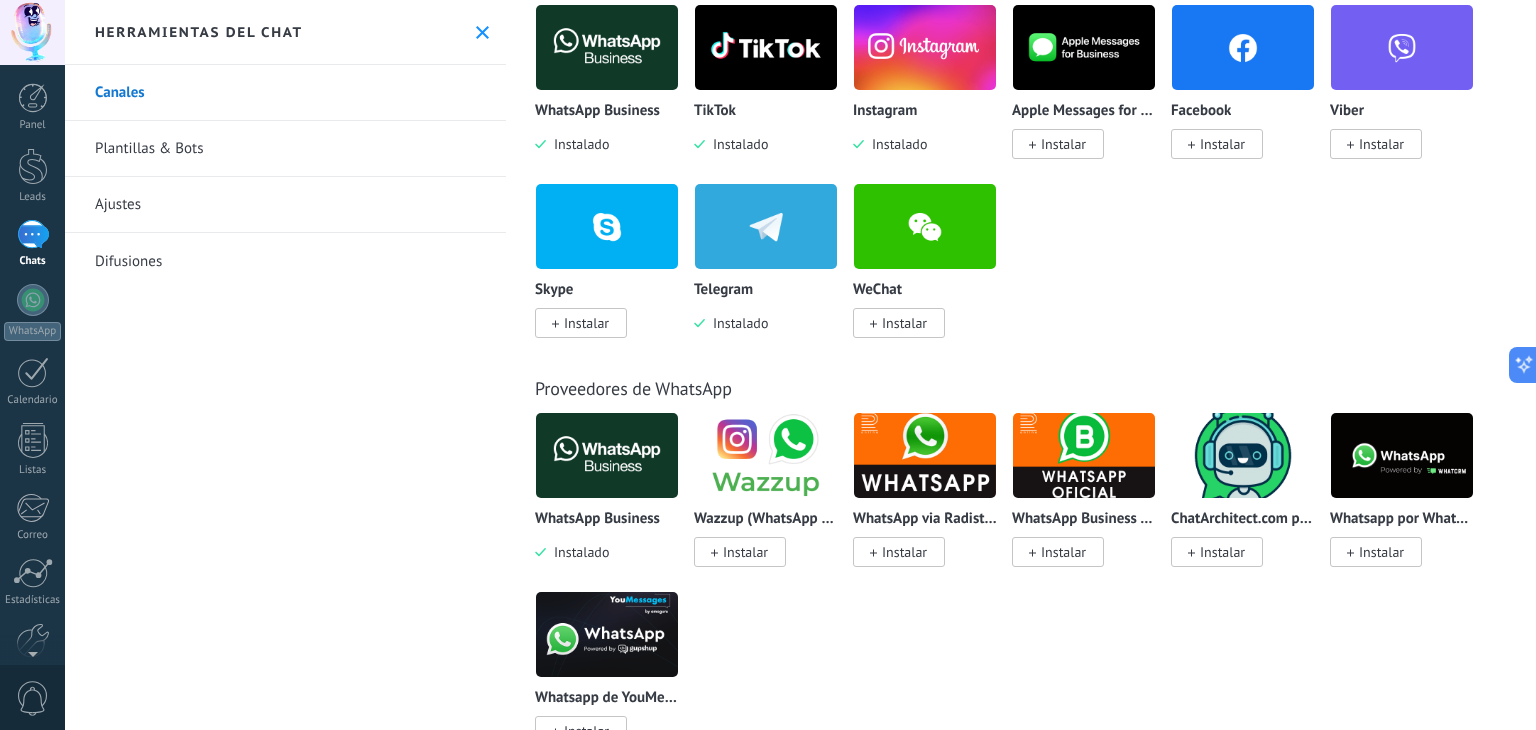 scroll, scrollTop: 0, scrollLeft: 0, axis: both 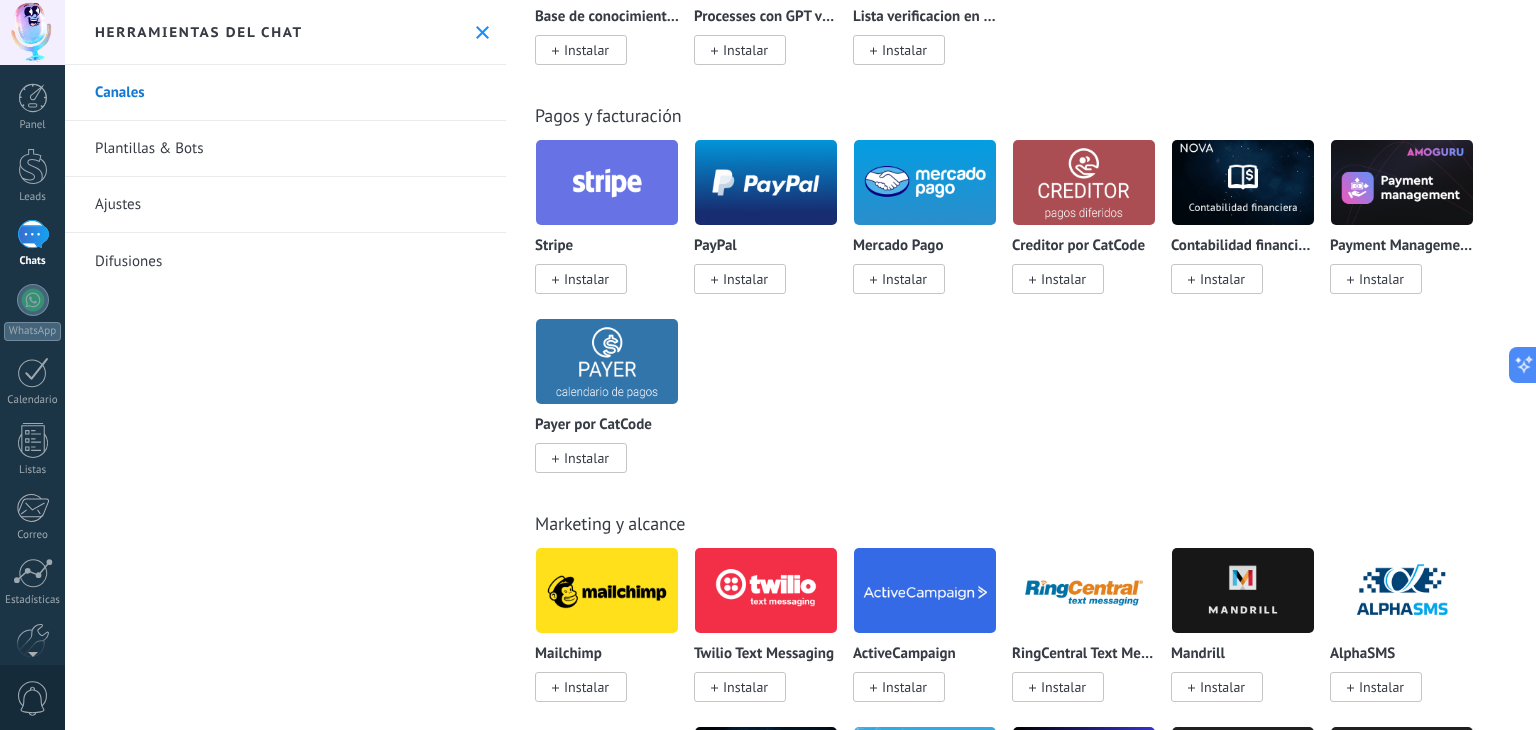 click on "Instalar" at bounding box center [904, 279] 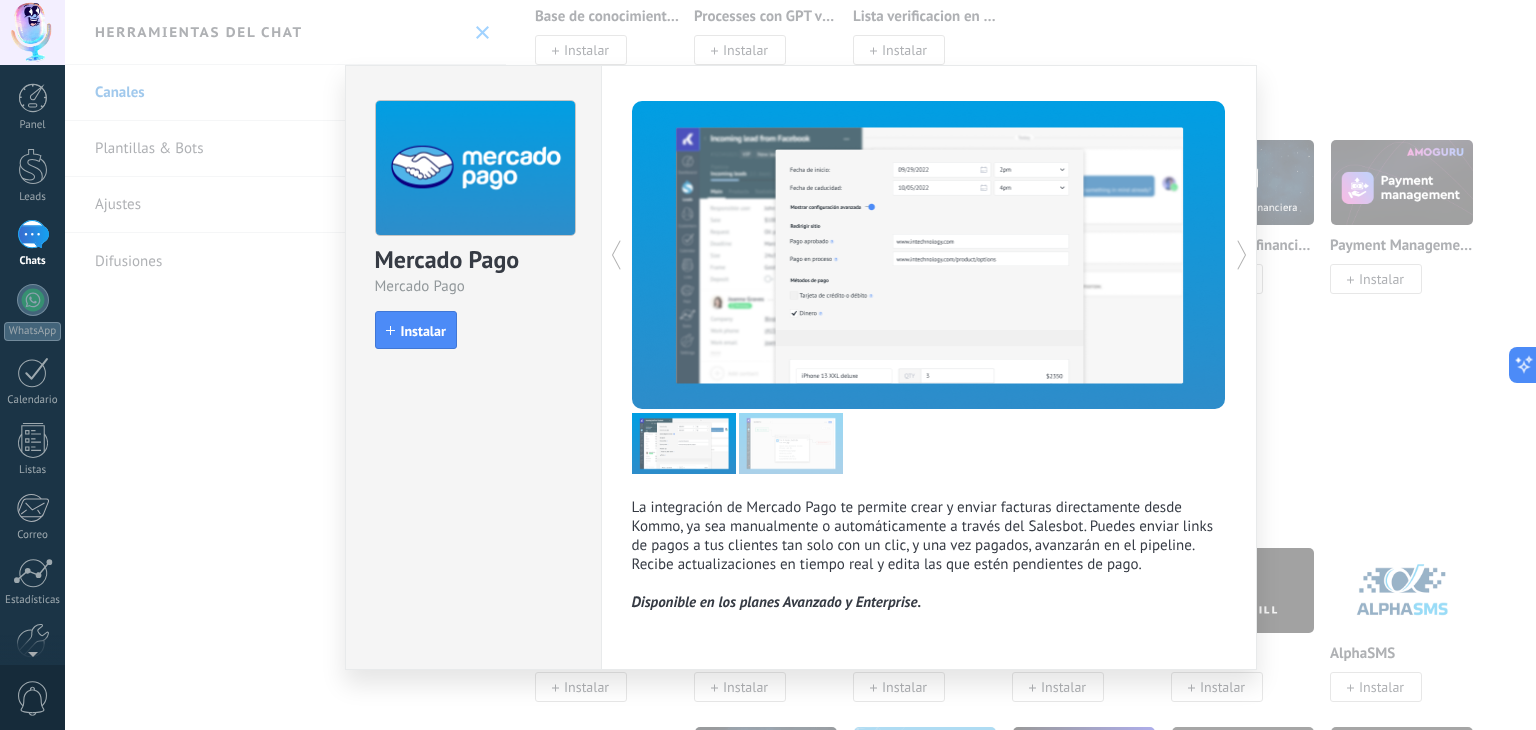 click on "Mercado Pago Mercado Pago install Instalar La integración de Mercado Pago te permite crear y enviar facturas directamente desde Kommo, ya sea manualmente o automáticamente a través del Salesbot. Puedes enviar links de pagos a tus clientes tan solo con un clic, y una vez pagados, avanzarán en el pipeline. Recibe actualizaciones en tiempo real y  edita las que estén pendientes de pago. Disponible en los planes Avanzado y Enterprise. más" at bounding box center (800, 365) 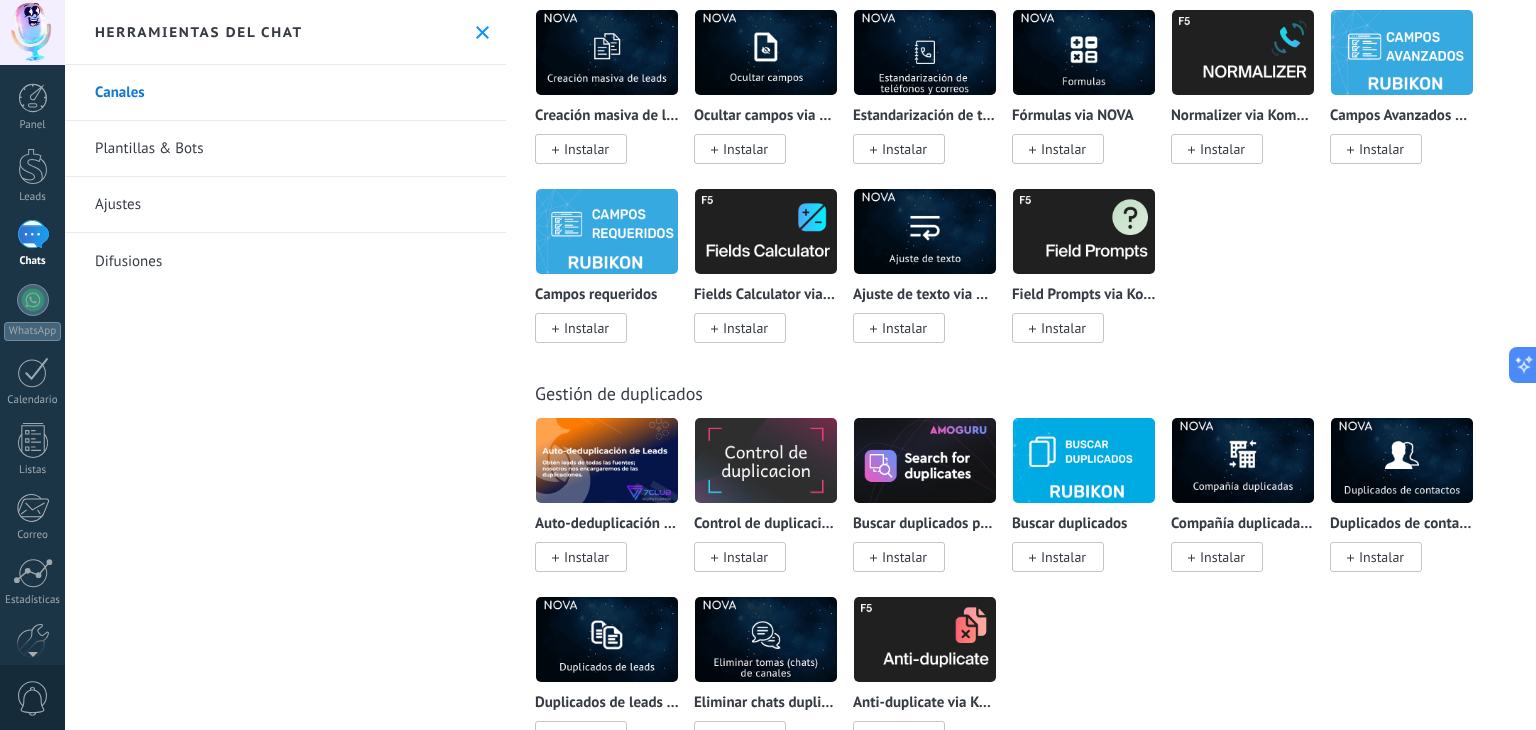 scroll, scrollTop: 7787, scrollLeft: 0, axis: vertical 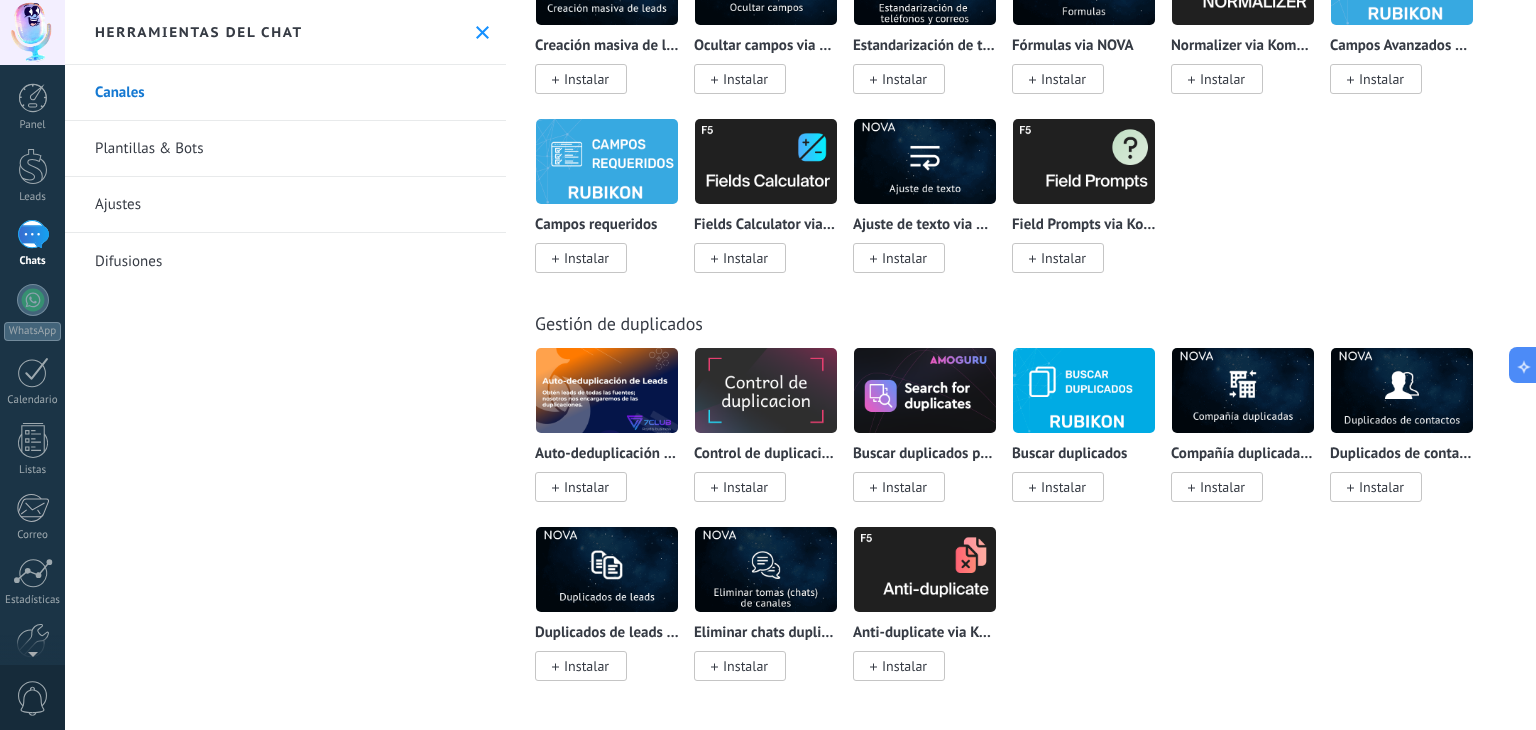 click on "Plantillas & Bots" at bounding box center [285, 149] 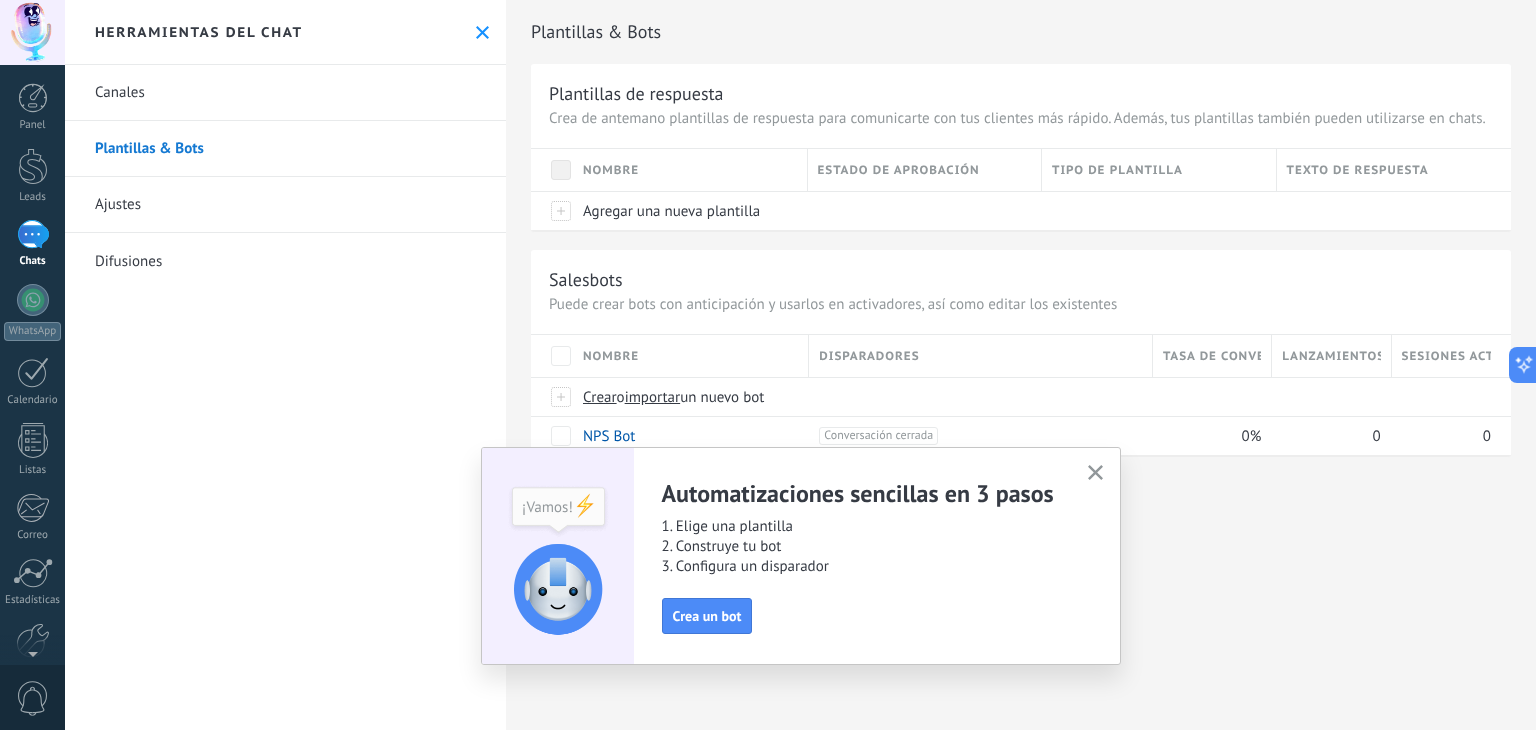 click 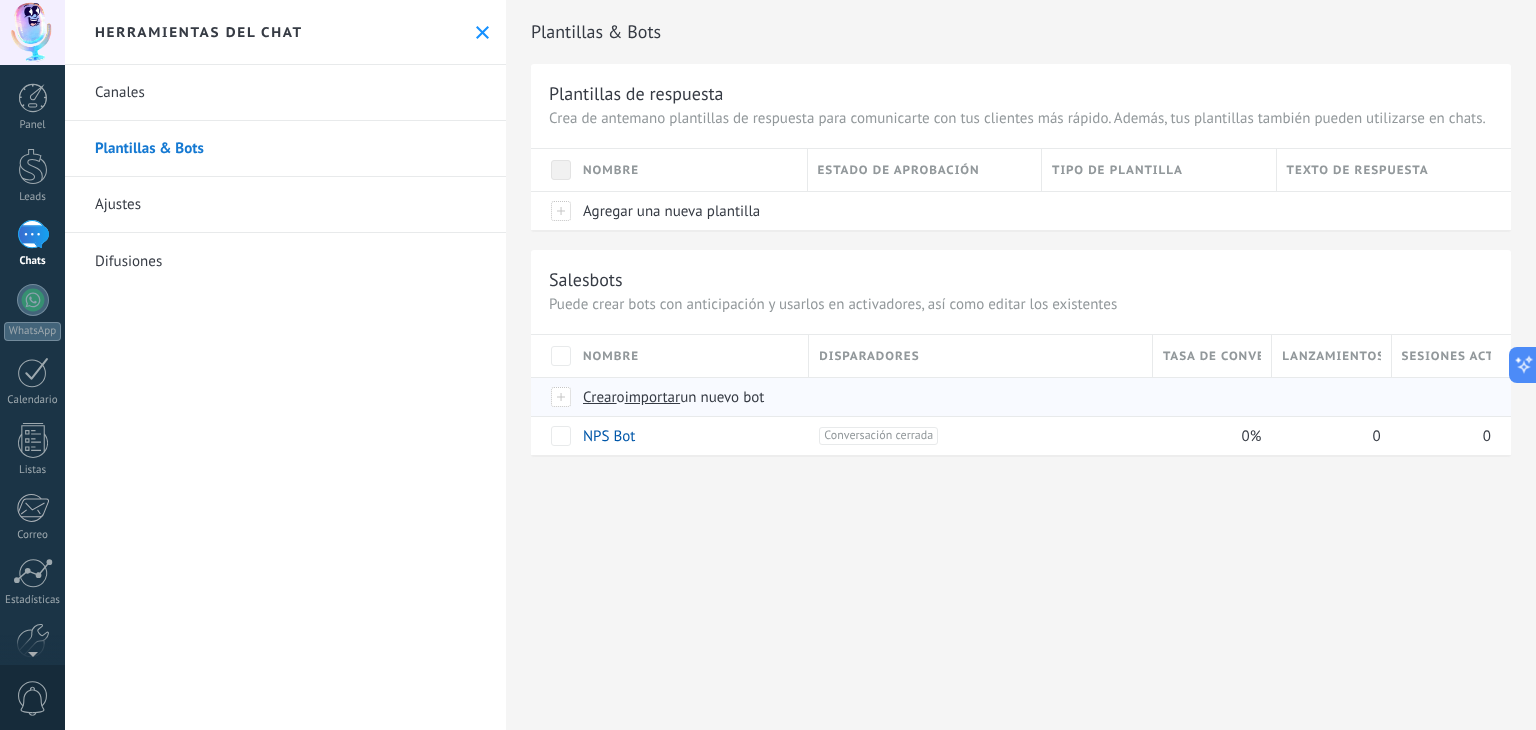 click on "importar" at bounding box center (653, 397) 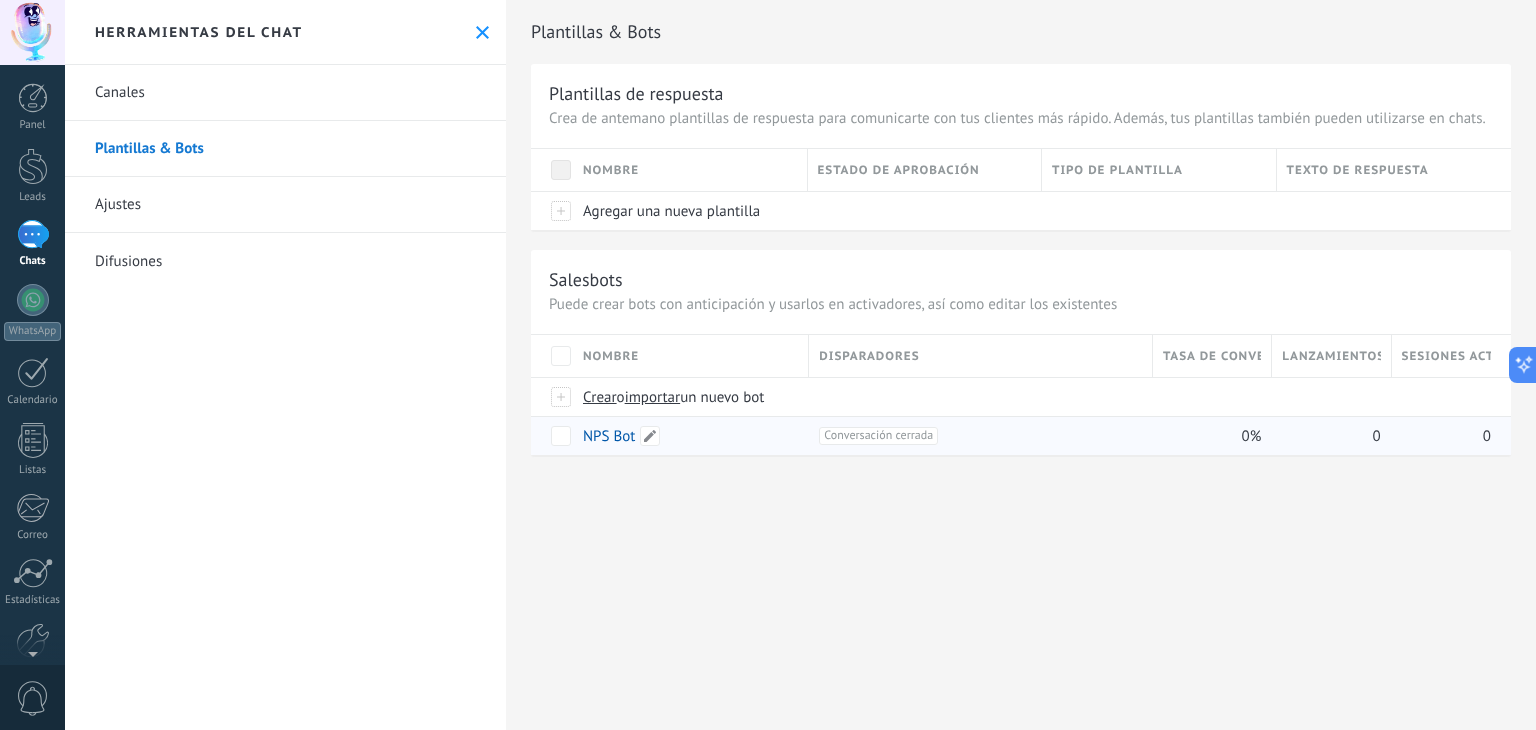 click on "NPS Bot" at bounding box center (609, 436) 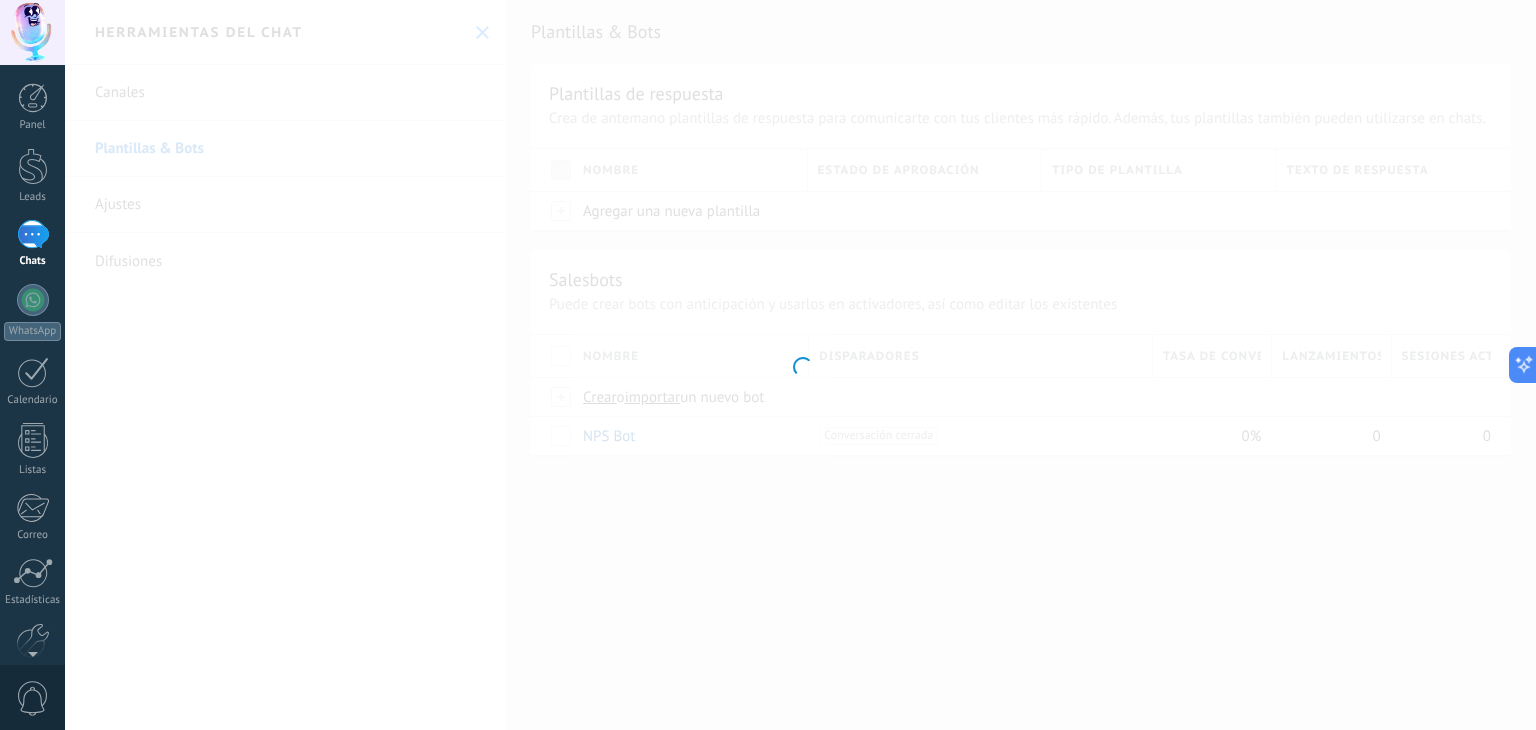 type on "*******" 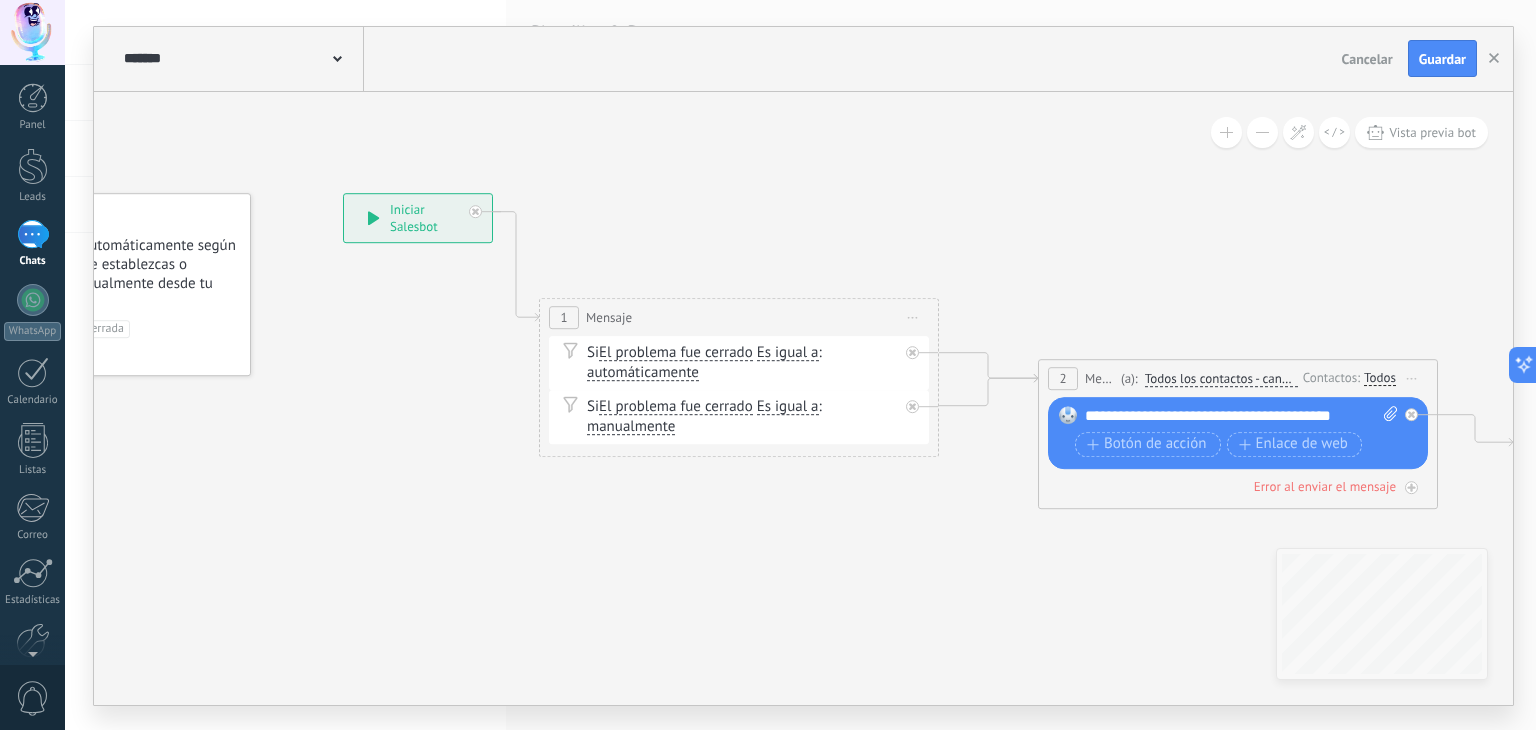 drag, startPoint x: 938, startPoint y: 569, endPoint x: 762, endPoint y: 521, distance: 182.42807 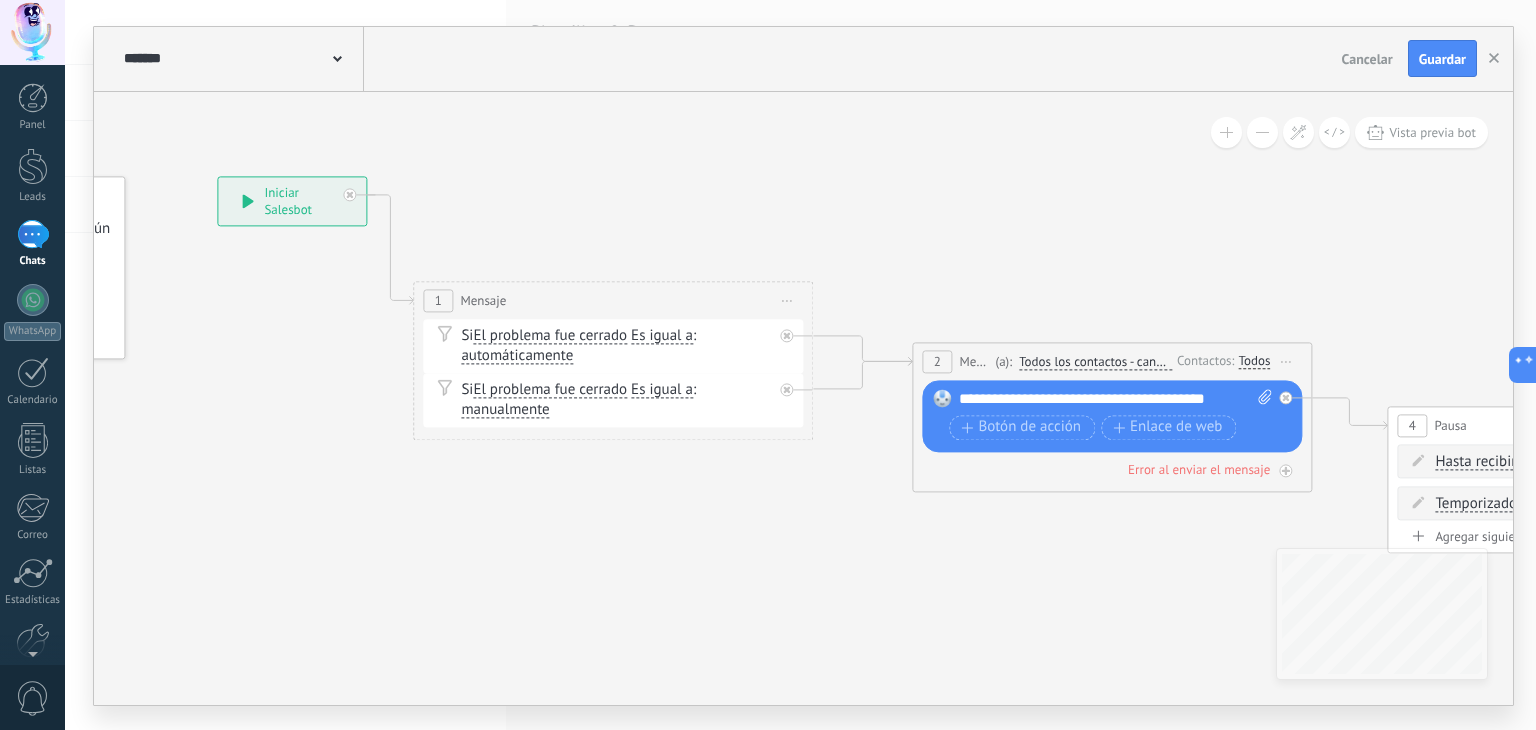 drag, startPoint x: 780, startPoint y: 502, endPoint x: 708, endPoint y: 516, distance: 73.34848 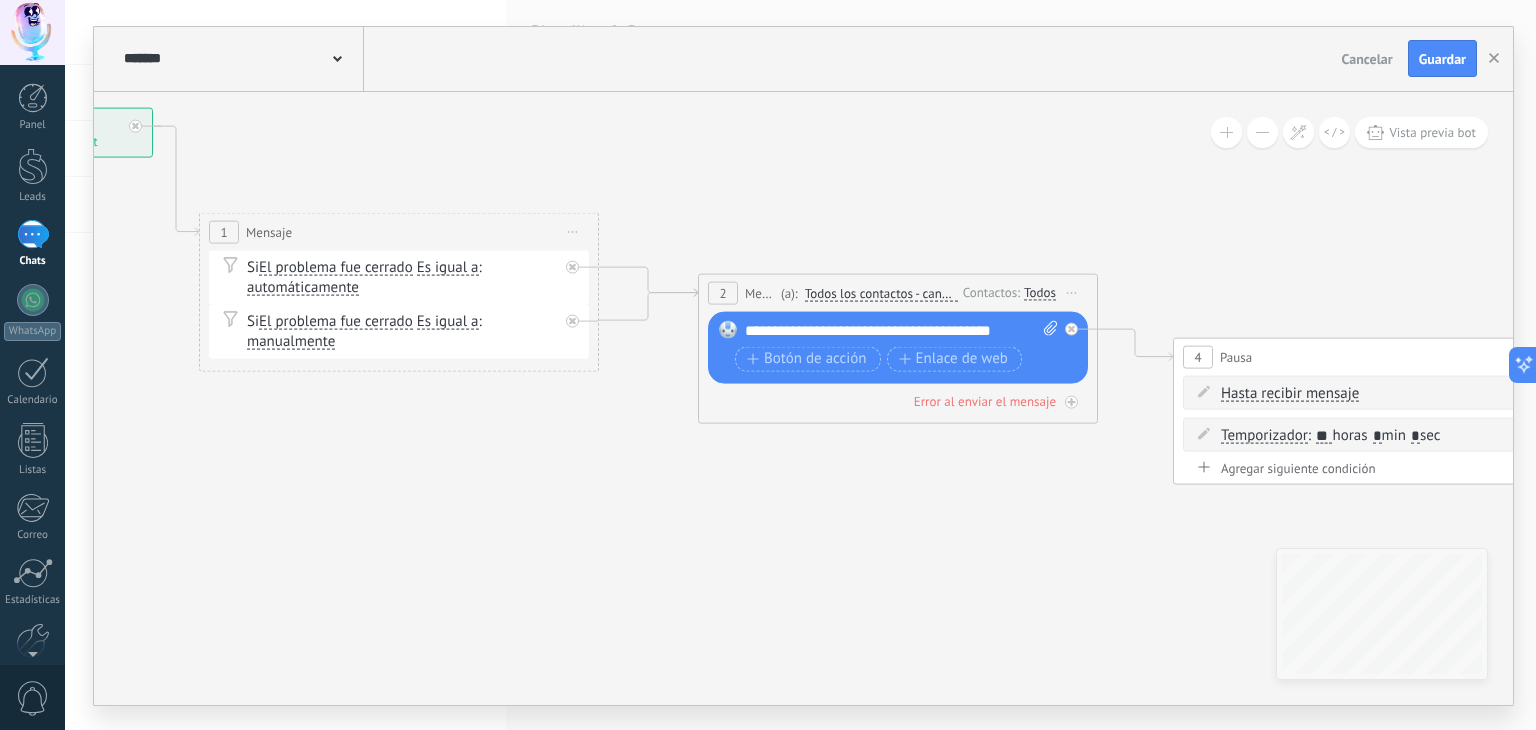 drag, startPoint x: 821, startPoint y: 579, endPoint x: 607, endPoint y: 518, distance: 222.52415 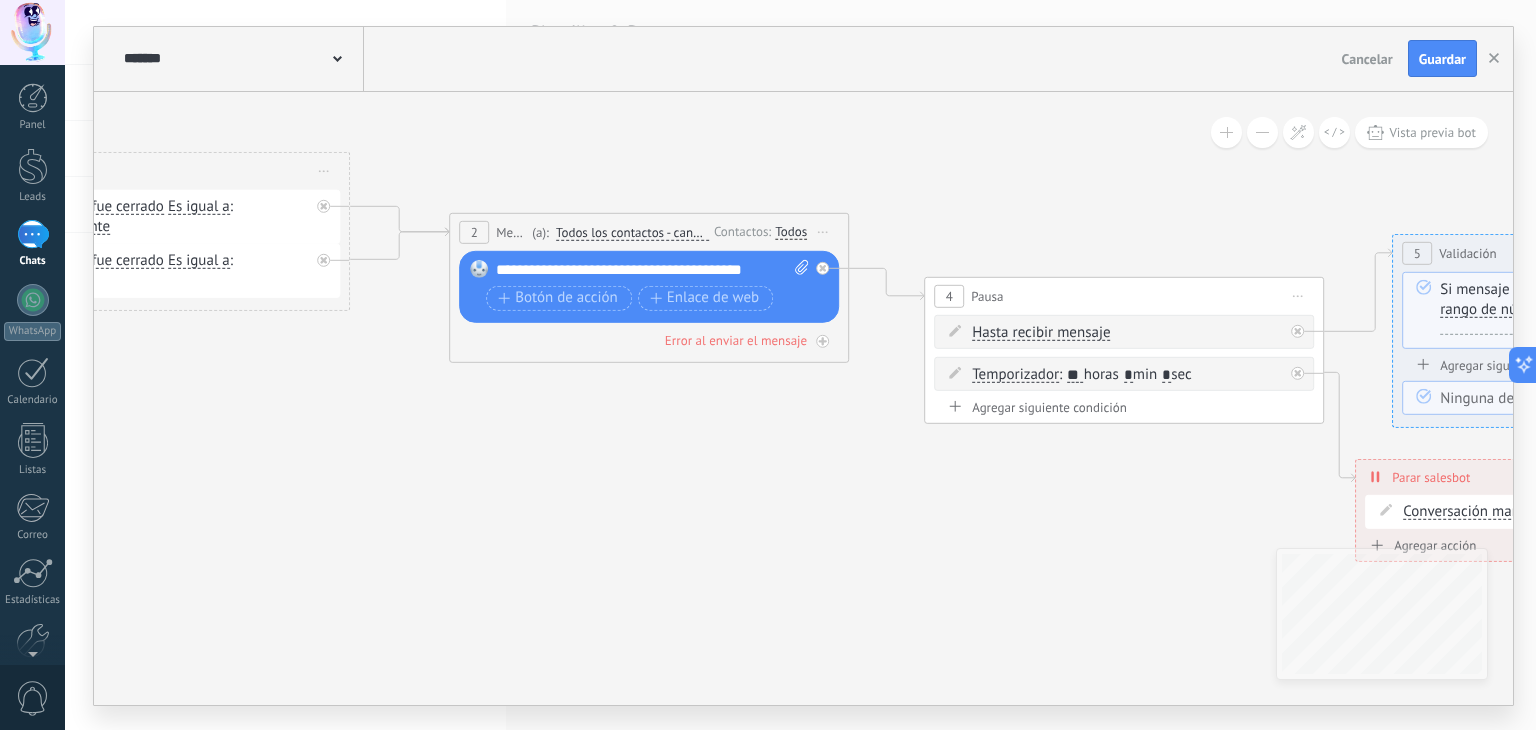 drag, startPoint x: 824, startPoint y: 564, endPoint x: 532, endPoint y: 507, distance: 297.51135 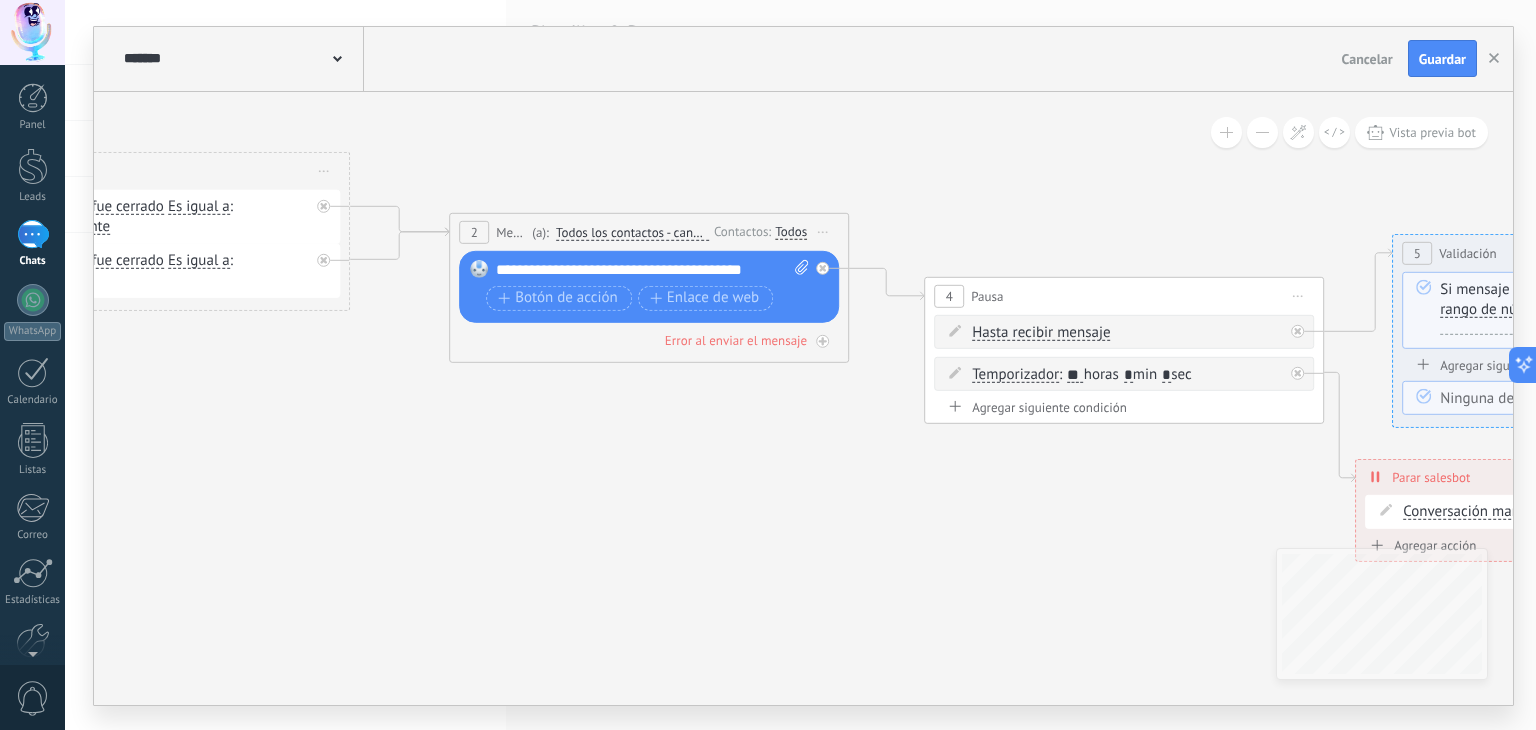 click 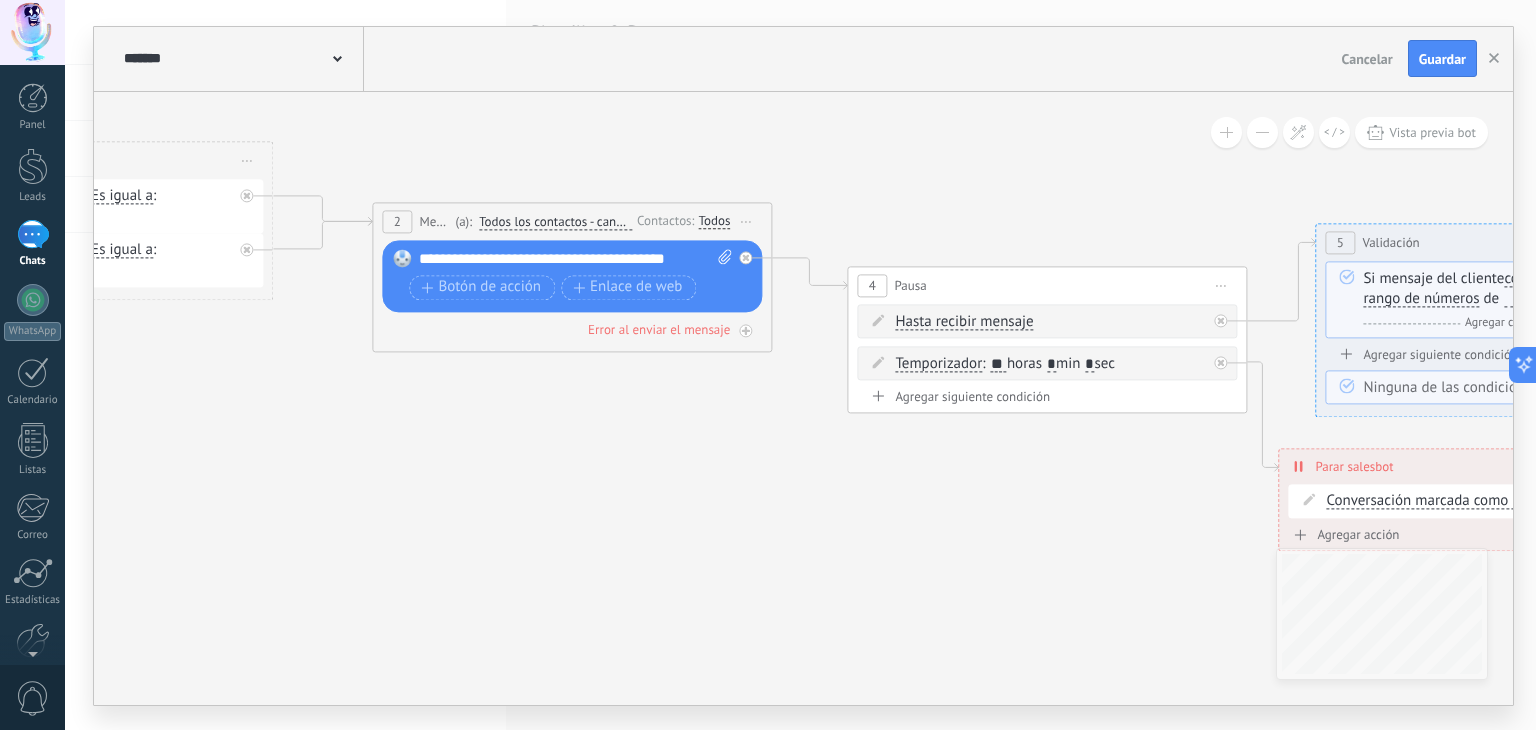 click 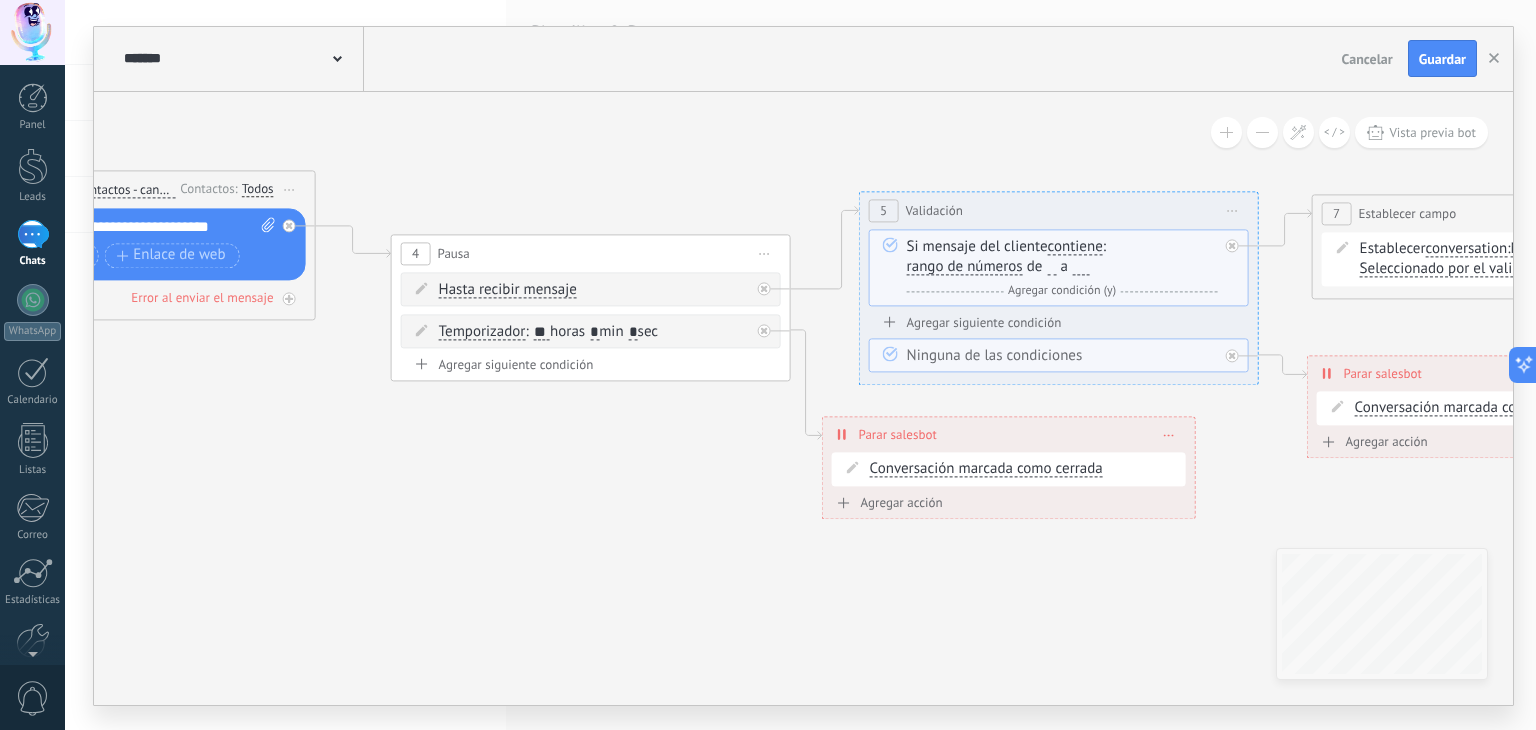 drag, startPoint x: 752, startPoint y: 544, endPoint x: 644, endPoint y: 529, distance: 109.03669 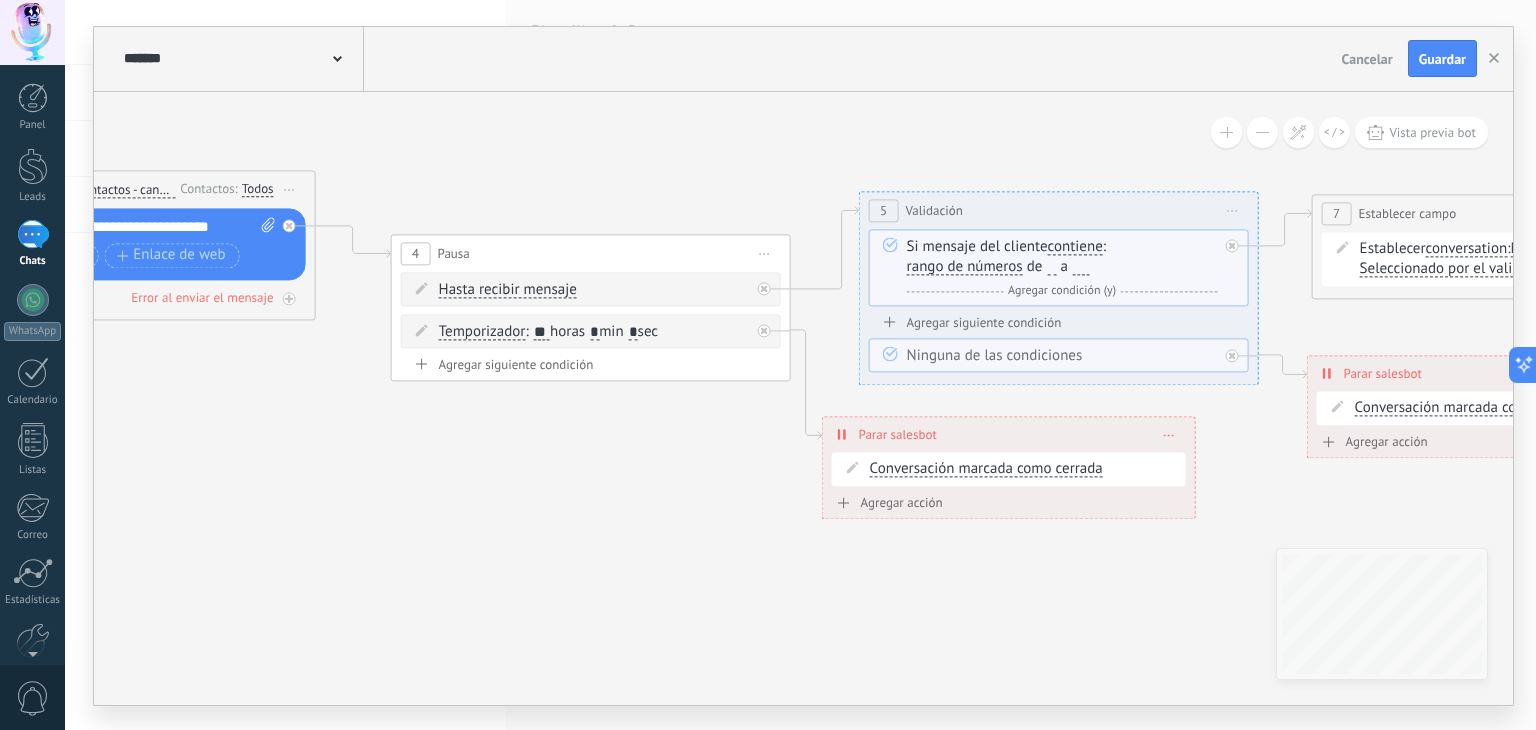 click 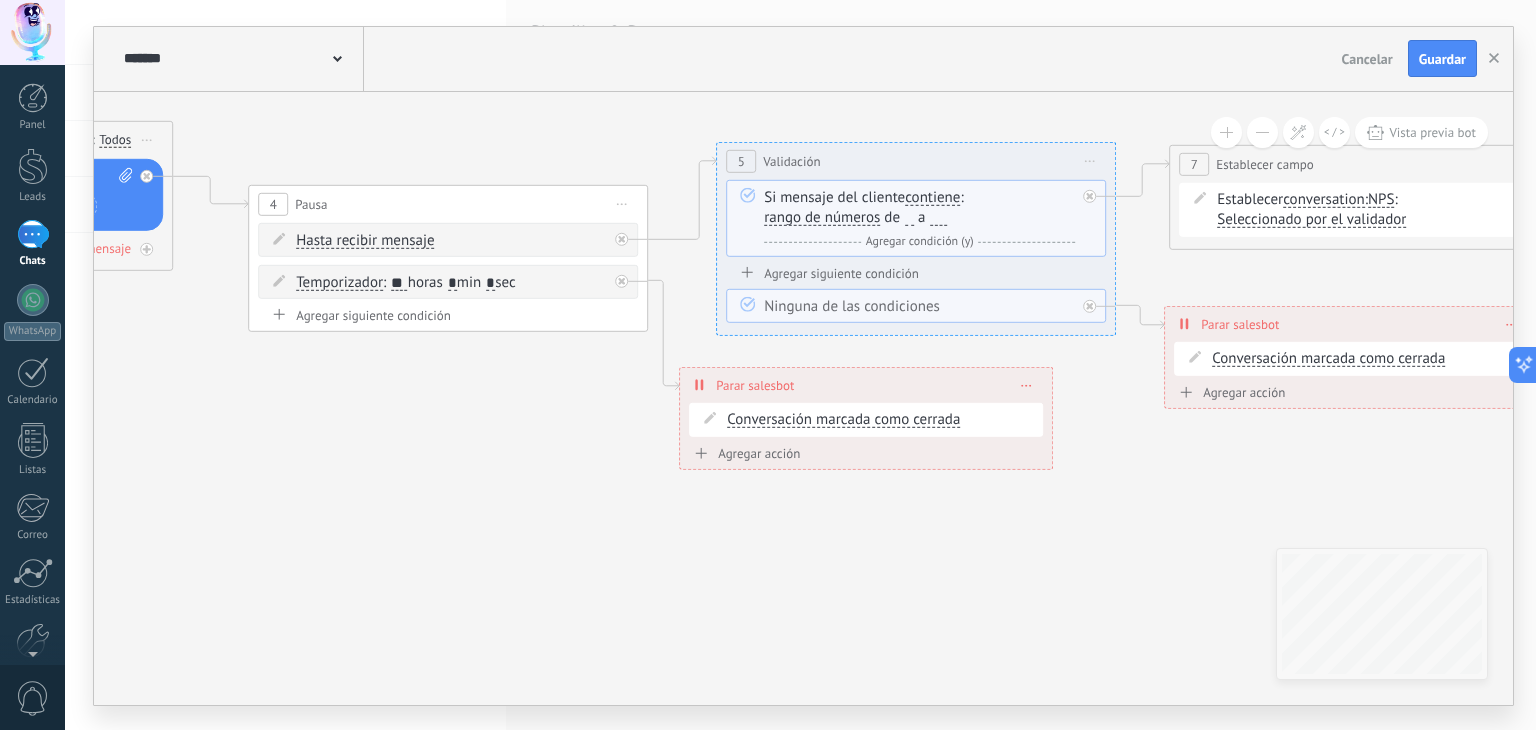 drag, startPoint x: 895, startPoint y: 590, endPoint x: 792, endPoint y: 549, distance: 110.860275 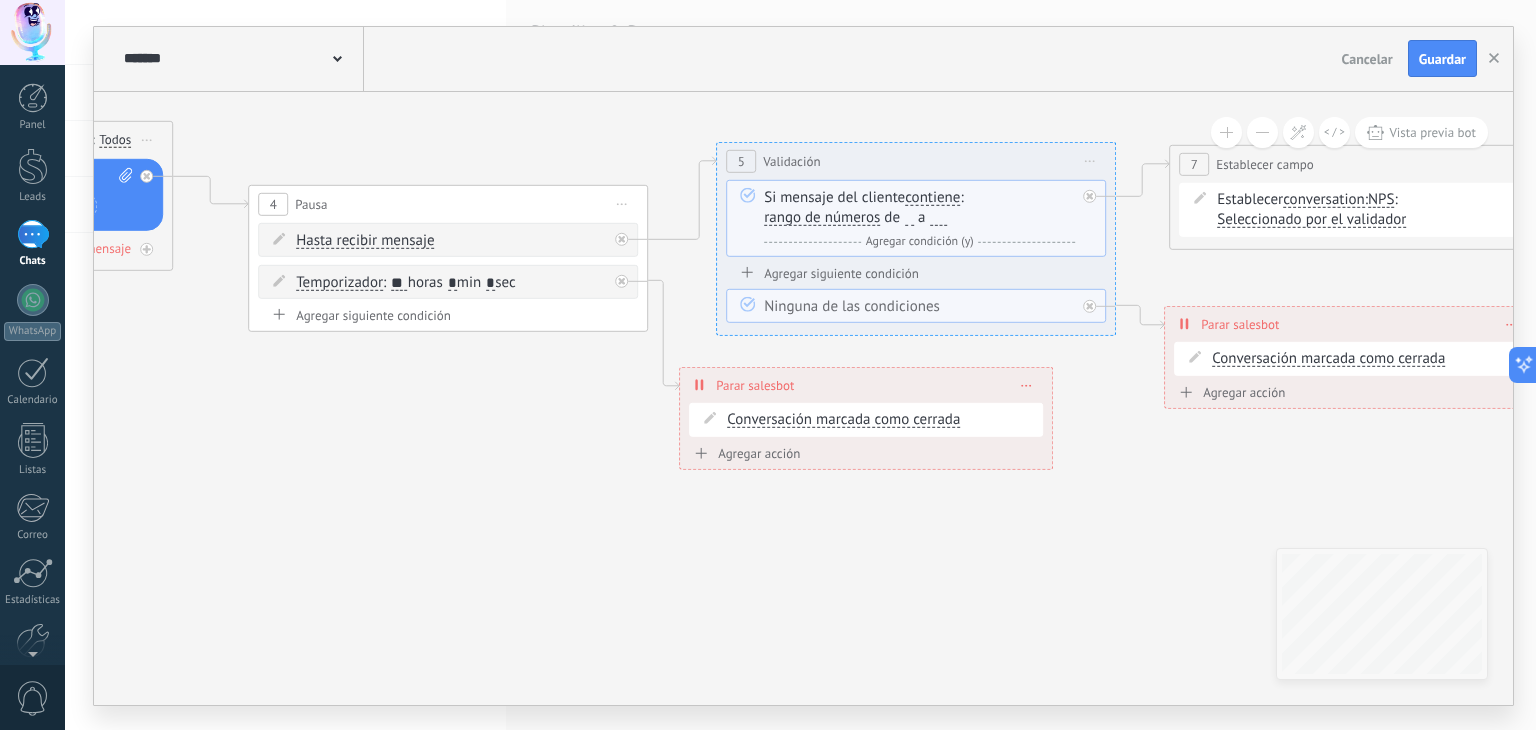 click 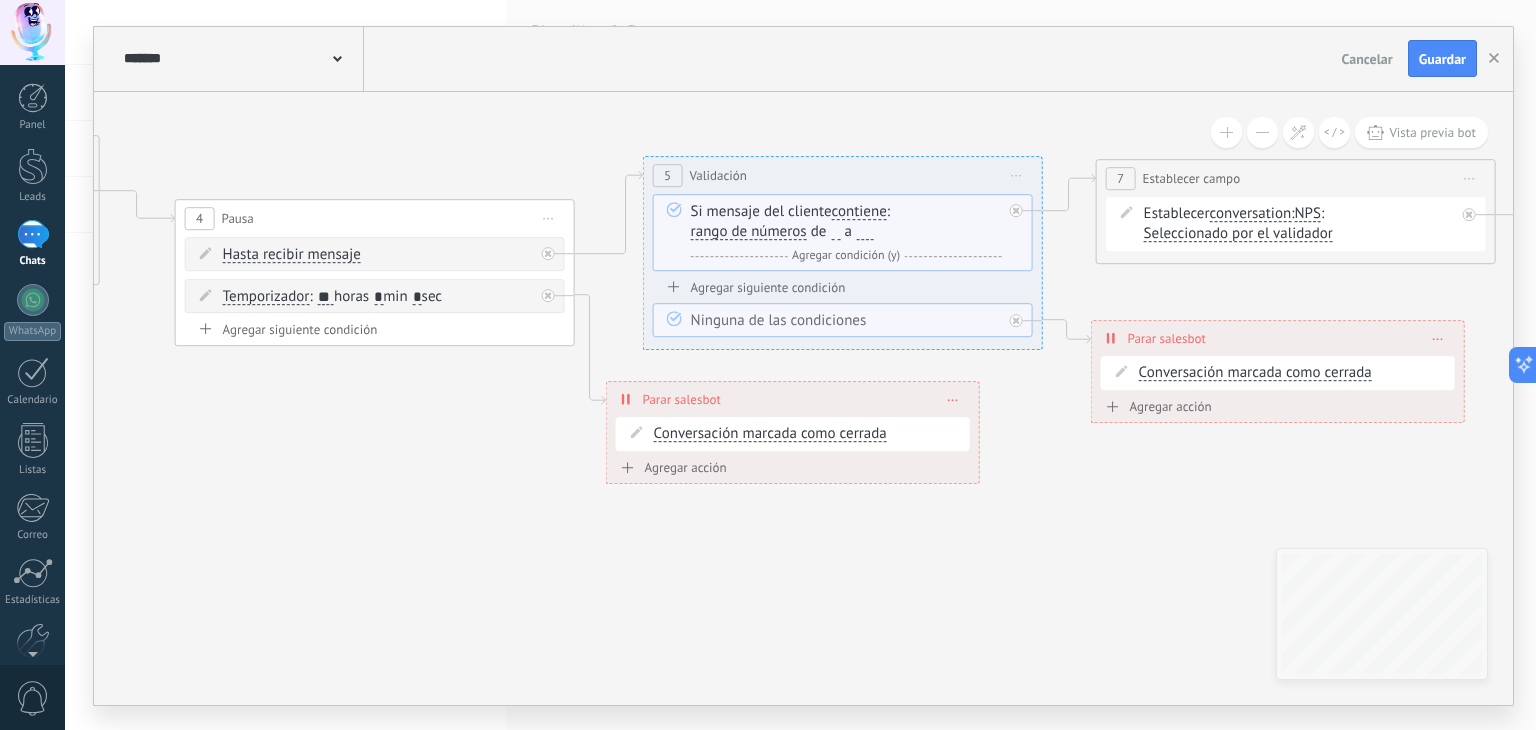 drag, startPoint x: 979, startPoint y: 546, endPoint x: 909, endPoint y: 562, distance: 71.80529 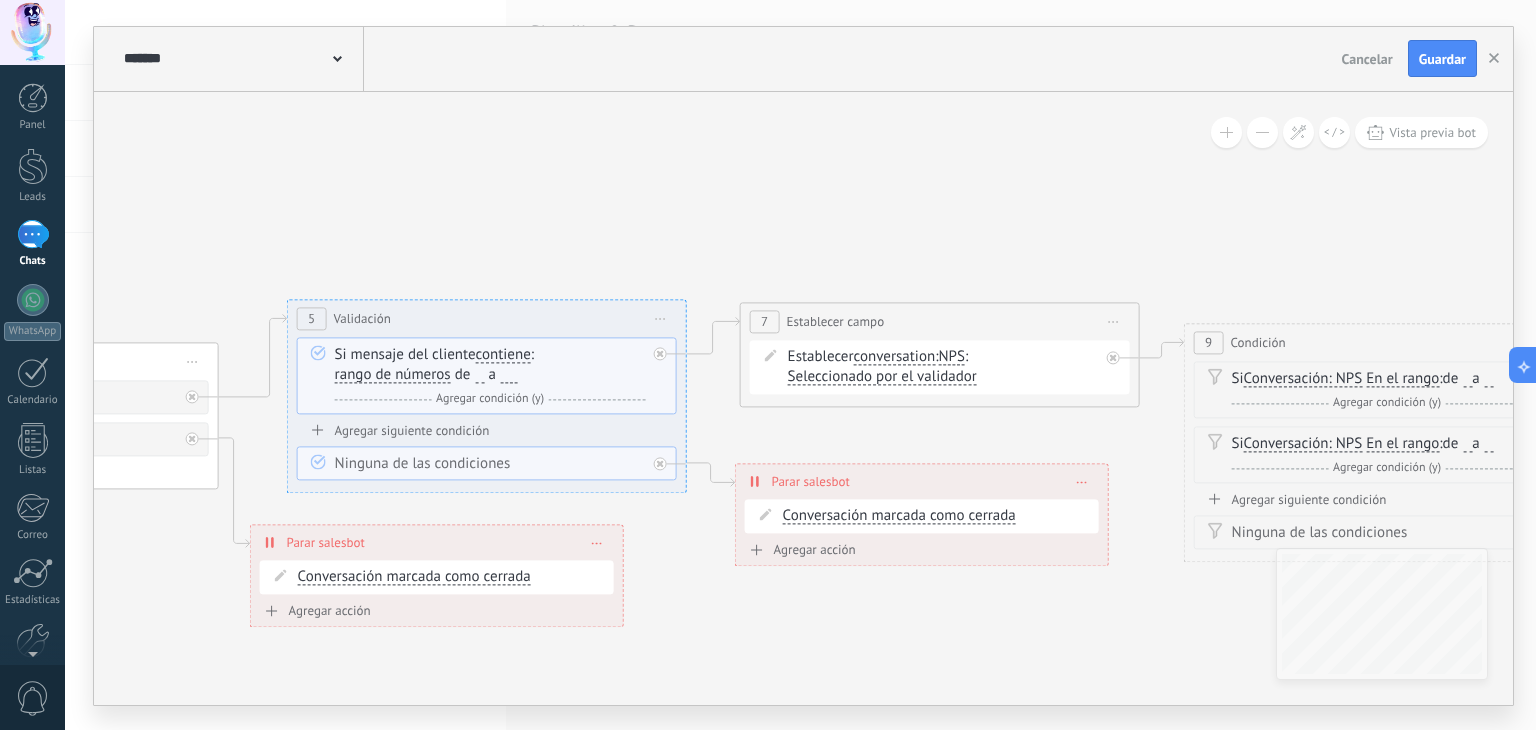 drag, startPoint x: 1096, startPoint y: 524, endPoint x: 690, endPoint y: 674, distance: 432.8233 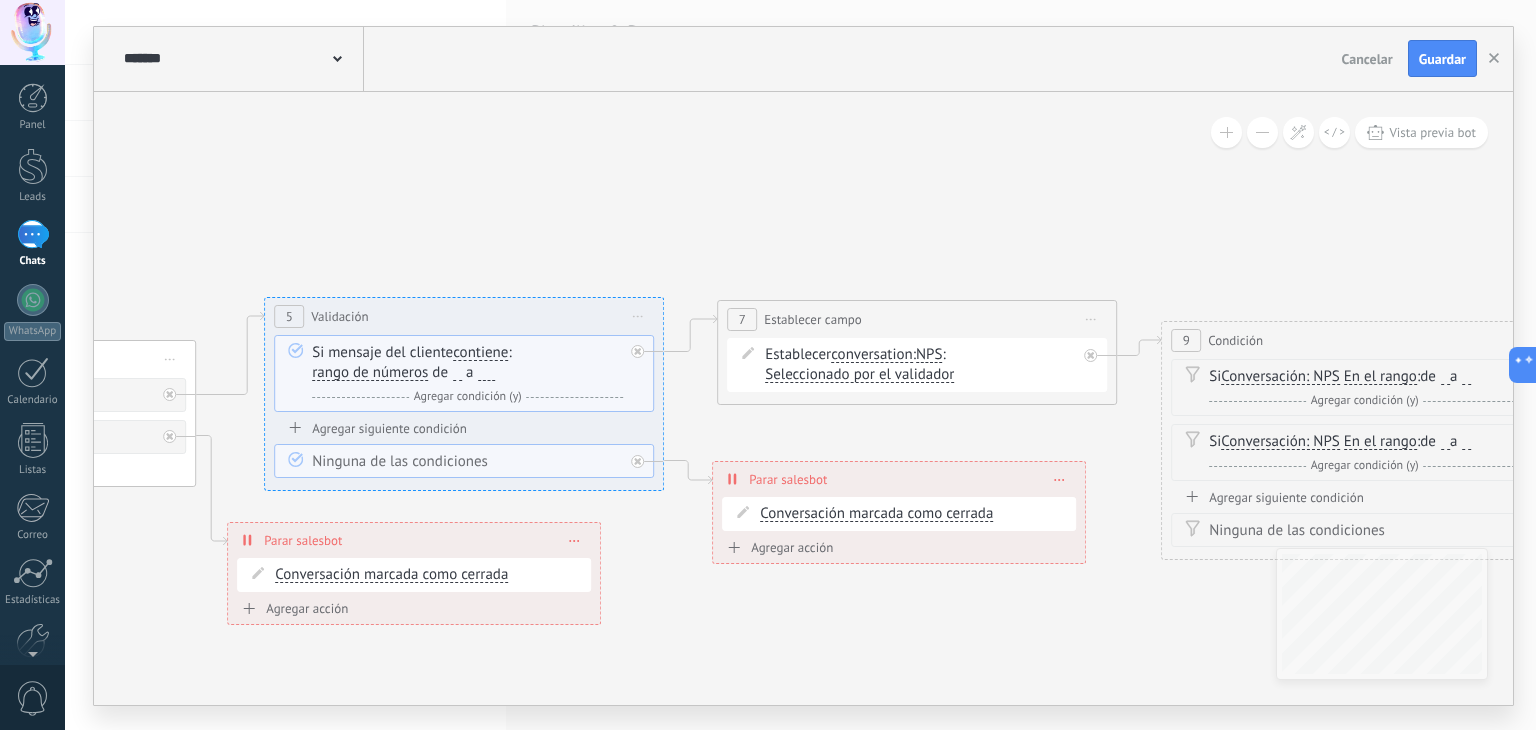 drag, startPoint x: 917, startPoint y: 592, endPoint x: 560, endPoint y: 523, distance: 363.60693 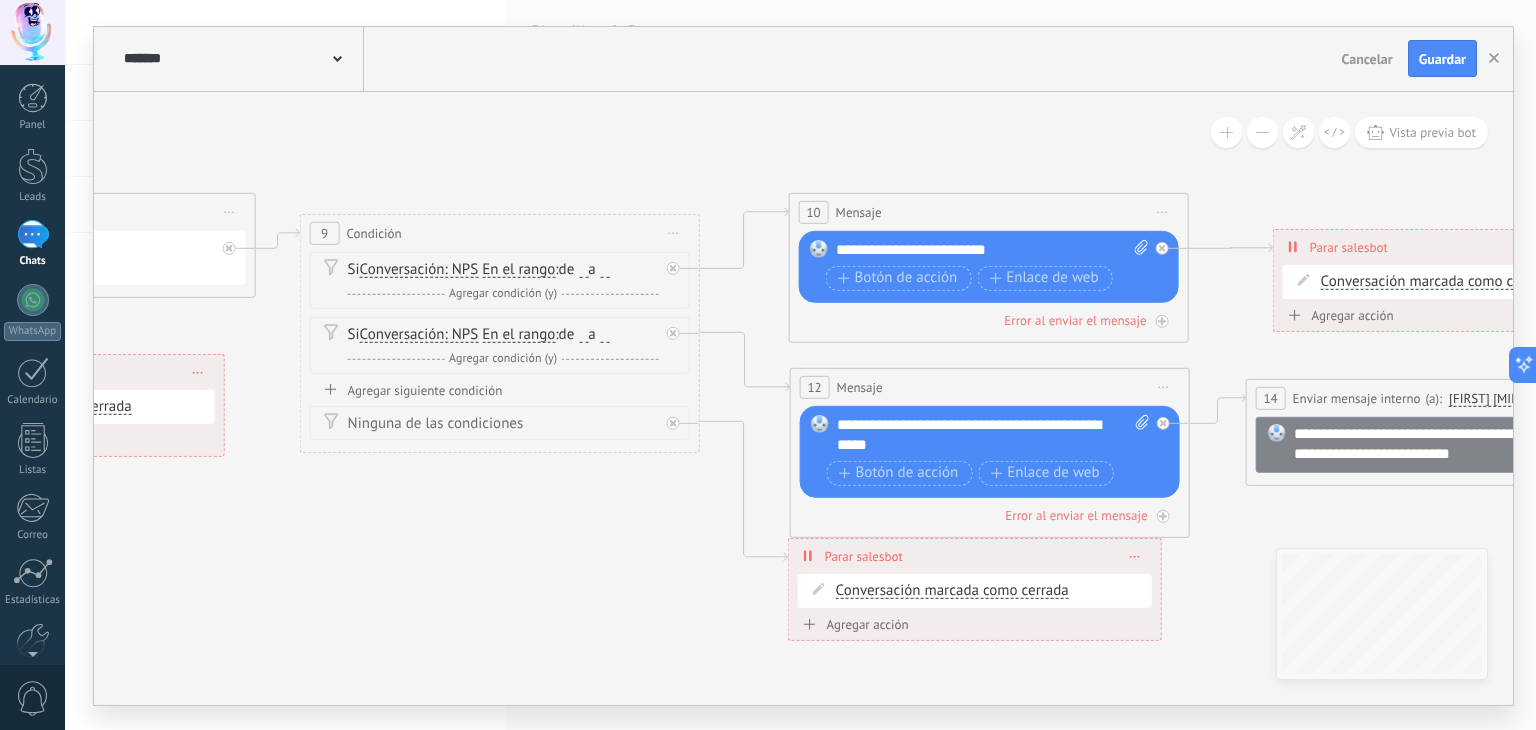 drag, startPoint x: 781, startPoint y: 509, endPoint x: 555, endPoint y: 482, distance: 227.60712 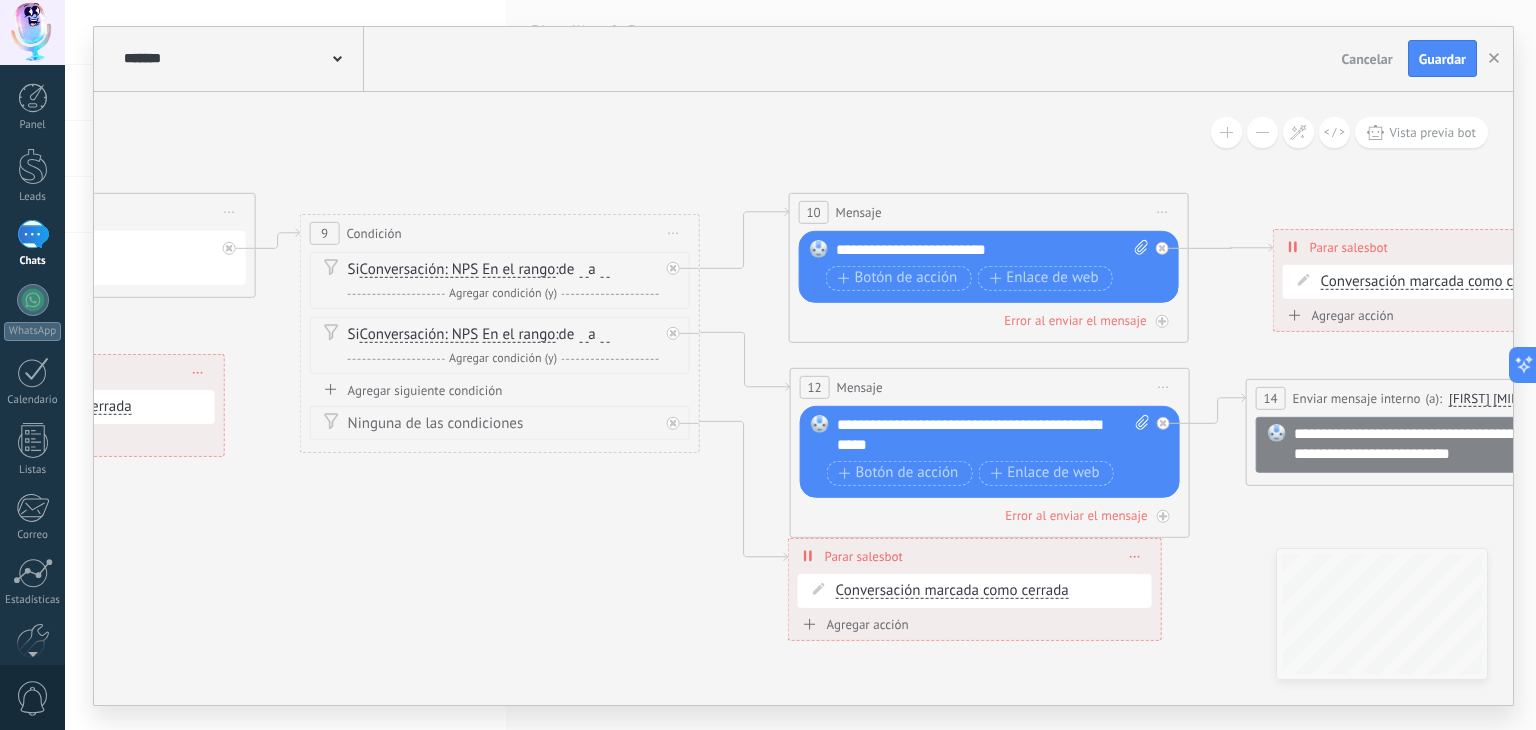 click 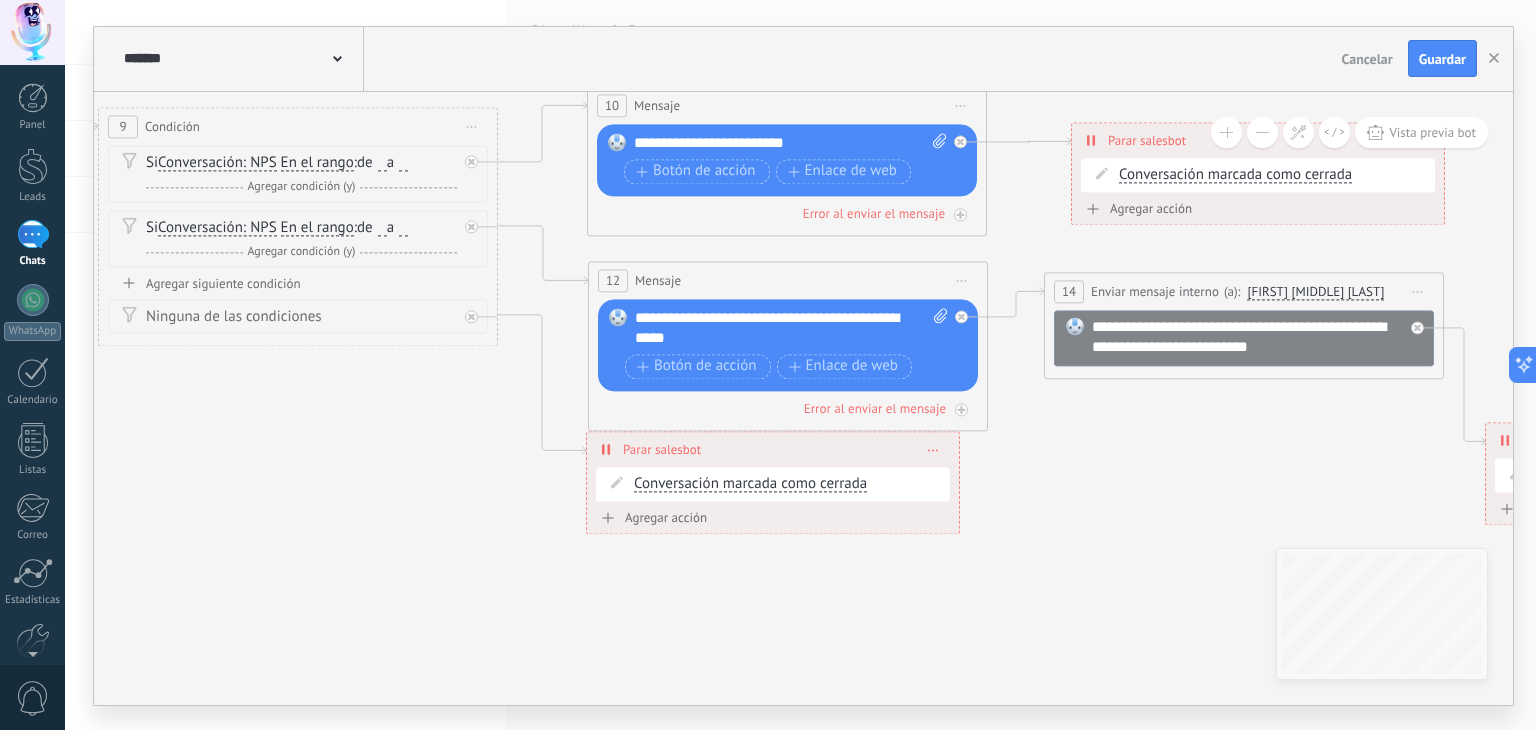 drag, startPoint x: 531, startPoint y: 495, endPoint x: 428, endPoint y: 448, distance: 113.216606 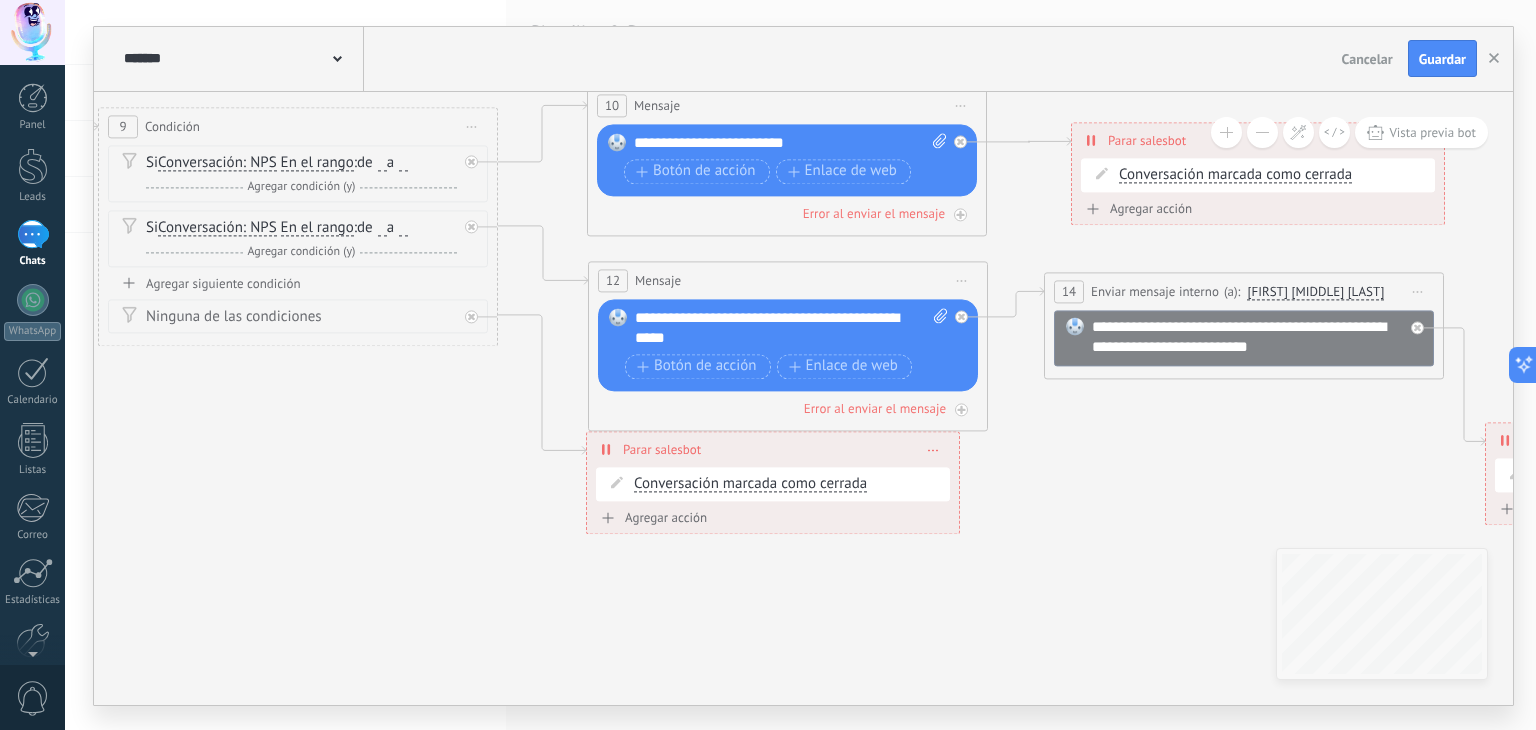 click 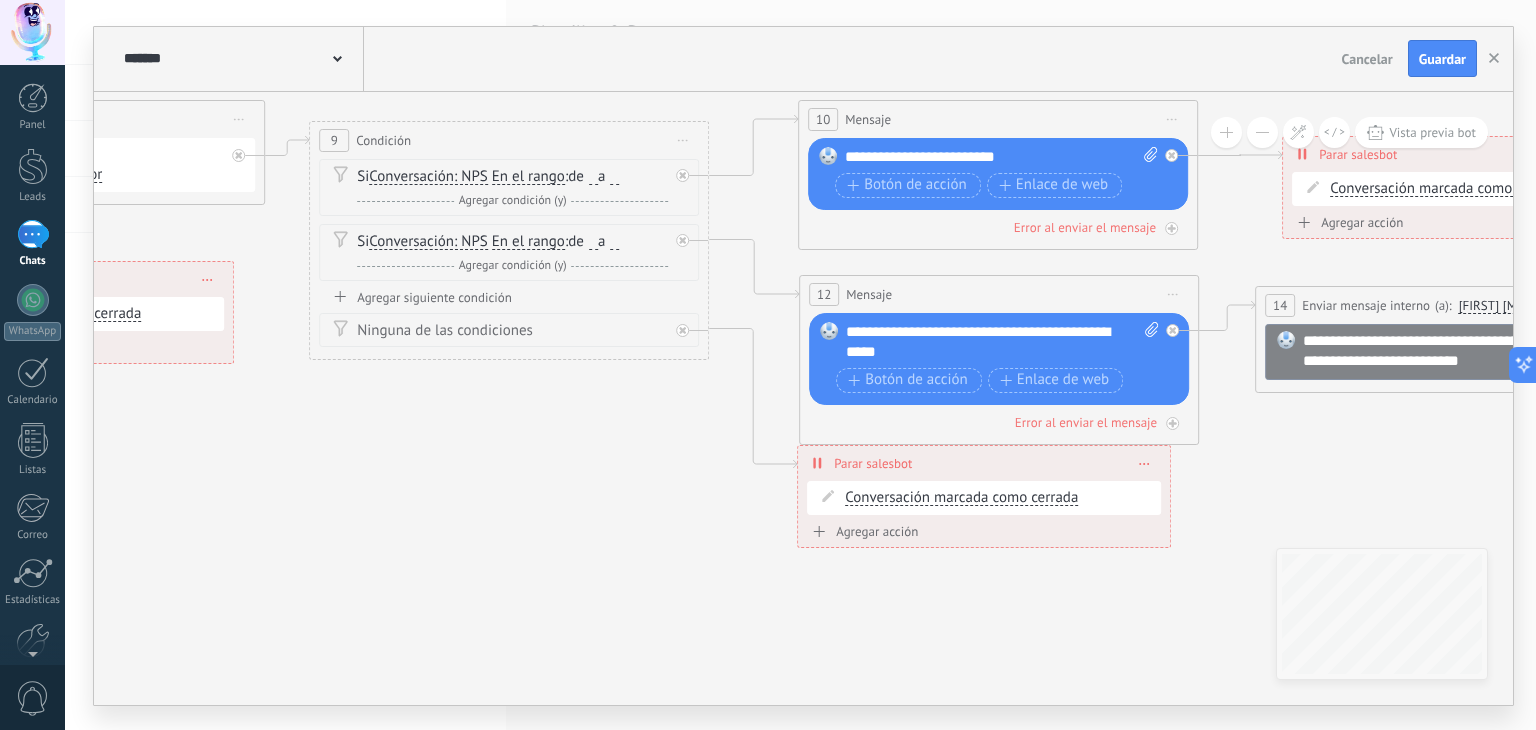 drag, startPoint x: 323, startPoint y: 467, endPoint x: 536, endPoint y: 483, distance: 213.6001 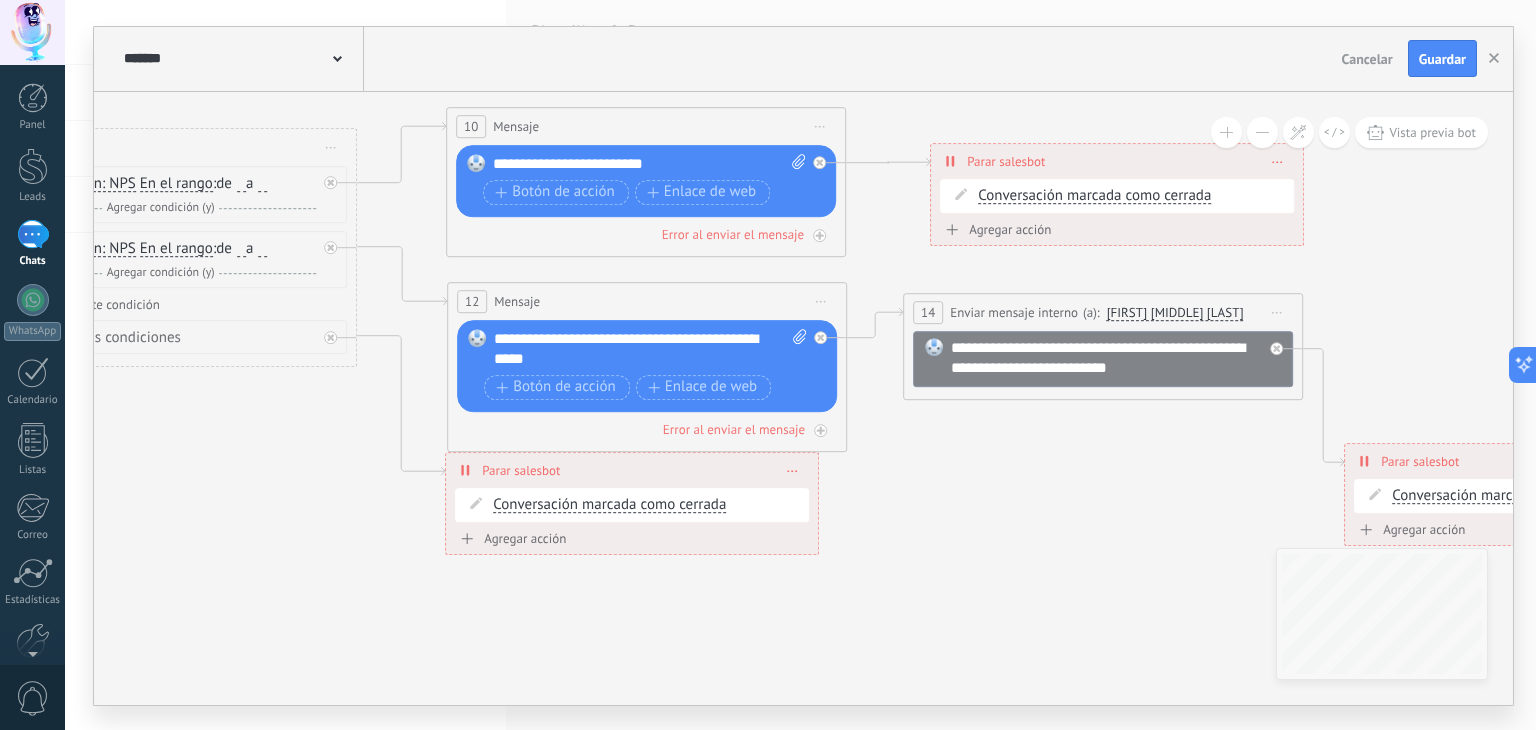 drag, startPoint x: 1244, startPoint y: 441, endPoint x: 965, endPoint y: 463, distance: 279.86603 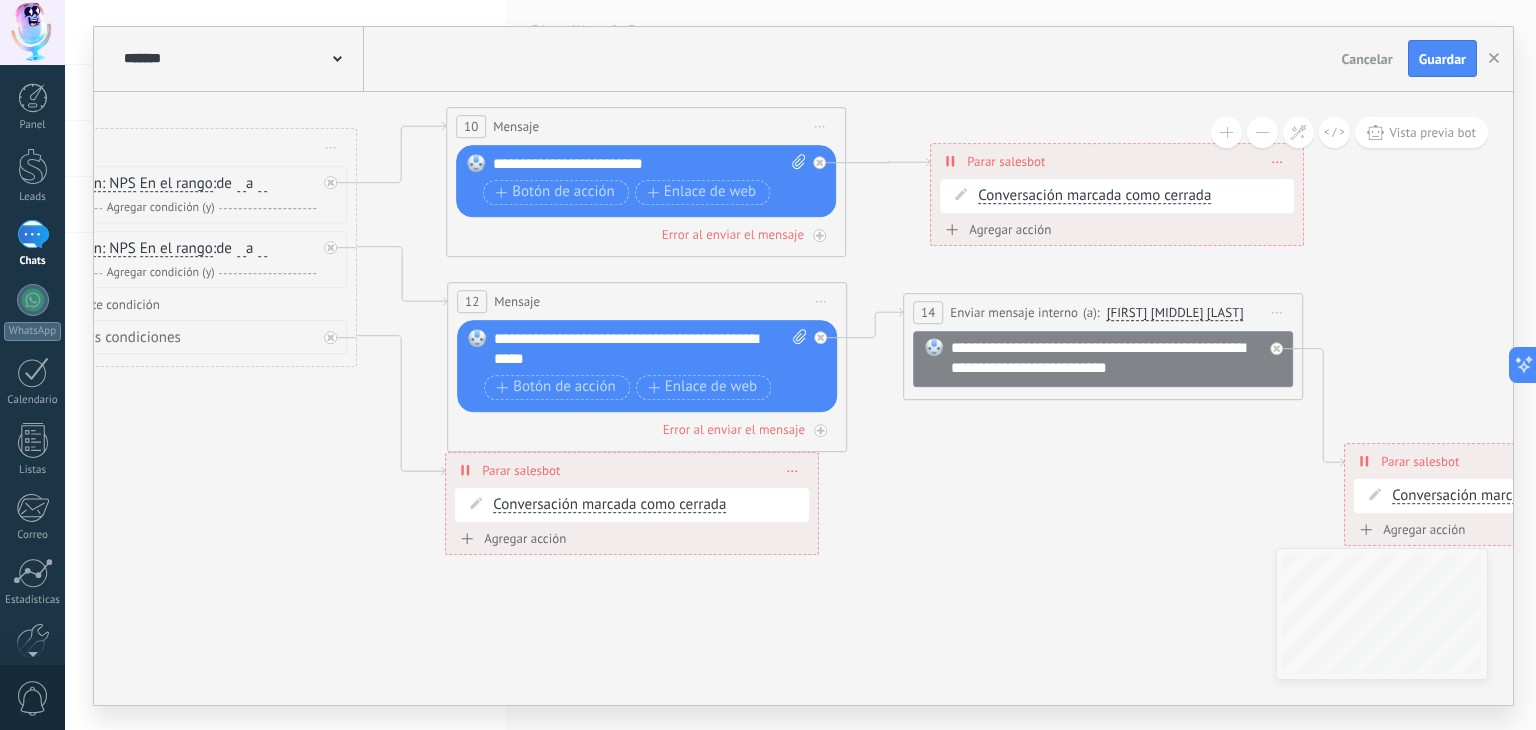 click 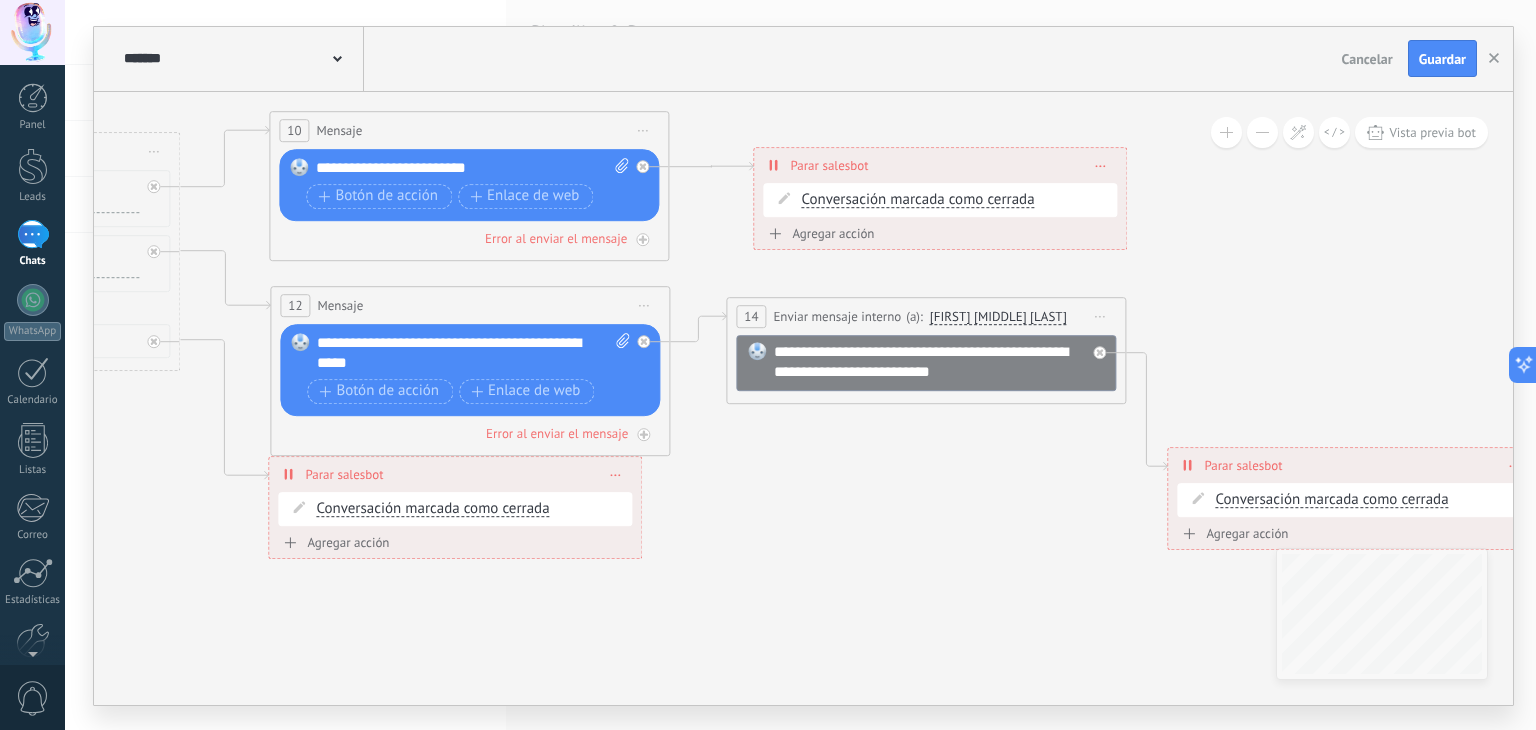 drag, startPoint x: 1135, startPoint y: 449, endPoint x: 976, endPoint y: 450, distance: 159.00314 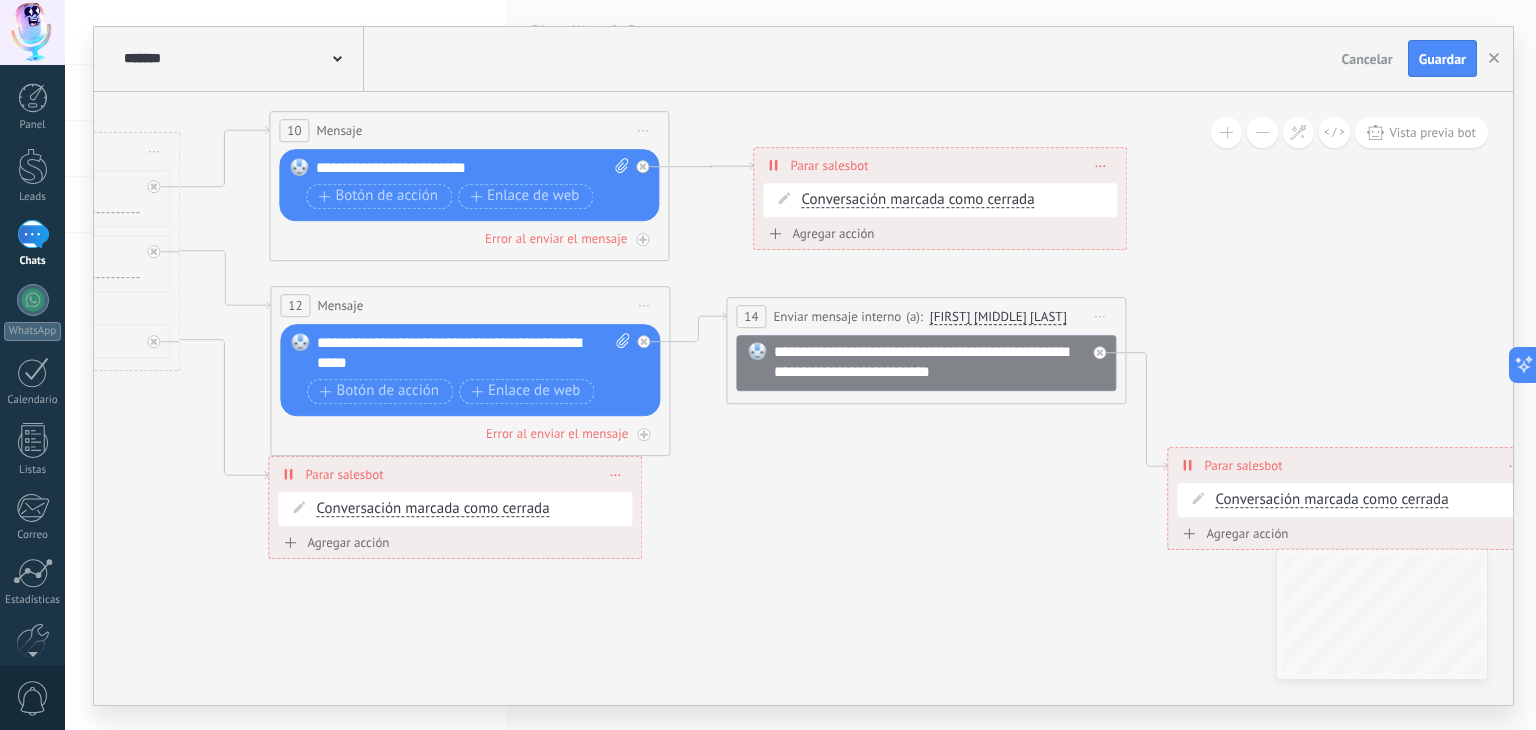 click 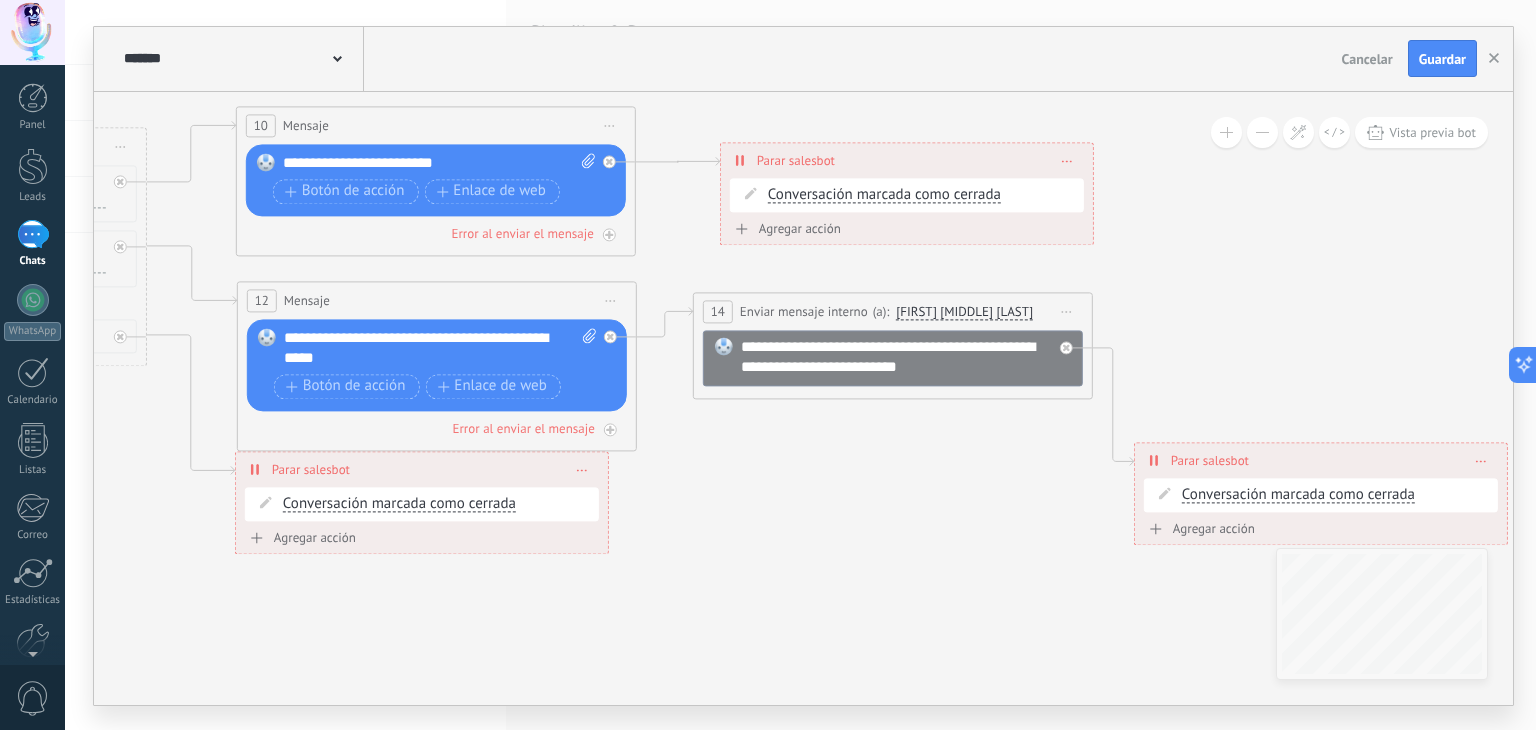 drag, startPoint x: 1024, startPoint y: 481, endPoint x: 991, endPoint y: 477, distance: 33.24154 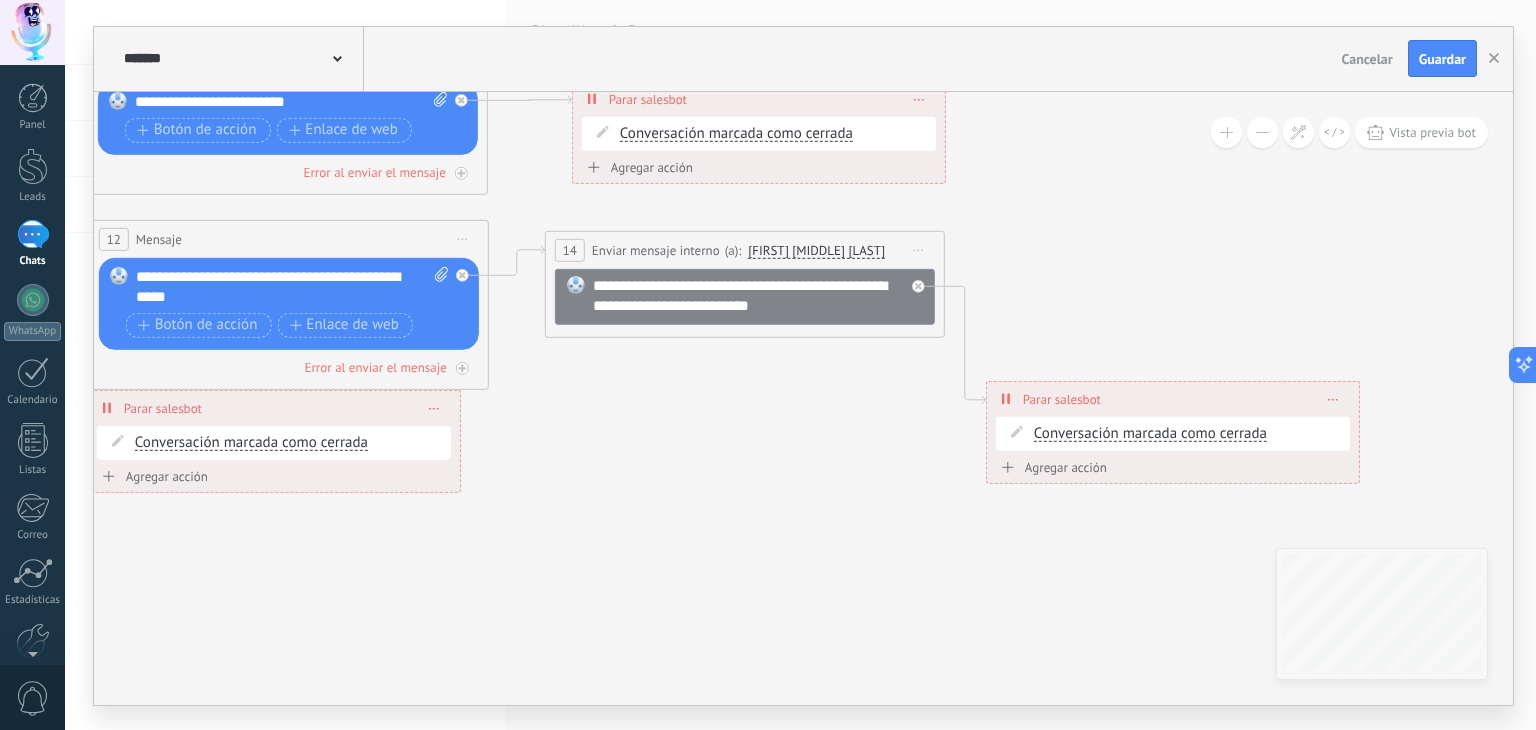 drag, startPoint x: 1018, startPoint y: 493, endPoint x: 870, endPoint y: 432, distance: 160.07811 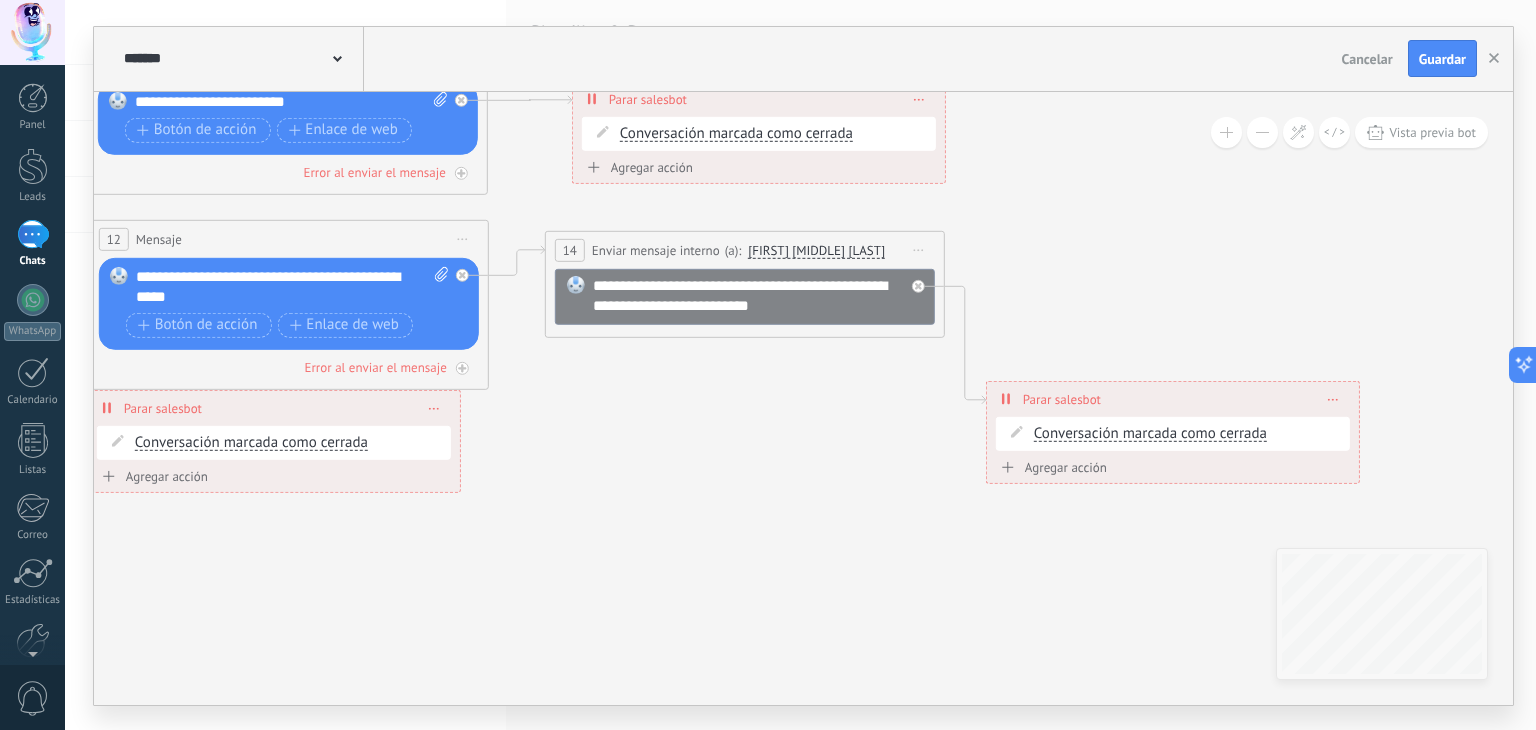 click 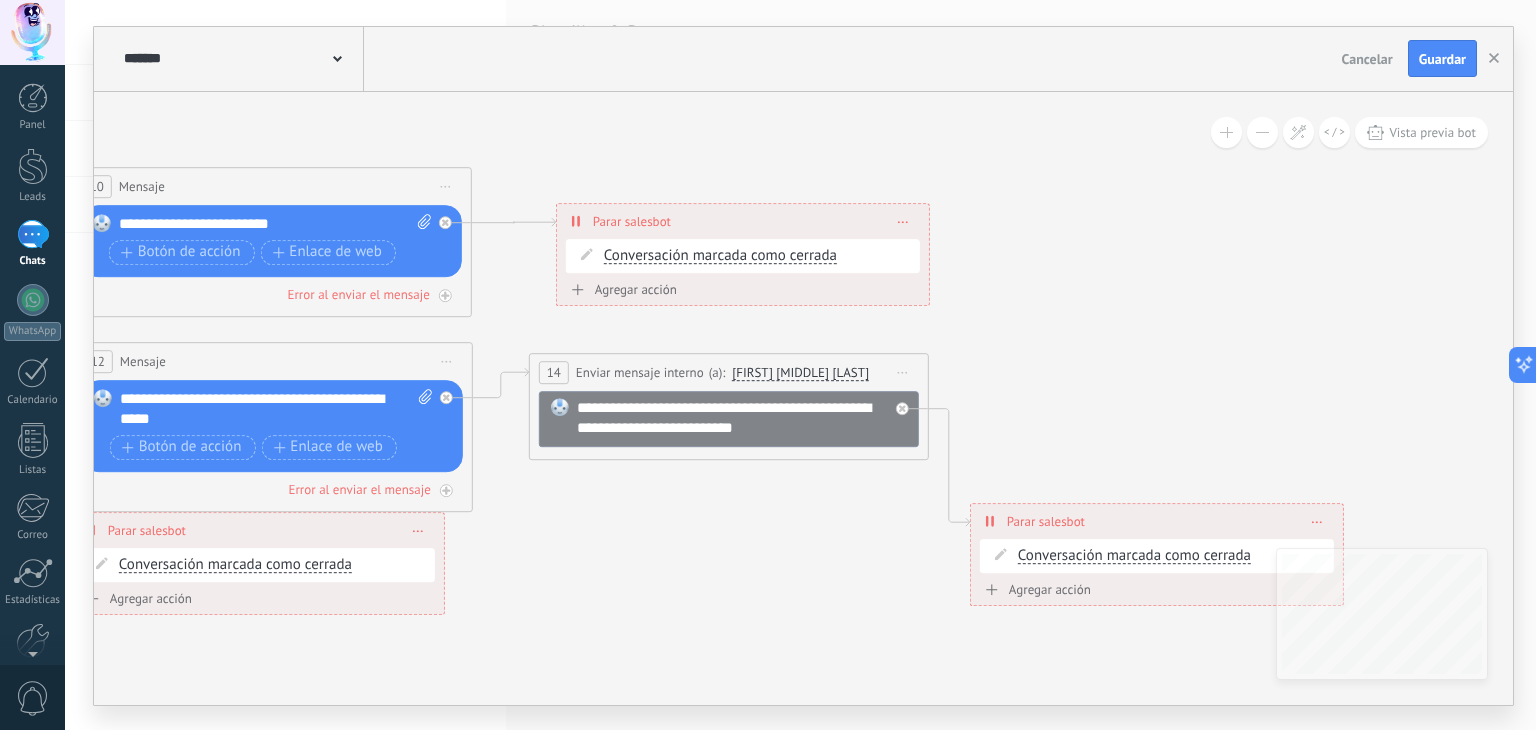 drag, startPoint x: 868, startPoint y: 417, endPoint x: 852, endPoint y: 539, distance: 123.04471 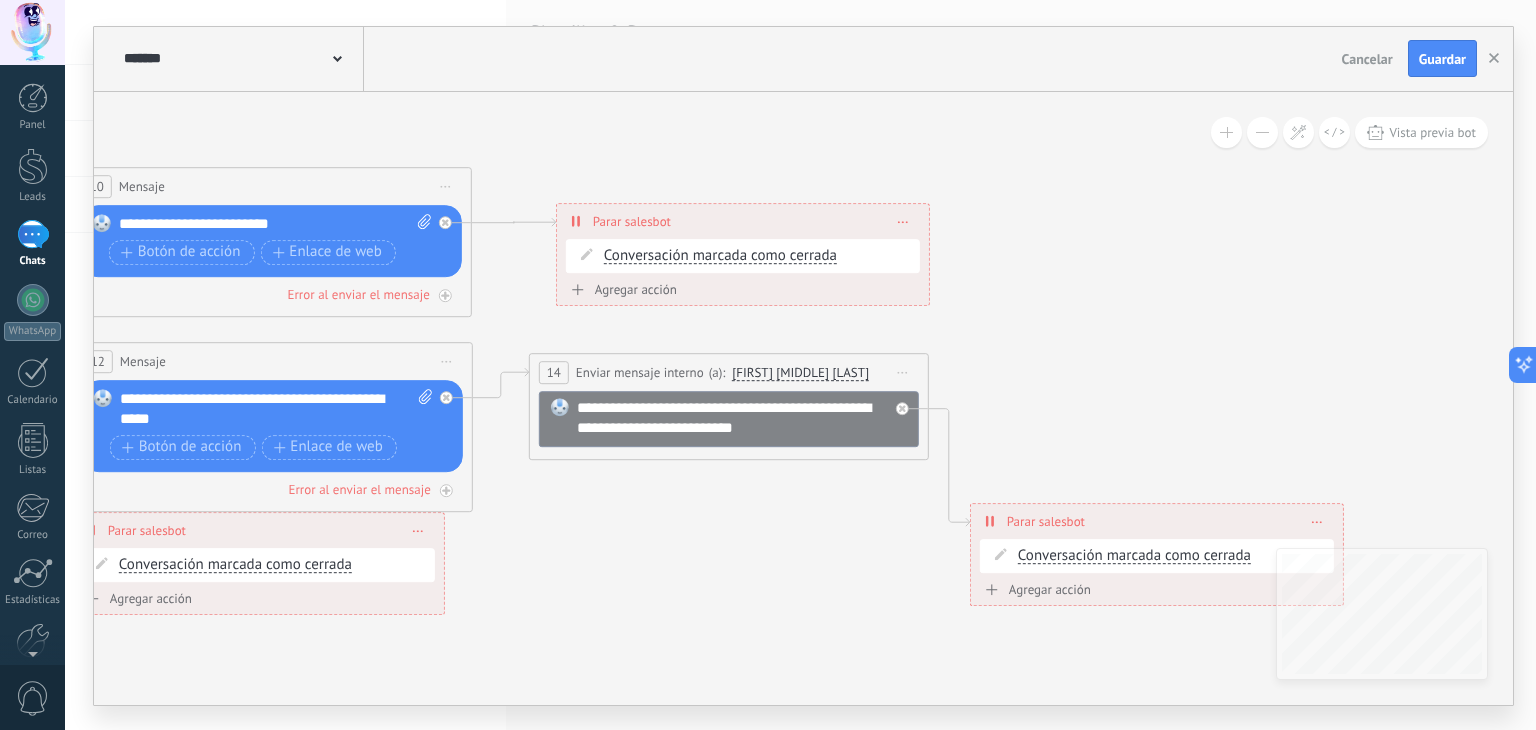 click 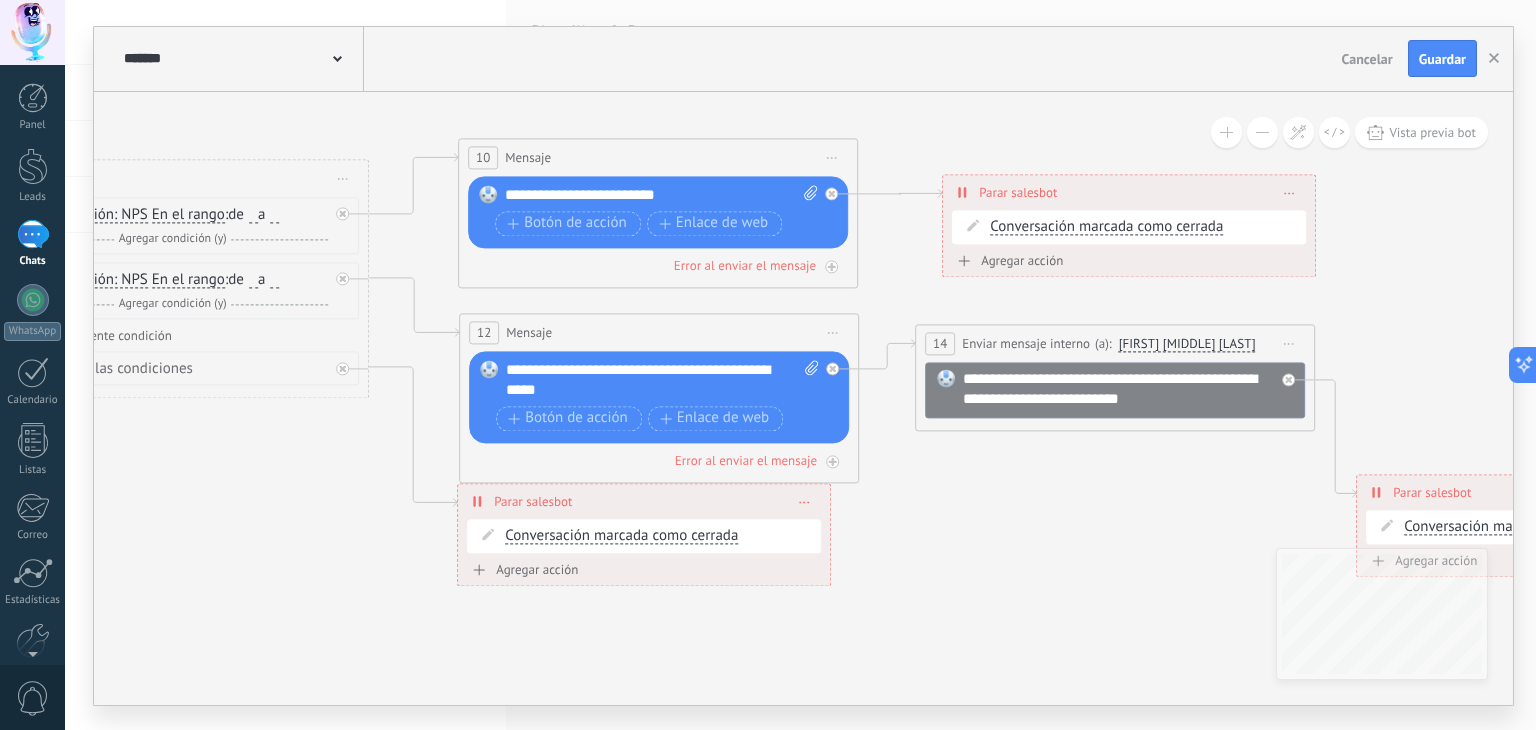 drag, startPoint x: 739, startPoint y: 513, endPoint x: 1128, endPoint y: 465, distance: 391.95026 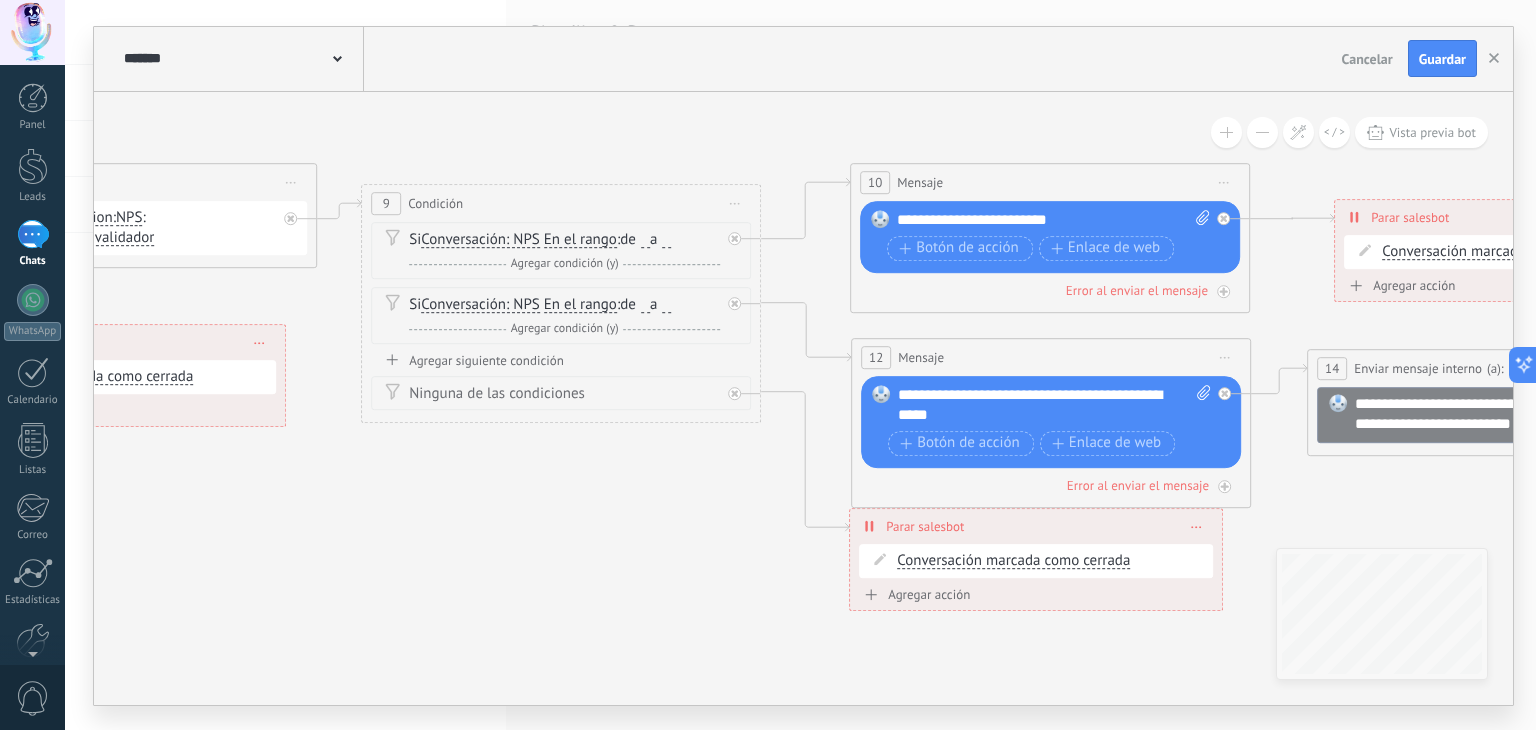 drag, startPoint x: 453, startPoint y: 461, endPoint x: 944, endPoint y: 457, distance: 491.0163 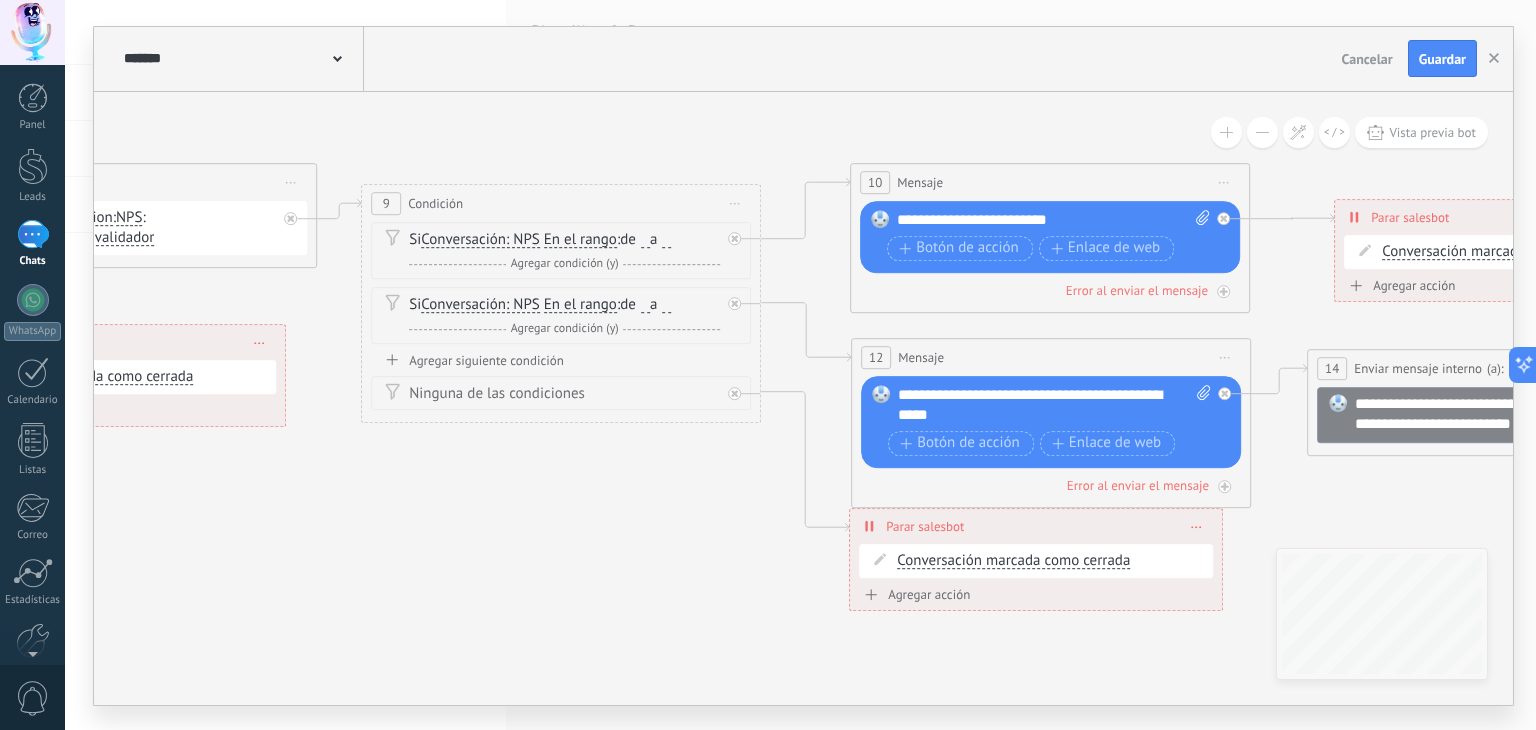 click 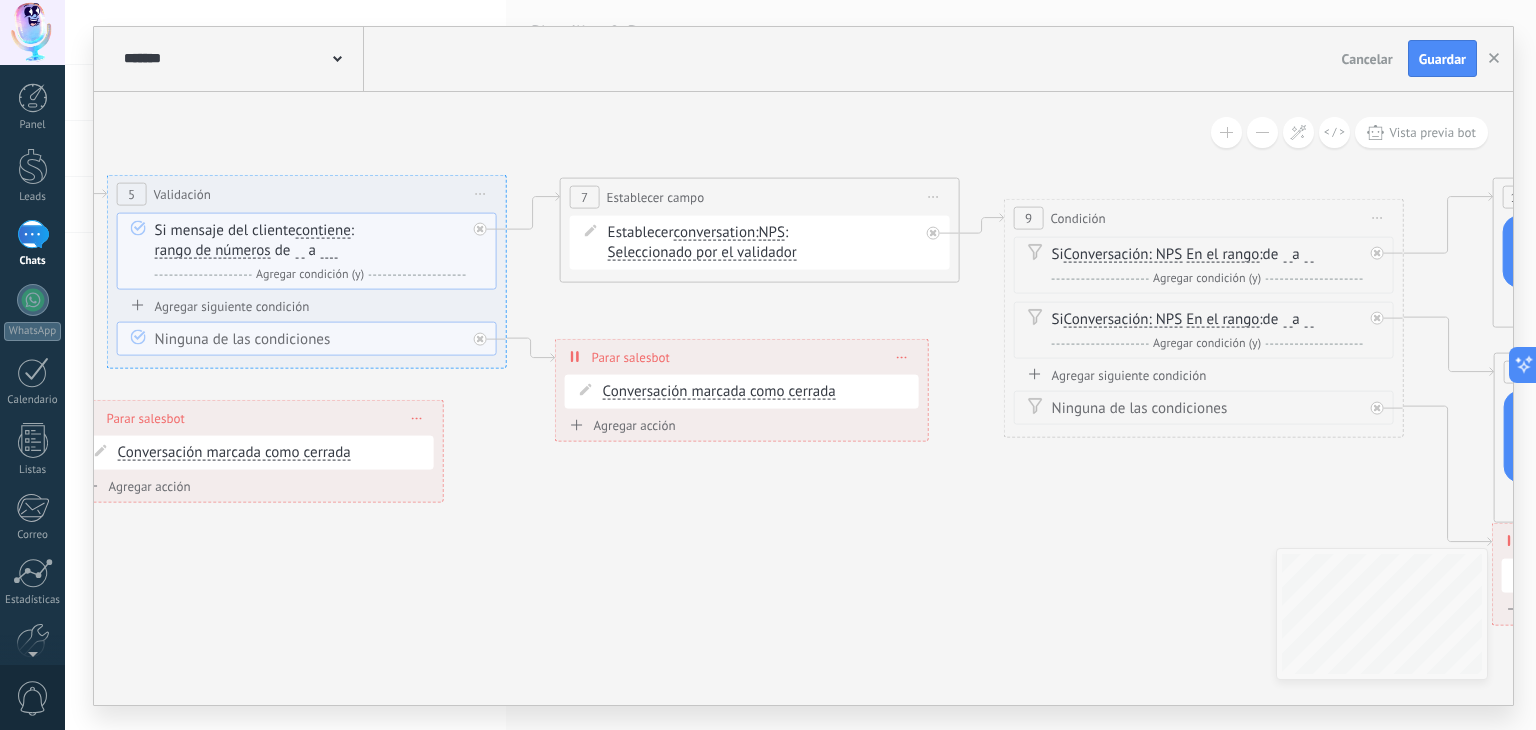 drag, startPoint x: 692, startPoint y: 467, endPoint x: 1096, endPoint y: 493, distance: 404.83575 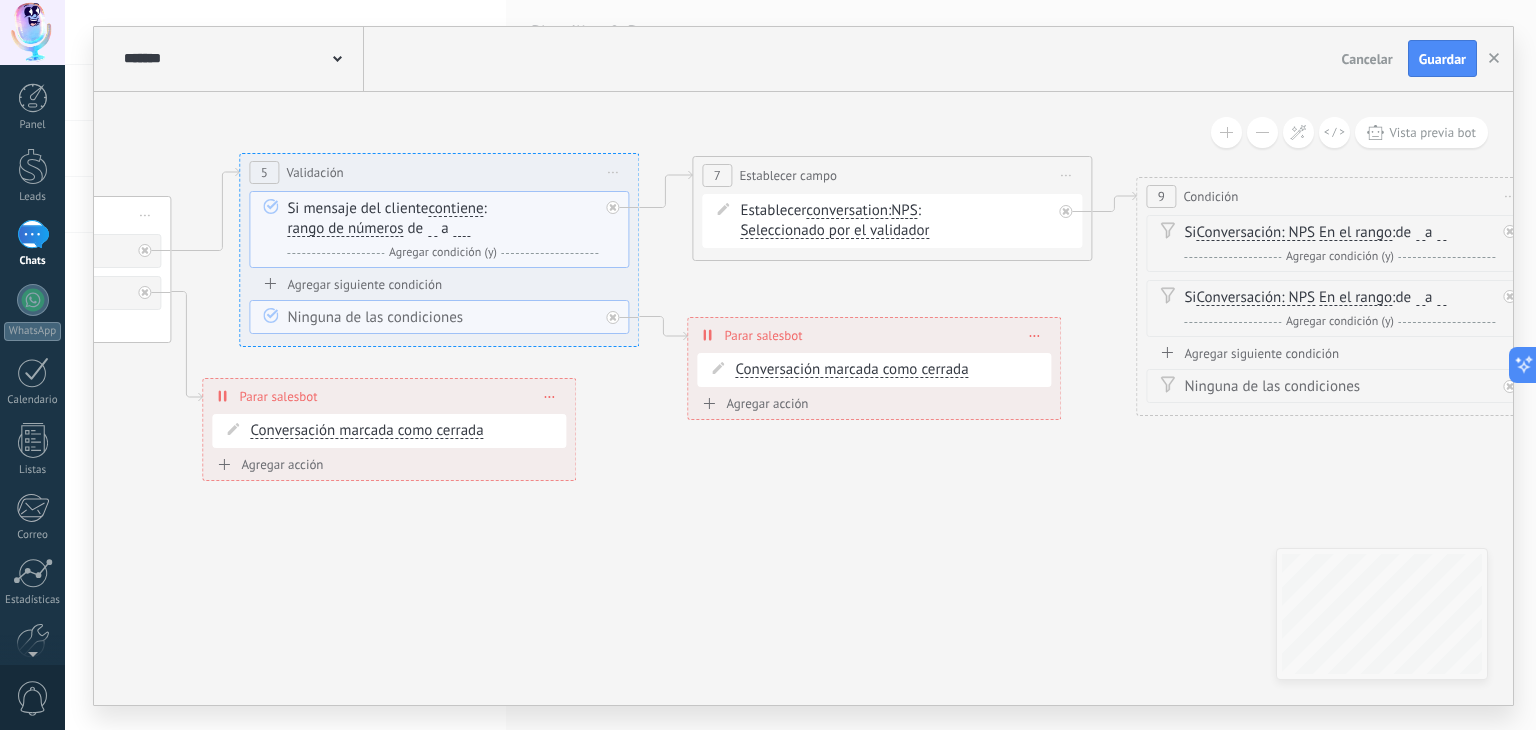 drag, startPoint x: 541, startPoint y: 498, endPoint x: 665, endPoint y: 483, distance: 124.90396 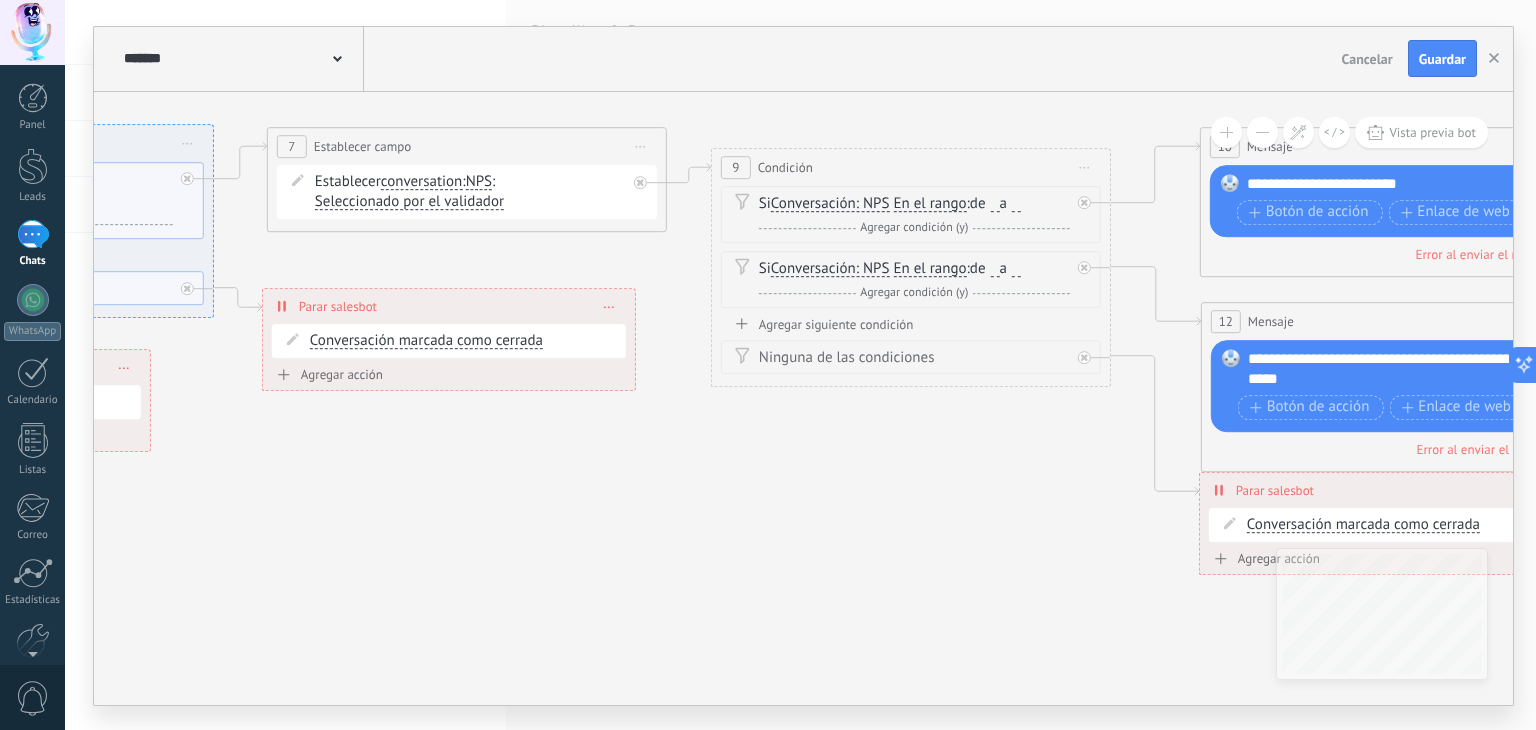 drag, startPoint x: 973, startPoint y: 473, endPoint x: 596, endPoint y: 462, distance: 377.16043 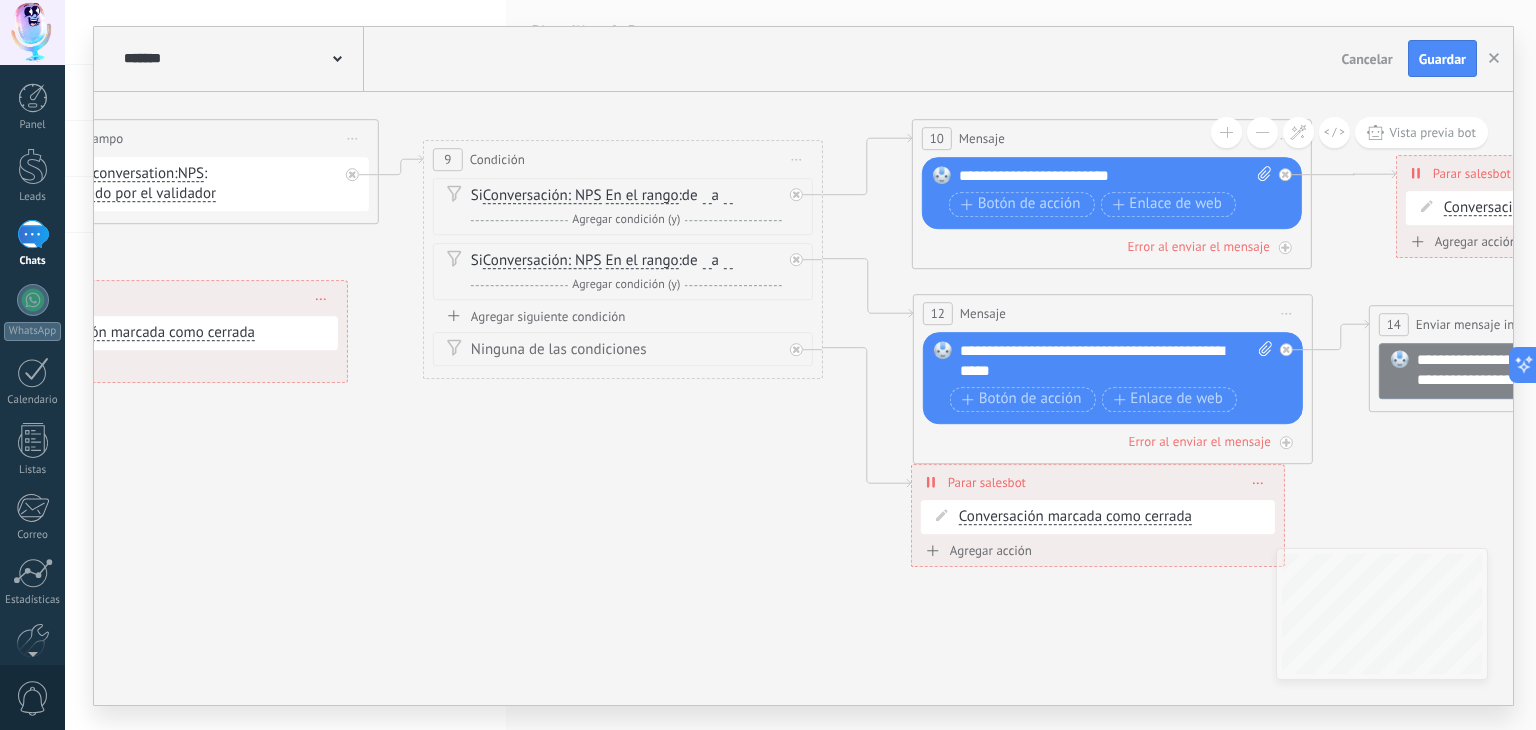 drag, startPoint x: 914, startPoint y: 498, endPoint x: 636, endPoint y: 489, distance: 278.14566 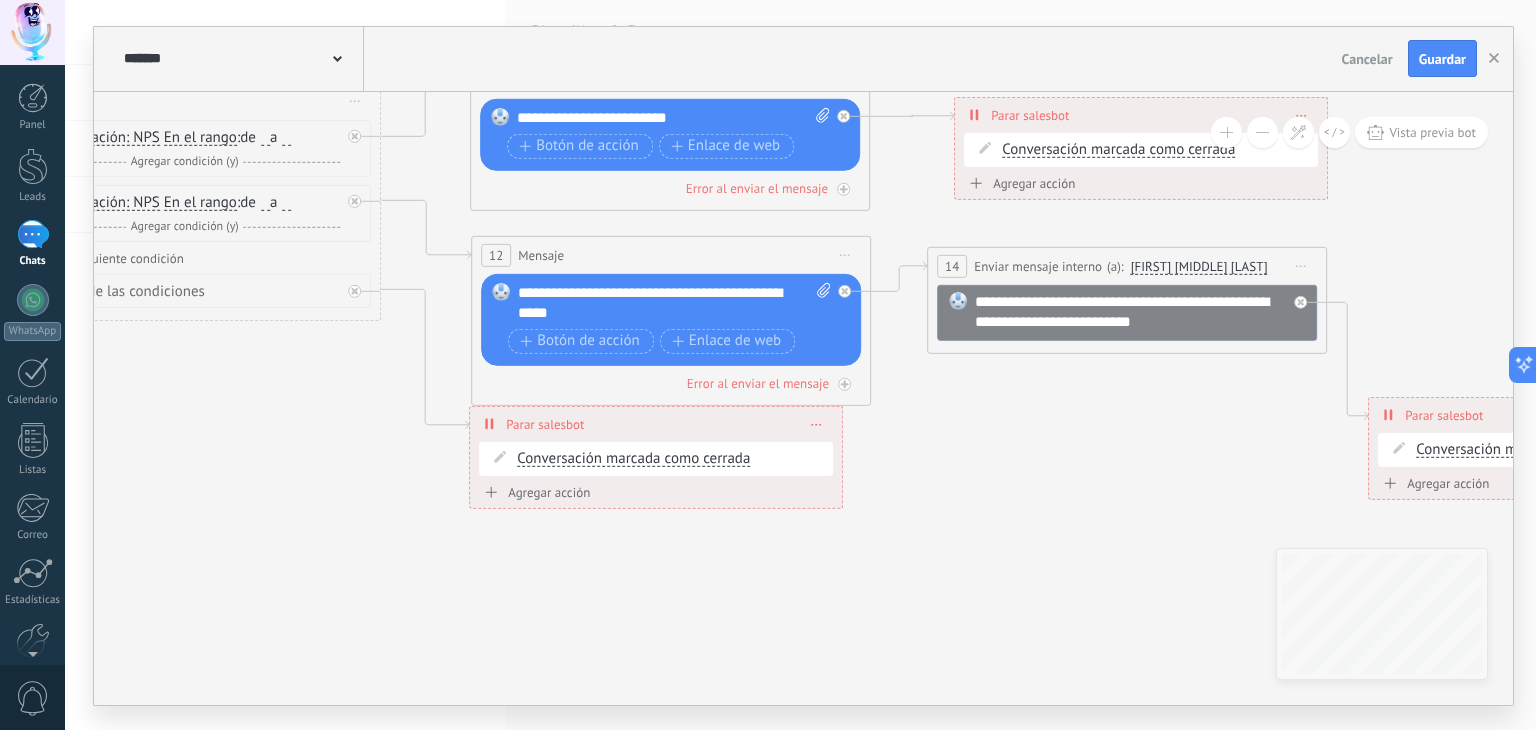 drag, startPoint x: 1428, startPoint y: 466, endPoint x: 1007, endPoint y: 409, distance: 424.84116 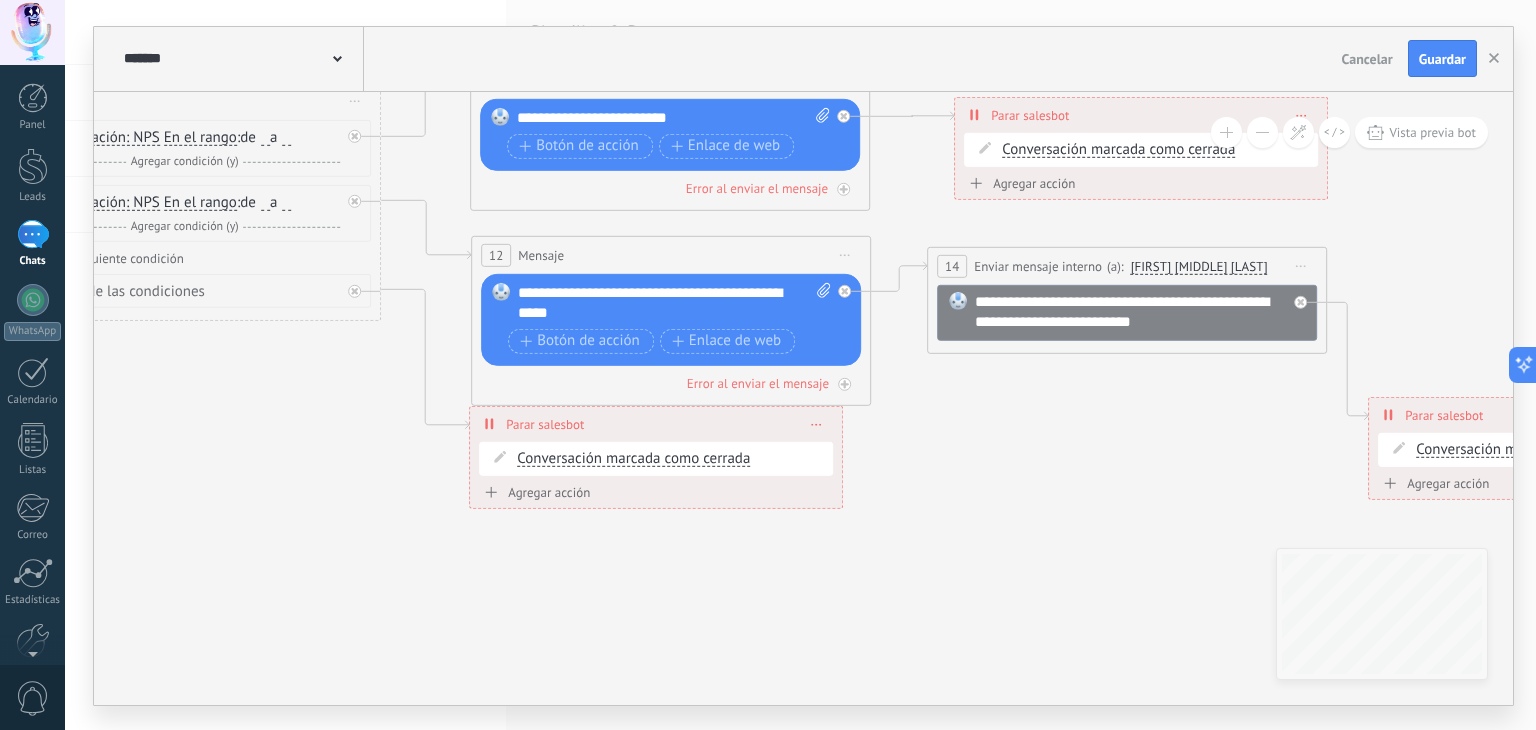 click 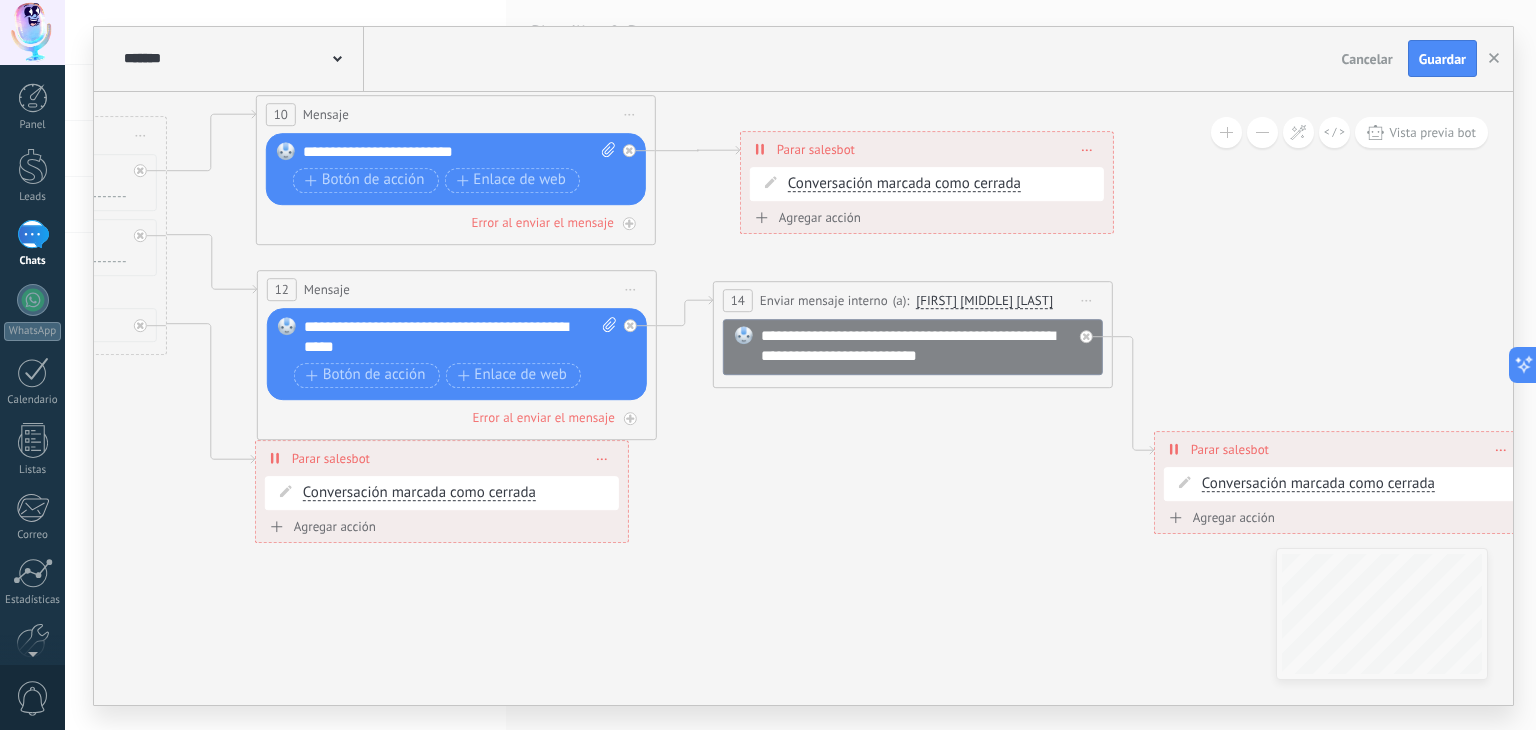 drag, startPoint x: 1179, startPoint y: 430, endPoint x: 964, endPoint y: 465, distance: 217.83022 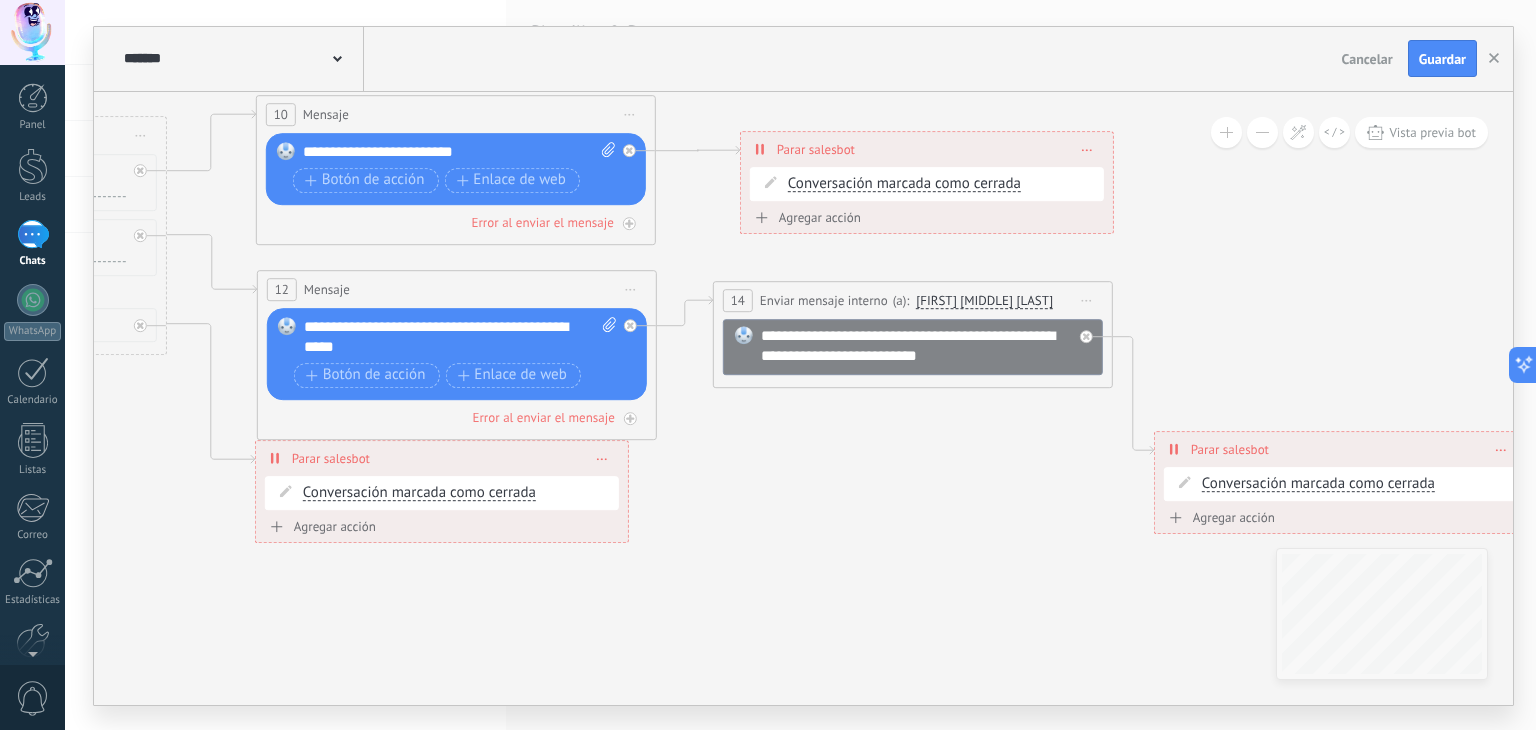 click 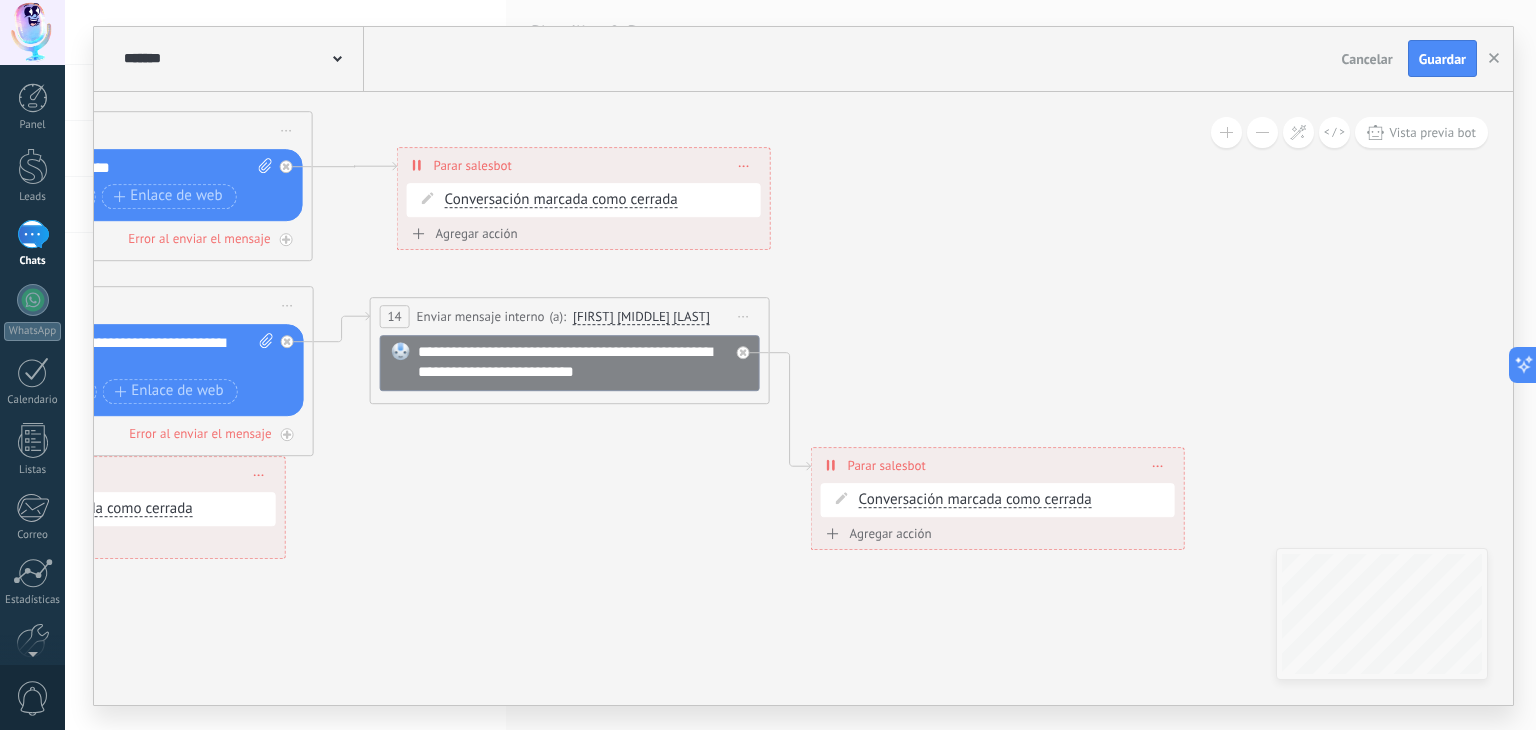 drag, startPoint x: 1019, startPoint y: 497, endPoint x: 676, endPoint y: 513, distance: 343.373 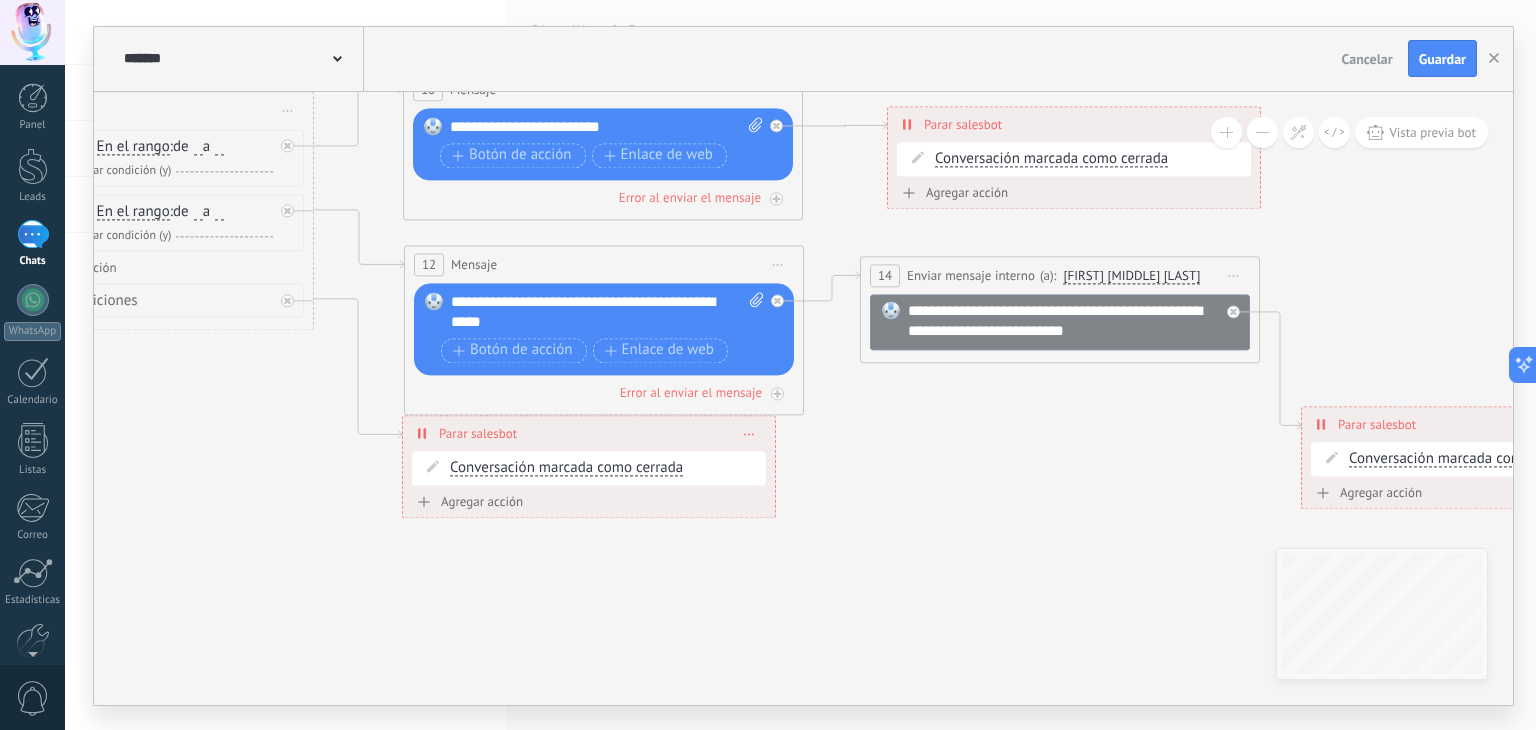 drag, startPoint x: 676, startPoint y: 513, endPoint x: 1167, endPoint y: 473, distance: 492.62665 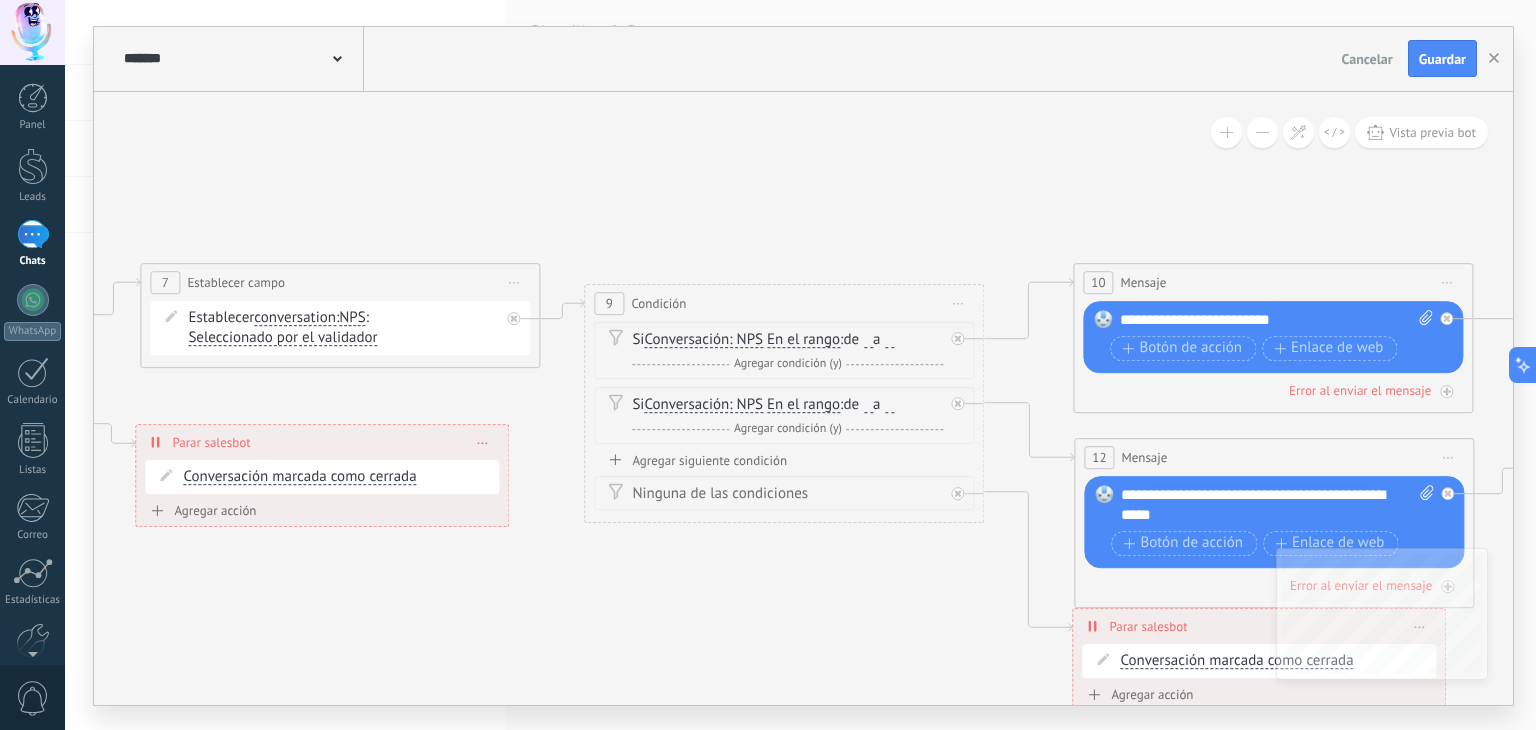 drag, startPoint x: 192, startPoint y: 405, endPoint x: 863, endPoint y: 598, distance: 698.20483 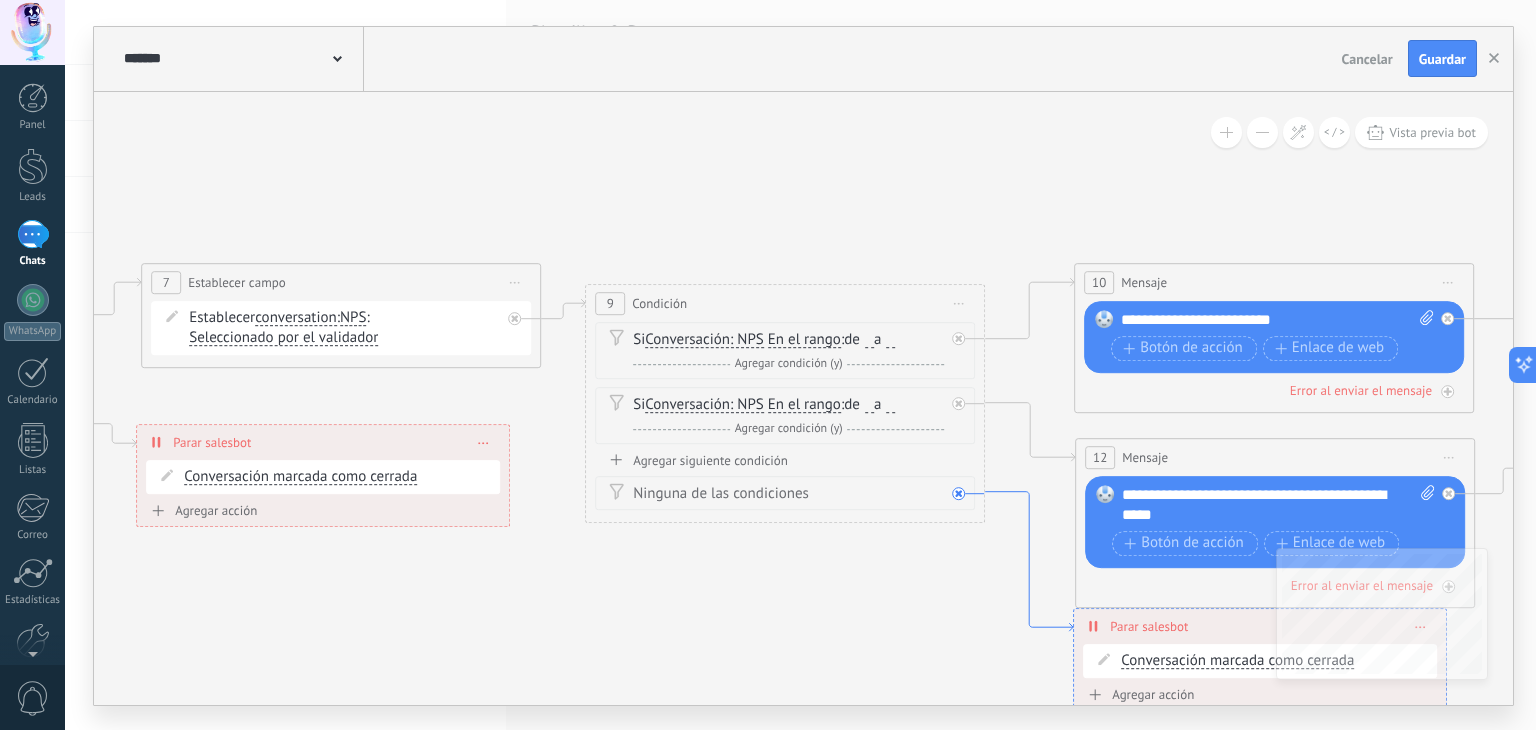 click 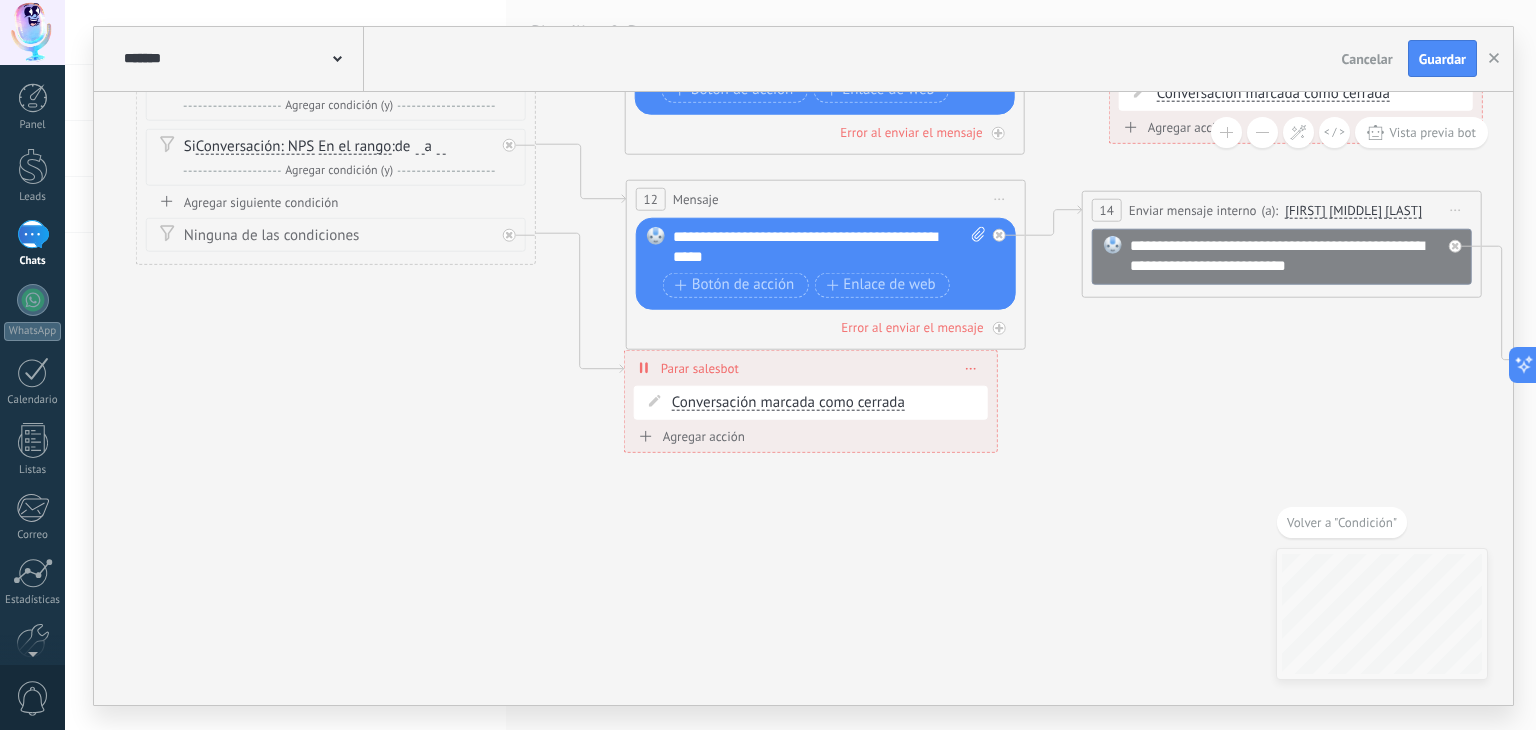 drag, startPoint x: 1136, startPoint y: 487, endPoint x: 1182, endPoint y: 509, distance: 50.990196 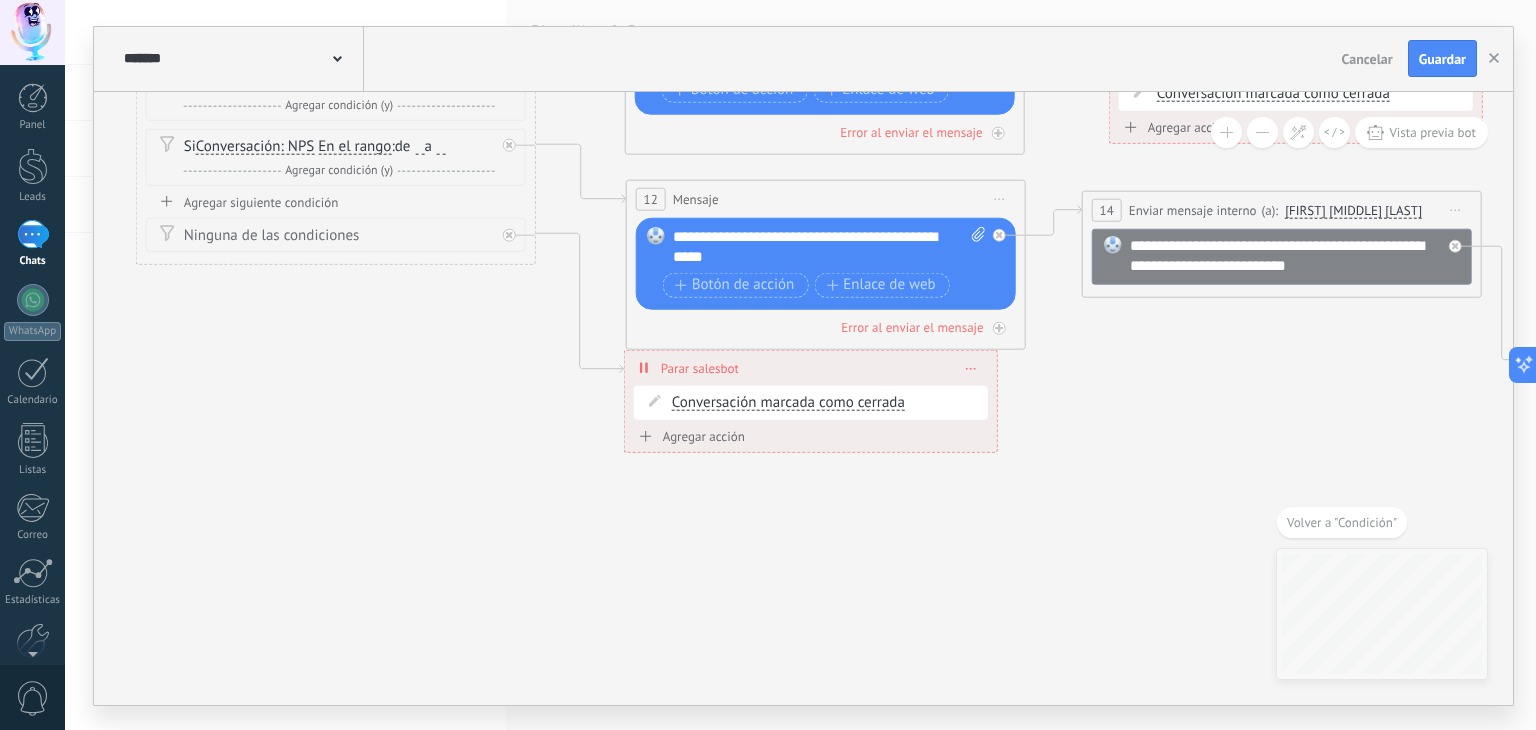 click 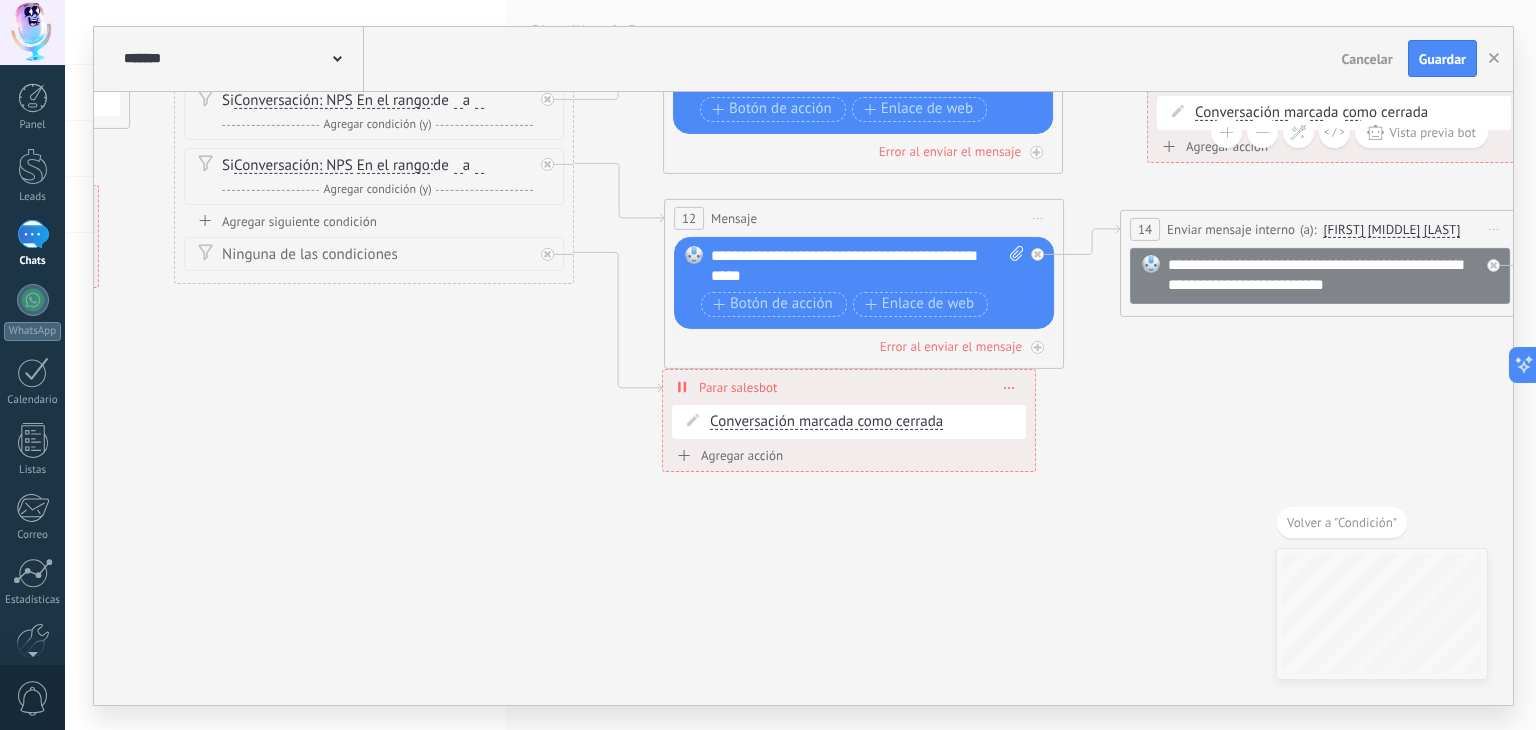 click on "Cancelar" at bounding box center [1367, 59] 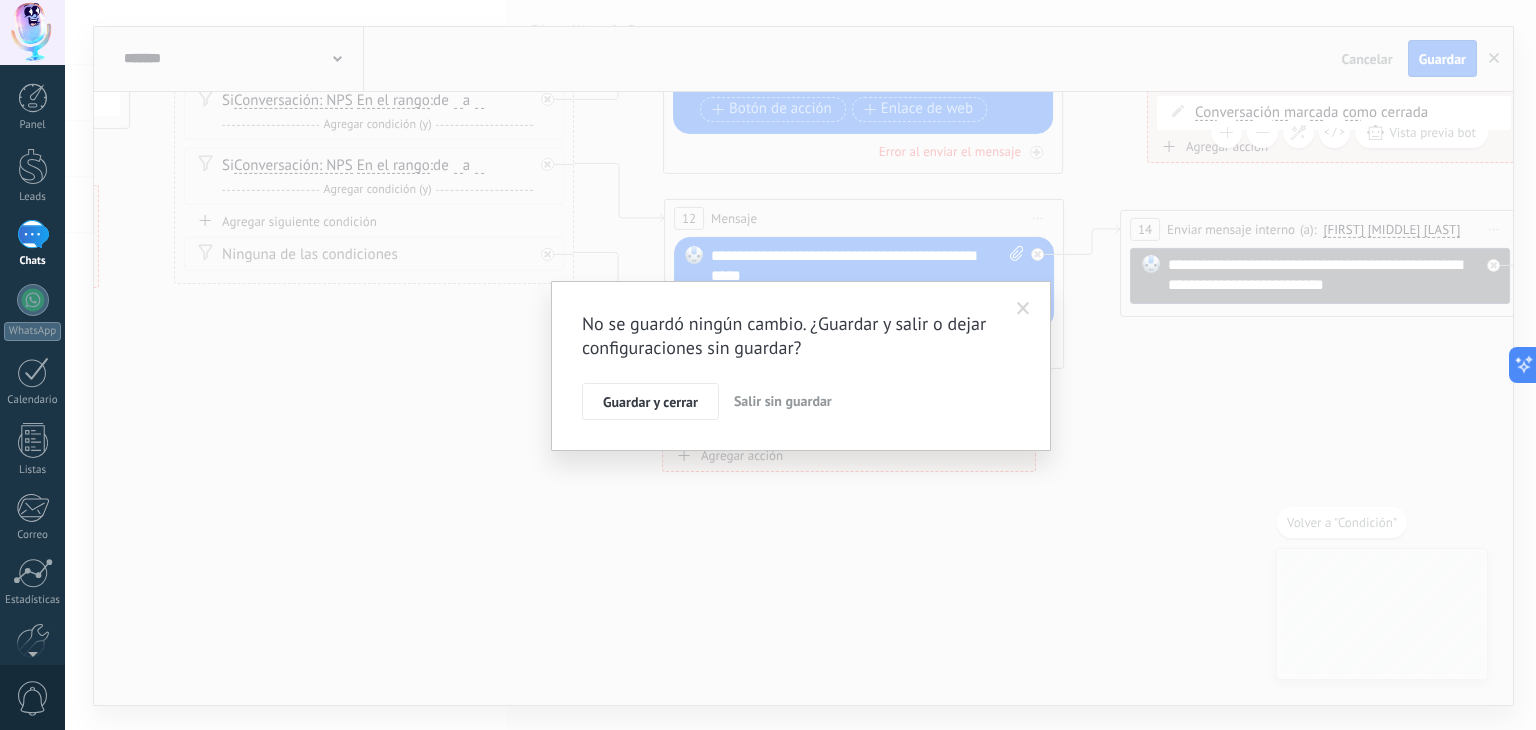 click on "Salir sin guardar" at bounding box center [783, 401] 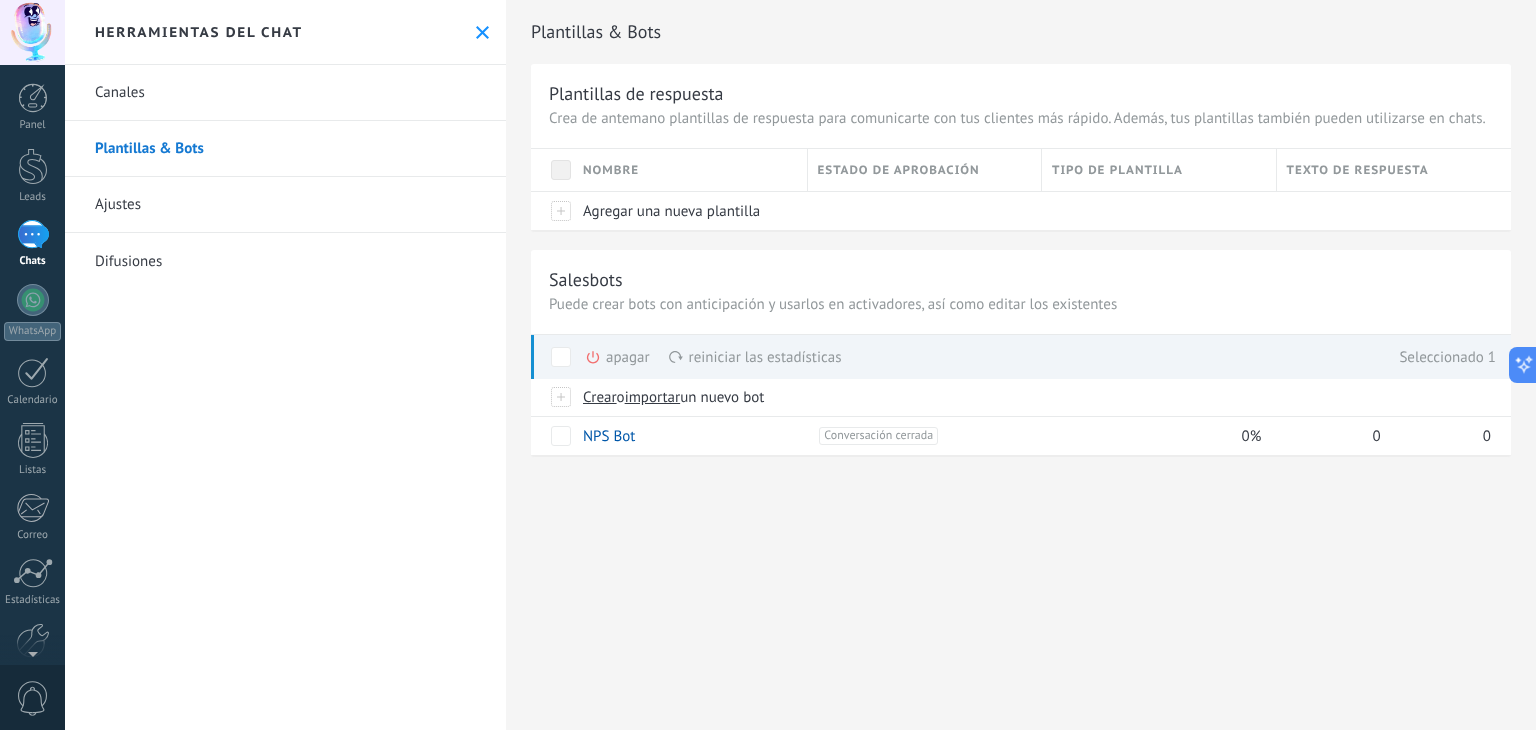 click on "Plantillas & Bots Plantillas de respuesta Crea de antemano plantillas de respuesta para comunicarte con tus clientes más rápido. Además, tus plantillas también pueden utilizarse en chats. Nombre Estado de aprobación Tipo de plantilla Texto de respuesta Agregar una nueva plantilla Salesbots Puede crear bots con anticipación y usarlos en activadores, así como editar los existentes Actualizar a Avanzado Nombre Disparadores Tasa de conversión Lanzamientos totales Sesiones activas        Crear  o  importar  un nuevo bot          NPS Bot +1 Conversación cerrada +0 0% 0 0 apagar màs reiniciar las estadísticas màs Seleccionado 1 Mostrar más avanzado Rastrear clics en links Reducir links largos y rastrear clics: cuando se habilita, los URLs que envías serán reemplazados con links de rastreo. Una vez clickeados, un evento se registrará en el feed del lead. Abajo seleccione las fuentes que utilizan esta característica Telegram TikTok (TikTok) Potenciar la IA Rusa Inglés Español Portugués" at bounding box center [1021, 365] 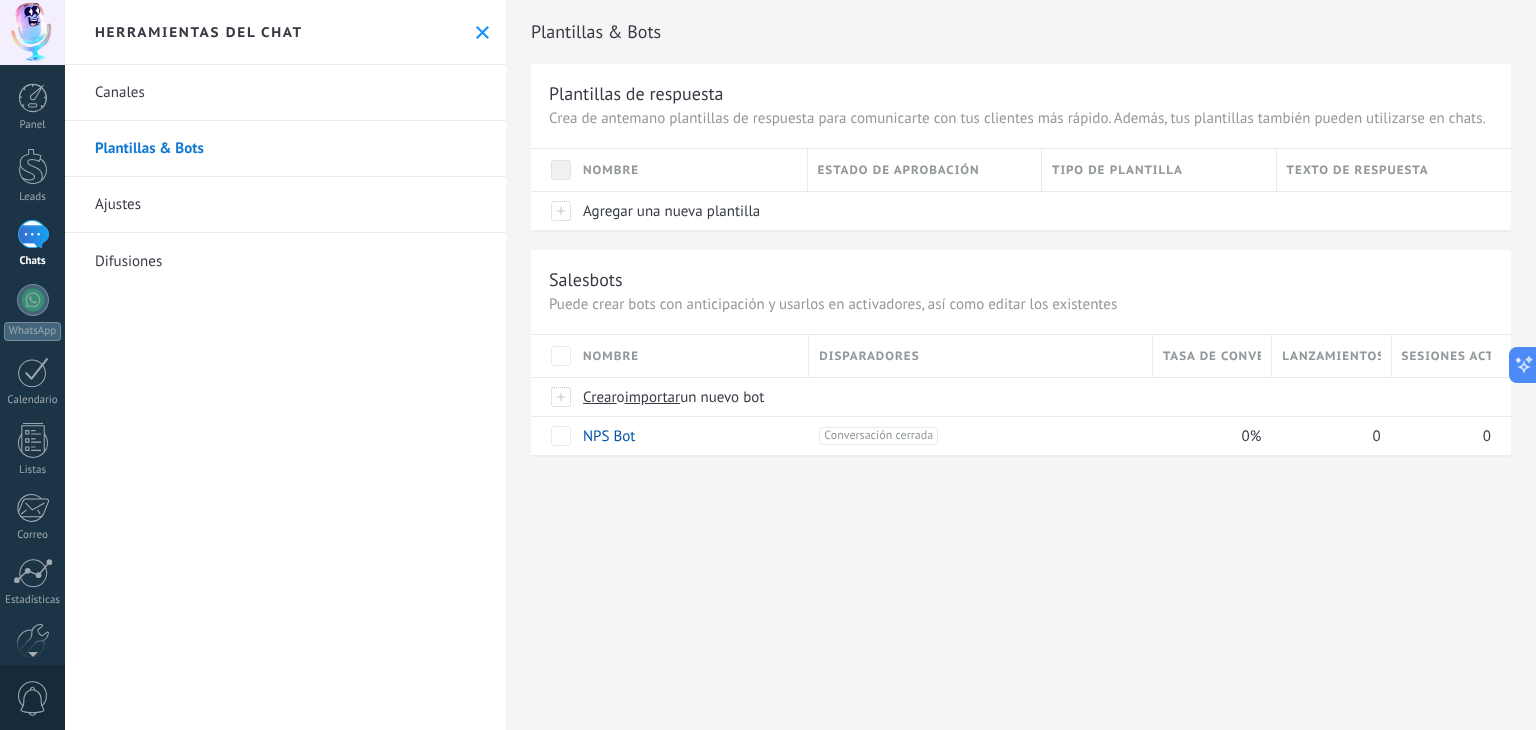 drag, startPoint x: 800, startPoint y: 564, endPoint x: 381, endPoint y: 441, distance: 436.68066 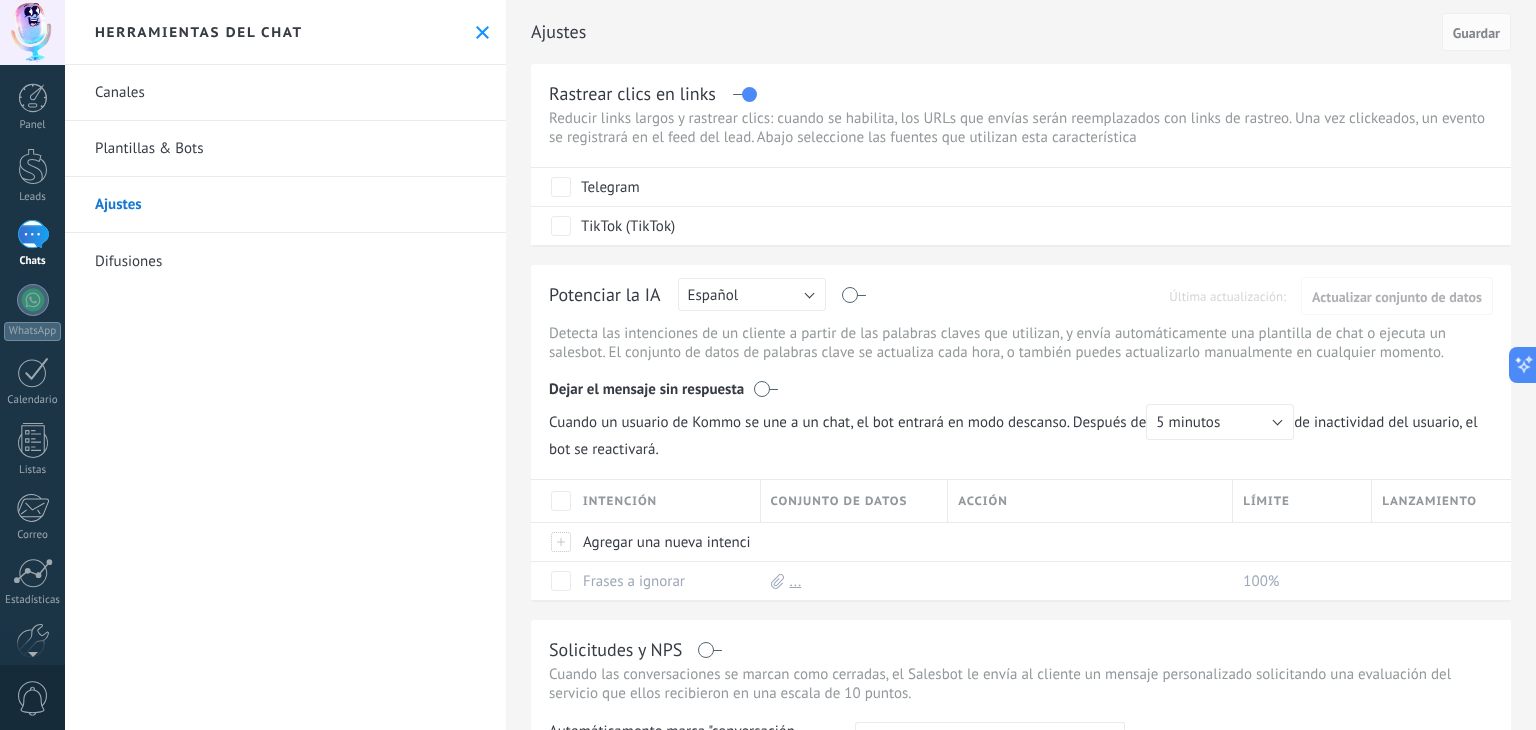 click on "Difusiones" at bounding box center [285, 261] 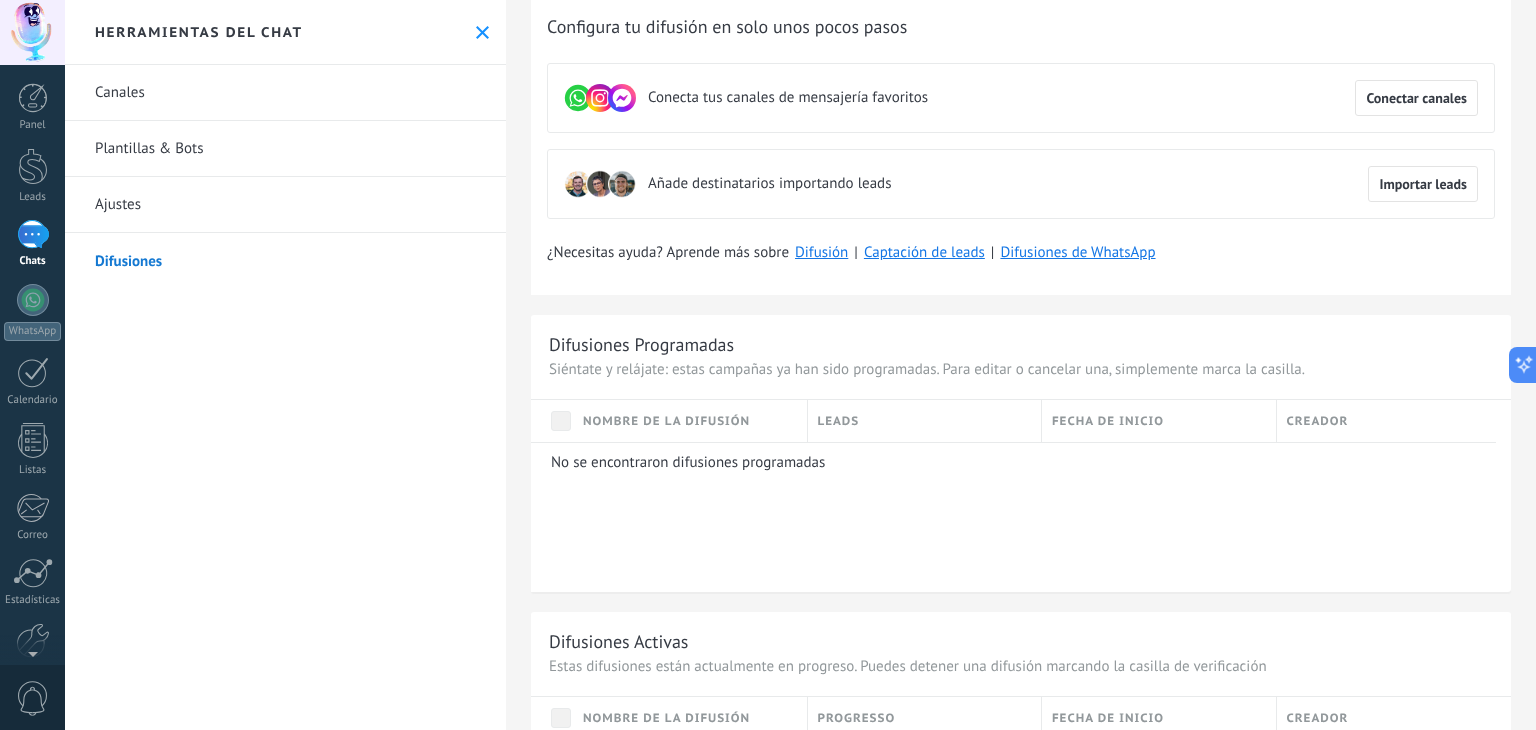 scroll, scrollTop: 200, scrollLeft: 0, axis: vertical 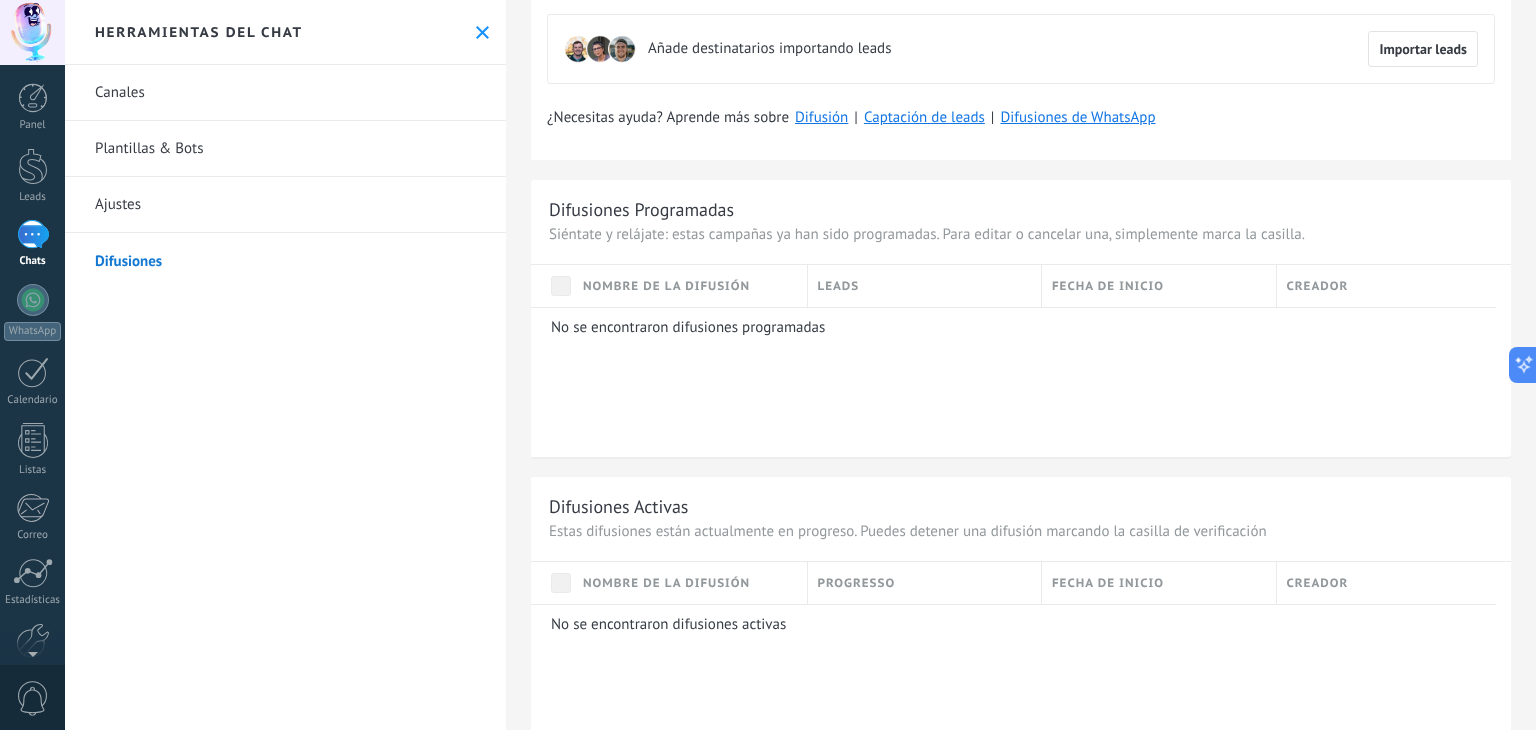 drag, startPoint x: 1040, startPoint y: 418, endPoint x: 953, endPoint y: 364, distance: 102.396286 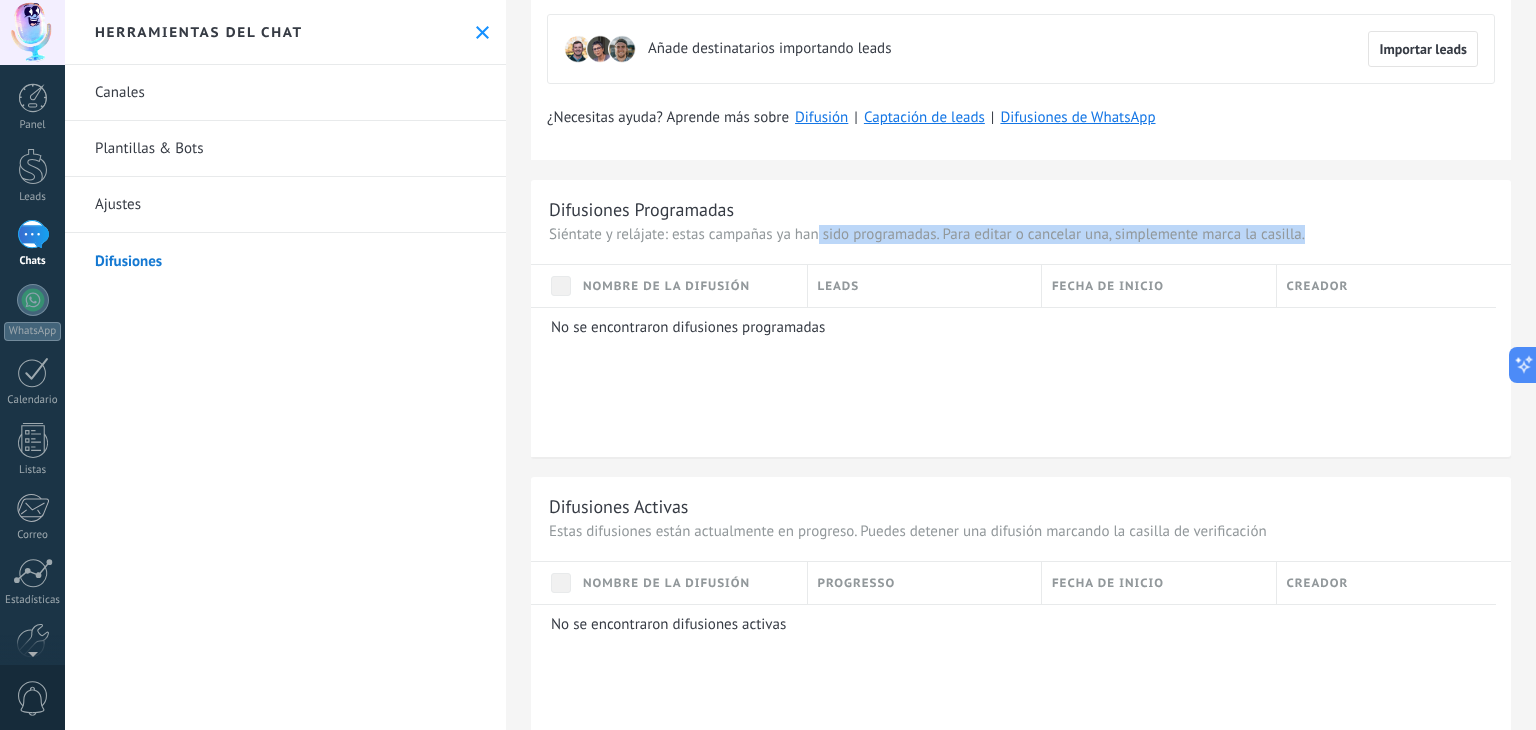 drag, startPoint x: 820, startPoint y: 241, endPoint x: 868, endPoint y: 277, distance: 60 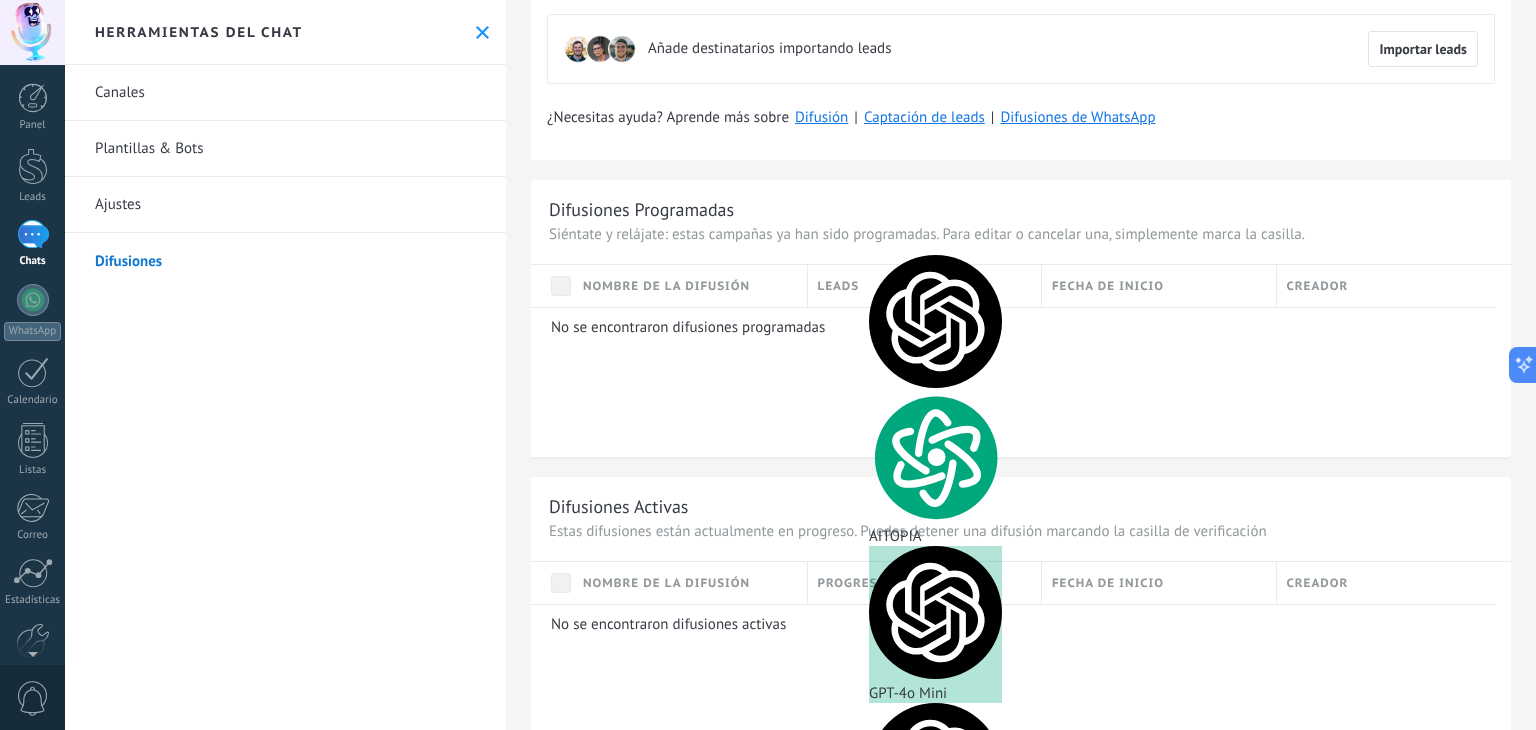 click on "Siéntate y relájate: estas campañas ya han sido programadas. Para editar o cancelar una, simplemente marca la casilla." at bounding box center (1021, 234) 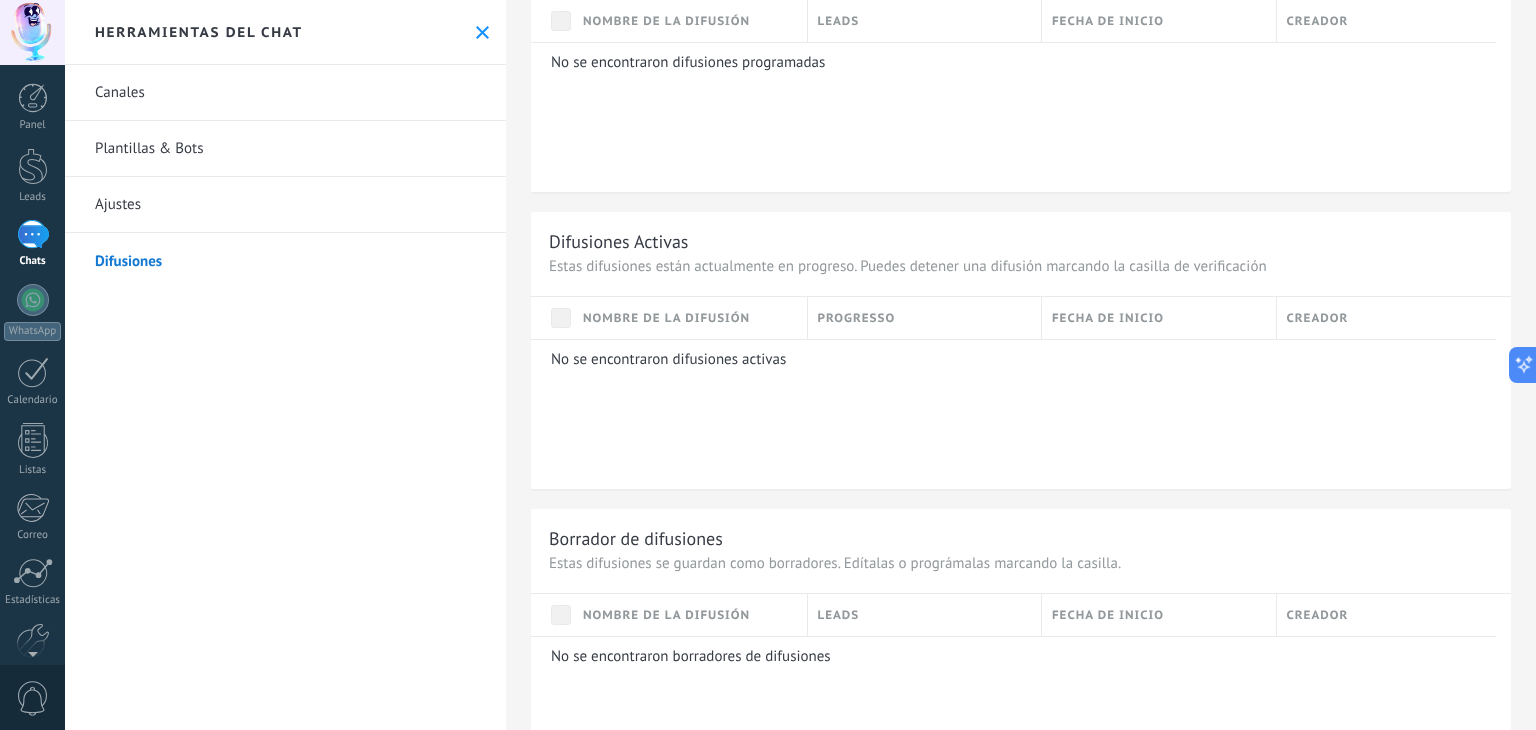 scroll, scrollTop: 500, scrollLeft: 0, axis: vertical 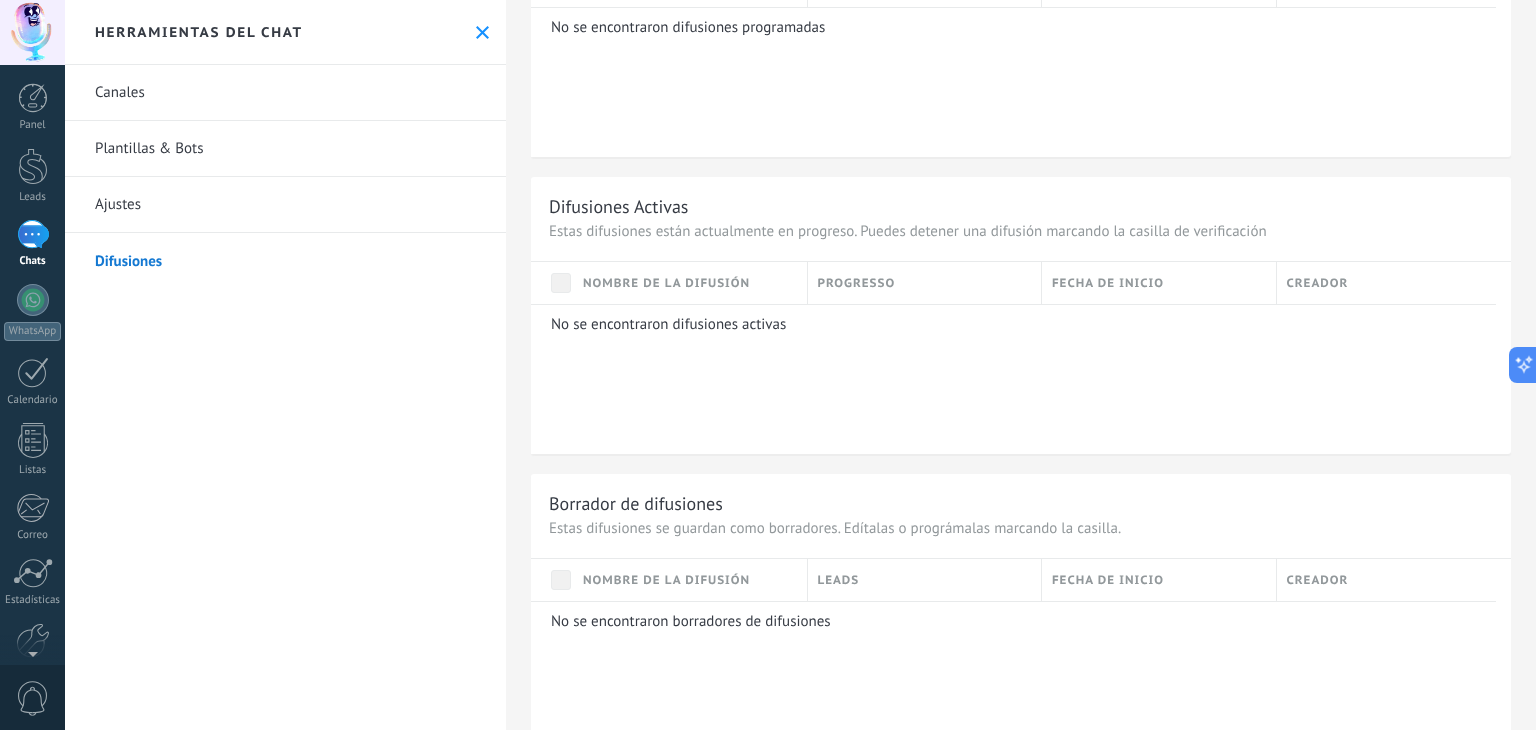 click on "Ajustes" at bounding box center (285, 205) 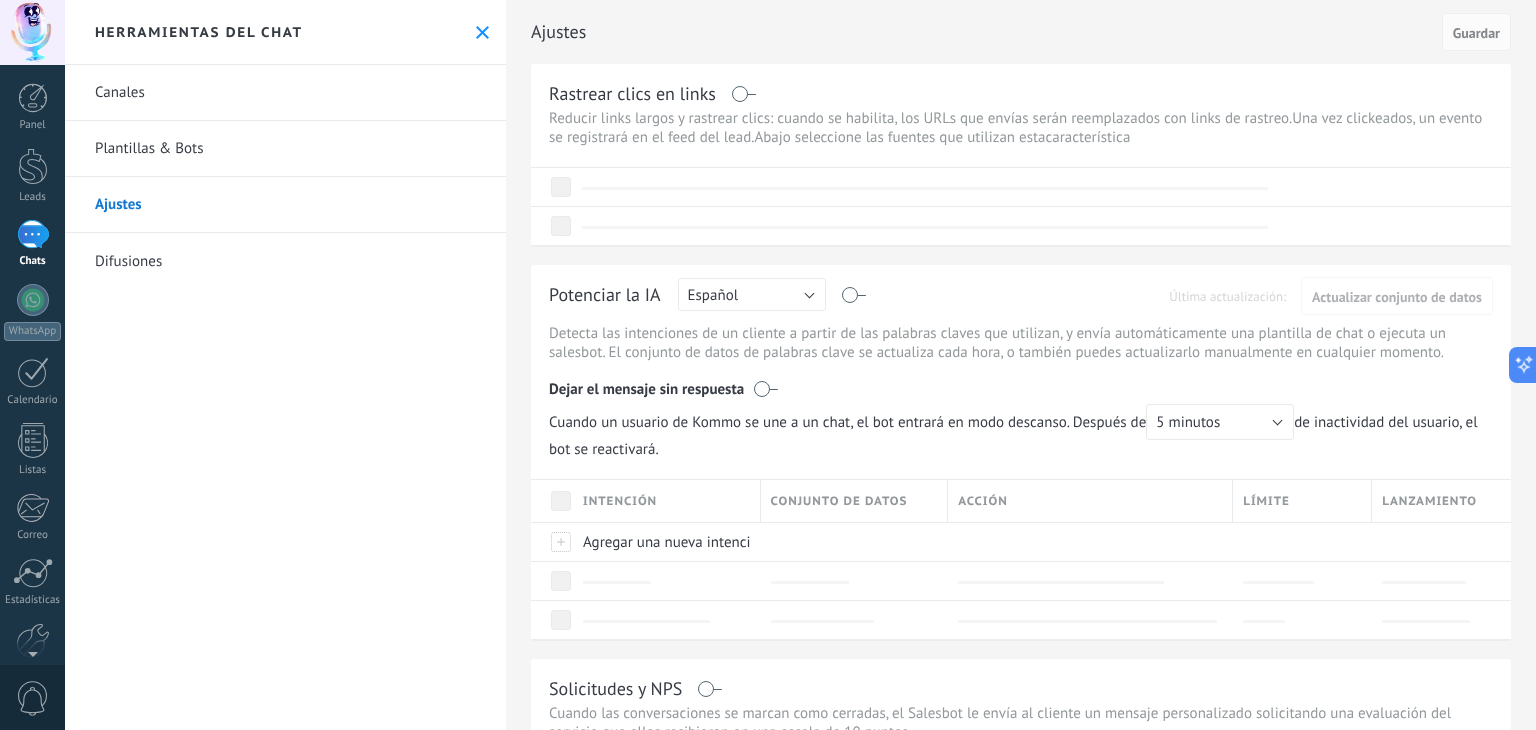 click on "Plantillas & Bots" at bounding box center (285, 149) 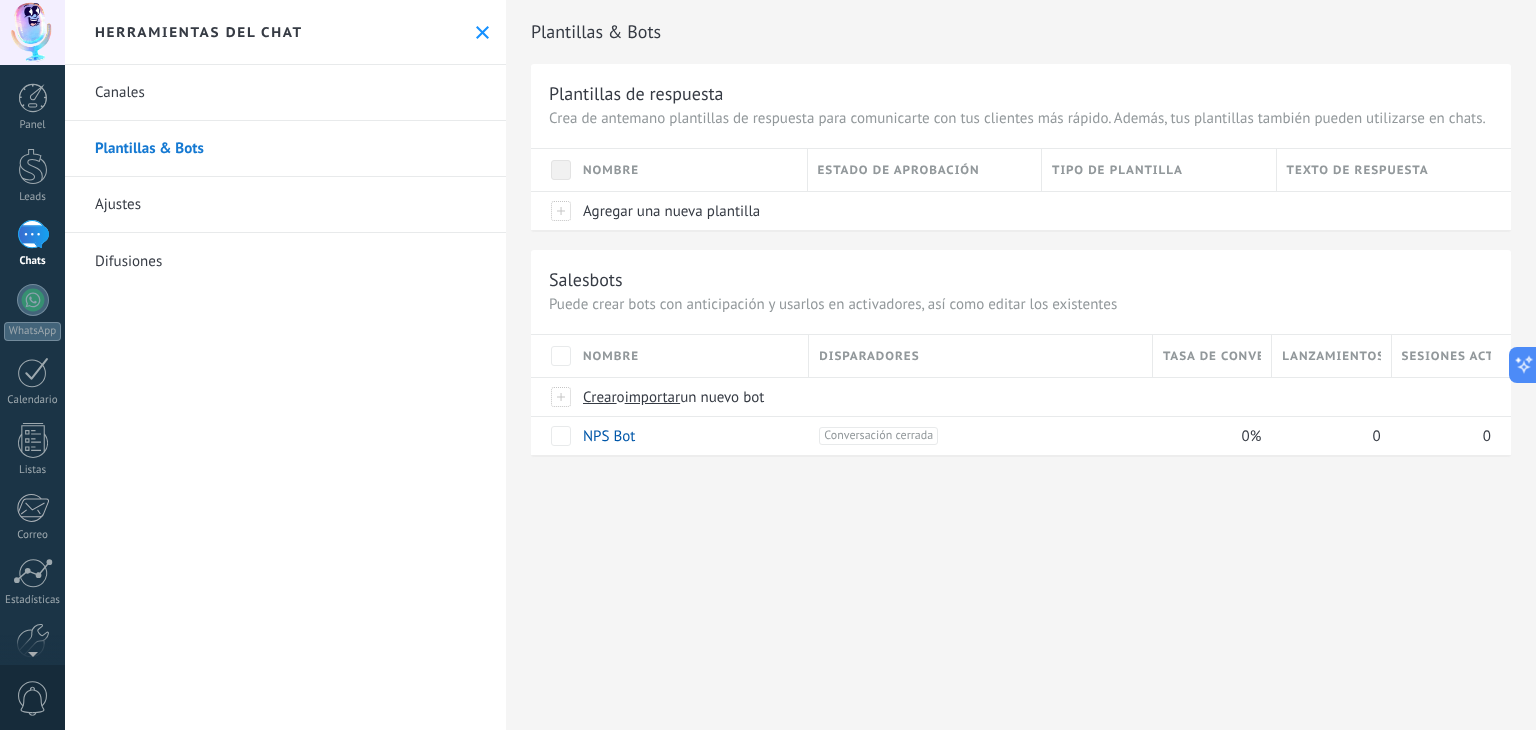 click on "Canales" at bounding box center (285, 93) 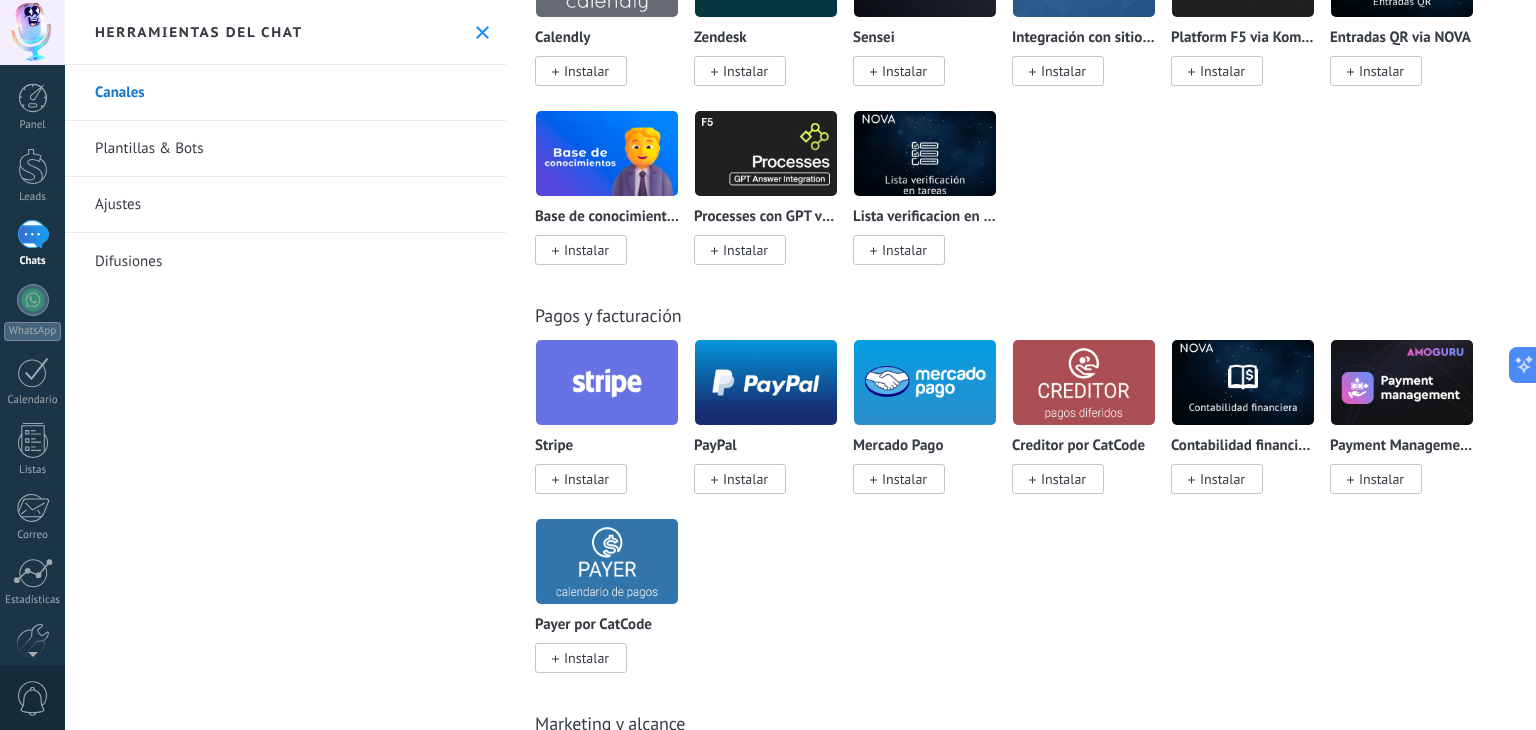 scroll, scrollTop: 3200, scrollLeft: 0, axis: vertical 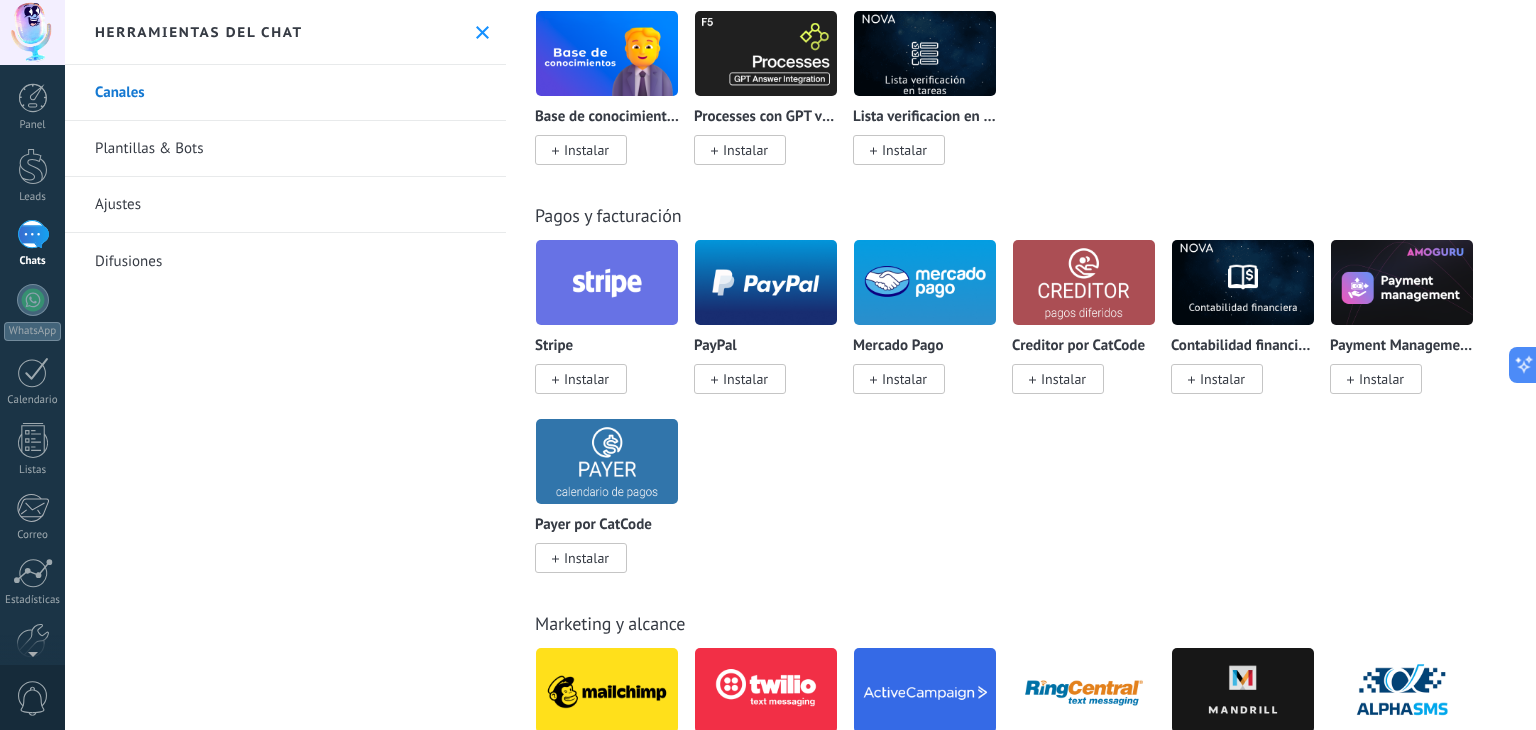 click at bounding box center (607, 282) 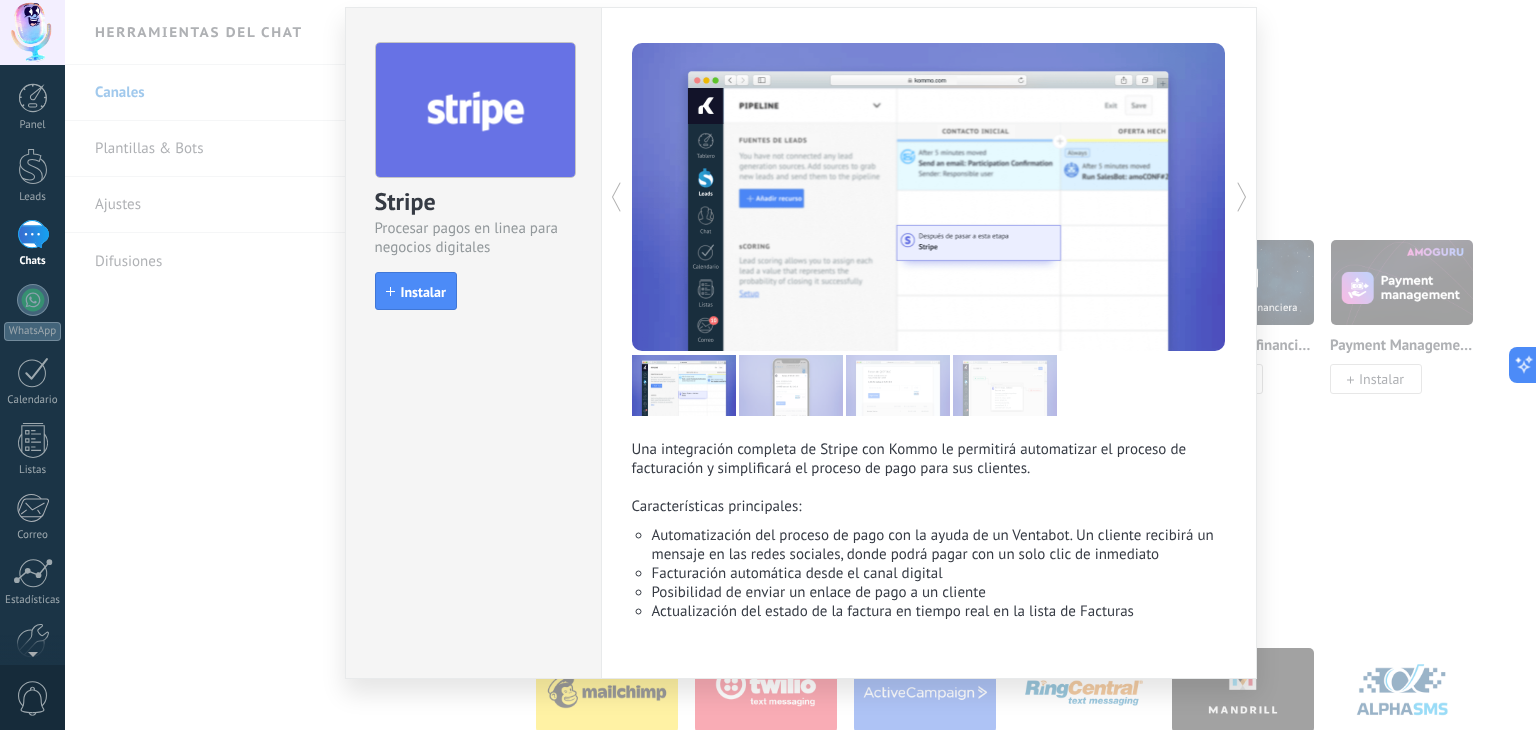 scroll, scrollTop: 84, scrollLeft: 0, axis: vertical 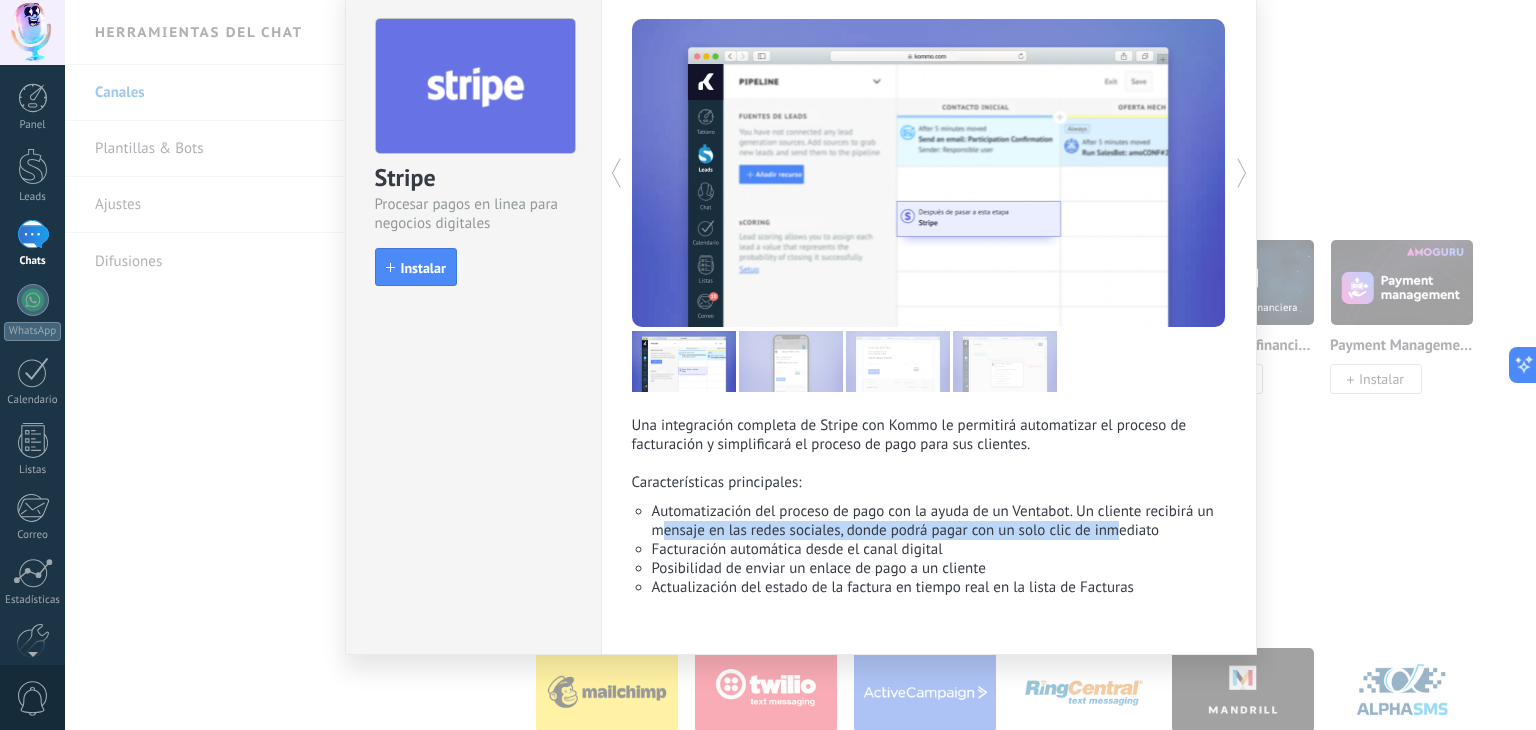drag, startPoint x: 655, startPoint y: 525, endPoint x: 1116, endPoint y: 529, distance: 461.01736 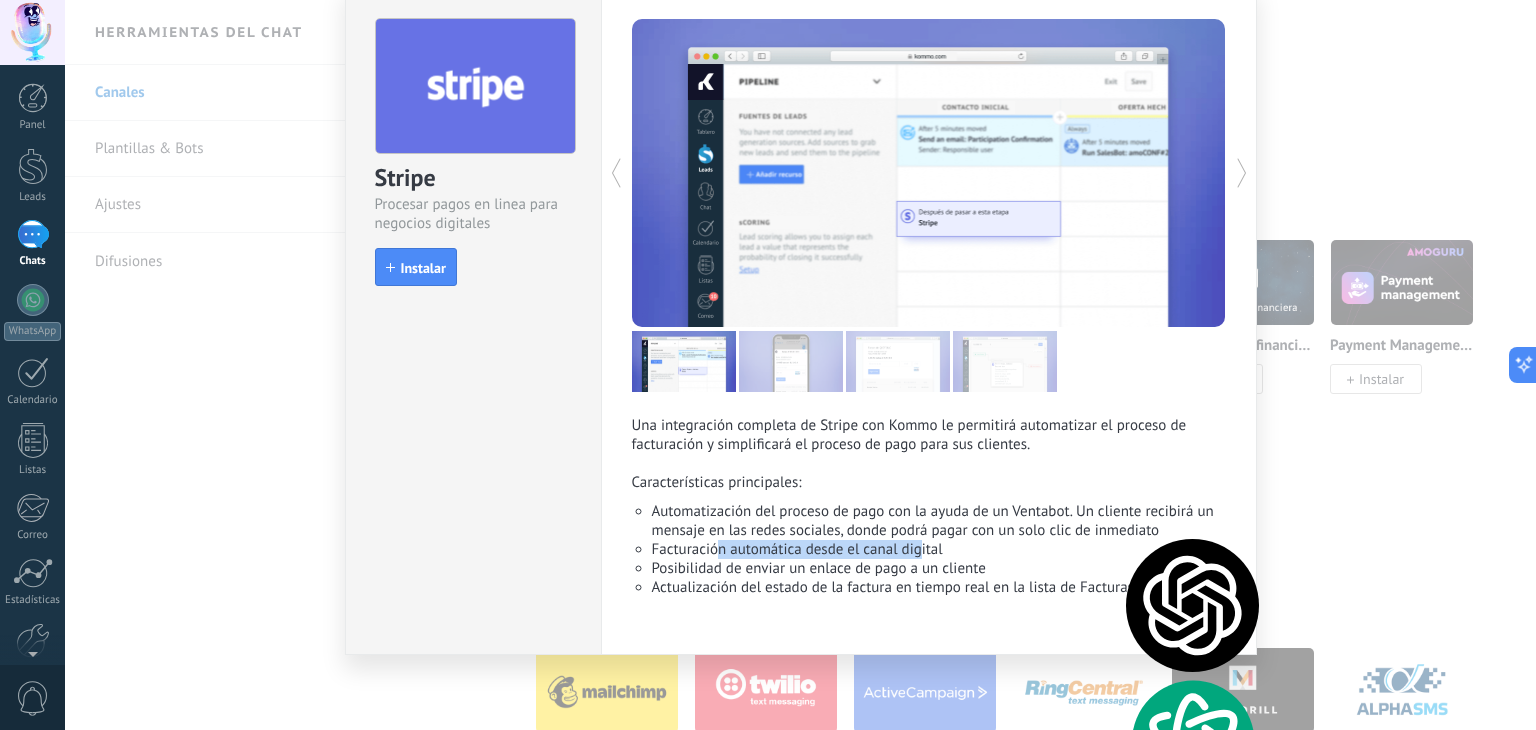 drag, startPoint x: 712, startPoint y: 541, endPoint x: 736, endPoint y: 553, distance: 26.832815 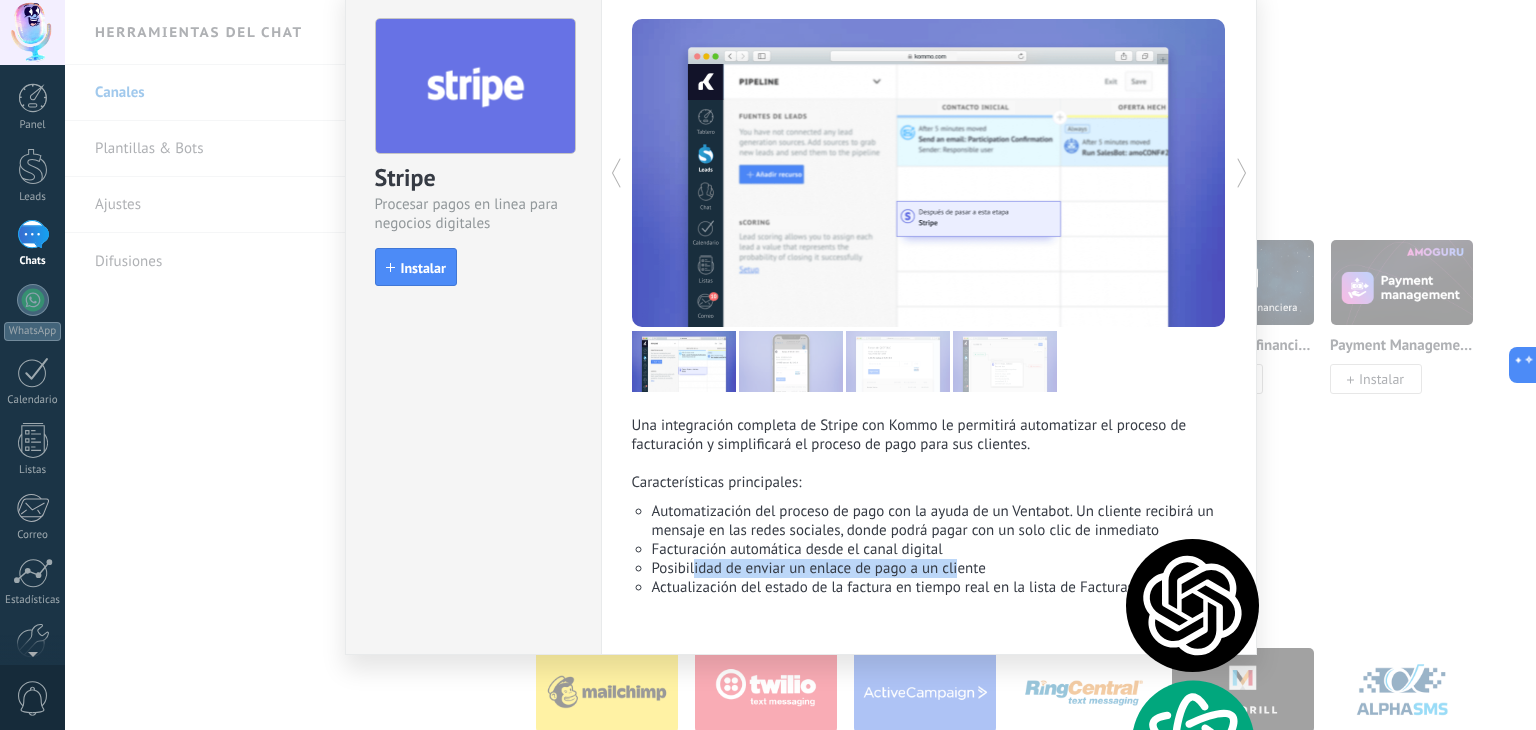 drag, startPoint x: 692, startPoint y: 565, endPoint x: 955, endPoint y: 561, distance: 263.03043 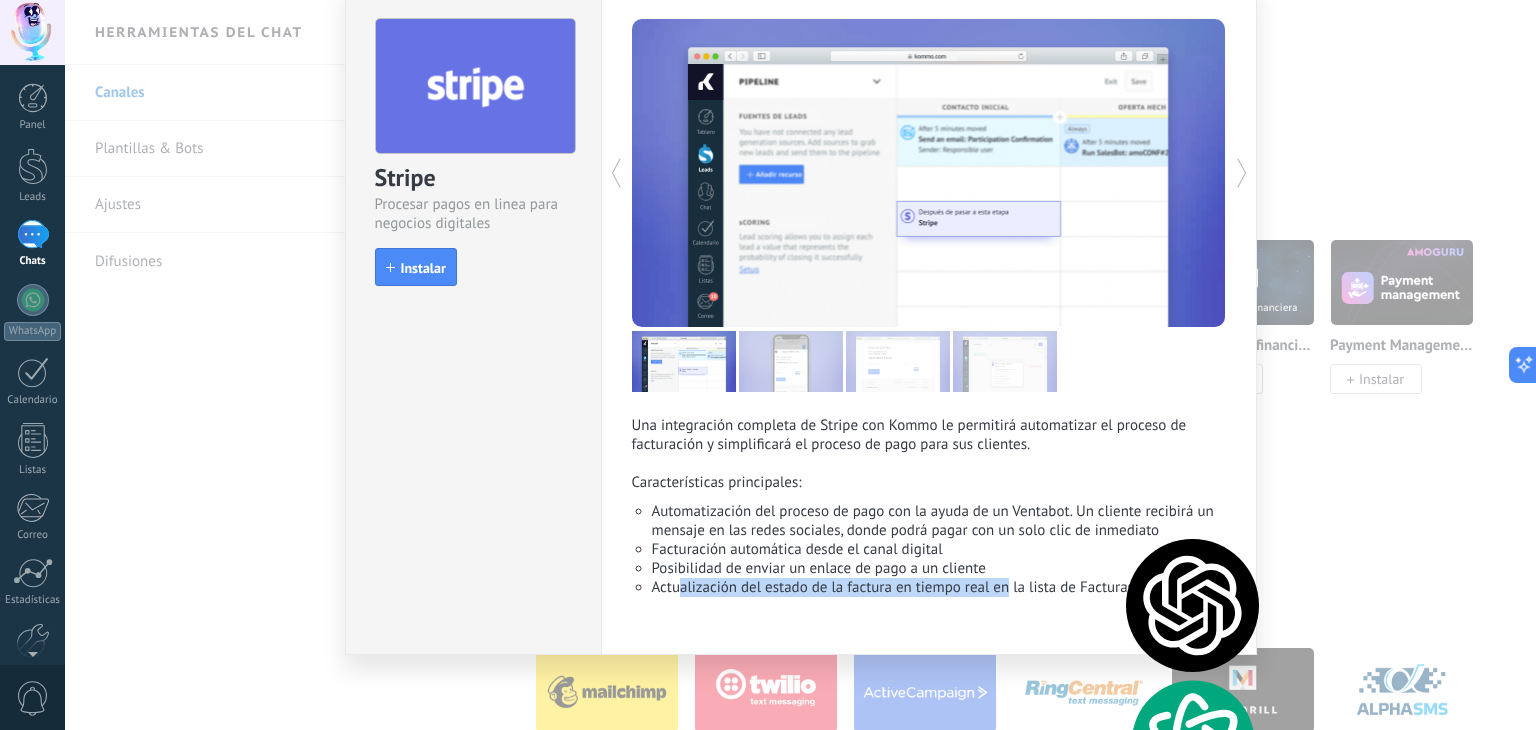 drag, startPoint x: 684, startPoint y: 581, endPoint x: 1016, endPoint y: 602, distance: 332.66348 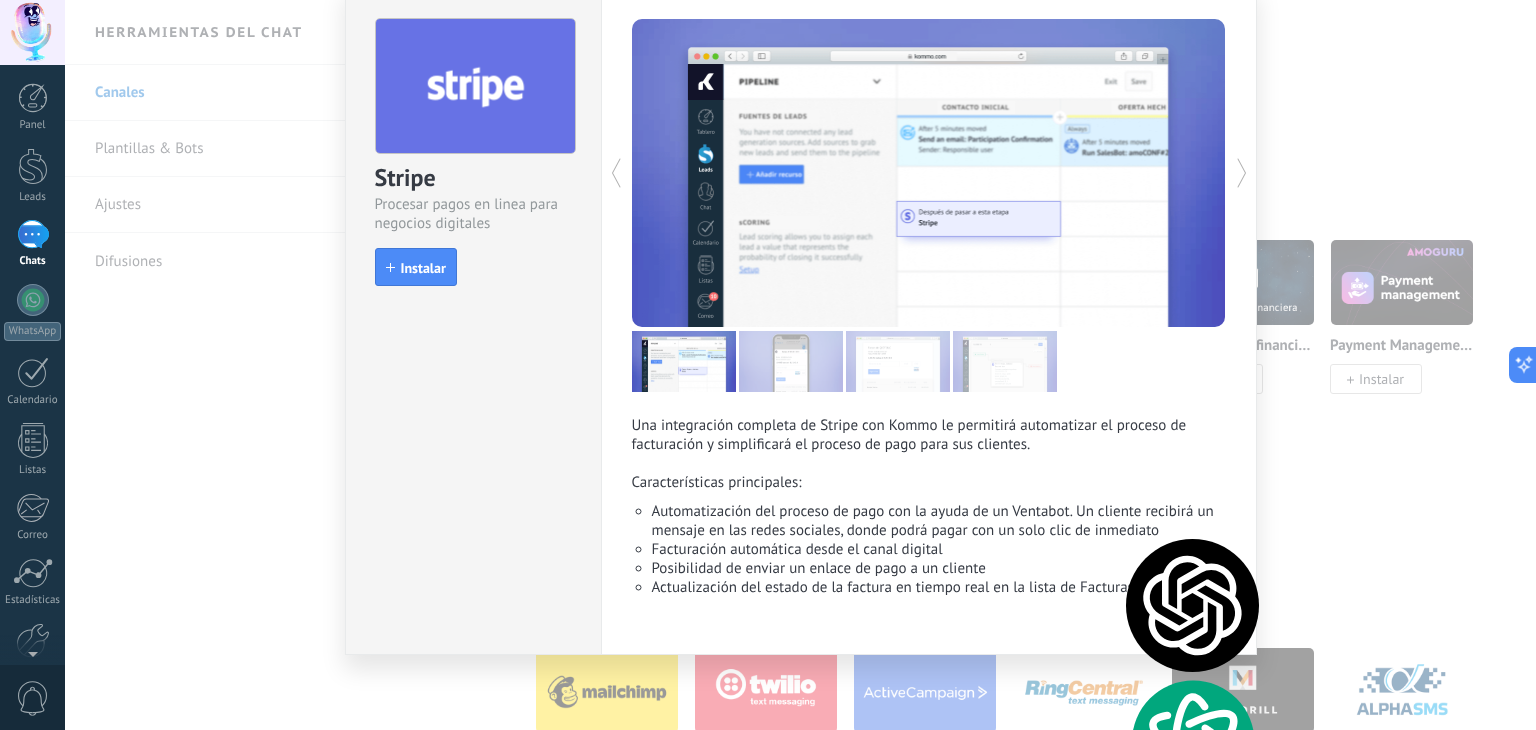 click 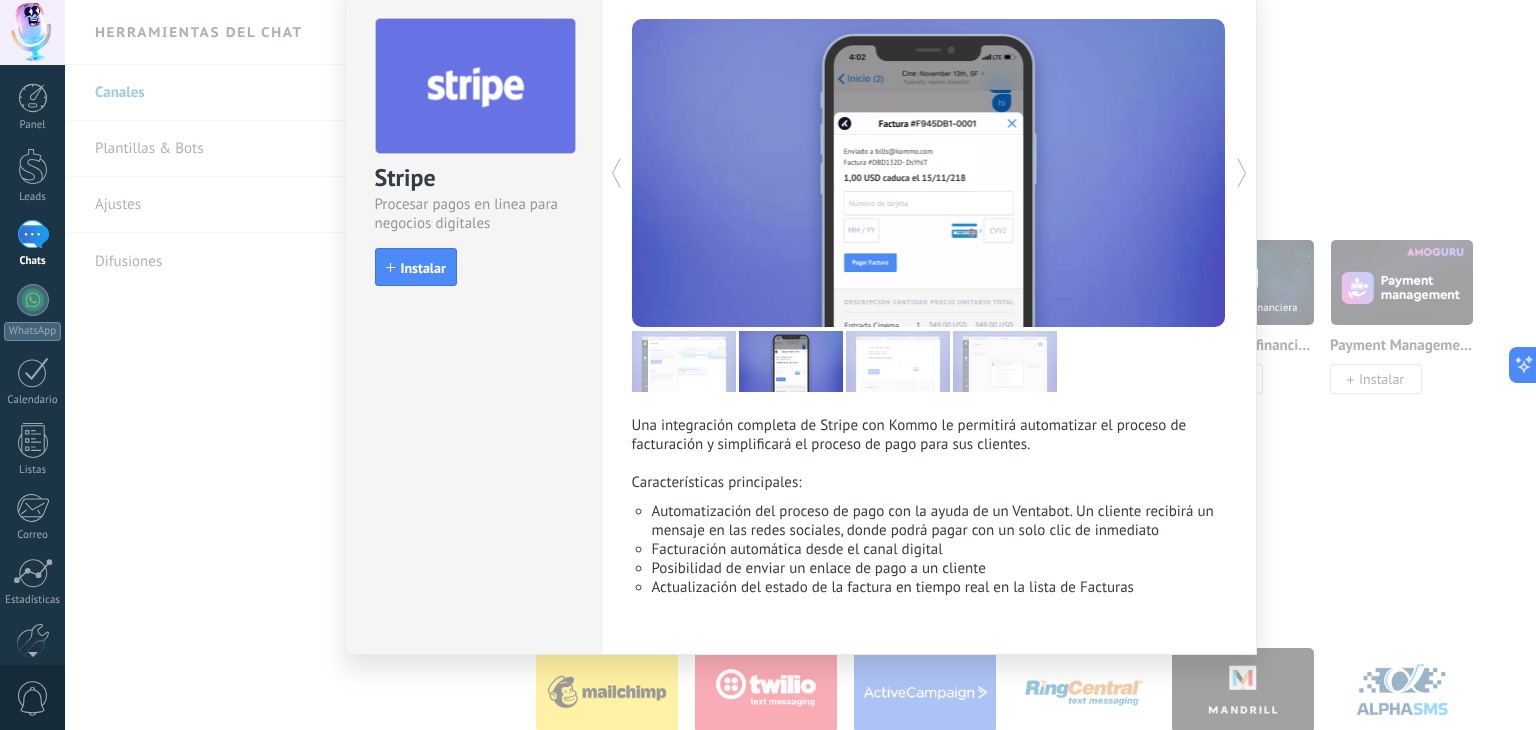 click 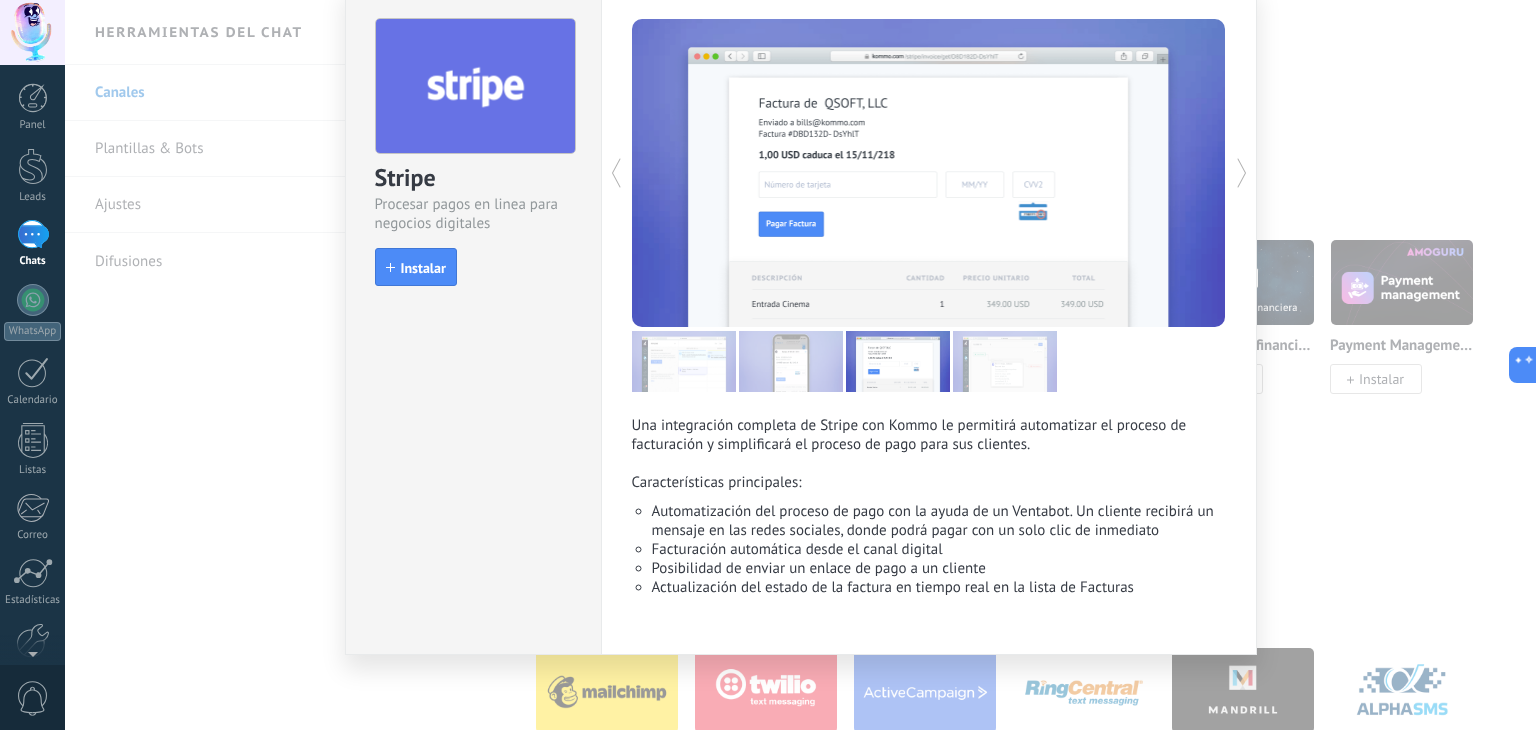 click 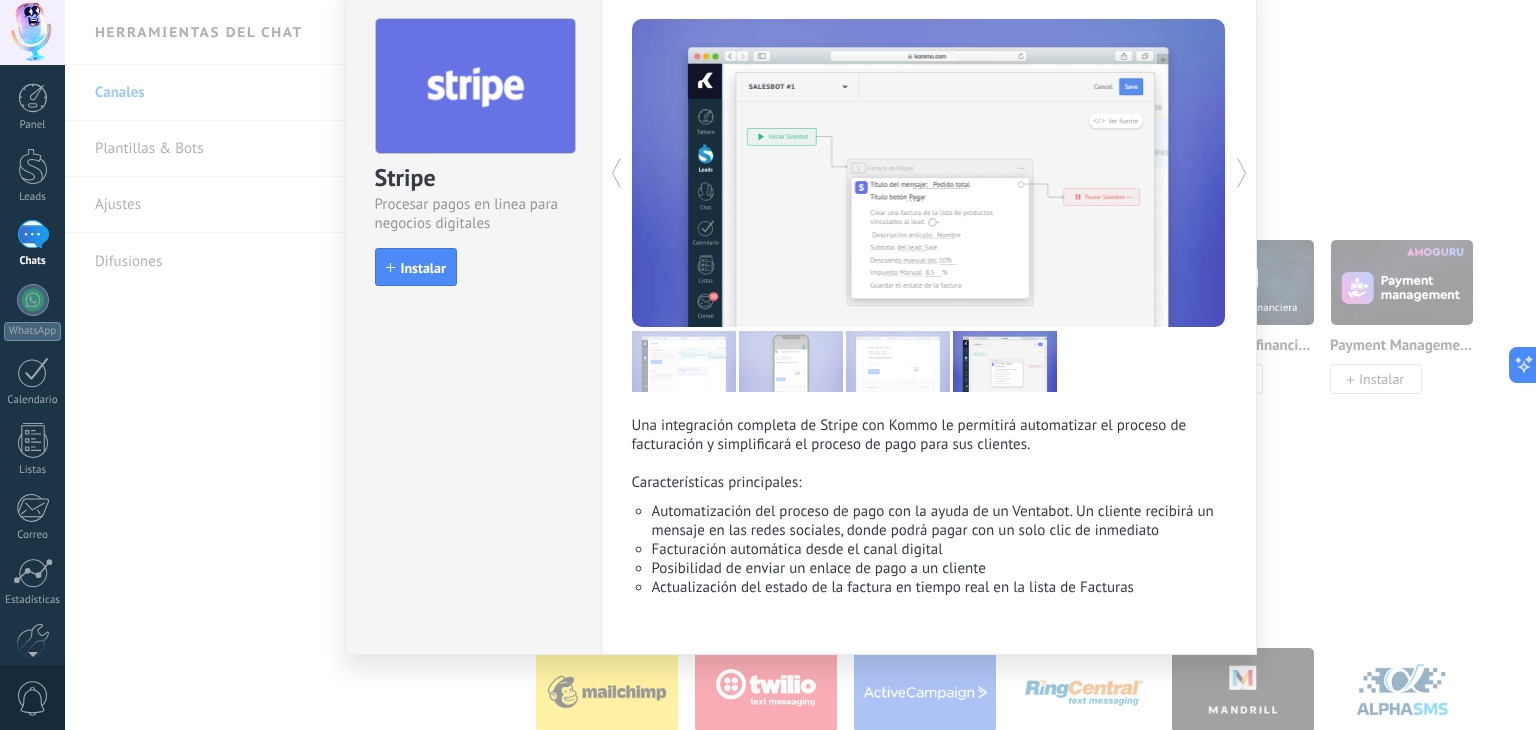click 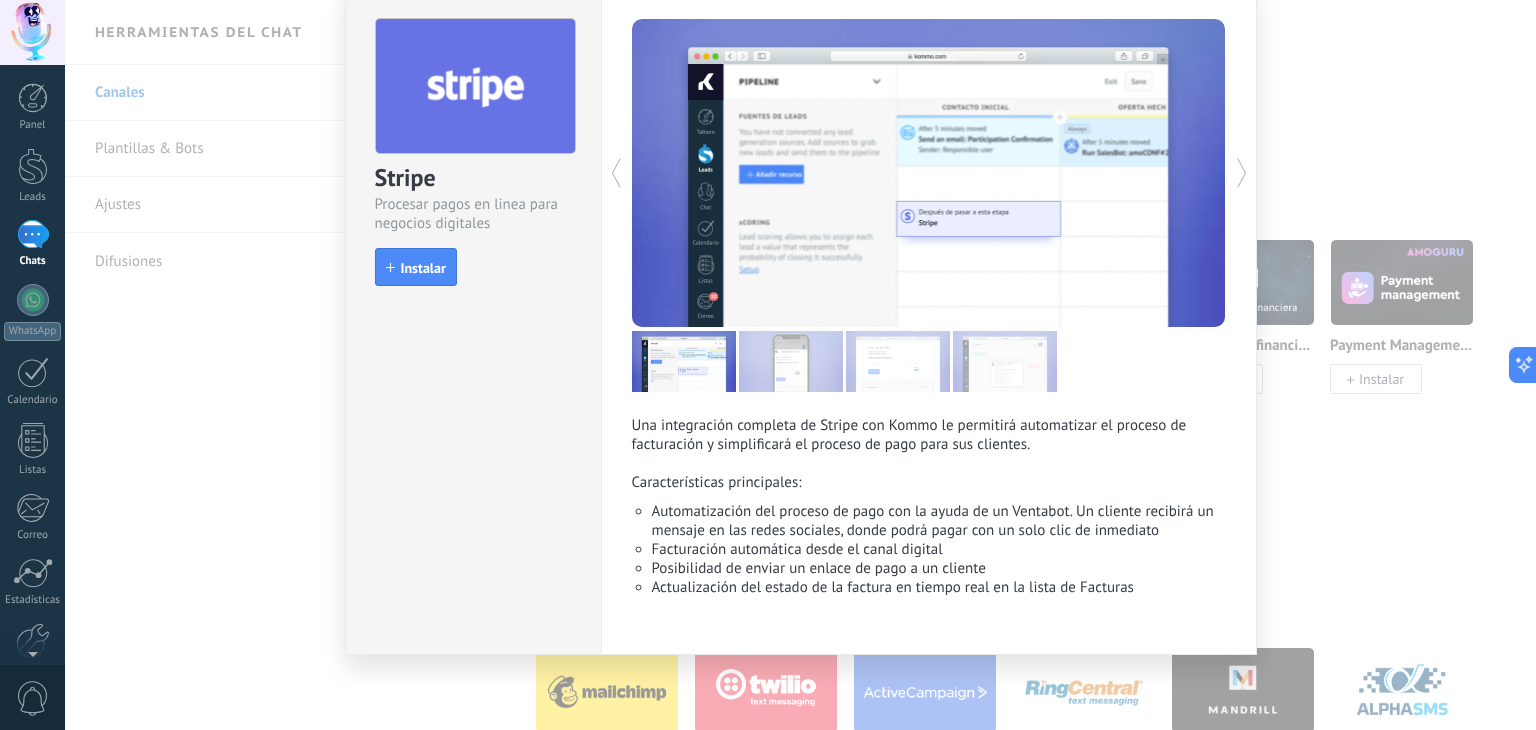 click 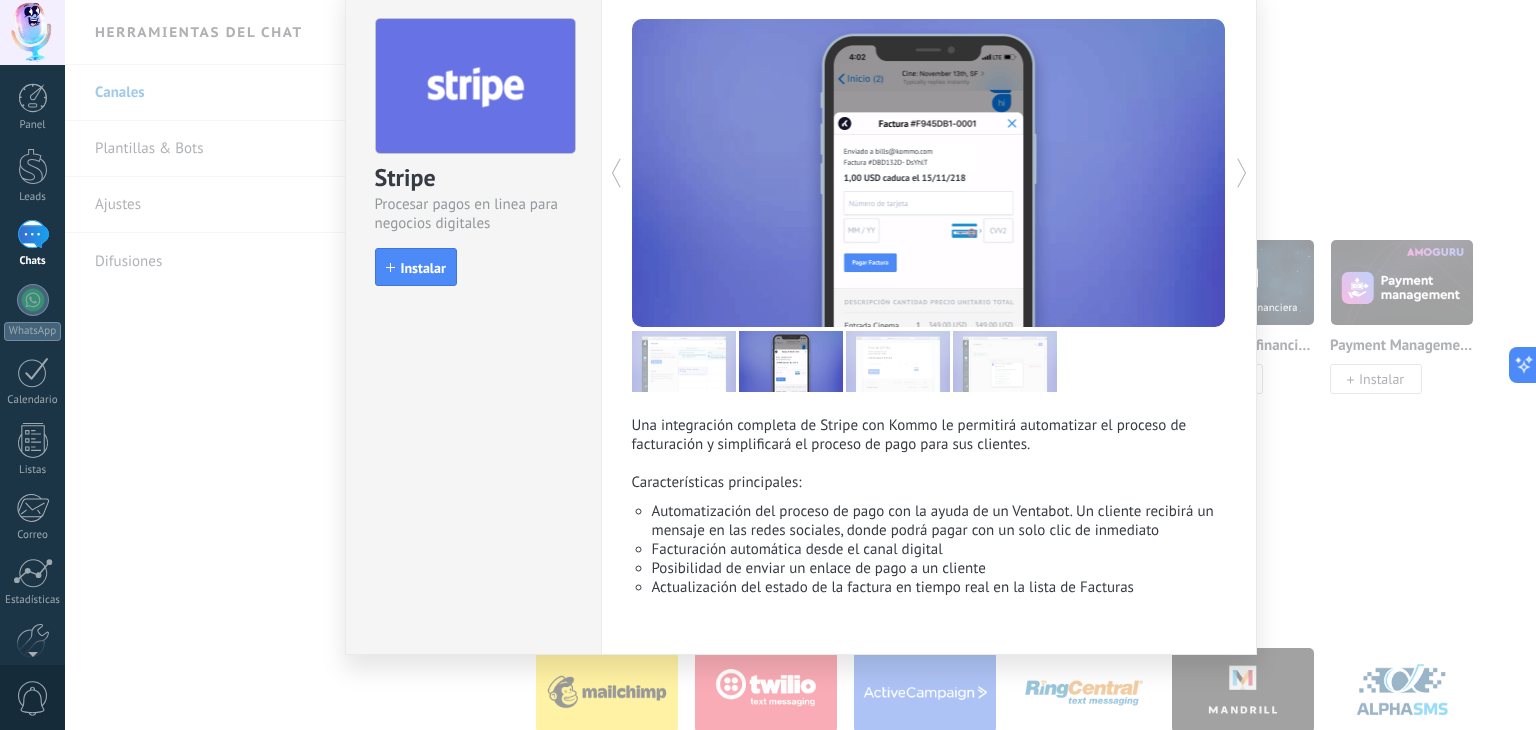 click on "Stripe Procesar pagos en linea para negocios digitales  install Instalar Una integración completa de Stripe con Kommo le permitirá automatizar el proceso de facturación y simplificará el proceso de pago para sus clientes. Características principales:  Automatización del proceso de pago con la ayuda de un Ventabot. Un cliente recibirá un mensaje en las redes sociales, donde podrá pagar con un solo clic de inmediato Facturación automática desde el canal digital Posibilidad de enviar un enlace de pago a un cliente Actualización del estado de la factura en tiempo real en la lista de Facturas más" at bounding box center (800, 365) 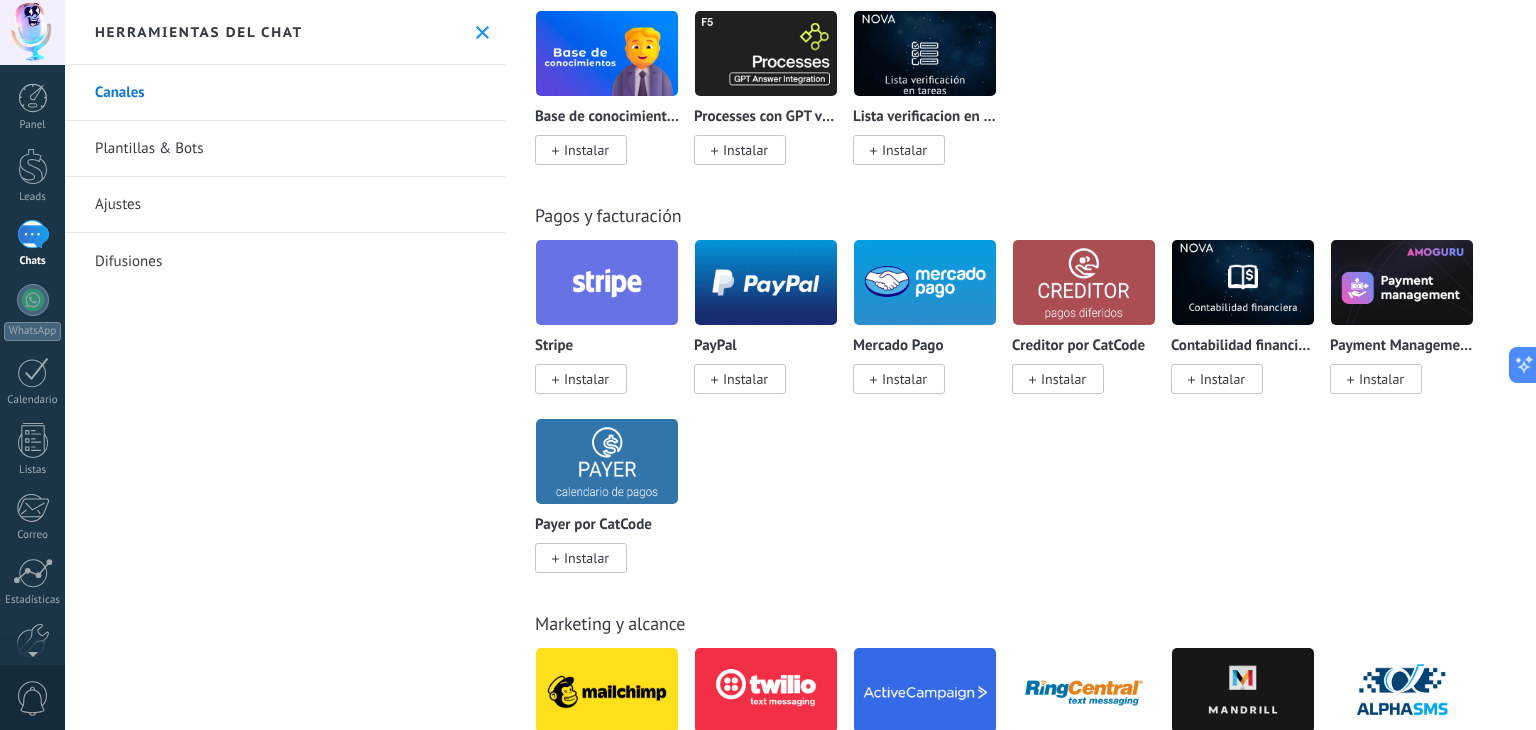 click on "Instalar" at bounding box center [904, 379] 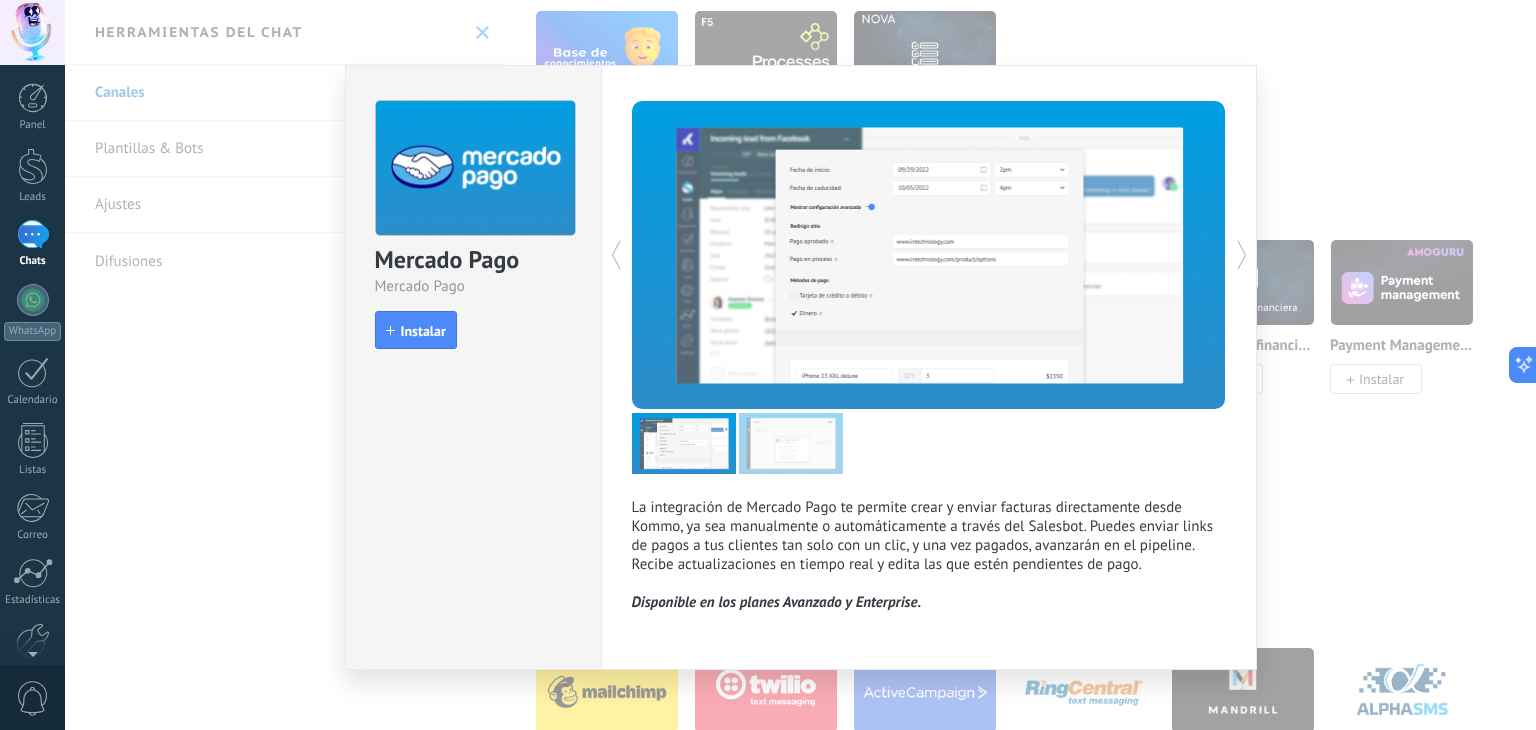 click 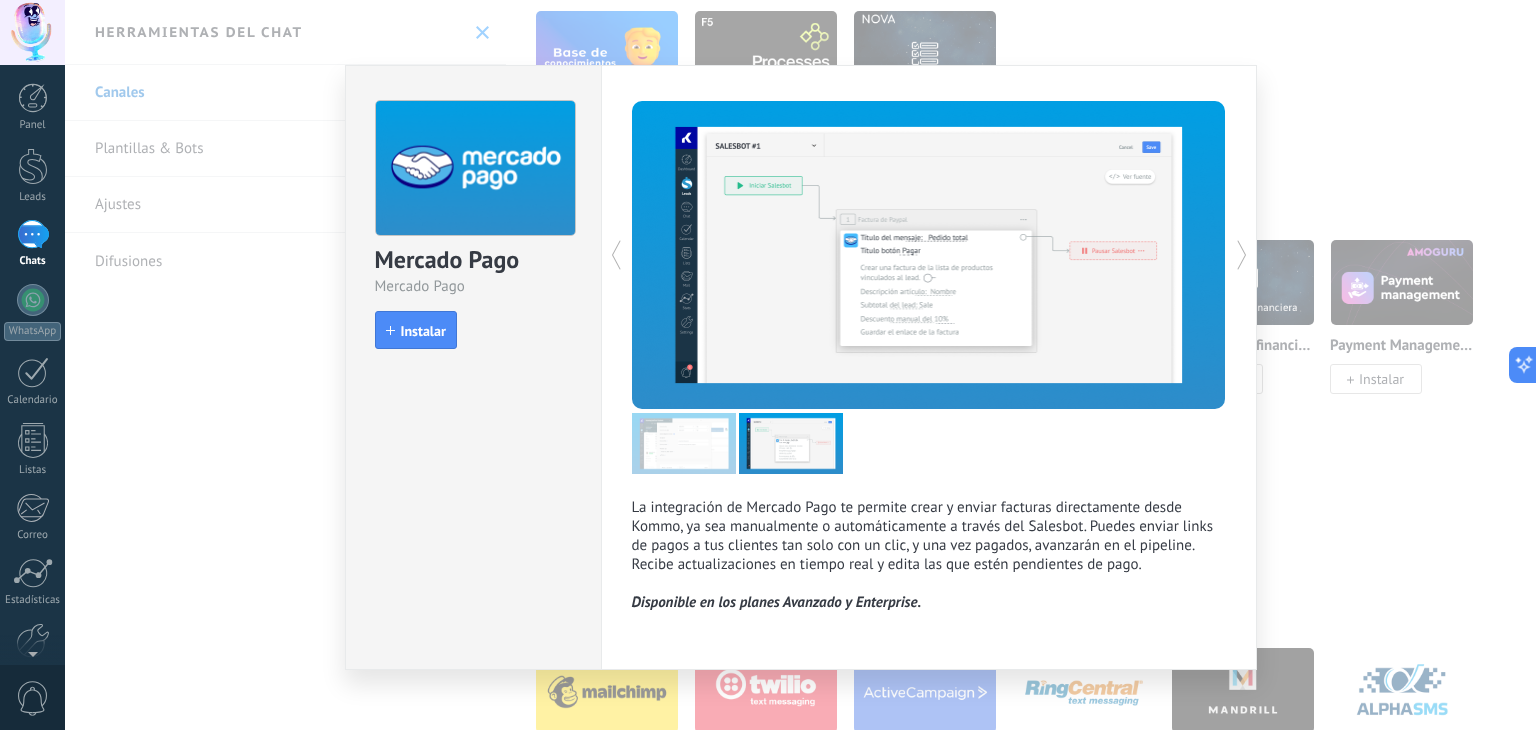 click 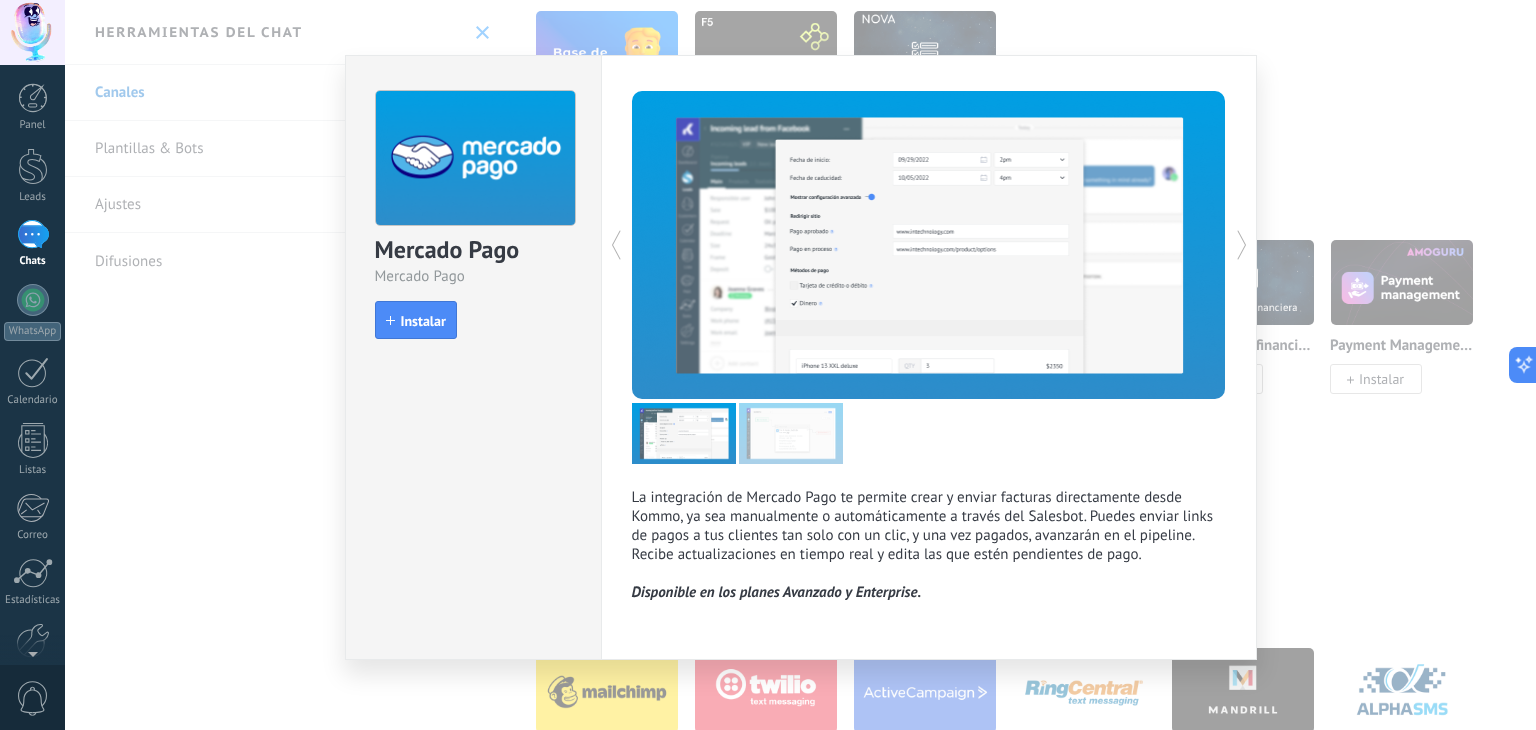 scroll, scrollTop: 16, scrollLeft: 0, axis: vertical 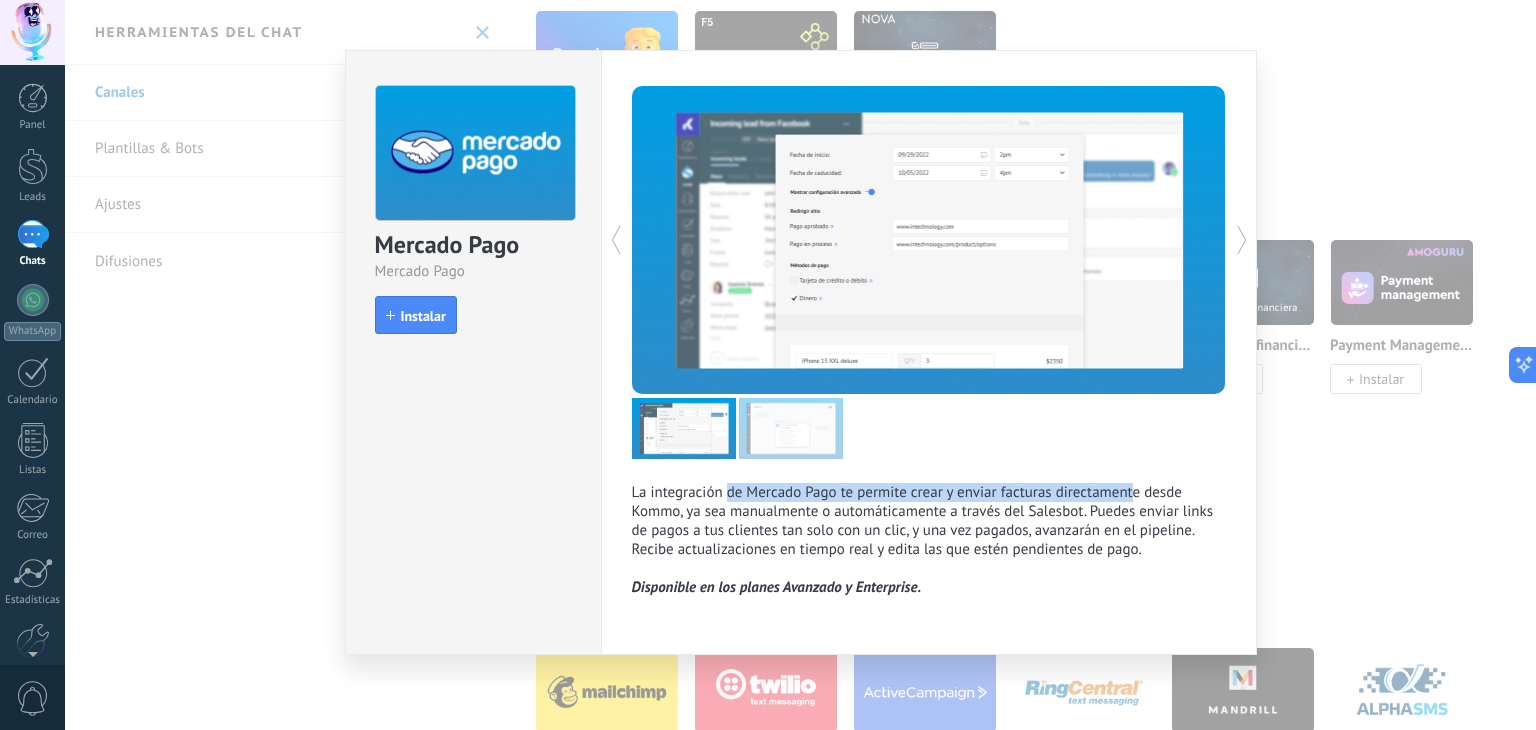drag, startPoint x: 722, startPoint y: 492, endPoint x: 1129, endPoint y: 490, distance: 407.0049 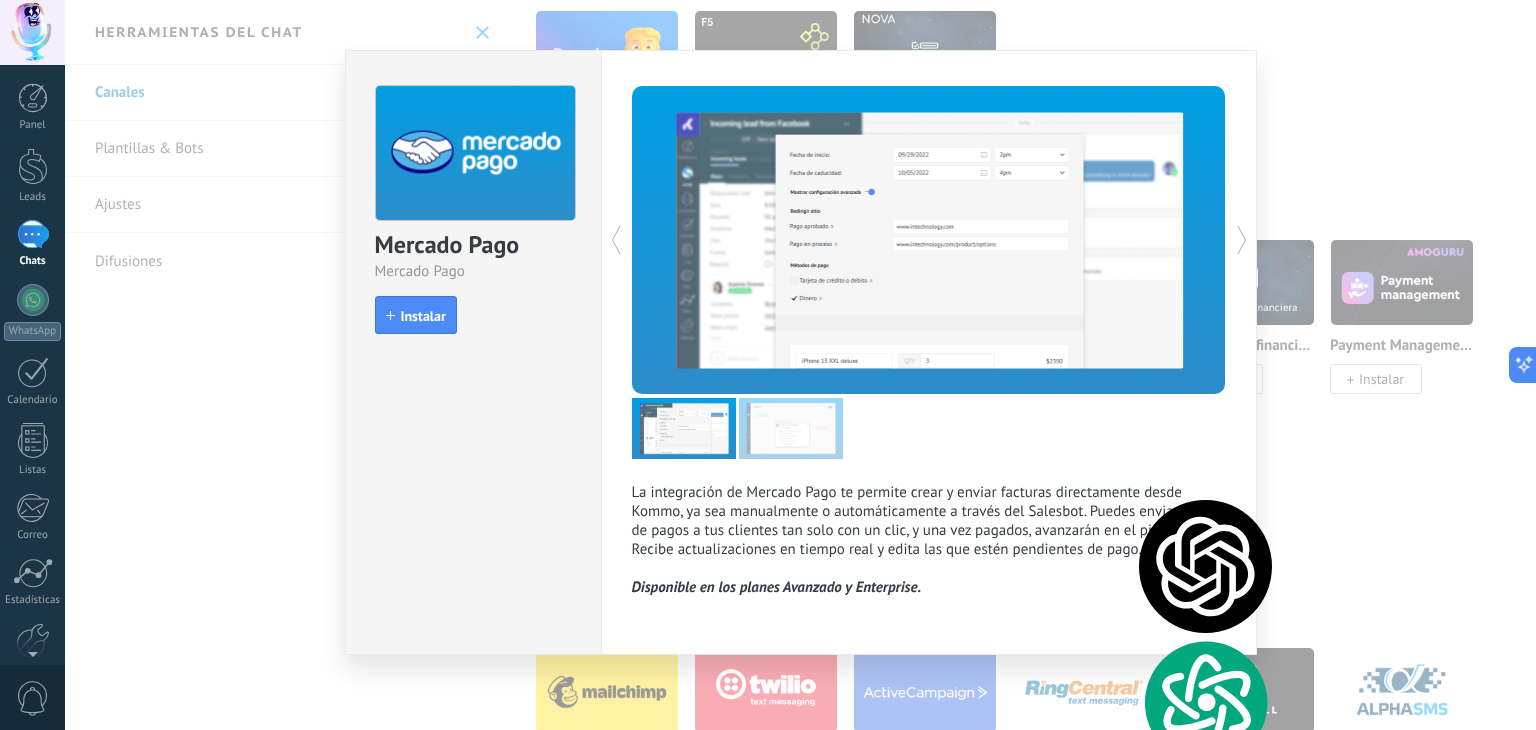 click on "La integración de Mercado Pago te permite crear y enviar facturas directamente desde Kommo, ya sea manualmente o automáticamente a través del Salesbot. Puedes enviar links de pagos a tus clientes tan solo con un clic, y una vez pagados, avanzarán en el pipeline. Recibe actualizaciones en tiempo real y  edita las que estén pendientes de pago." at bounding box center [929, 521] 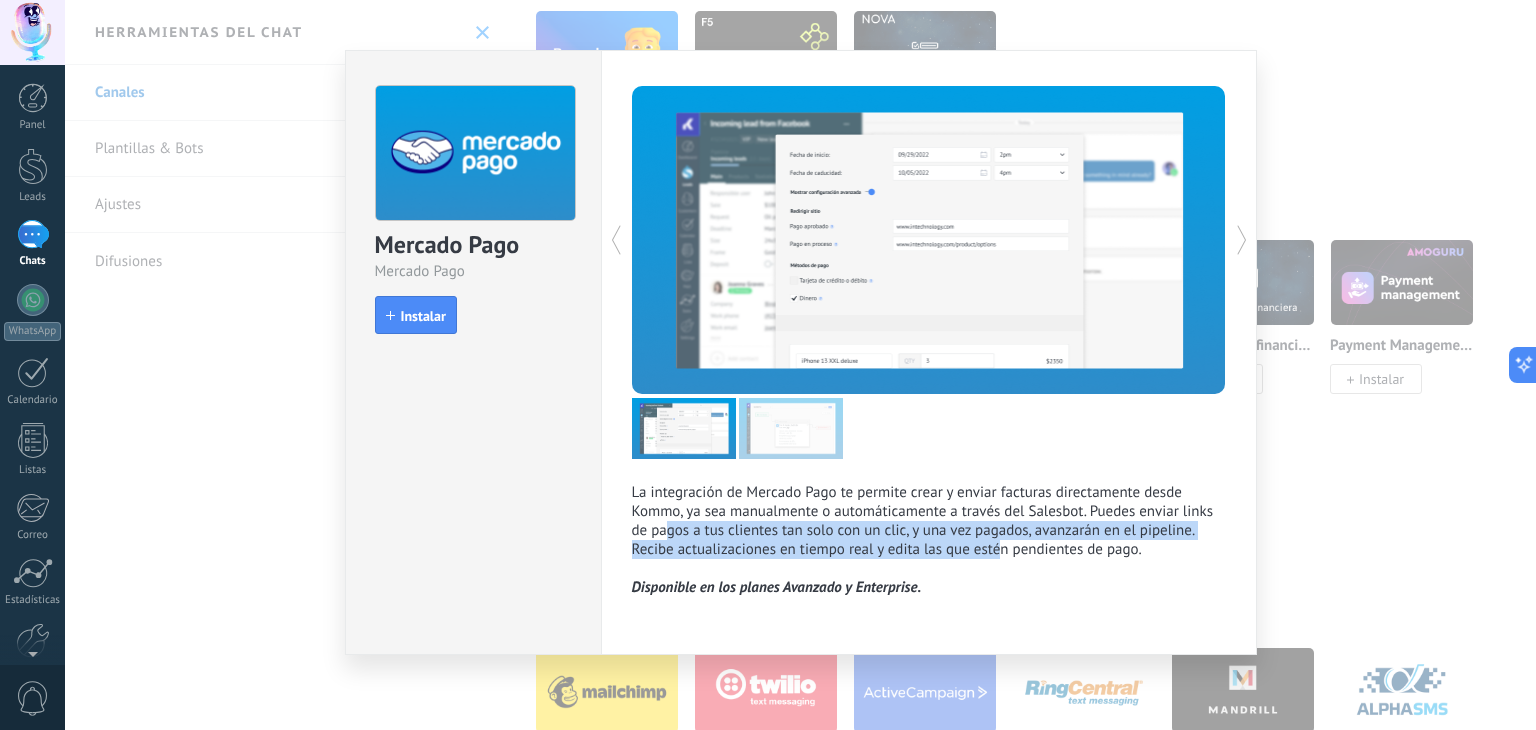 drag, startPoint x: 715, startPoint y: 517, endPoint x: 995, endPoint y: 542, distance: 281.11386 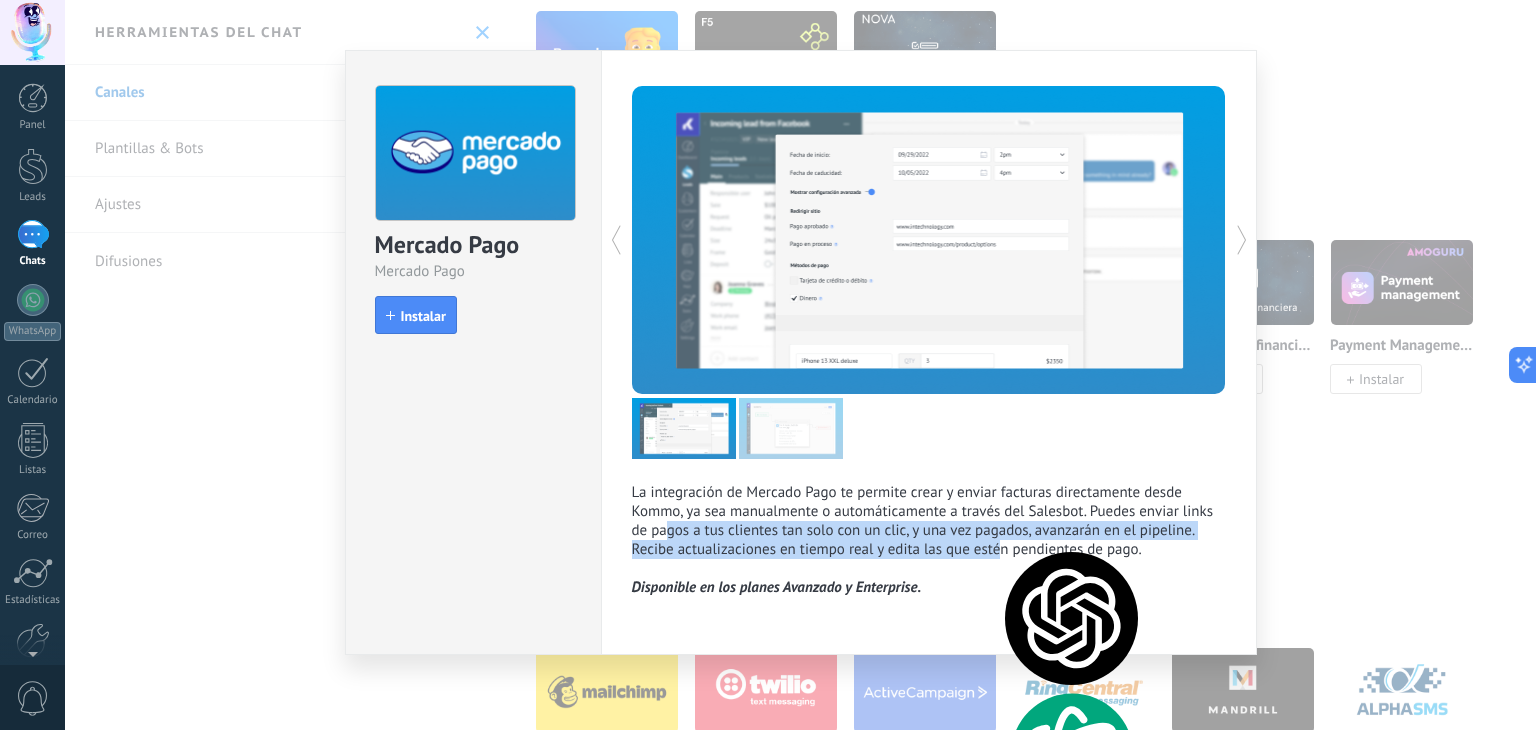 click on "La integración de Mercado Pago te permite crear y enviar facturas directamente desde Kommo, ya sea manualmente o automáticamente a través del Salesbot. Puedes enviar links de pagos a tus clientes tan solo con un clic, y una vez pagados, avanzarán en el pipeline. Recibe actualizaciones en tiempo real y  edita las que estén pendientes de pago." at bounding box center [929, 521] 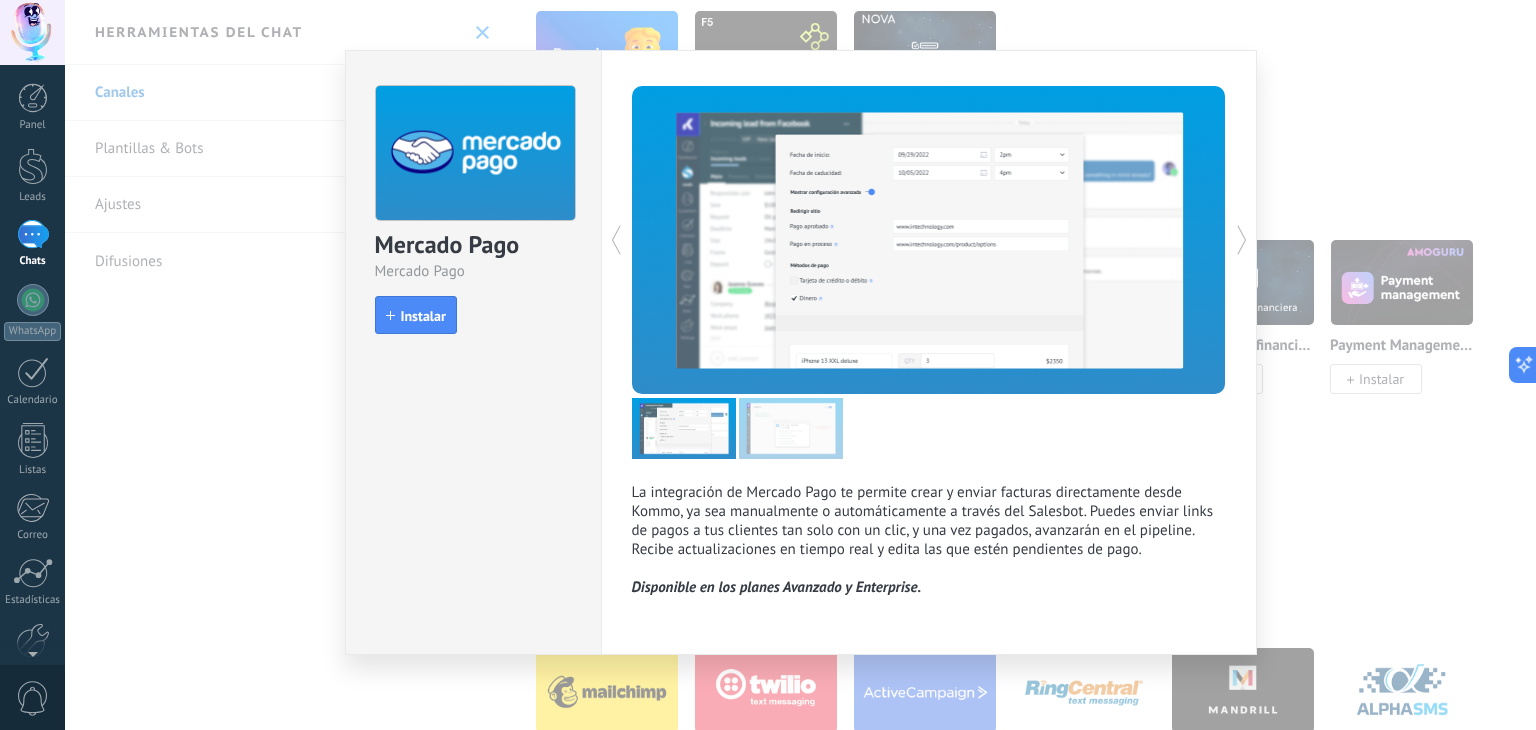 click on "Mercado Pago Mercado Pago install Instalar La integración de Mercado Pago te permite crear y enviar facturas directamente desde Kommo, ya sea manualmente o automáticamente a través del Salesbot. Puedes enviar links de pagos a tus clientes tan solo con un clic, y una vez pagados, avanzarán en el pipeline. Recibe actualizaciones en tiempo real y  edita las que estén pendientes de pago. Disponible en los planes Avanzado y Enterprise. más" at bounding box center [800, 365] 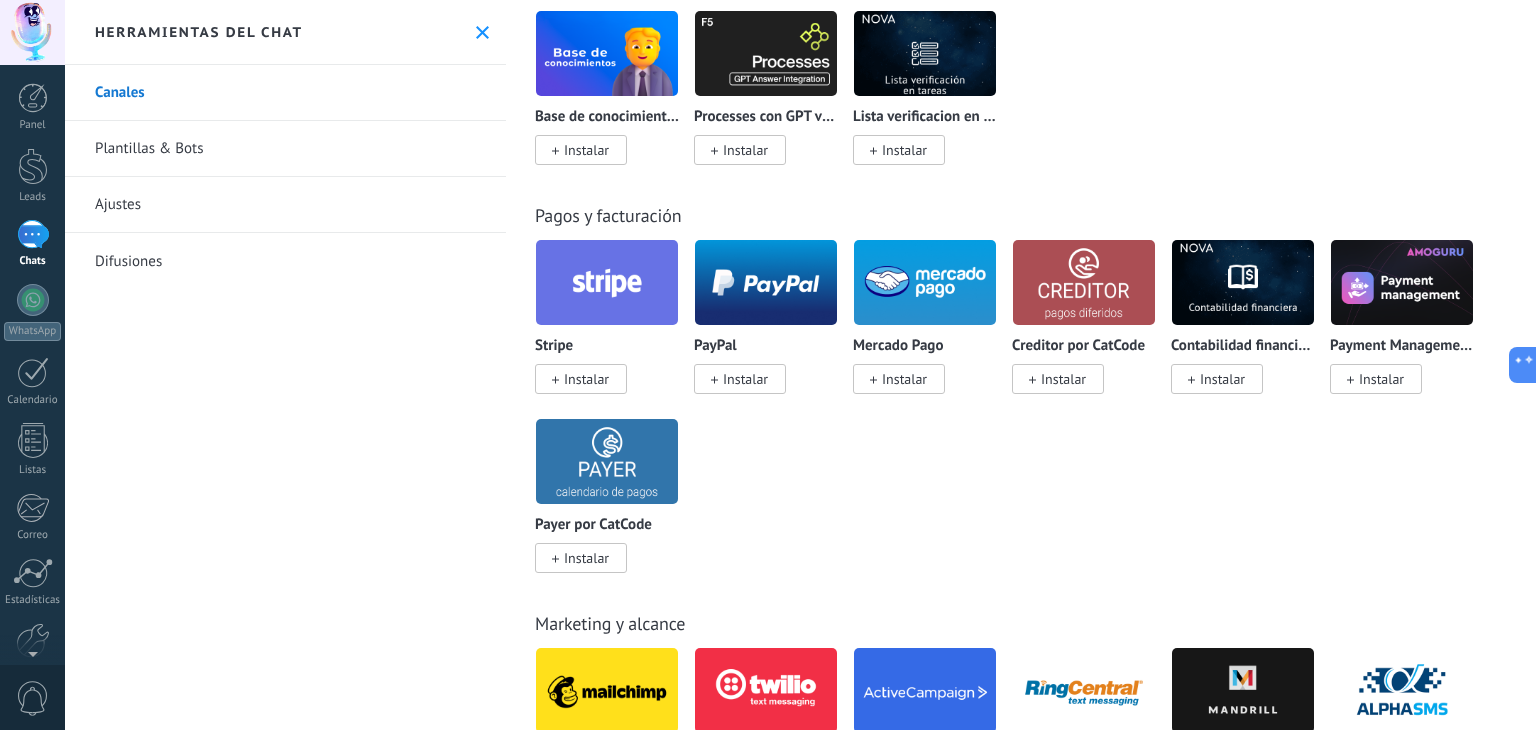 click at bounding box center (1084, 282) 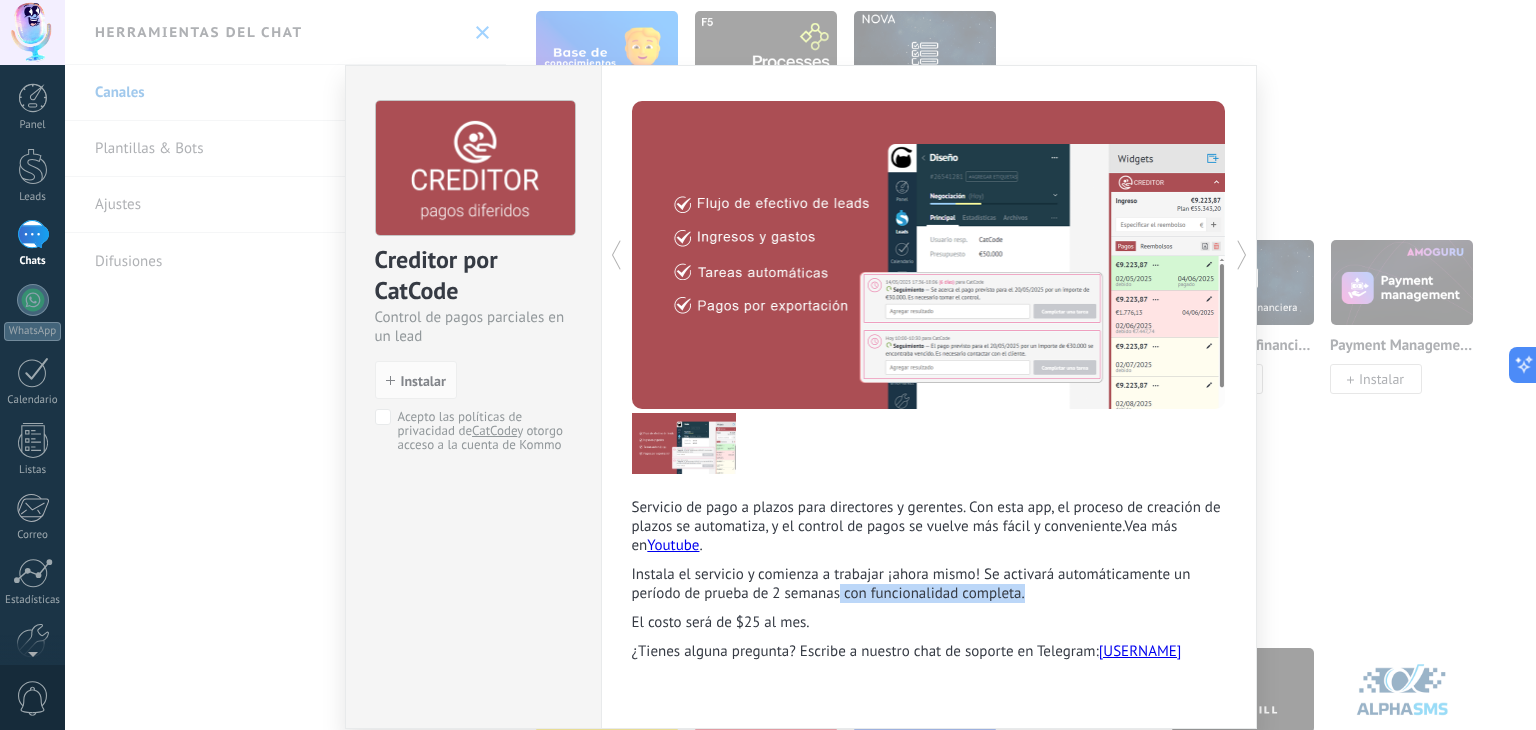 drag, startPoint x: 816, startPoint y: 590, endPoint x: 723, endPoint y: 628, distance: 100.46392 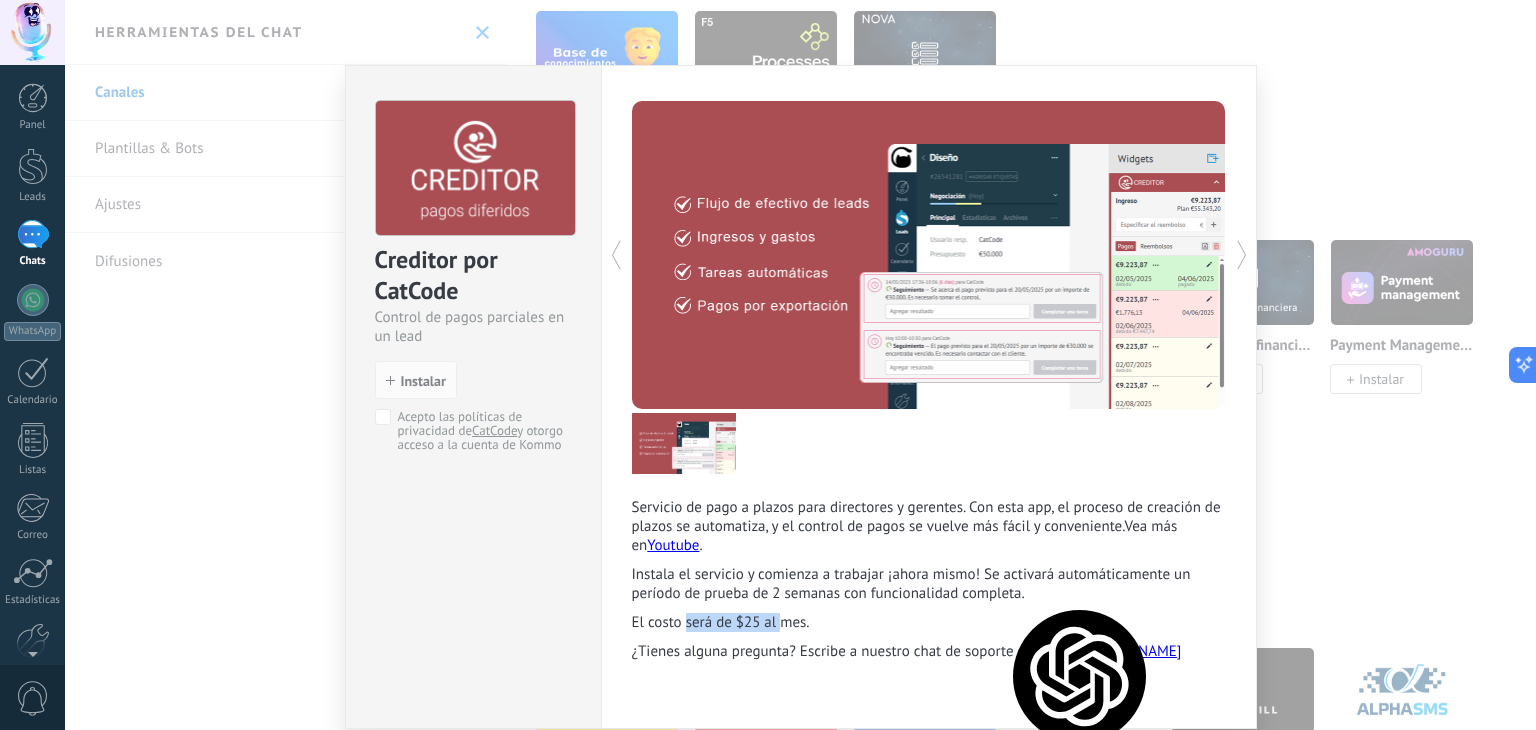 drag, startPoint x: 631, startPoint y: 617, endPoint x: 736, endPoint y: 616, distance: 105.00476 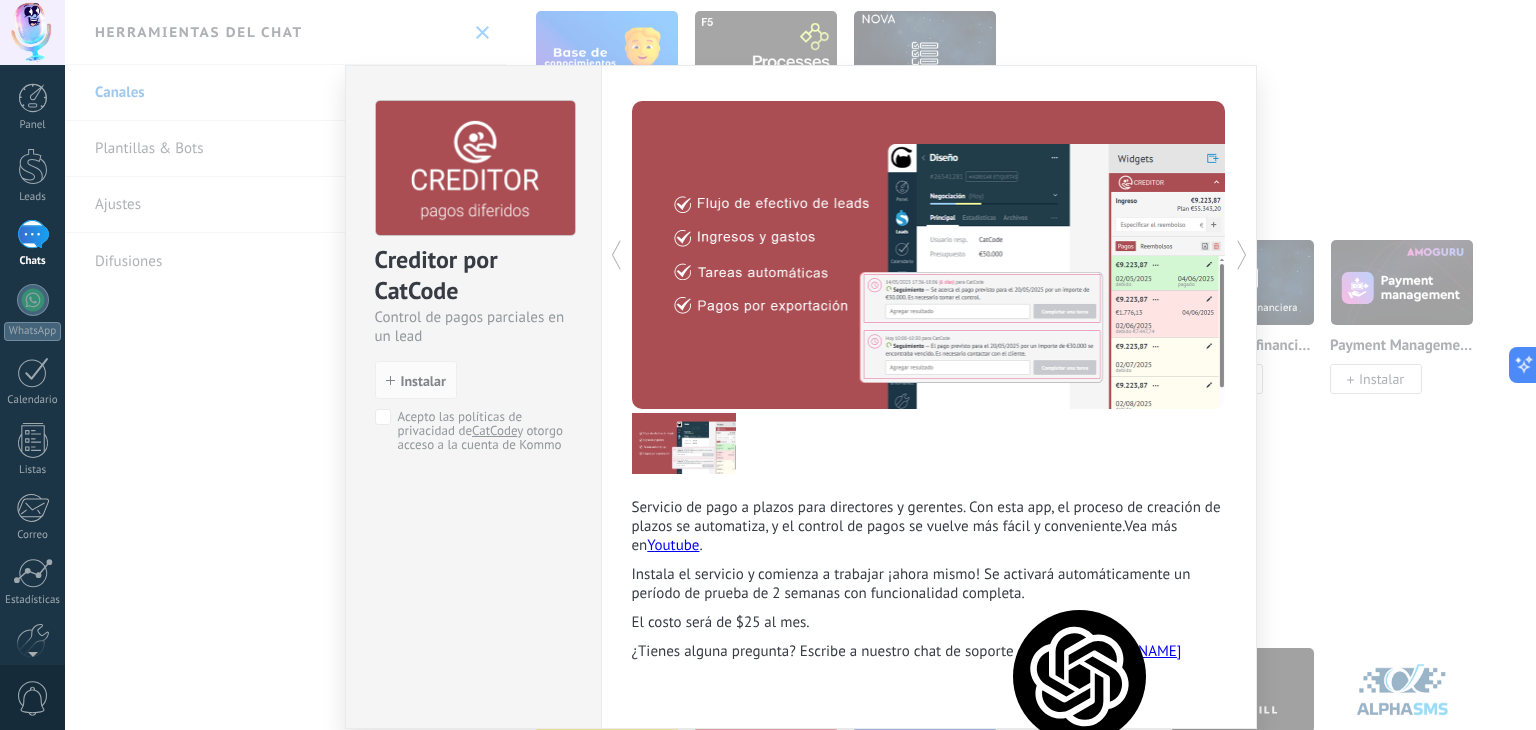 click on "Servicio de pago a plazos para directores y gerentes. Con esta app, el proceso de creación de plazos se automatiza, y el control de pagos se vuelve más fácil y conveniente.Vea más en  Youtube ." at bounding box center (929, 531) 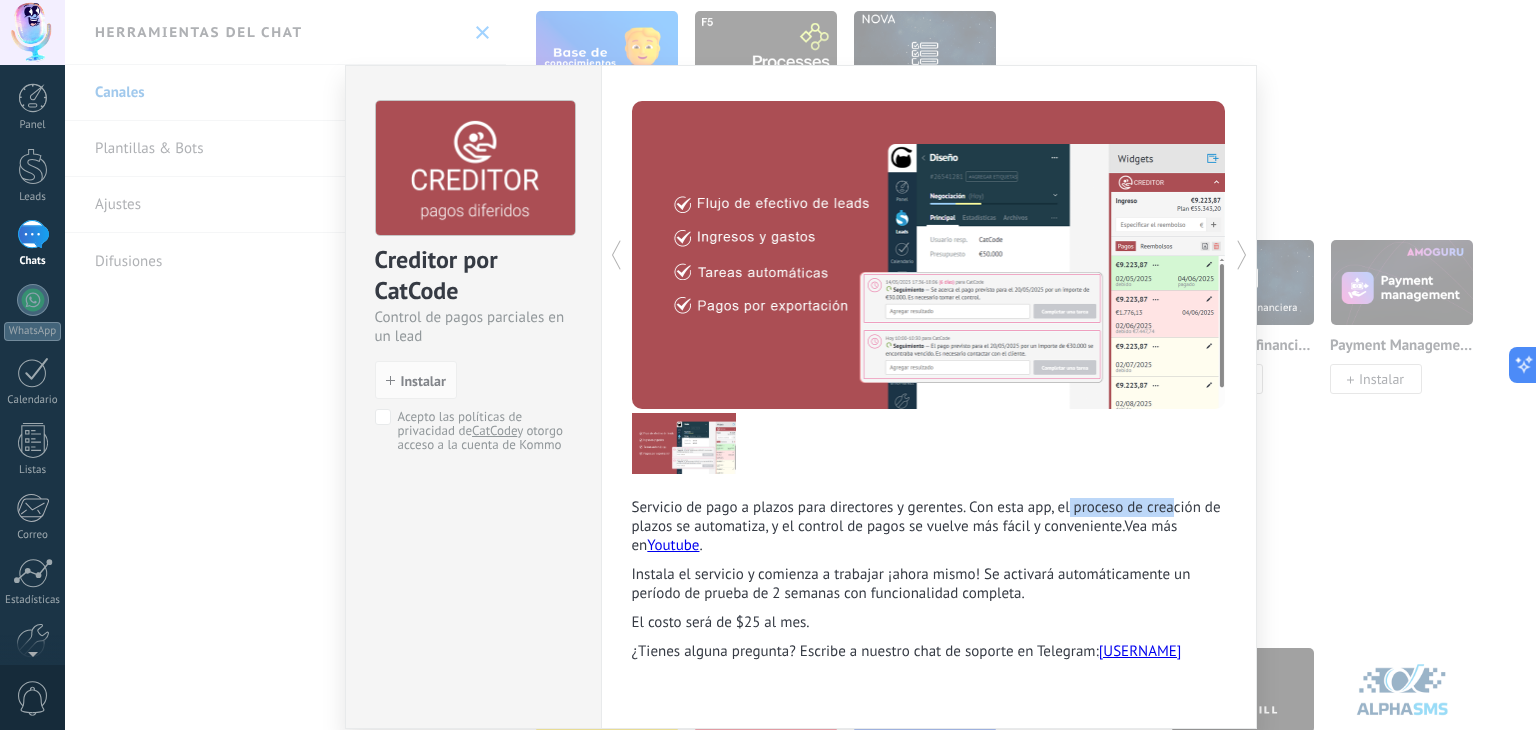 drag, startPoint x: 1010, startPoint y: 514, endPoint x: 1106, endPoint y: 506, distance: 96.332756 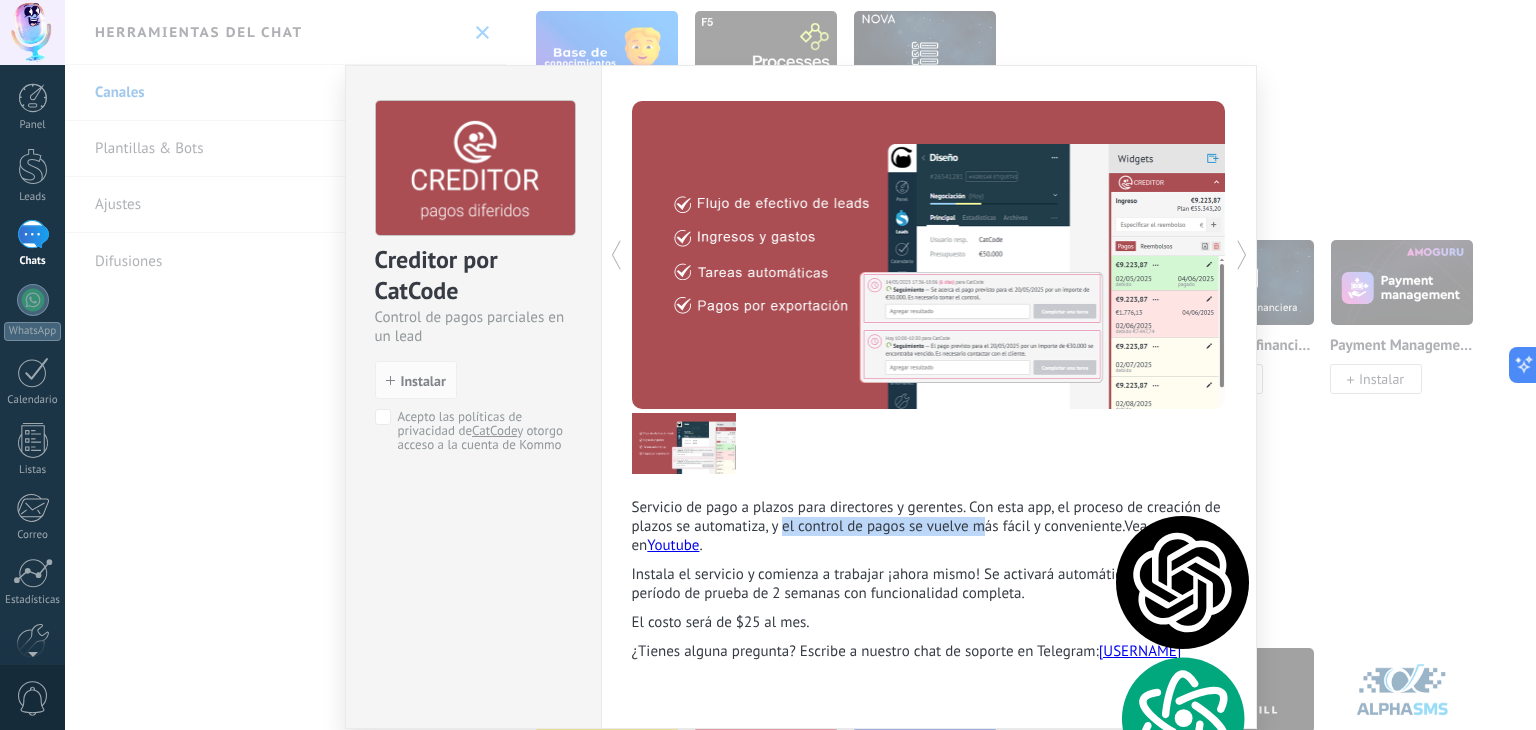 drag, startPoint x: 722, startPoint y: 529, endPoint x: 908, endPoint y: 524, distance: 186.0672 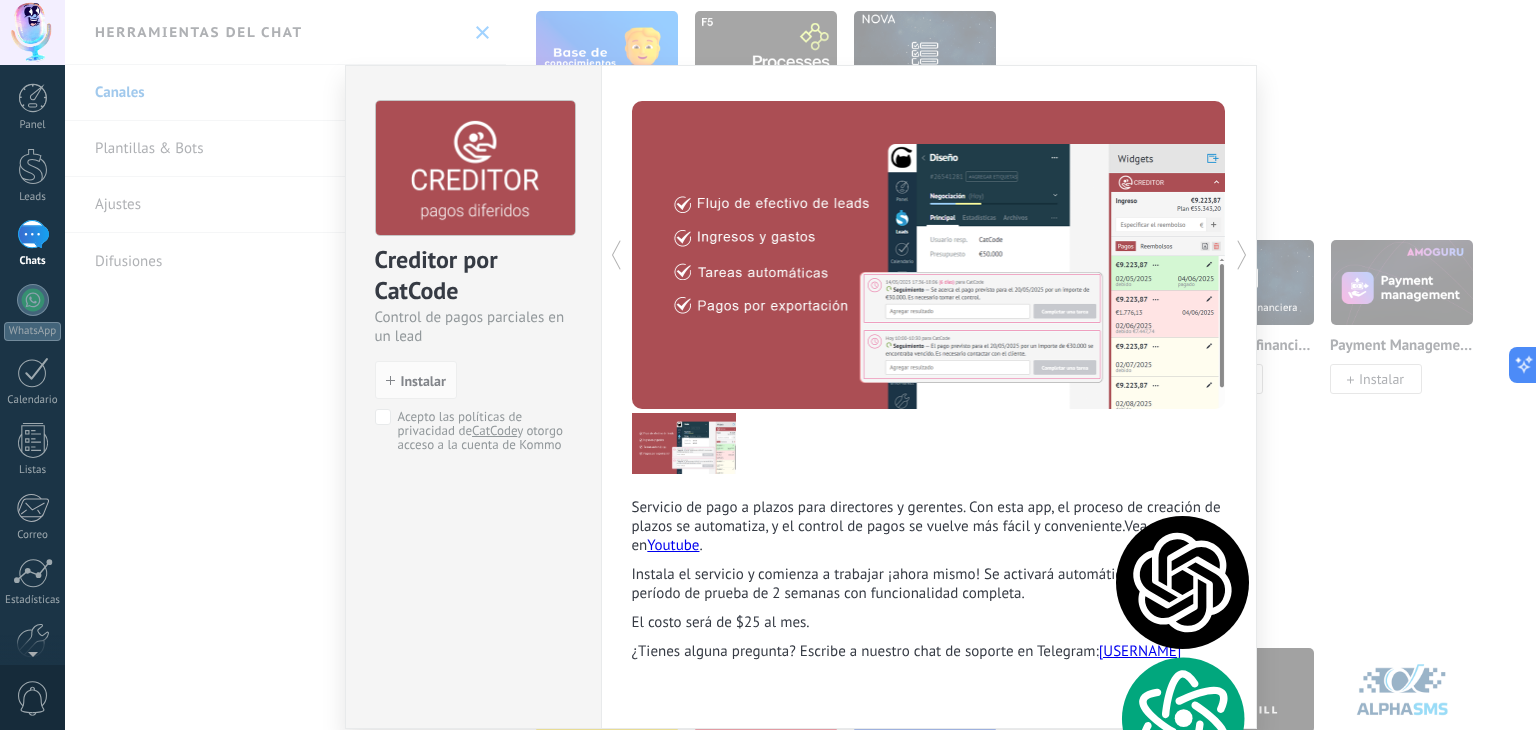 click on "Servicio de pago a plazos para directores y gerentes. Con esta app, el proceso de creación de plazos se automatiza, y el control de pagos se vuelve más fácil y conveniente.Vea más en  Youtube ." at bounding box center (929, 531) 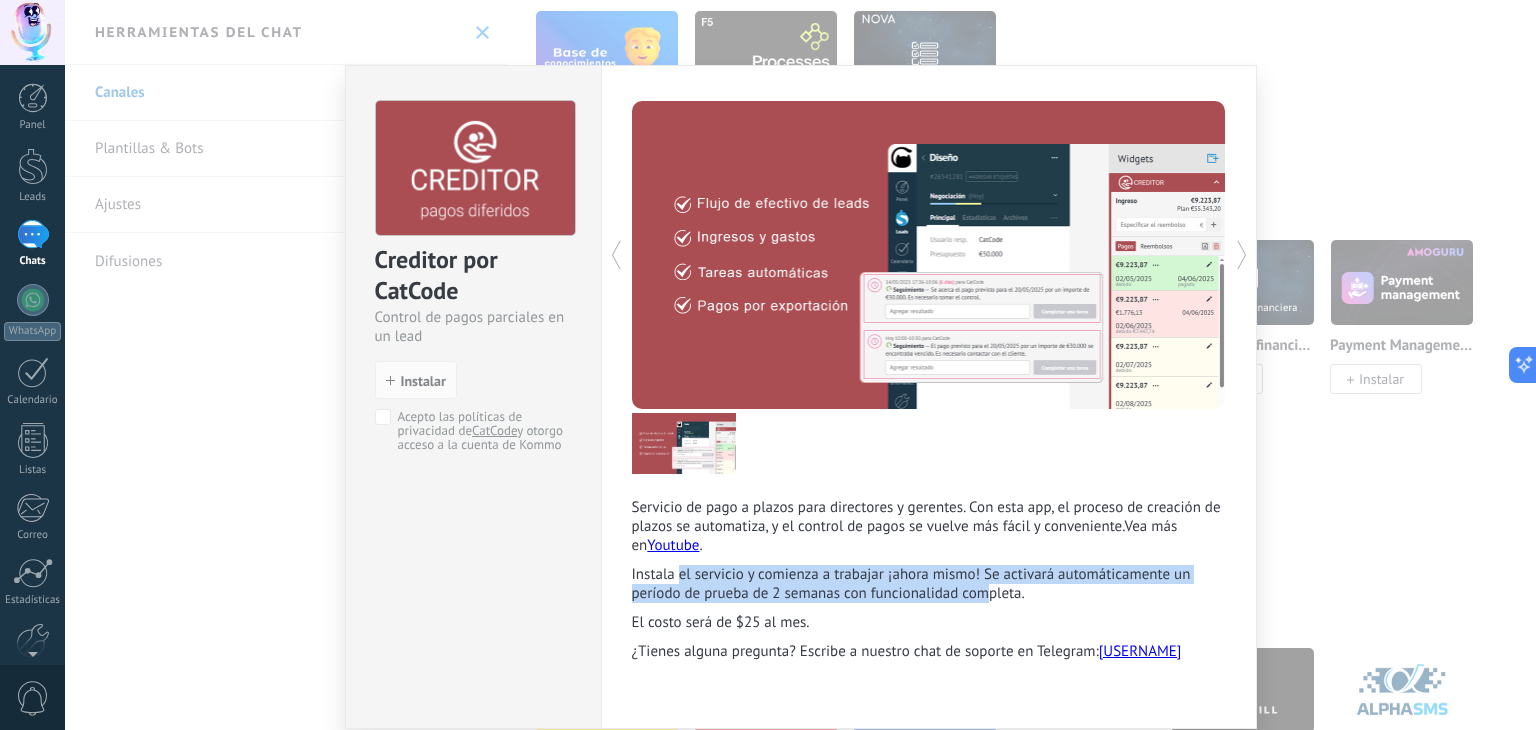 drag, startPoint x: 660, startPoint y: 571, endPoint x: 957, endPoint y: 598, distance: 298.22476 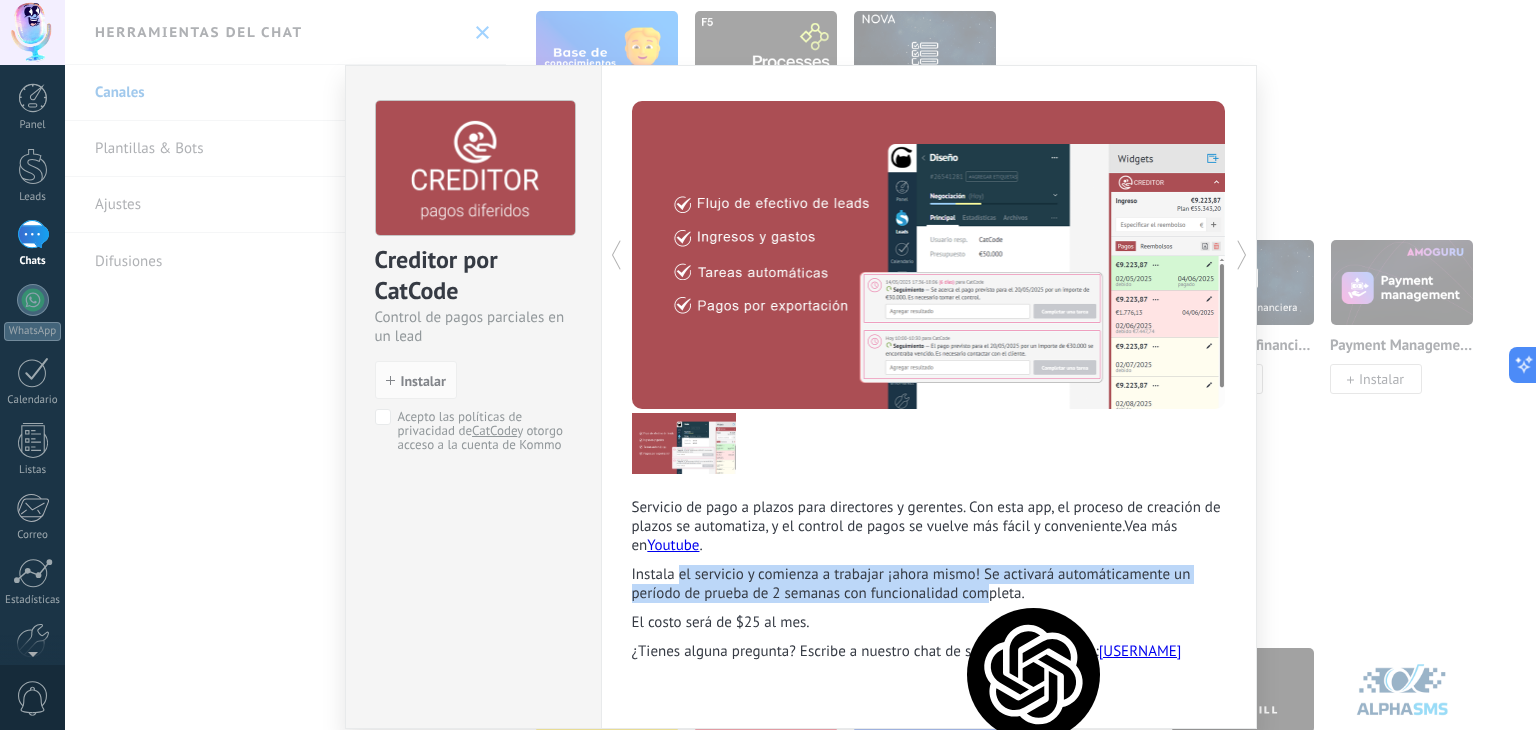 click 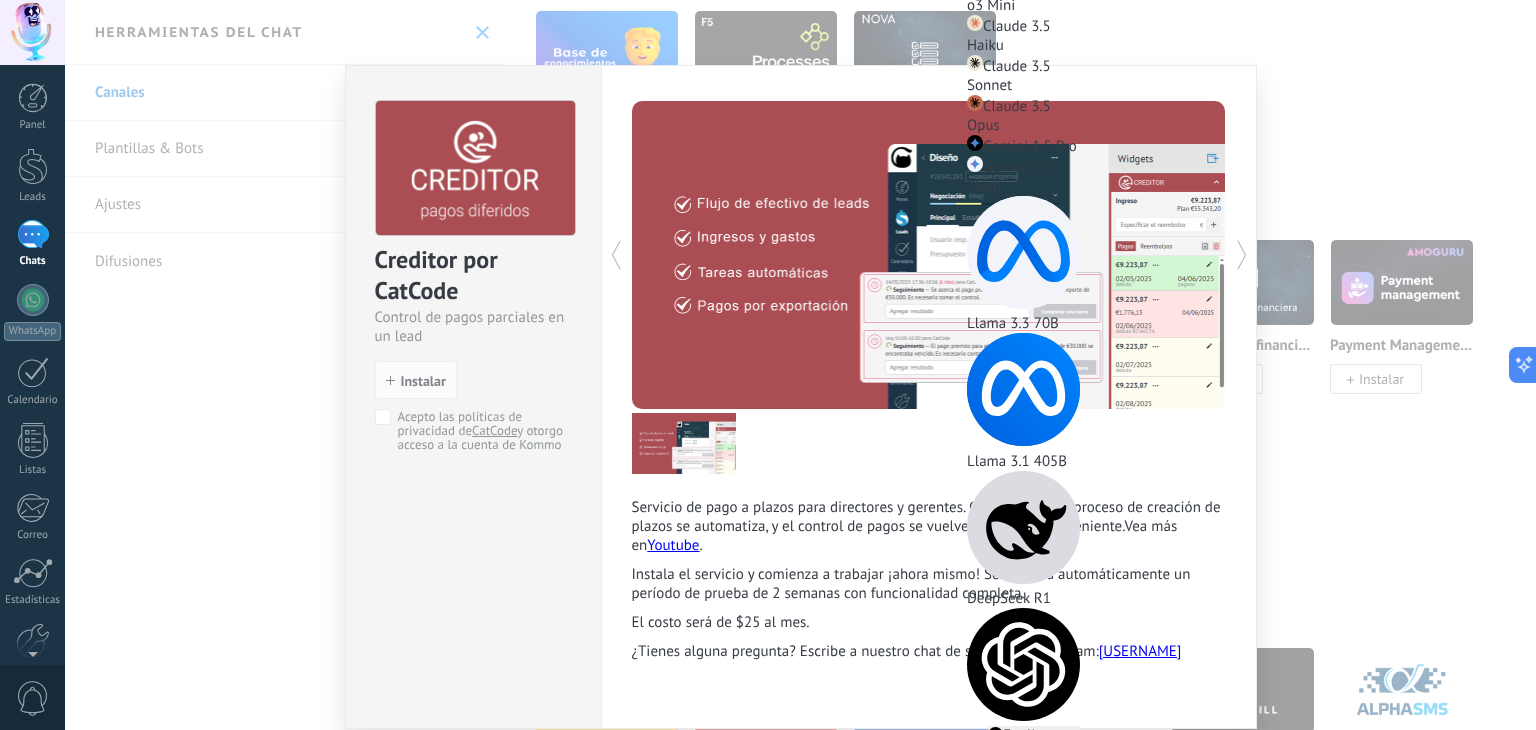 click on "El costo será de $25 al mes." at bounding box center [929, 627] 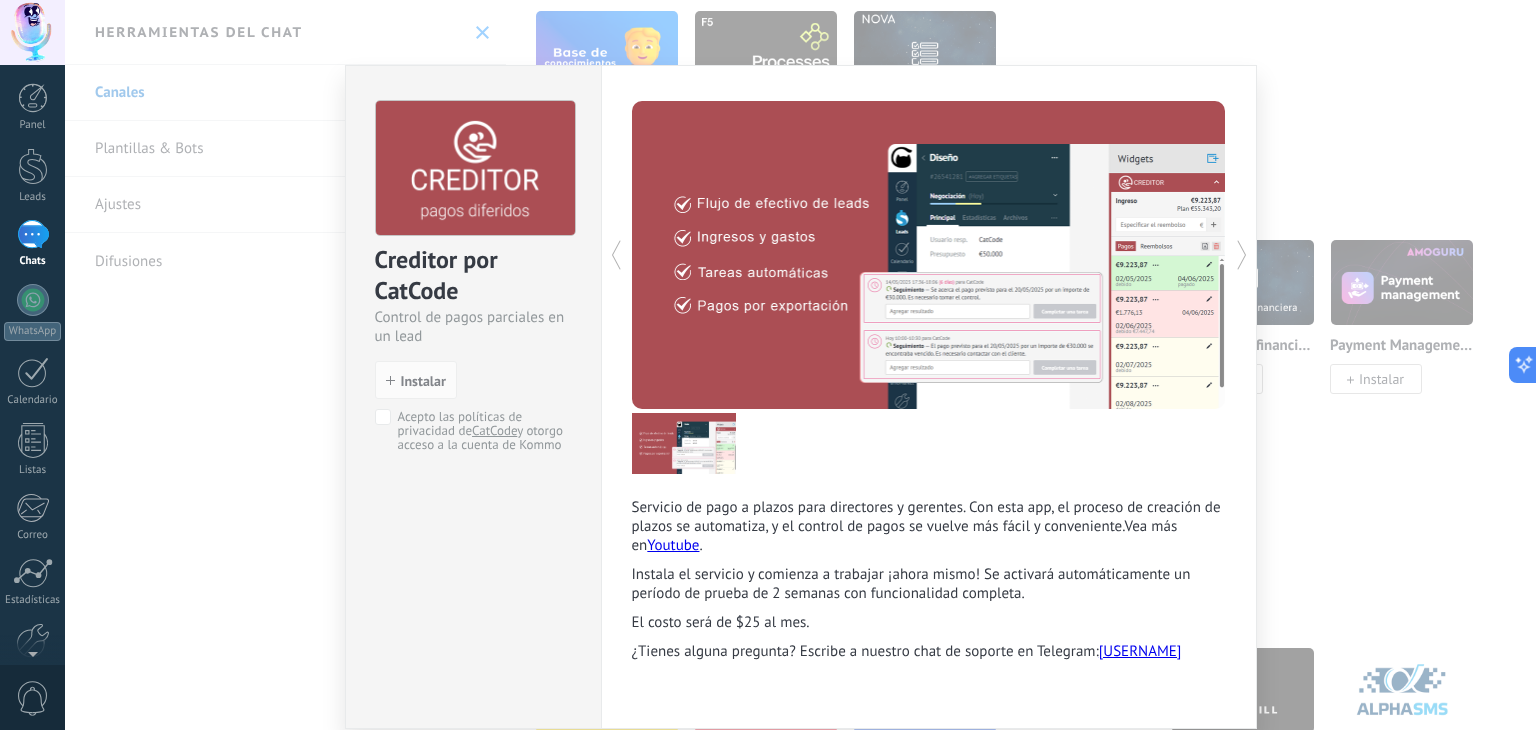 click on "Creditor por CatCode Control de pagos parciales en un lead install Instalar Acepto las políticas de privacidad de  CatCode  y otorgo acceso a la cuenta de Kommo
Servicio de pago a plazos para directores y gerentes. Con esta app, el proceso de creación de plazos se automatiza, y el control de pagos se vuelve más fácil y conveniente.Vea más en  Youtube .
Instala el servicio y comienza a trabajar ¡ahora mismo! Se activará automáticamente un período de prueba de 2 semanas con funcionalidad completa.
El costo será de $25 al mes.
¿Tienes alguna pregunta? Escribe a nuestro chat de soporte en Telegram:   @catcodeio
más" at bounding box center (800, 365) 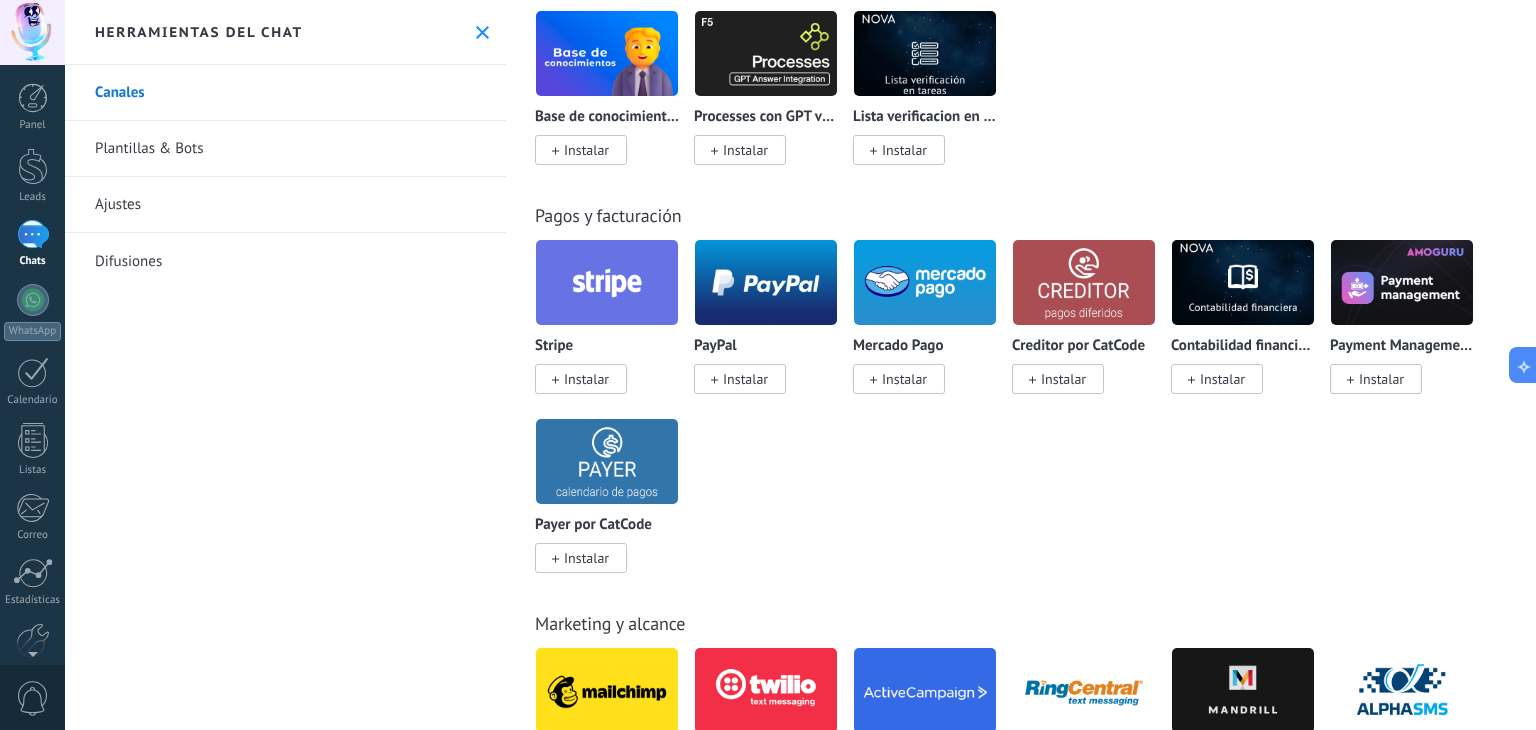 click on "Instalar" at bounding box center [1222, 379] 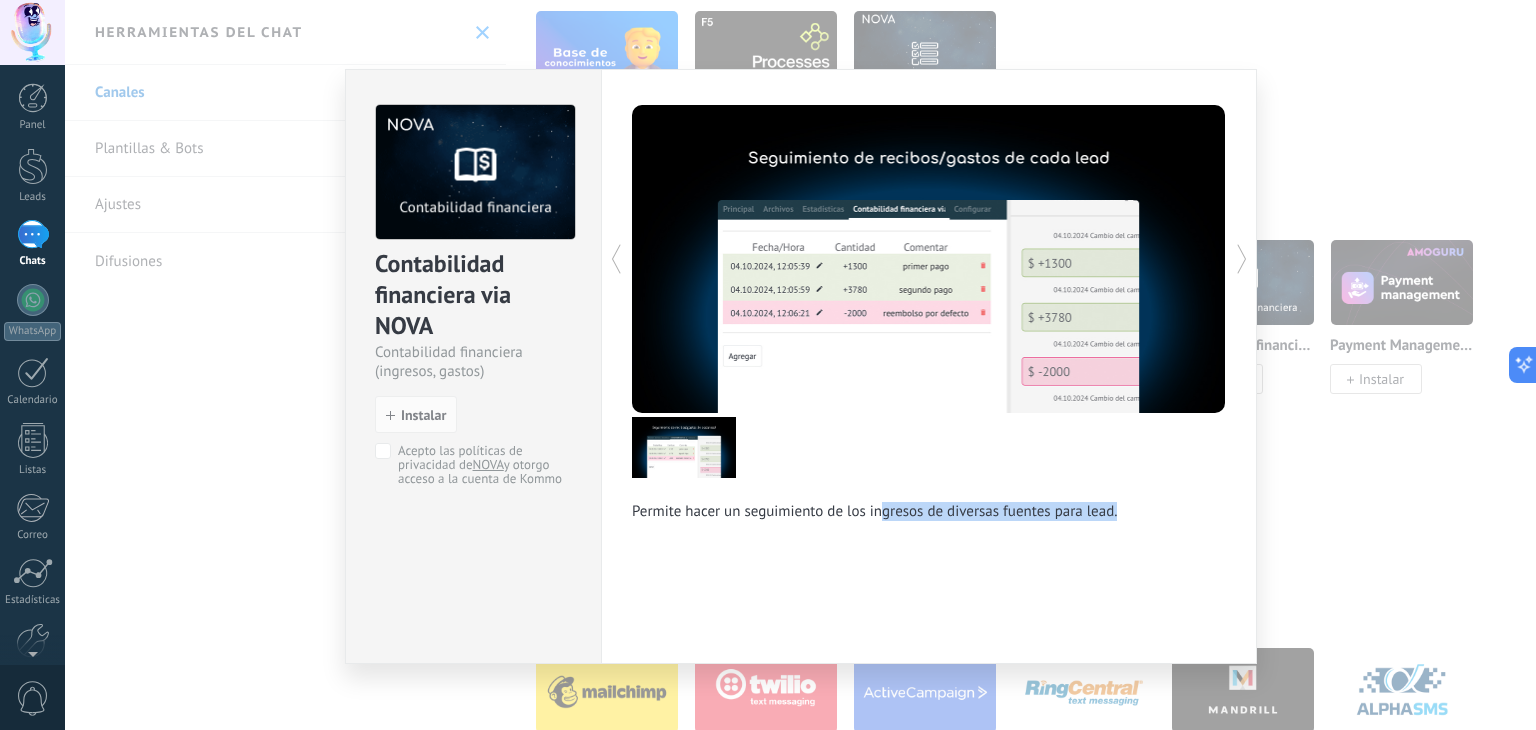 drag, startPoint x: 901, startPoint y: 509, endPoint x: 1120, endPoint y: 520, distance: 219.27608 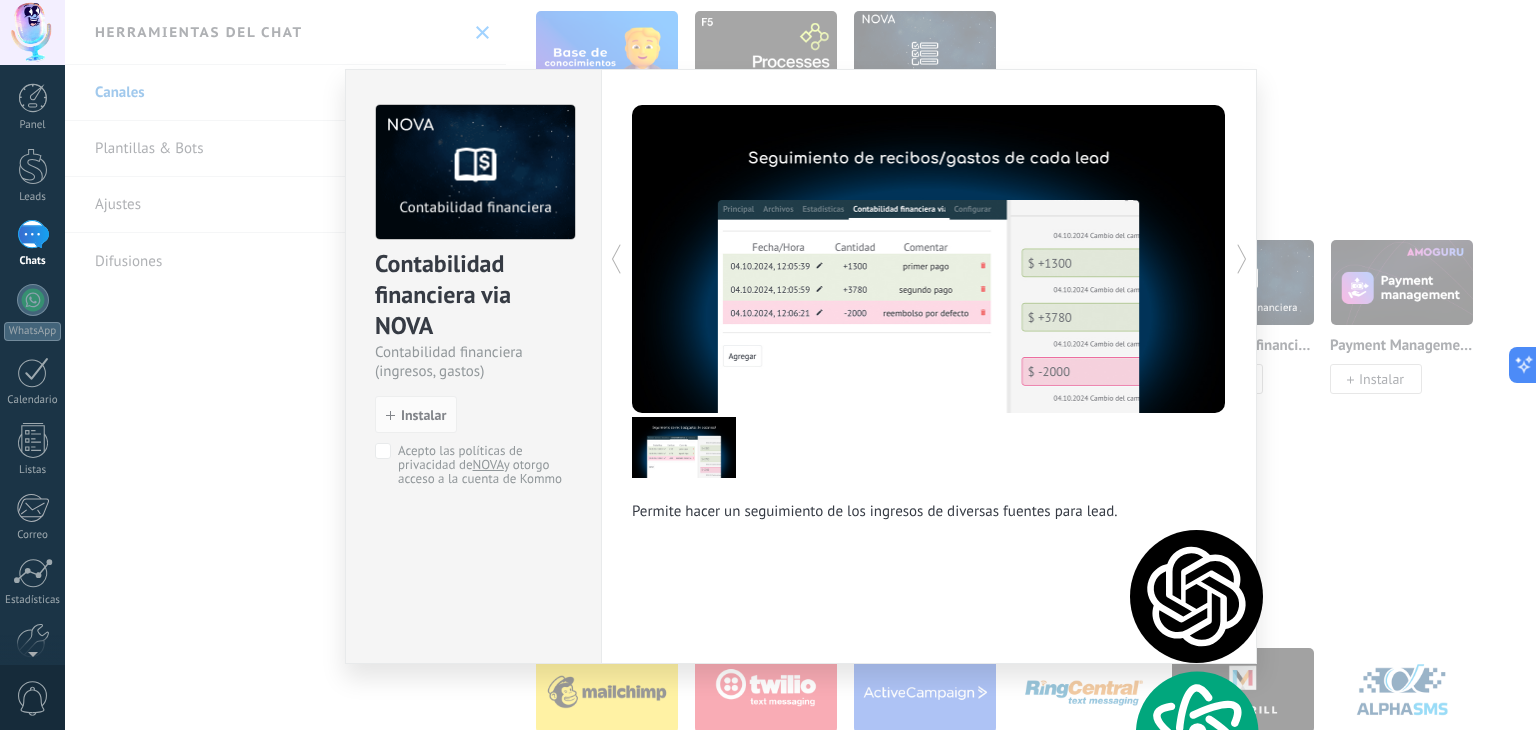 click on "Contabilidad financiera via NOVA Contabilidad financiera (ingresos, gastos) install Instalar Acepto las políticas de privacidad de  NOVA  y otorgo acceso a la cuenta de Kommo Permite hacer un seguimiento de los ingresos de diversas fuentes para lead. más" at bounding box center (800, 365) 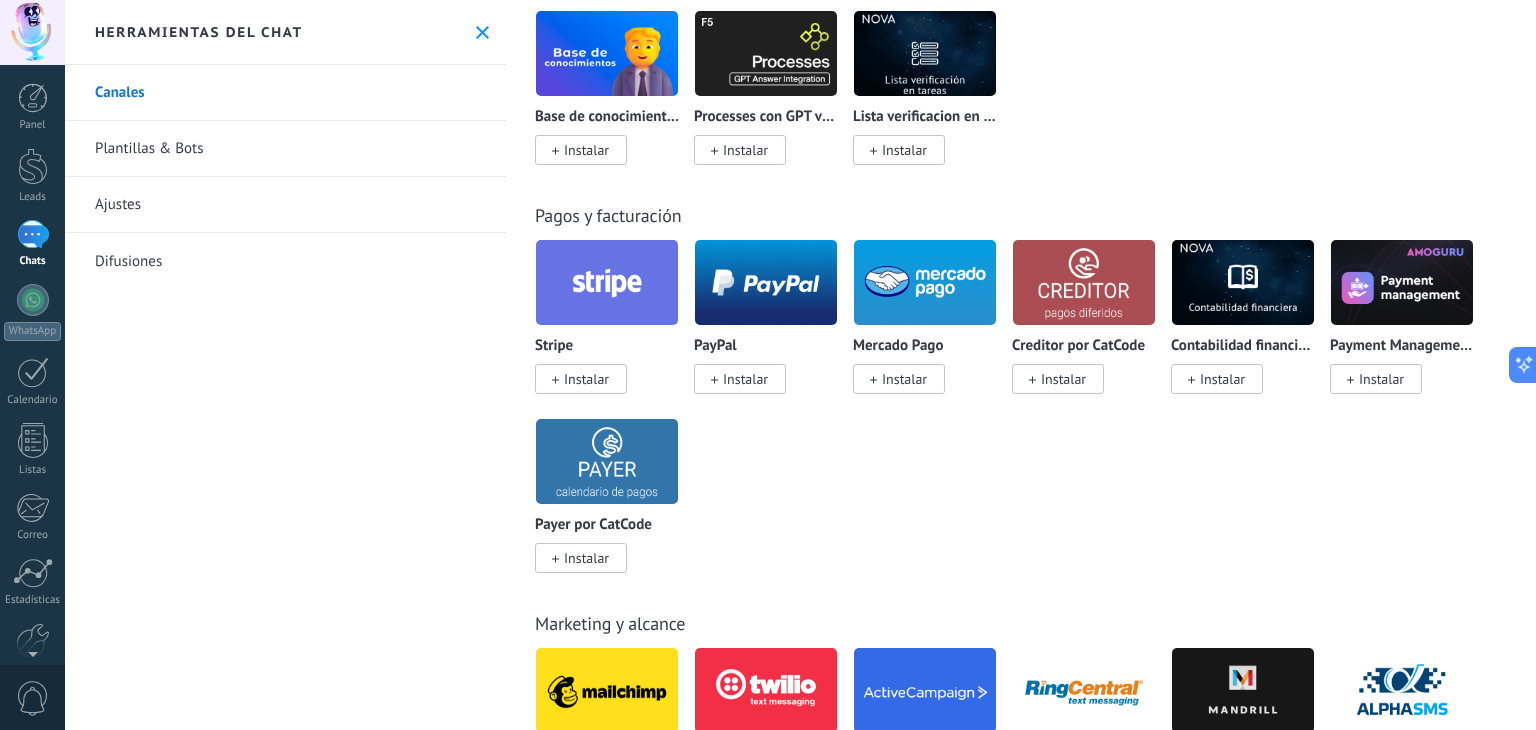 click on "Payment Management de AMOGURU Instalar" at bounding box center (1409, 328) 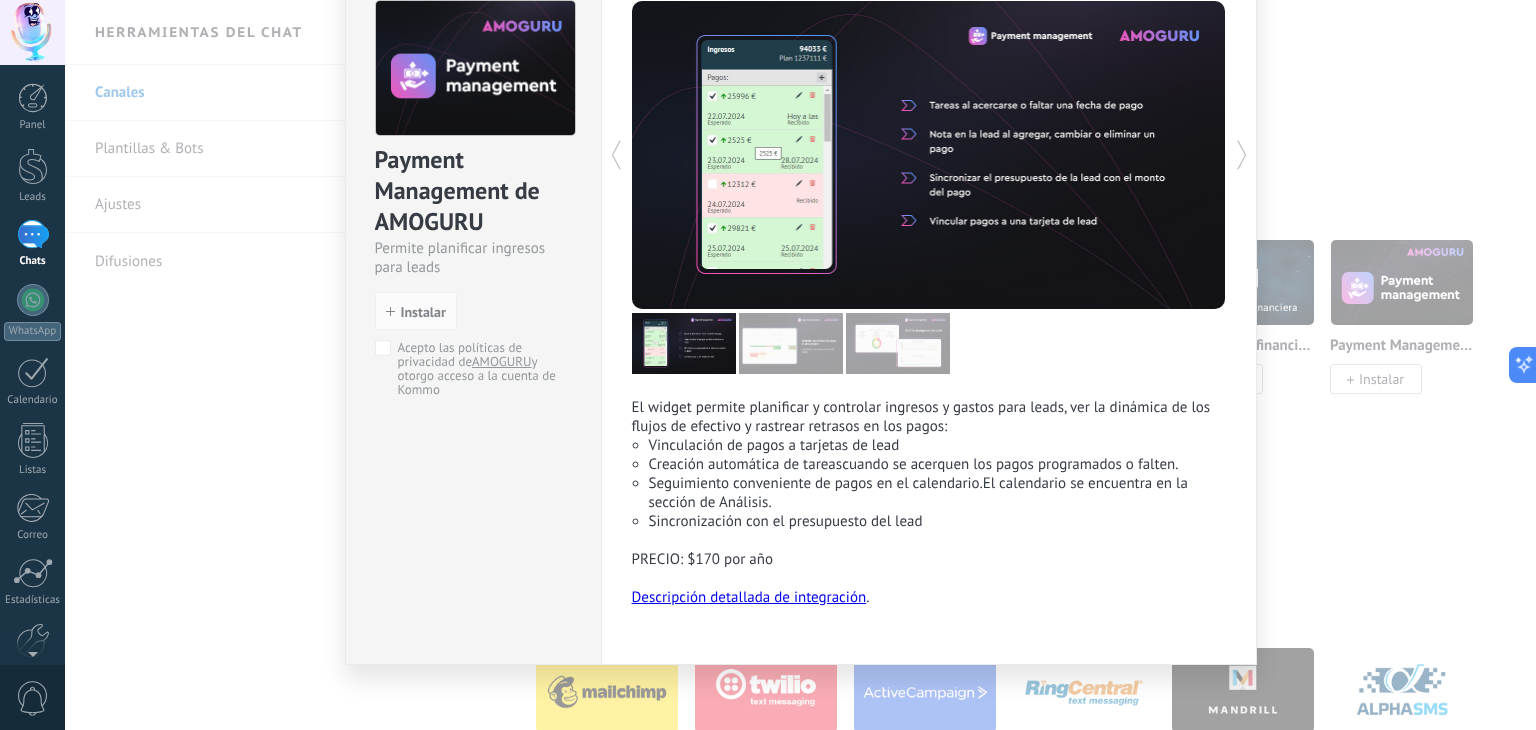scroll, scrollTop: 0, scrollLeft: 0, axis: both 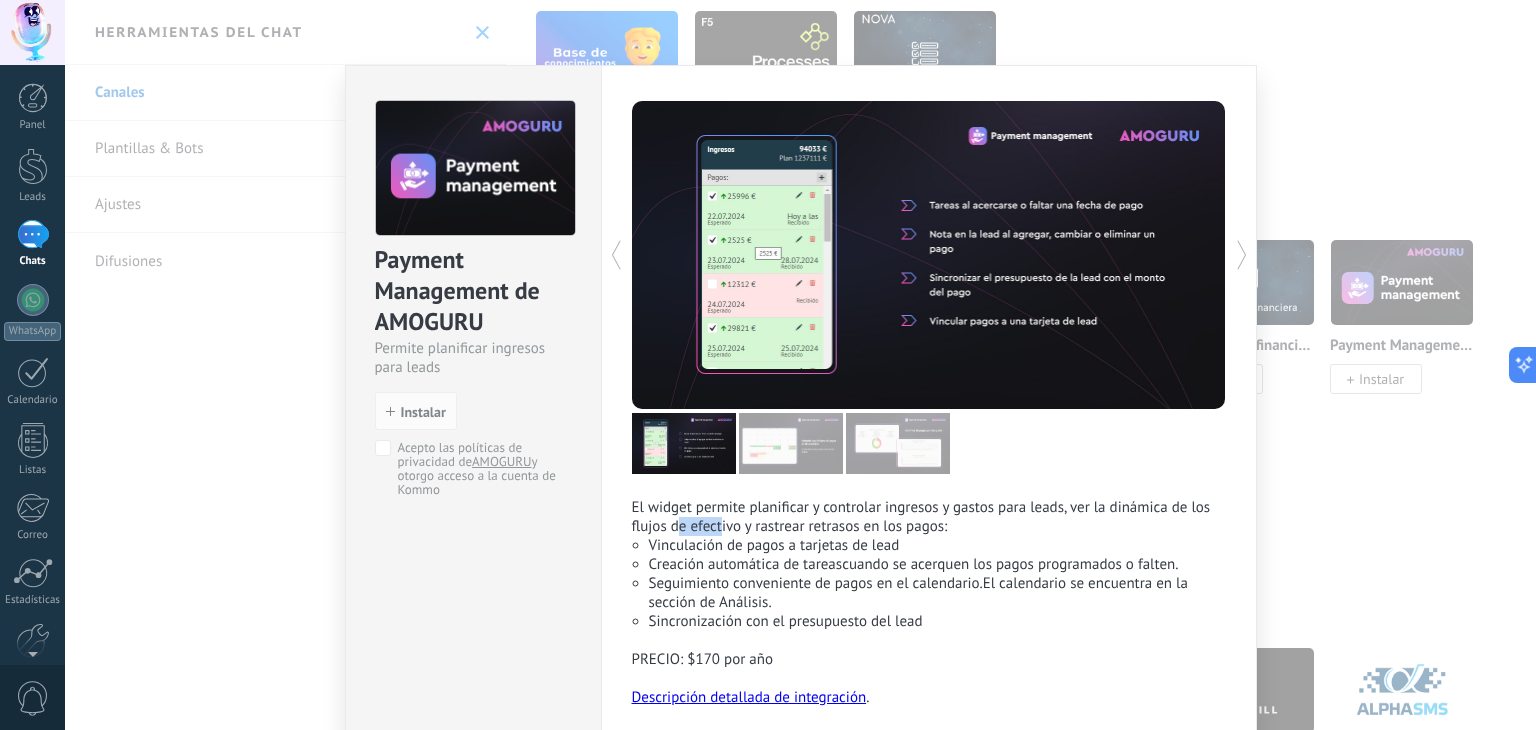 drag, startPoint x: 676, startPoint y: 533, endPoint x: 716, endPoint y: 534, distance: 40.012497 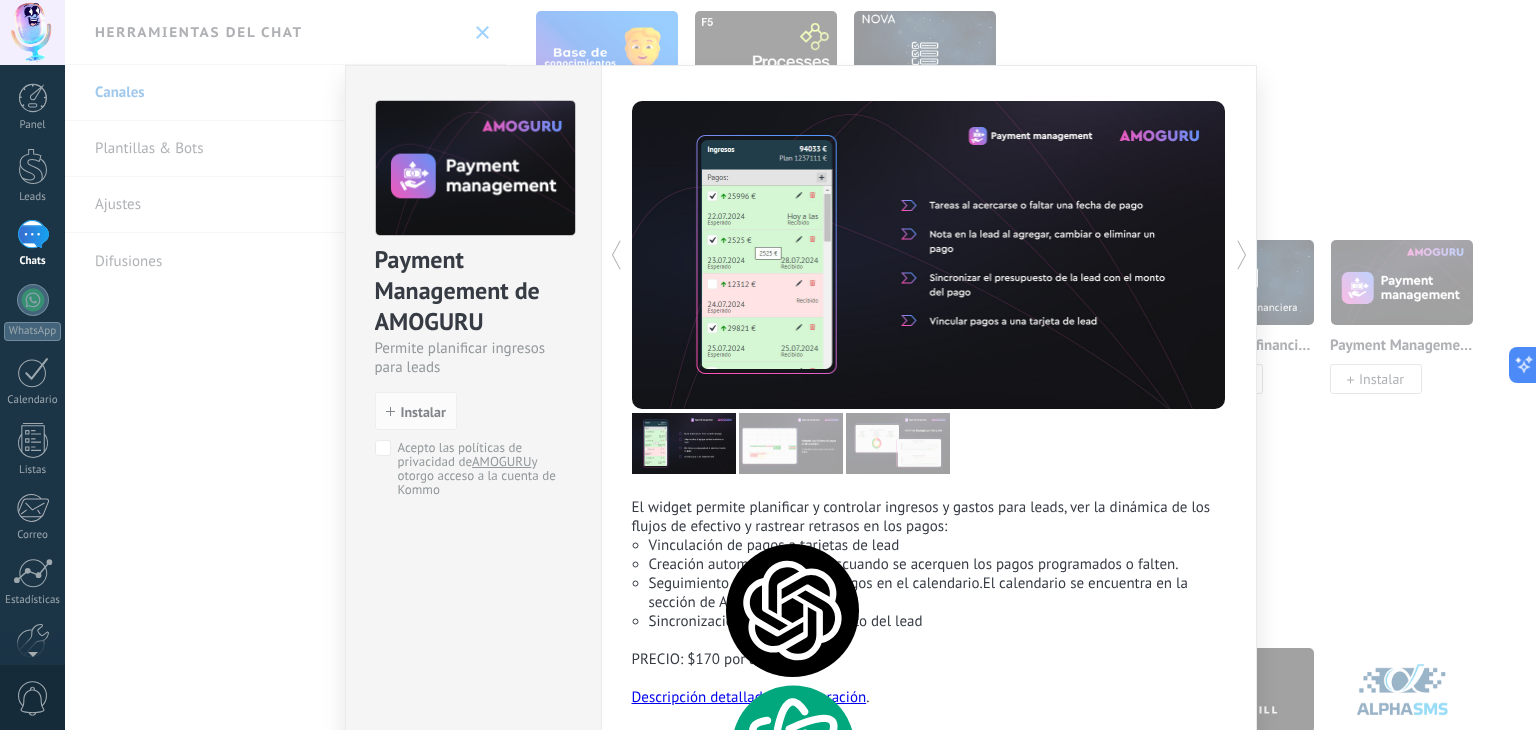 click on "Vinculación de pagos a tarjetas de lead" at bounding box center [774, 545] 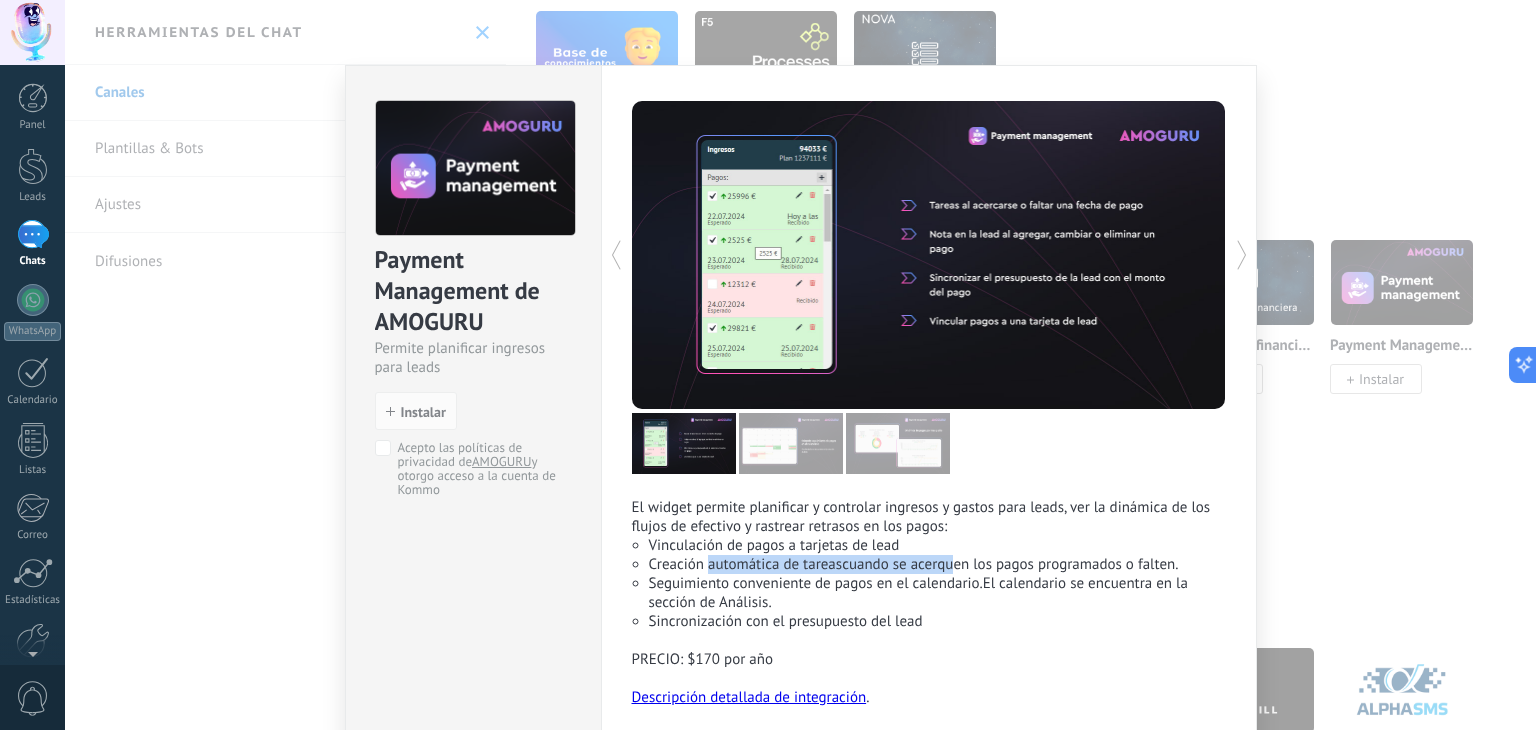 drag, startPoint x: 704, startPoint y: 569, endPoint x: 943, endPoint y: 568, distance: 239.00209 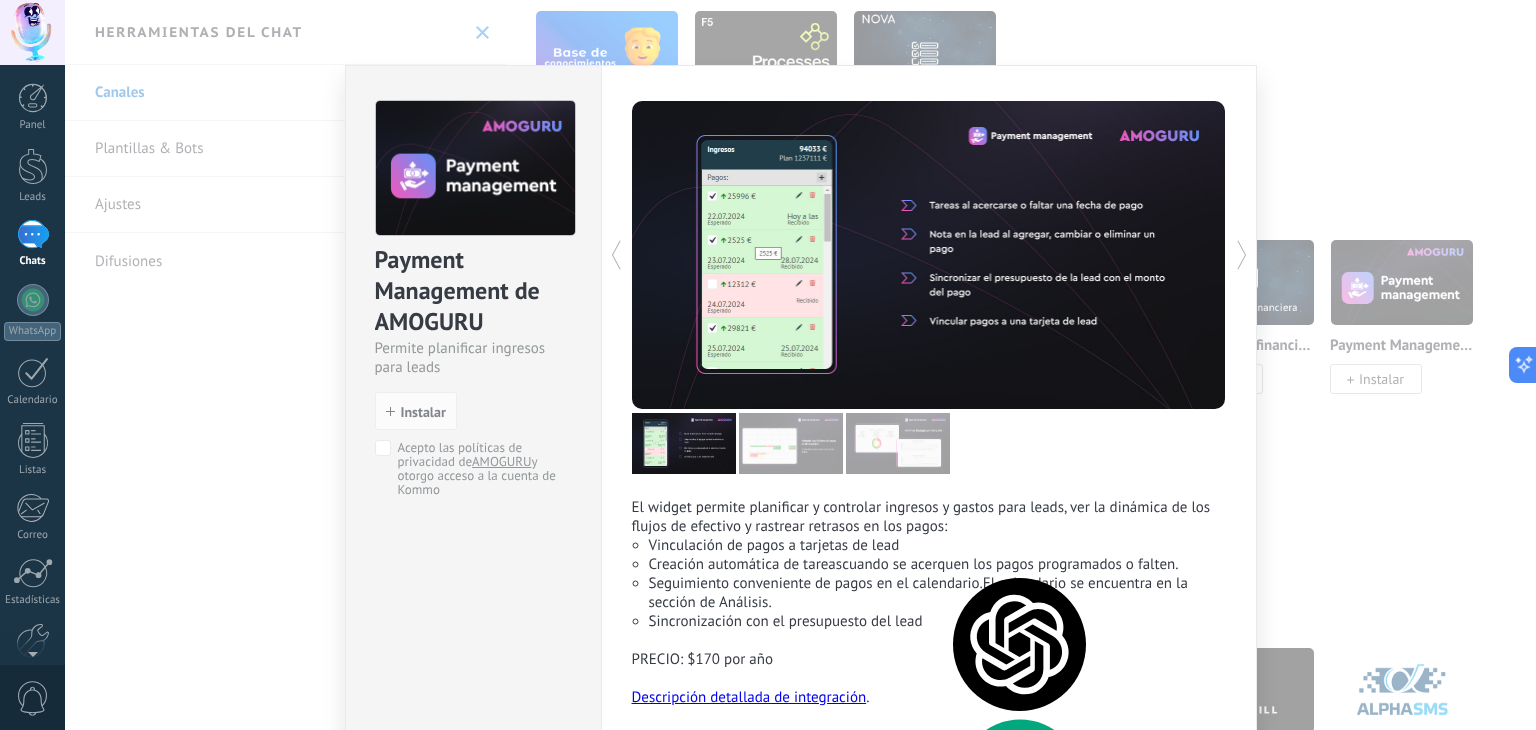 click on "Seguimiento conveniente de pagos en el calendario." at bounding box center [816, 583] 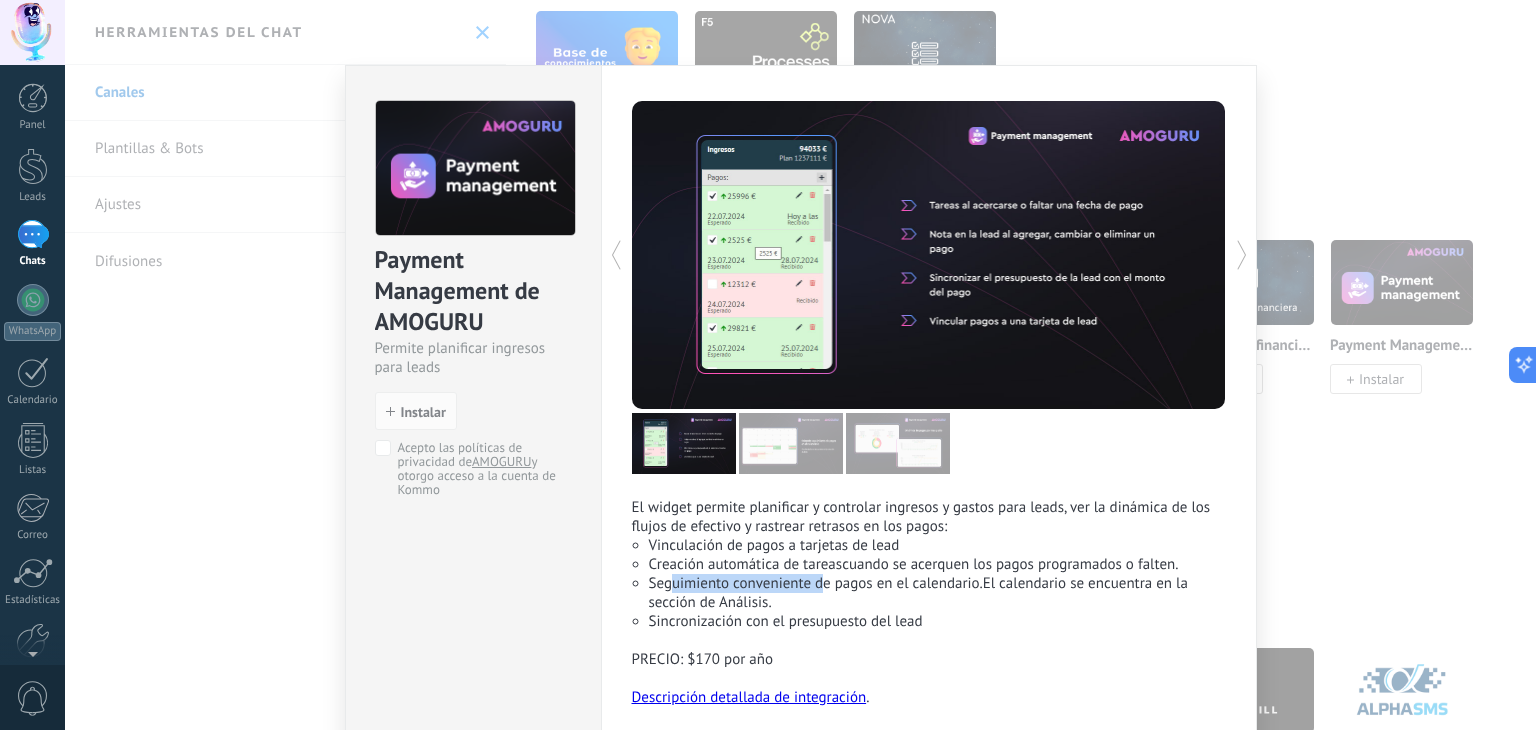 drag, startPoint x: 668, startPoint y: 585, endPoint x: 819, endPoint y: 585, distance: 151 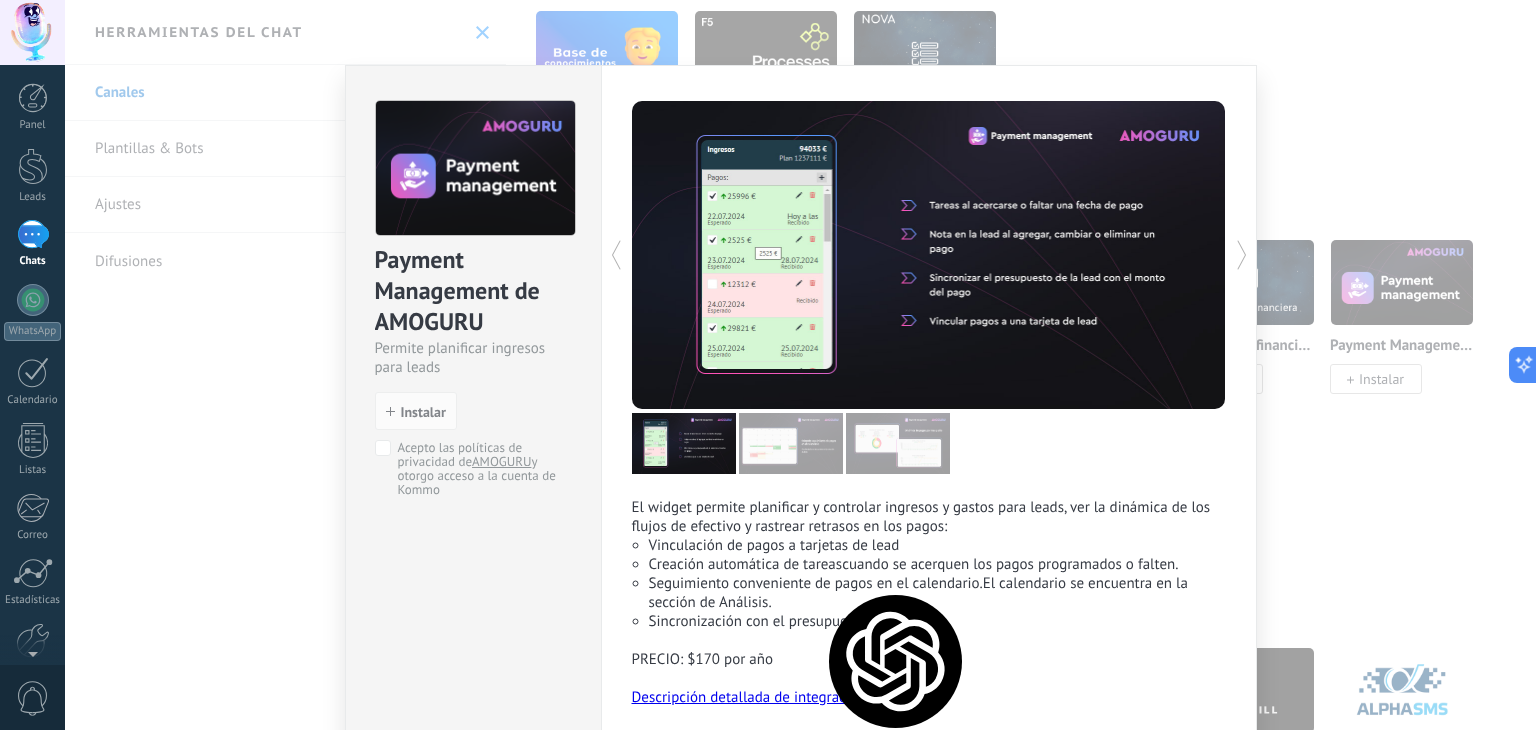 click on "Seguimiento conveniente de pagos en el calendario.  El calendario se encuentra en la sección de Análisis." at bounding box center [937, 593] 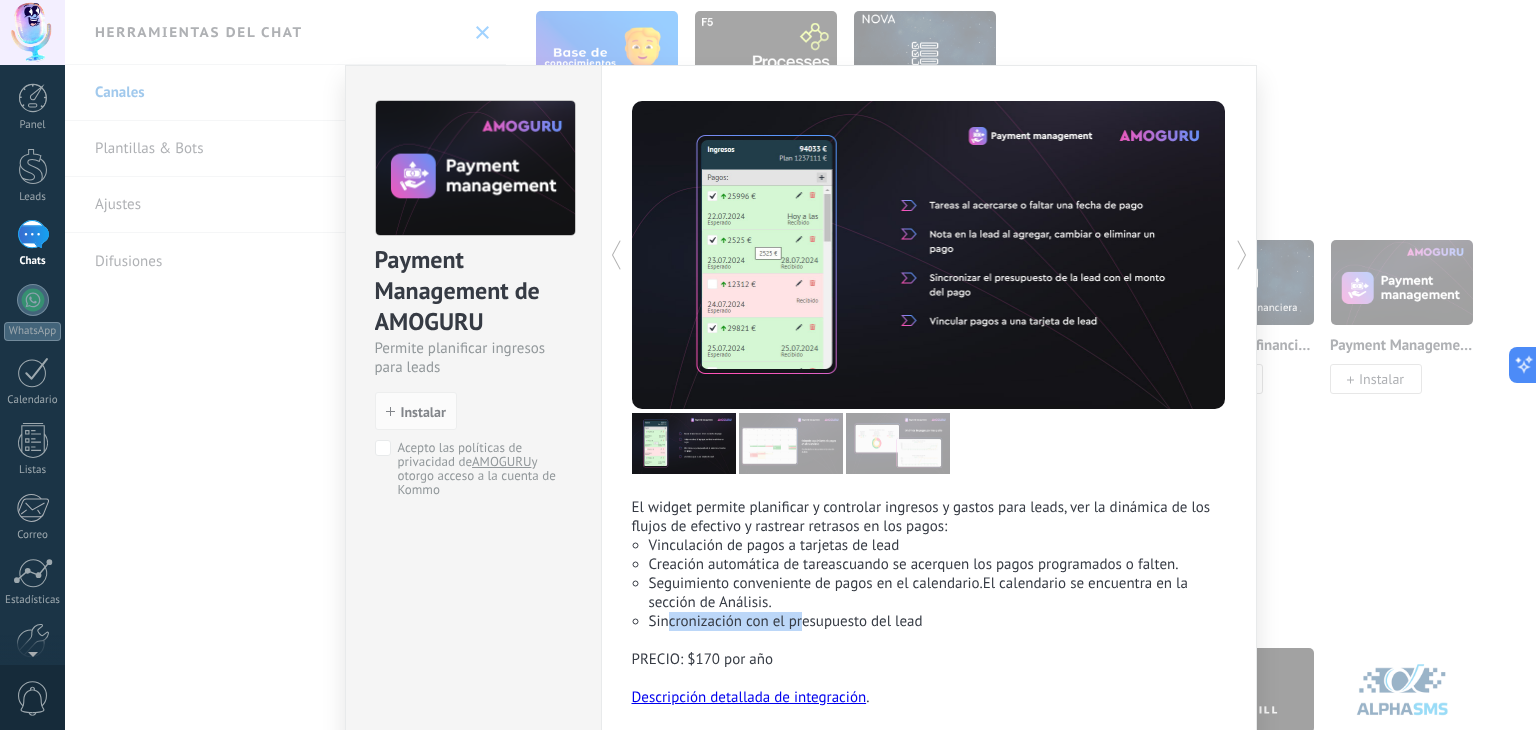 drag, startPoint x: 665, startPoint y: 625, endPoint x: 1013, endPoint y: 584, distance: 350.40692 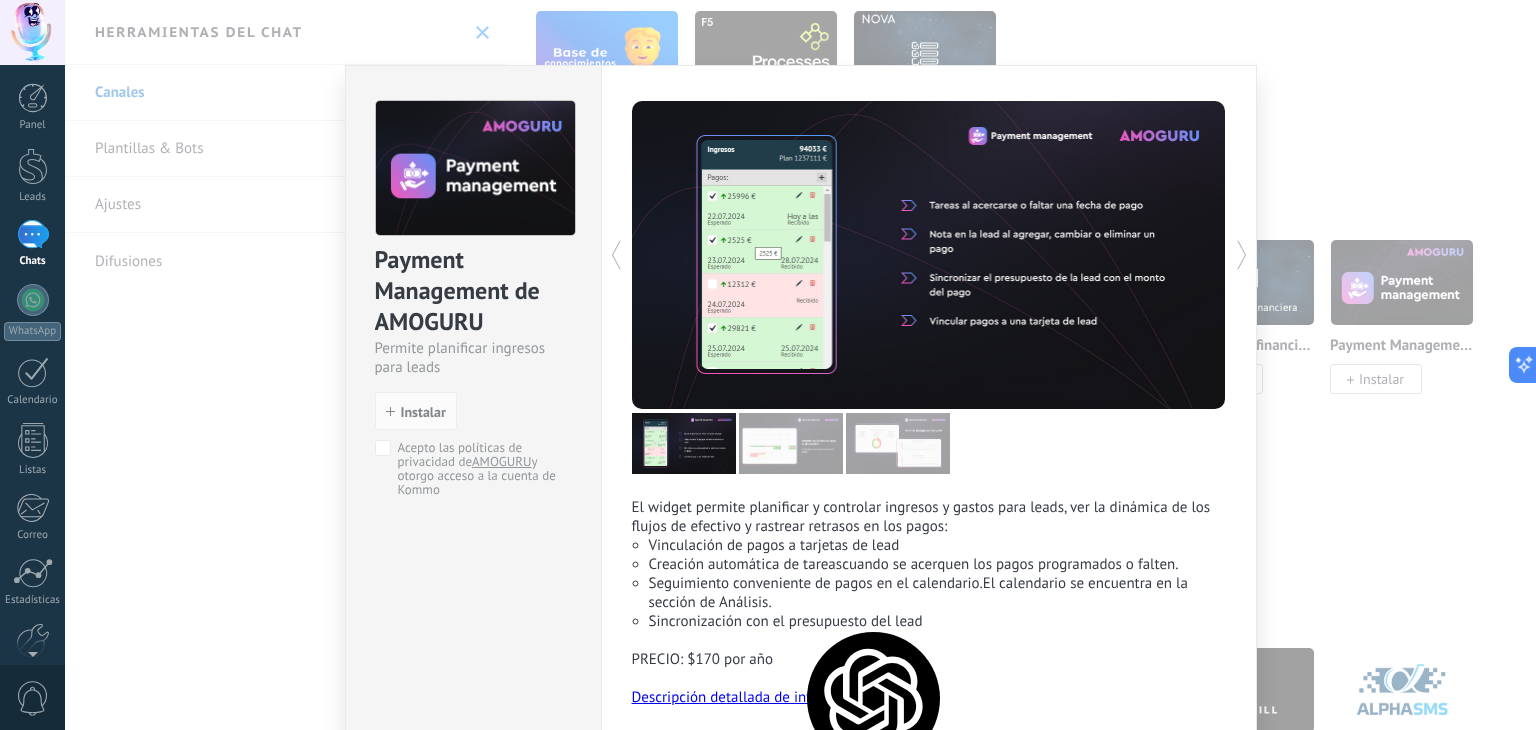 click on "Payment Management de AMOGURU Permite planificar ingresos para leads install Instalar Acepto las políticas de privacidad de  AMOGURU  y otorgo acceso a la cuenta de Kommo El widget permite planificar y controlar ingresos y gastos para leads, ver la dinámica de los flujos de efectivo y rastrear retrasos en los pagos:
Vinculación de pagos a tarjetas de lead
Creación automática de tareas  cuando se acerquen los pagos programados o falten.
Seguimiento conveniente de pagos en el calendario.  El calendario se encuentra en la sección de Análisis.
Sincronización con el presupuesto del lead
PRECIO: $170 por año     Descripción detallada de integración . más" at bounding box center [800, 365] 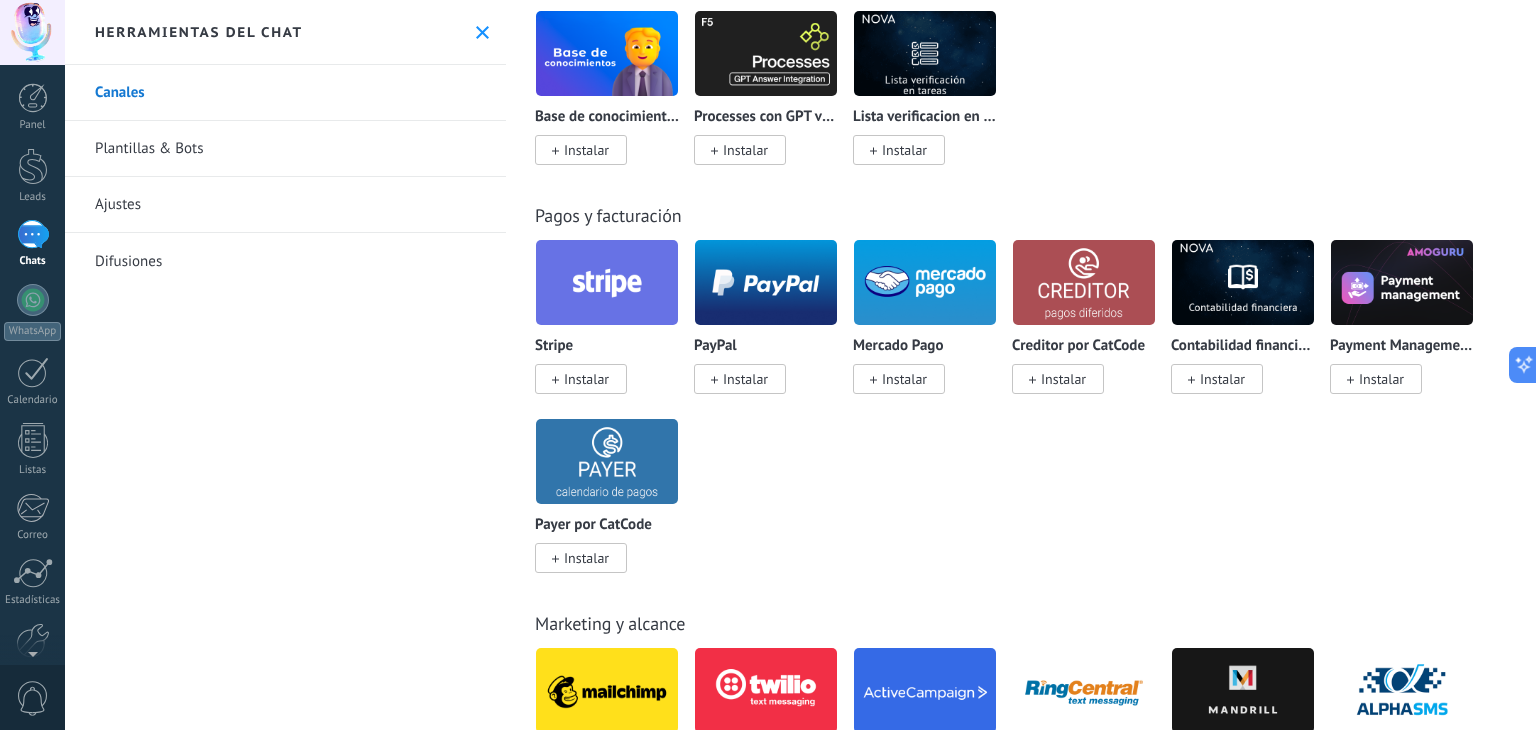 click on "Instalar" at bounding box center [586, 558] 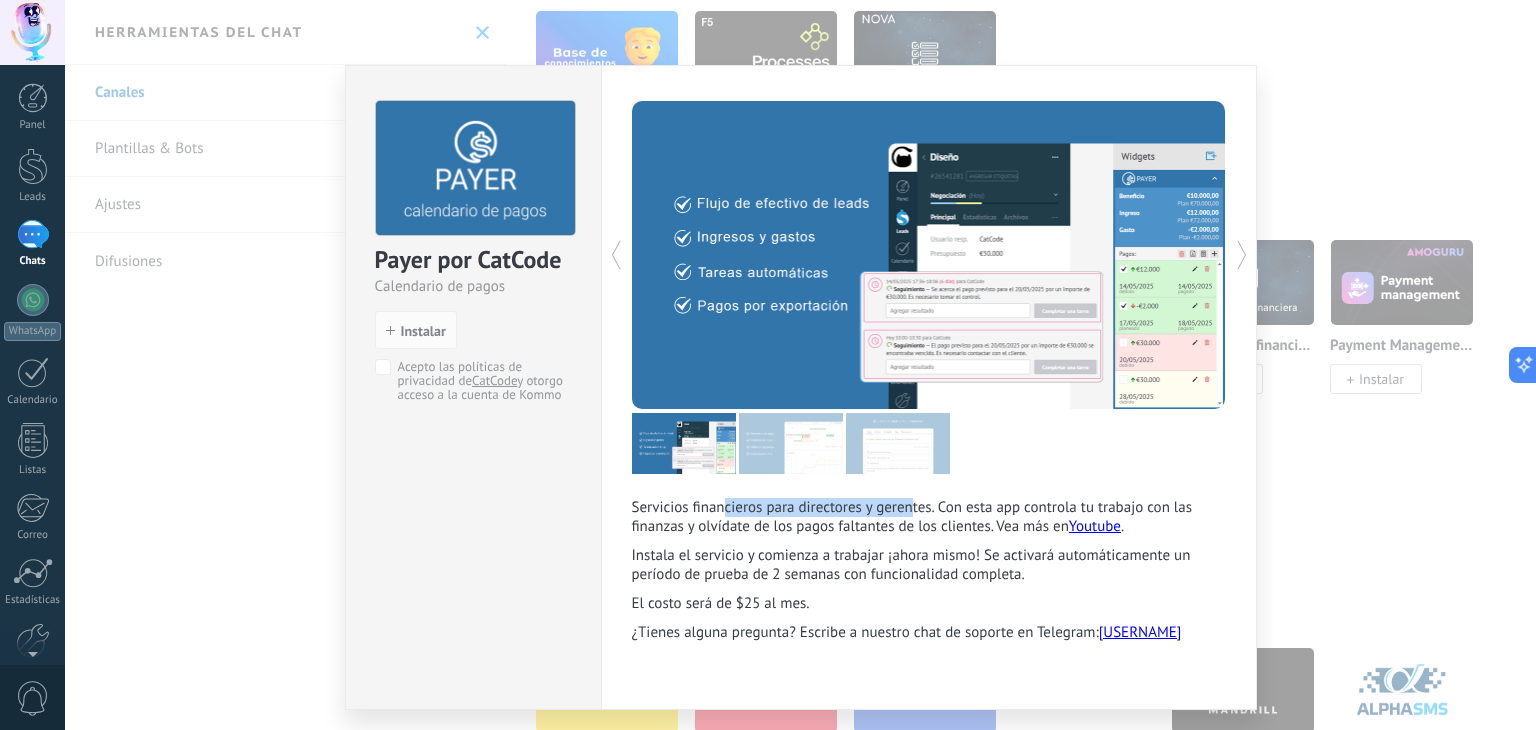 drag, startPoint x: 712, startPoint y: 508, endPoint x: 904, endPoint y: 507, distance: 192.00261 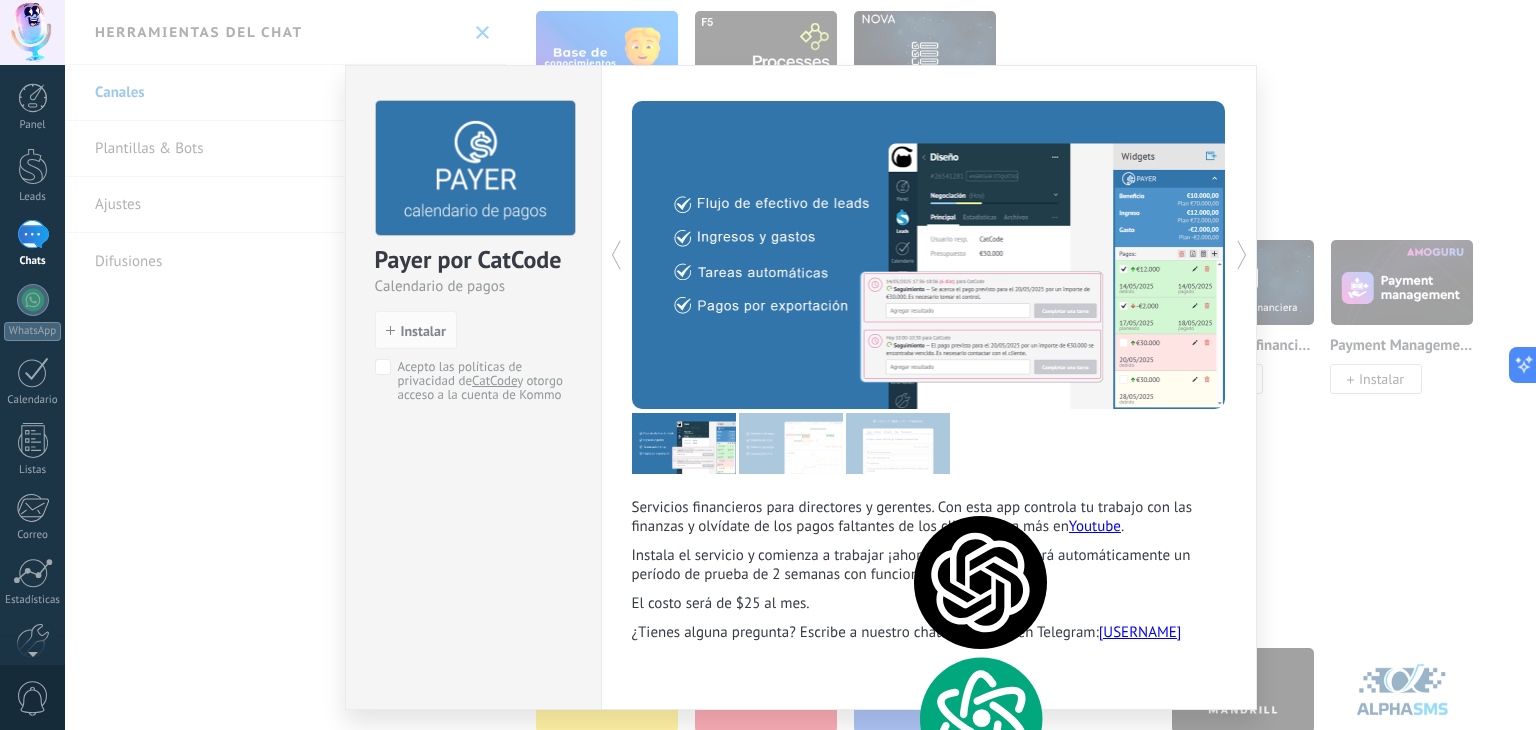 click on "Servicios financieros para directores y gerentes. Con esta app controla tu trabajo con las finanzas y olvídate de los pagos faltantes de los clientes. Vea más en  Youtube ." at bounding box center [929, 522] 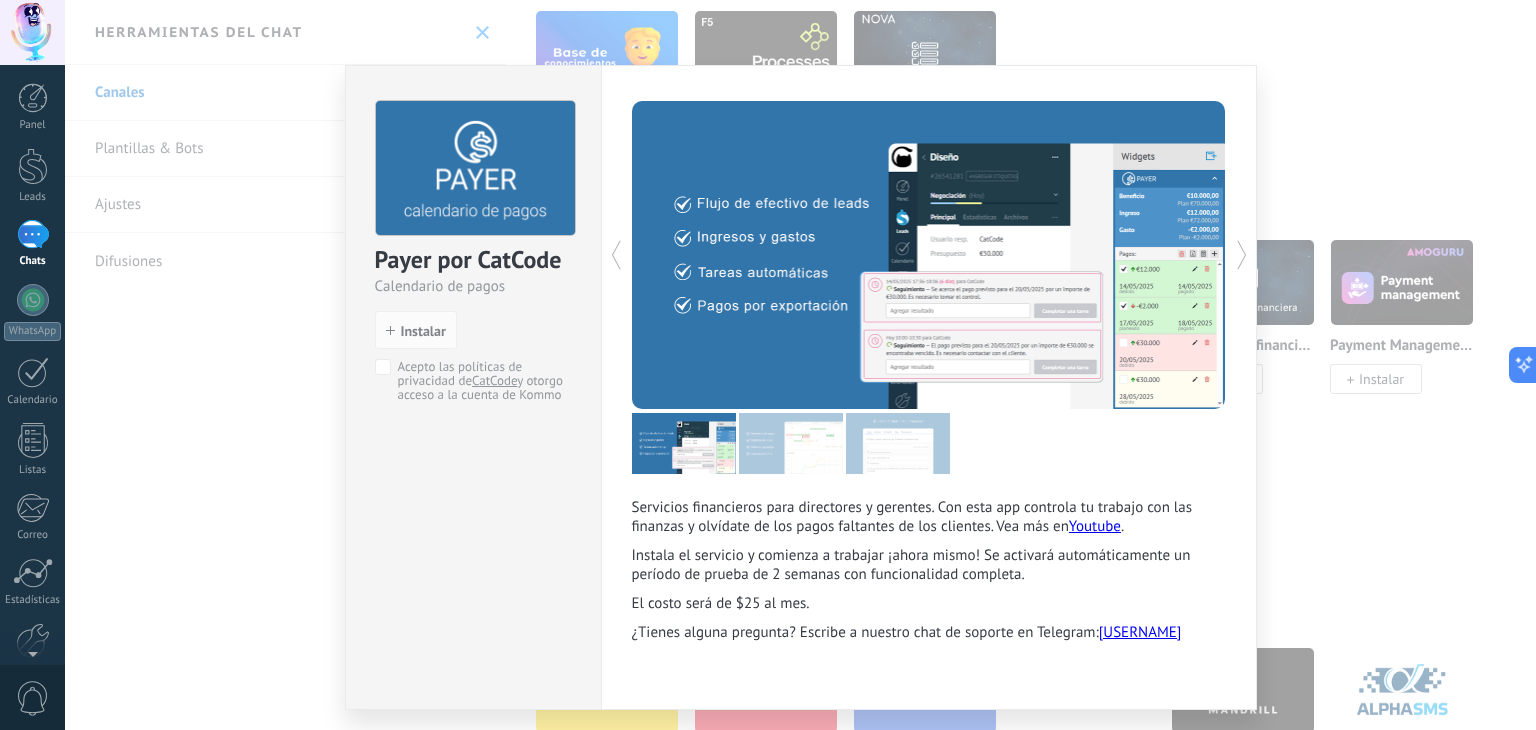 click on "Payer por CatCode Сalendario de pagos install Instalar Acepto las políticas de privacidad de  CatCode  y otorgo acceso a la cuenta de Kommo    Servicios financieros para directores y gerentes. Con esta app controla tu trabajo con las finanzas y olvídate de los pagos faltantes de los clientes. Vea más en  Youtube .     Instala el servicio y comienza a trabajar ¡ahora mismo! Se activará automáticamente un período de prueba de 2 semanas con funcionalidad completa.     El costo será de $25 al mes.     ¿Tienes alguna pregunta? Escribe a nuestro chat de soporte en Telegram:   @catcodeio
más" at bounding box center [800, 365] 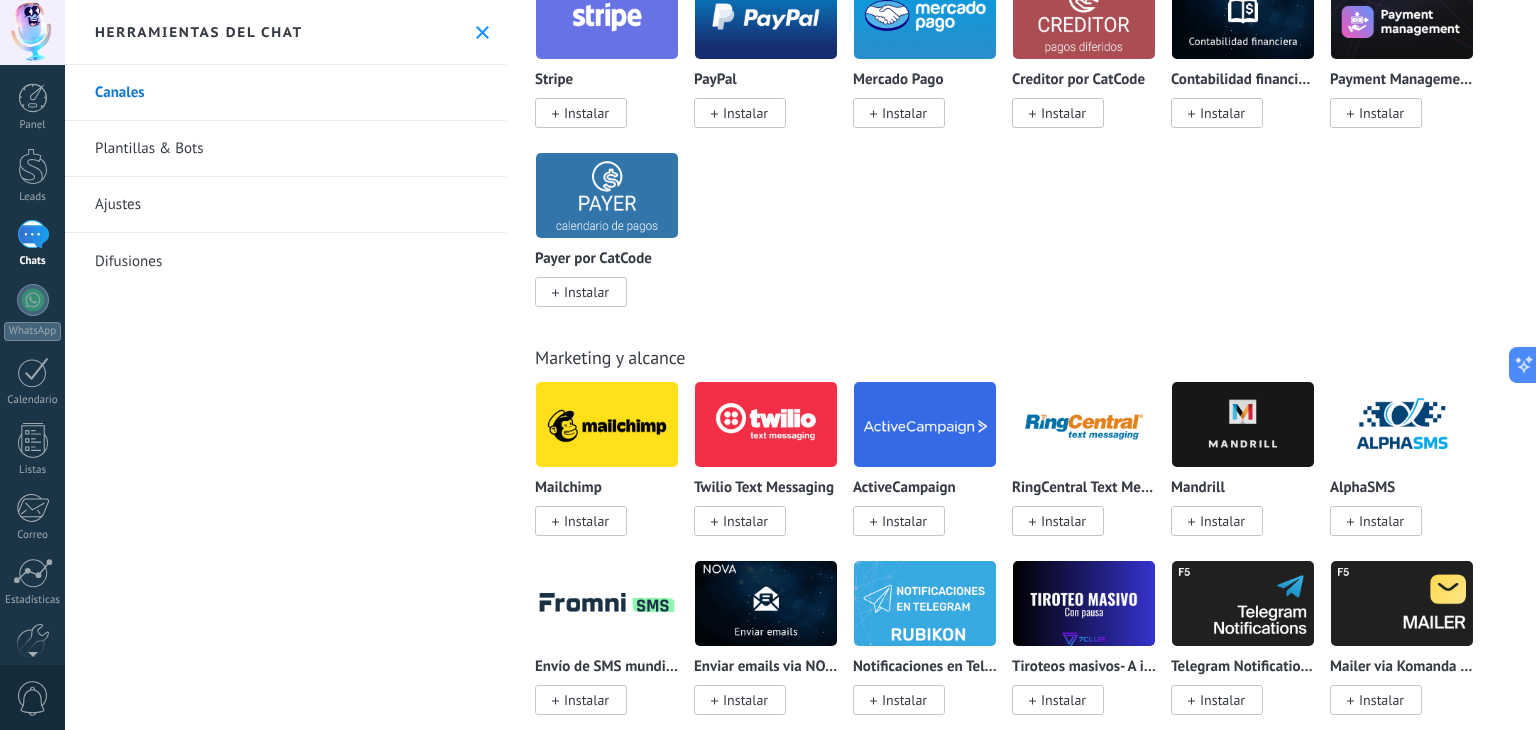 scroll, scrollTop: 3600, scrollLeft: 0, axis: vertical 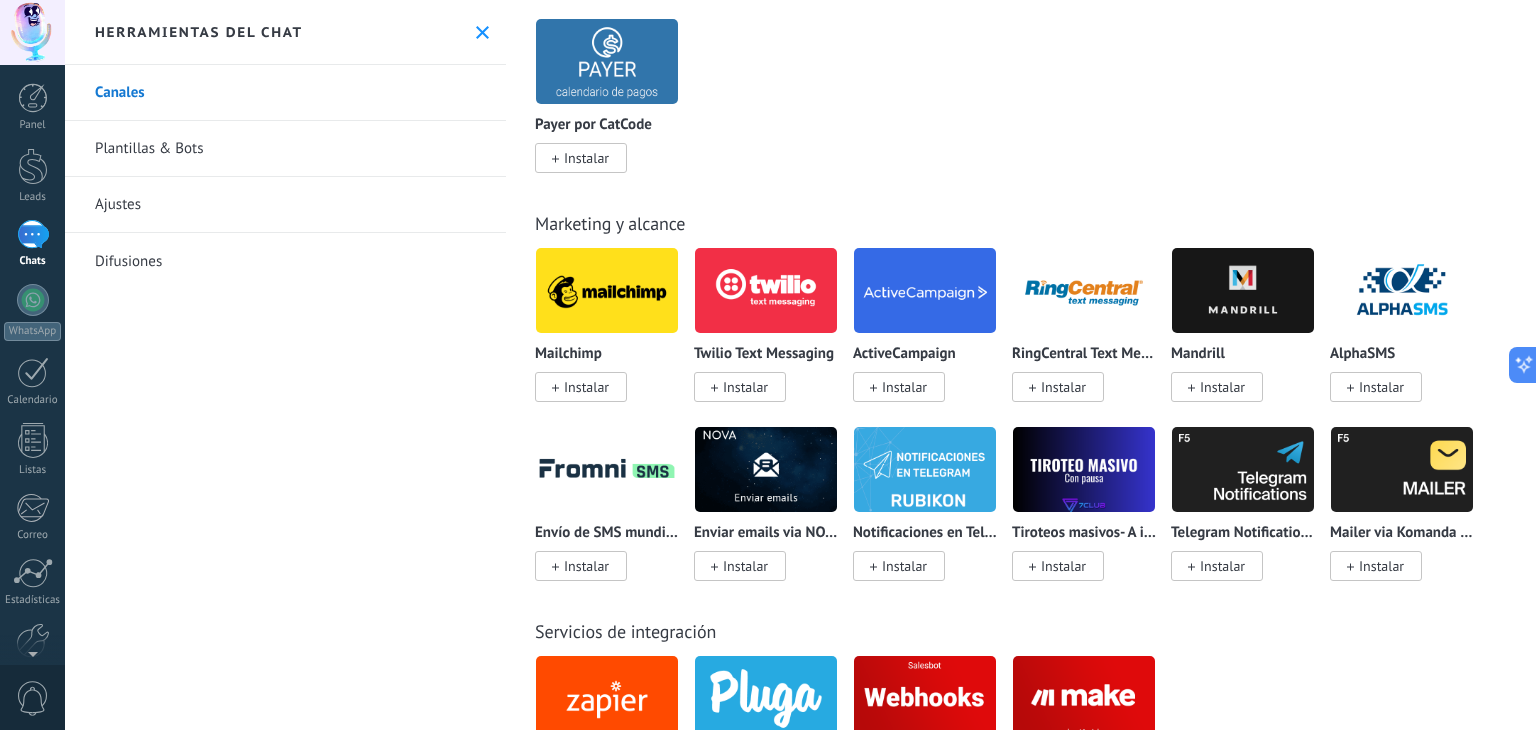 click at bounding box center (607, 290) 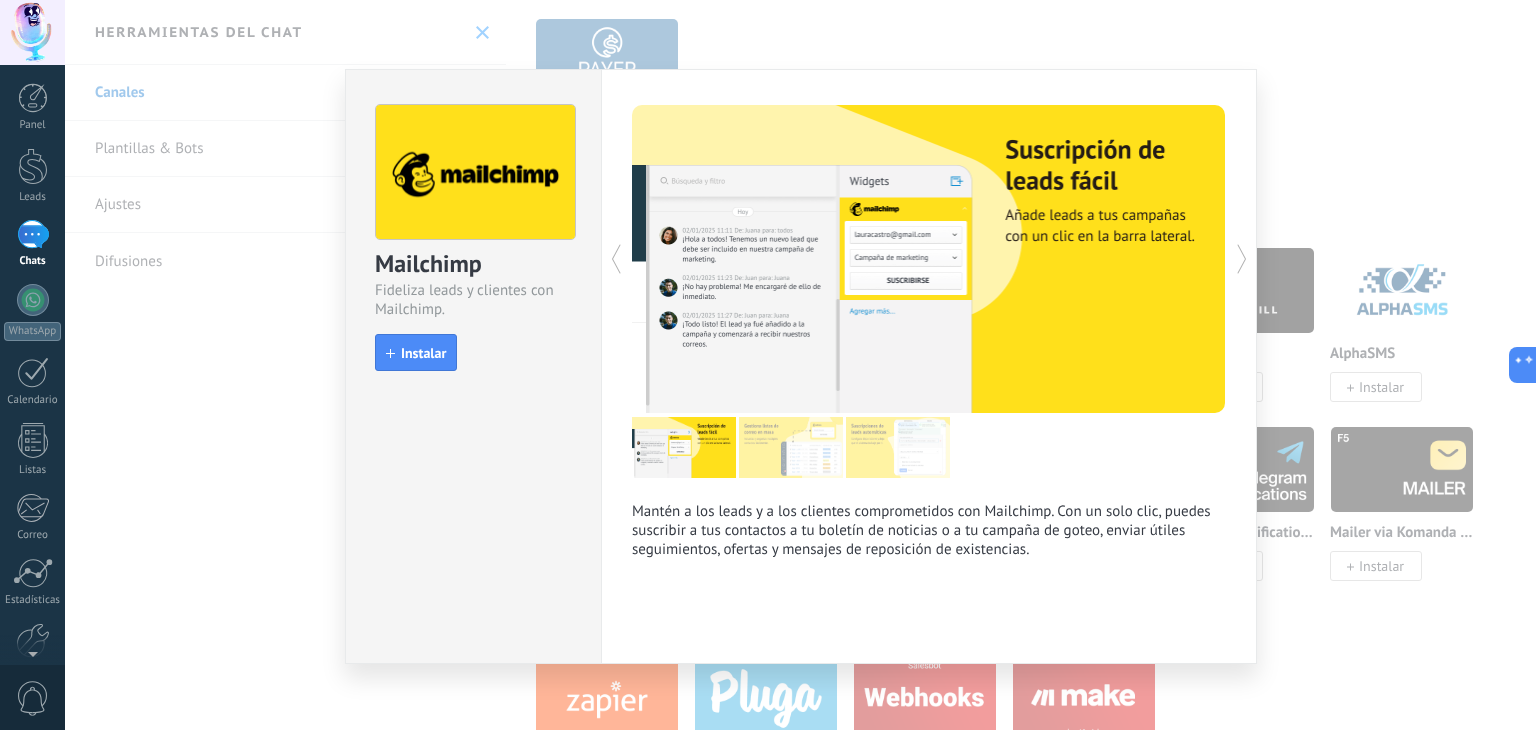 click on "Mailchimp Fideliza leads y clientes con Mailchimp. install Instalar Mantén a los leads y a los clientes comprometidos con Mailchimp. Con un solo clic, puedes suscribir a tus contactos a tu boletín de noticias o a tu campaña de goteo, enviar útiles seguimientos, ofertas y mensajes de reposición de existencias. más" at bounding box center [800, 365] 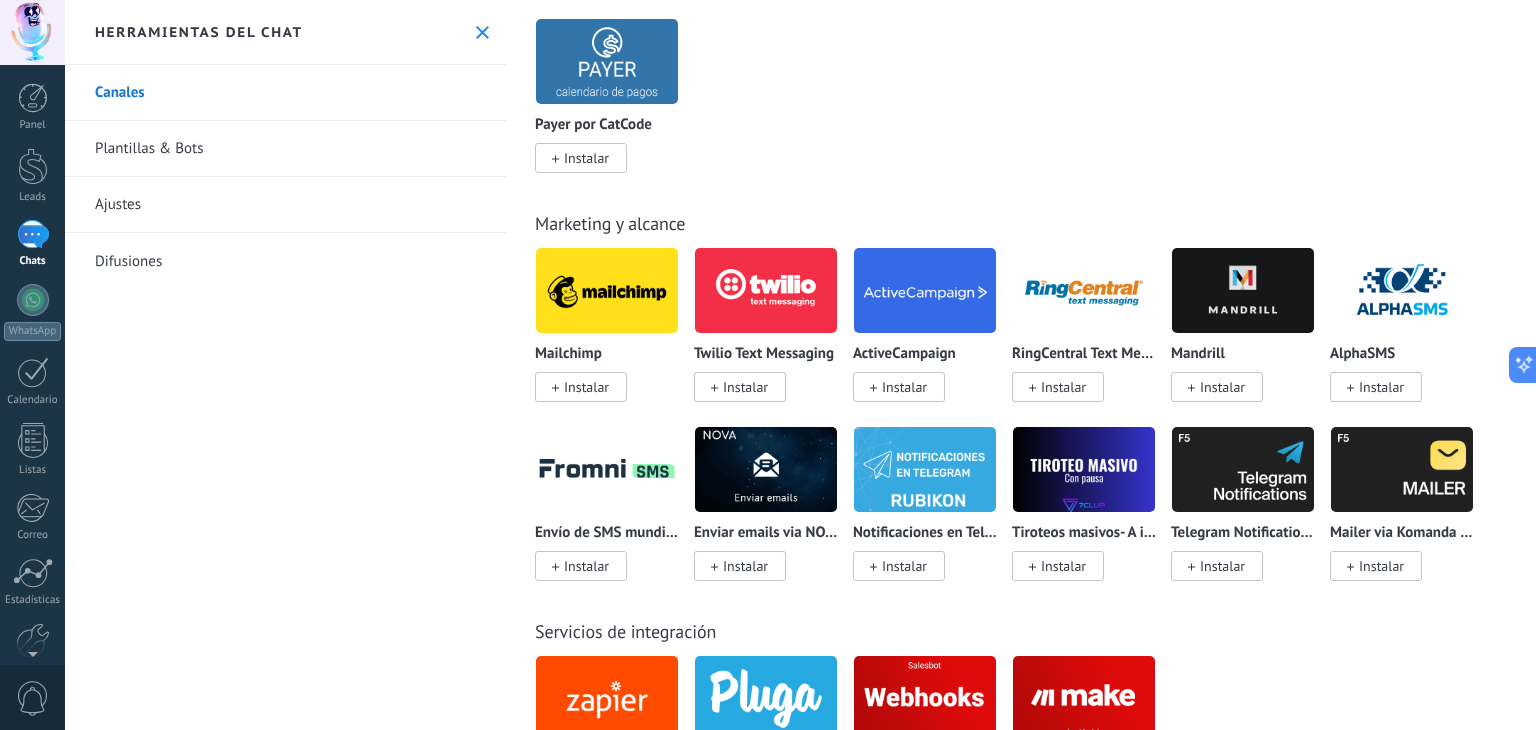 click at bounding box center [766, 290] 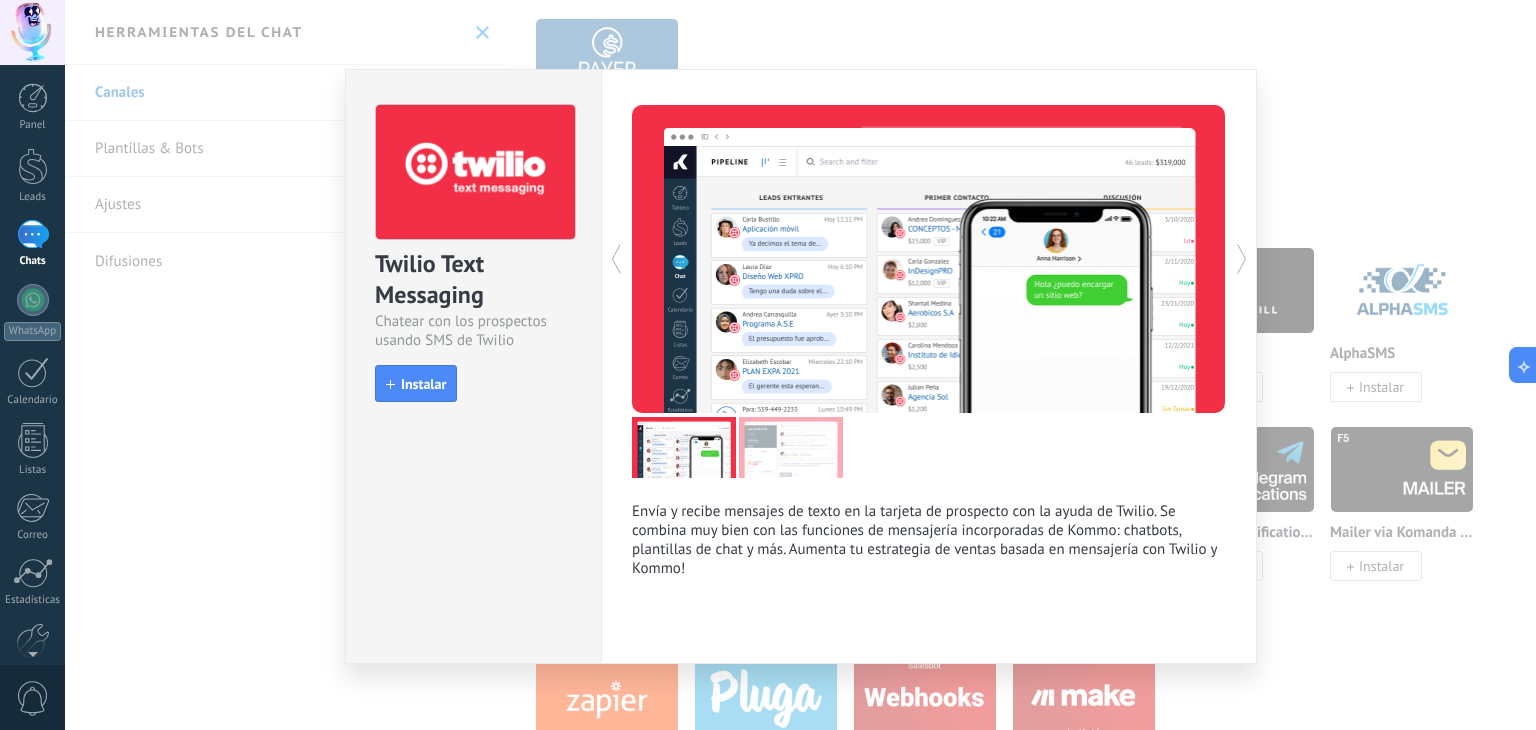 click on "Twilio Text Messaging Chatear con los prospectos usando SMS de Twilio install Instalar Envía y recibe mensajes de texto en la tarjeta de prospecto con la ayuda de Twilio. Se combina muy bien con las funciones de mensajería incorporadas de Kommo: chatbots, plantillas de chat y más. Aumenta tu estrategia de ventas basada en mensajería con Twilio y Kommo! más" at bounding box center (800, 365) 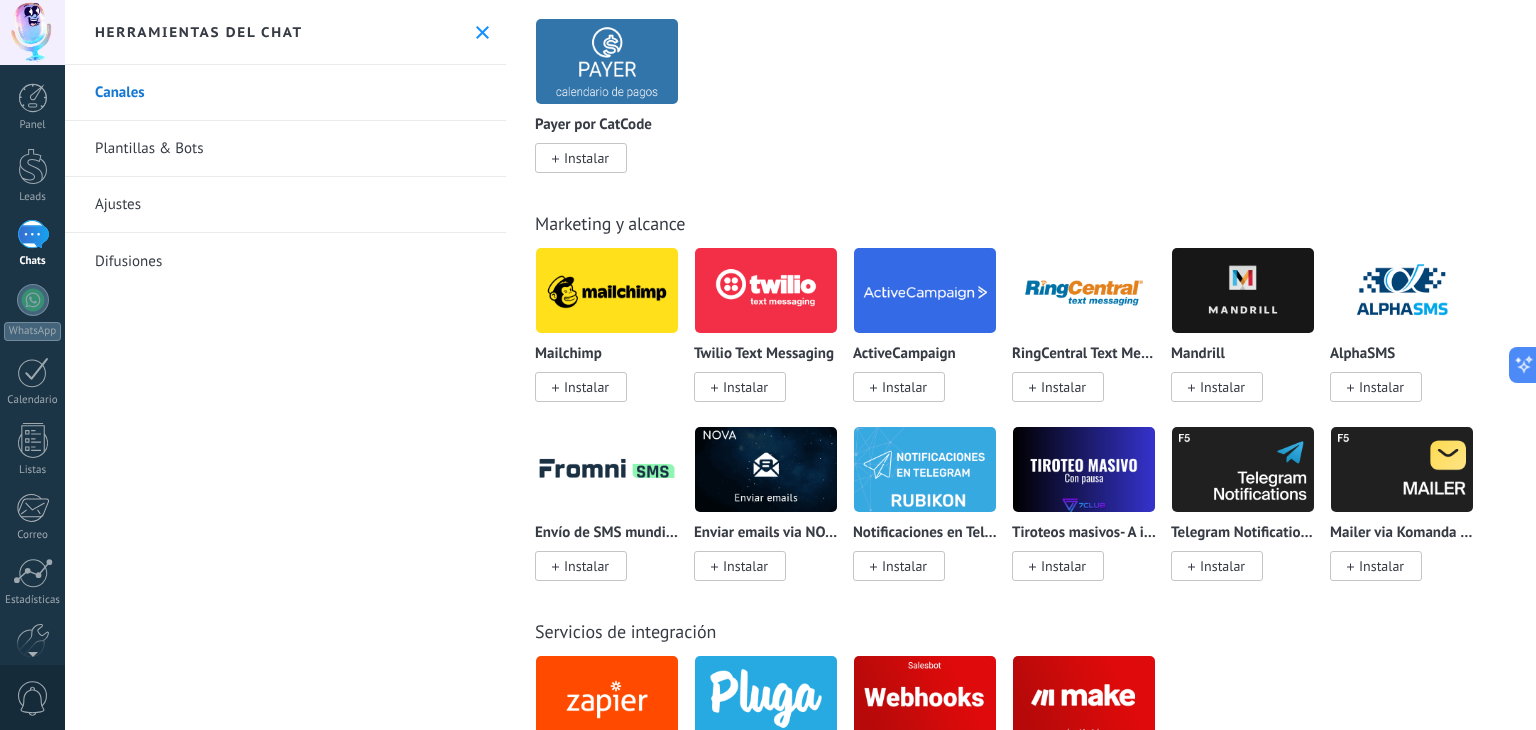 click at bounding box center (925, 290) 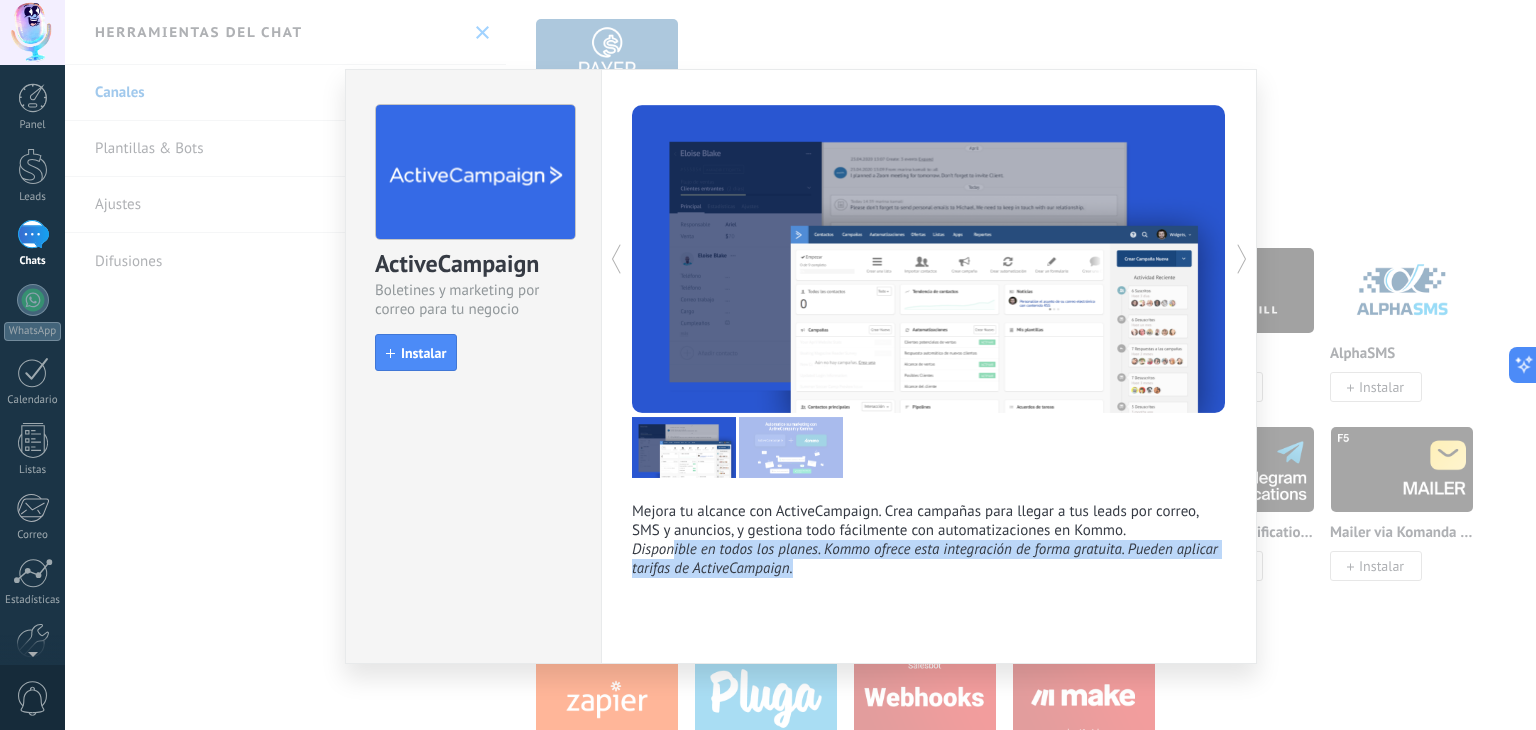 drag, startPoint x: 675, startPoint y: 553, endPoint x: 1082, endPoint y: 566, distance: 407.20755 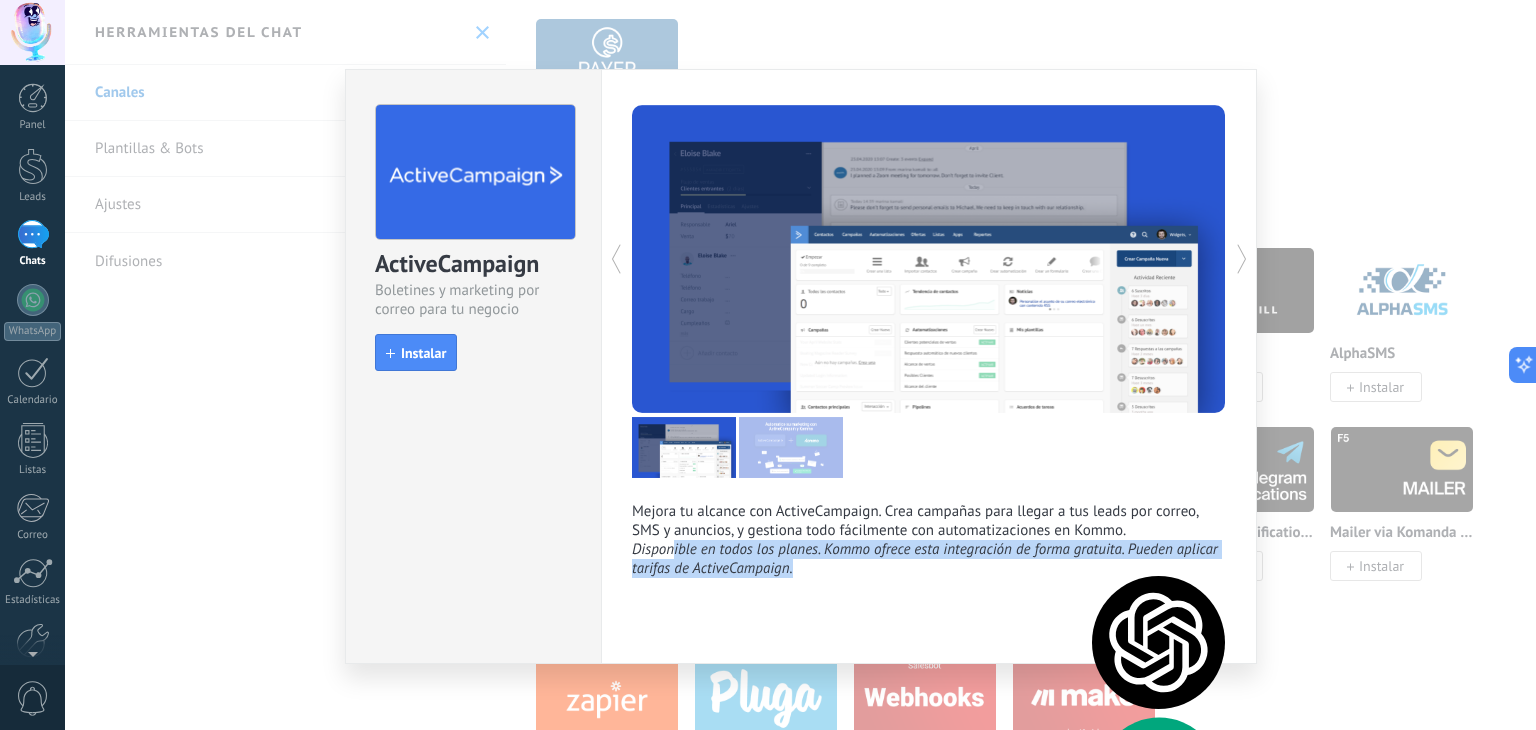 click on "Disponible en todos los planes. Kommo ofrece esta integración de forma gratuita. Pueden aplicar tarifas de ActiveCampaign." at bounding box center (929, 559) 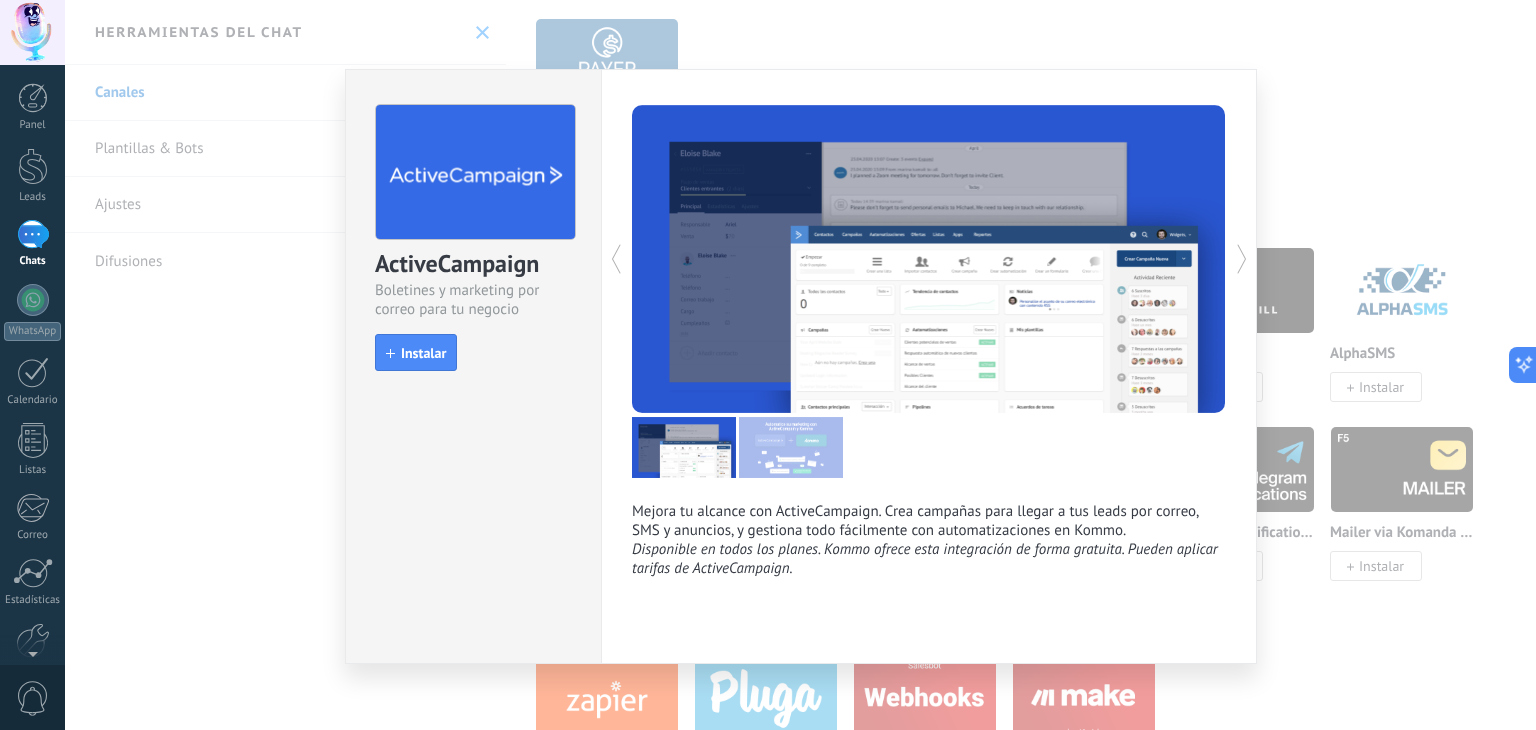 click on "ActiveCampaign Boletines y marketing por correo para tu negocio install Instalar Mejora tu alcance con ActiveCampaign. Crea campañas para llegar a tus leads por correo, SMS y anuncios, y gestiona todo fácilmente con automatizaciones en Kommo. Disponible en todos los planes. Kommo ofrece esta integración de forma gratuita. Pueden aplicar tarifas de ActiveCampaign. más" at bounding box center (800, 365) 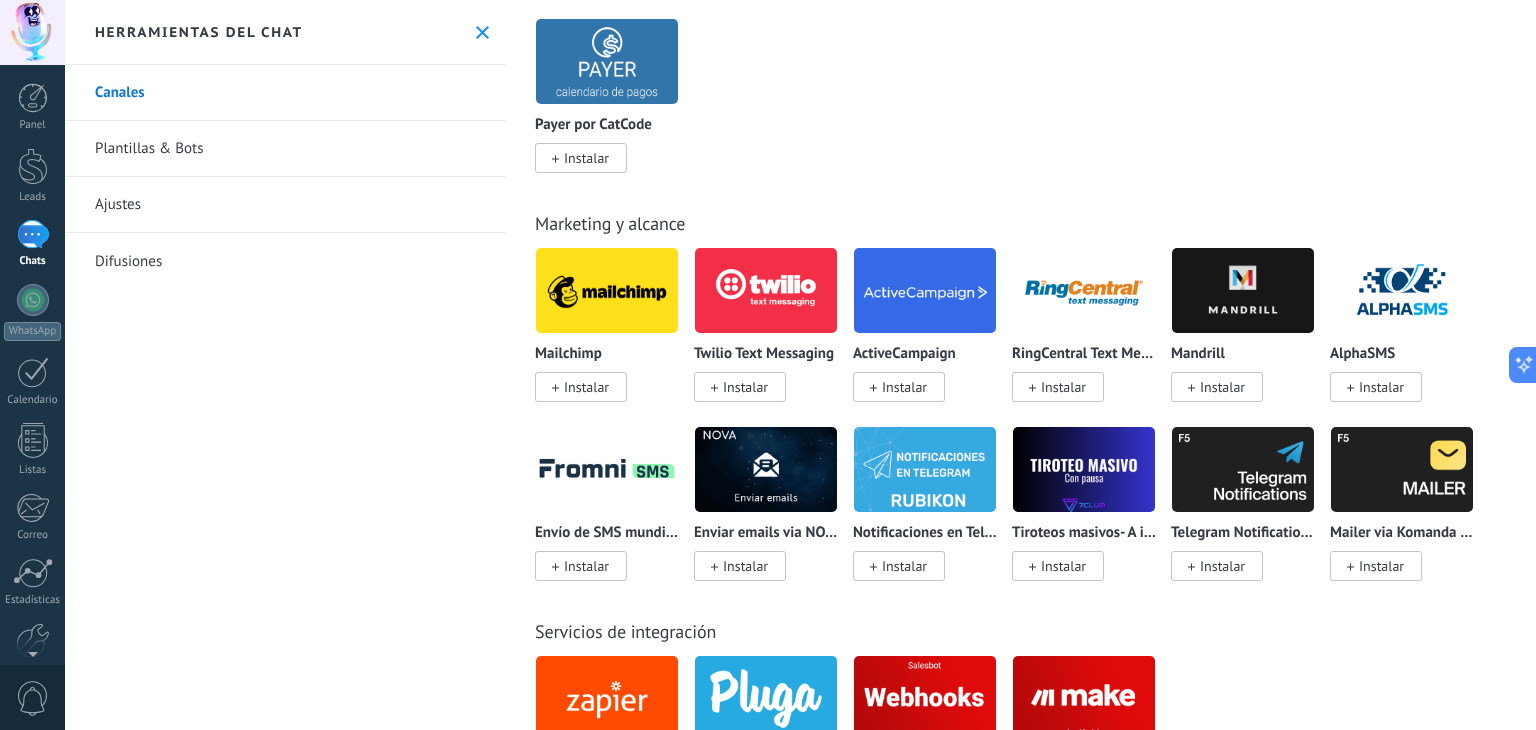 click at bounding box center (1084, 290) 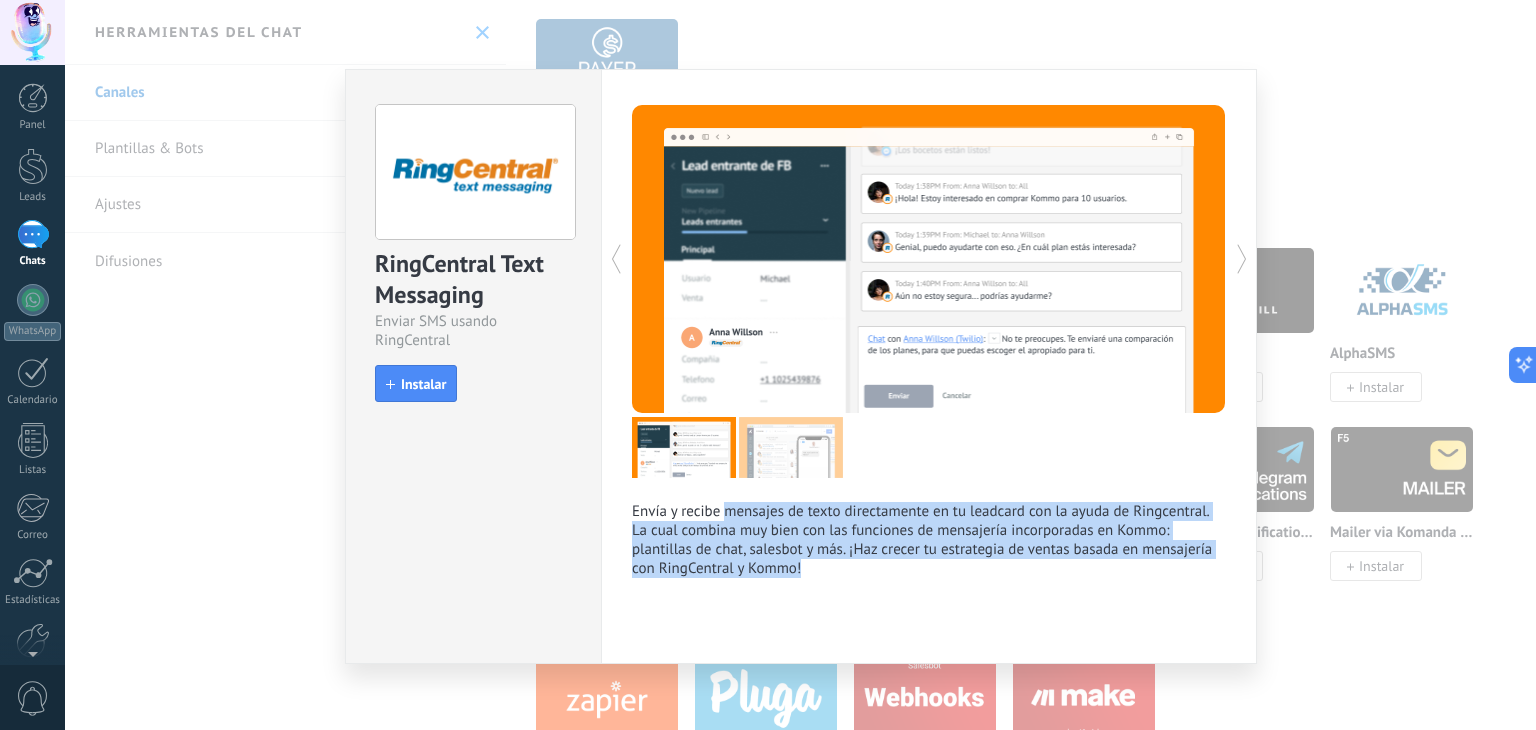 drag, startPoint x: 728, startPoint y: 515, endPoint x: 954, endPoint y: 572, distance: 233.07724 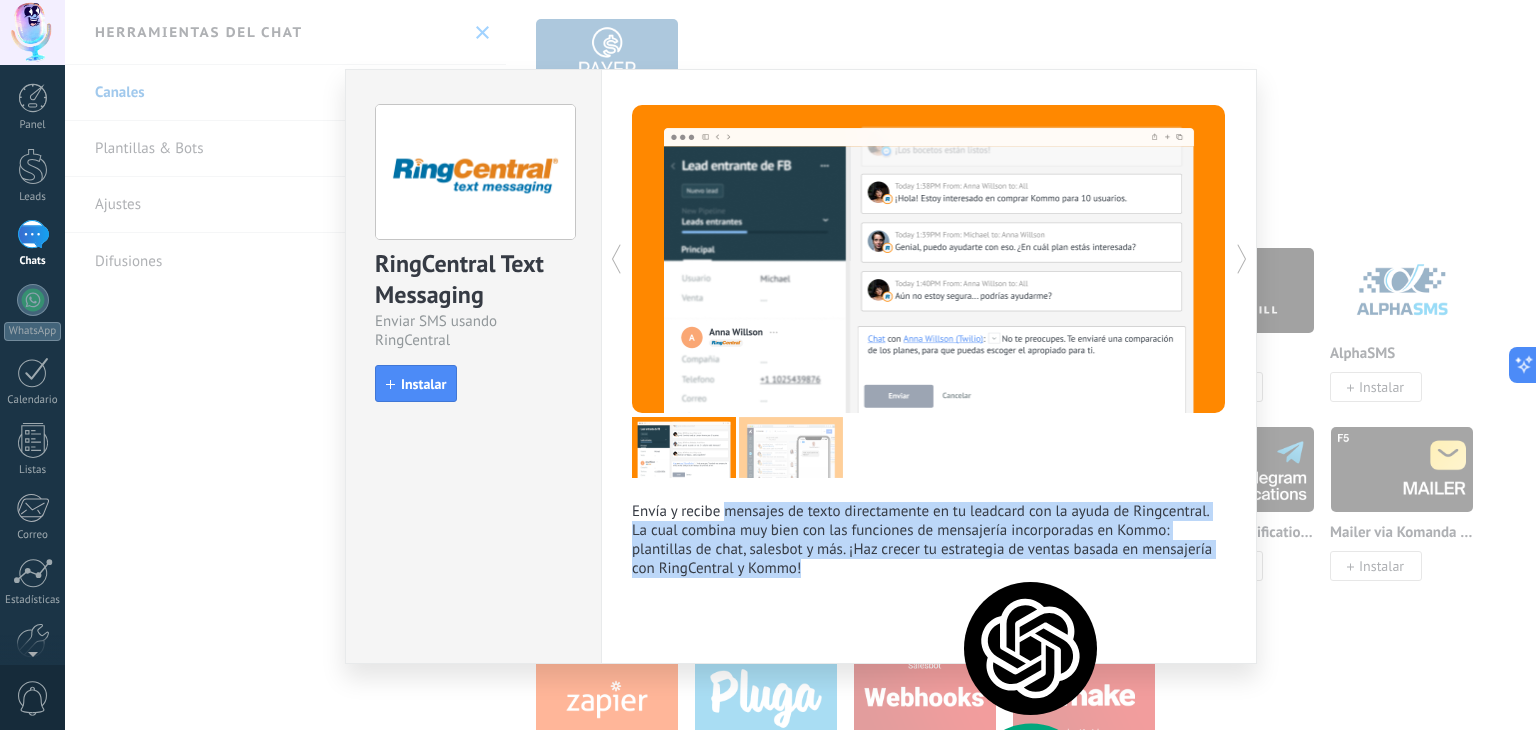 click on "Envía y recibe mensajes de texto directamente en tu leadcard con la ayuda de Ringcentral. La cual combina muy bien con las funciones de mensajería incorporadas en Kommo: plantillas de chat, salesbot y más. ¡Haz crecer tu estrategia de ventas basada en mensajería con RingCentral y Kommo!" at bounding box center [929, 540] 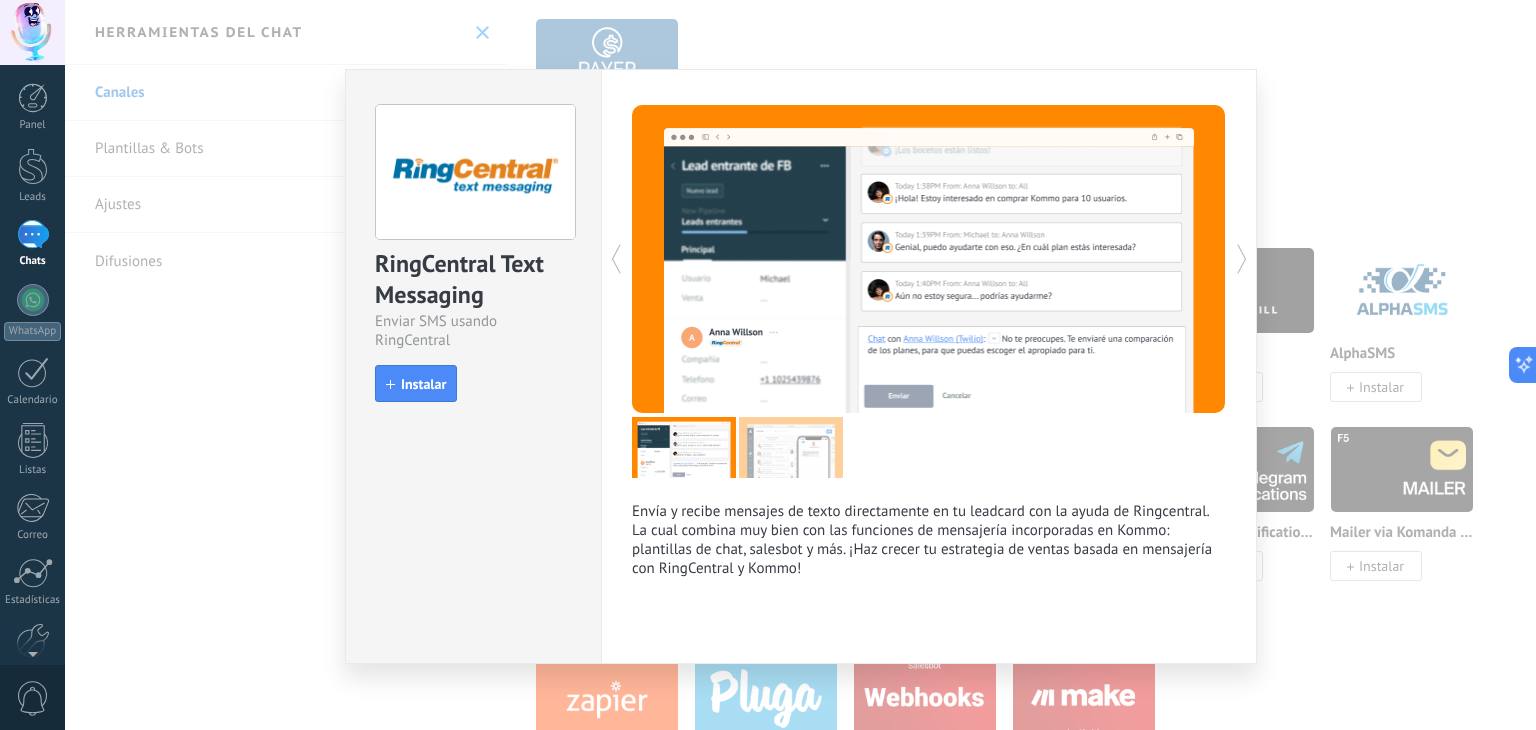 click on "RingCentral Text Messaging Enviar SMS usando RingCentral install Instalar Envía y recibe mensajes de texto directamente en tu leadcard con la ayuda de Ringcentral. La cual combina muy bien con las funciones de mensajería incorporadas en Kommo: plantillas de chat, salesbot y más. ¡Haz crecer tu estrategia de ventas basada en mensajería con RingCentral y Kommo! más" at bounding box center [800, 365] 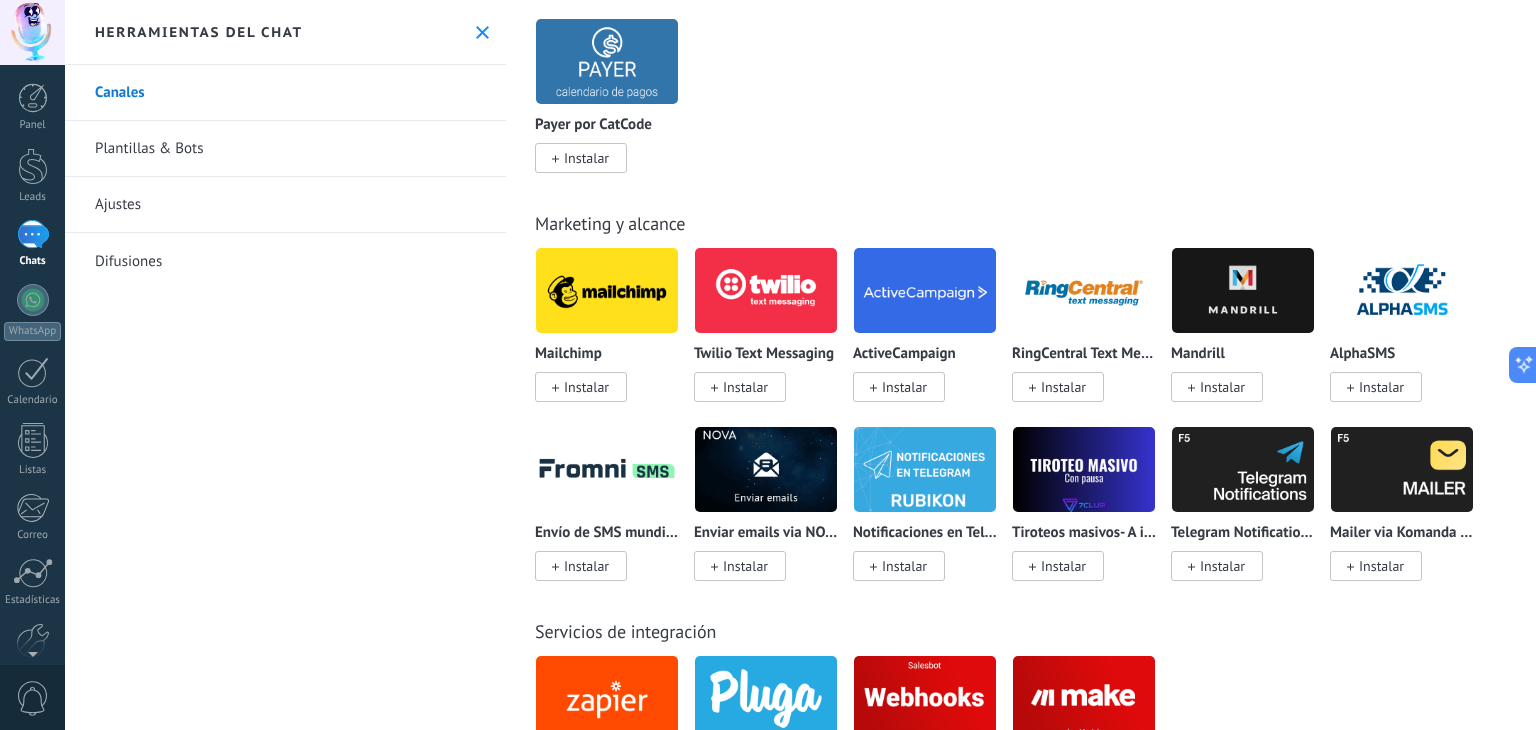 click at bounding box center (766, 469) 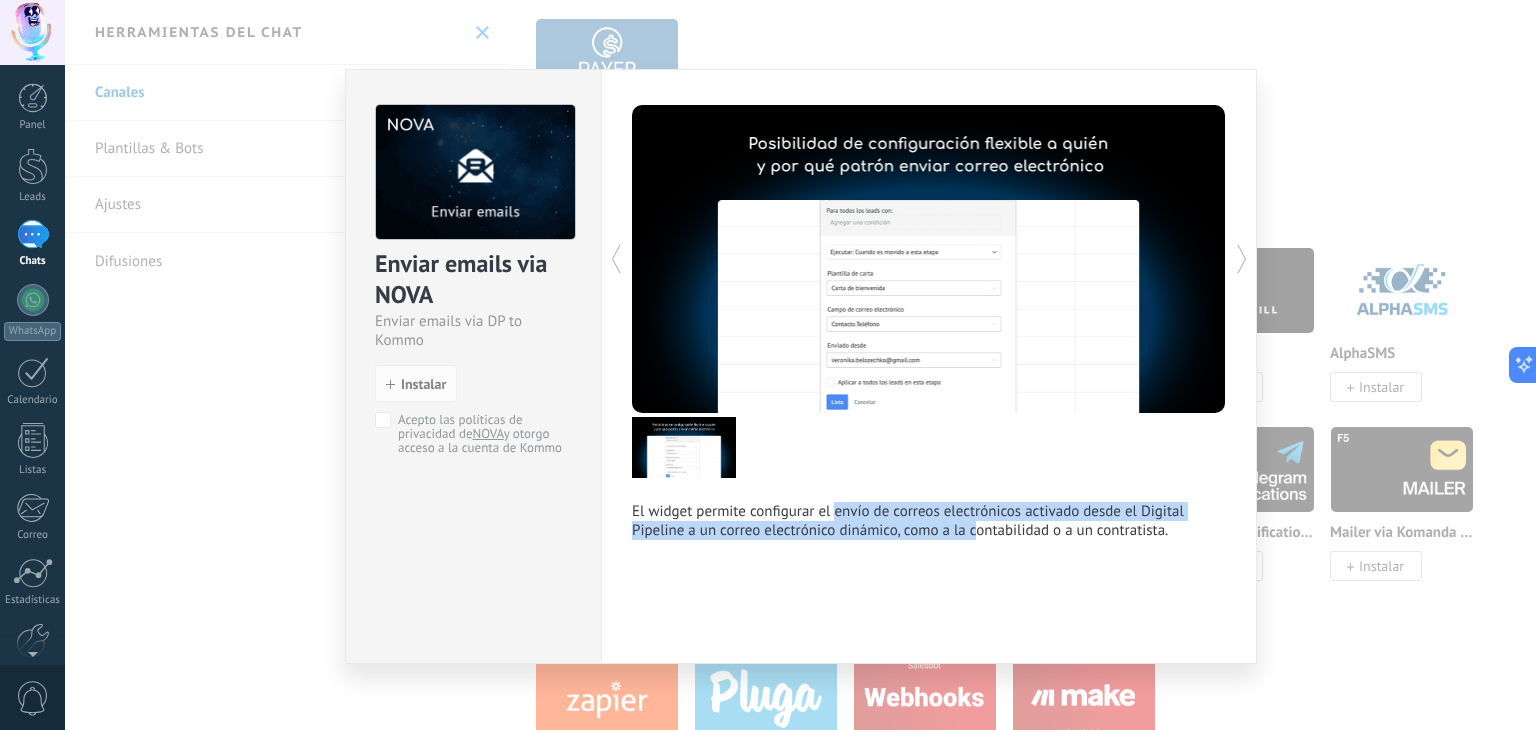 drag, startPoint x: 872, startPoint y: 513, endPoint x: 974, endPoint y: 532, distance: 103.75452 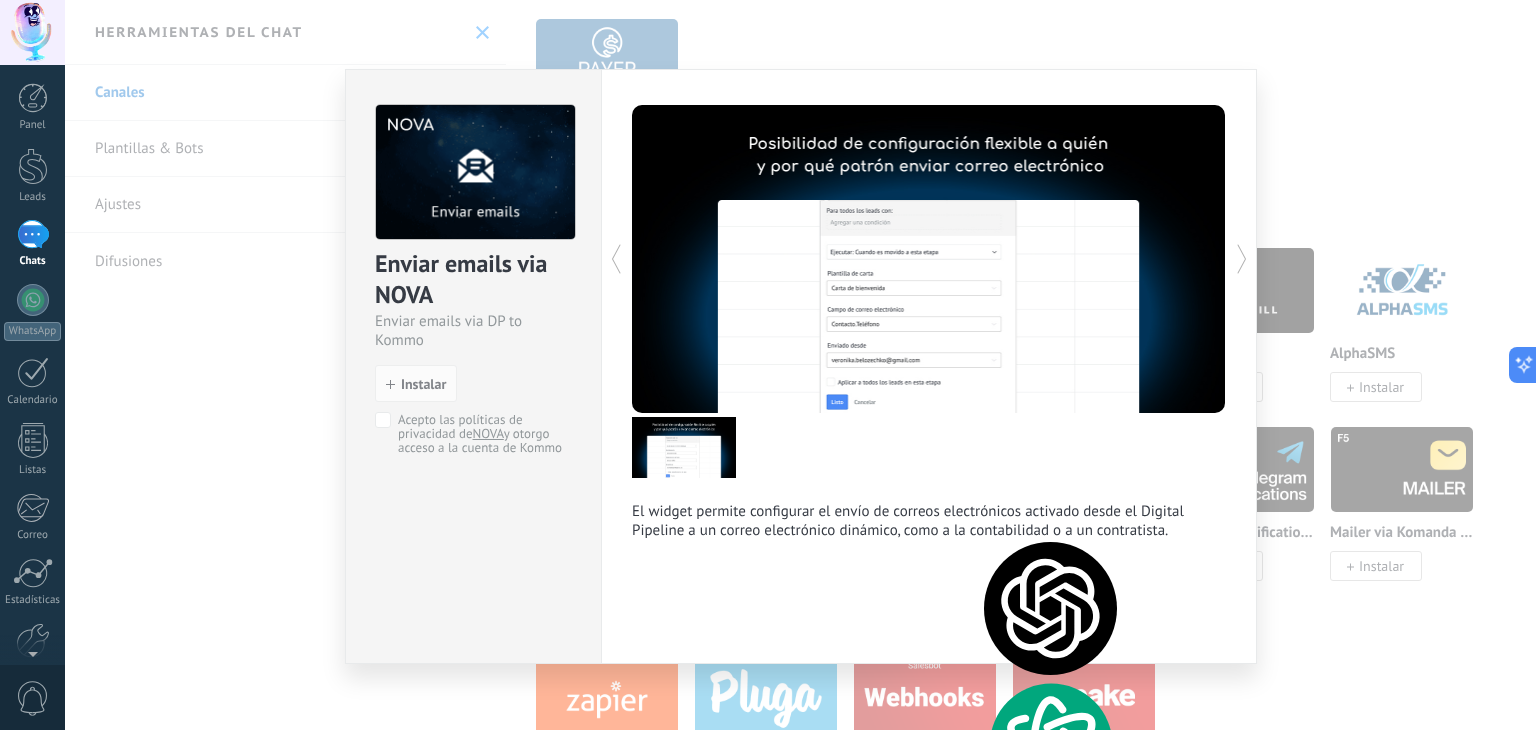 click on "Enviar emails via NOVA Enviar emails via DP to Kommo install Instalar Acepto las políticas de privacidad de  NOVA  y otorgo acceso a la cuenta de Kommo El widget permite configurar el envío de correos electrónicos activado desde el Digital Pipeline a un correo electrónico dinámico, como a la contabilidad o a un contratista. más" at bounding box center (800, 365) 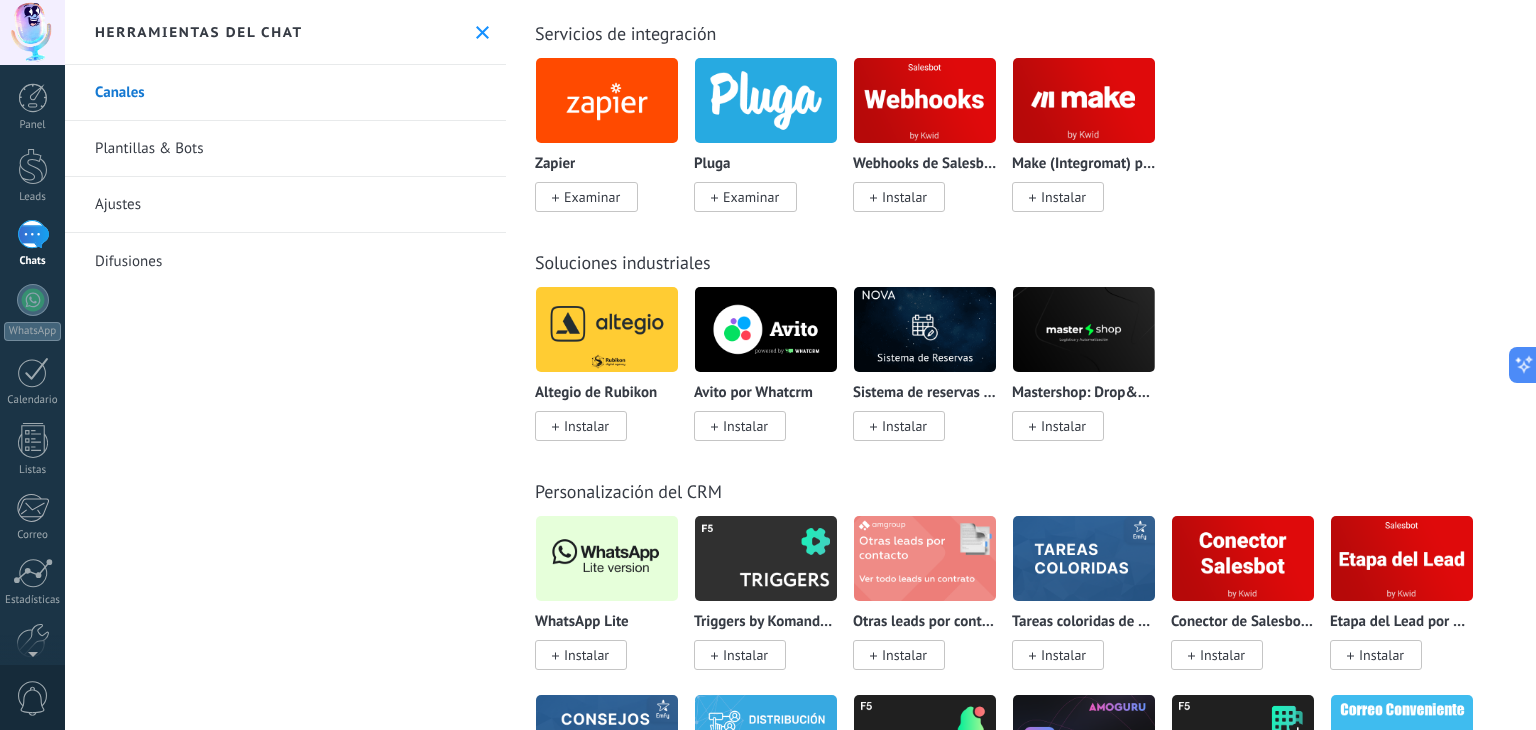 scroll, scrollTop: 4200, scrollLeft: 0, axis: vertical 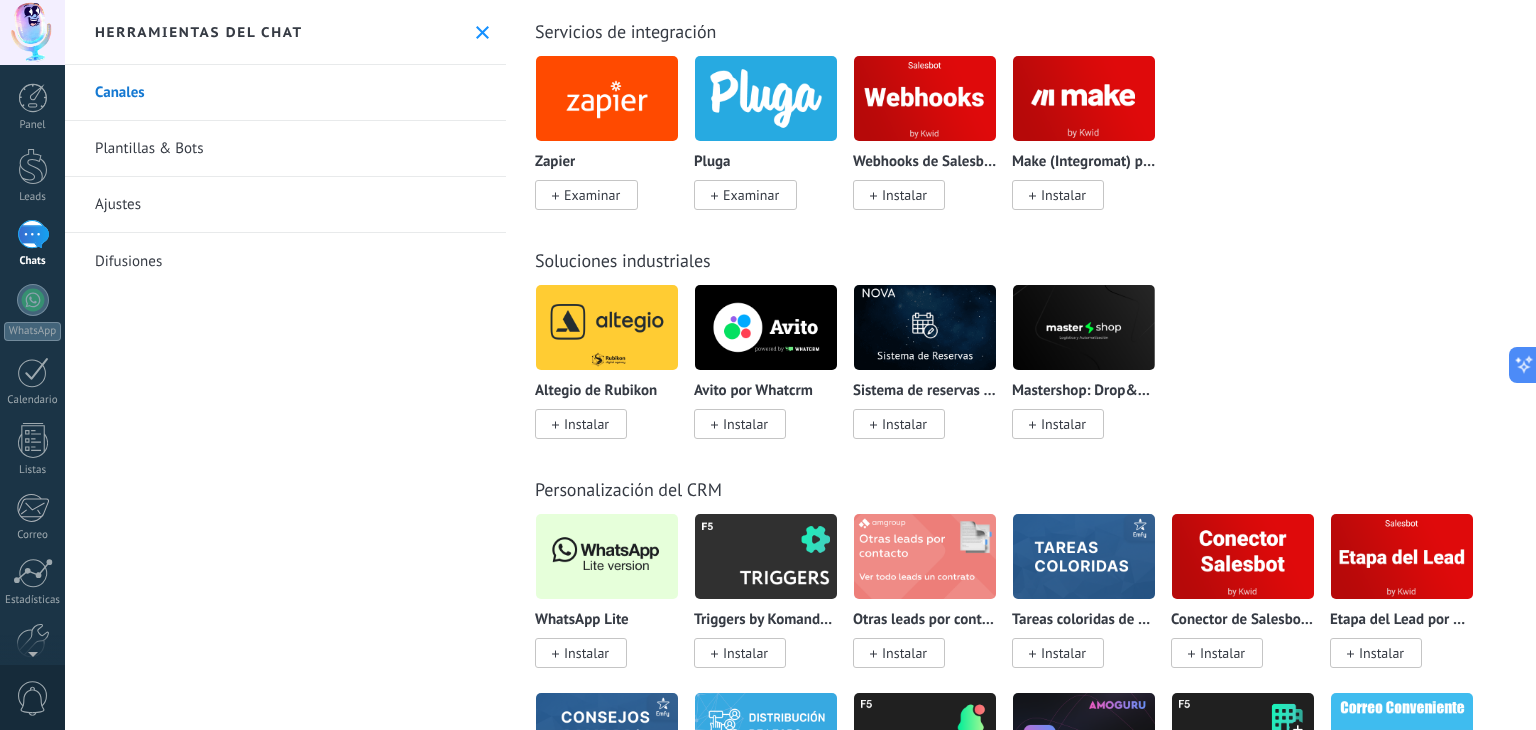 click at bounding box center [607, 327] 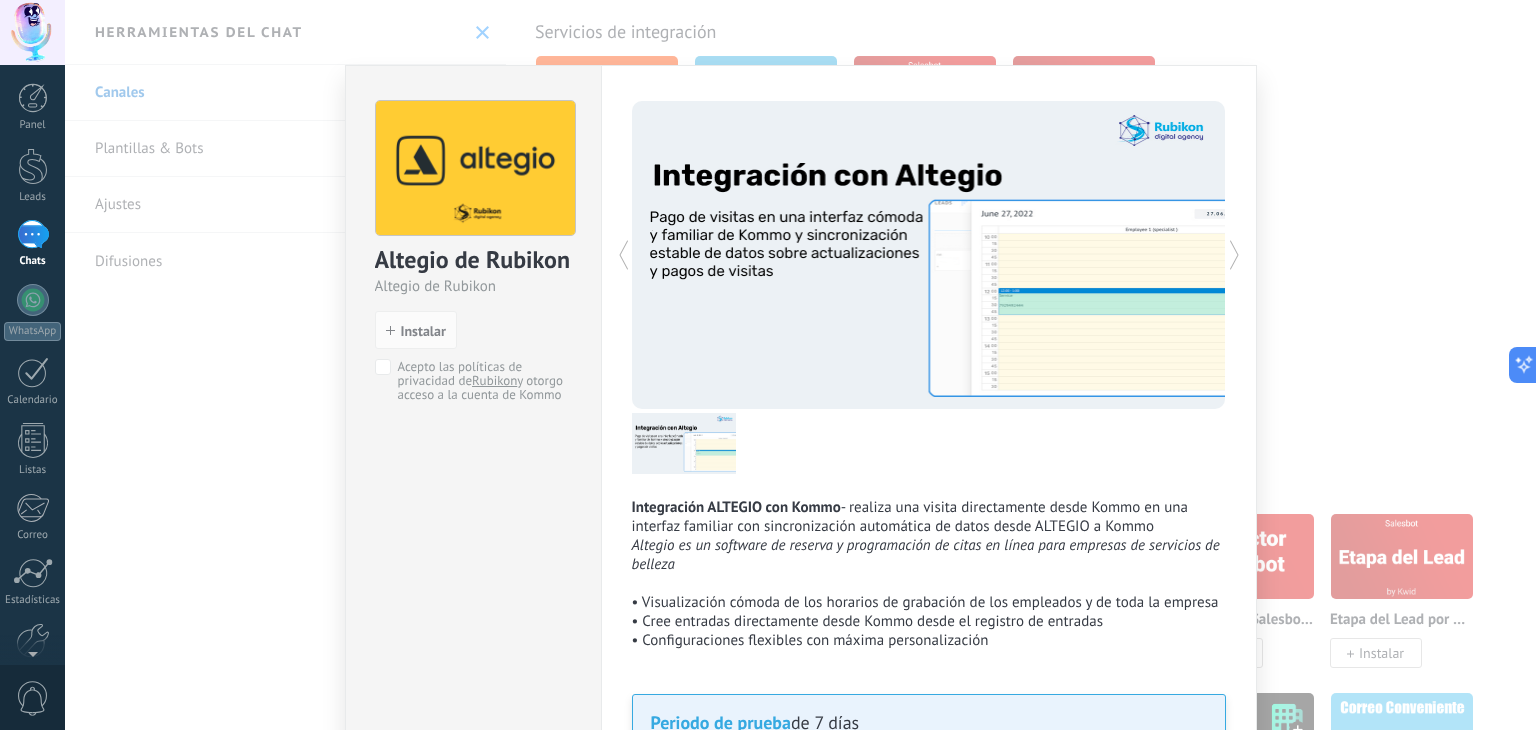 click on "Altegio de Rubikon Altegio de Rubikon install Instalar Acepto las políticas de privacidad de  Rubikon  y otorgo acceso a la cuenta de Kommo   Integración ALTEGIO con Kommo  - realiza una visita directamente desde Kommo
en una interfaz familiar con sincronización automática de datos desde ALTEGIO a Kommo
Altegio es un software de reserva y programación de citas en línea para empresas de
servicios de belleza
• Visualización cómoda de los horarios de grabación de los empleados y de toda la empresa
• Cree entradas directamente desde Kommo desde el registro de entradas
• Configuraciones flexibles con máxima personalización
Periodo de prueba  de 7 días
Más de suscripción — a partir de $32 por mes.
más" at bounding box center (800, 365) 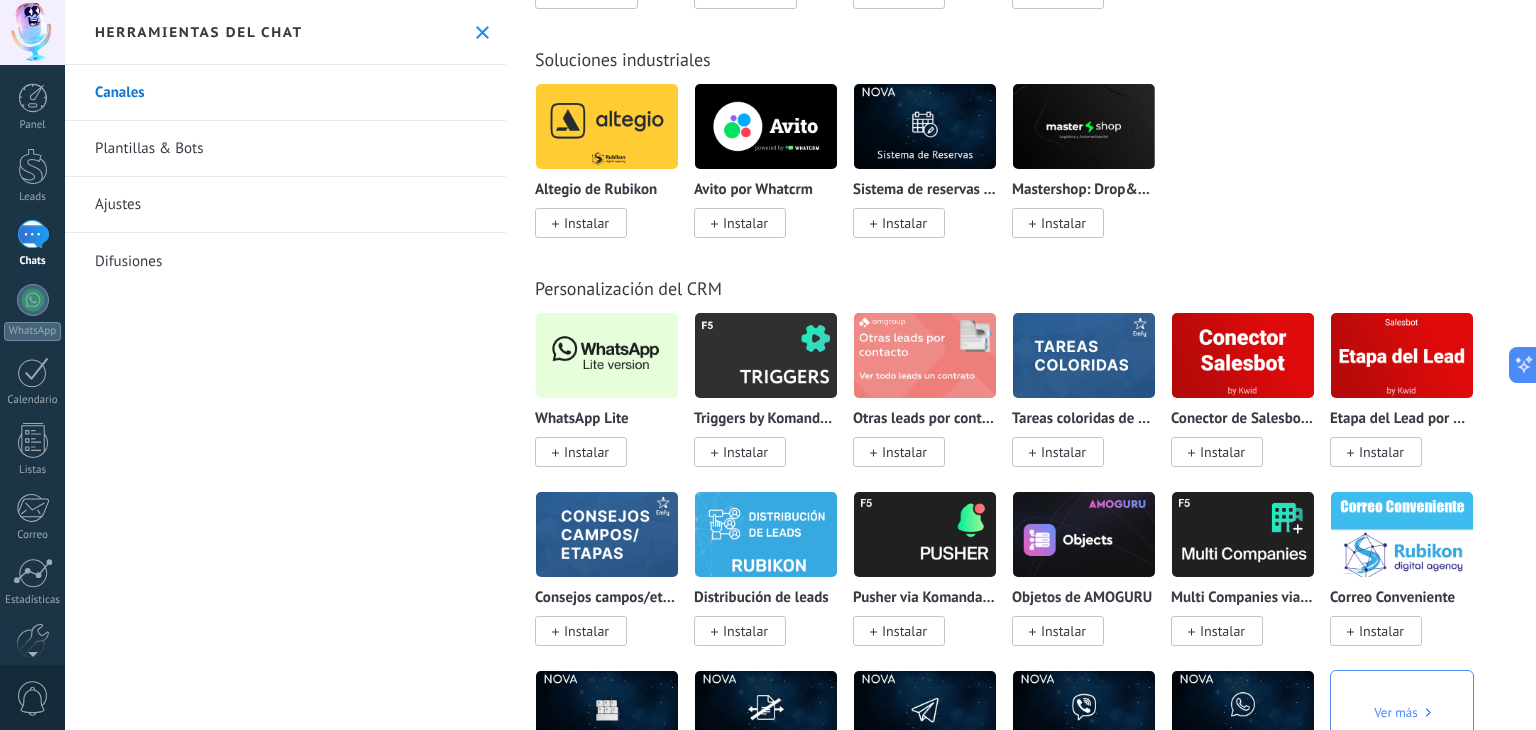 scroll, scrollTop: 4500, scrollLeft: 0, axis: vertical 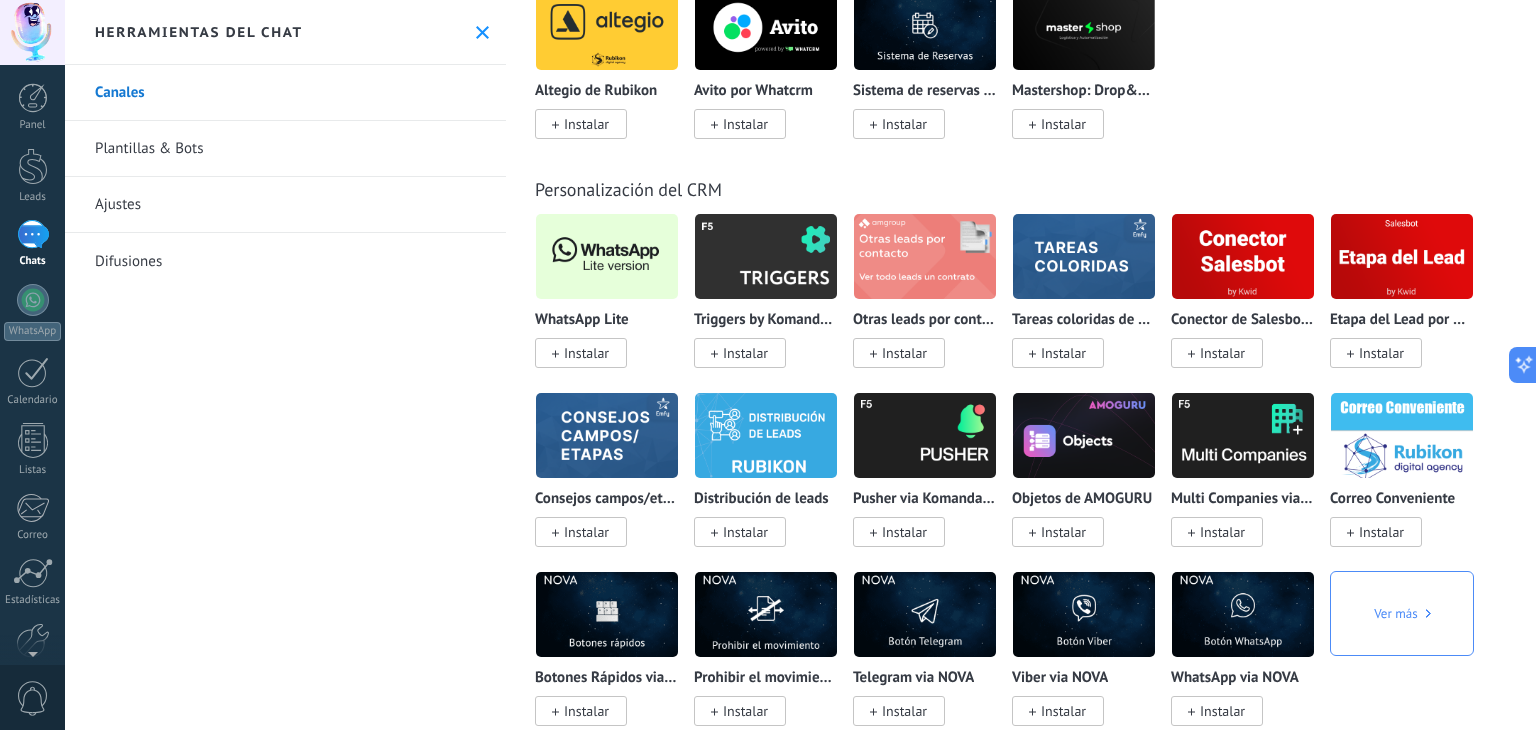 click at bounding box center (607, 256) 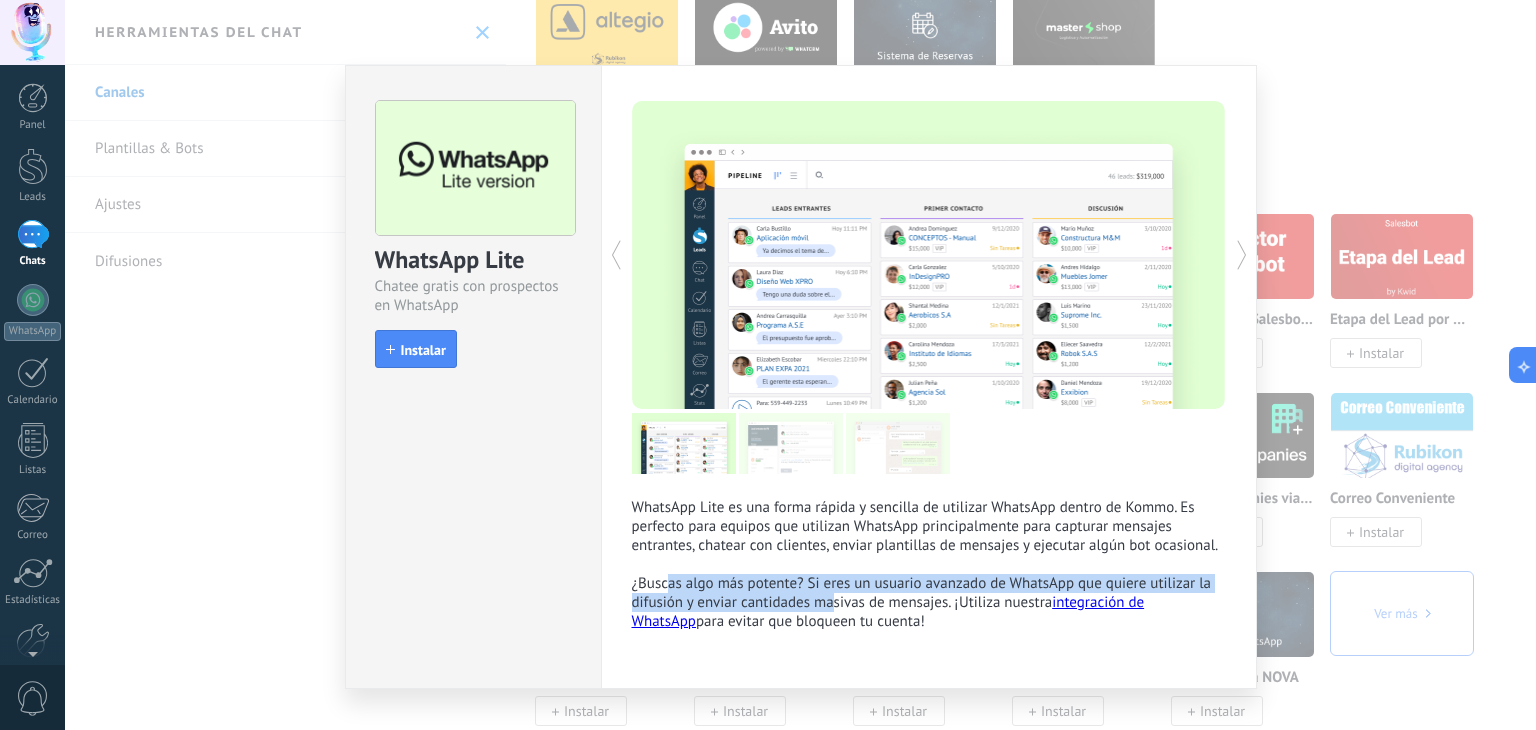 drag, startPoint x: 659, startPoint y: 579, endPoint x: 821, endPoint y: 611, distance: 165.13025 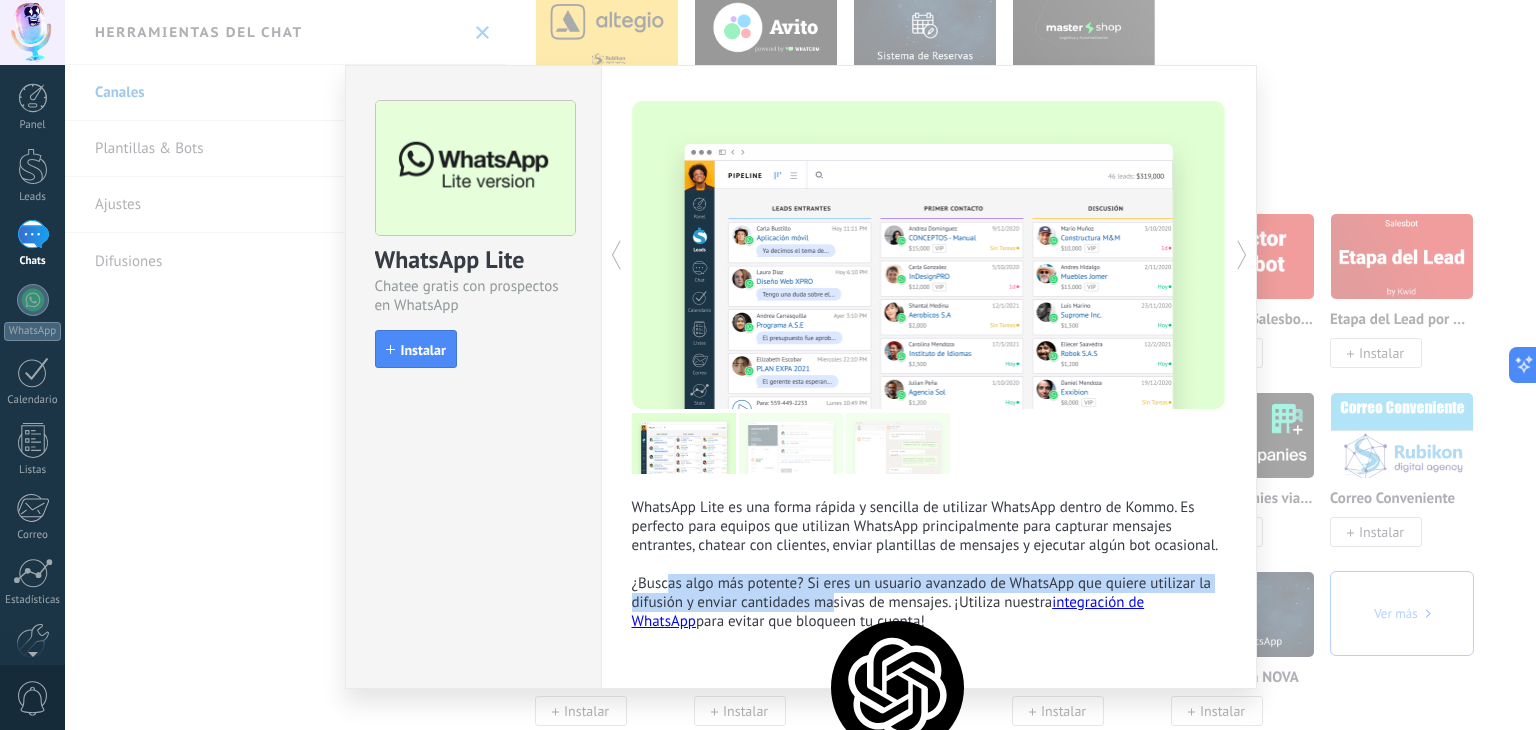 click on "WhatsApp Lite es una forma rápida y sencilla de utilizar WhatsApp dentro de Kommo. Es perfecto para equipos que utilizan WhatsApp principalmente para capturar mensajes entrantes, chatear con clientes, enviar plantillas de mensajes y ejecutar algún bot ocasional.   ¿Buscas algo más potente? Si eres un usuario avanzado de WhatsApp que quiere utilizar la difusión y enviar cantidades masivas de mensajes. ¡Utiliza nuestra  integración de WhatsApp  para evitar que bloqueen tu cuenta!" at bounding box center (929, 564) 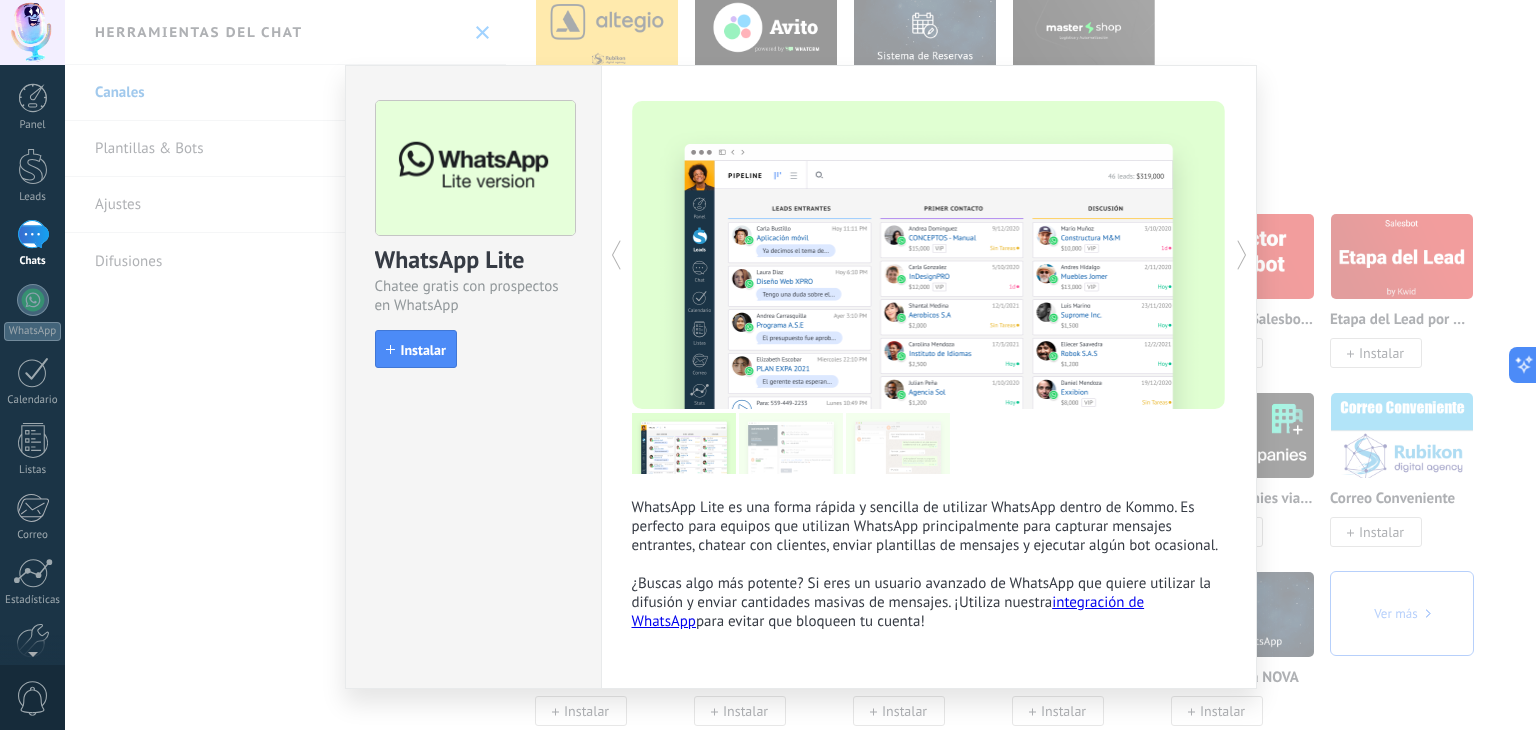 click on "WhatsApp Lite Chatee gratis con prospectos en WhatsApp install Instalar WhatsApp Lite es una forma rápida y sencilla de utilizar WhatsApp dentro de Kommo. Es perfecto para equipos que utilizan WhatsApp principalmente para capturar mensajes entrantes, chatear con clientes, enviar plantillas de mensajes y ejecutar algún bot ocasional.   ¿Buscas algo más potente? Si eres un usuario avanzado de WhatsApp que quiere utilizar la difusión y enviar cantidades masivas de mensajes. ¡Utiliza nuestra  integración de WhatsApp  para evitar que bloqueen tu cuenta! más" at bounding box center (800, 365) 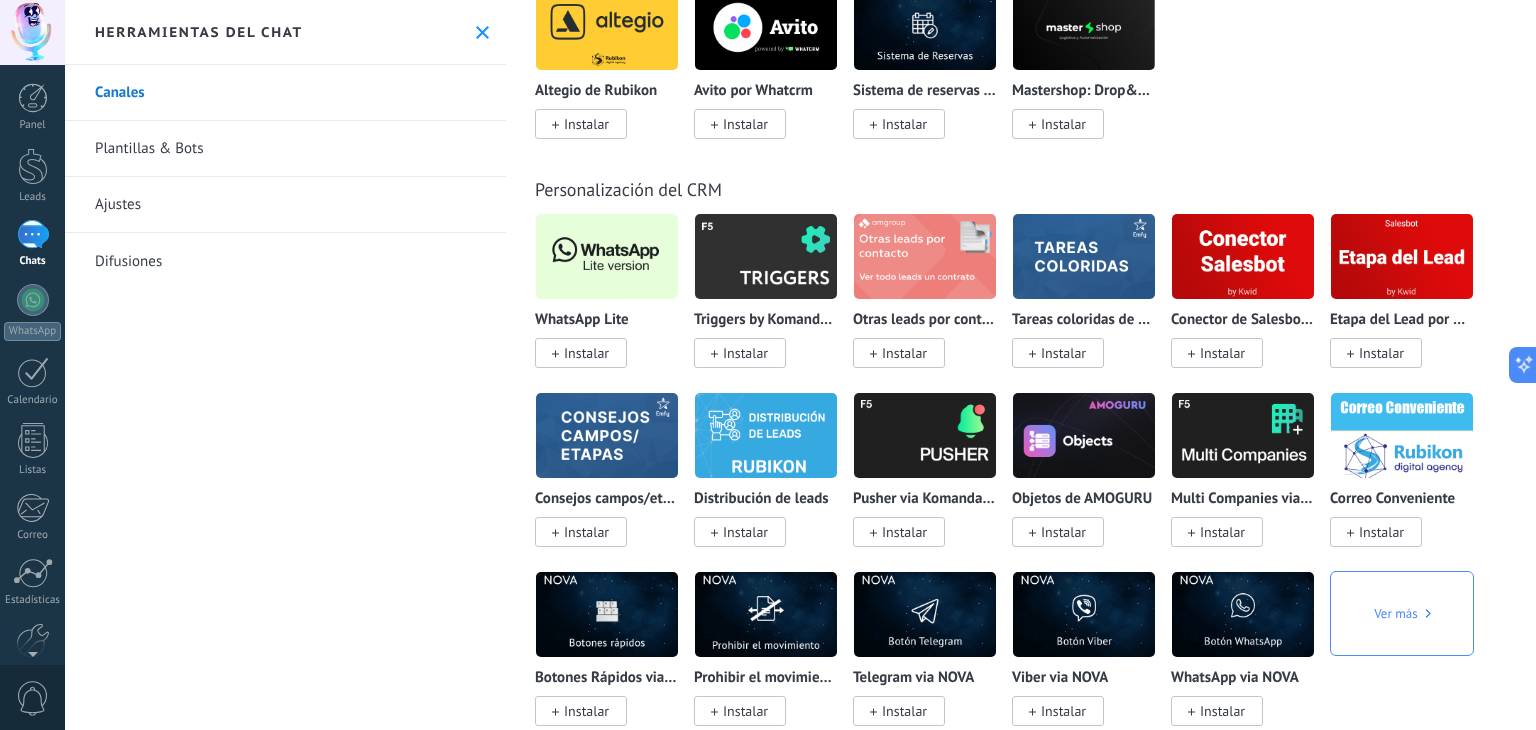 scroll, scrollTop: 4600, scrollLeft: 0, axis: vertical 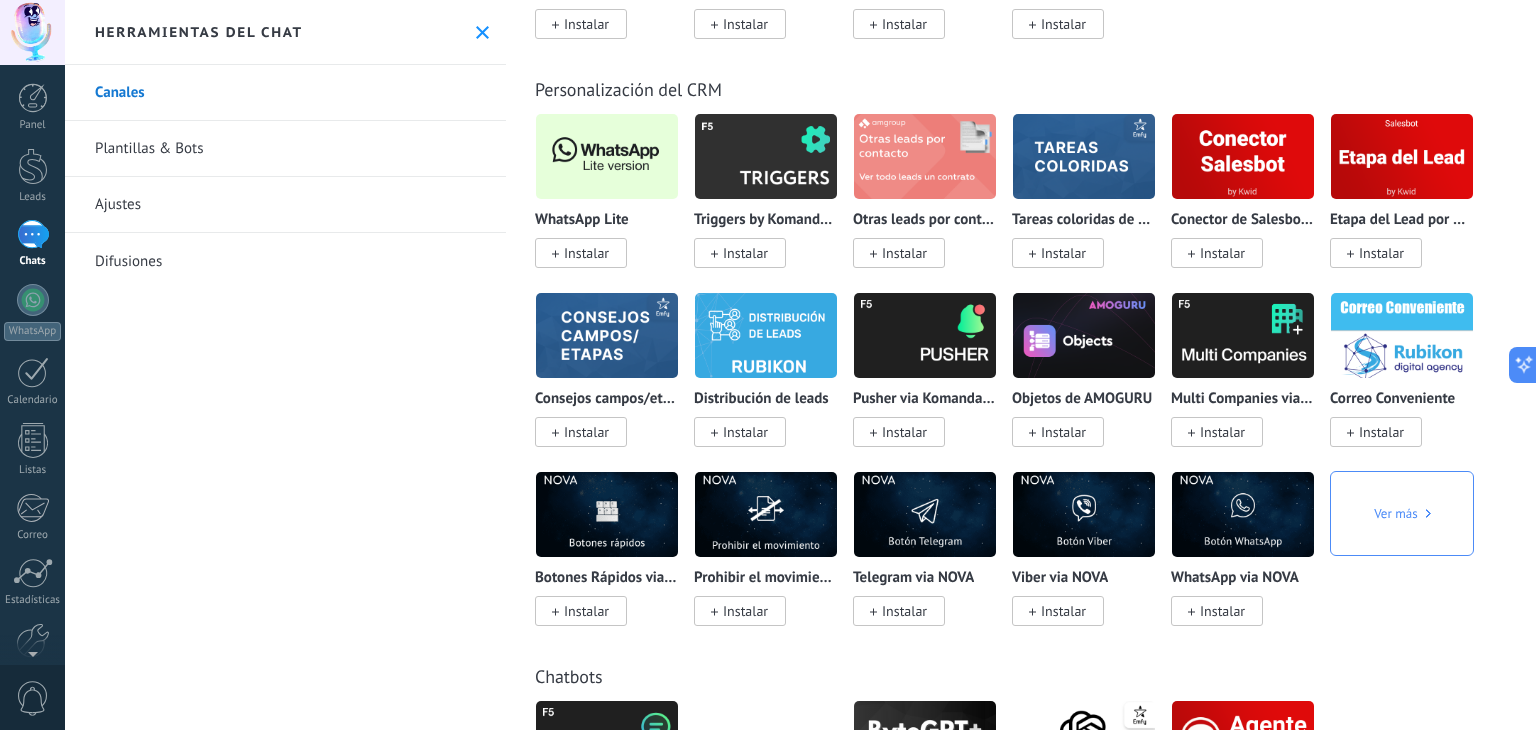 click at bounding box center (607, 335) 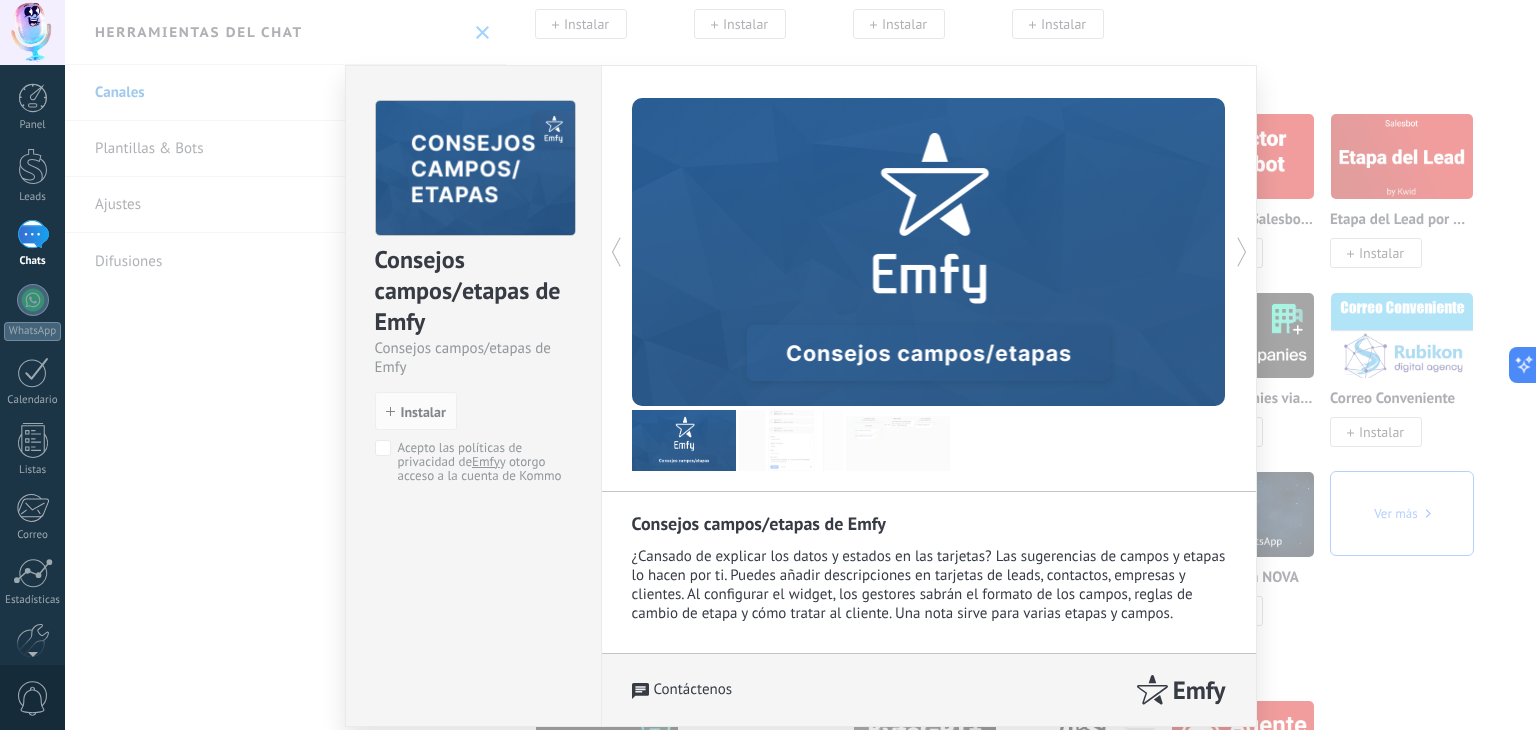 click on "Consejos campos/etapas de Emfy Consejos campos/etapas de Emfy install Instalar Acepto las políticas de privacidad de  Emfy  y otorgo acceso a la cuenta de Kommo Consejos campos/etapas de Emfy ¿Cansado de explicar los datos y estados en las tarjetas? Las sugerencias de campos y etapas lo hacen por ti. Puedes añadir descripciones en tarjetas de leads, contactos, empresas y clientes. Al configurar el widget, los gestores sabrán el formato de los campos, reglas de cambio de etapa y cómo tratar al cliente. Una nota sirve para varias etapas y campos. Contáctenos Emfy más" at bounding box center [800, 365] 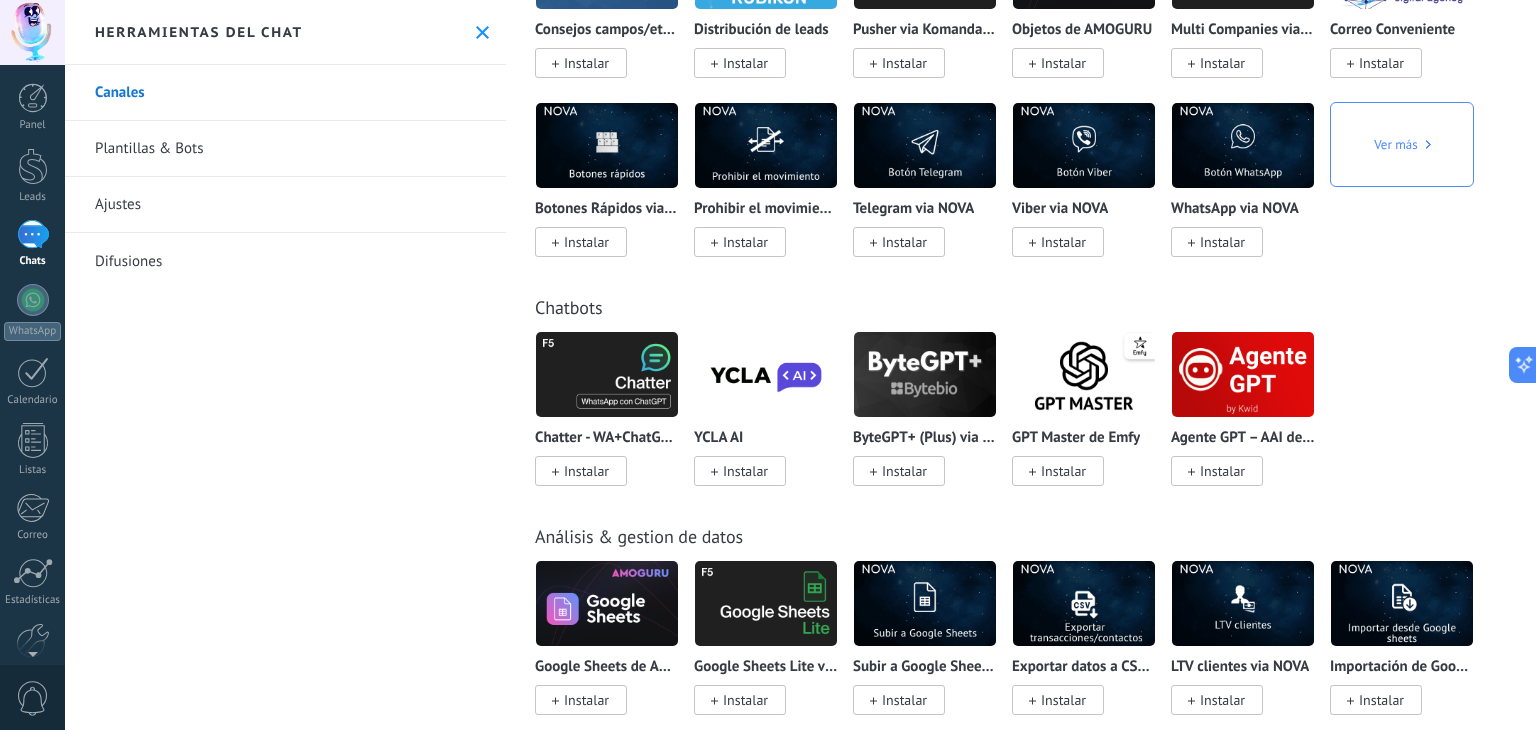 scroll, scrollTop: 5100, scrollLeft: 0, axis: vertical 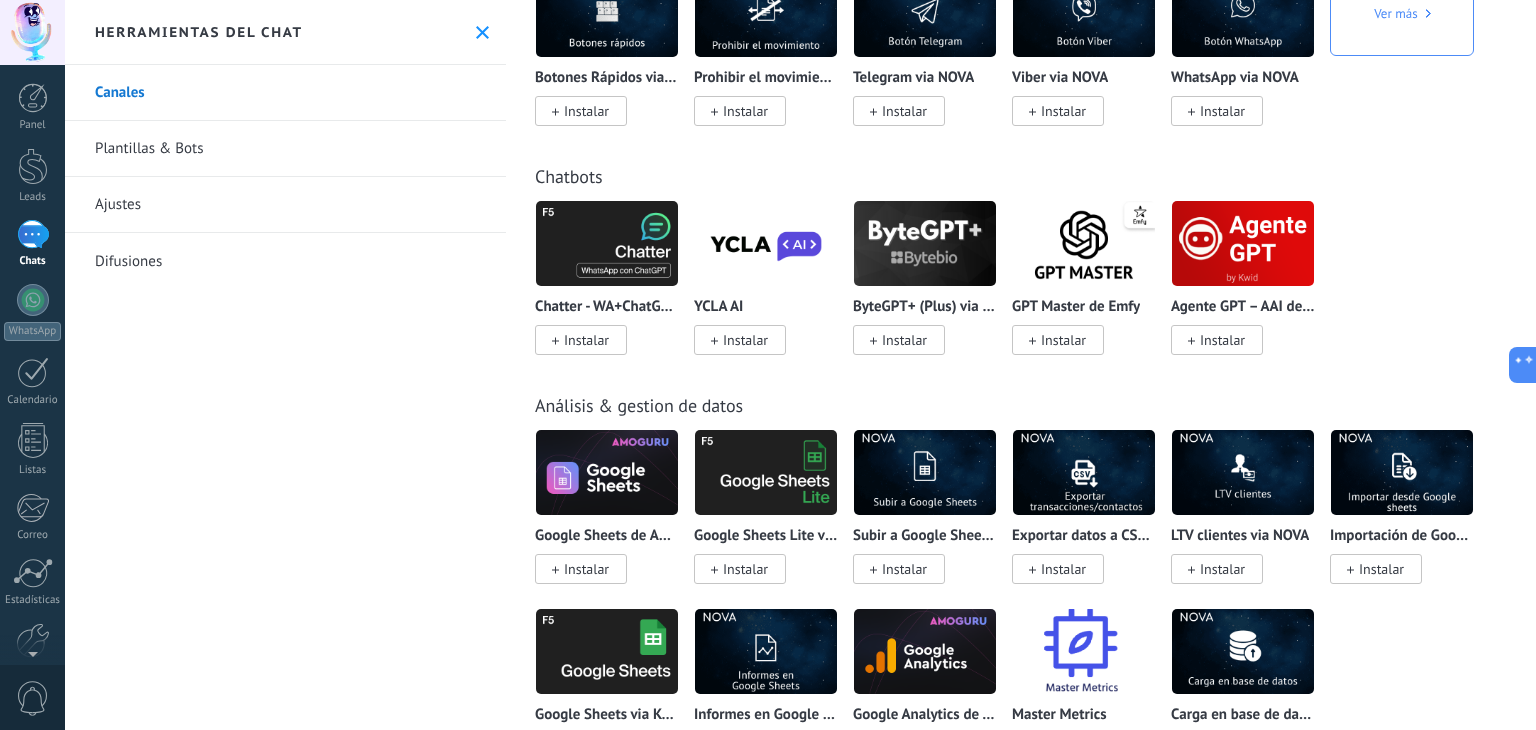 click at bounding box center (607, 243) 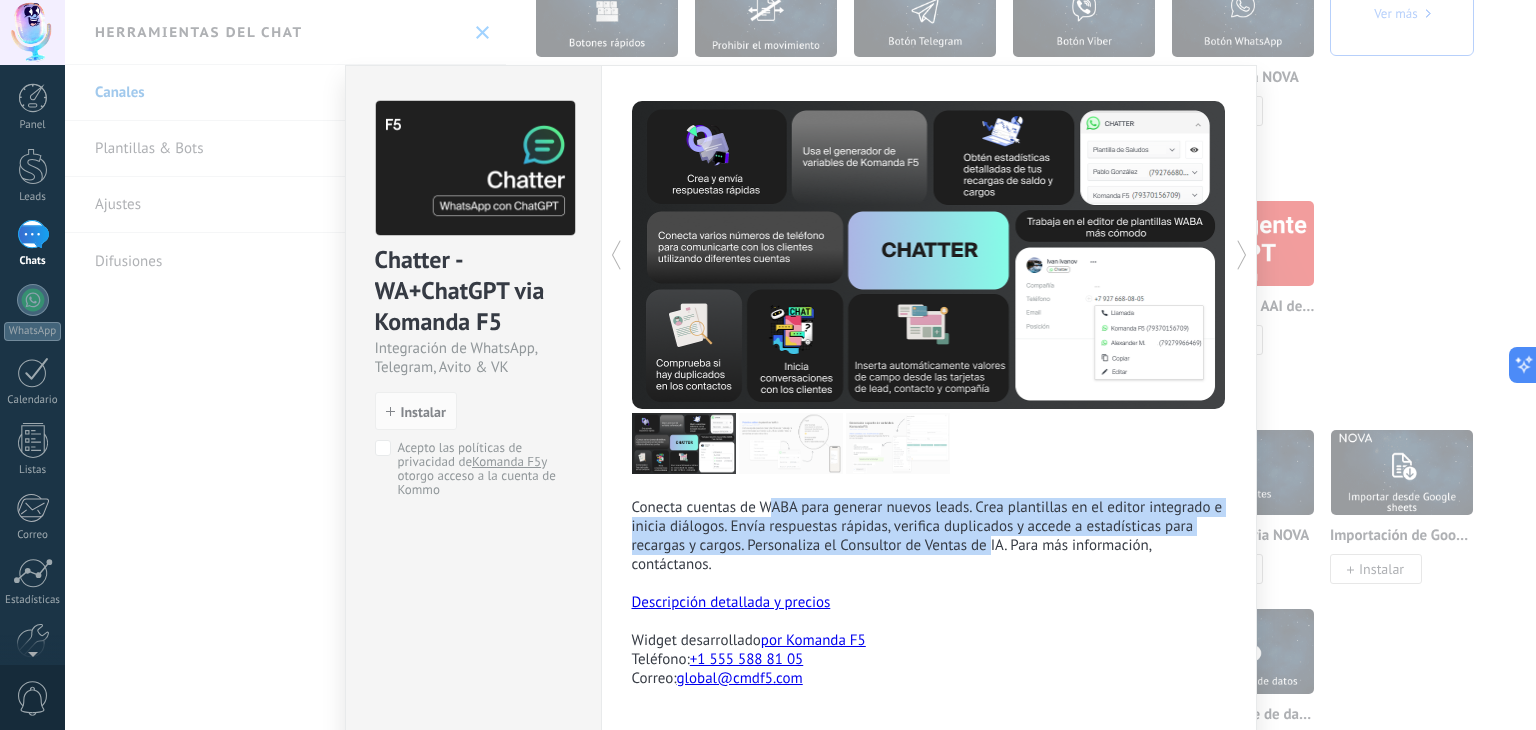 drag, startPoint x: 711, startPoint y: 504, endPoint x: 934, endPoint y: 555, distance: 228.7575 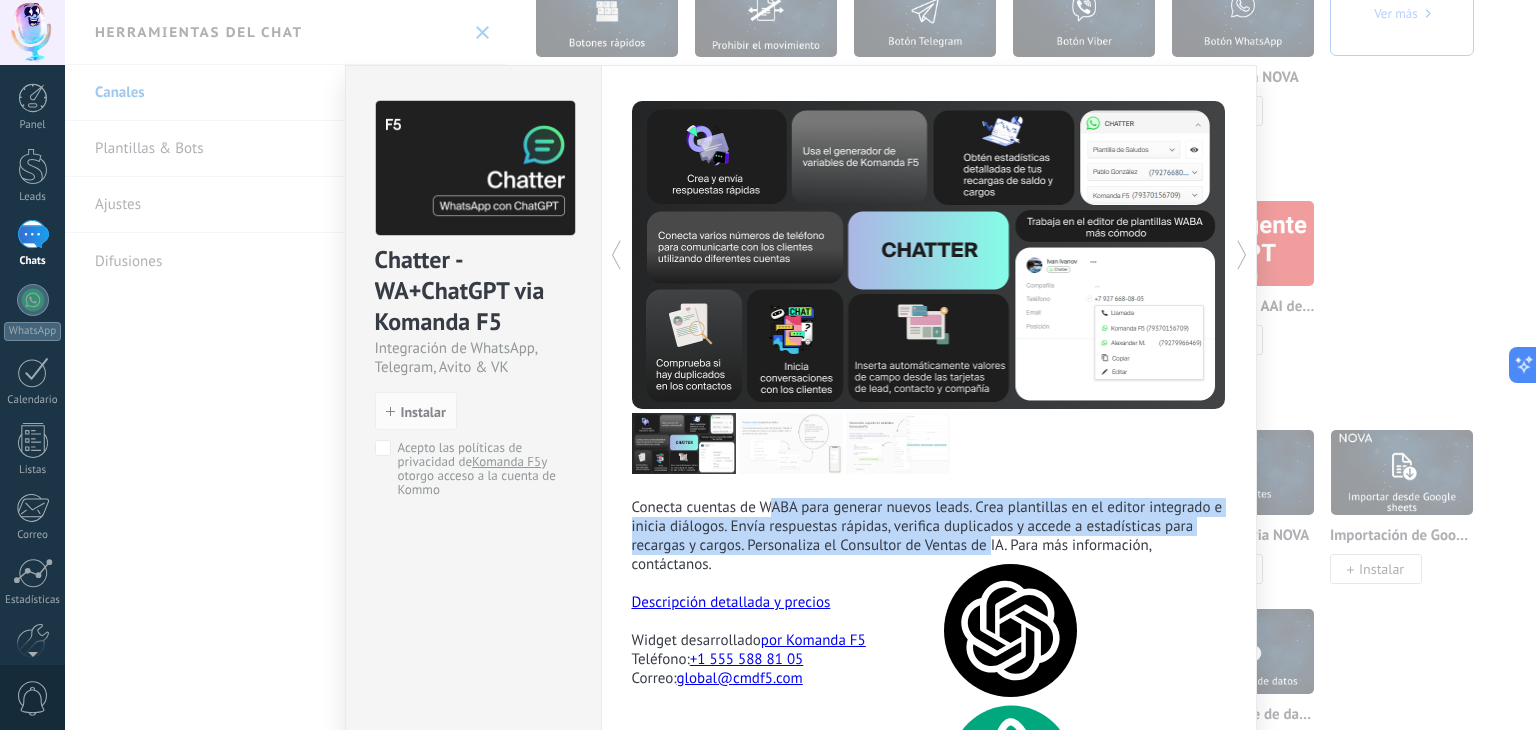 click on "Descripción detallada y precios" at bounding box center (731, 602) 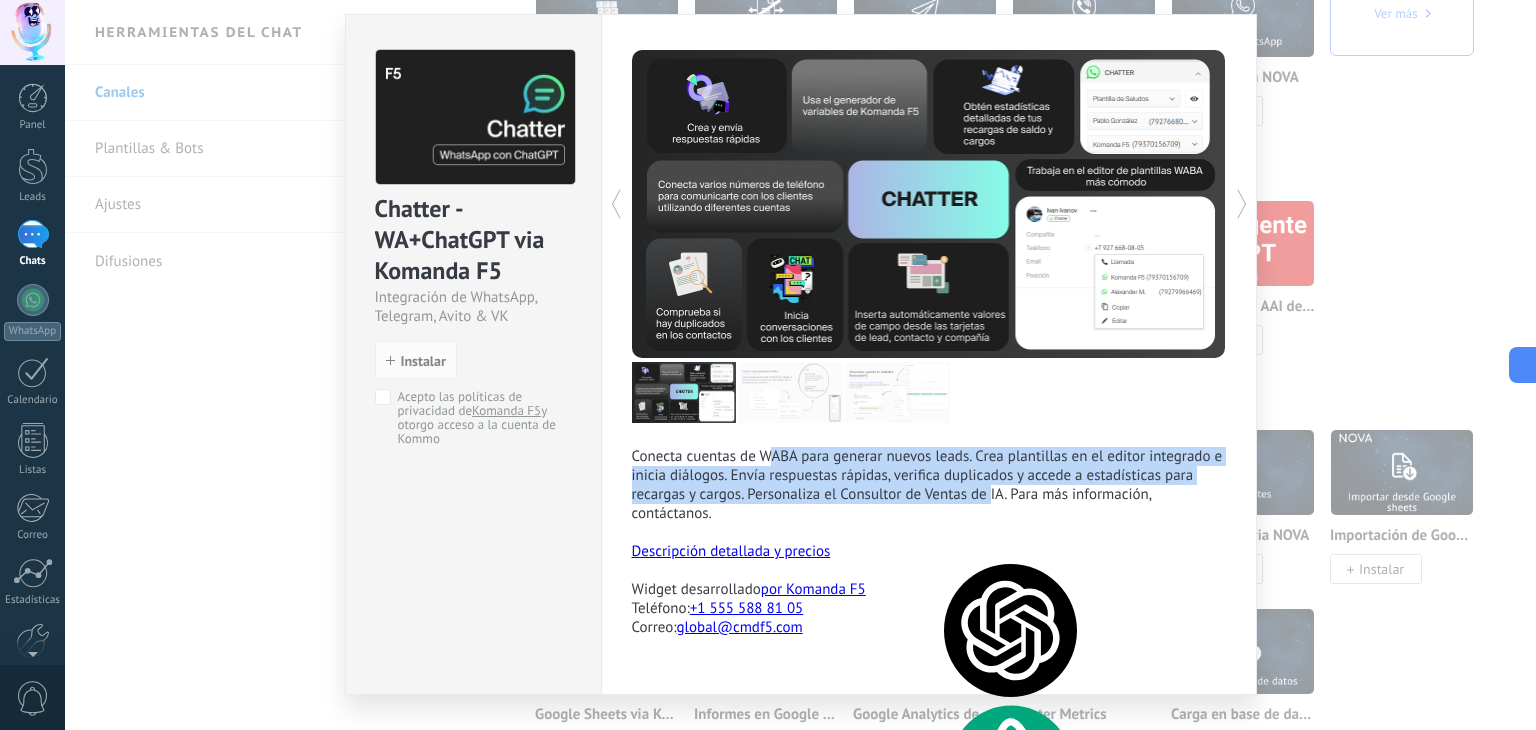 scroll, scrollTop: 92, scrollLeft: 0, axis: vertical 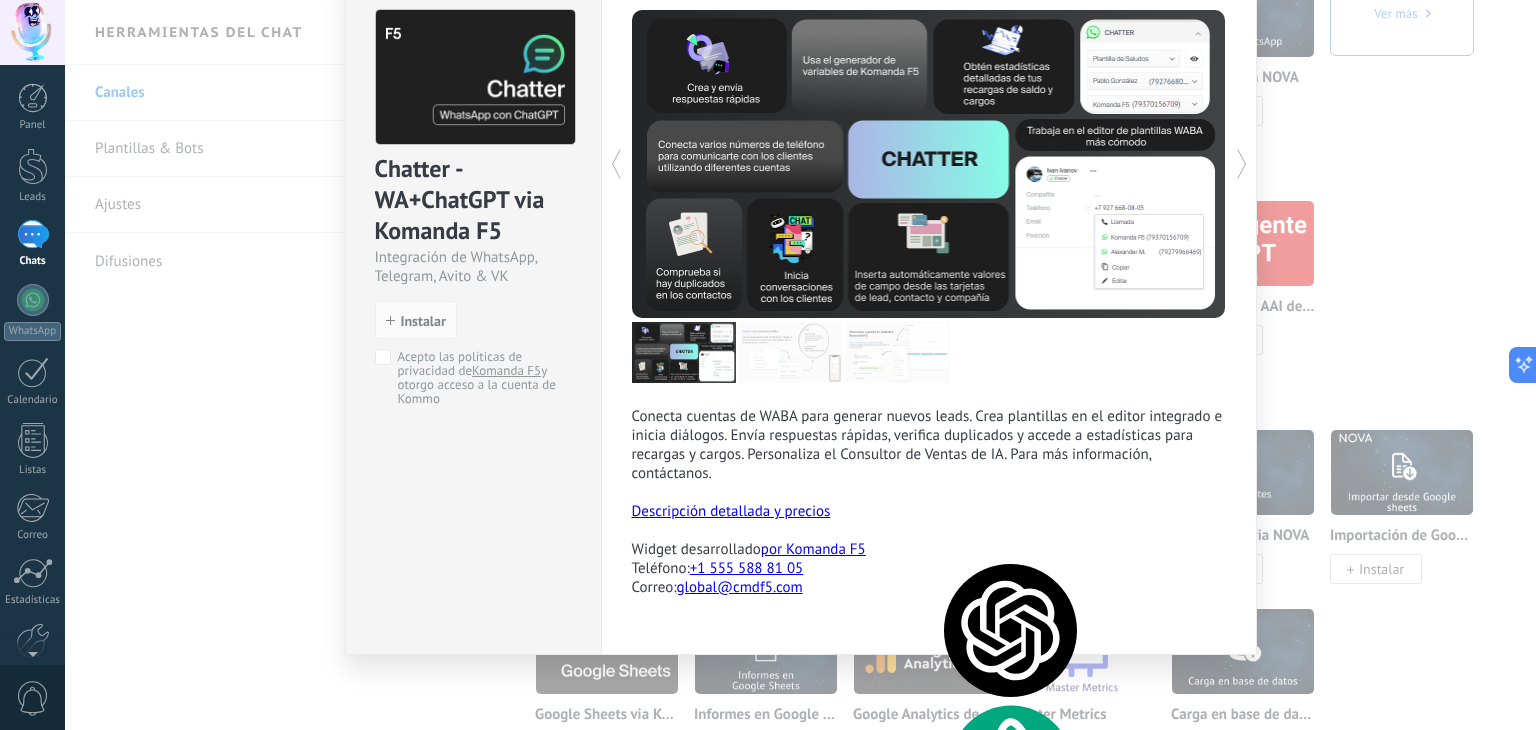 click on "Chatter - WA+ChatGPT via Komanda F5 Integración de WhatsApp, Telegram, Avito & VK install Instalar Acepto las políticas de privacidad de  Komanda F5  y otorgo acceso a la cuenta de Kommo
Komanda F5
Conecta cuentas de WABA para generar nuevos leads. Crea plantillas en el editor integrado e inicia diálogos. Envía respuestas rápidas, verifica duplicados y accede a estadísticas para recargas y cargos. Personaliza el Consultor de Ventas de IA. Para más información, contáctanos.
Descripción detallada y precios
Widget desarrollado  por Komanda F5
Teléfono:  [PHONE]
Correo:  global@example.com
más" at bounding box center (800, 365) 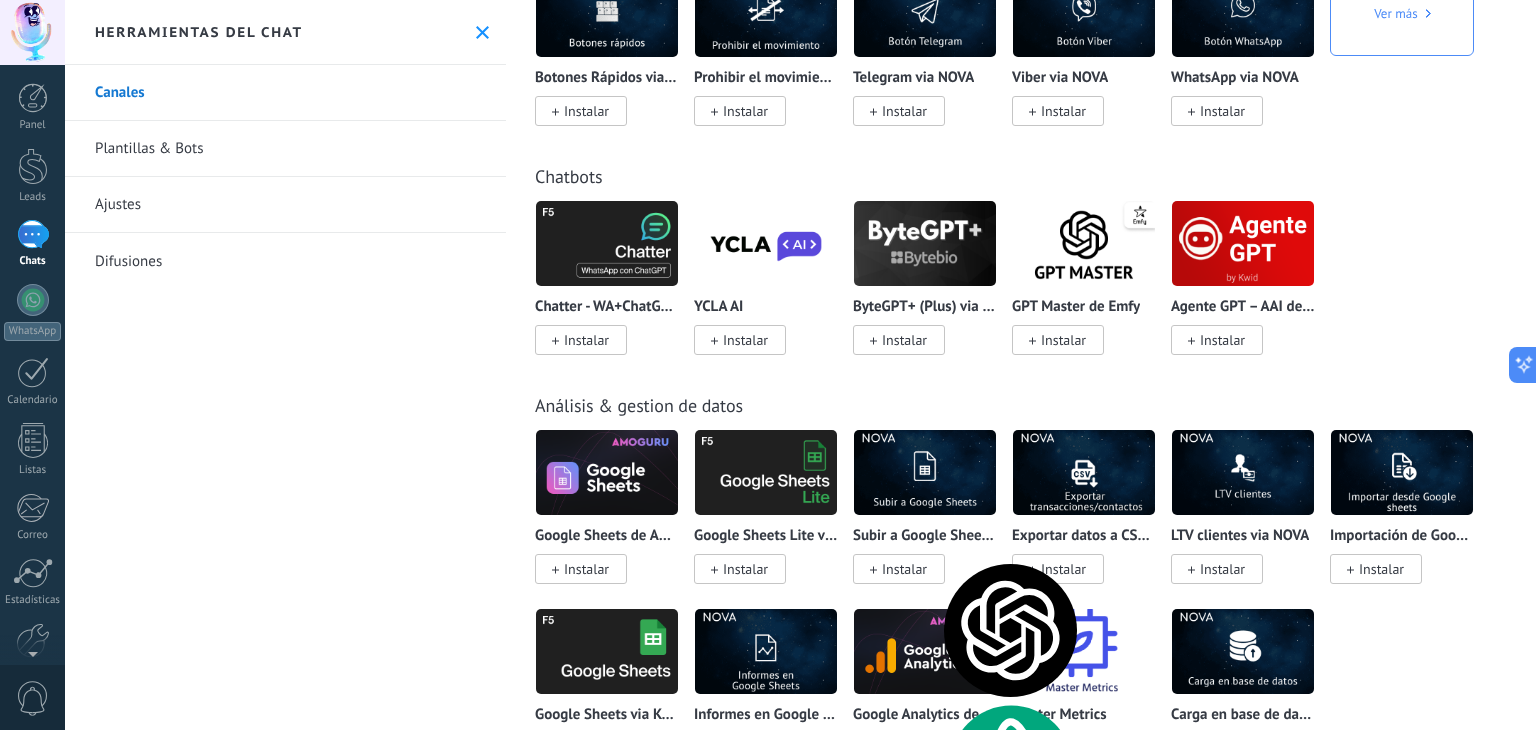 scroll, scrollTop: 0, scrollLeft: 0, axis: both 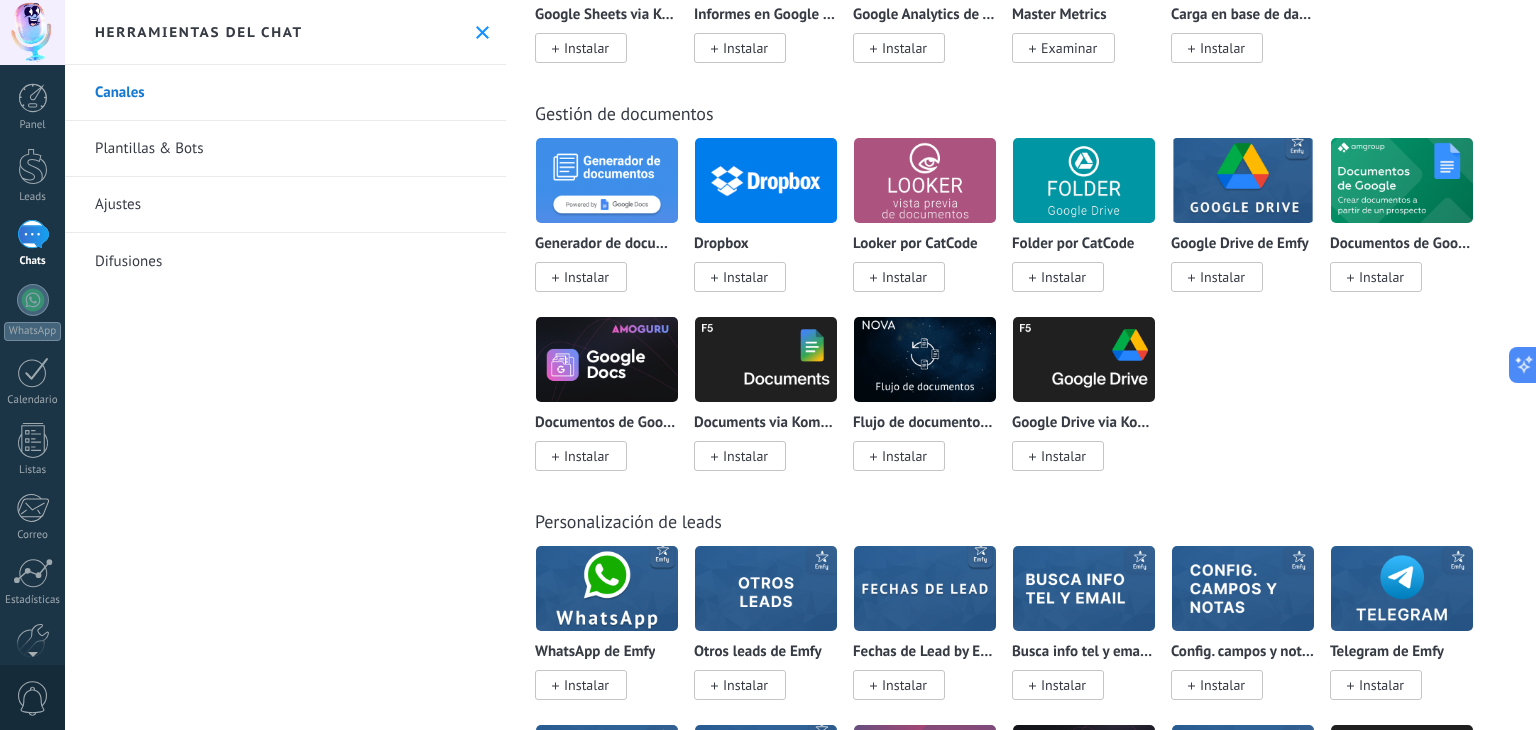 click at bounding box center [607, 180] 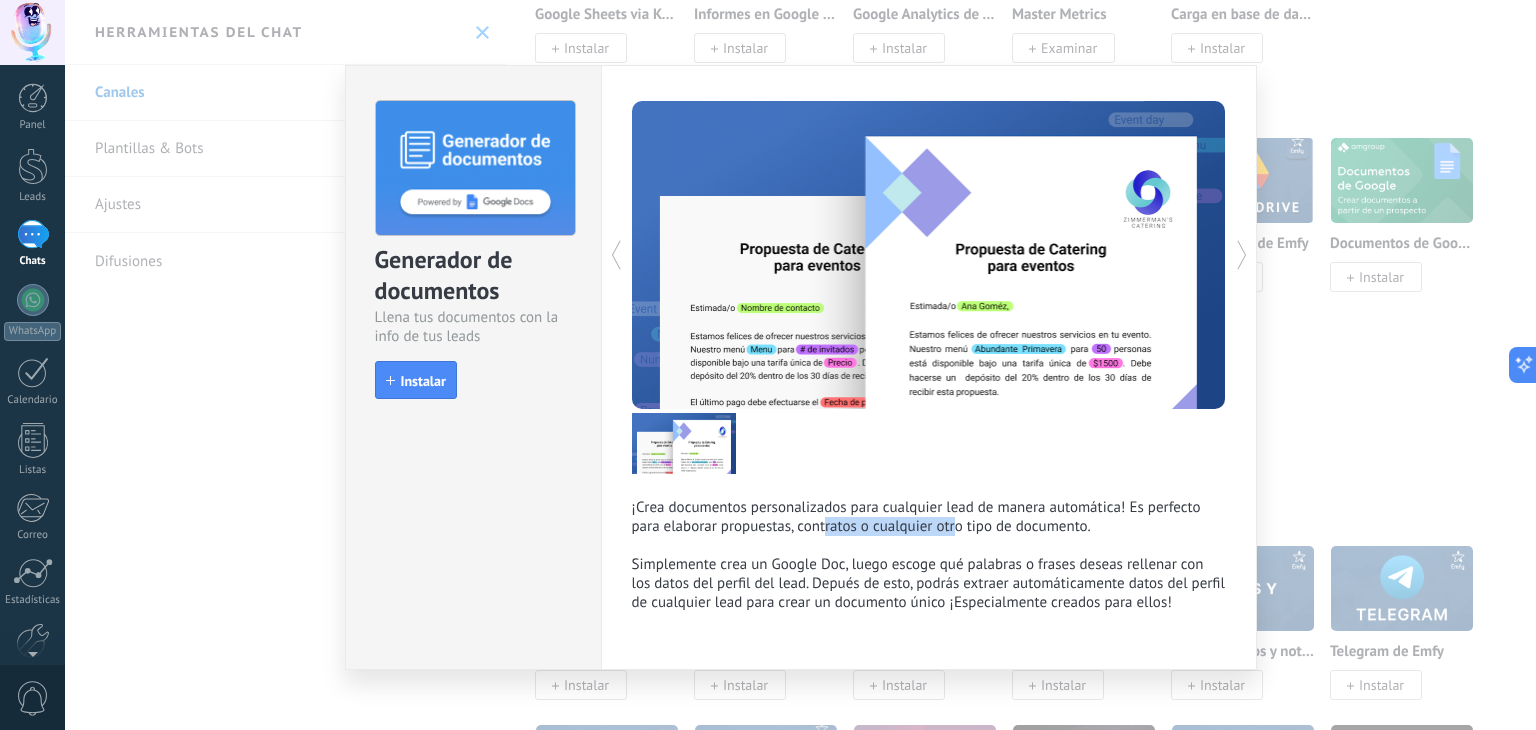 drag, startPoint x: 824, startPoint y: 530, endPoint x: 950, endPoint y: 521, distance: 126.32102 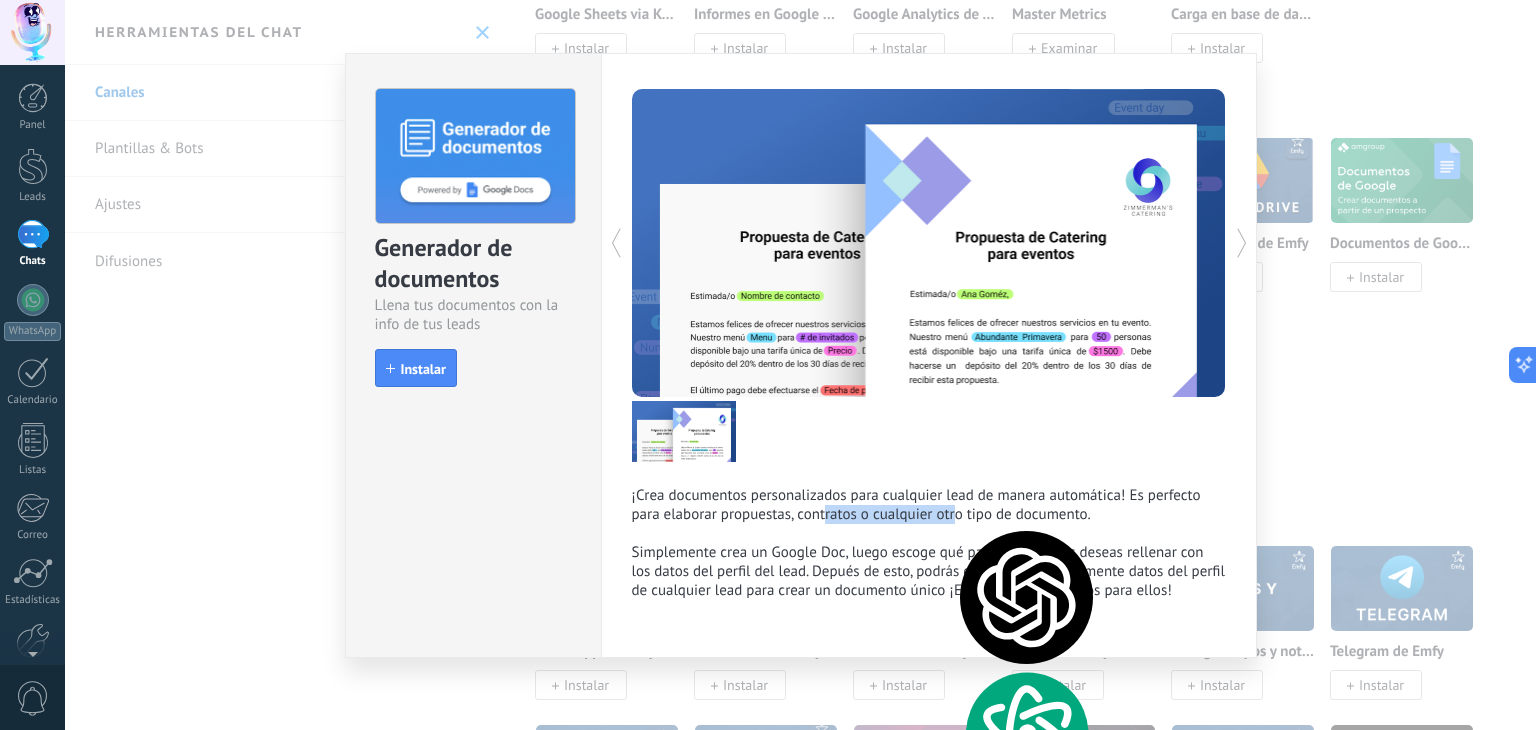scroll, scrollTop: 16, scrollLeft: 0, axis: vertical 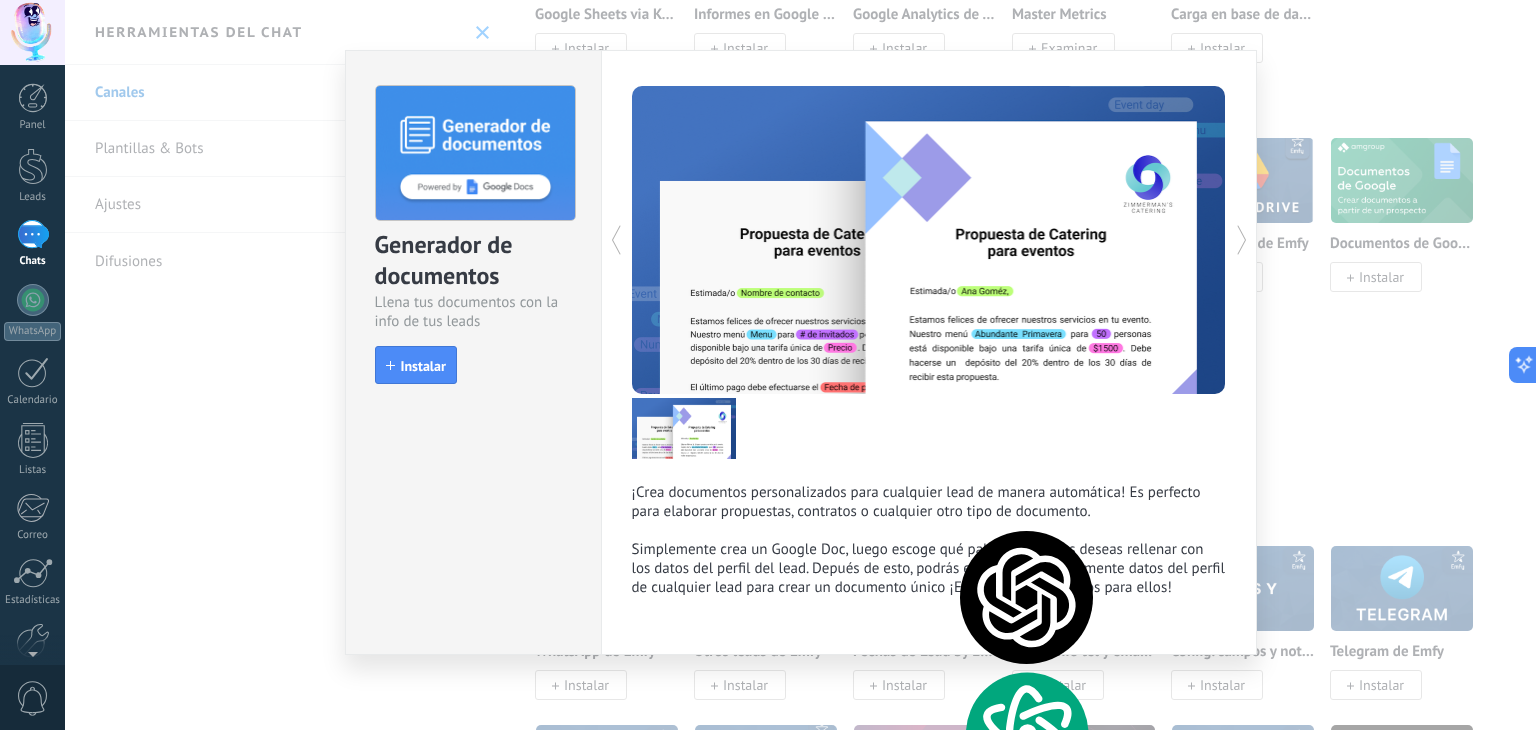 click on "¡Crea documentos personalizados para cualquier lead de manera automática! Es perfecto para elaborar propuestas, contratos o cualquier otro tipo de documento. Simplemente crea un Google Doc, luego escoge qué palabras o frases deseas rellenar con los datos del perfil del lead. Depués de esto, podrás extraer automáticamente datos del perfil de cualquier lead para crear un documento único ¡Especialmente creados para ellos!" at bounding box center [929, 540] 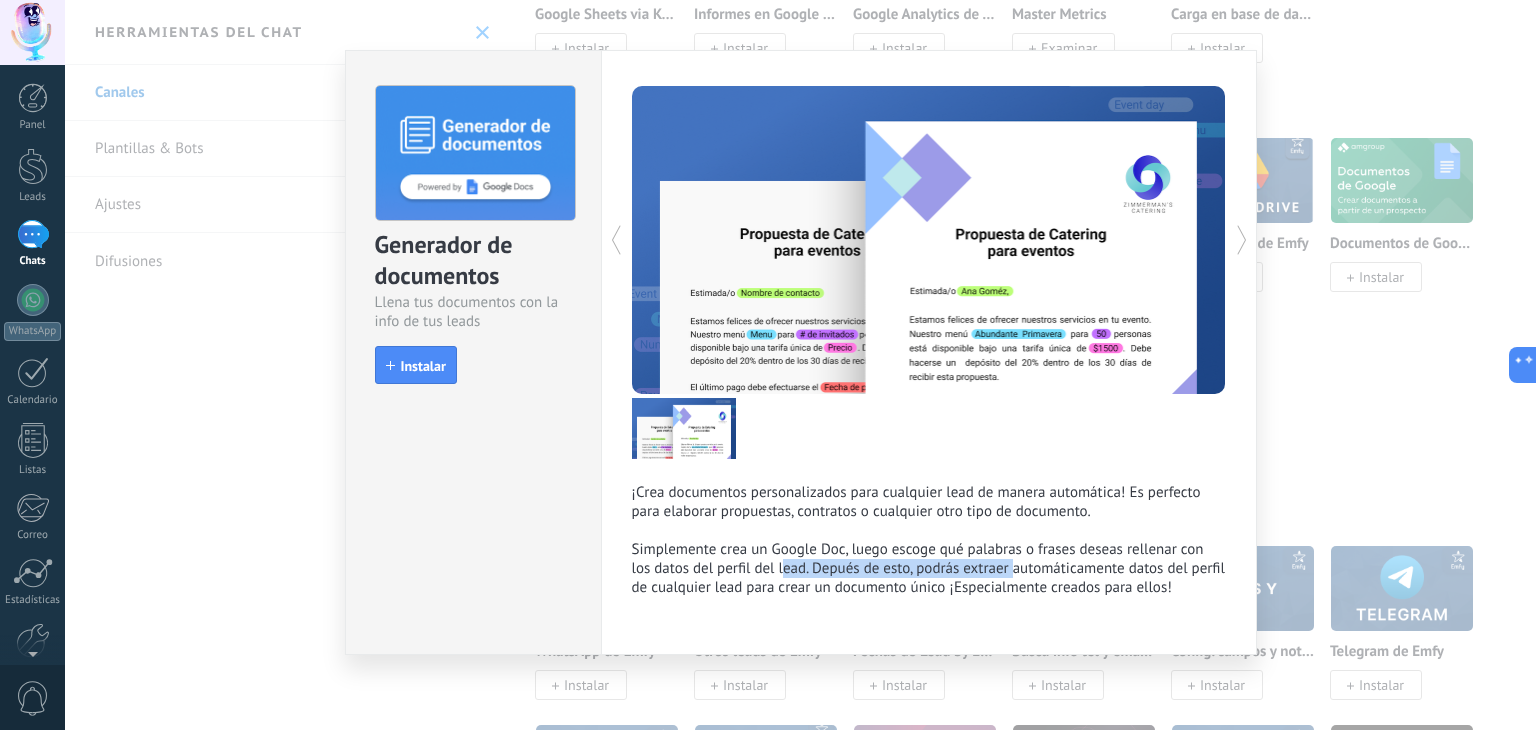 drag, startPoint x: 780, startPoint y: 577, endPoint x: 1009, endPoint y: 574, distance: 229.01965 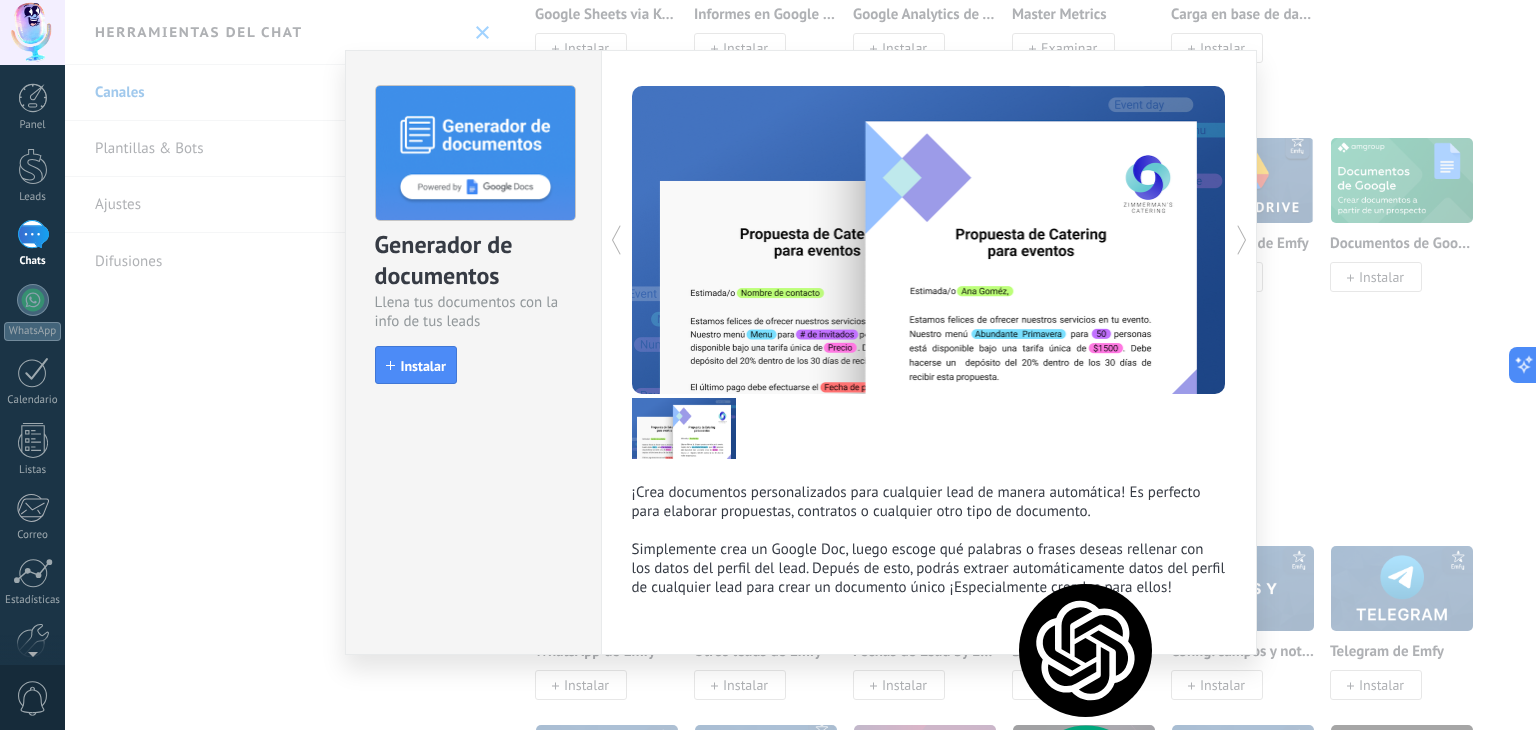 click on "¡Crea documentos personalizados para cualquier lead de manera automática! Es perfecto para elaborar propuestas, contratos o cualquier otro tipo de documento. Simplemente crea un Google Doc, luego escoge qué palabras o frases deseas rellenar con los datos del perfil del lead. Depués de esto, podrás extraer automáticamente datos del perfil de cualquier lead para crear un documento único ¡Especialmente creados para ellos!" at bounding box center (929, 540) 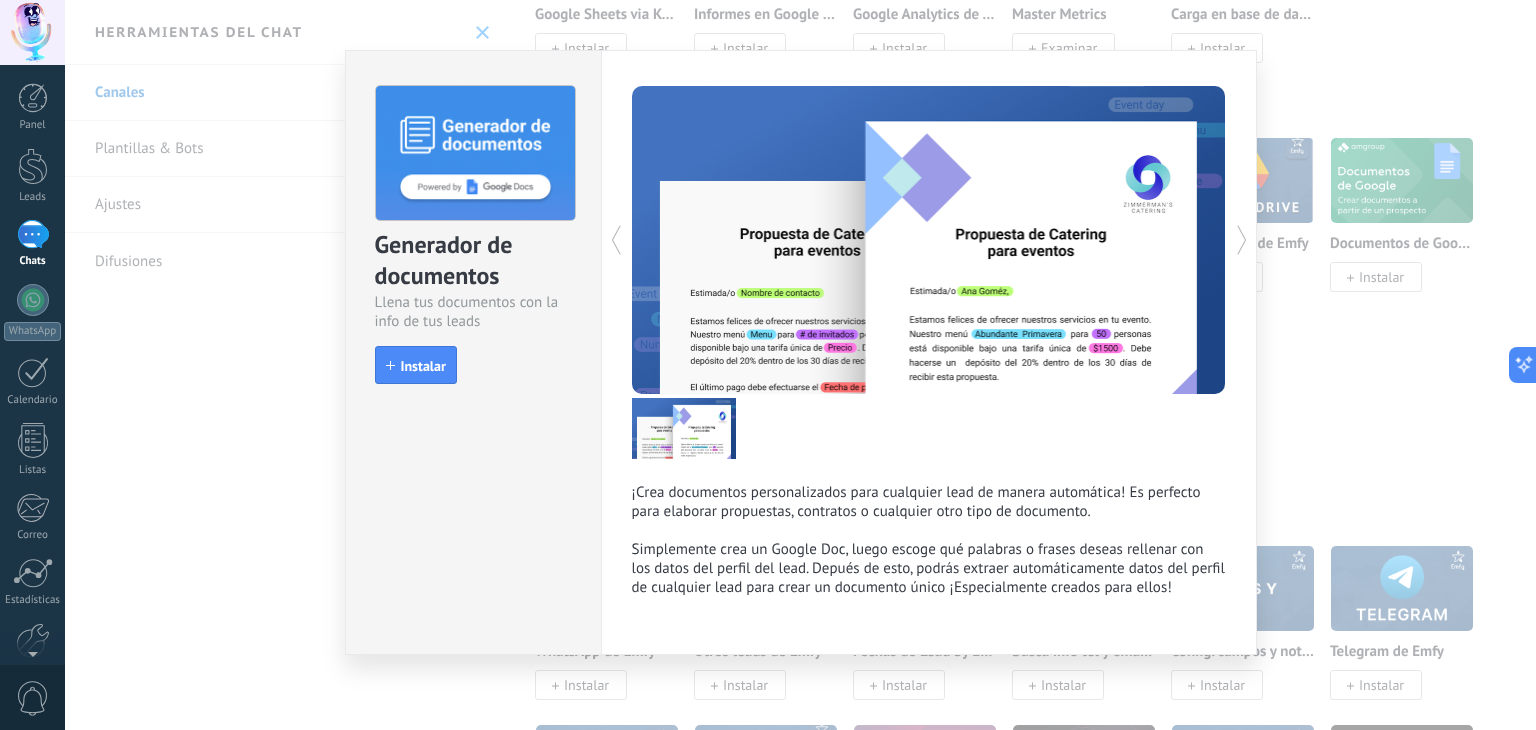 click 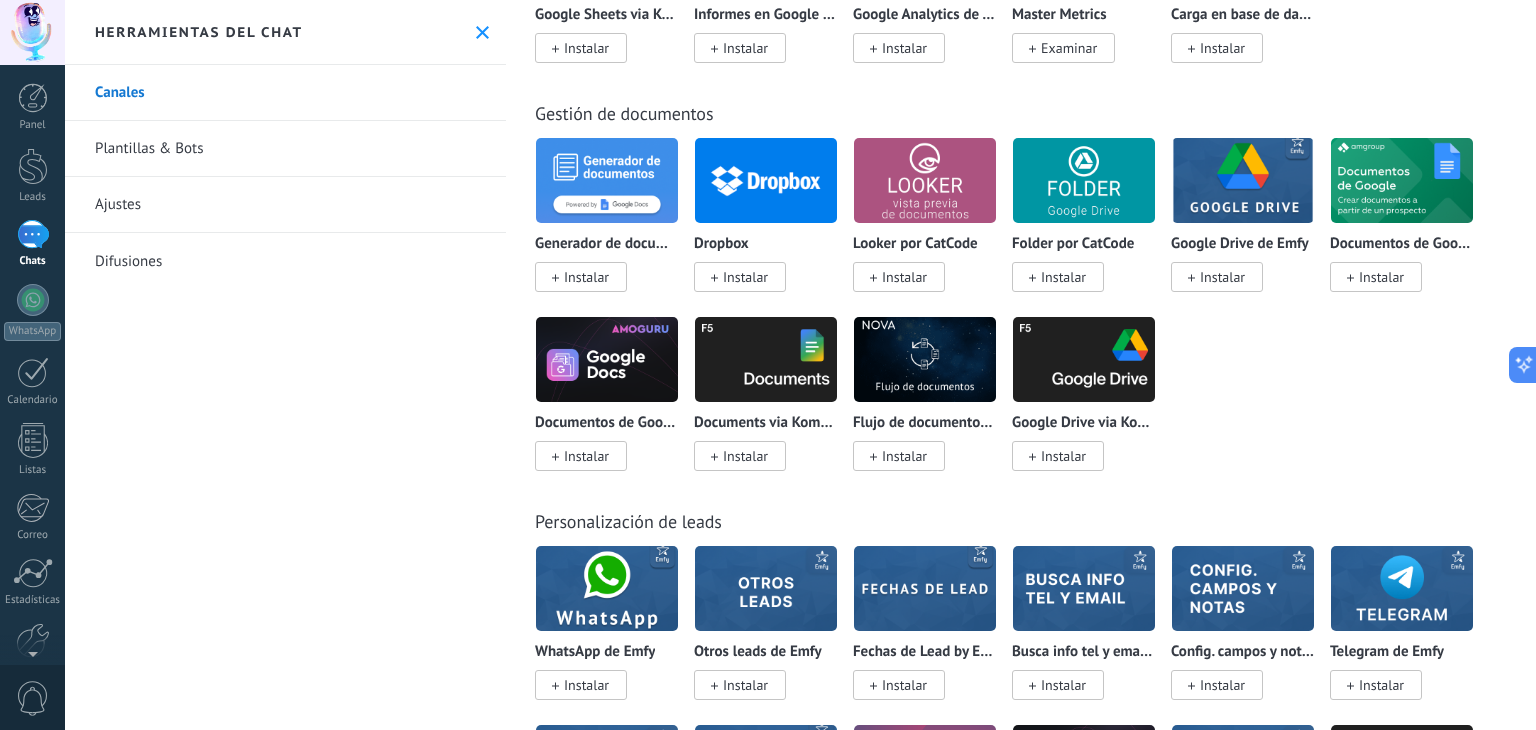 scroll, scrollTop: 0, scrollLeft: 0, axis: both 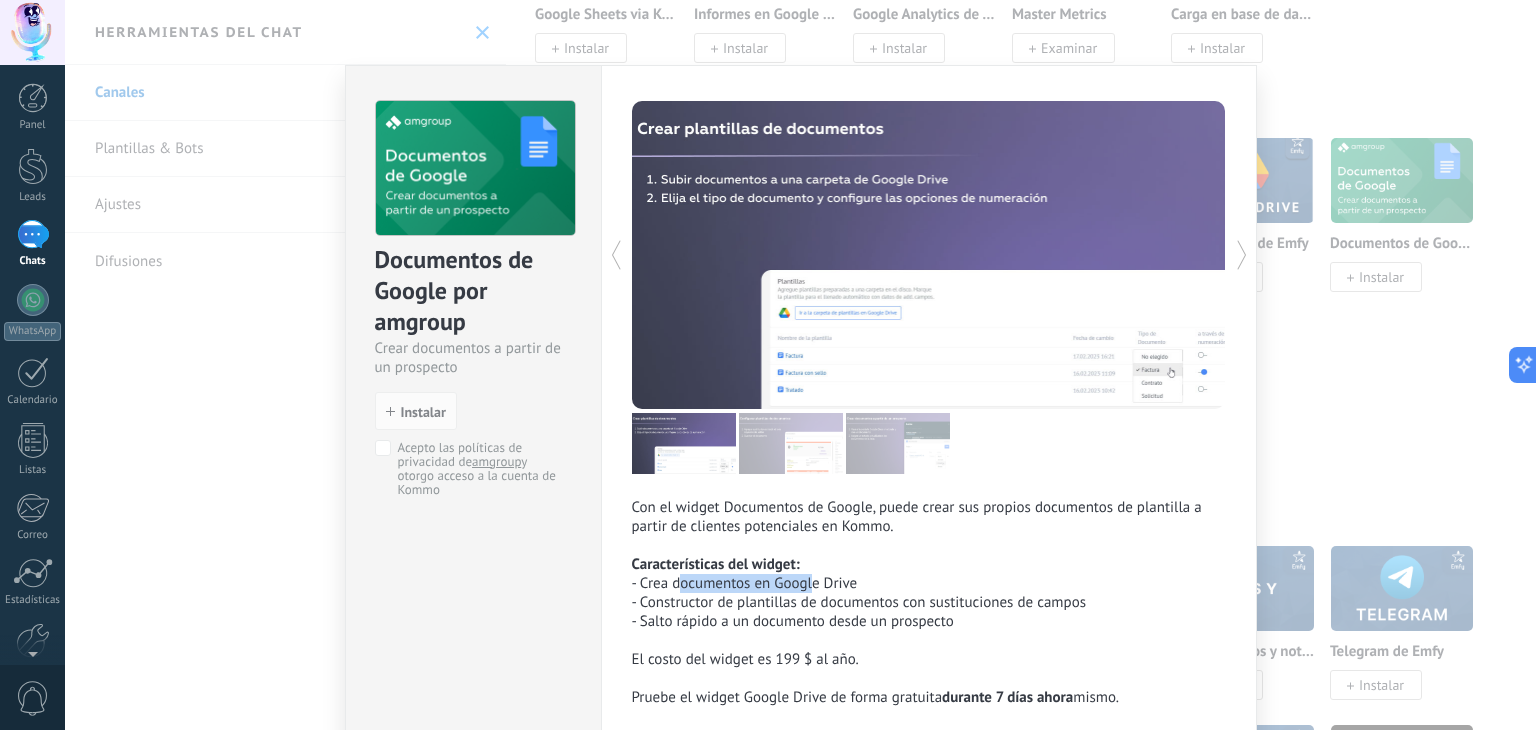 drag, startPoint x: 671, startPoint y: 578, endPoint x: 713, endPoint y: 610, distance: 52.801514 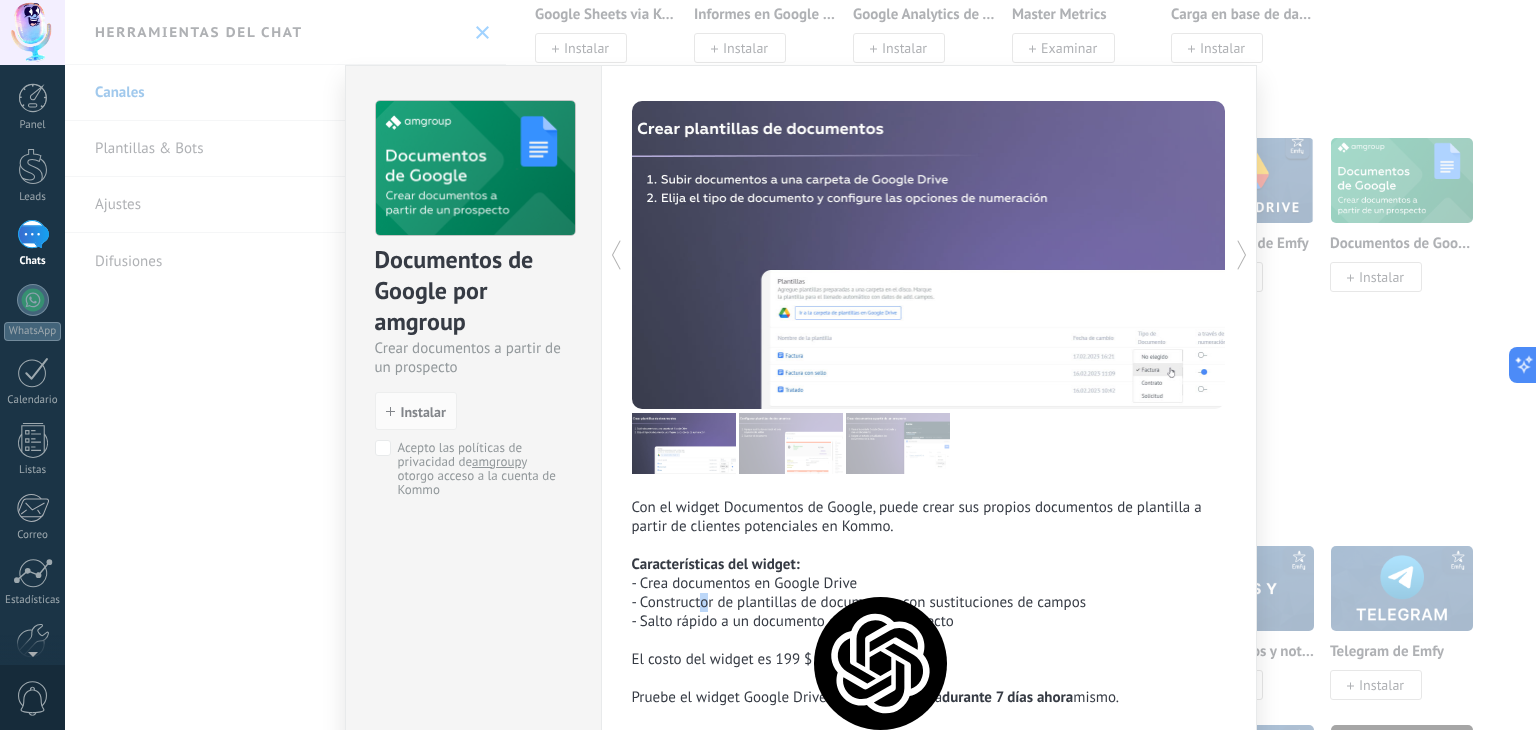 click on "Con el widget Documentos de Google, puede crear sus propios documentos de plantilla a partir de clientes potenciales en Kommo.
Características del widget:
- Crea documentos en Google Drive
- Constructor de plantillas de documentos con sustituciones de campos
- Salto rápido a un documento desde un prospecto" at bounding box center (929, 564) 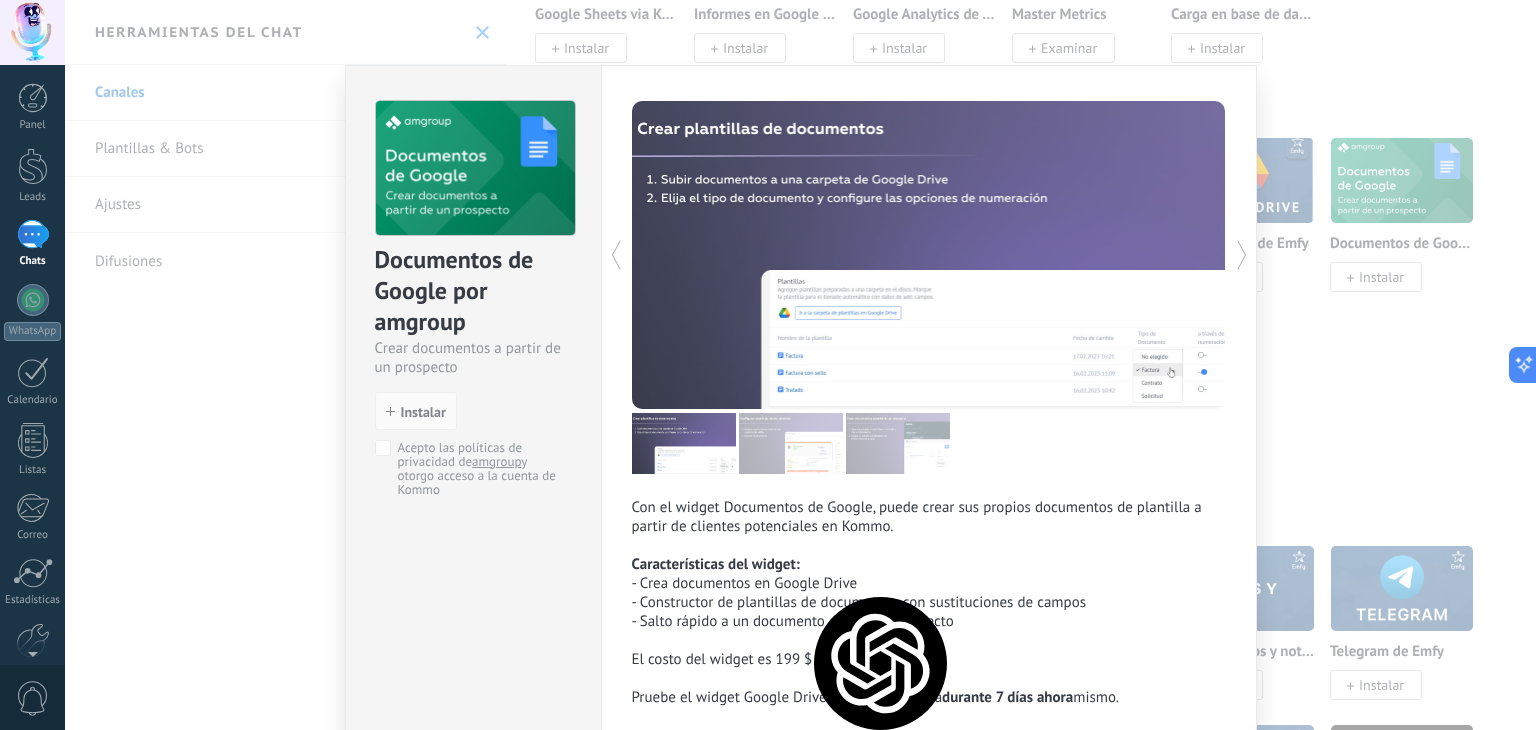 click on "Con el widget Documentos de Google, puede crear sus propios documentos de plantilla a partir de clientes potenciales en Kommo.
Características del widget:
- Crea documentos en Google Drive
- Constructor de plantillas de documentos con sustituciones de campos
- Salto rápido a un documento desde un prospecto" at bounding box center (929, 564) 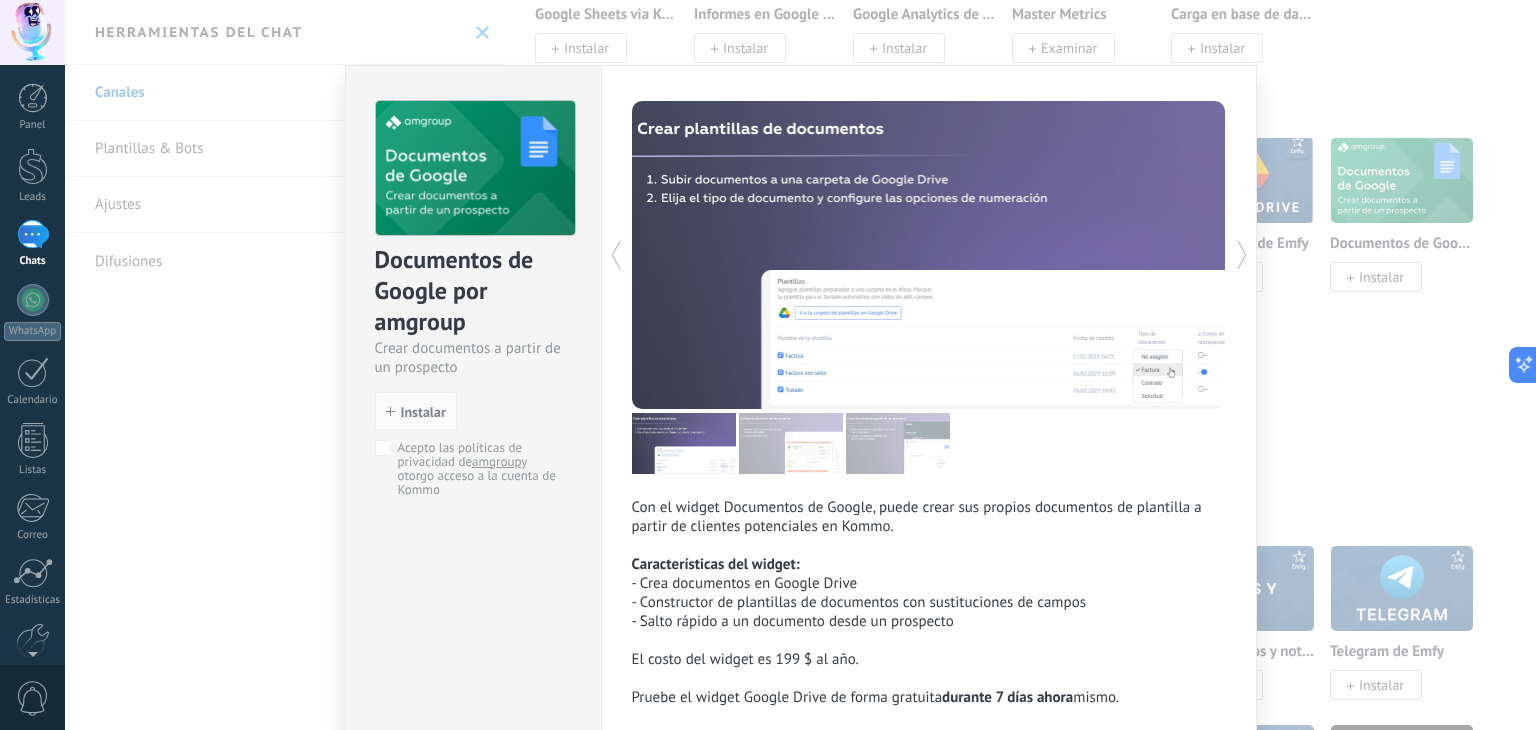 click on "Documentos de Google por amgroup Crear documentos a partir de un prospecto install Instalar Acepto las políticas de privacidad de  amgroup  y otorgo acceso a la cuenta de Kommo Con el widget Documentos de Google, puede crear sus propios documentos de plantilla a partir de clientes potenciales en Kommo.
Características del widget:
- Crea documentos en Google Drive
- Constructor de plantillas de documentos con sustituciones de campos
- Salto rápido a un documento desde un prospecto
El costo del widget es 199 $ al año.
Pruebe el widget Google Drive de forma gratuita  durante 7 días ahora  mismo. más" at bounding box center (800, 365) 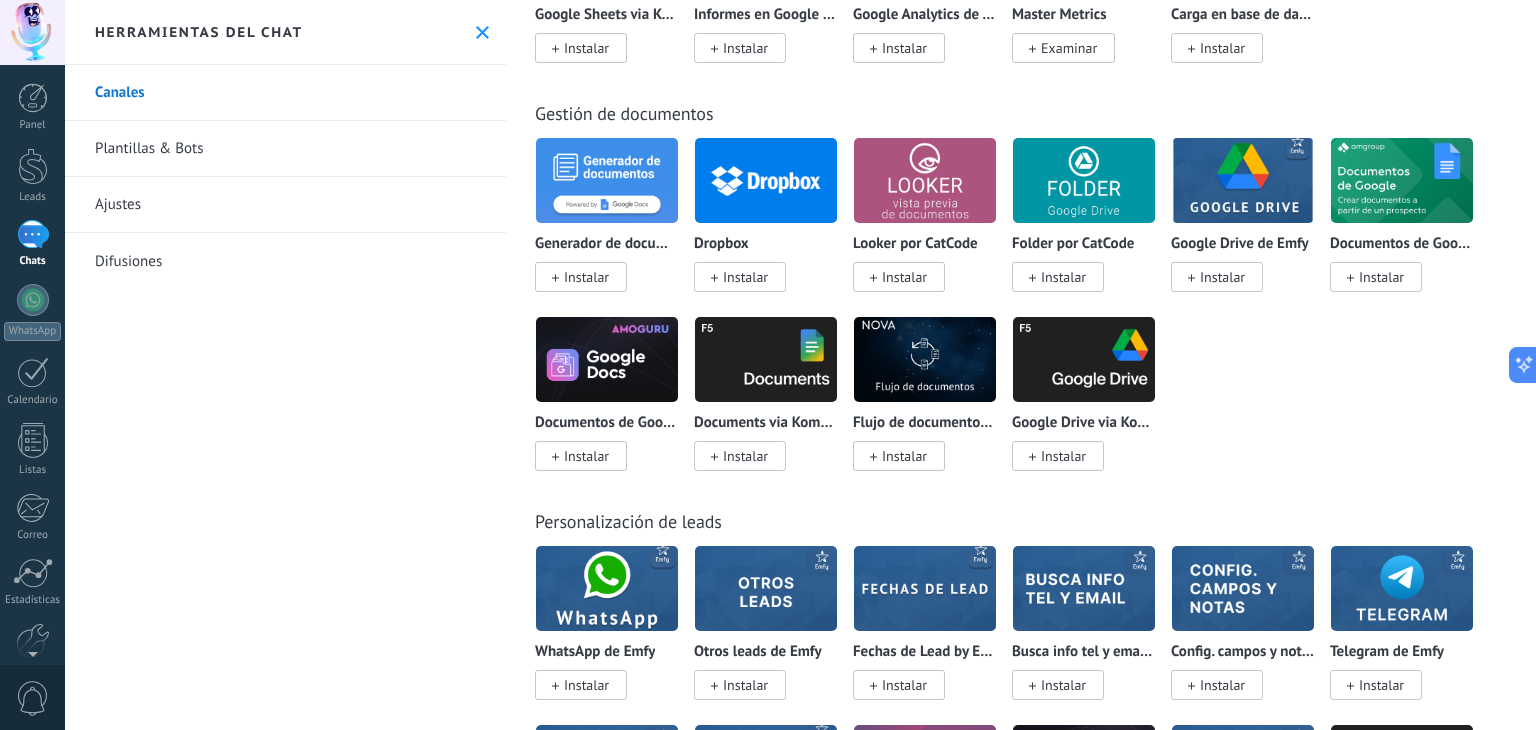 click at bounding box center [607, 180] 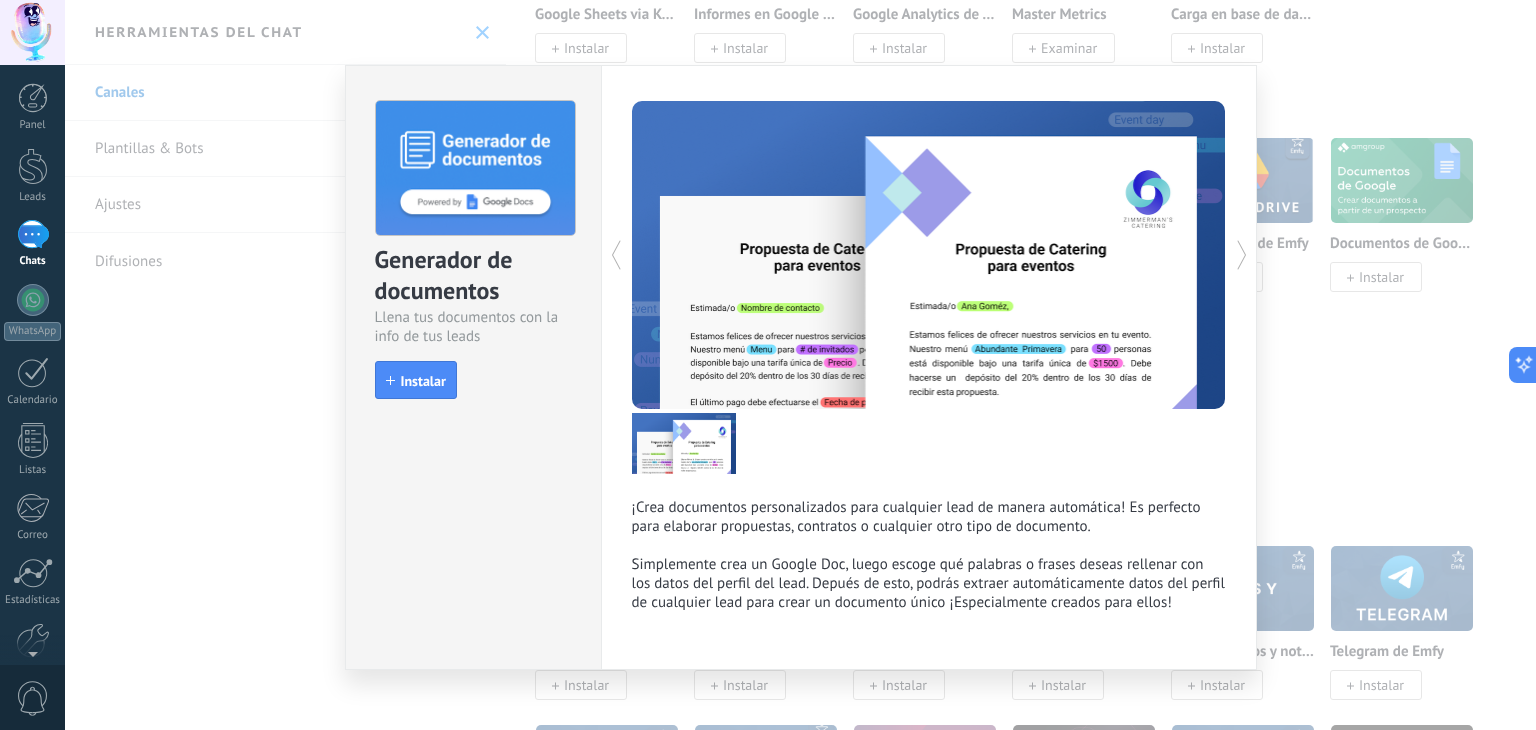 click on "Generador de documentos Llena tus documentos con la info de tus leads install Instalar ¡Crea documentos personalizados para cualquier lead de manera automática! Es perfecto para elaborar propuestas, contratos o cualquier otro tipo de documento. Simplemente crea un Google Doc, luego escoge qué palabras o frases deseas rellenar con los datos del perfil del lead. Depués de esto, podrás extraer automáticamente datos del perfil de cualquier lead para crear un documento único ¡Especialmente creados para ellos! más" at bounding box center (800, 365) 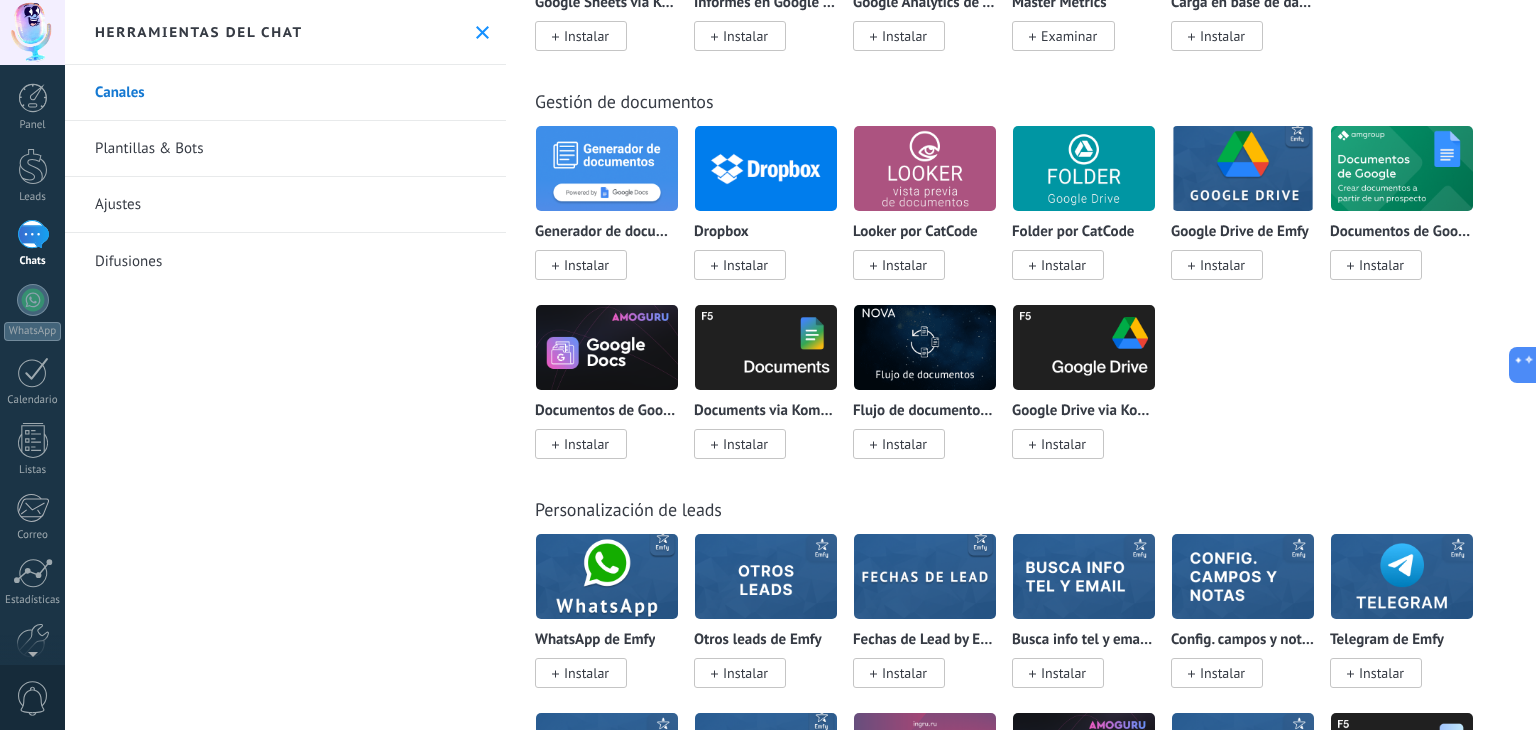 scroll, scrollTop: 5800, scrollLeft: 0, axis: vertical 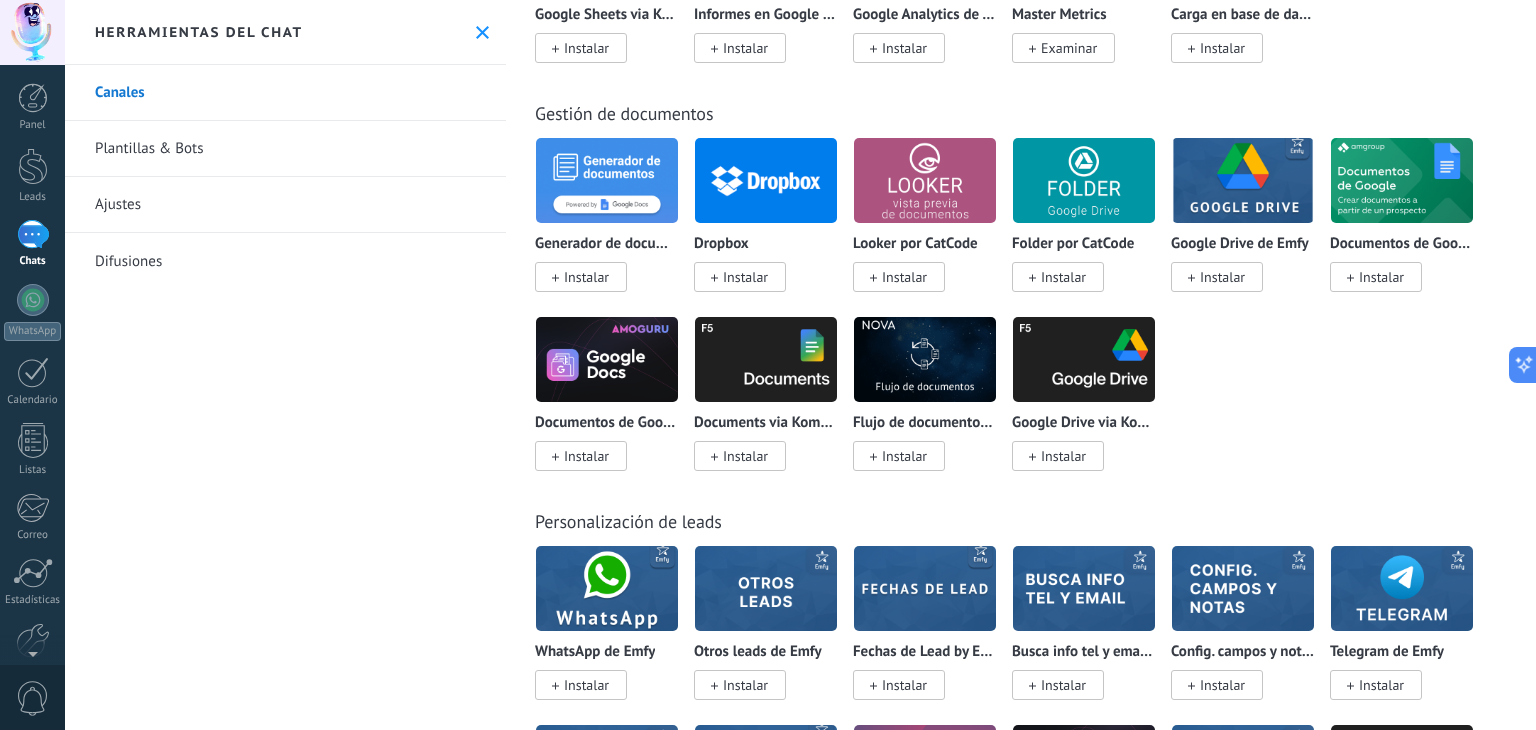 click at bounding box center (766, 359) 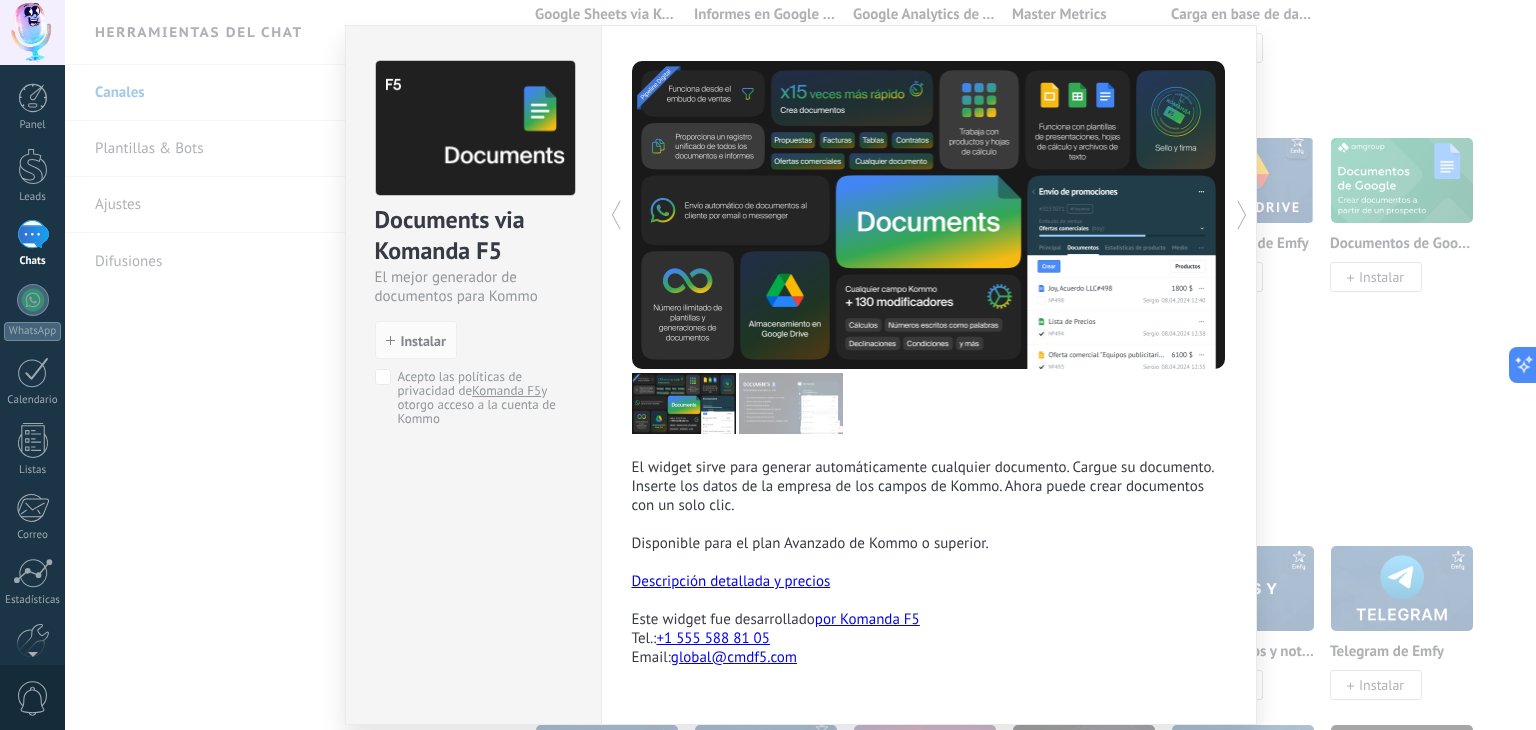 scroll, scrollTop: 12, scrollLeft: 0, axis: vertical 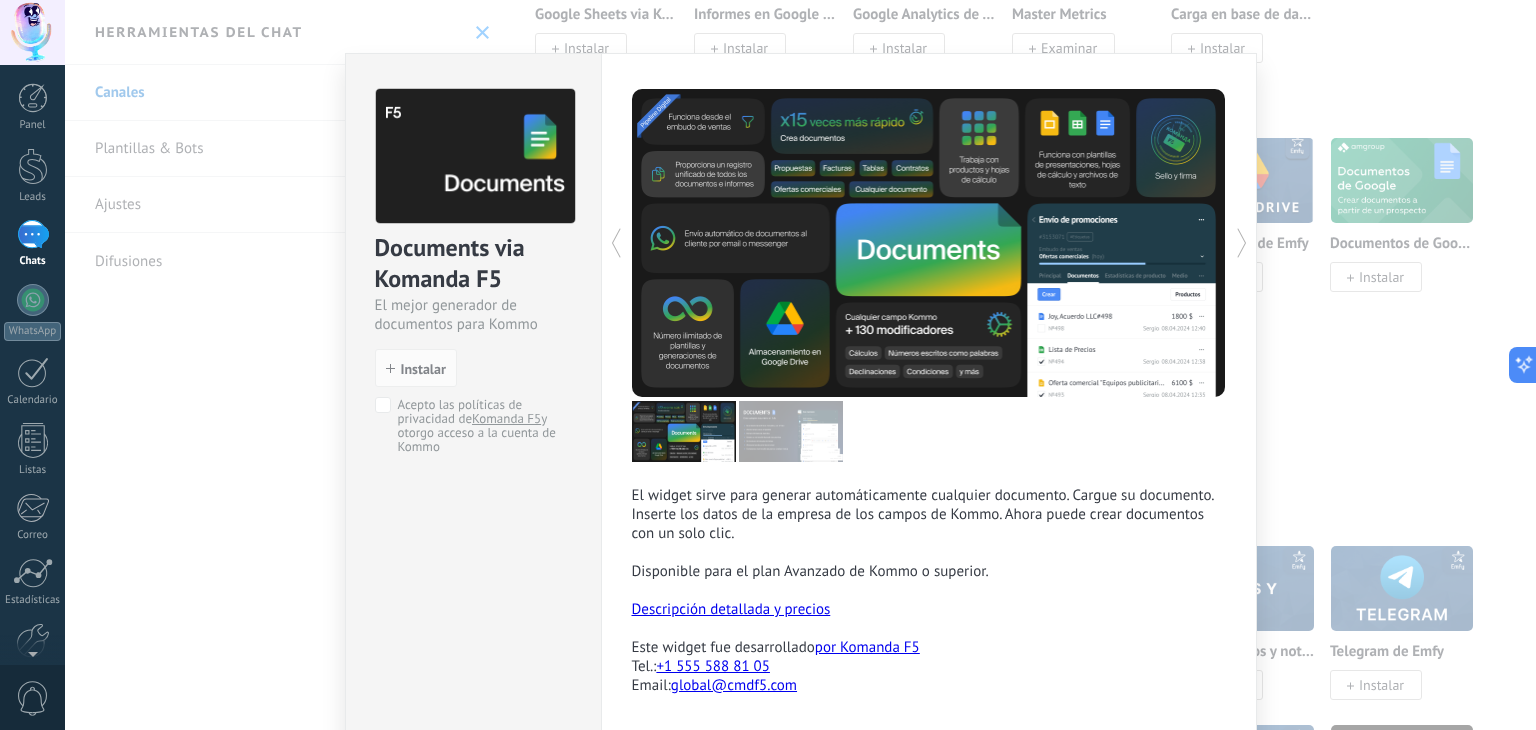 click on "Documents via Komanda F5 El mejor generador de documentos para Kommo install Instalar Acepto las políticas de privacidad de  Komanda F5  y otorgo acceso a la cuenta de Kommo Komanda F5 El widget sirve para generar automáticamente cualquier documento. Cargue su documento. Inserte los datos de la empresa de los campos de Kommo. Ahora puede crear documentos con un solo clic. Disponible para el plan Avanzado de Kommo o superior. Descripción detallada y precios Este widget fue desarrollado  por Komanda F5 Tel.:  [PHONE] Email:  global@example.com más" at bounding box center [800, 365] 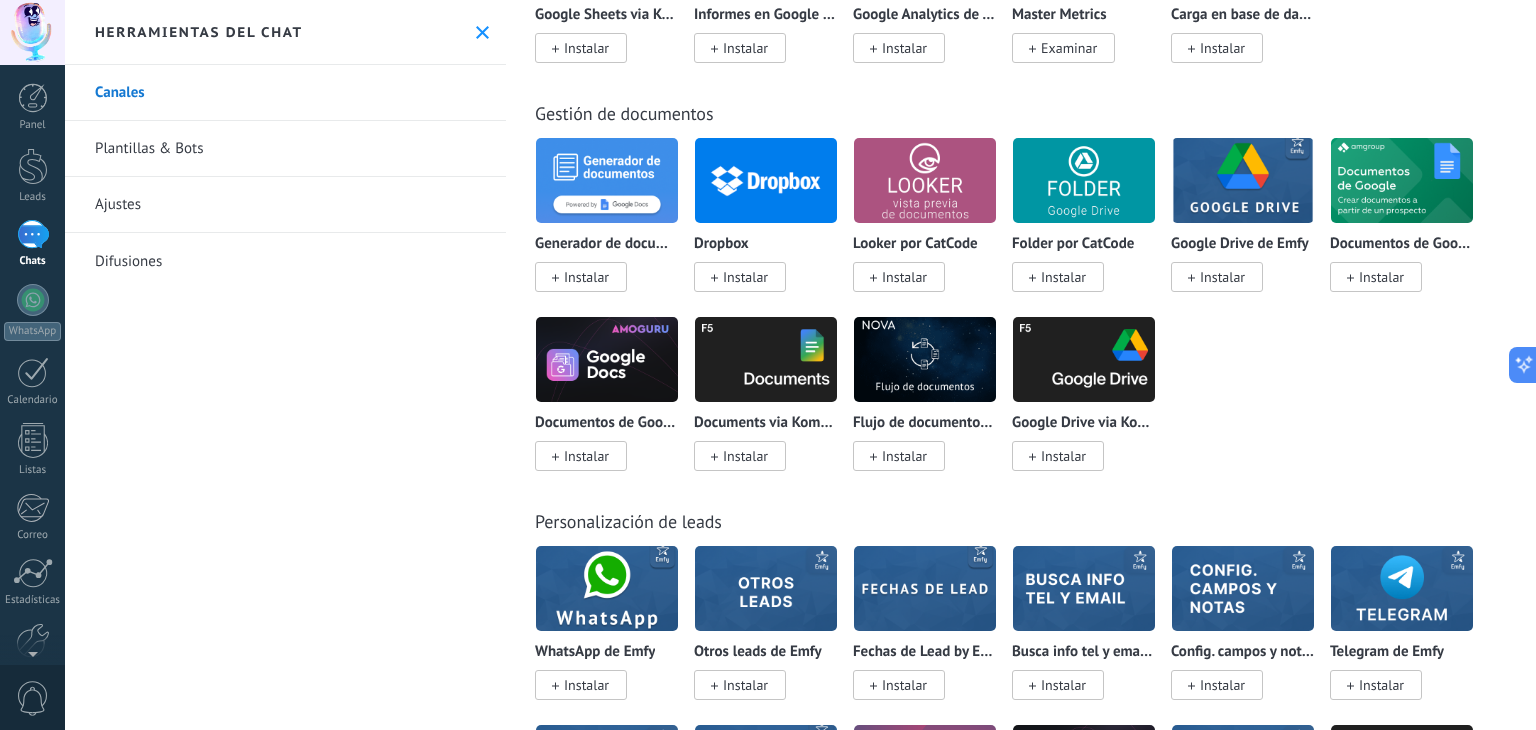 scroll, scrollTop: 0, scrollLeft: 0, axis: both 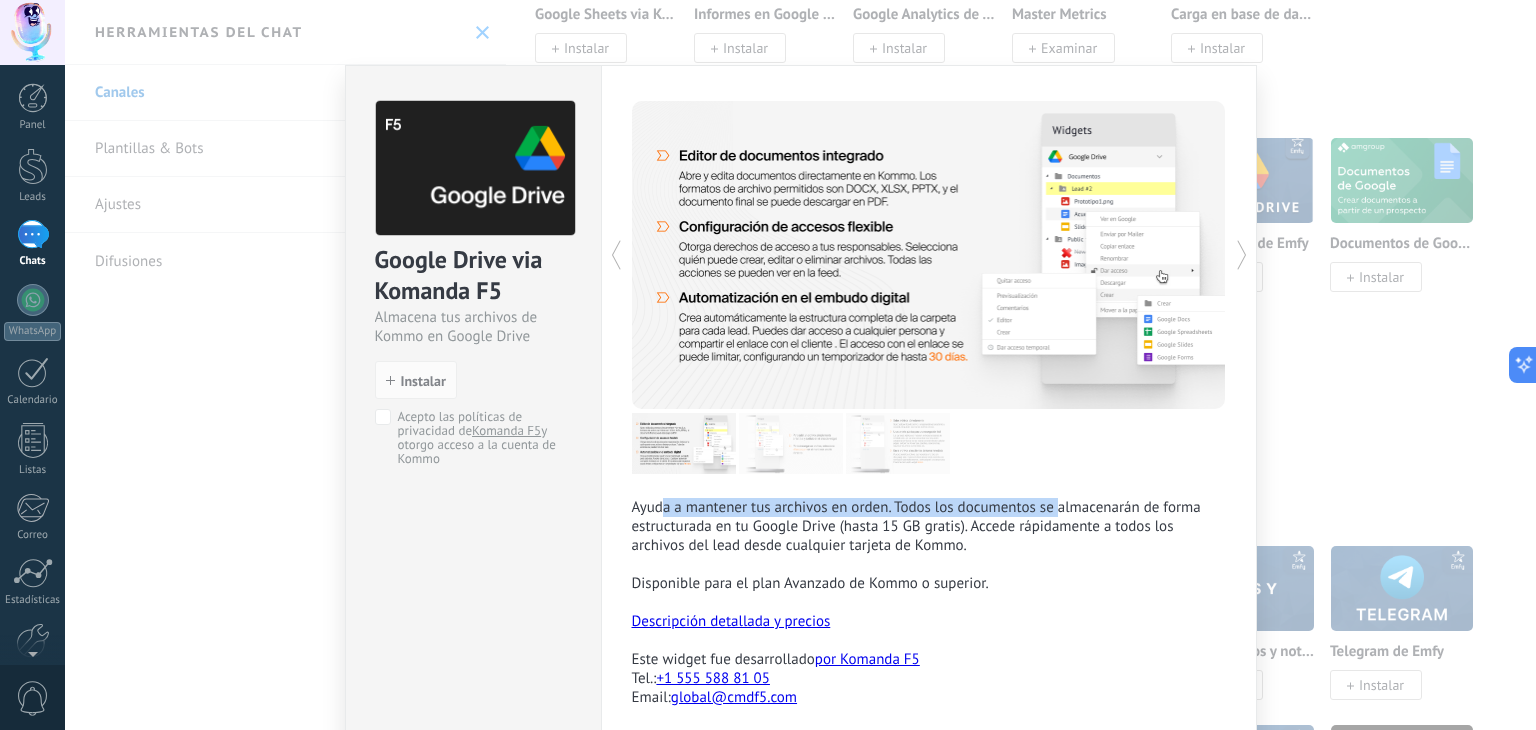 drag, startPoint x: 666, startPoint y: 506, endPoint x: 1056, endPoint y: 503, distance: 390.01154 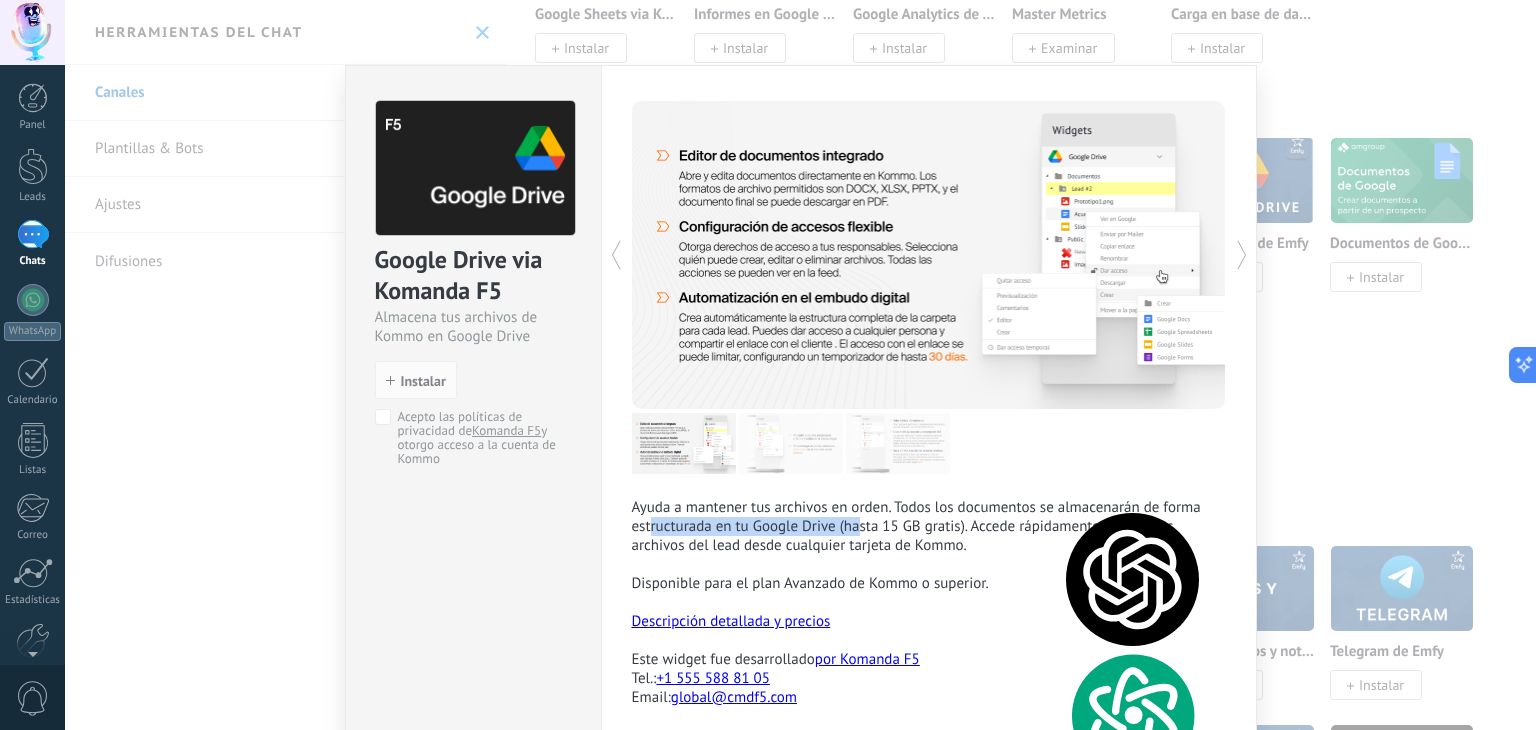 drag, startPoint x: 647, startPoint y: 533, endPoint x: 856, endPoint y: 521, distance: 209.34421 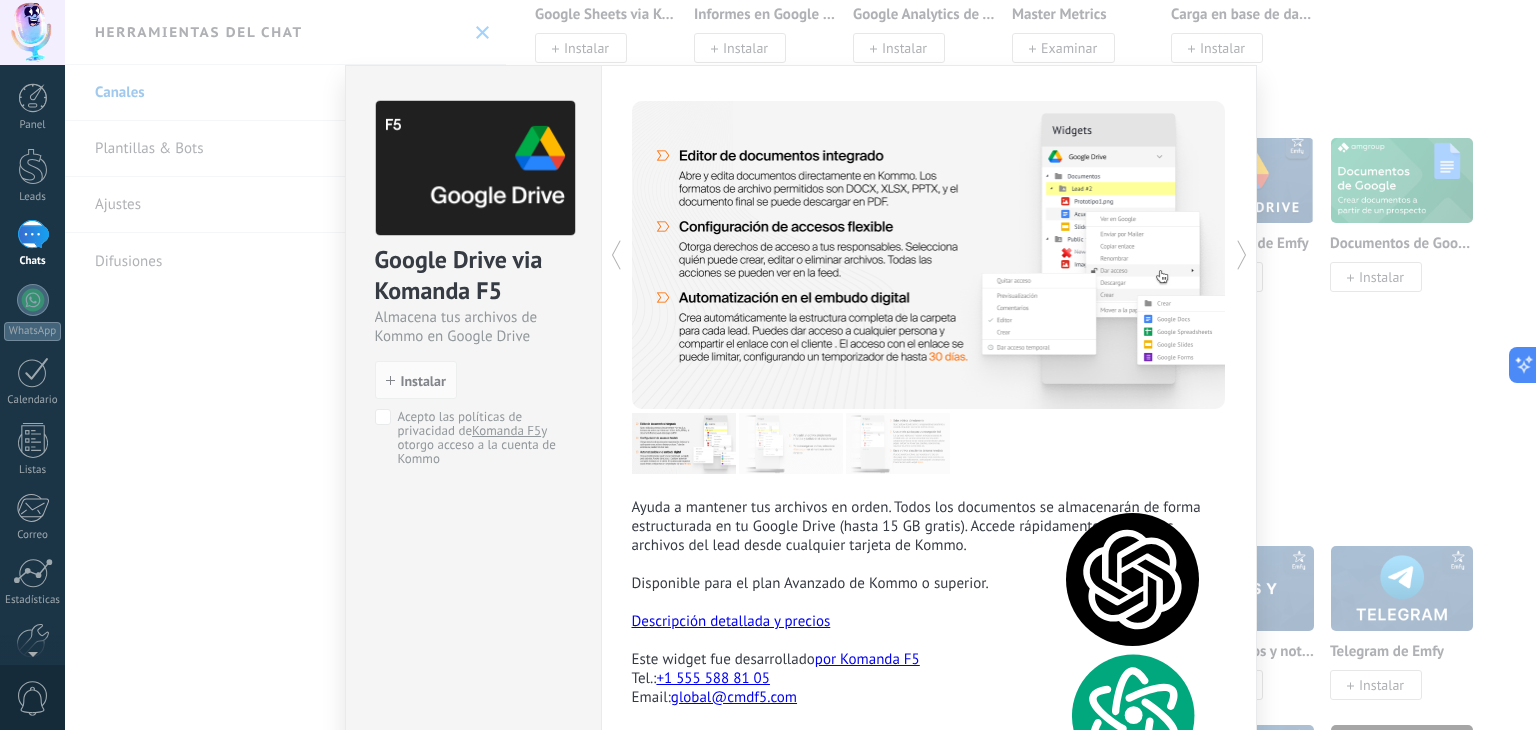 click on "Ayuda a mantener tus archivos en orden. Todos los documentos se almacenarán de forma estructurada en tu Google Drive (hasta 15 GB gratis). Accede rápidamente a todos los archivos del lead desde cualquier tarjeta de Kommo." at bounding box center [916, 526] 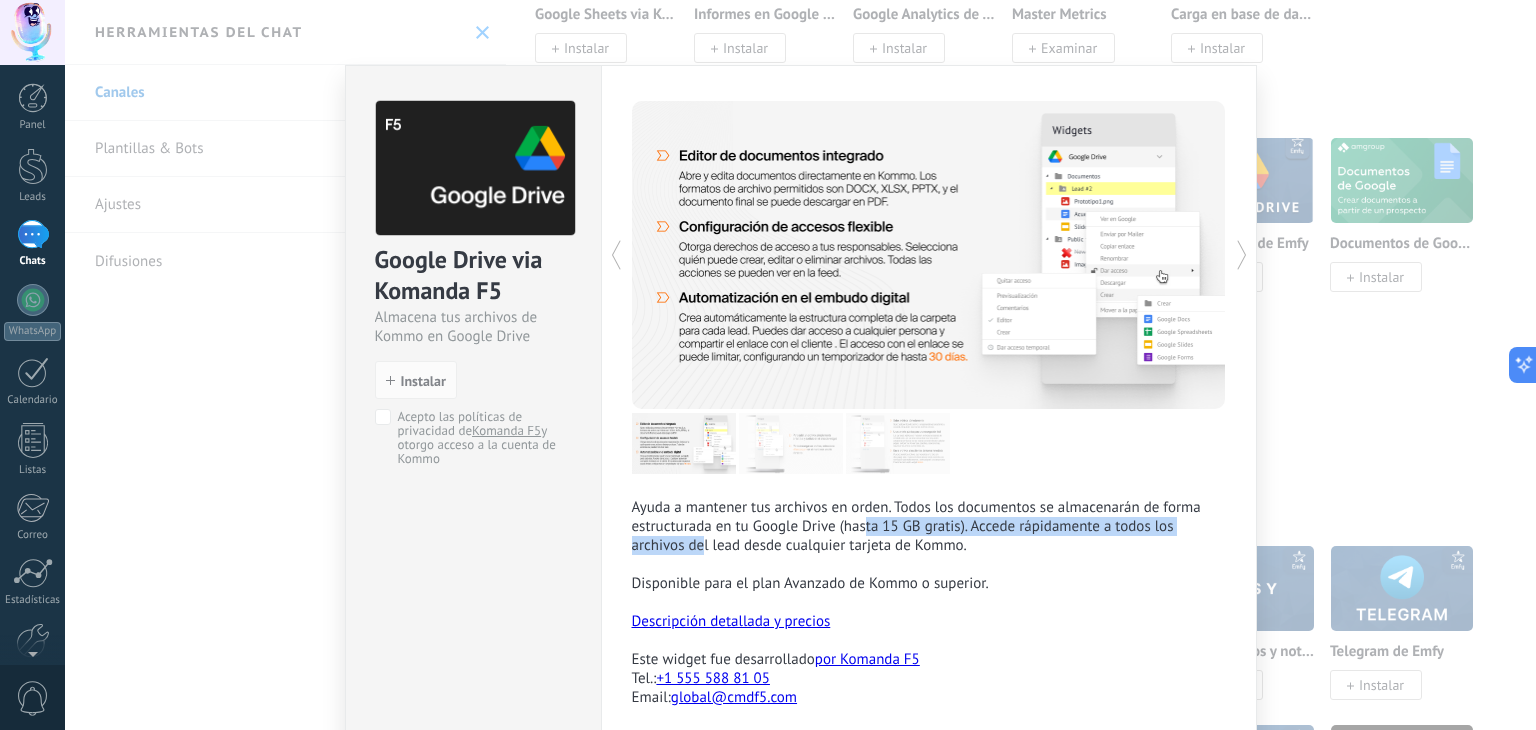 drag, startPoint x: 700, startPoint y: 543, endPoint x: 905, endPoint y: 539, distance: 205.03902 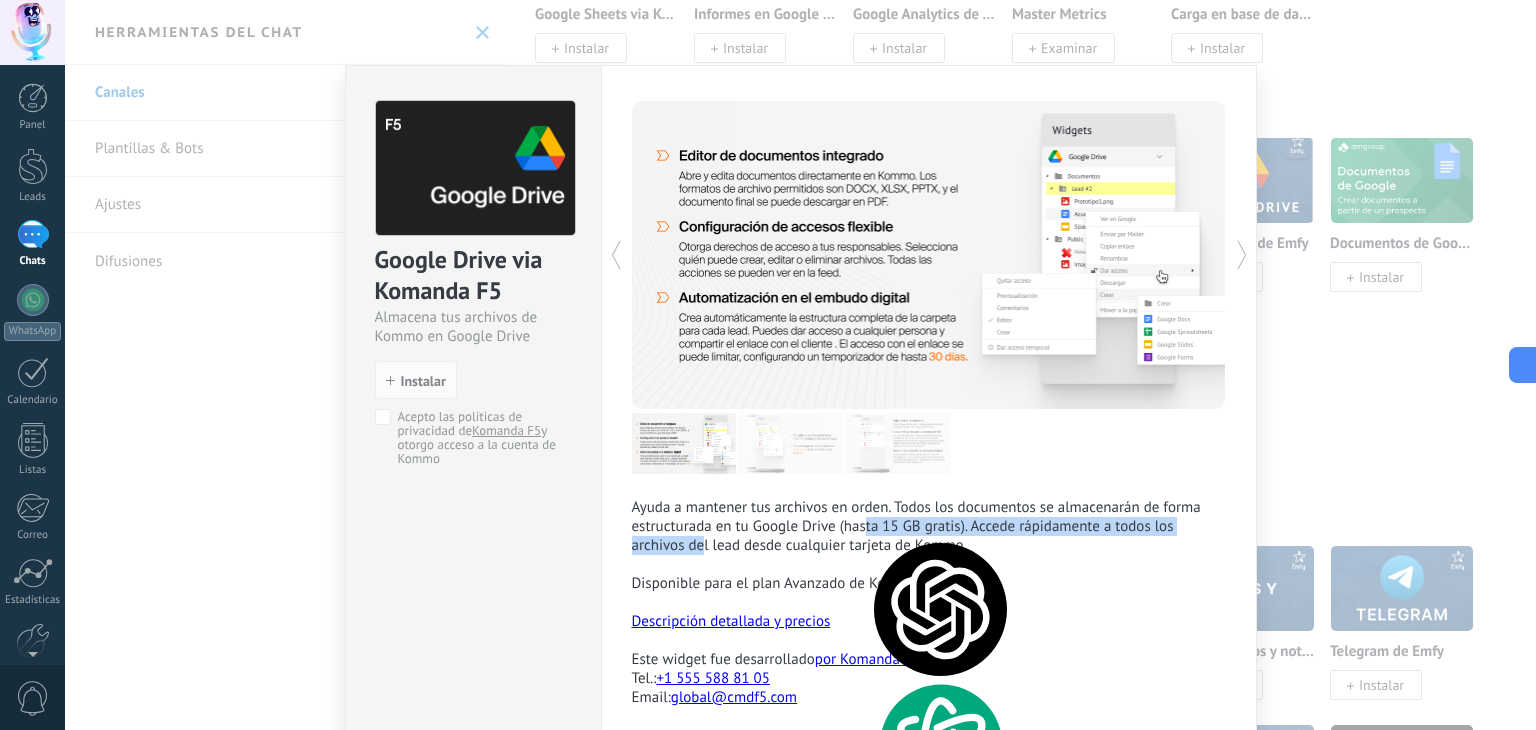 click on "AITOPIA Muy rápido, ideal para la mayoría de las tareas cotidianas. Costo 1 consulta rápida.        GPT-4o Mini Muy rápido, ideal para la mayoría de las tareas cotidianas. Costo 1 consulta rápida.        GPT-4o El modelo insignia más nuevo y avanzado de OpenAI, que puede razonar a través de audio, visión y texto en tiempo real. Costo 1 consulta avanzada.        o1 Modelo avanzado de razonamiento de OpenAI para tareas complejas en ciencia, matemáticas y programación. Toma más tiempo para pensar, ofreciendo respuestas bien consideradas a problemas desafiantes. Costo de 15 consultas avanzadas        o1 Mini Modelo básico de razonamiento de OpenAI para razonamiento STEM, especialmente matemáticas y programación. Ideal para tareas que requieren una lógica sólida sin un amplio conocimiento. Costo 5 Consulta avanzada        o3 Mini Costo 5 Consulta avanzada  Claude 3.5 Haiku Costo 1 consulta rápida.  Claude 3.5 Sonnet Muy rápido, ideal para la mayoría de las tareas cotidianas." at bounding box center [940, 1368] 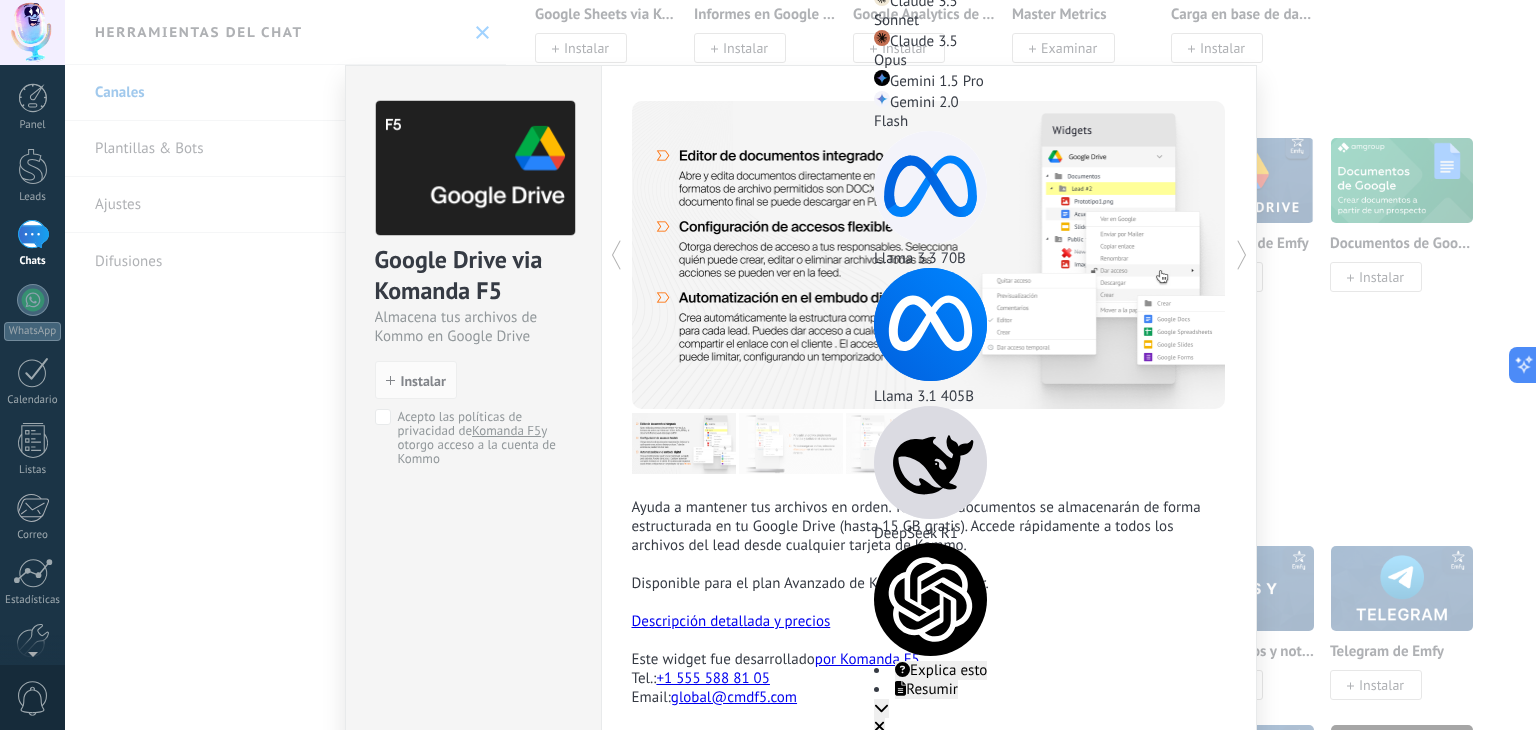 click 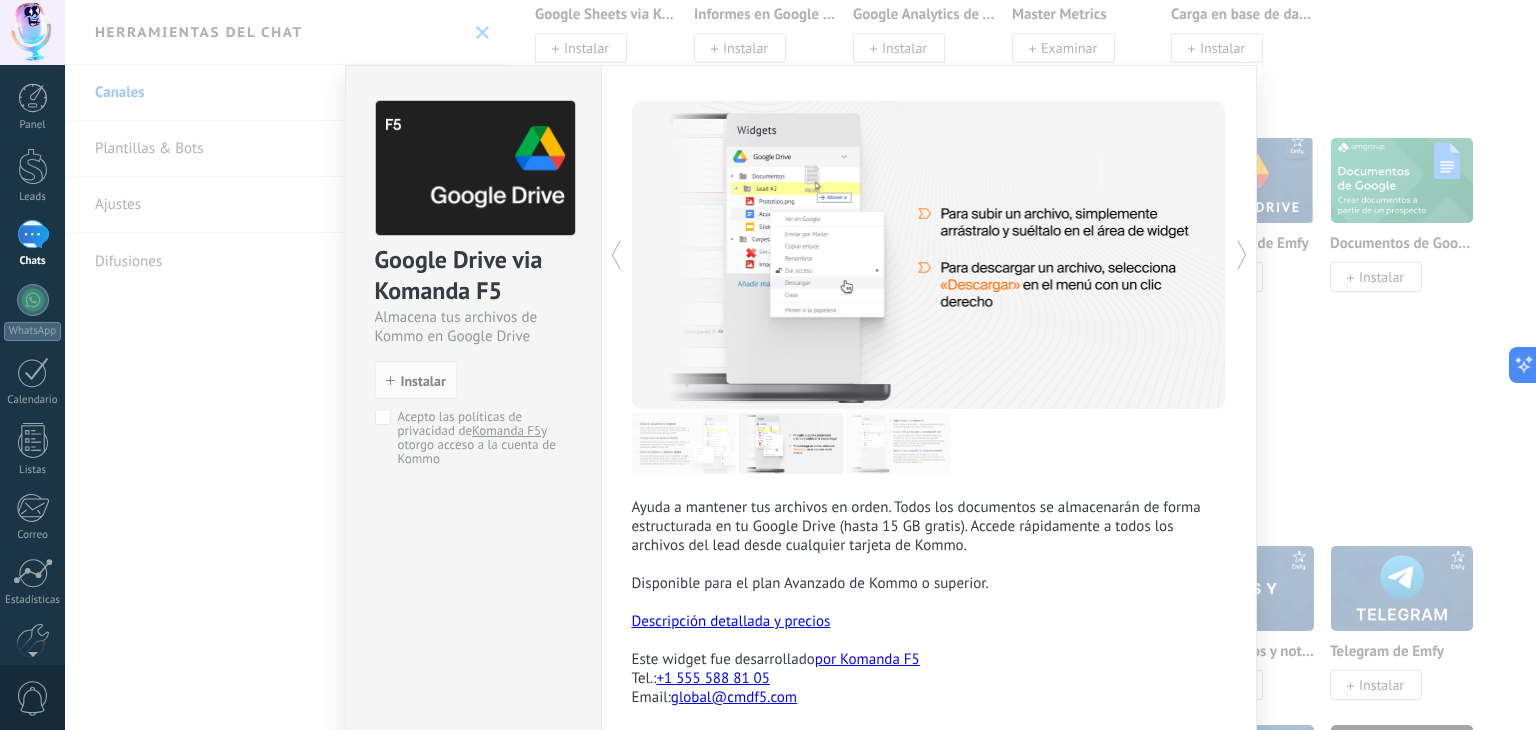 click 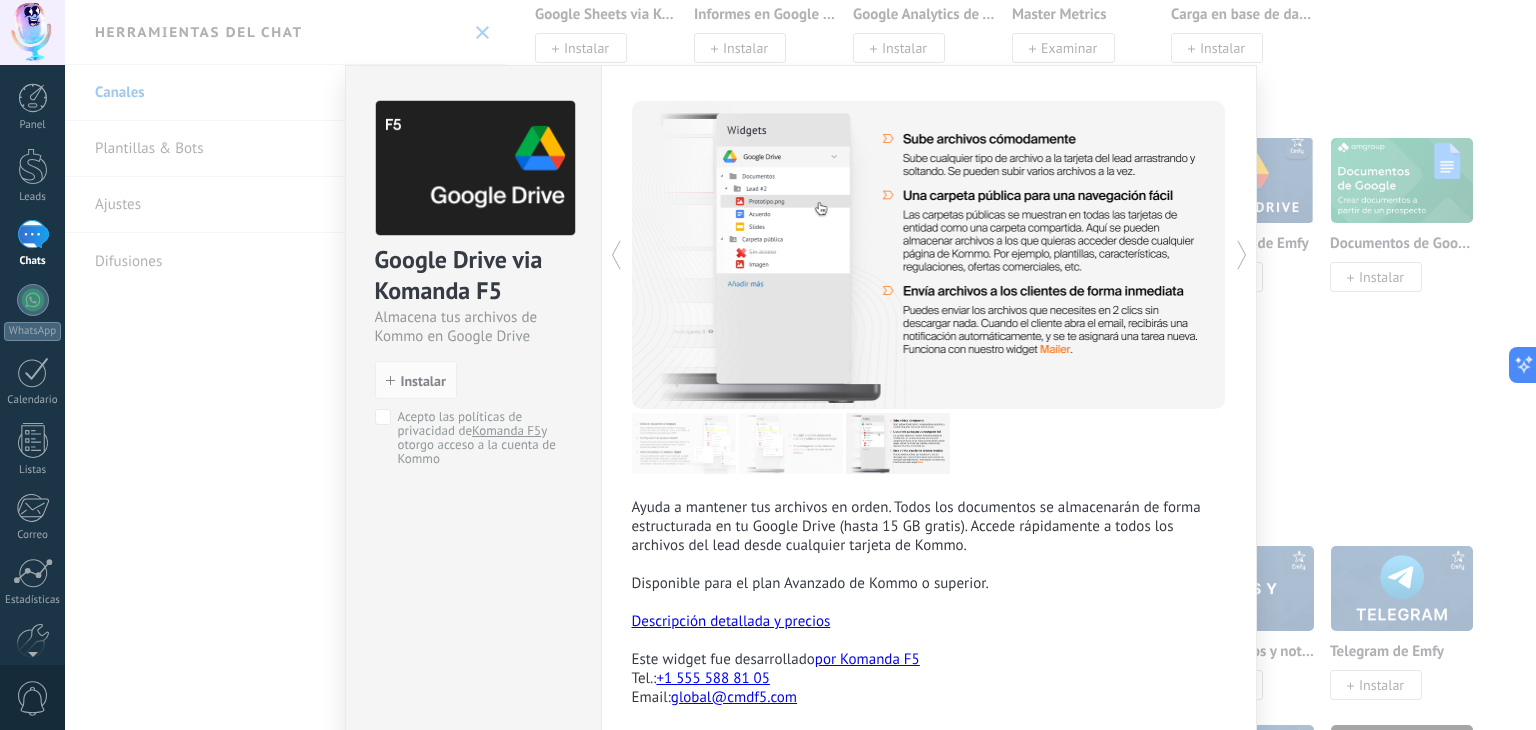 click 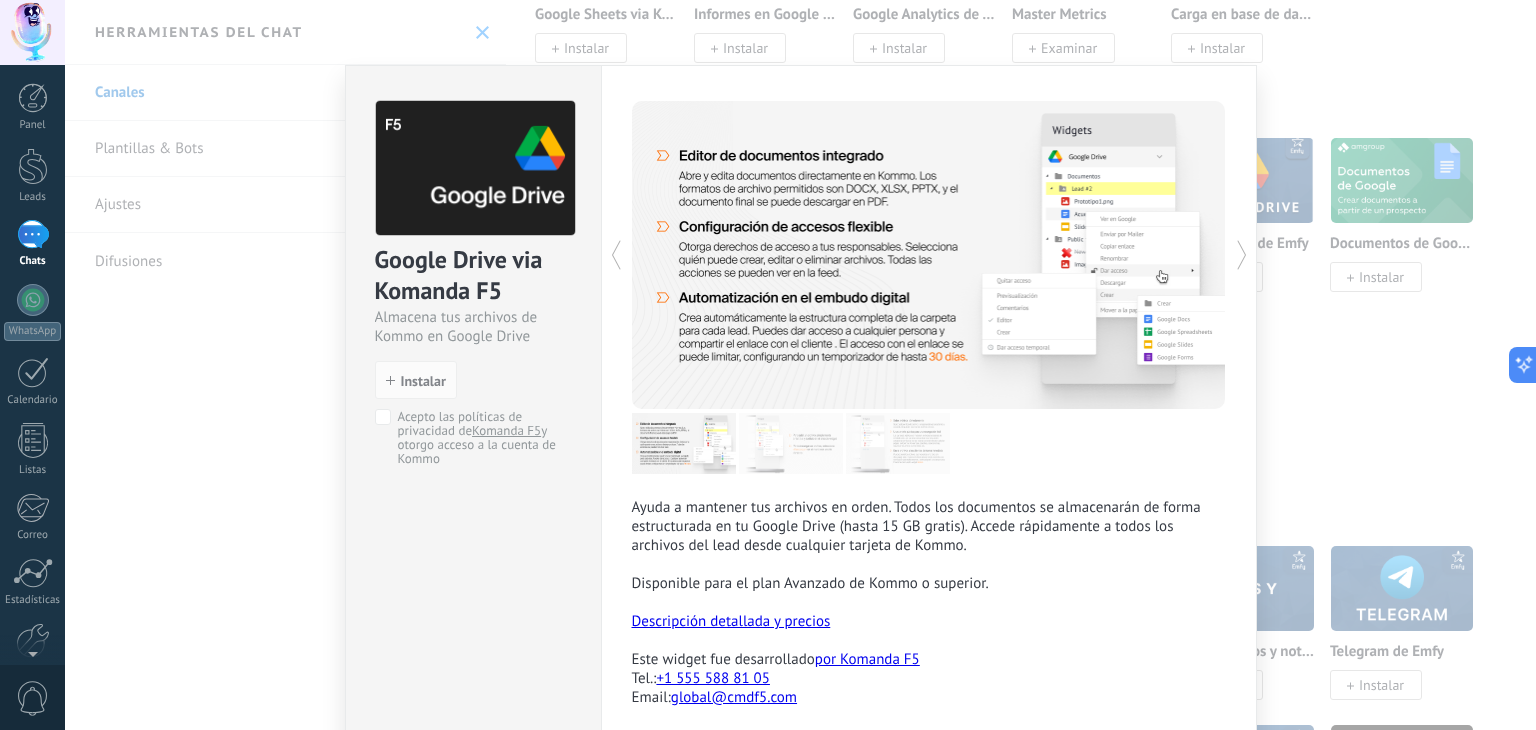 click on "Google Drive via Komanda F5 Almacena tus archivos de Kommo en Google Drive install Instalar Acepto las políticas de privacidad de  Komanda F5  y otorgo acceso a la cuenta de Kommo Komanda F5 Ayuda a mantener tus archivos en orden. Todos los documentos se almacenarán de forma estructurada en tu Google Drive (hasta 15 GB gratis). Accede rápidamente a todos los archivos del lead desde cualquier tarjeta de Kommo. Disponible para el plan Avanzado de Kommo o superior. Descripción detallada y precios Este widget fue desarrollado  por Komanda F5 Tel.:  [PHONE] Email:  global@example.com más" at bounding box center [800, 365] 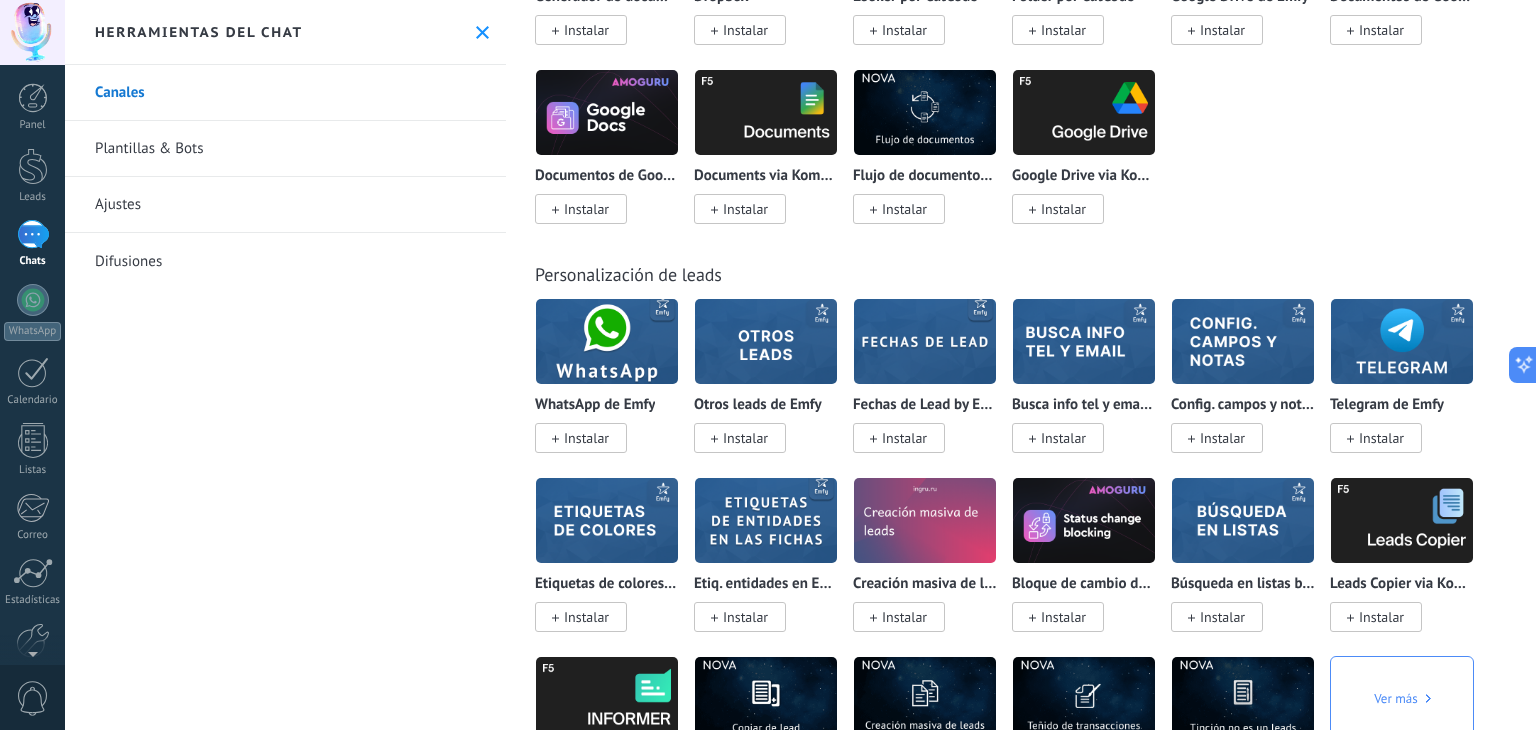 scroll, scrollTop: 6100, scrollLeft: 0, axis: vertical 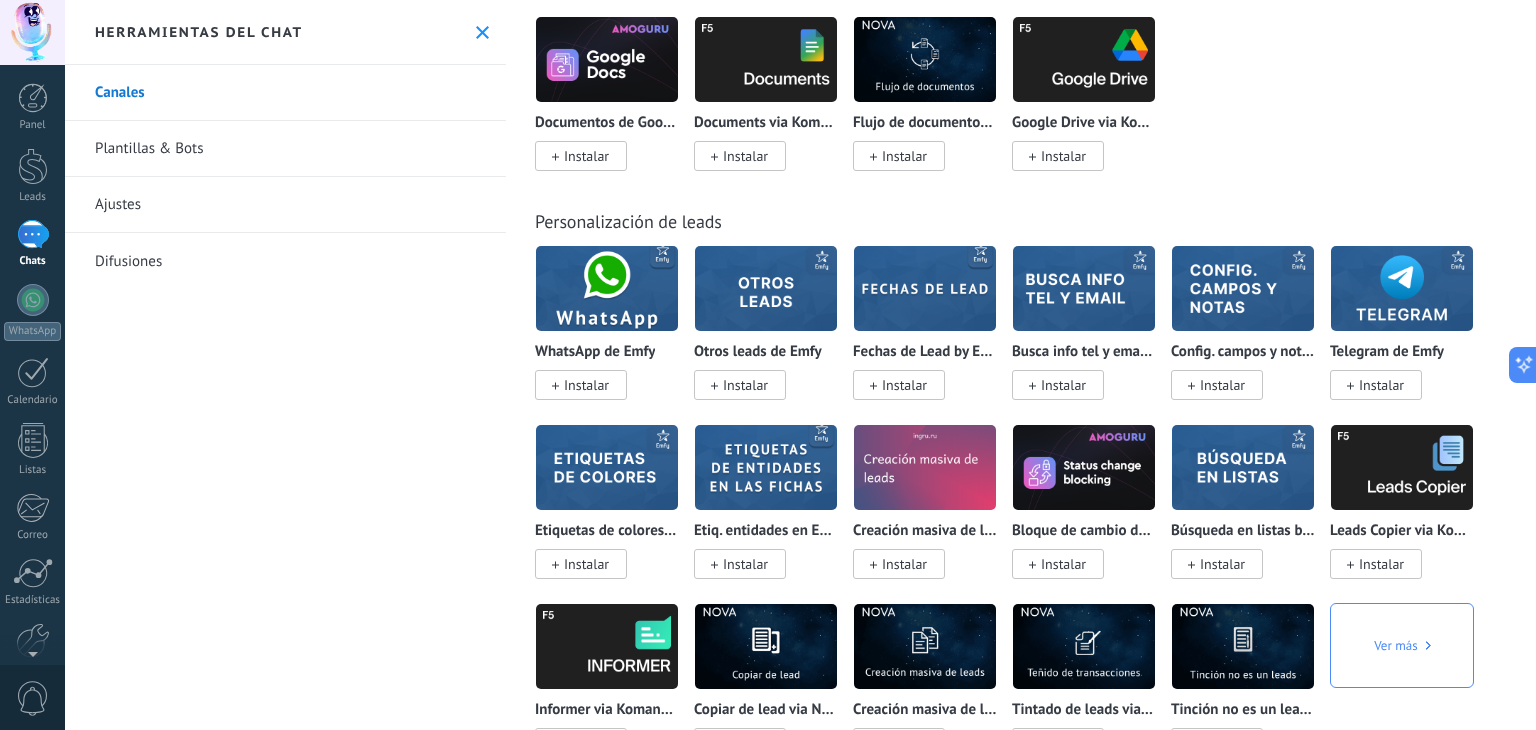 click at bounding box center [607, 288] 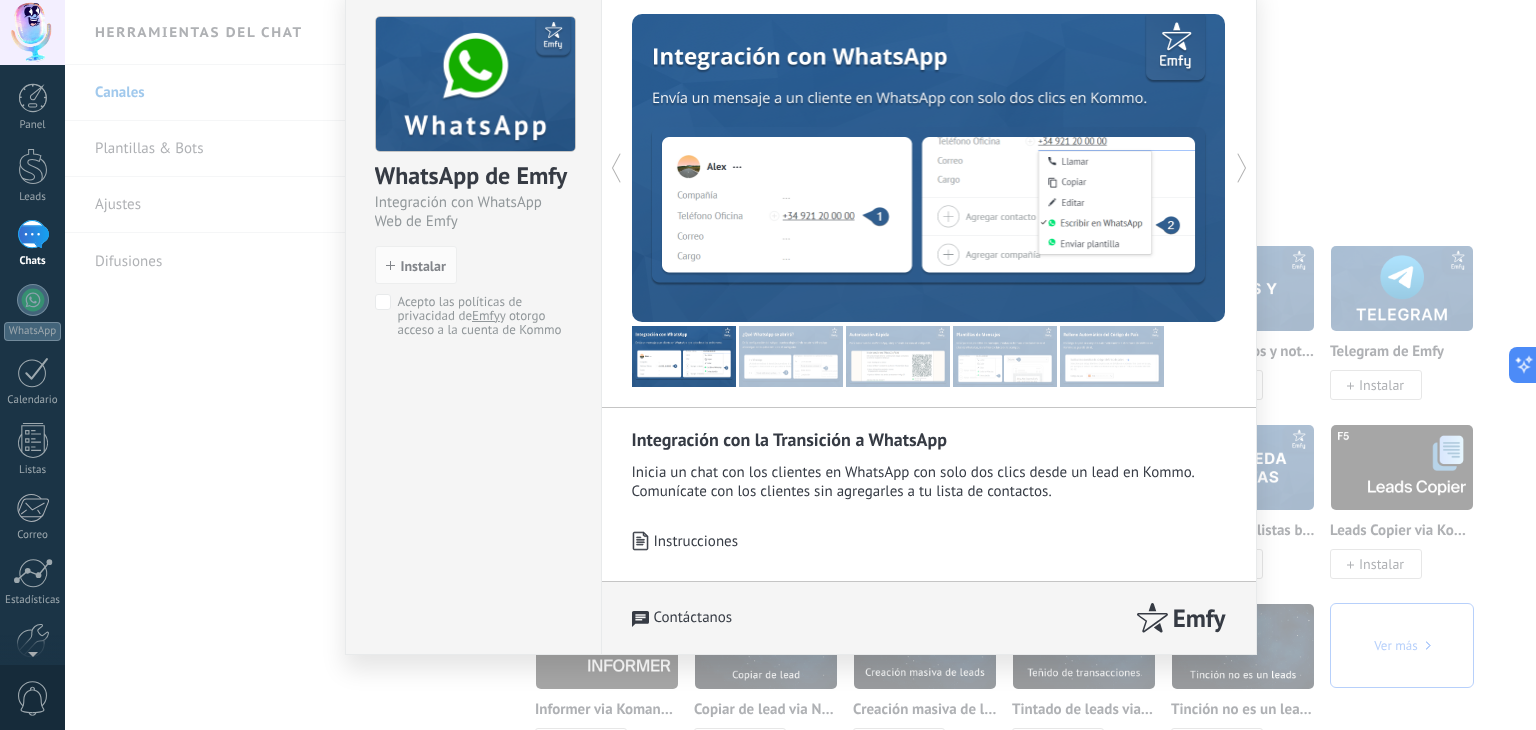 scroll, scrollTop: 0, scrollLeft: 0, axis: both 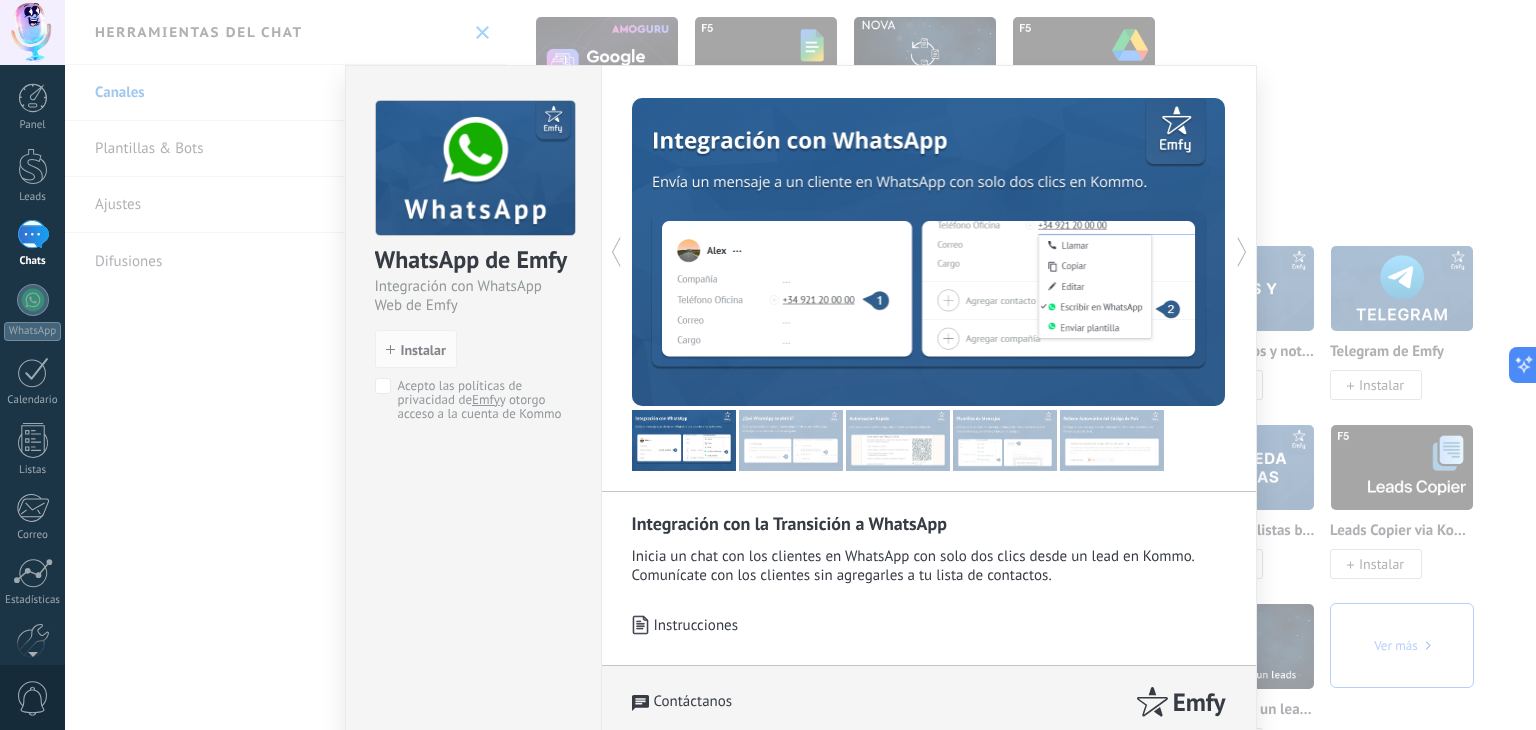 click 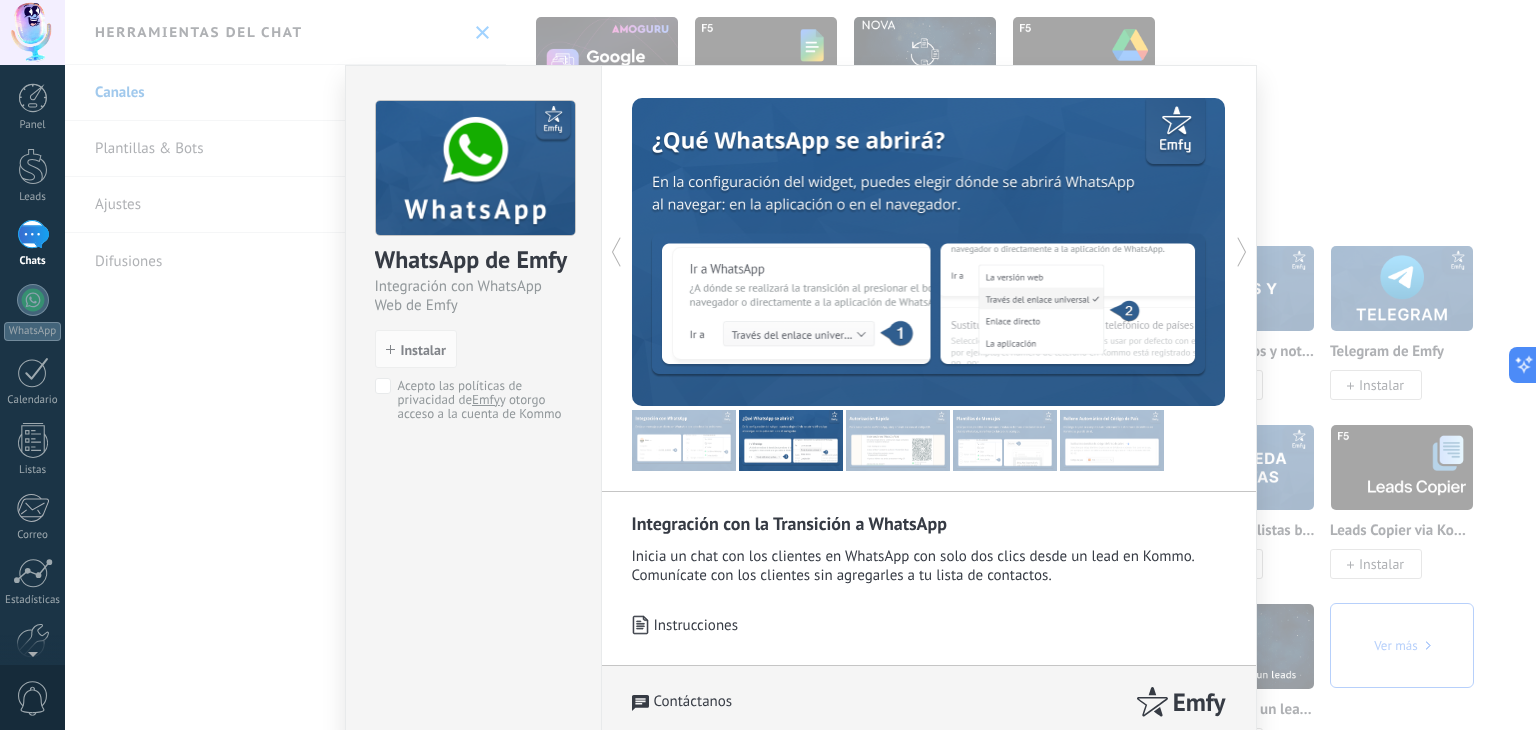 click 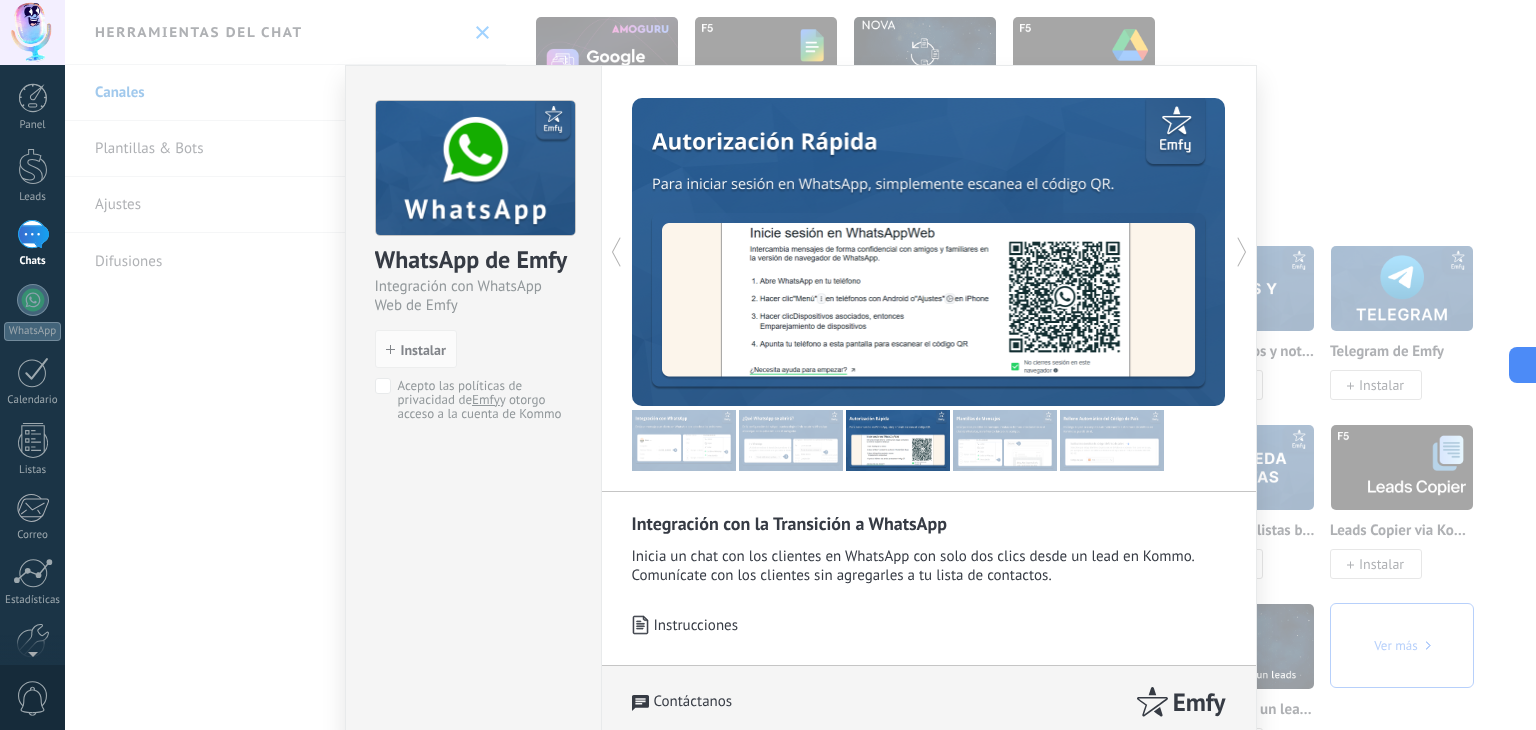 click 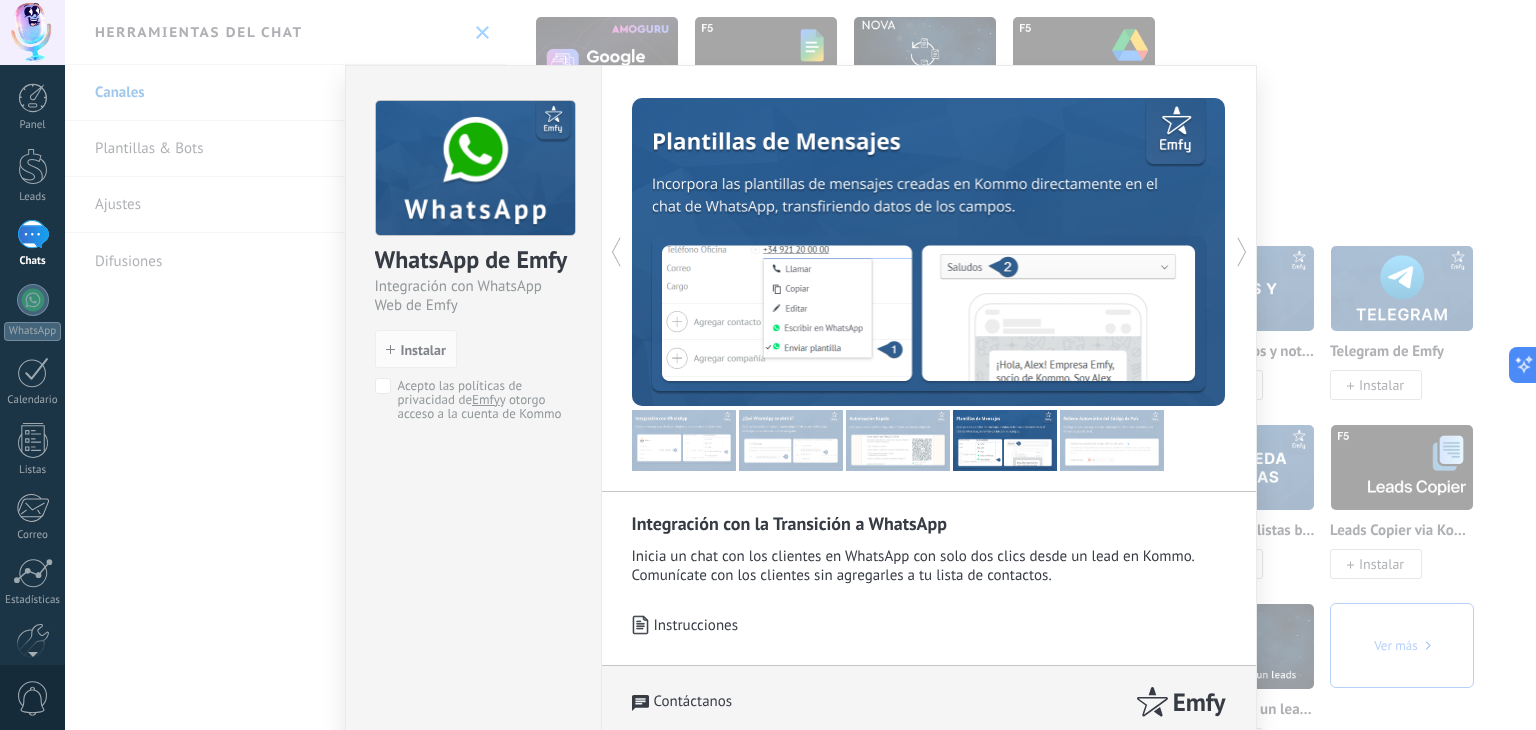 click 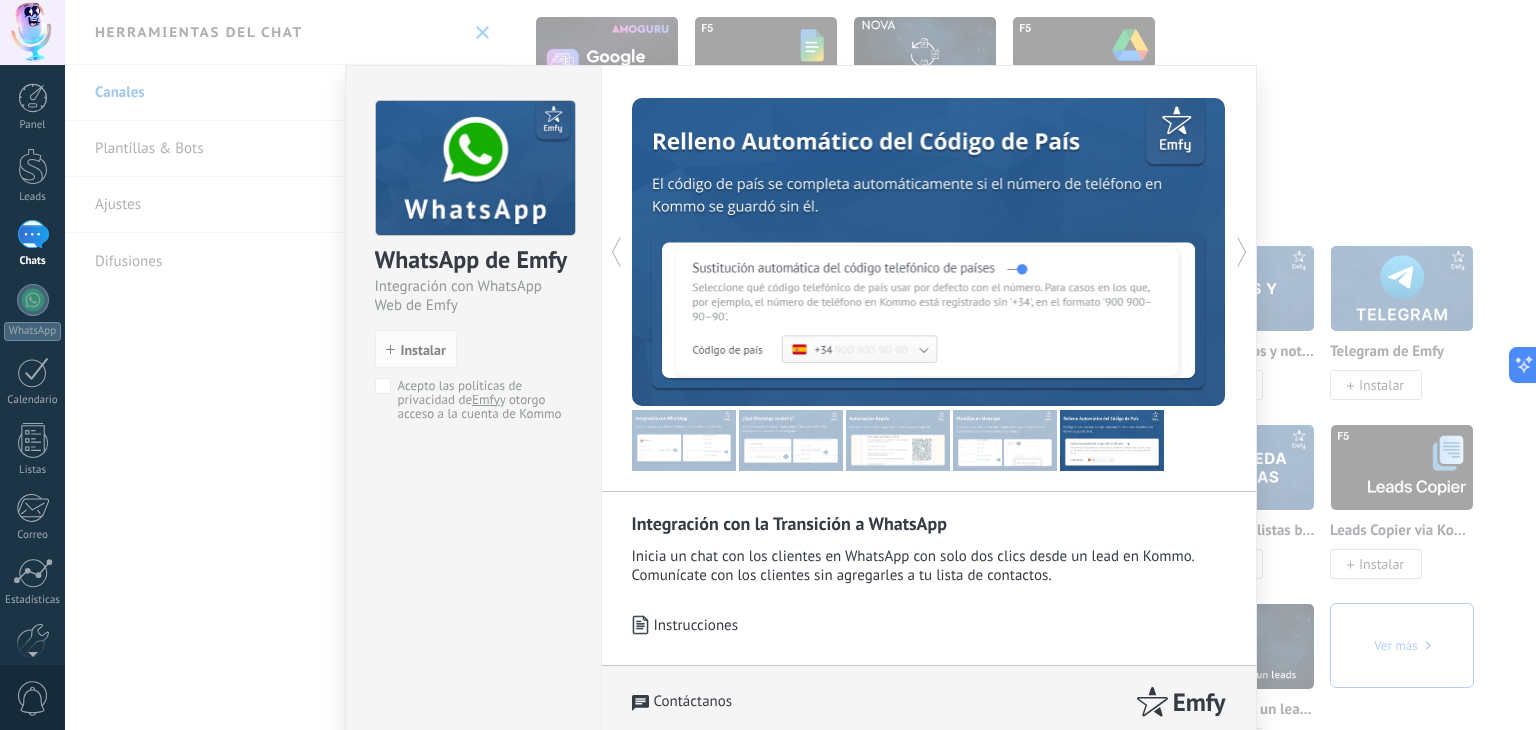 click on "WhatsApp de Emfy Integración con WhatsApp Web de Emfy install Instalar Acepto las políticas de privacidad de  Emfy  y otorgo acceso a la cuenta de Kommo Integración con la Transición a WhatsApp Inicia un chat con los clientes en WhatsApp con solo dos clics desde un lead en Kommo. Comunícate con los clientes sin agregarles a tu lista de contactos. Instrucciones Contáctanos   Emfy más" at bounding box center [800, 365] 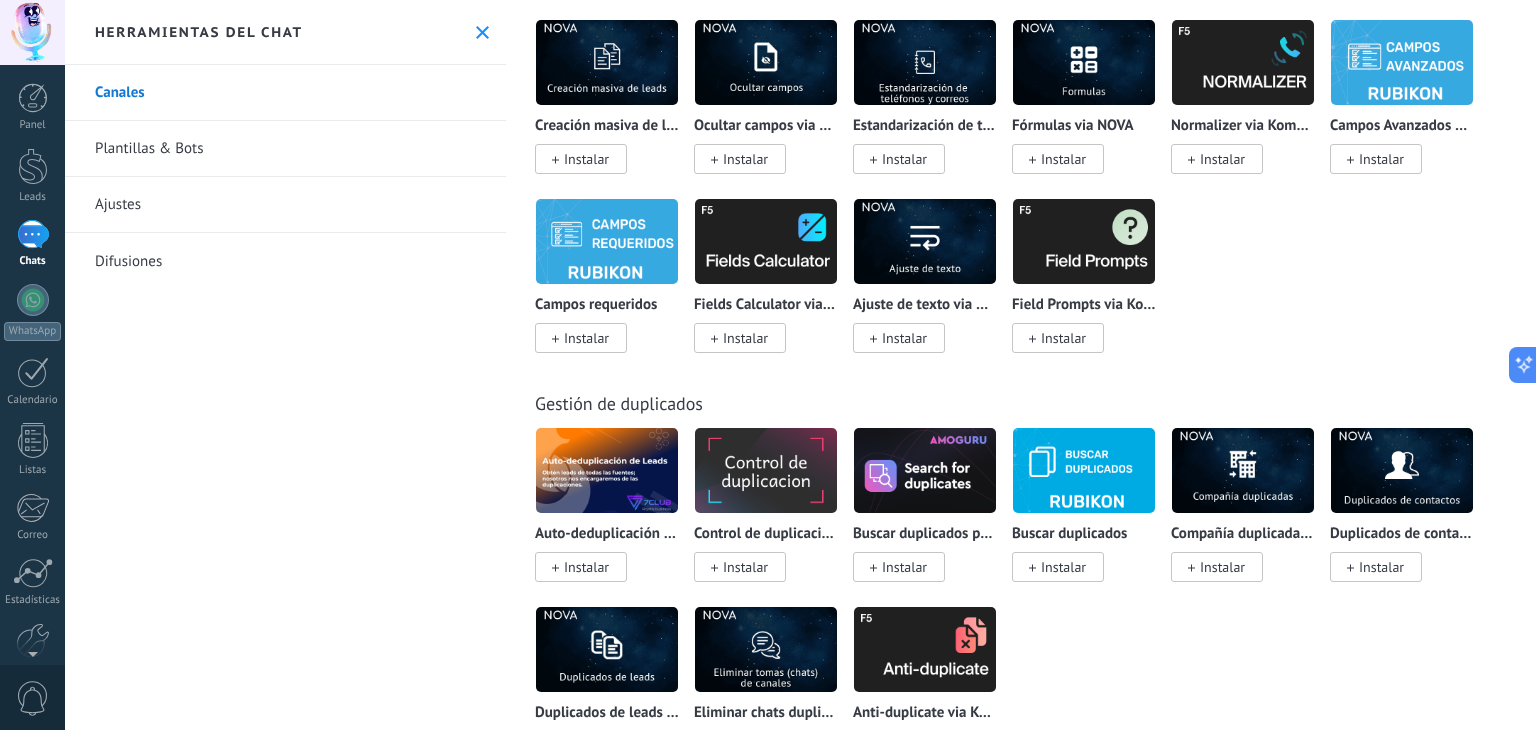 scroll, scrollTop: 7787, scrollLeft: 0, axis: vertical 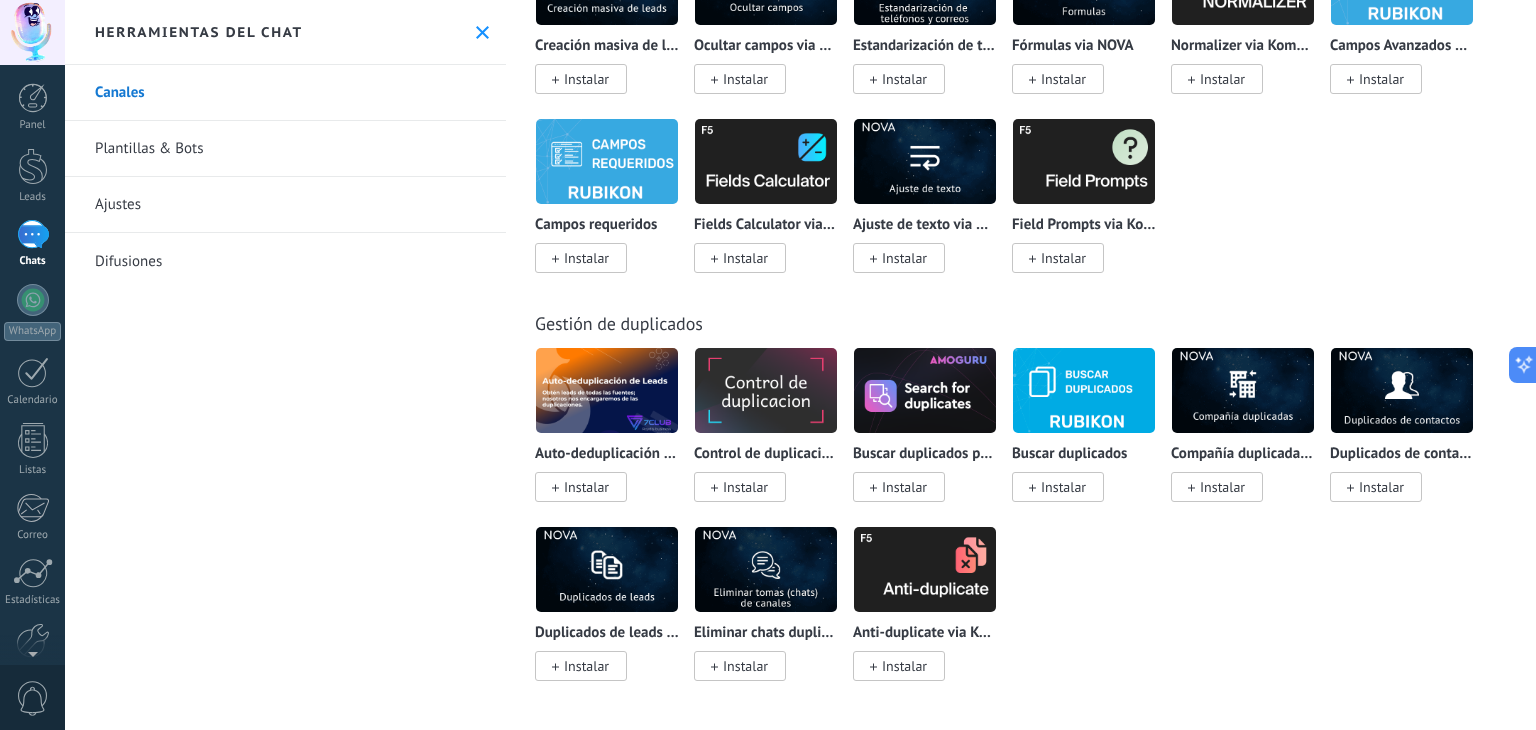click at bounding box center (607, 390) 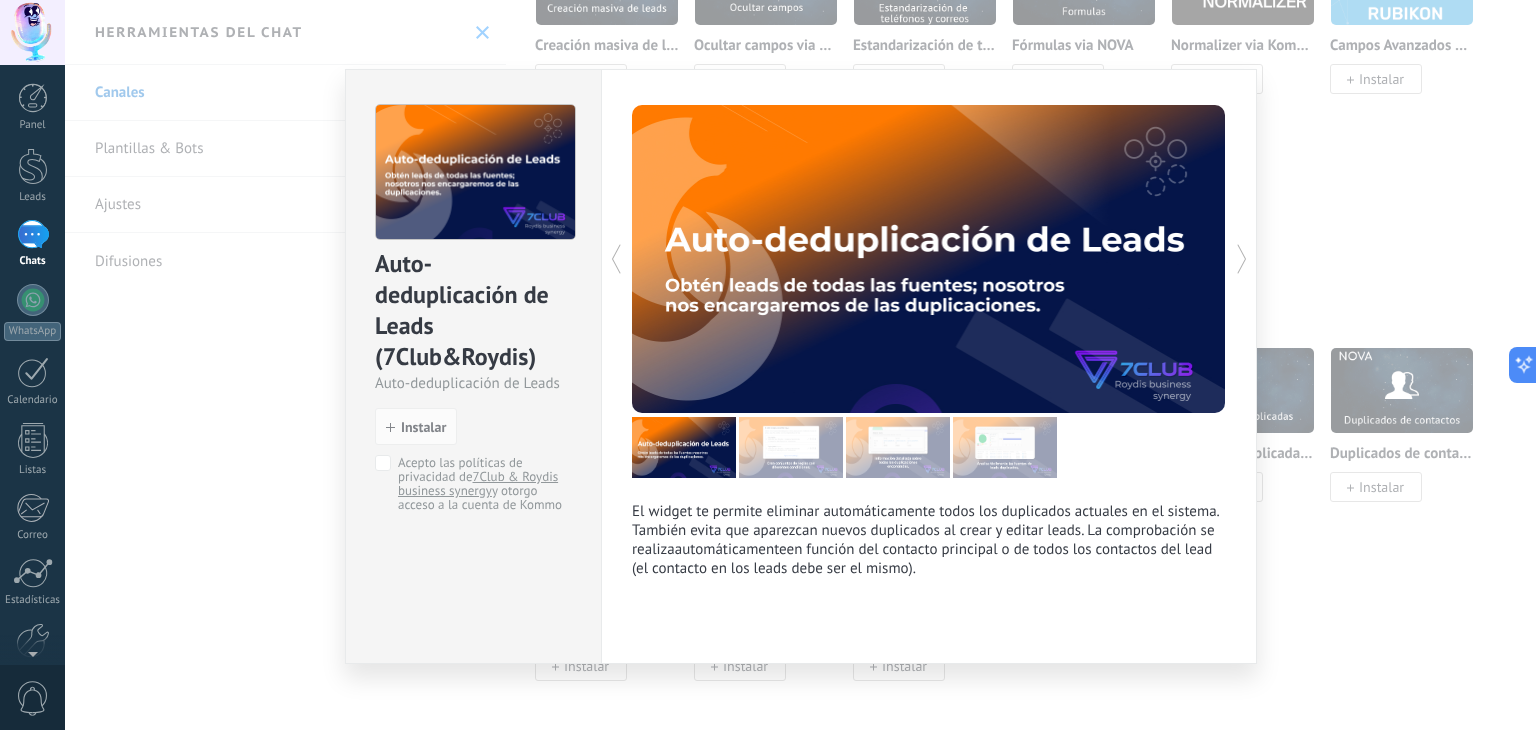 drag, startPoint x: 714, startPoint y: 515, endPoint x: 1190, endPoint y: 579, distance: 480.28326 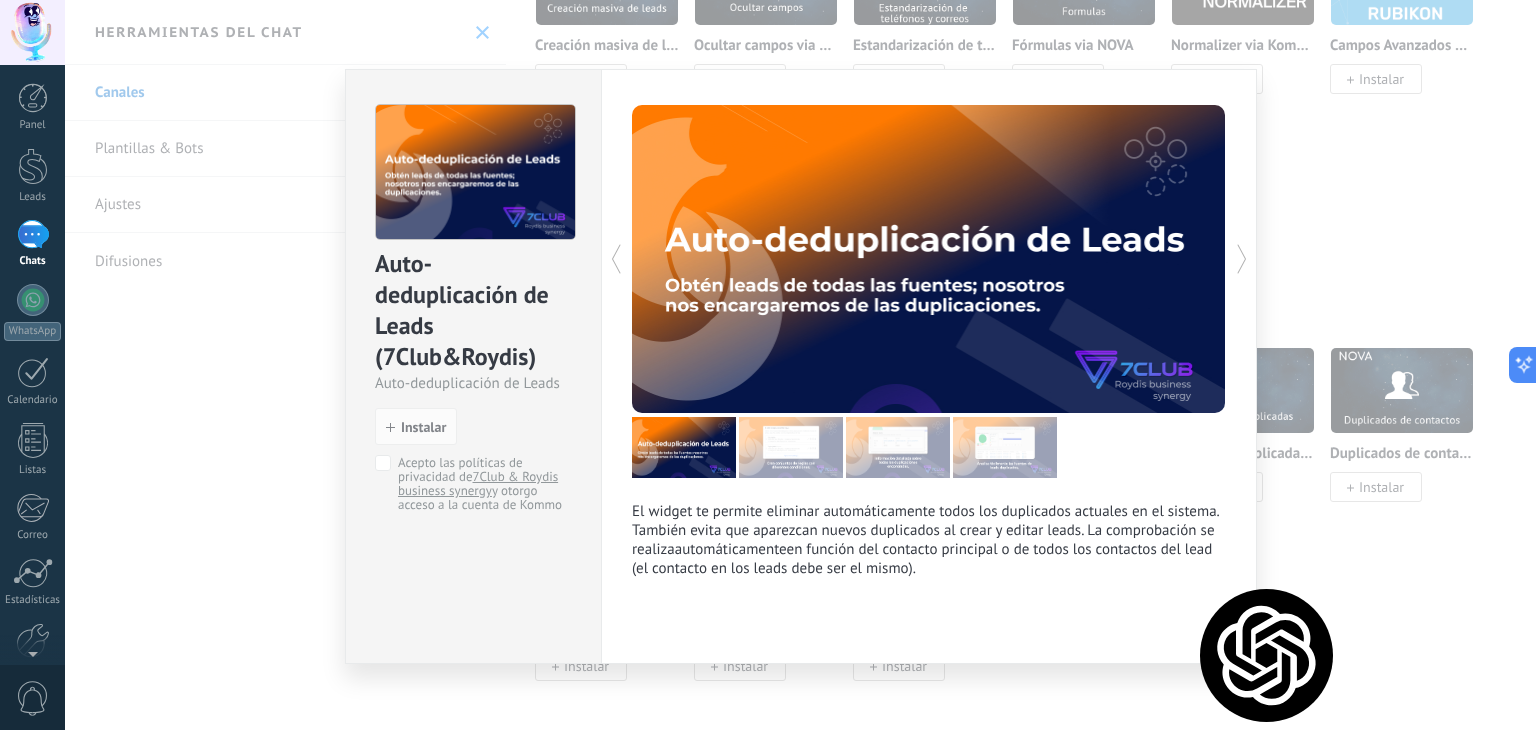 click on "Auto-deduplicación de Leads (7Club&Roydis) Auto-deduplicación de Leads install Instalar Acepto las políticas de privacidad de  7Club & Roydis business synergy  y otorgo acceso a la cuenta de Kommo El widget te permite eliminar automáticamente todos los duplicados actuales en el sistema. También evita que aparezcan nuevos duplicados al crear y editar leads. La comprobación se realiza  automáticamente  en función del contacto principal o de todos los contactos del lead (el contacto en los leads debe ser el mismo). más" at bounding box center [800, 365] 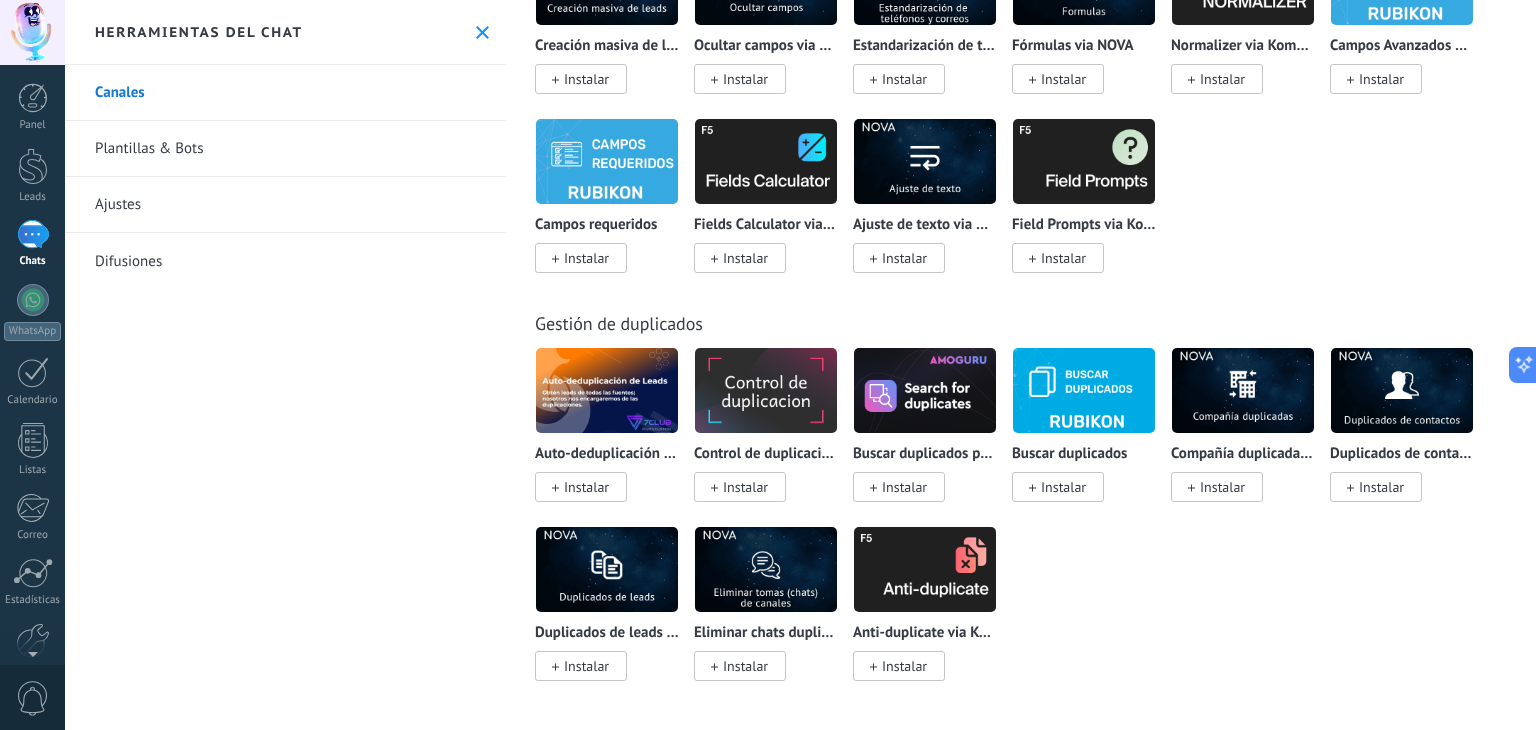 click at bounding box center [766, 390] 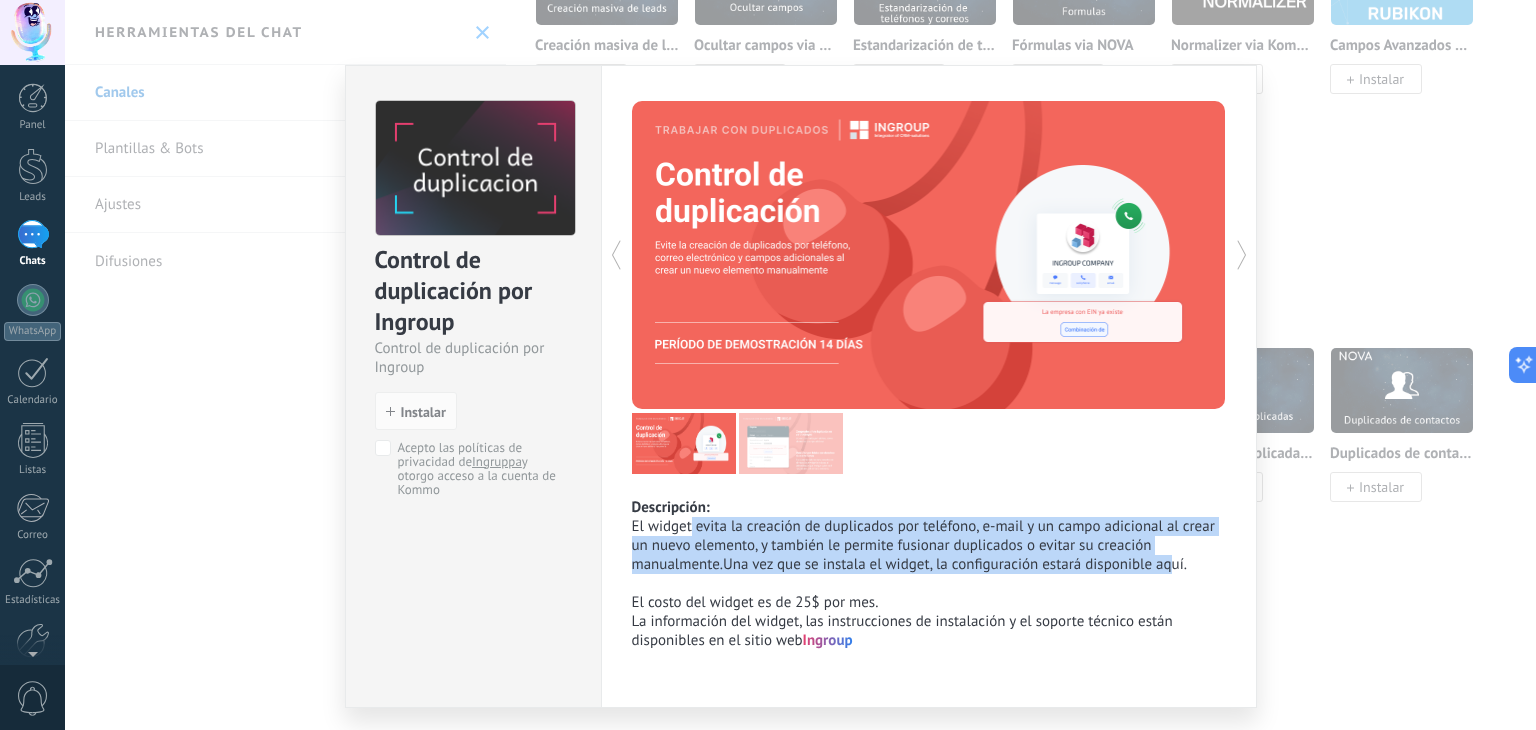drag, startPoint x: 690, startPoint y: 518, endPoint x: 1169, endPoint y: 571, distance: 481.92322 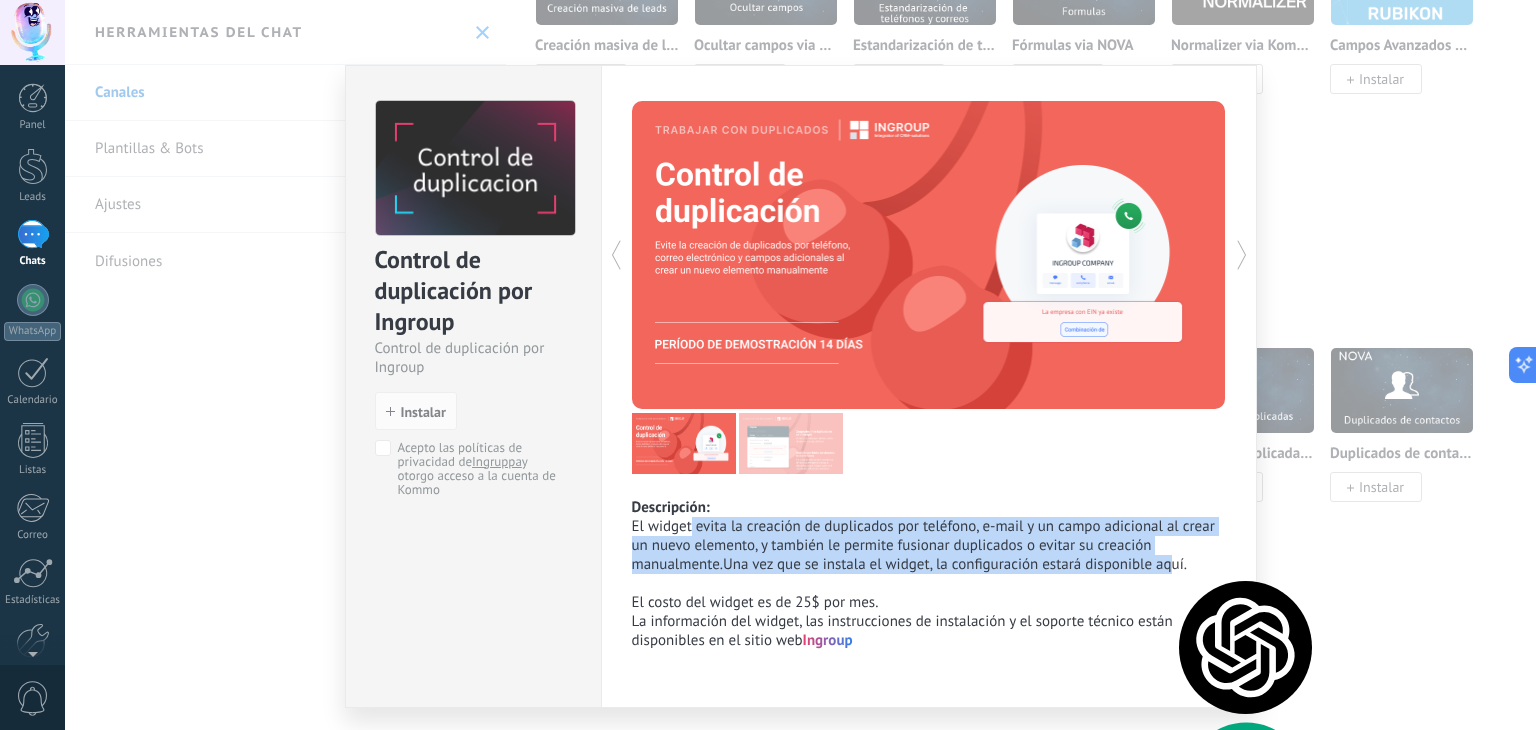 click on "Control de duplicación por Ingroup Control de duplicación por Ingroup install Instalar Acepto las políticas de privacidad de  Ingruppa  y otorgo acceso a la cuenta de Kommo Descripción: El widget evita la creación de duplicados por teléfono, e-mail y un campo adicional al crear un nuevo elemento, y también le permite fusionar duplicados o evitar su creación manualmente.Una vez que se instala el widget, la configuración estará disponible aquí.
El costo del widget es de 25$ por mes.
La información del widget, las instrucciones de instalación y el soporte técnico están disponibles en el sitio web   Ingroup más" at bounding box center [800, 365] 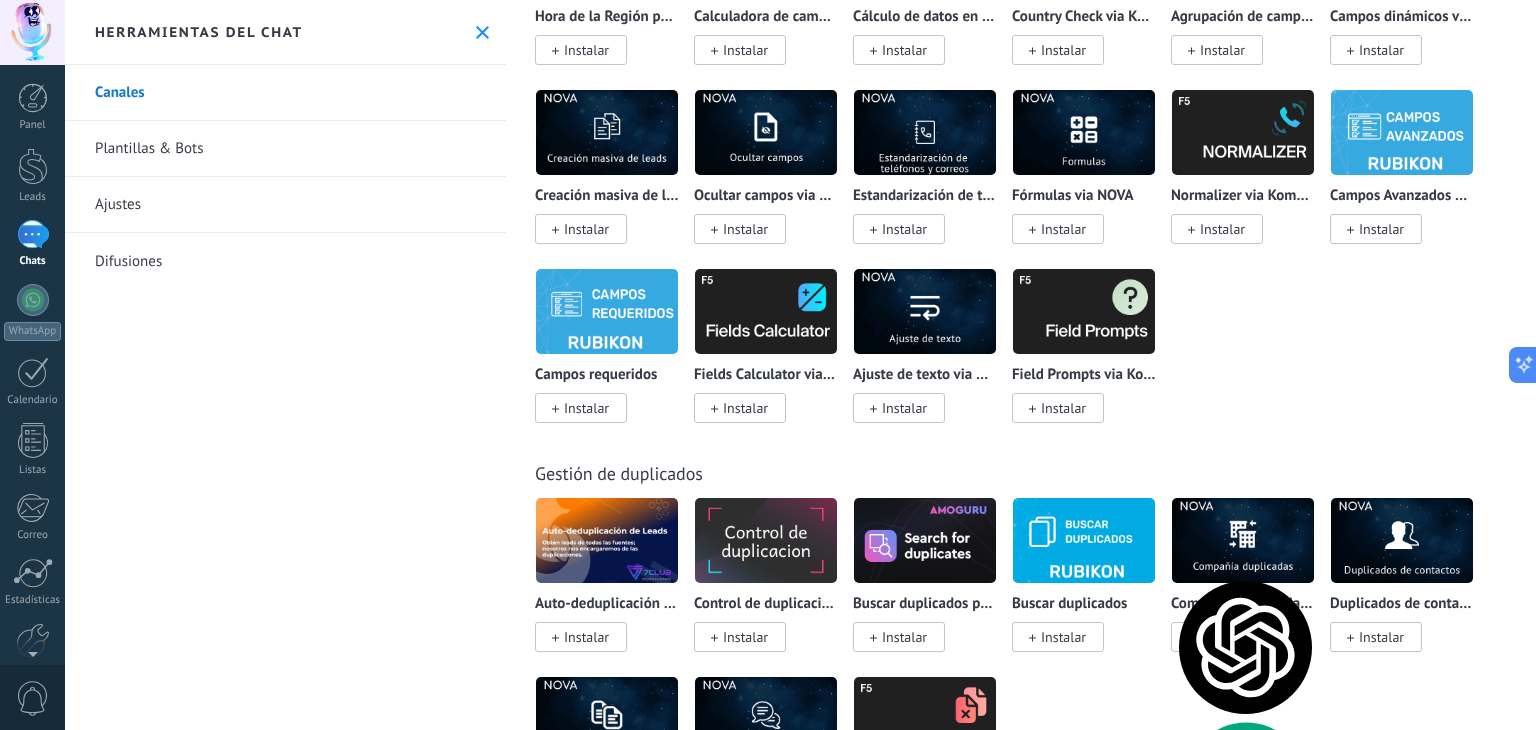 scroll, scrollTop: 7587, scrollLeft: 0, axis: vertical 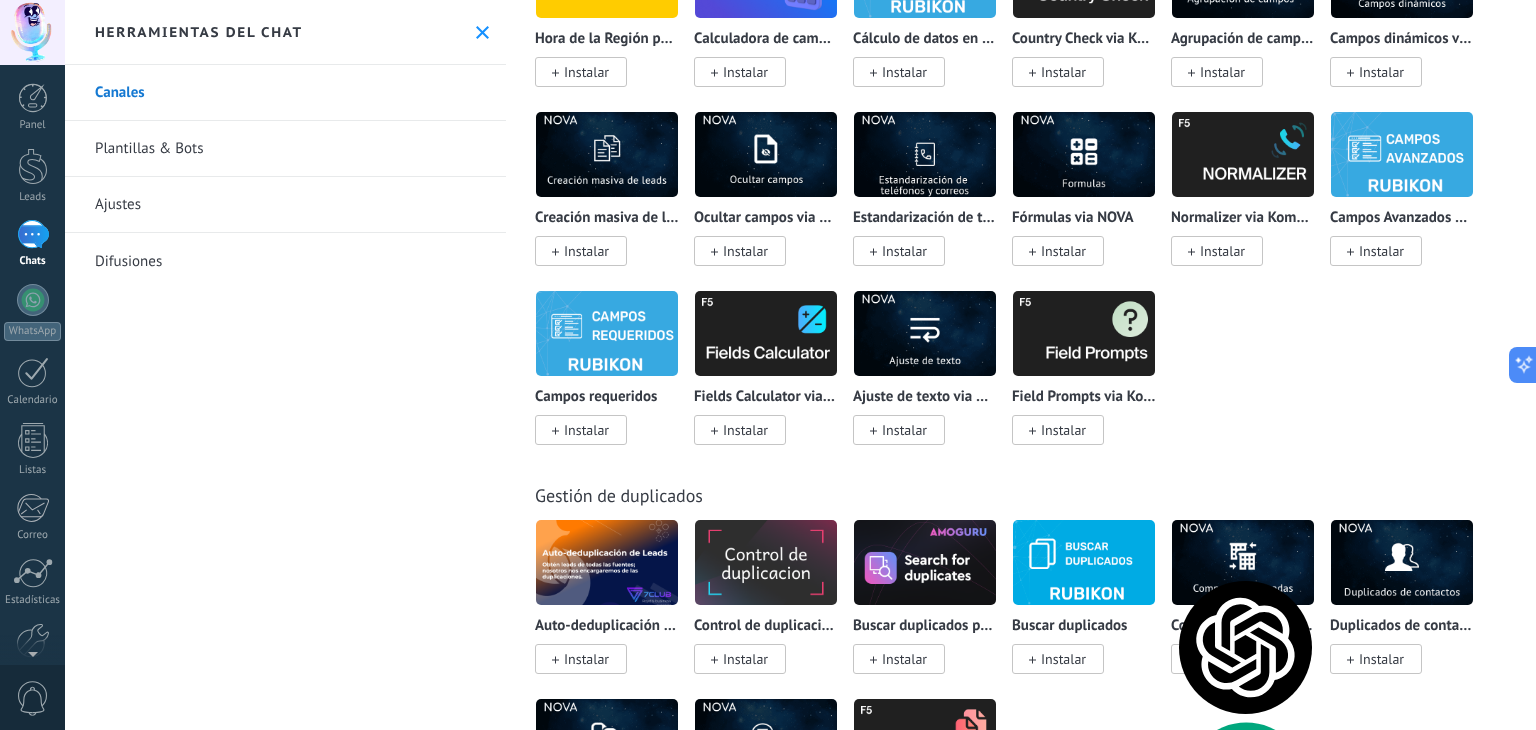 click on "Plantillas & Bots" at bounding box center (285, 149) 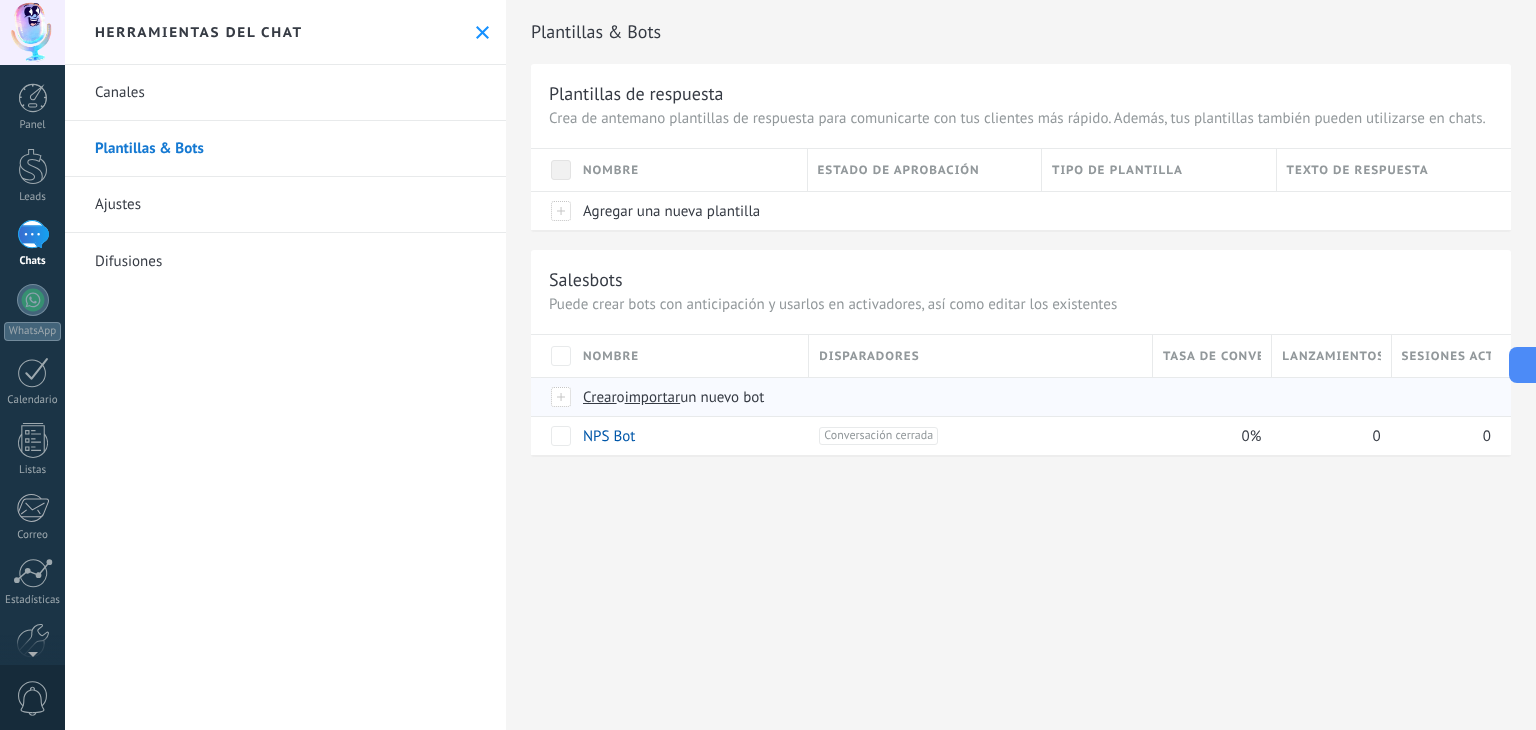 click on "Crear" at bounding box center [600, 397] 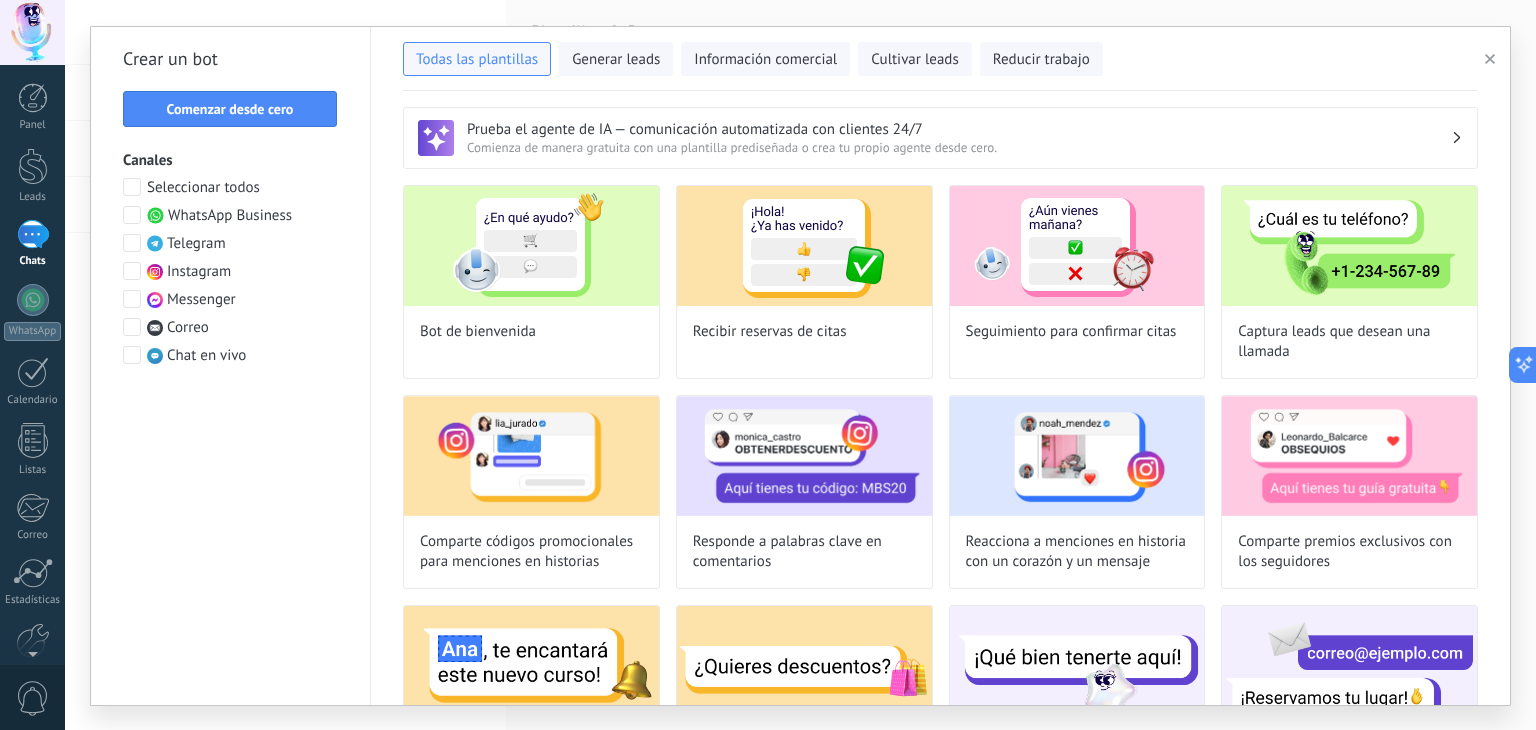click on "Prueba el agente de IA — comunicación automatizada con clientes 24/7" at bounding box center [959, 129] 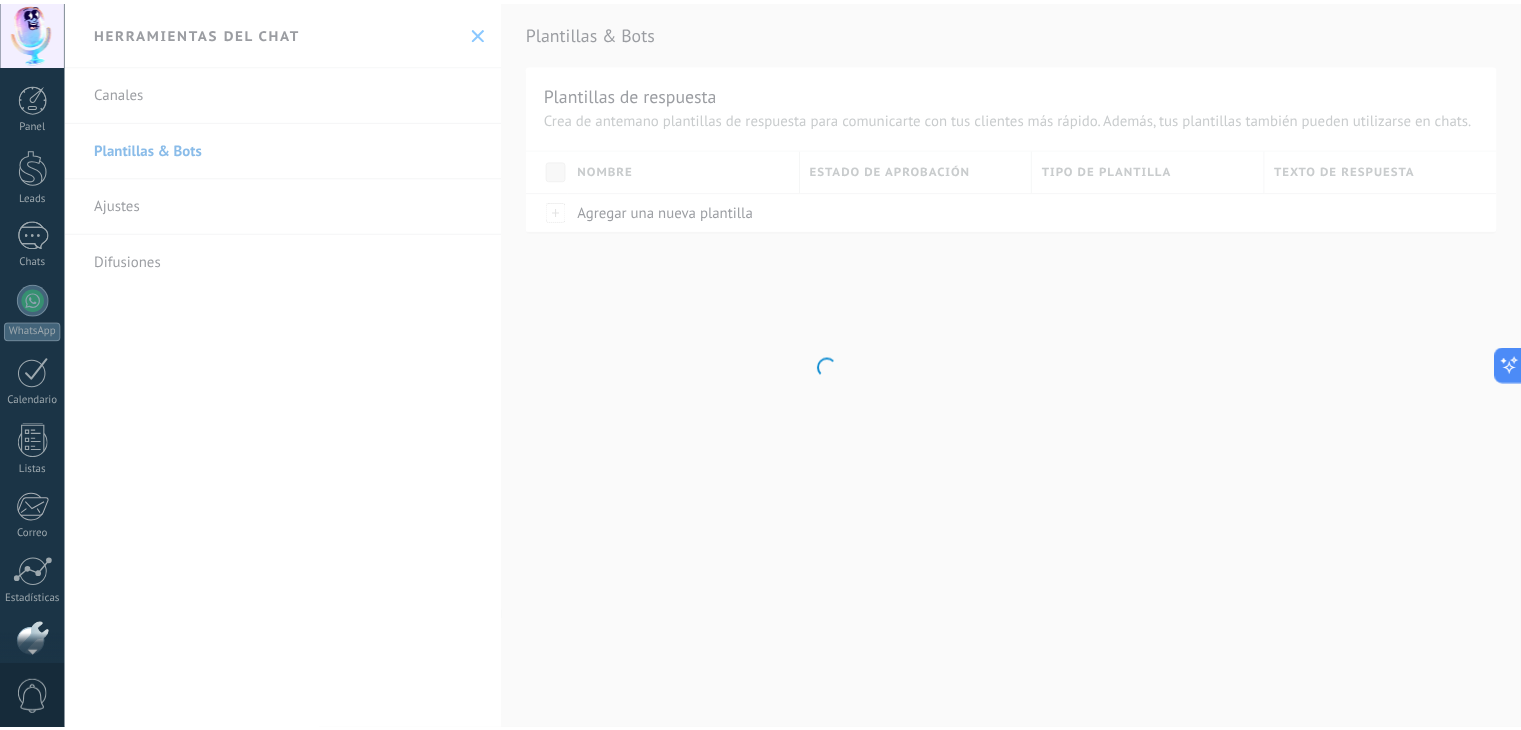 scroll, scrollTop: 101, scrollLeft: 0, axis: vertical 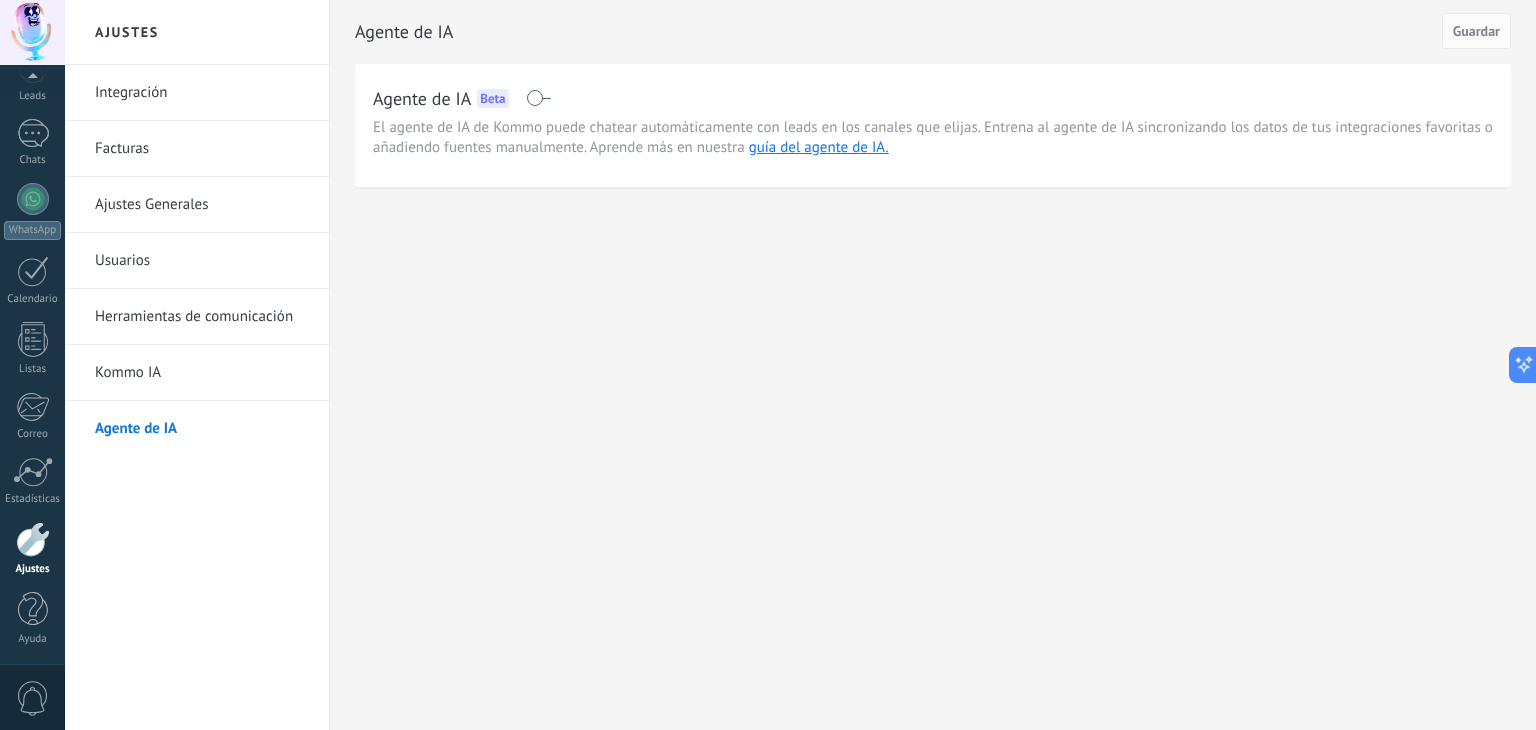click at bounding box center [538, 98] 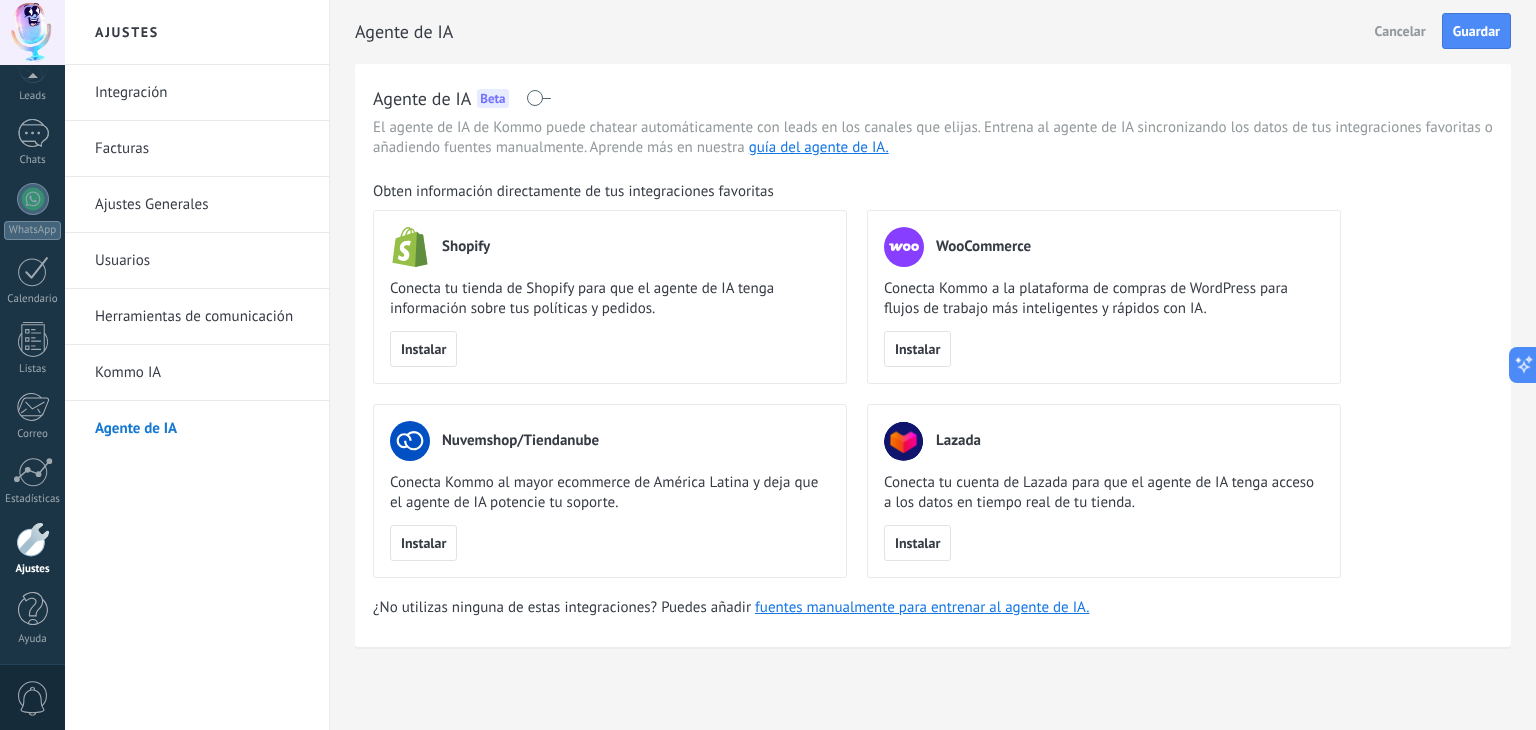 click on "Kommo IA" at bounding box center (202, 373) 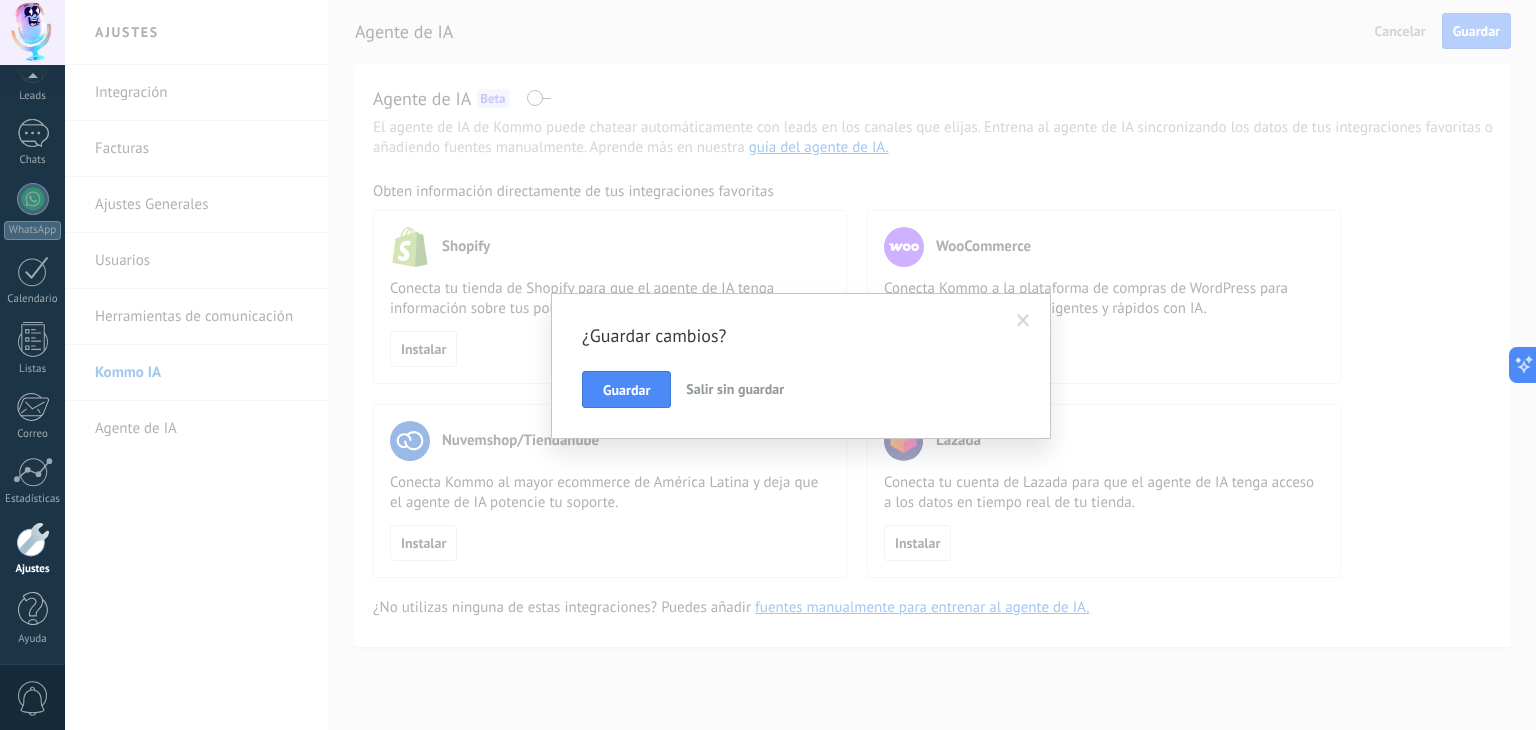 click at bounding box center (1023, 321) 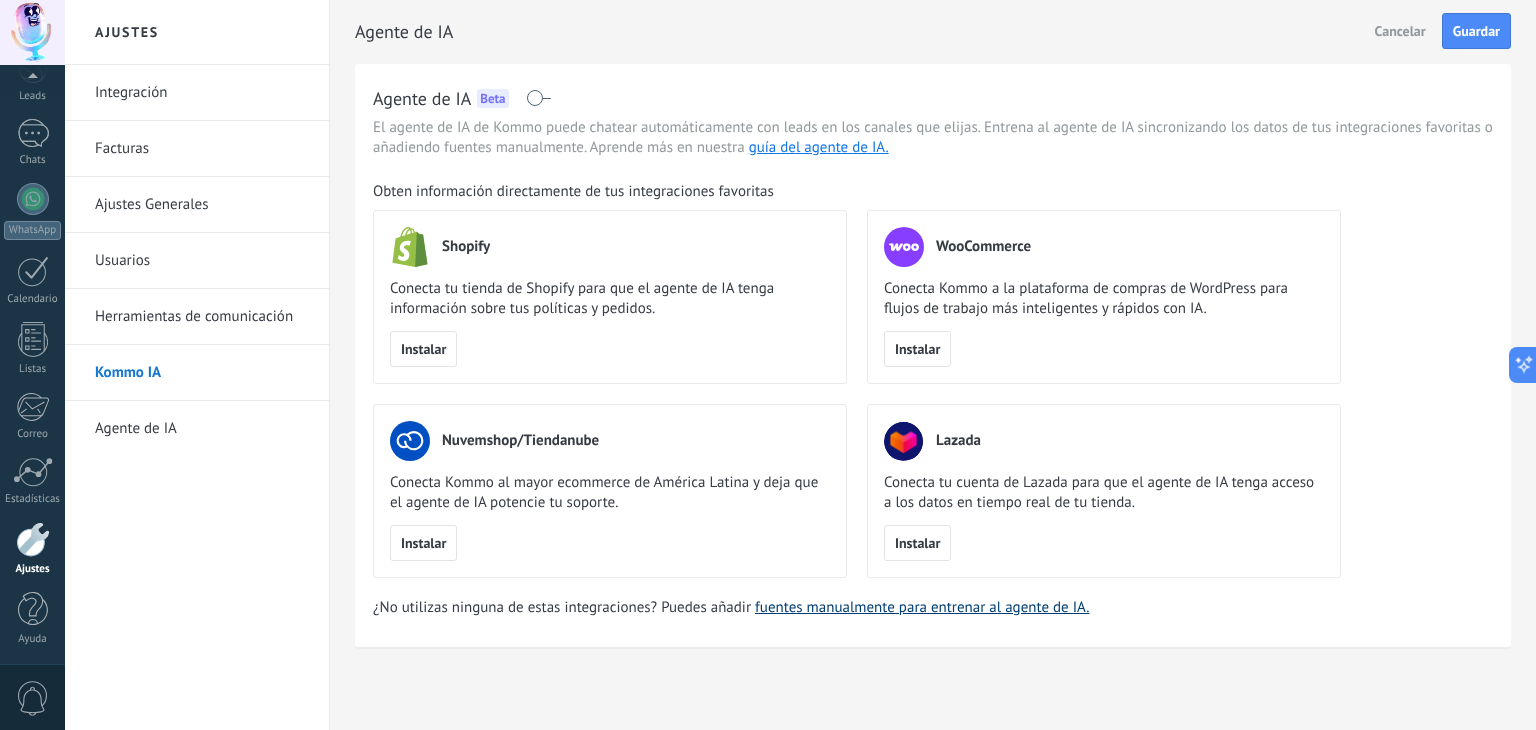 click on "fuentes manualmente para entrenar al agente de IA." at bounding box center [922, 607] 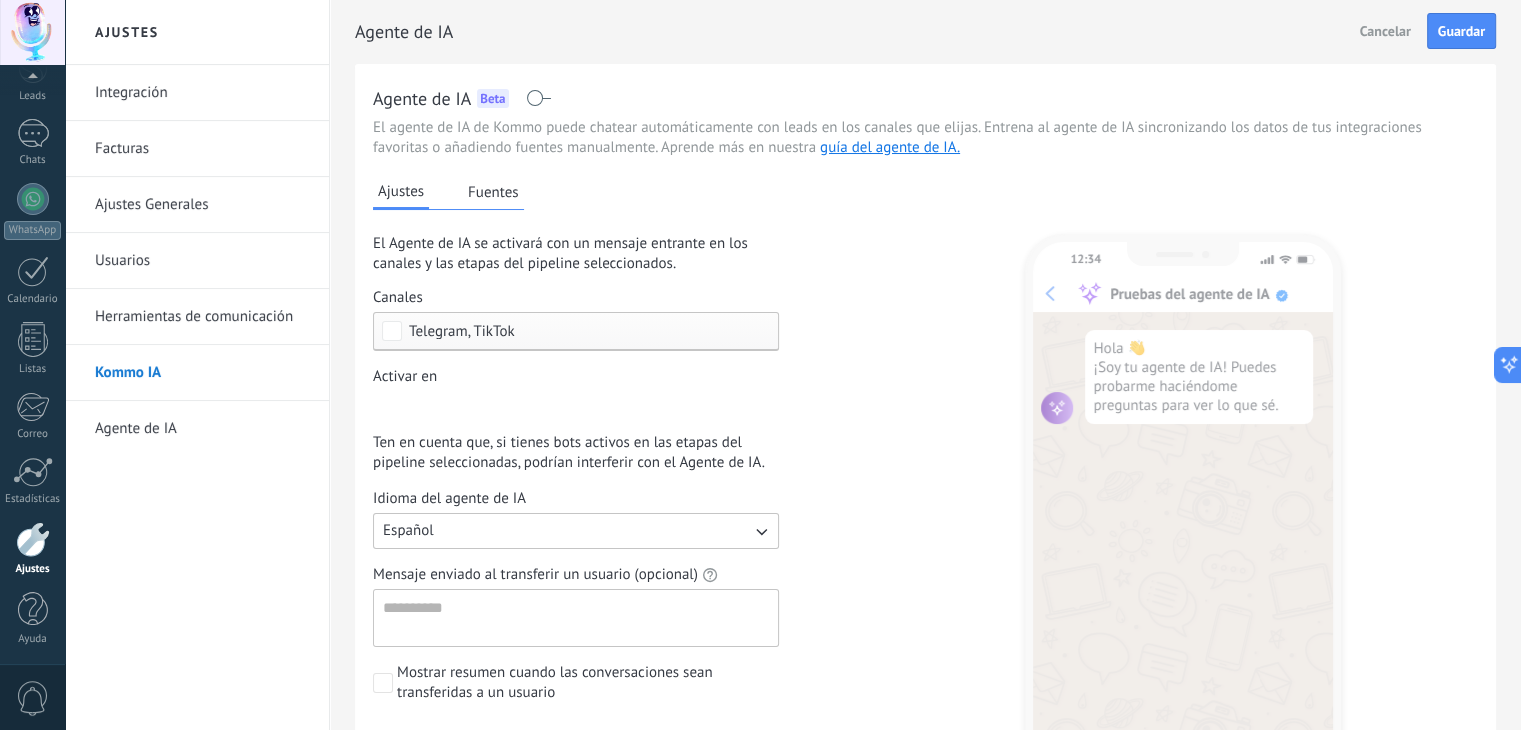 click on "Leads Entrantes Nueva consulta Cualificado Propuesta enviada Negociación Reserva creada Reserva confirmada Factura enviada Factura pagada – ganado Reserva cancelada – perdido" at bounding box center [0, 0] 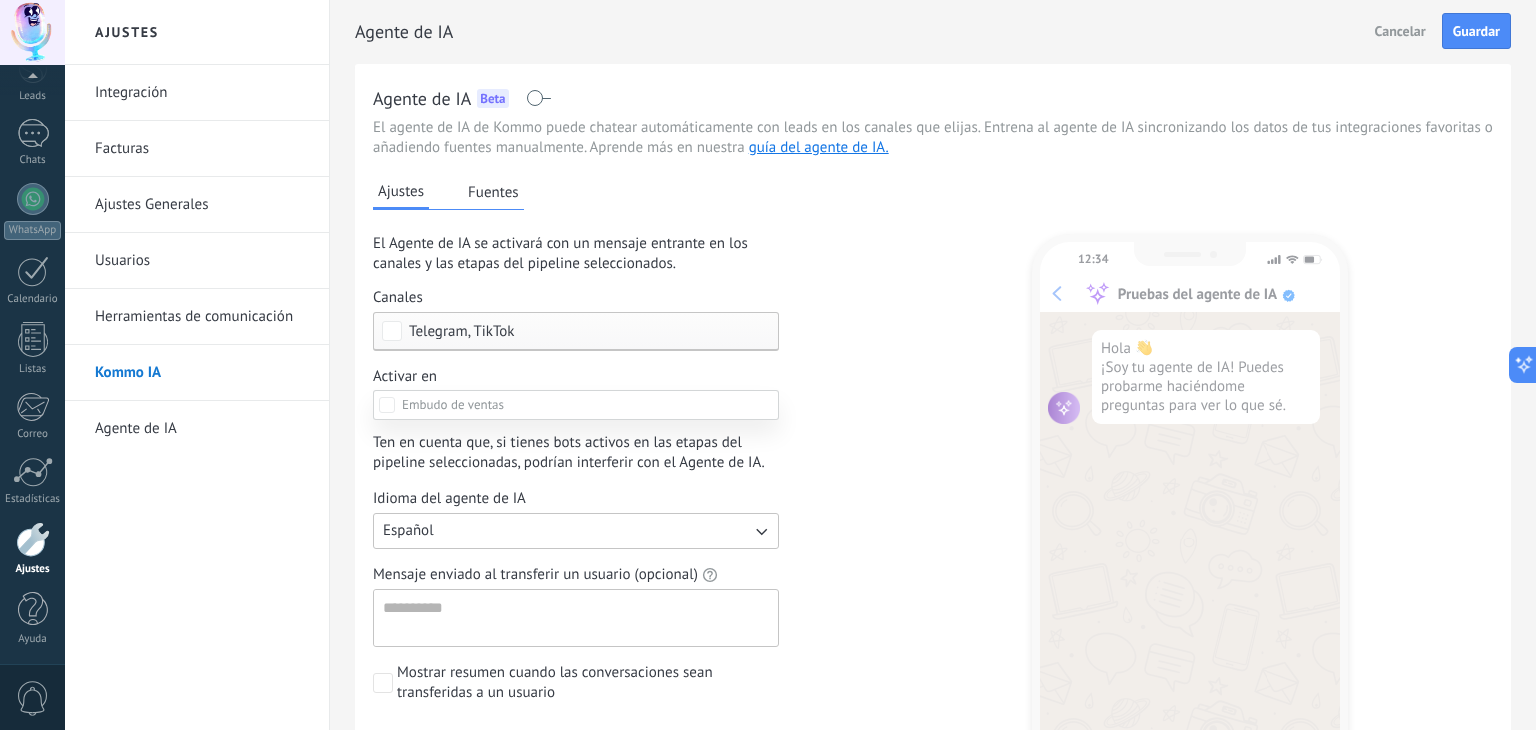 click at bounding box center [800, 365] 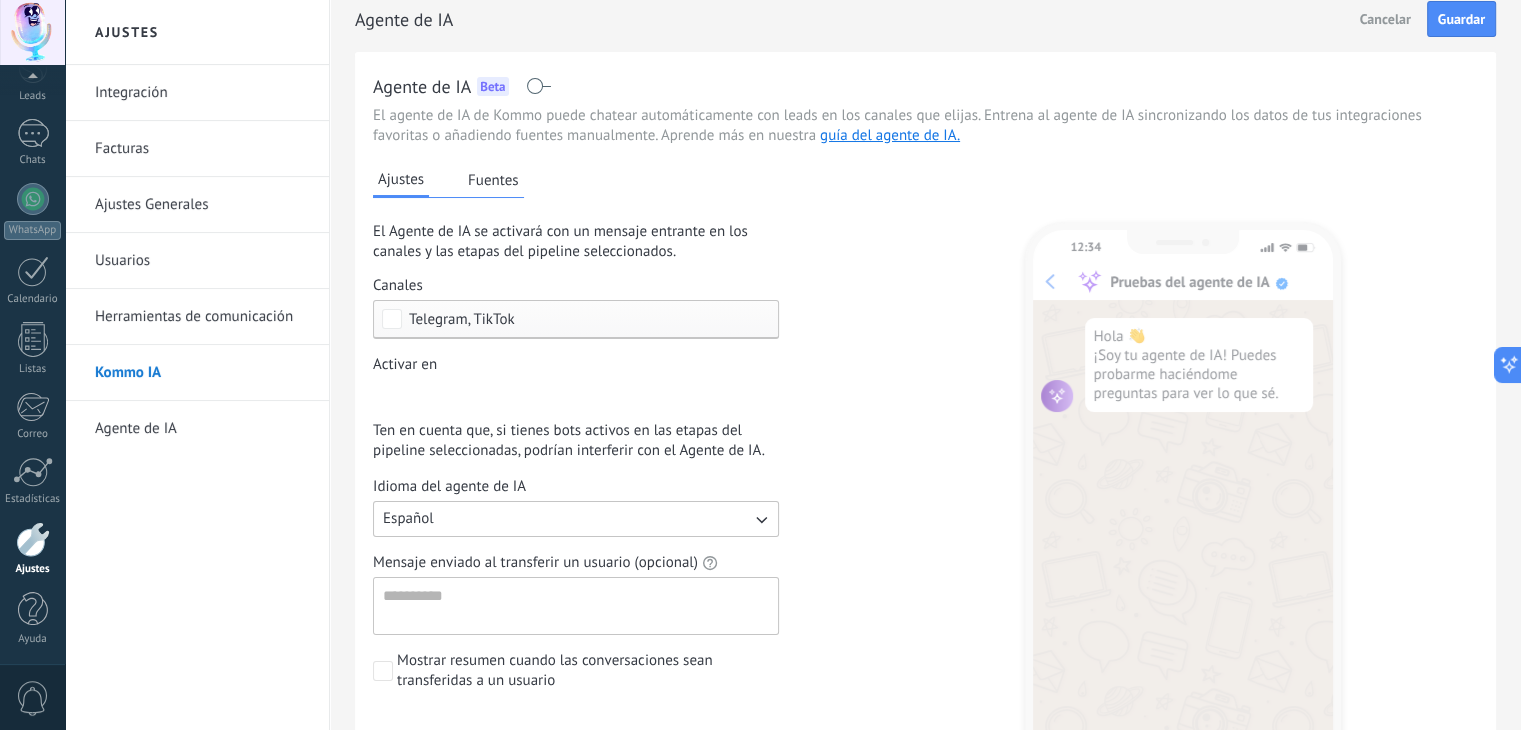 scroll, scrollTop: 100, scrollLeft: 0, axis: vertical 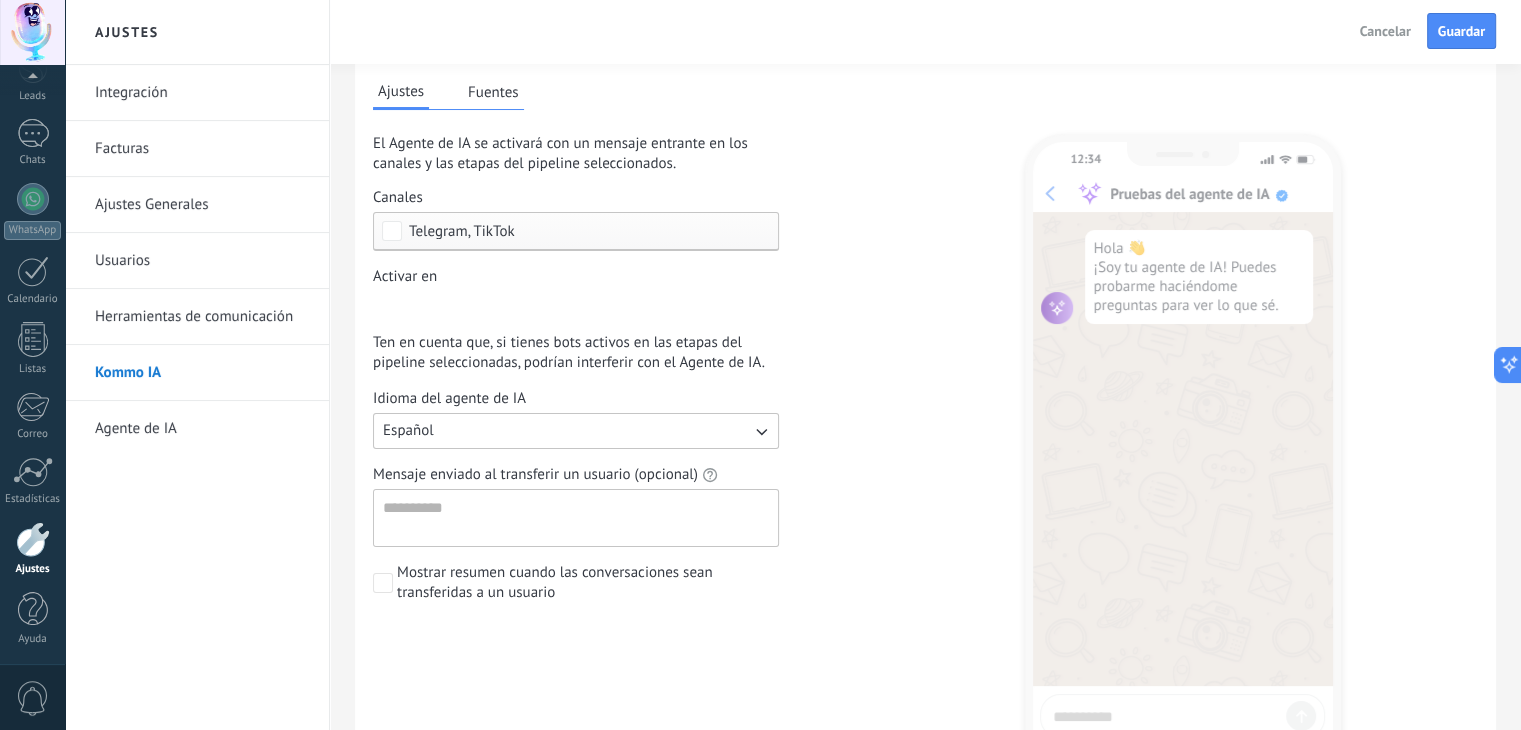 click on "Español" at bounding box center [576, 431] 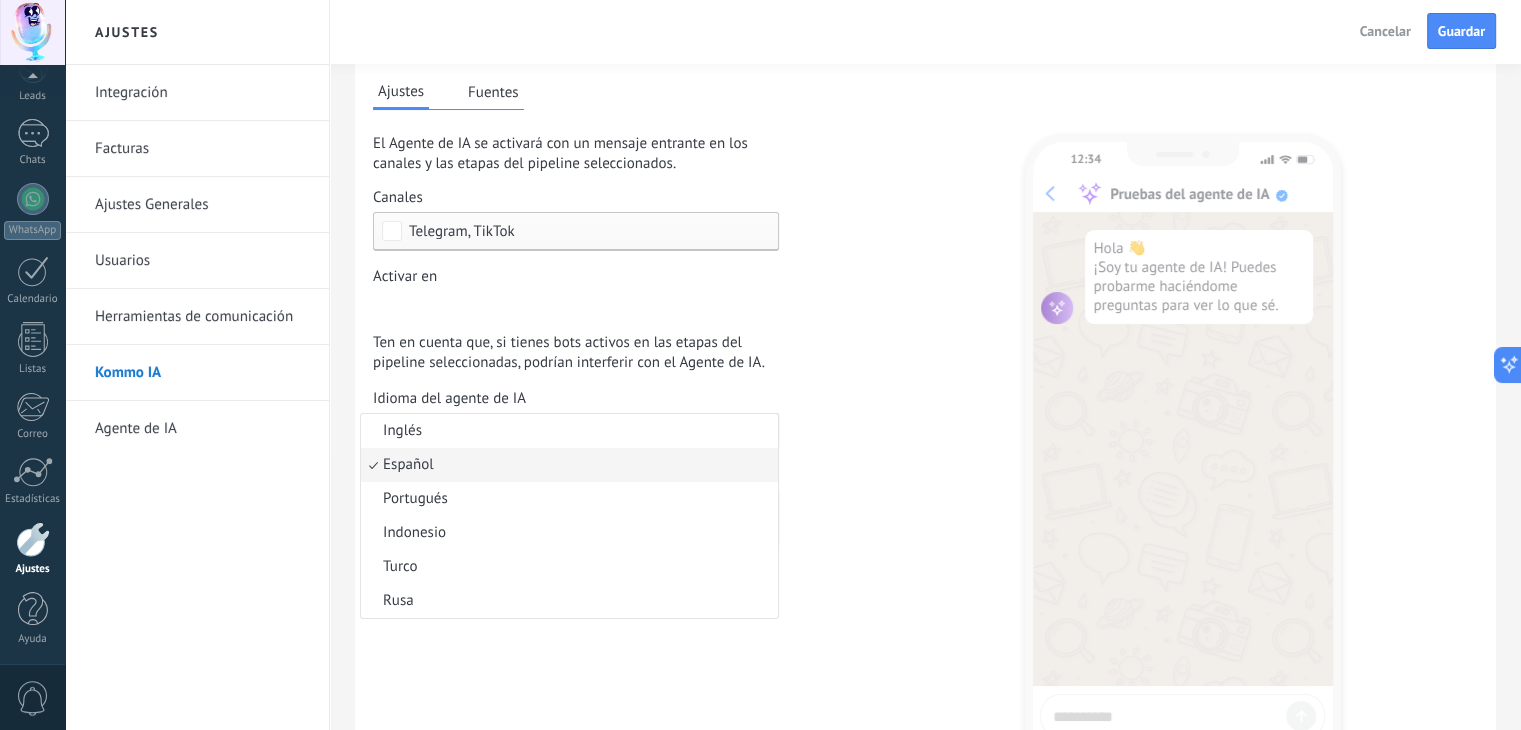 click on "Ajustes Fuentes El Agente de IA se activará con un mensaje entrante en los canales y las etapas del pipeline seleccionados. Canales Telegram, TikTok Activar en Leads Entrantes Nueva consulta Cualificado Propuesta enviada Negociación Reserva creada Reserva confirmada Factura enviada Factura pagada – ganado Reserva cancelada – perdido Ten en cuenta que, si tienes bots activos en las etapas del pipeline seleccionadas, podrían interferir con el Agente de IA. Idioma del agente de IA Español Inglés Español Portugués Indonesio Turco Rusa Mensaje enviado al transferir un usuario (opcional) Mostrar resumen cuando las conversaciones sean transferidas a un usuario 12:34 Pruebas del agente de IA Hola 👋 ¡Soy tu agente de IA! Puedes probarme haciéndome preguntas para ver lo que sé. Reiniciar" at bounding box center [925, 445] 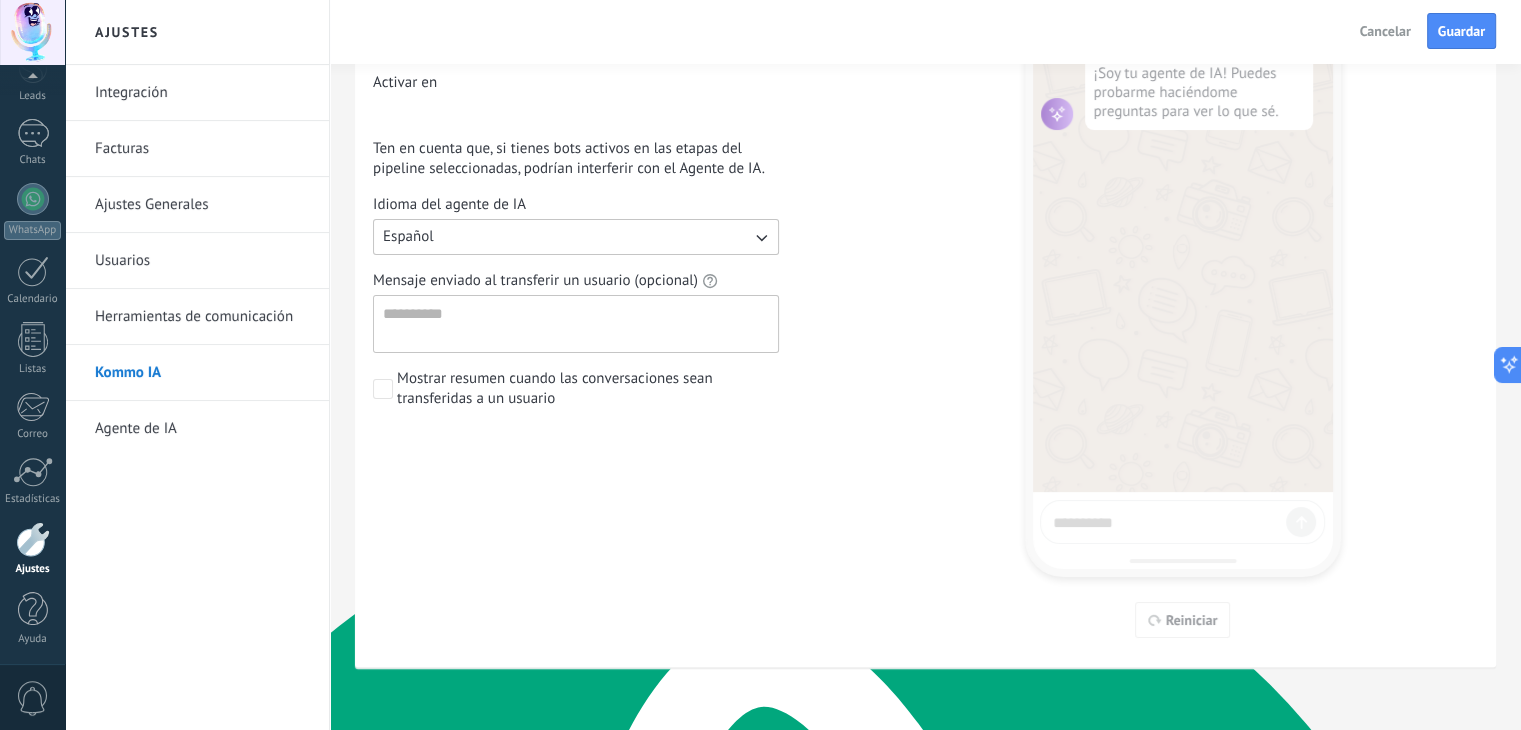 scroll, scrollTop: 296, scrollLeft: 0, axis: vertical 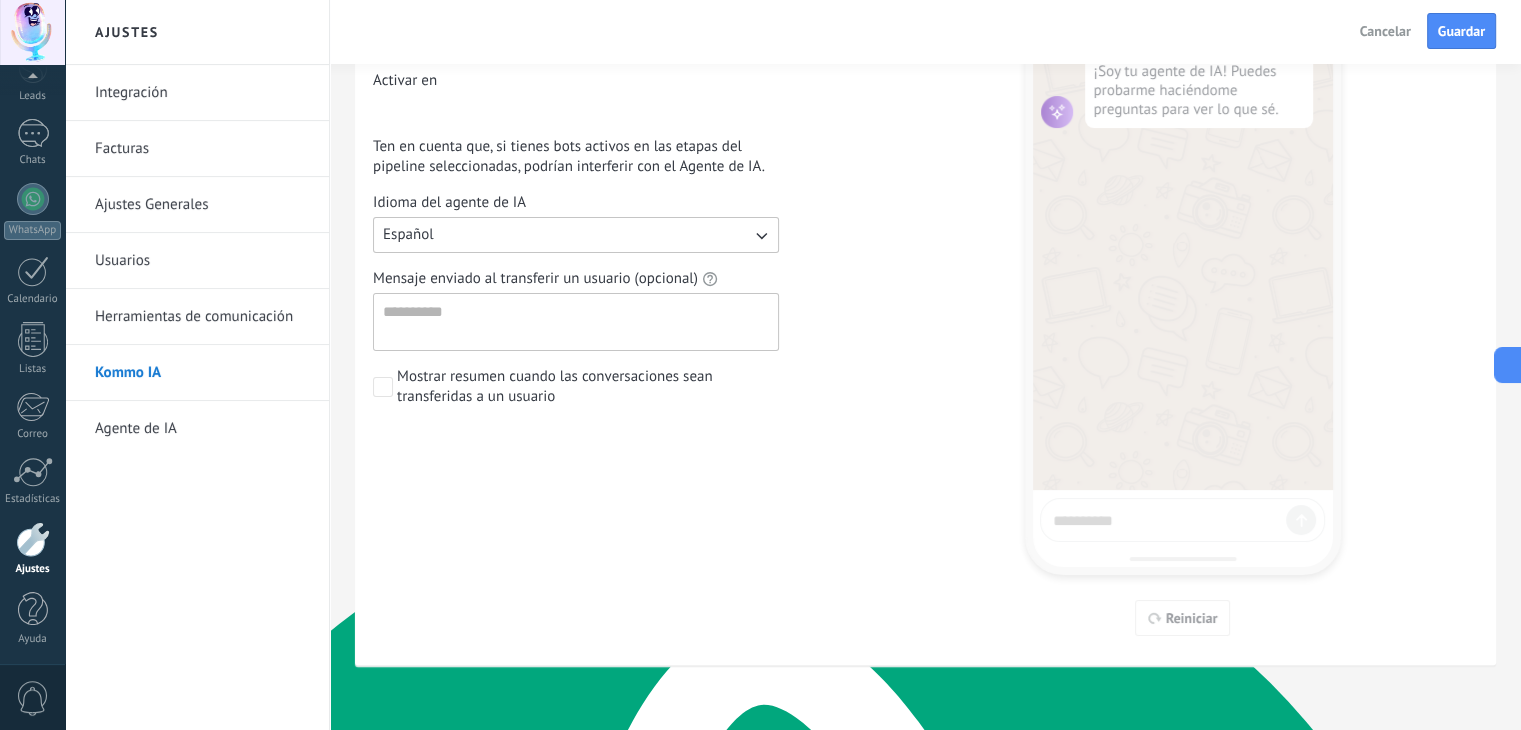 click on "12:34 Pruebas del agente de IA Hola 👋 ¡Soy tu agente de IA! Puedes probarme haciéndome preguntas para ver lo que sé. Reiniciar" at bounding box center [1183, 261] 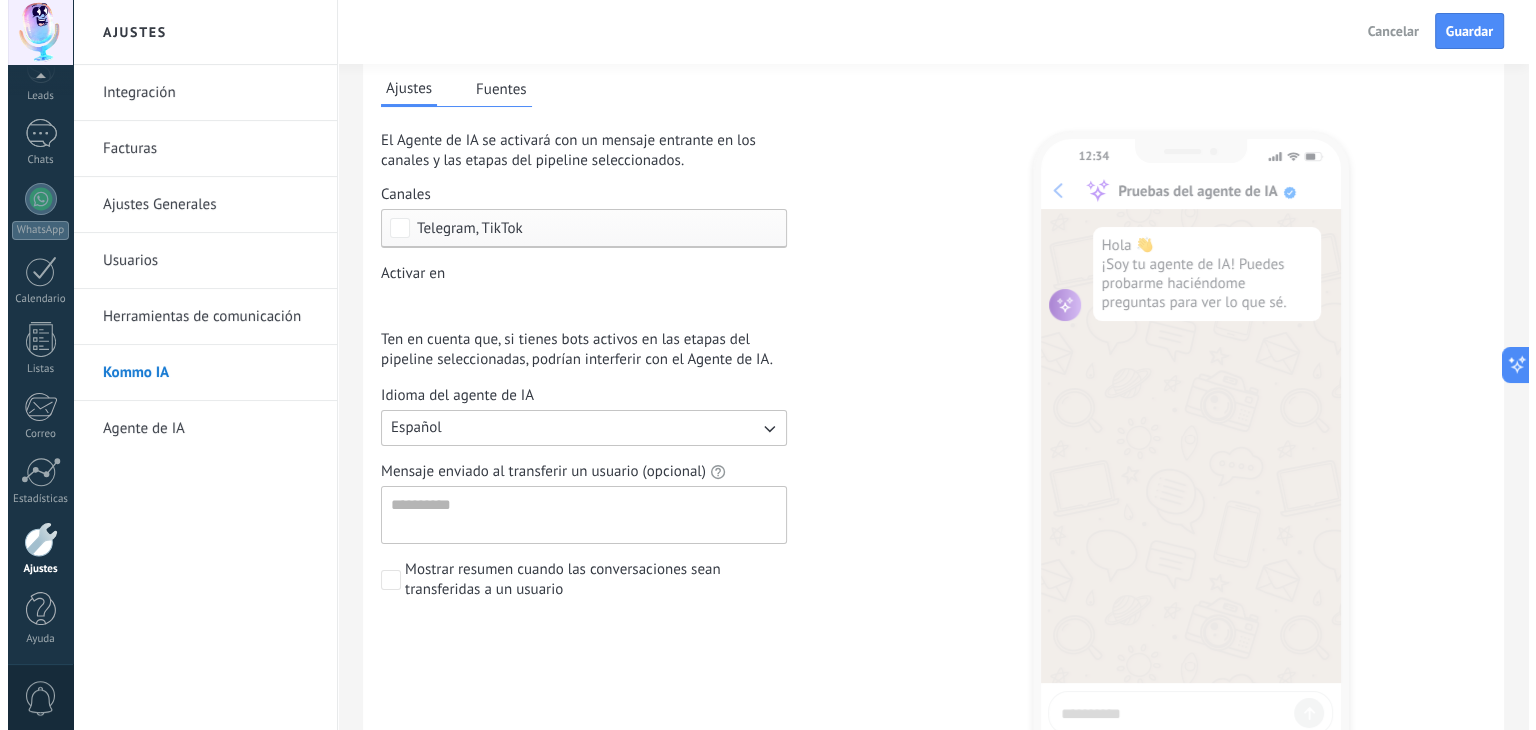 scroll, scrollTop: 0, scrollLeft: 0, axis: both 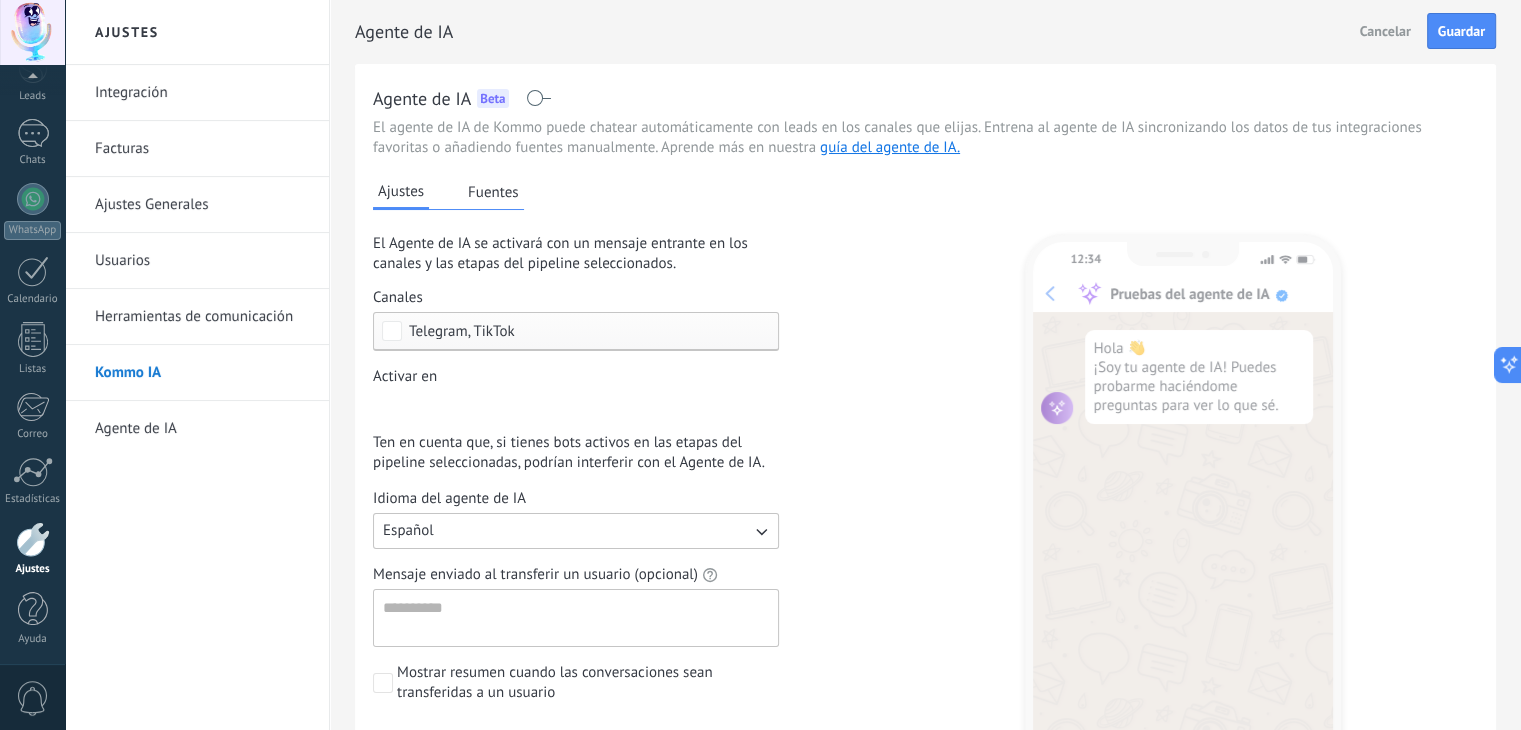 click on "Fuentes" at bounding box center [493, 192] 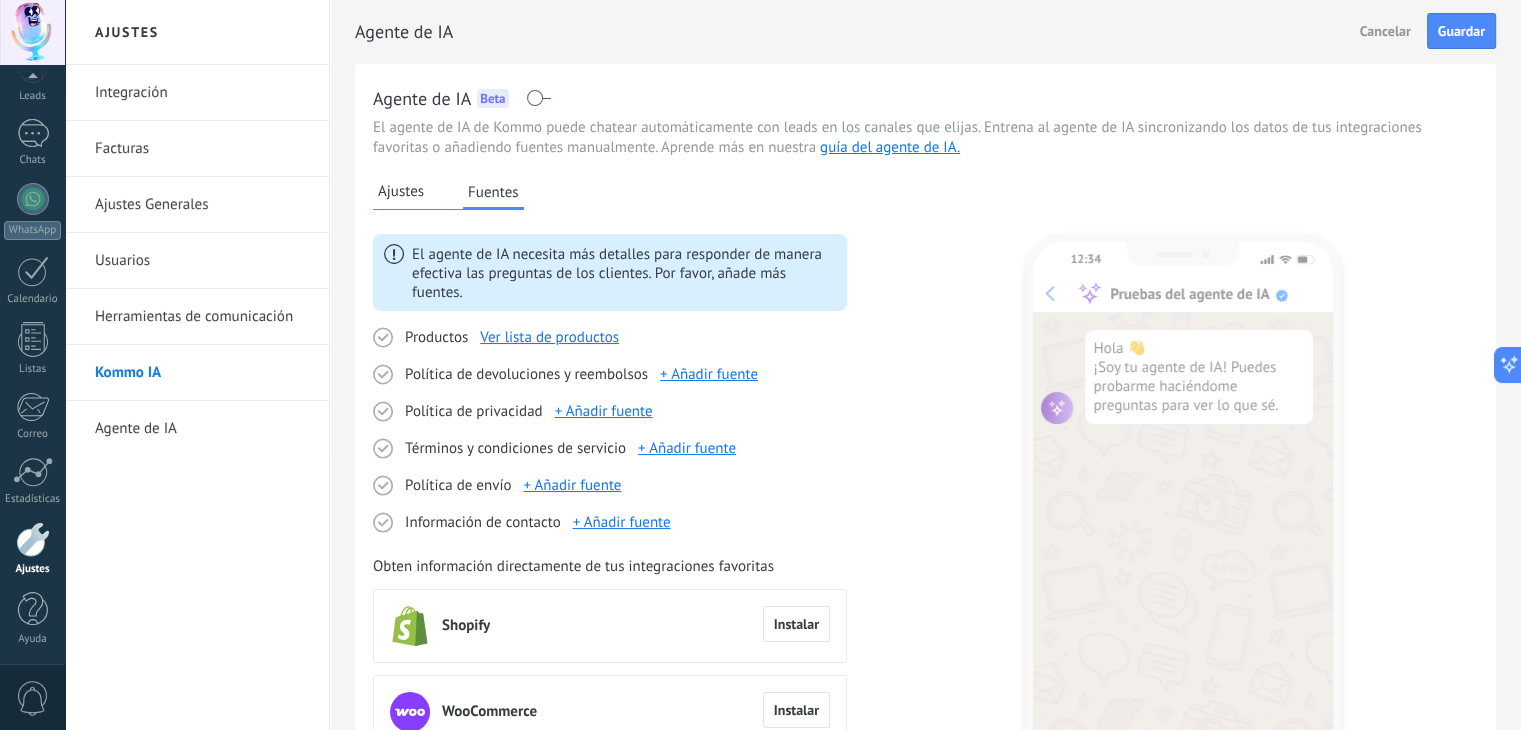 click on "Productos" at bounding box center (436, 338) 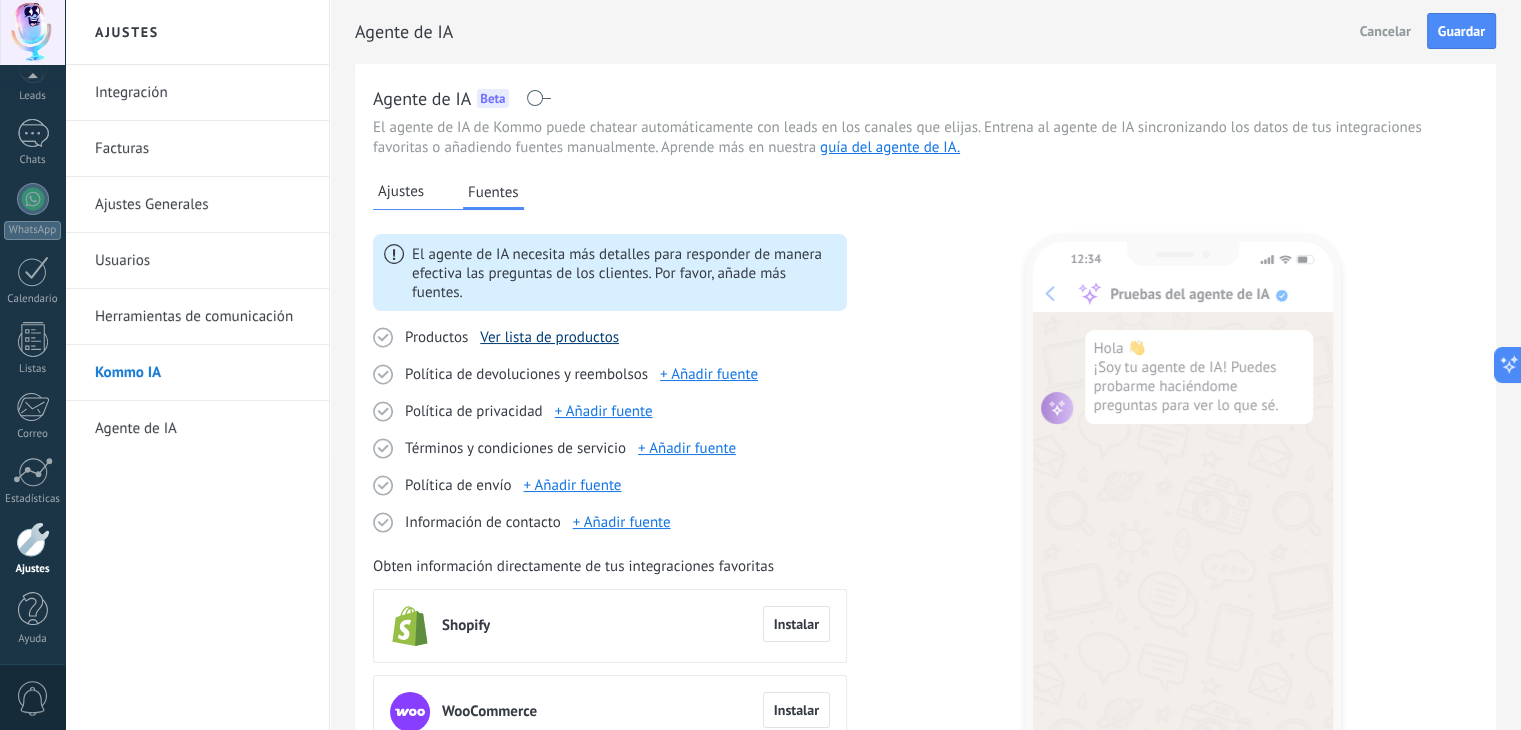 click on "Ver lista de productos" at bounding box center (549, 337) 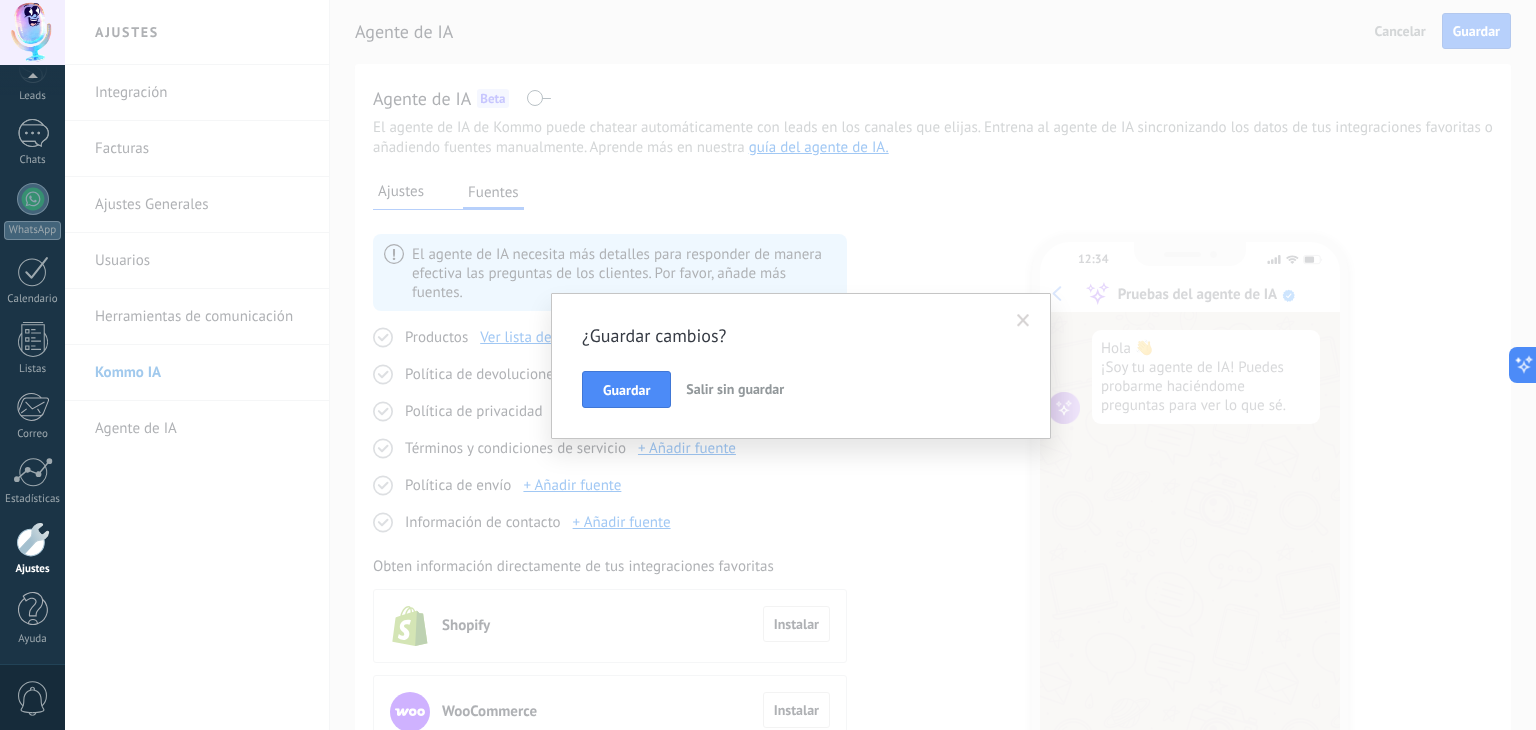 click at bounding box center [1023, 321] 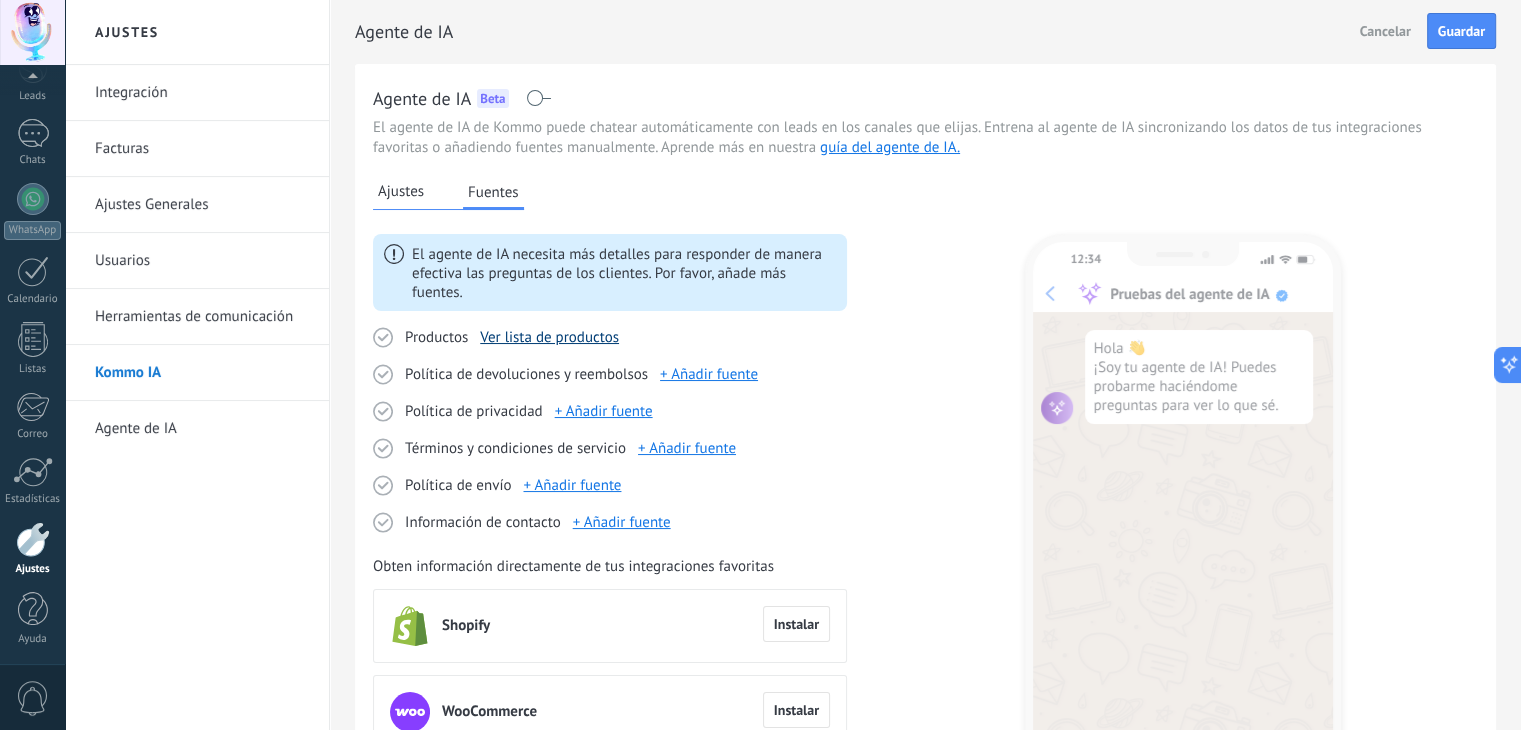 click on "Ver lista de productos" at bounding box center (549, 337) 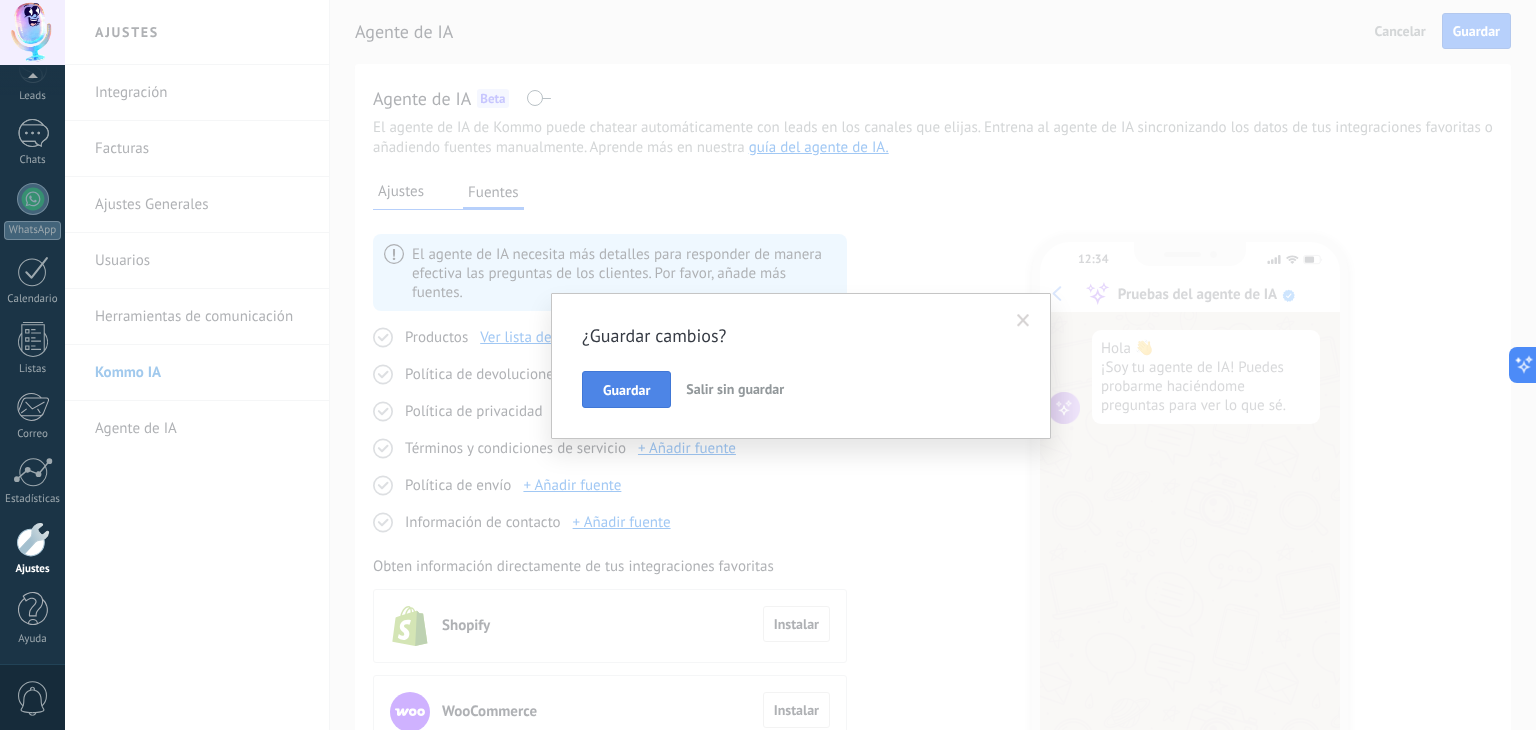click on "Guardar" at bounding box center (626, 390) 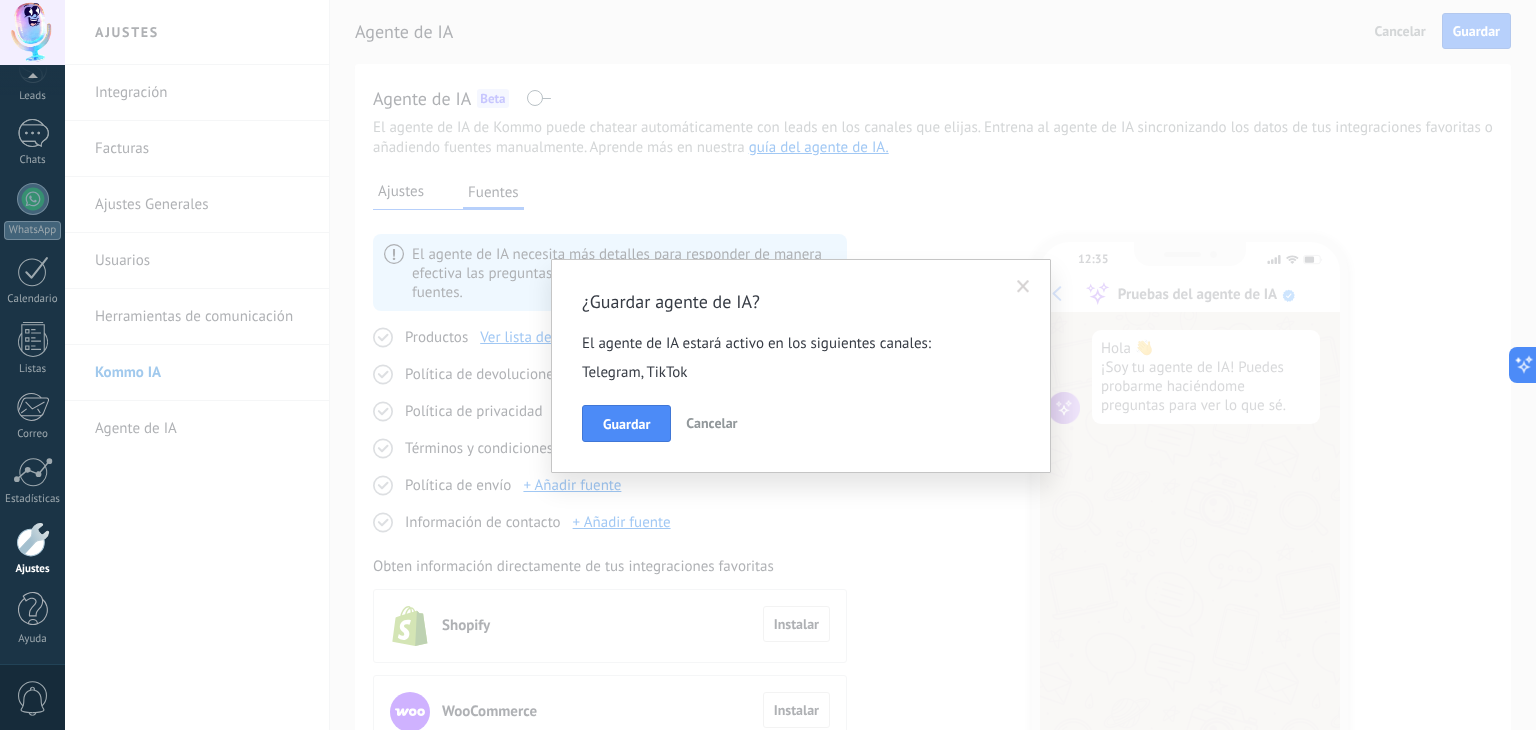 click at bounding box center [1023, 287] 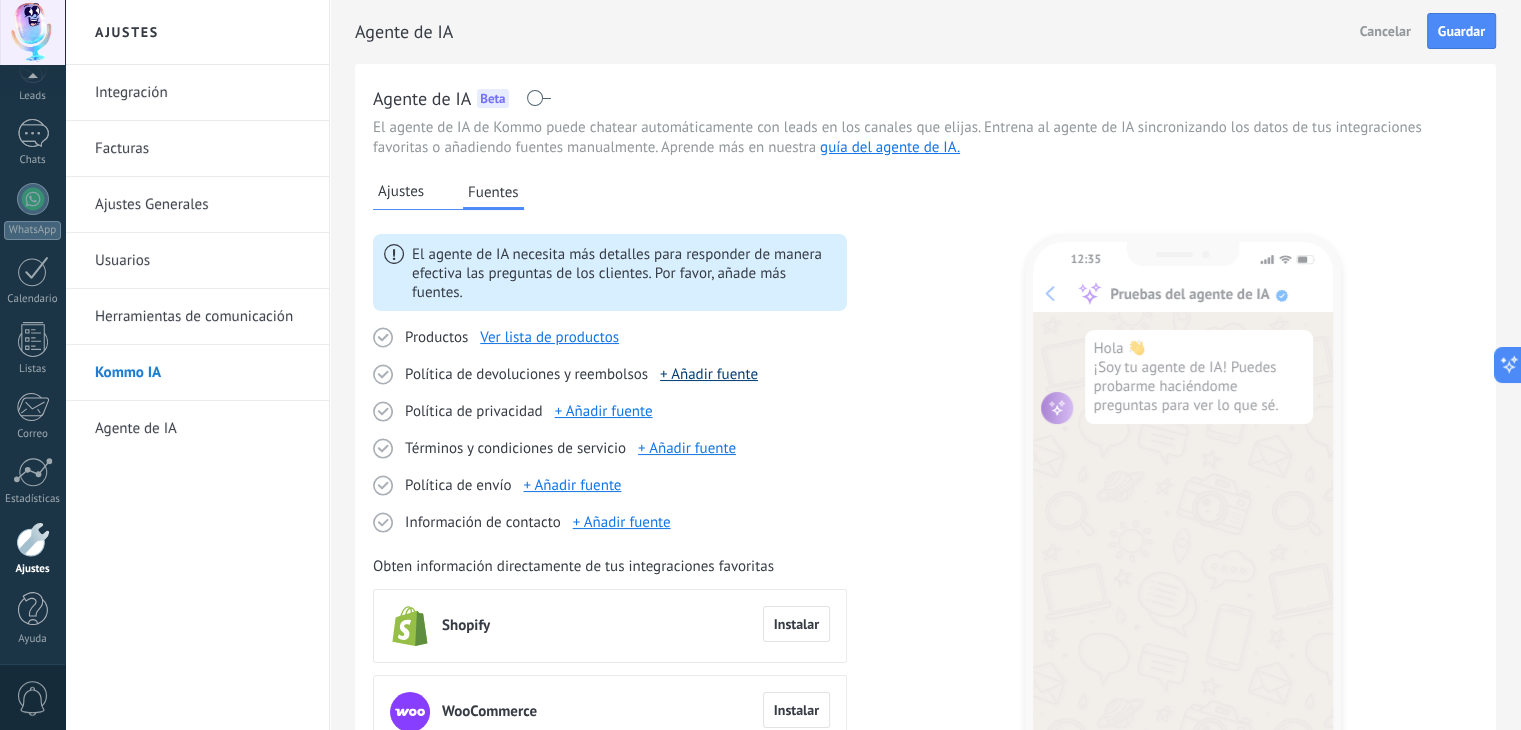 click on "+ Añadir fuente" at bounding box center [709, 374] 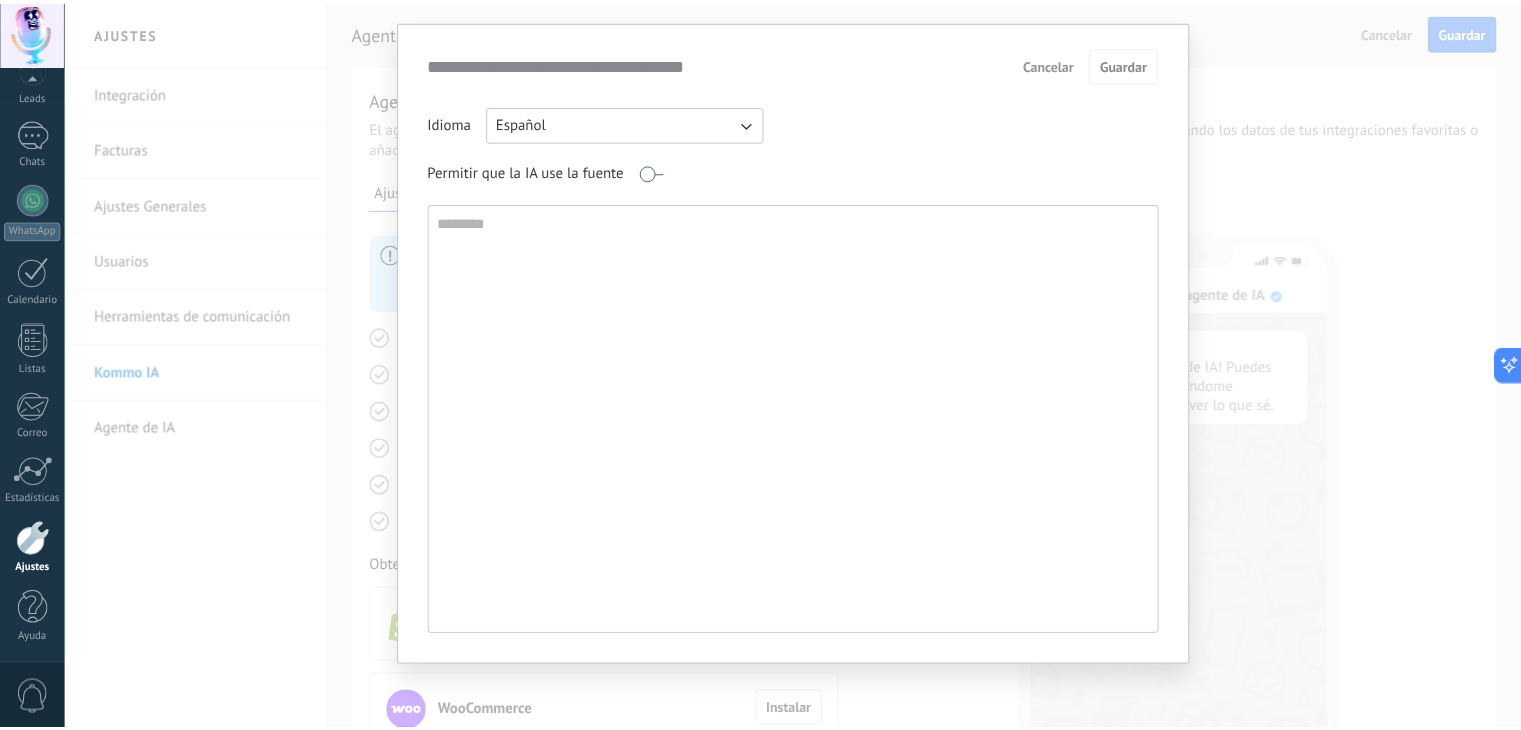 scroll, scrollTop: 0, scrollLeft: 0, axis: both 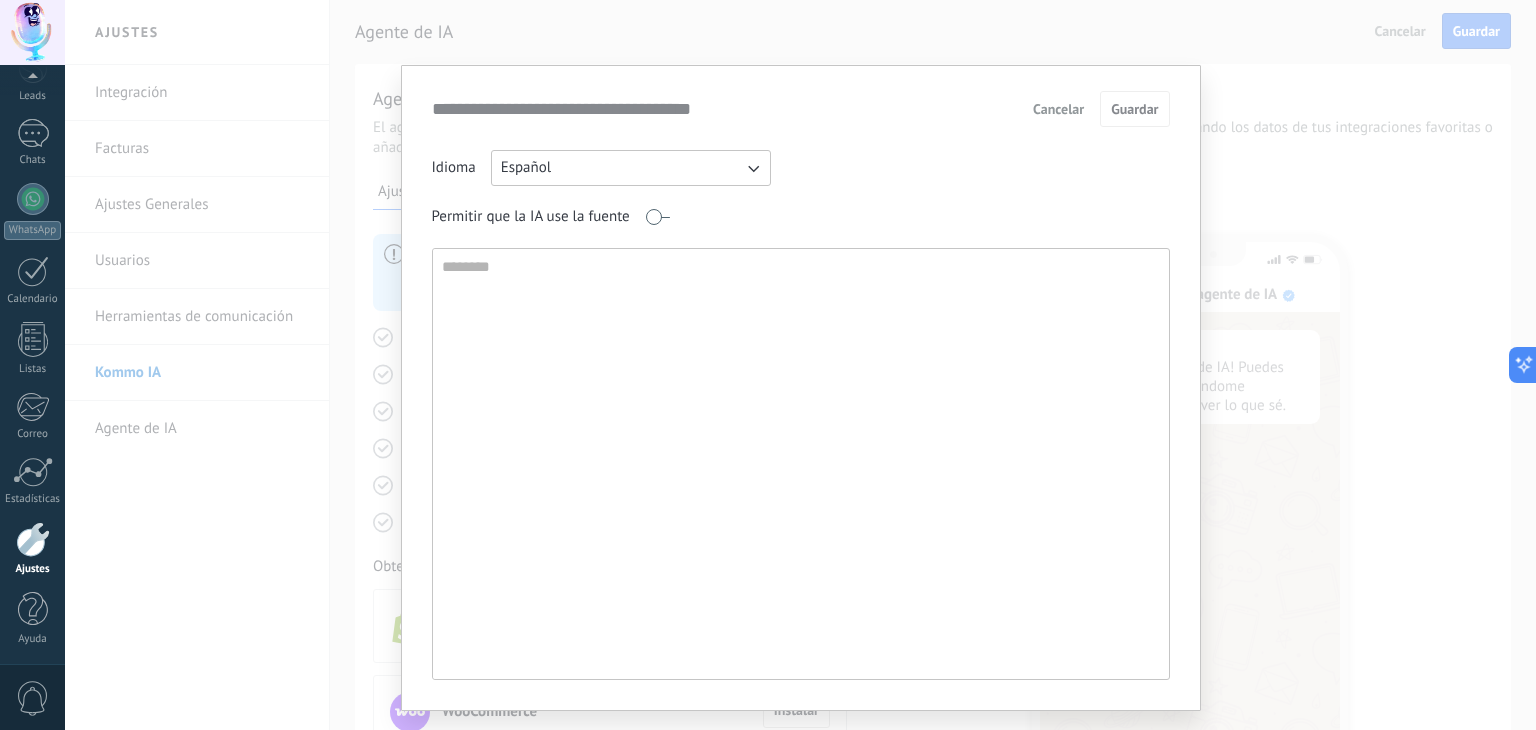 click on "Cancelar" at bounding box center (1058, 109) 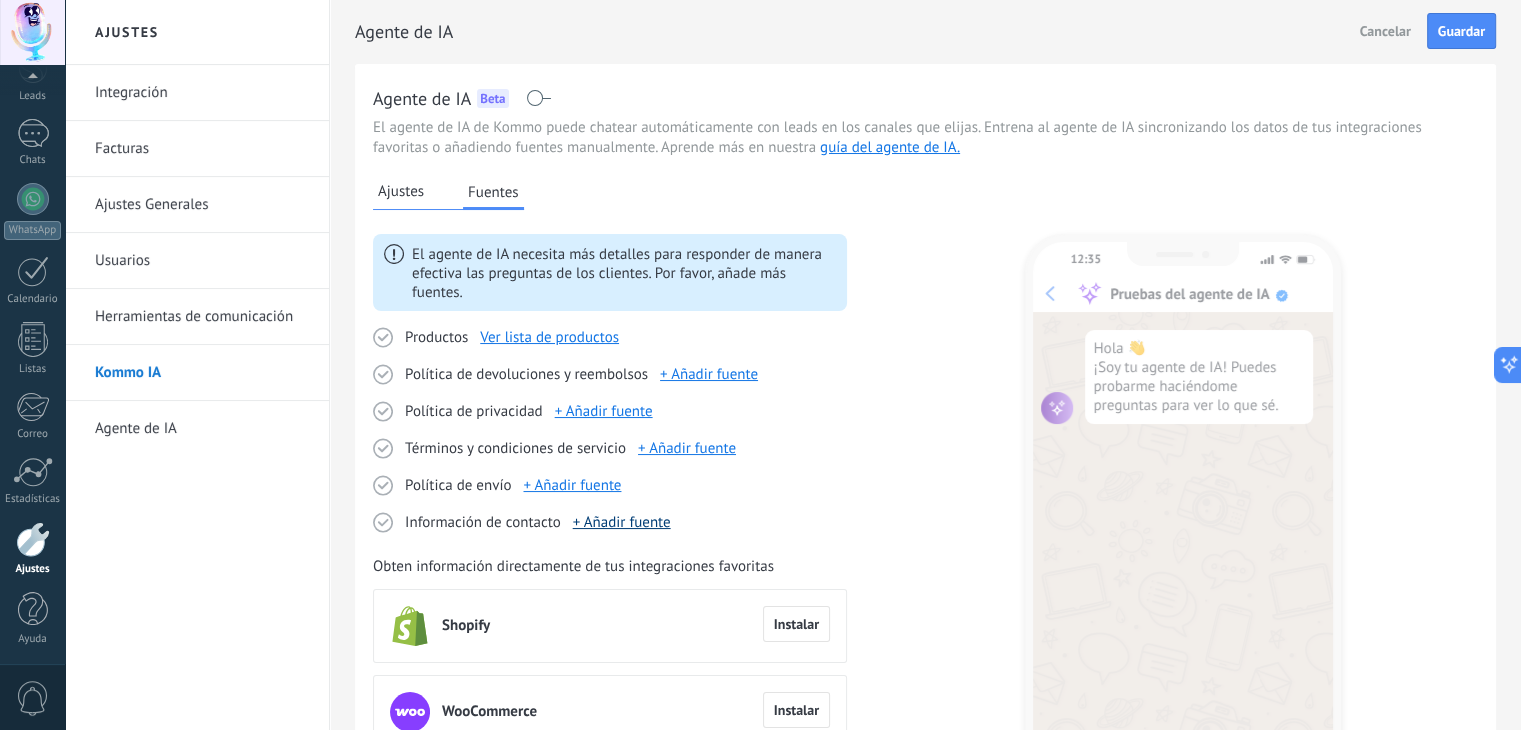click on "+ Añadir fuente" at bounding box center (622, 522) 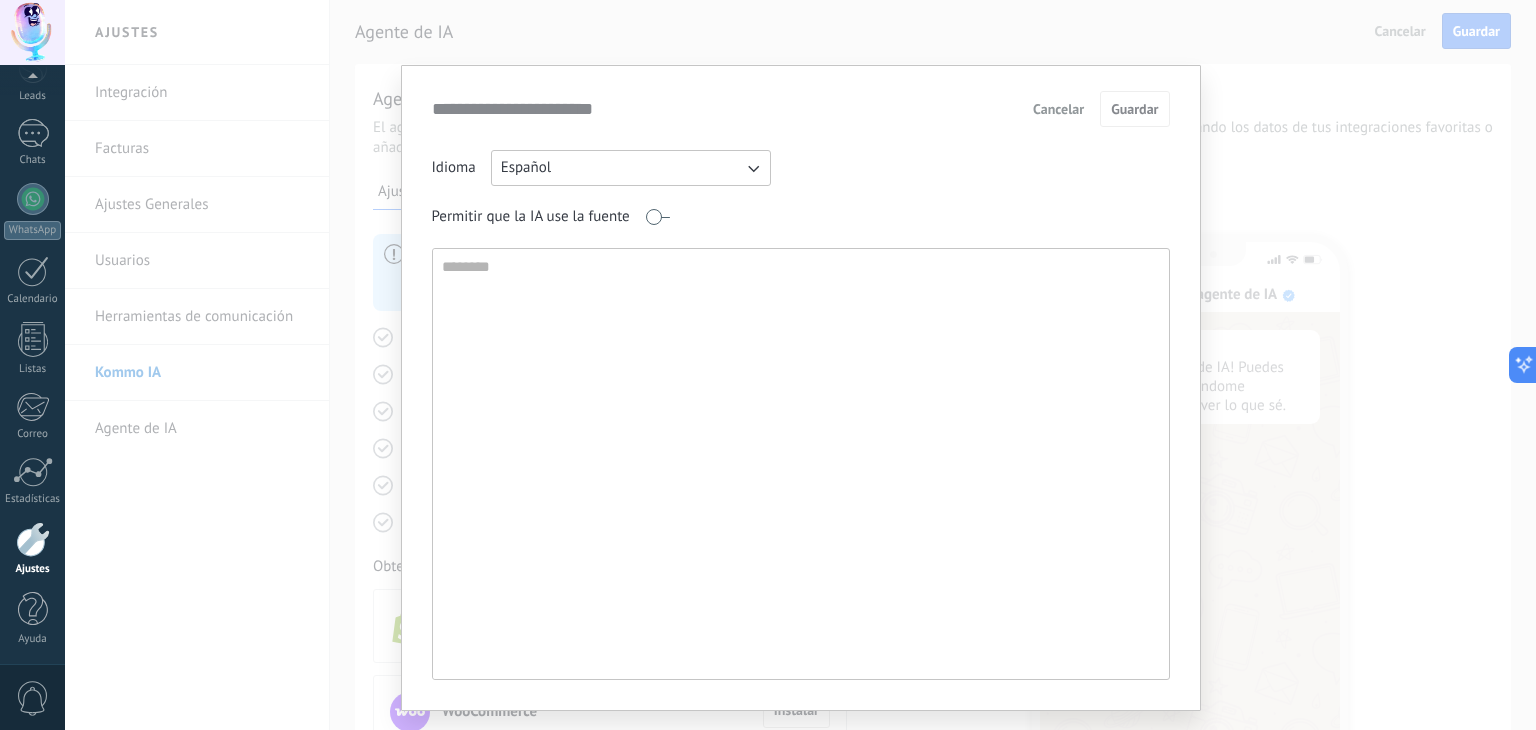 drag, startPoint x: 1056, startPoint y: 109, endPoint x: 1038, endPoint y: 127, distance: 25.455845 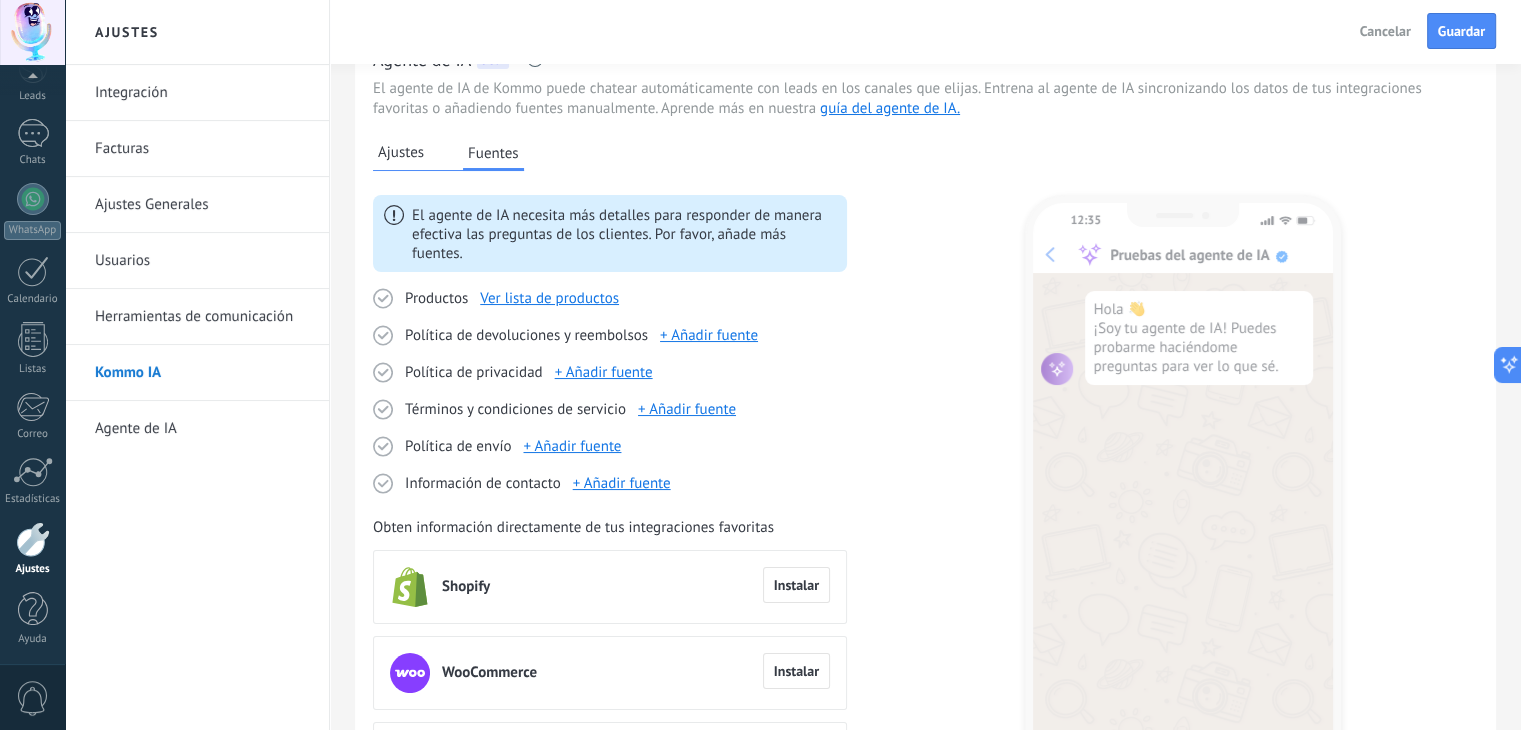 scroll, scrollTop: 0, scrollLeft: 0, axis: both 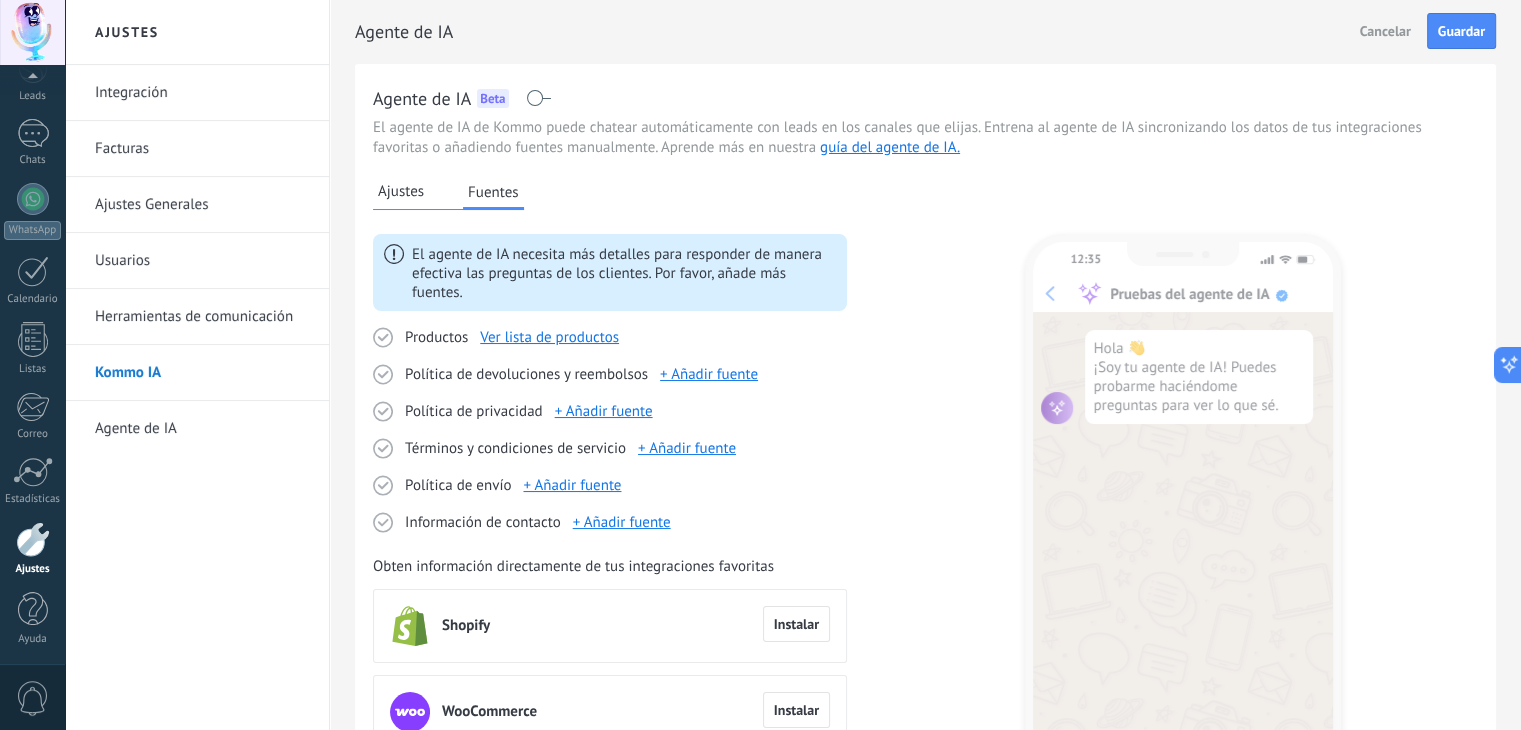 click on "Productos" at bounding box center [436, 338] 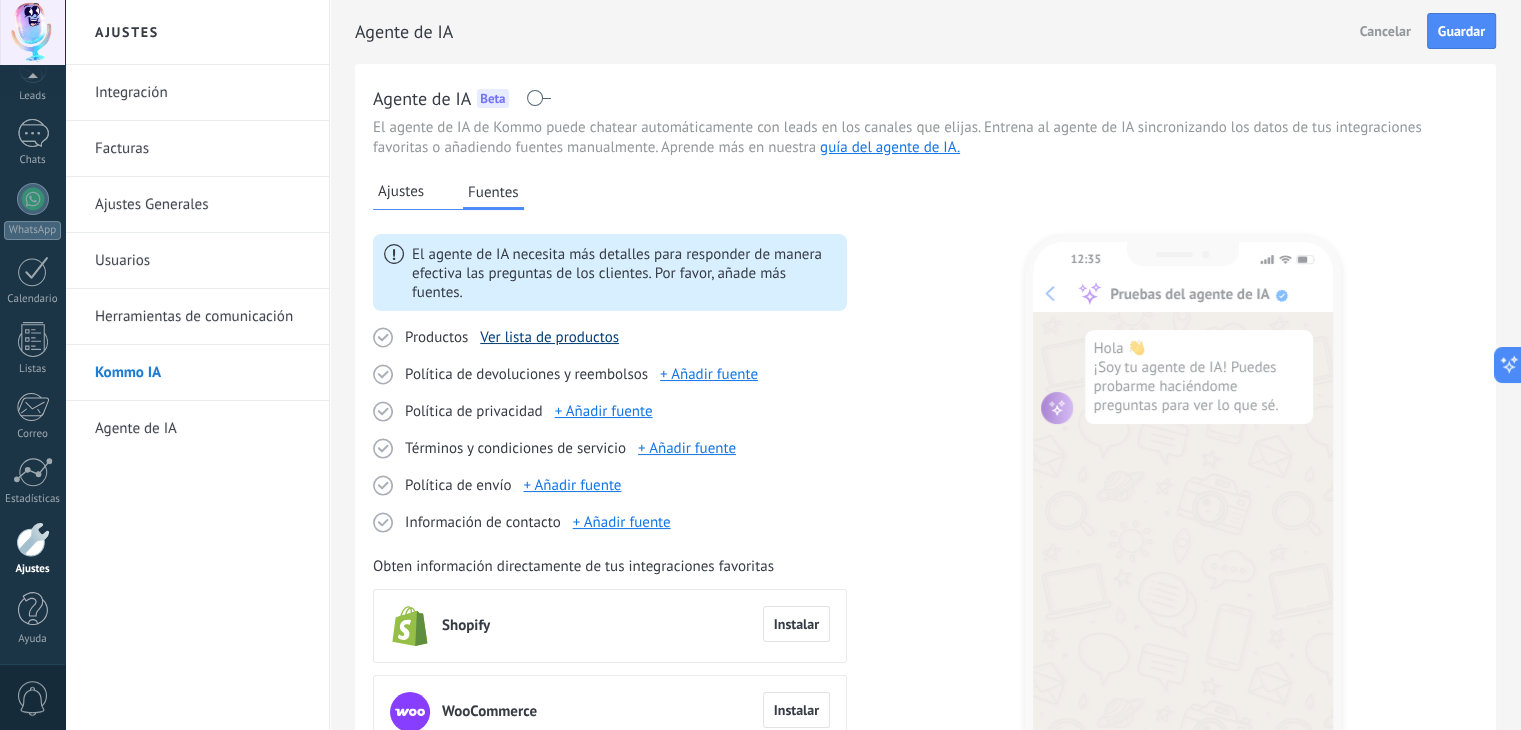 click on "Ver lista de productos" at bounding box center (549, 337) 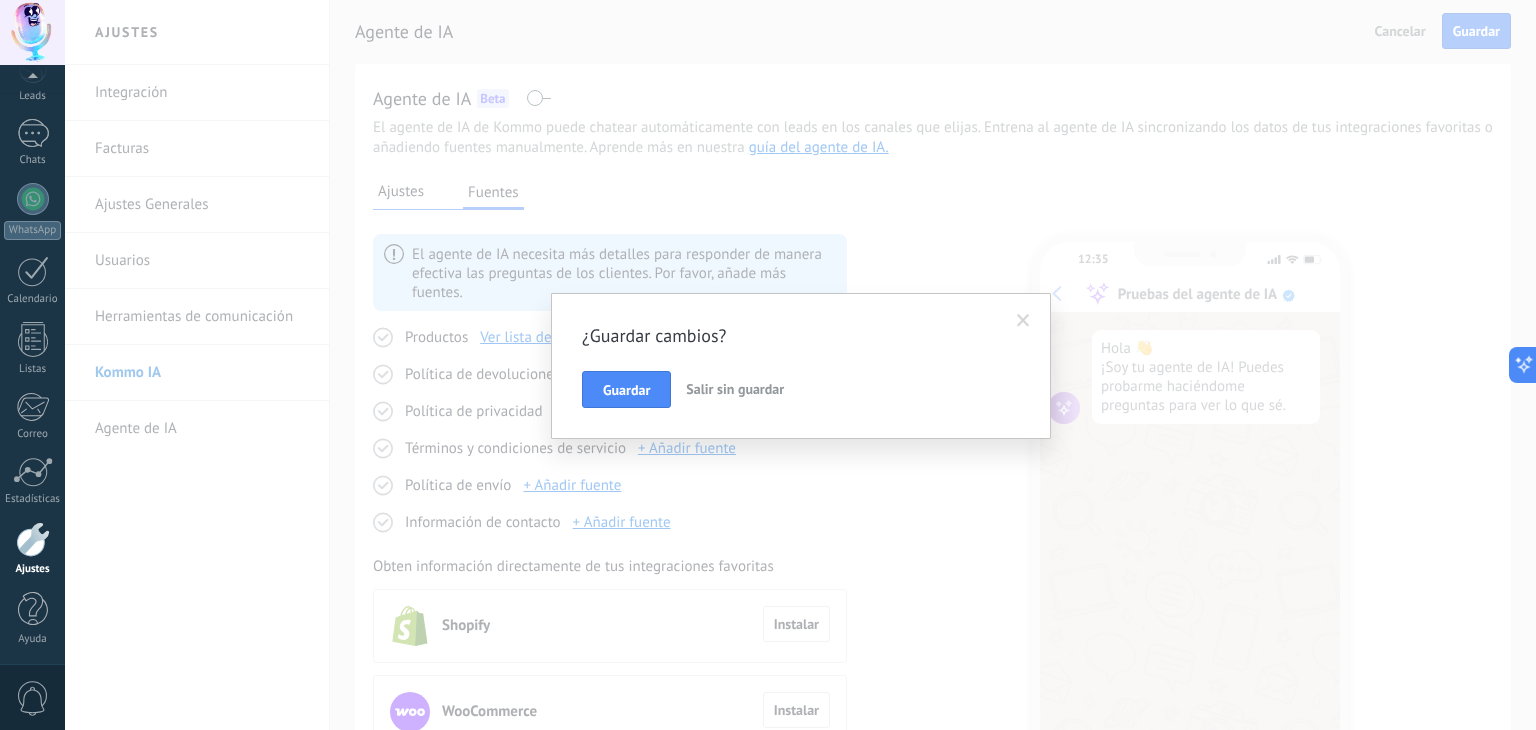 click at bounding box center (1023, 321) 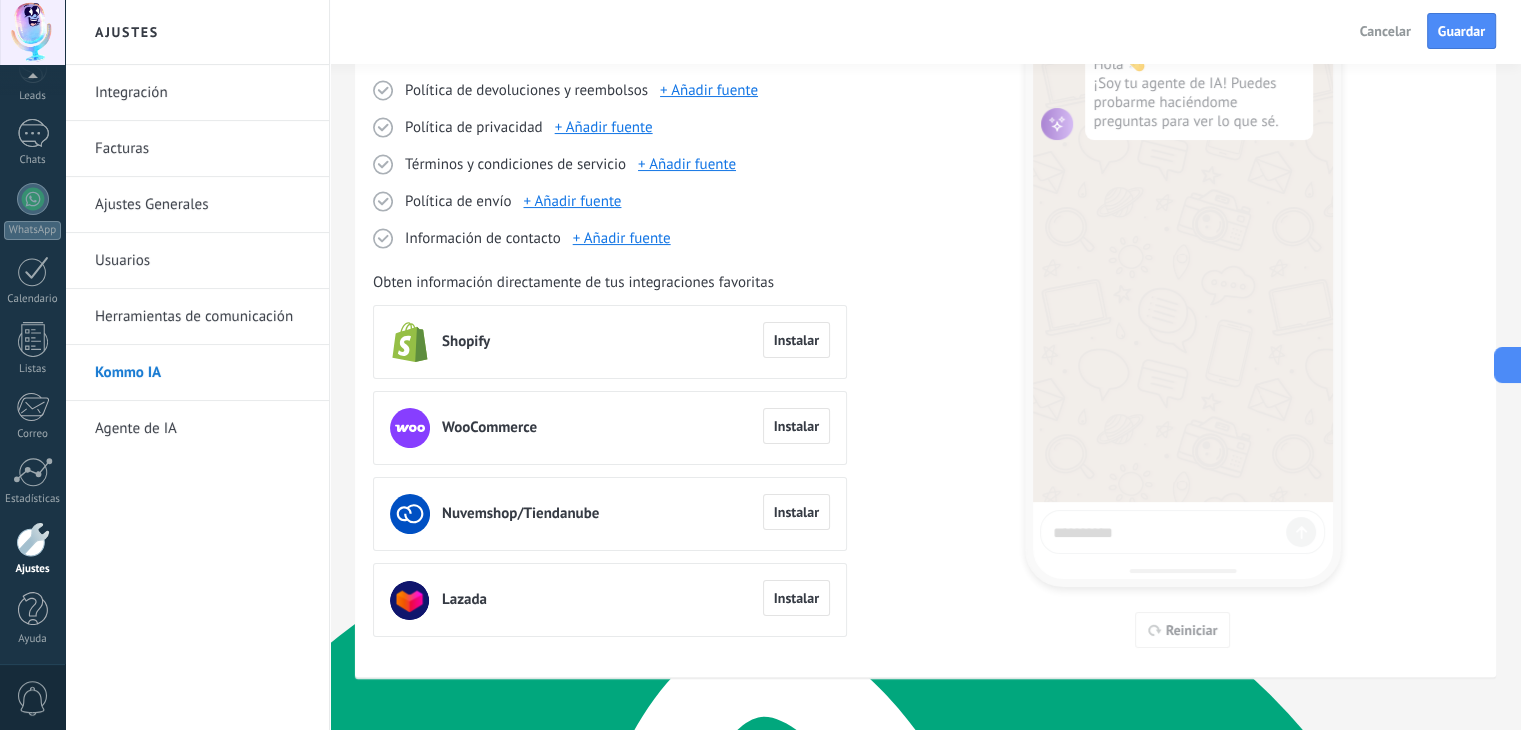 scroll, scrollTop: 296, scrollLeft: 0, axis: vertical 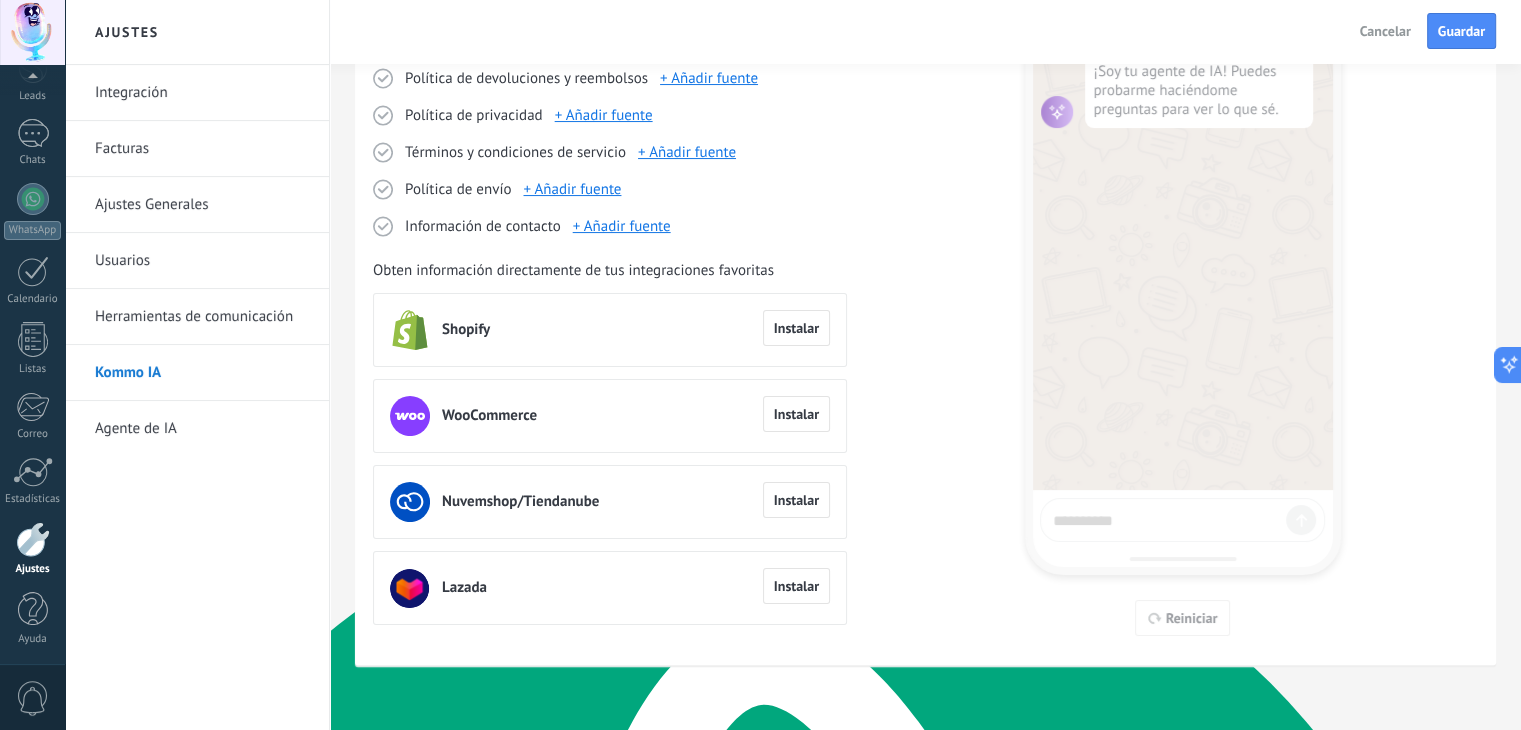 click on "12:35 Pruebas del agente de IA Hola 👋 ¡Soy tu agente de IA! Puedes probarme haciéndome preguntas para ver lo que sé. Reiniciar" at bounding box center [1183, 261] 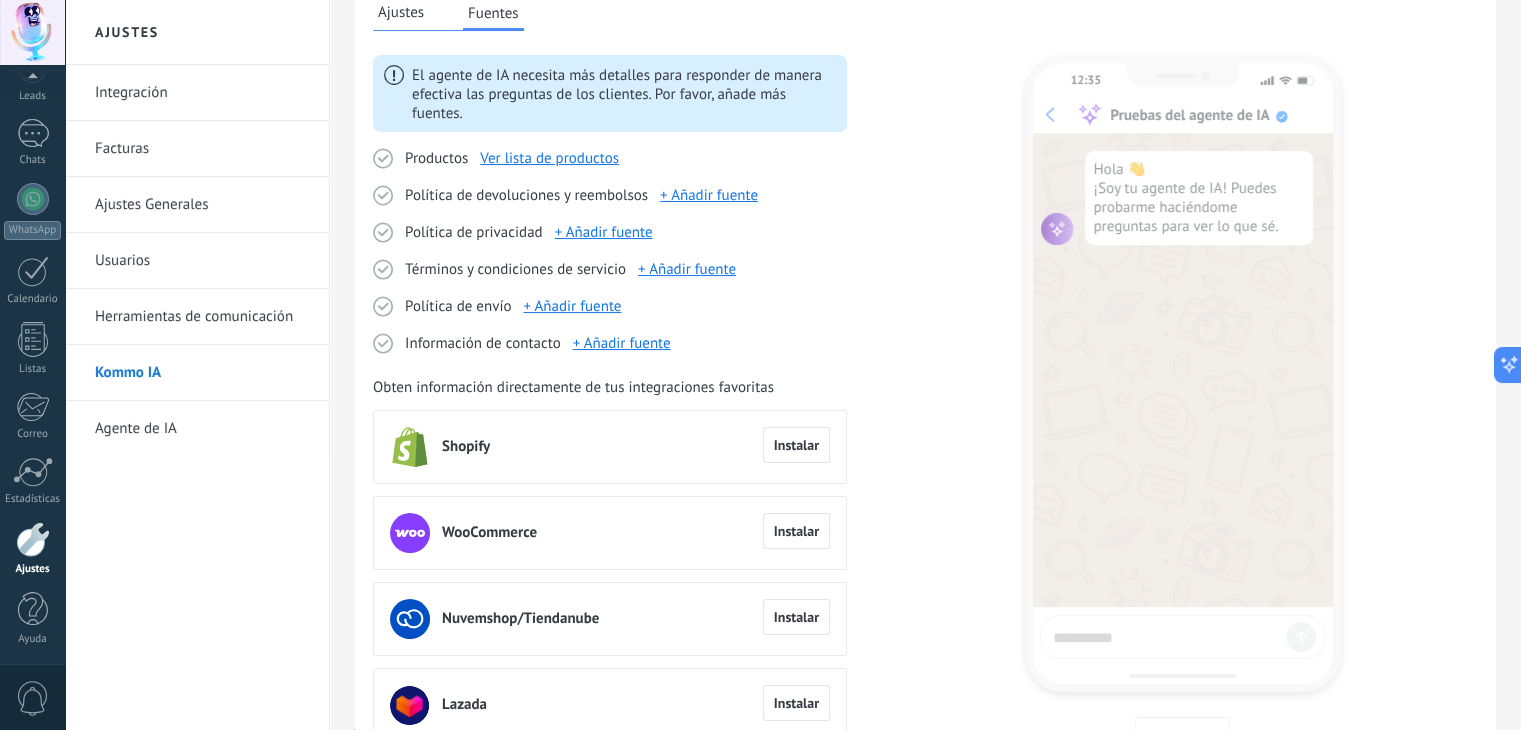 scroll, scrollTop: 0, scrollLeft: 0, axis: both 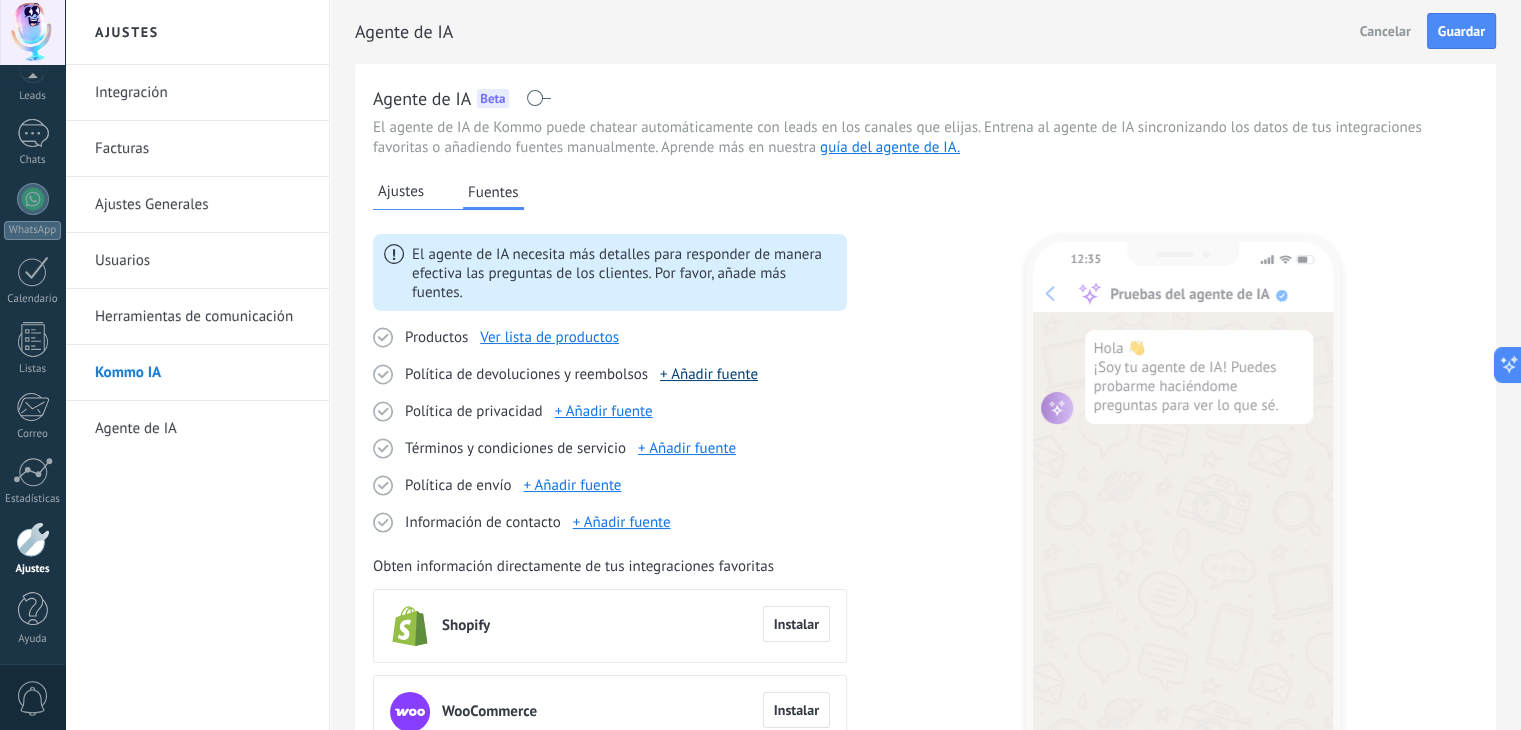 click on "+ Añadir fuente" at bounding box center [709, 374] 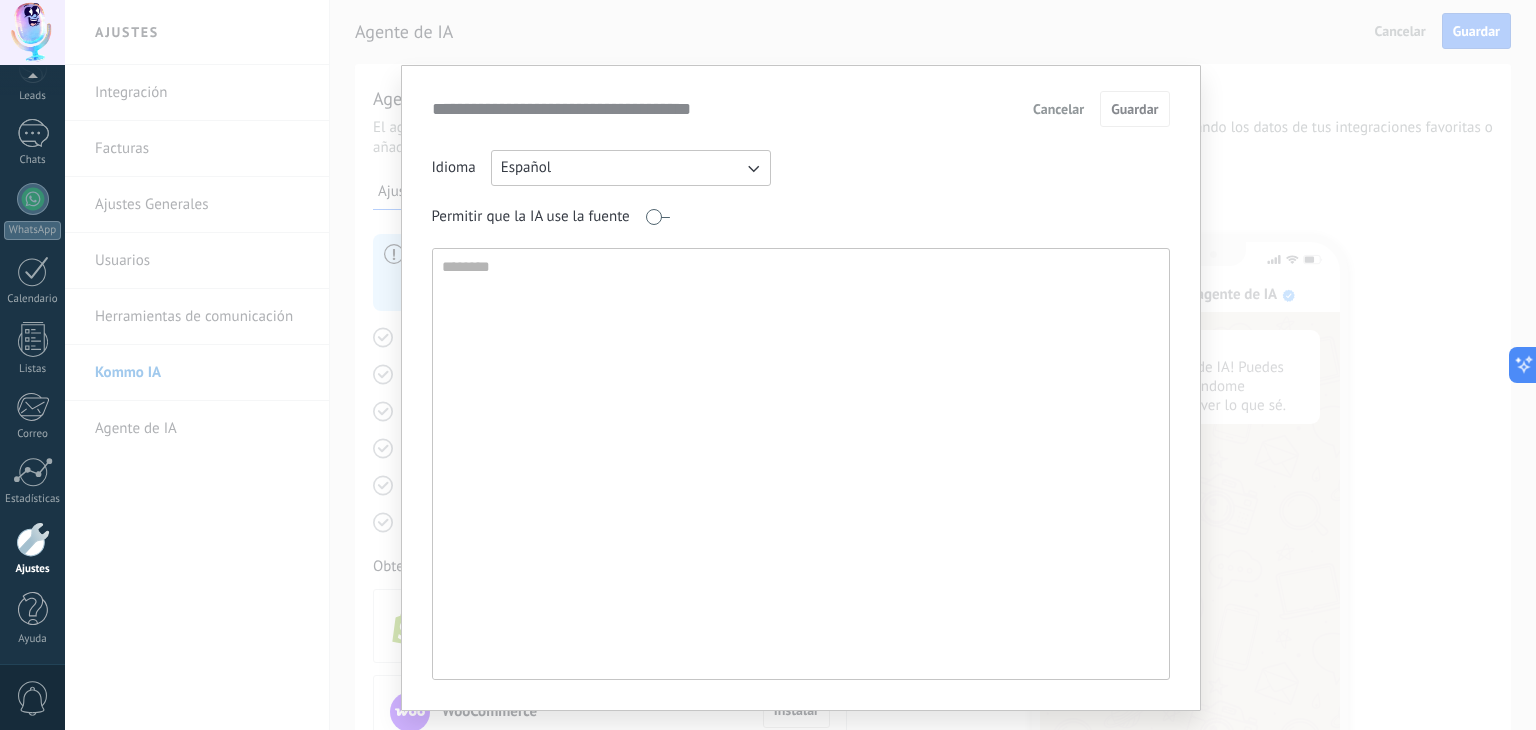 click on "Cancelar" at bounding box center (1058, 109) 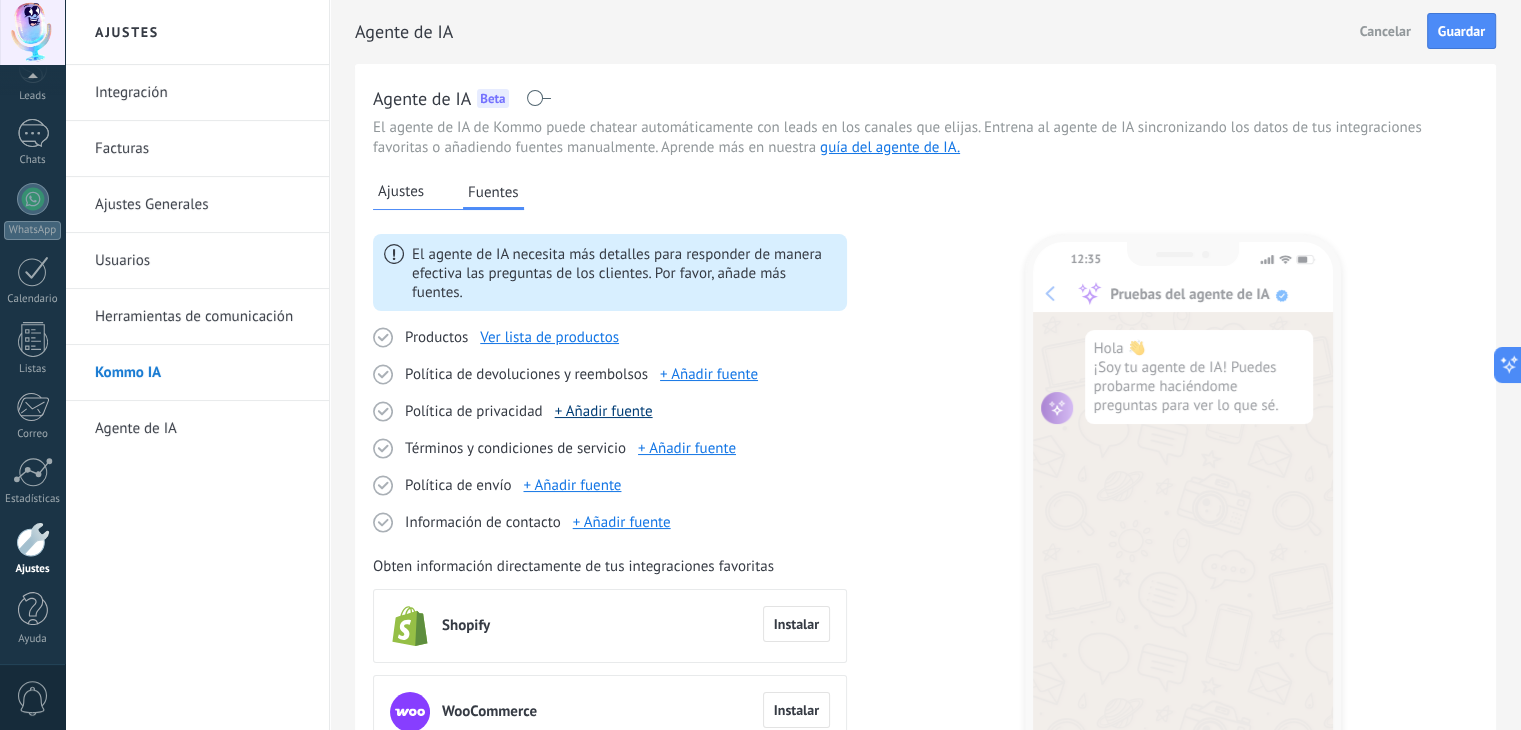 click on "+ Añadir fuente" at bounding box center [604, 411] 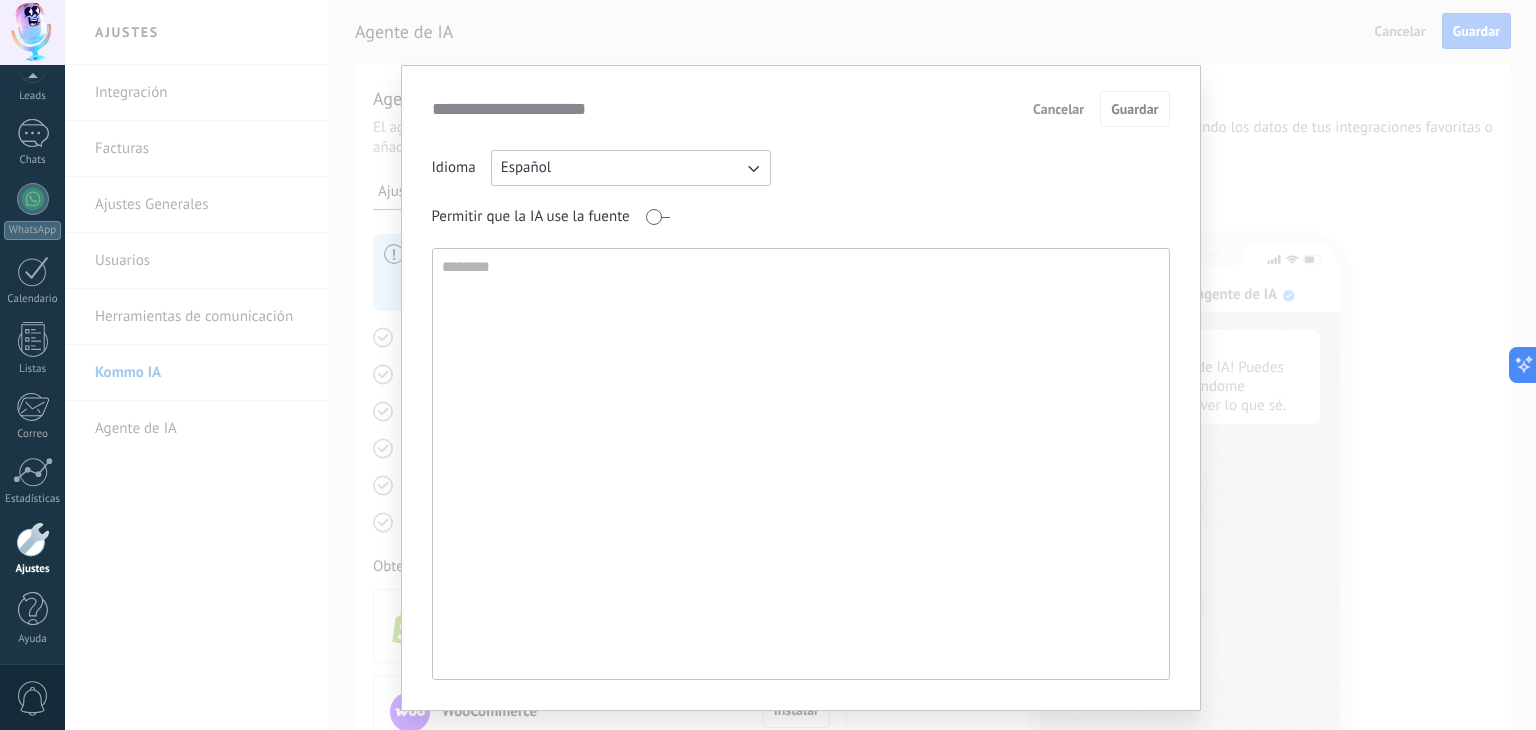 click at bounding box center (657, 217) 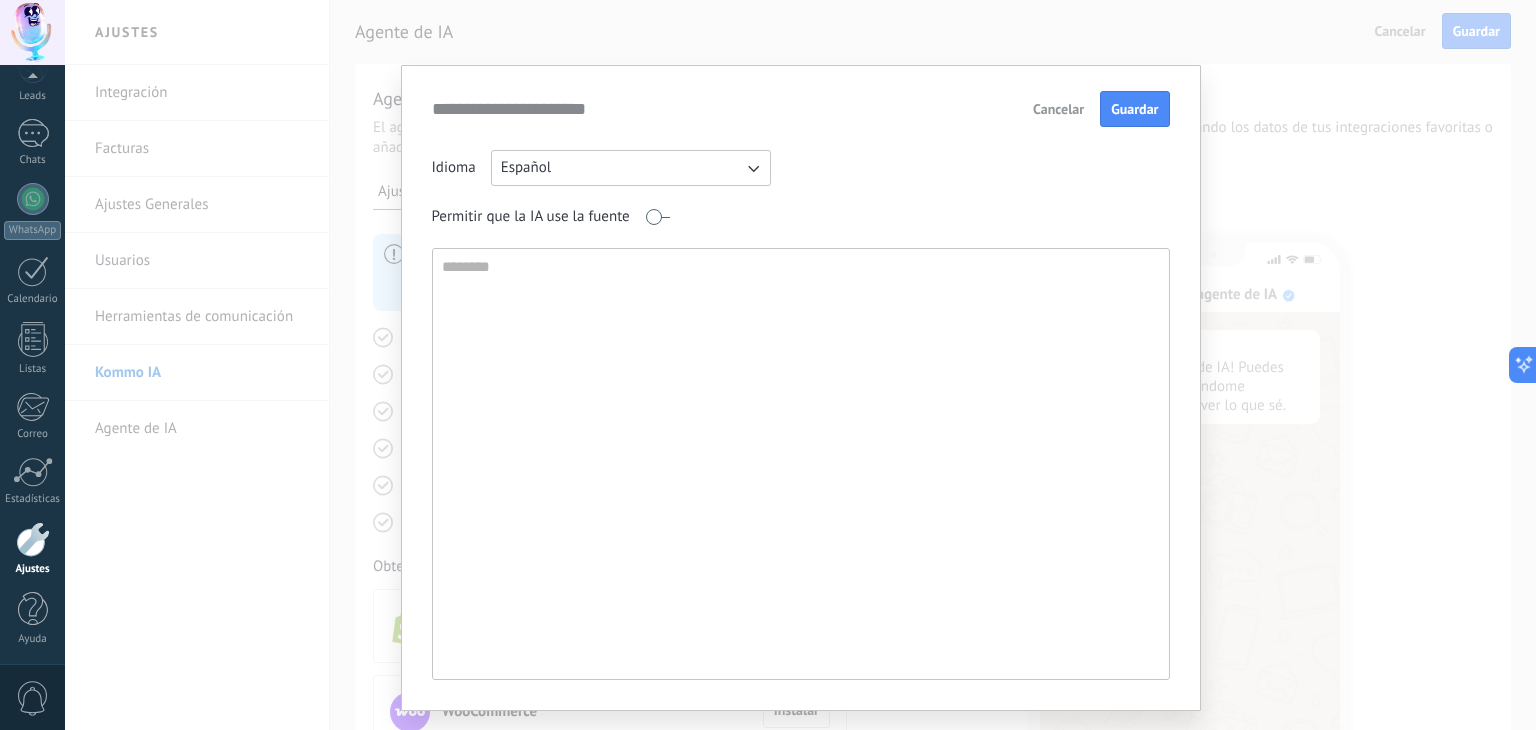 click at bounding box center (657, 217) 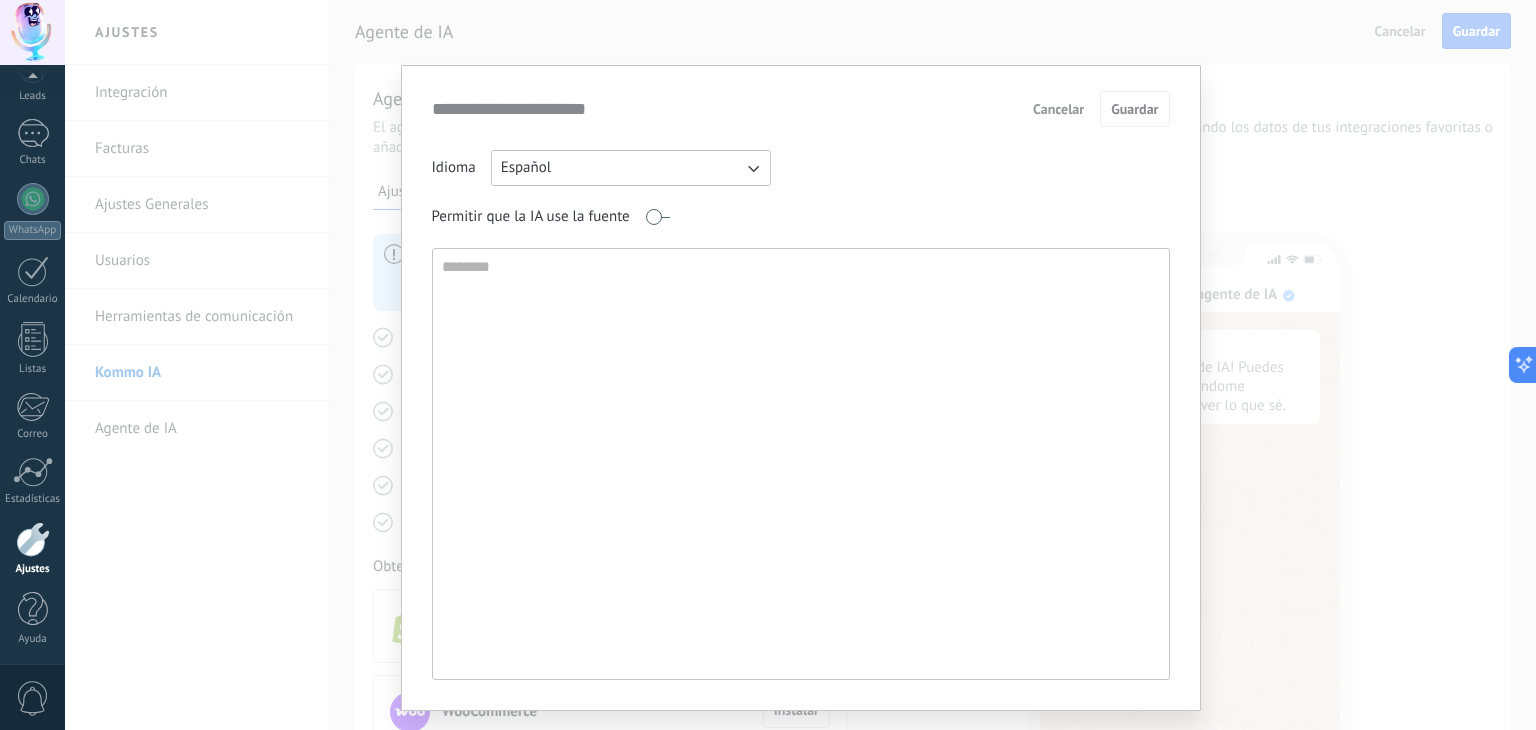 click on "Cancelar" at bounding box center [1058, 109] 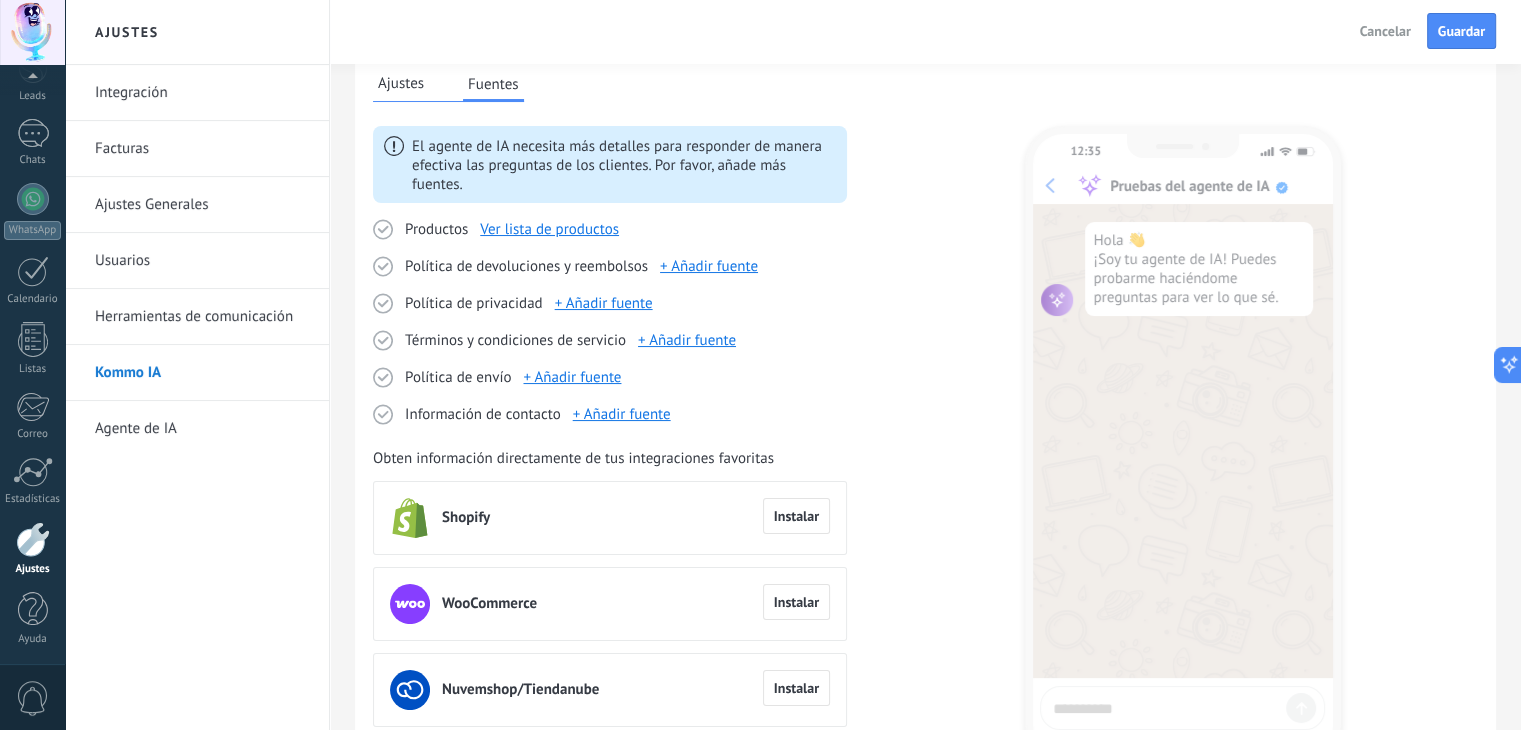 scroll, scrollTop: 96, scrollLeft: 0, axis: vertical 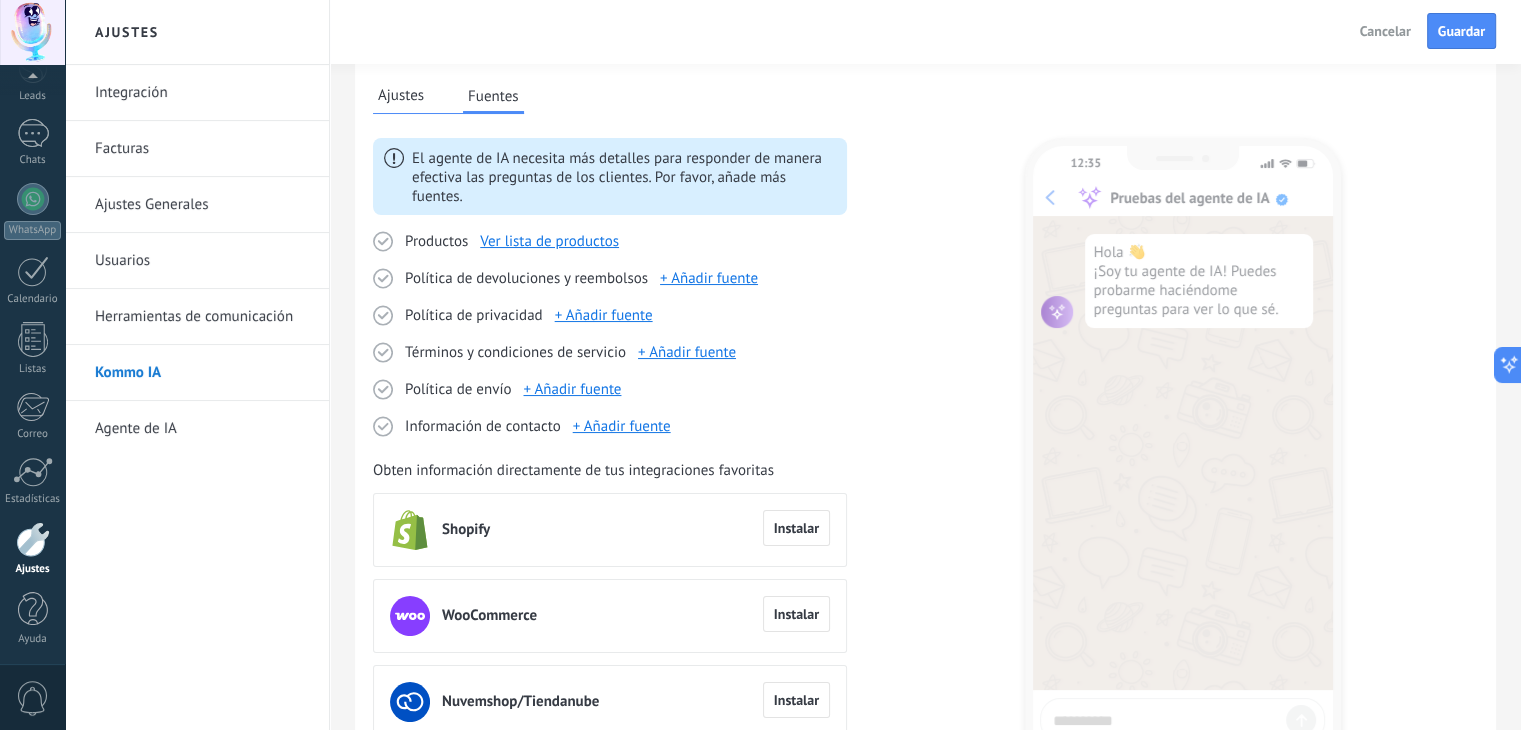 click on "Agente de IA" at bounding box center (202, 429) 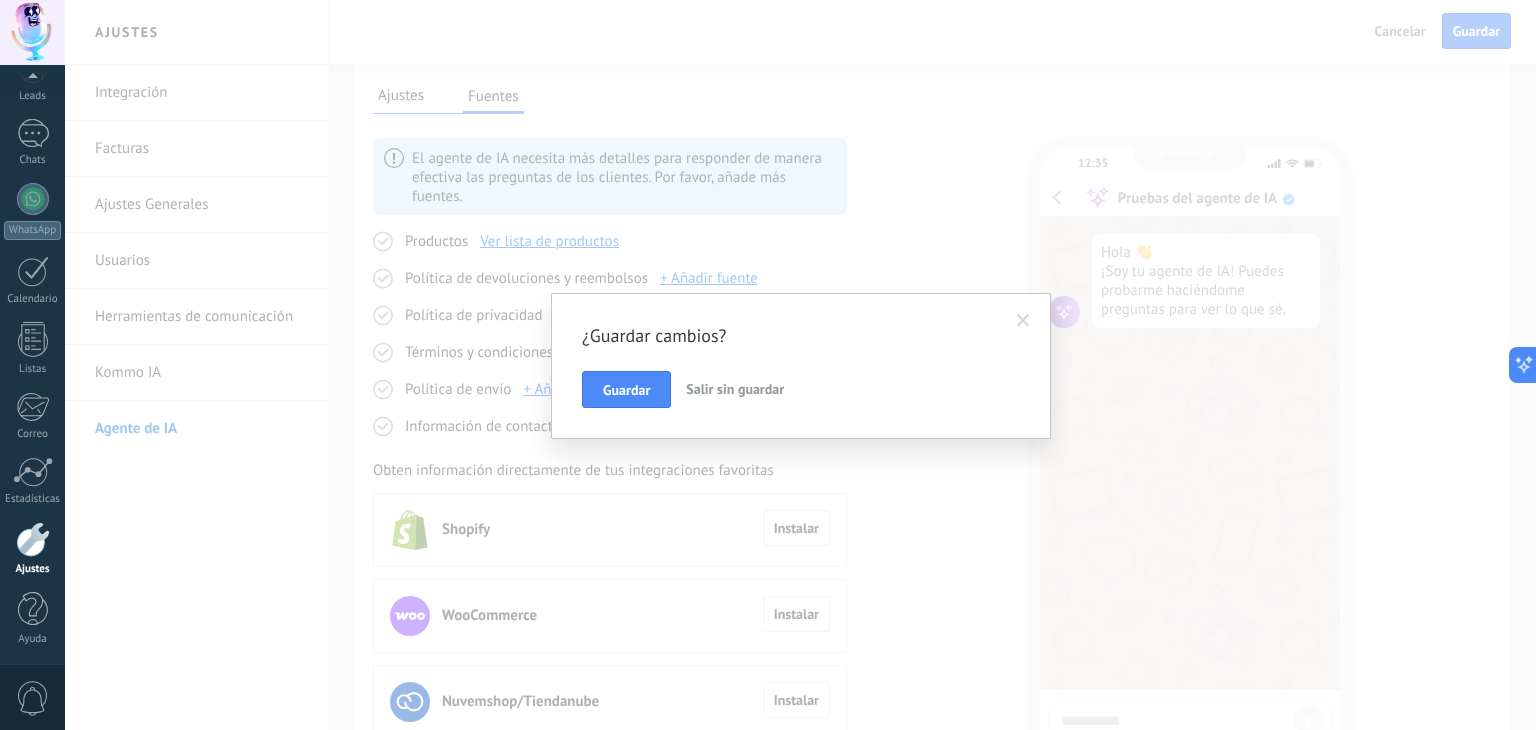 click at bounding box center (1023, 321) 